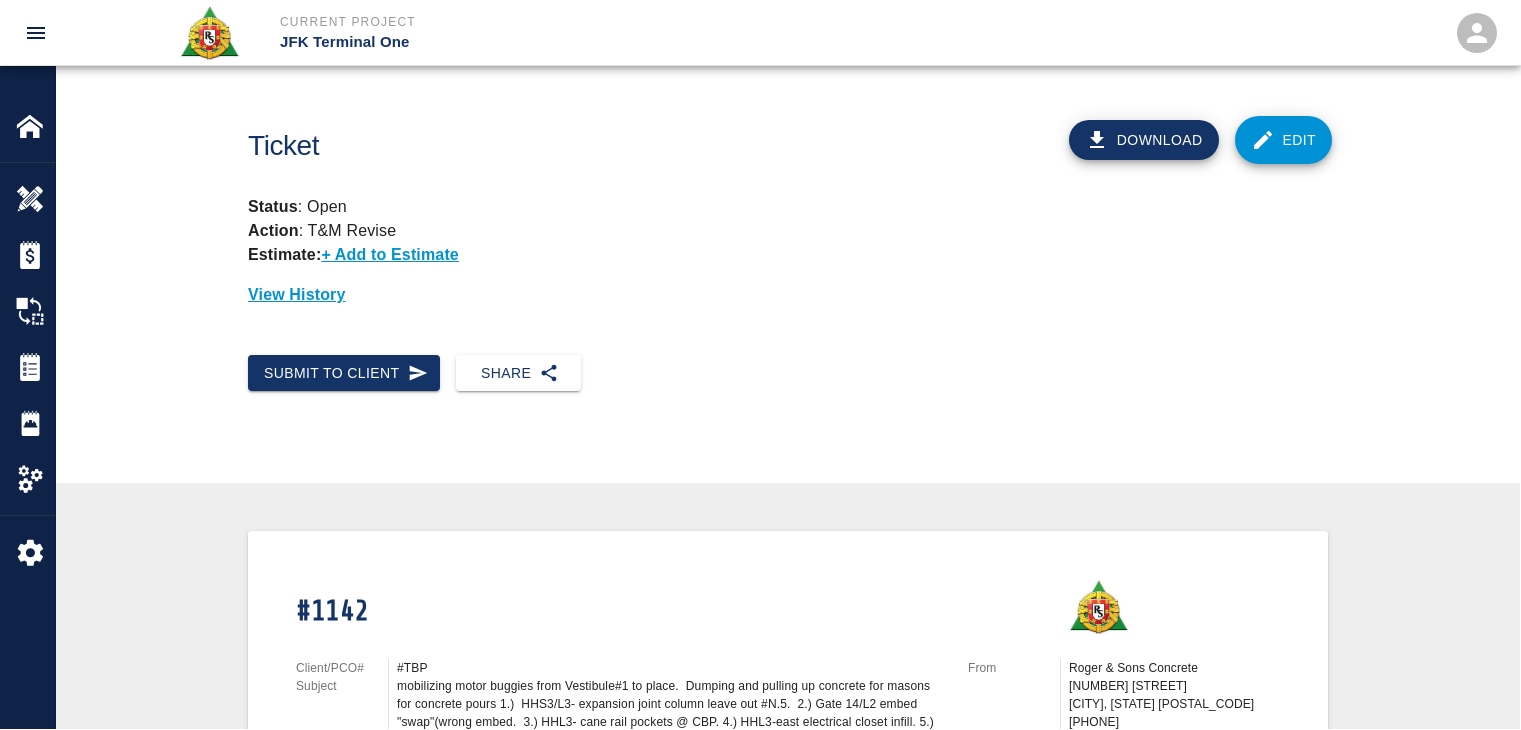 scroll, scrollTop: 0, scrollLeft: 0, axis: both 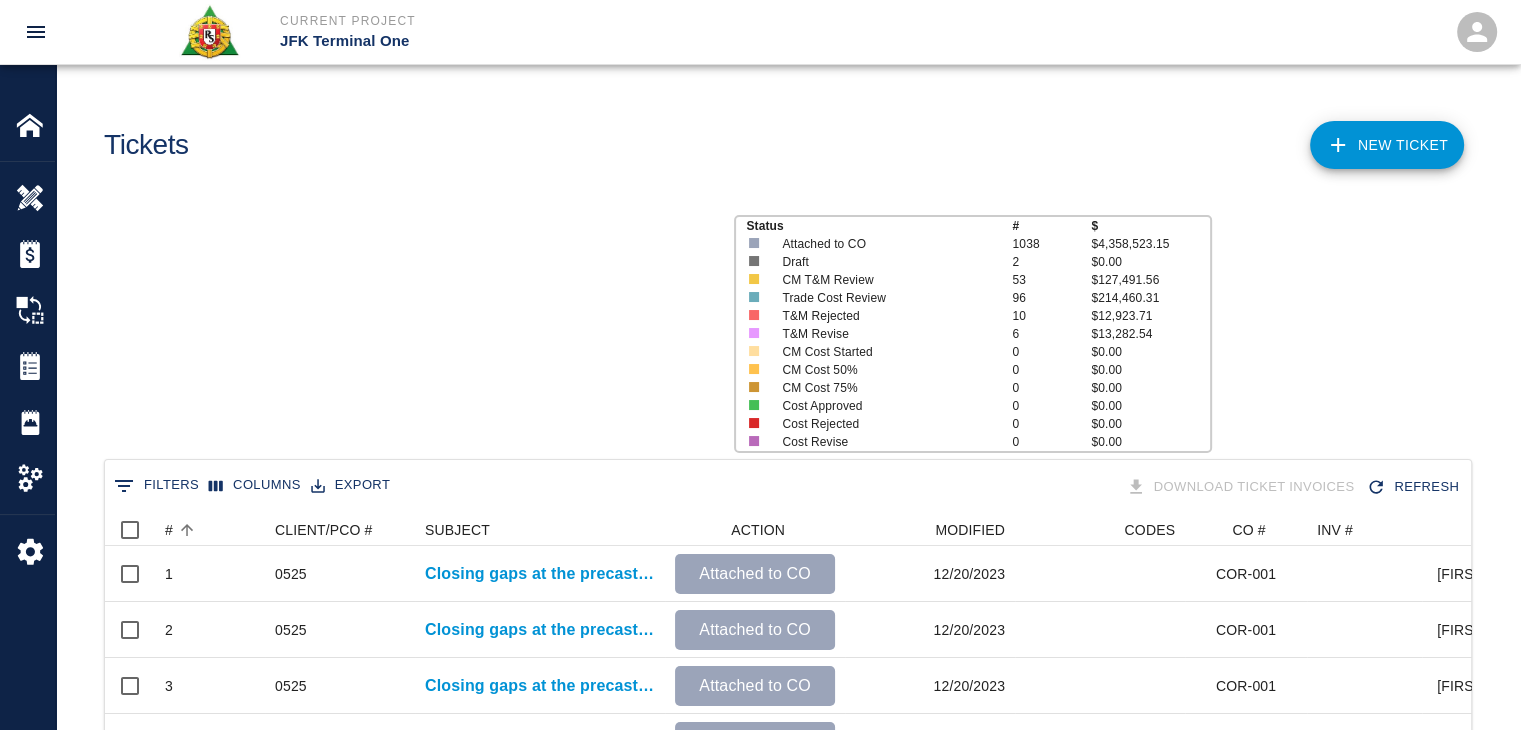 click on "#" at bounding box center (215, 530) 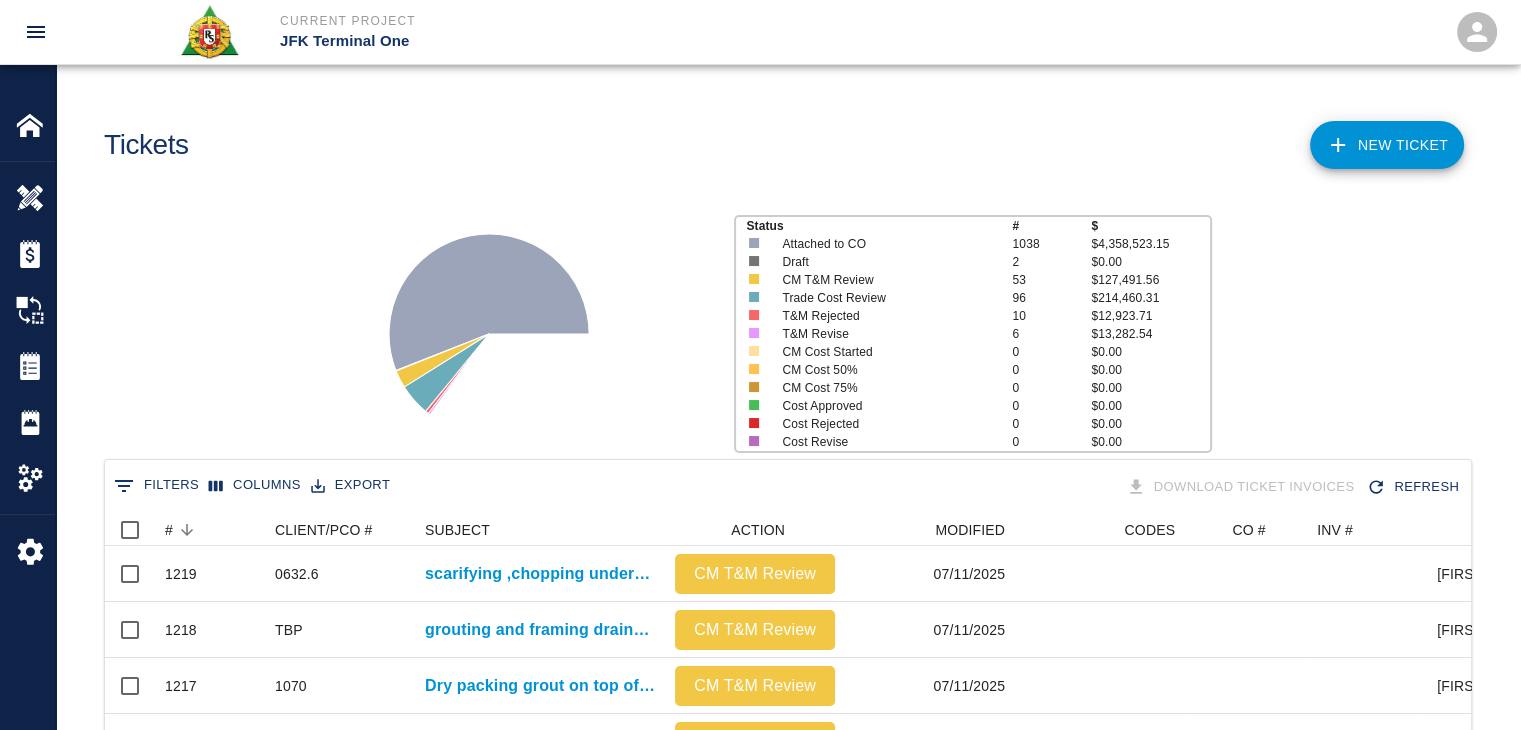 click on "Status # $ Attached to CO 1038 $4,358,523.15 Draft 2 $0.00 CM T&M Review 53 $127,491.56 Trade Cost Review 96 $214,460.31 T&M Rejected 10 $12,923.71 T&M Revise 6 $13,282.54 CM Cost Started 0 $0.00 CM Cost 50% 0 $0.00 CM Cost 75% 0 $0.00 Cost Approved 0 $0.00 Cost Rejected 0 $0.00 Cost Revise 0 $0.00" at bounding box center [780, 326] 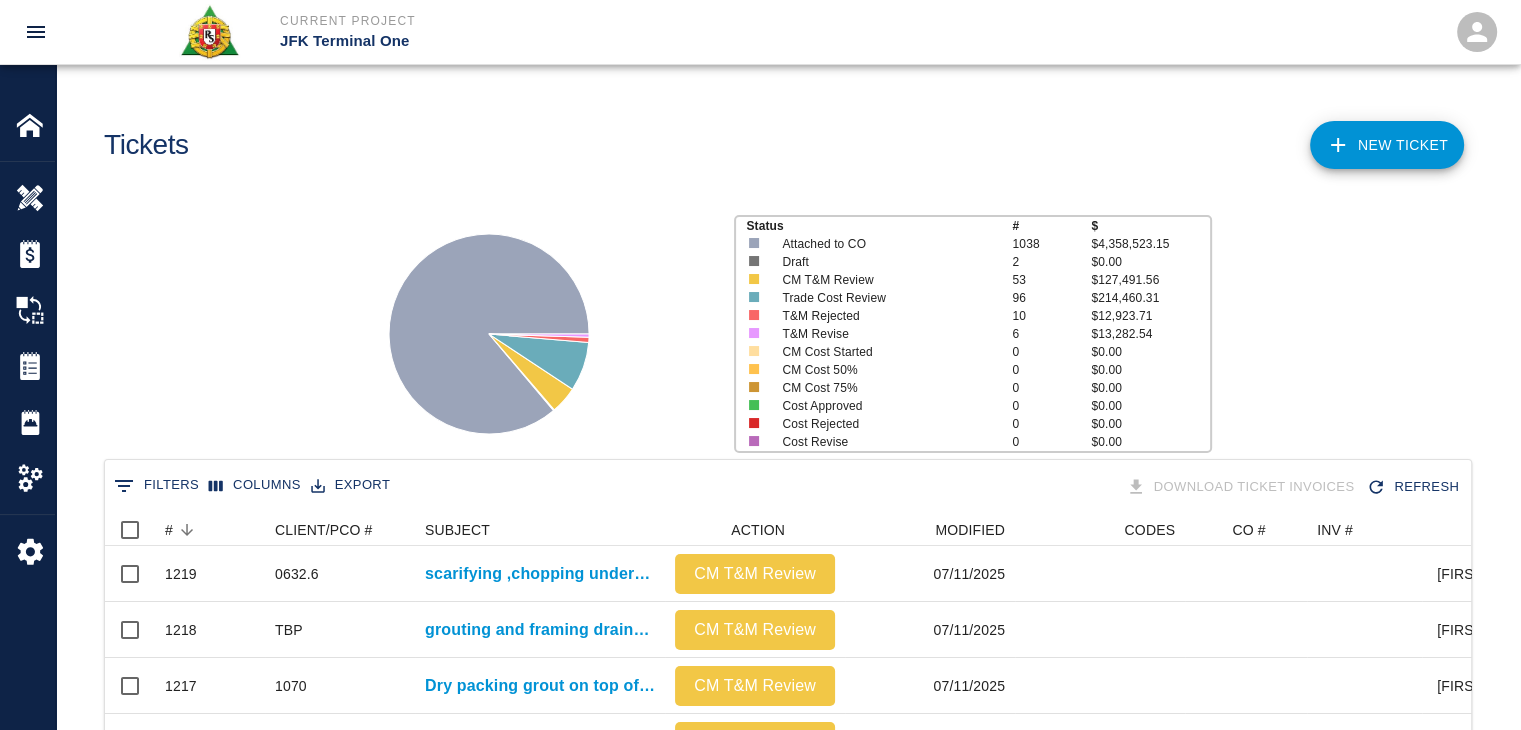 click on "NEW TICKET" at bounding box center [1387, 145] 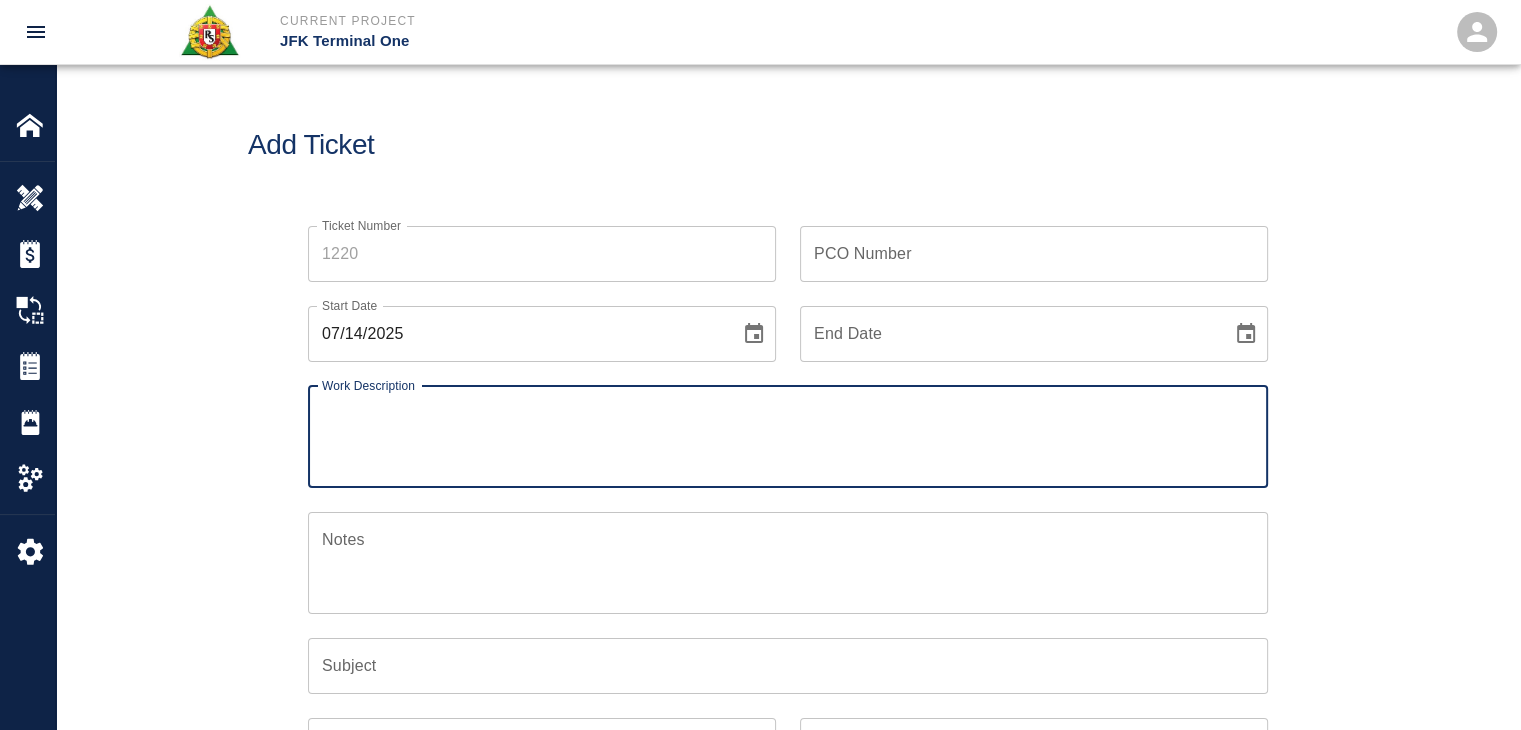 click on "Ticket Number" at bounding box center [542, 254] 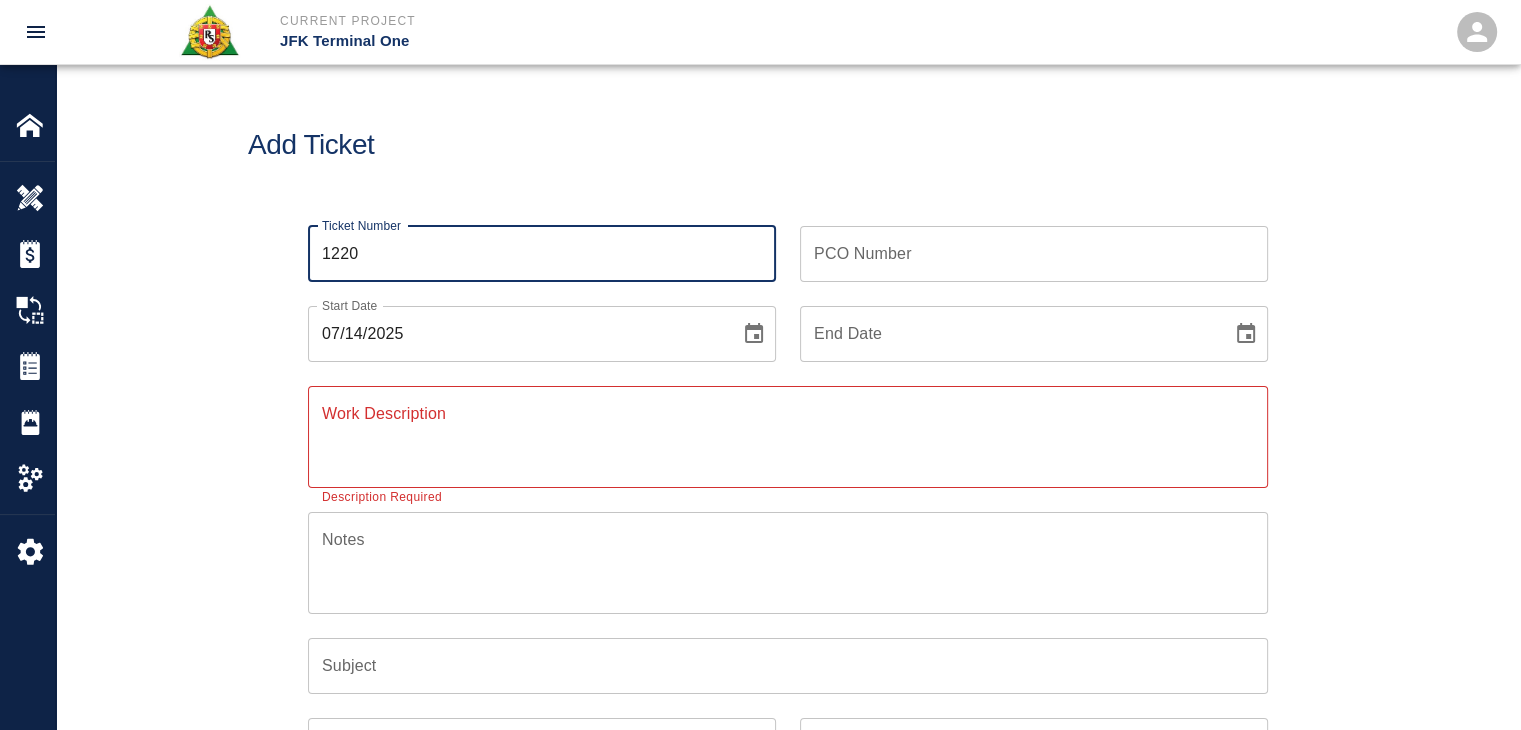 type on "1220" 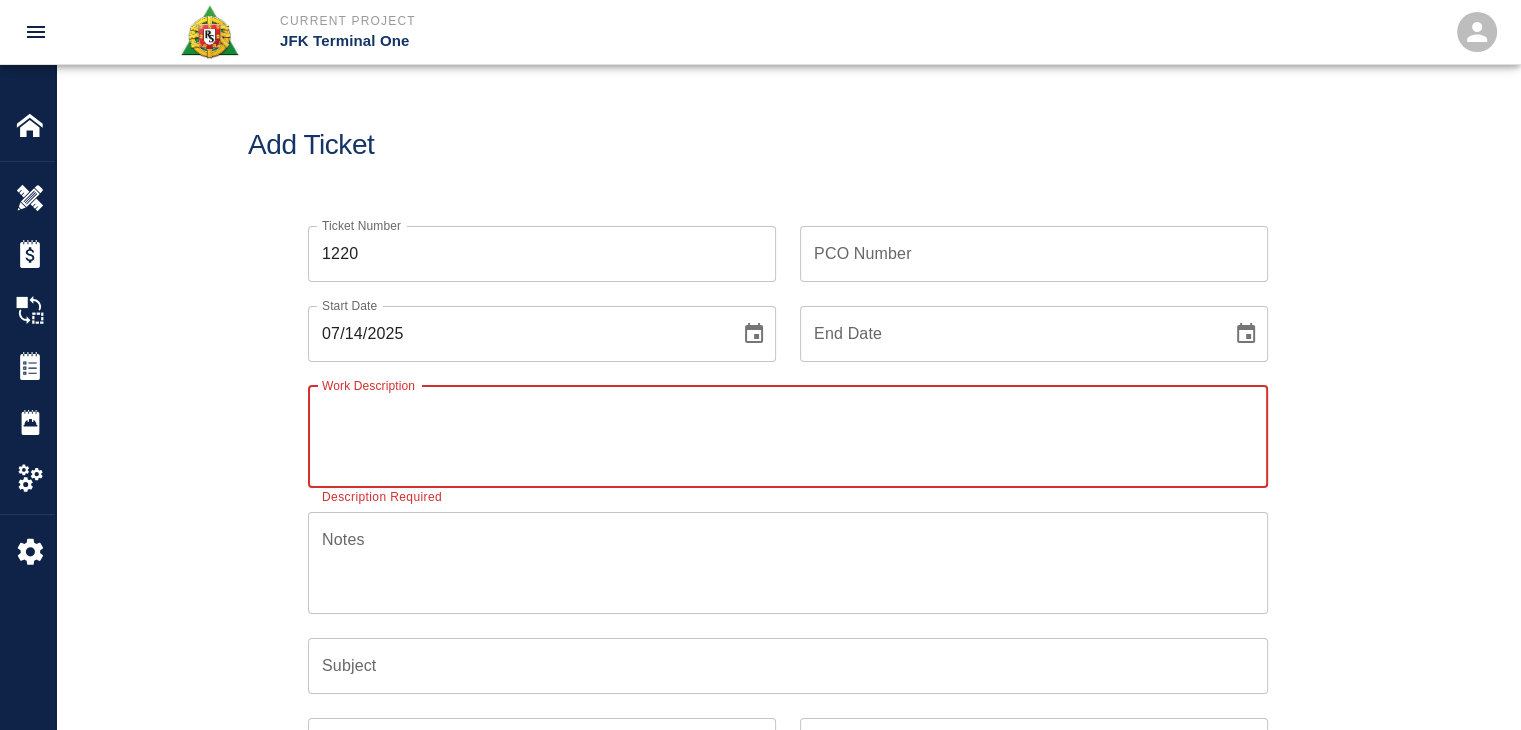 paste on "R&S worked on" 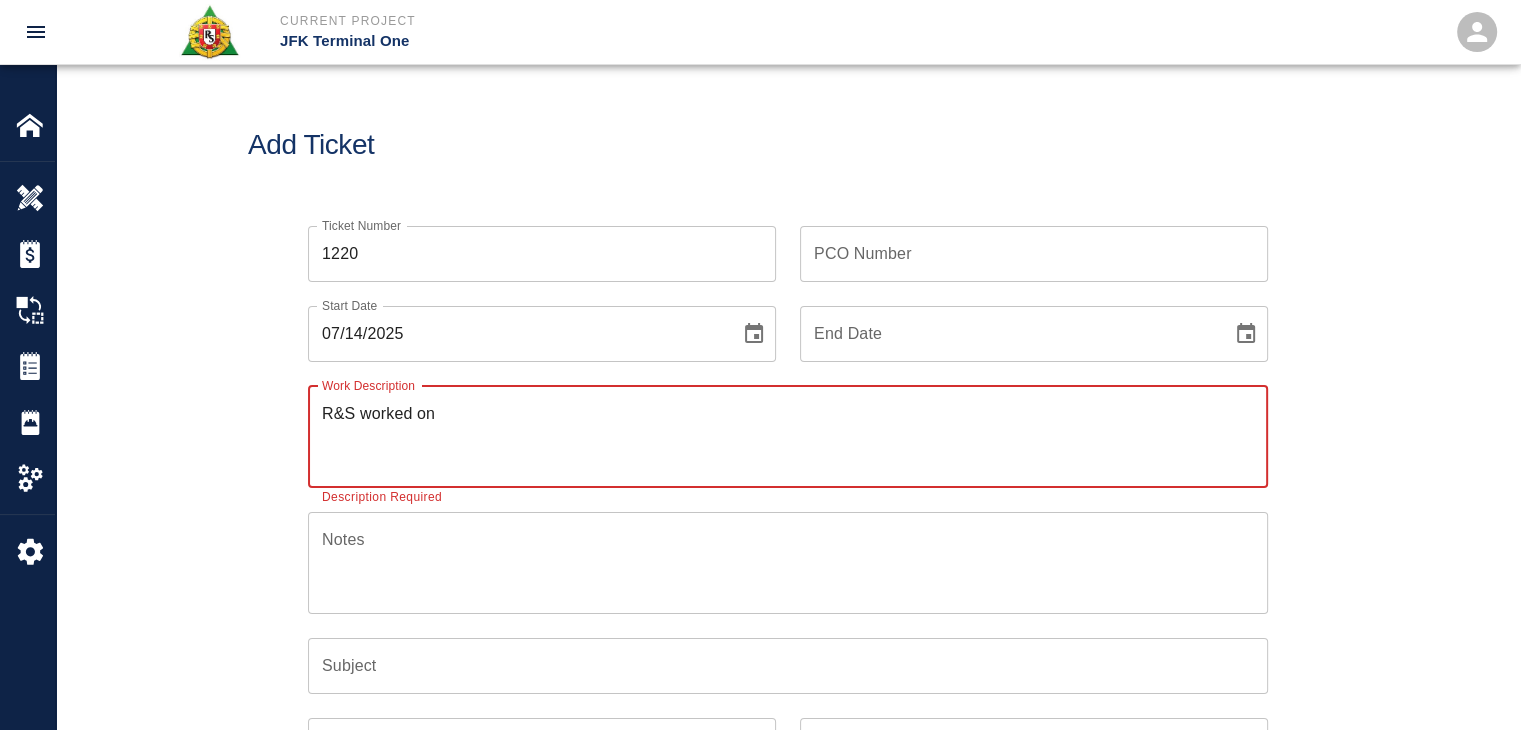 type on "R&S worked on" 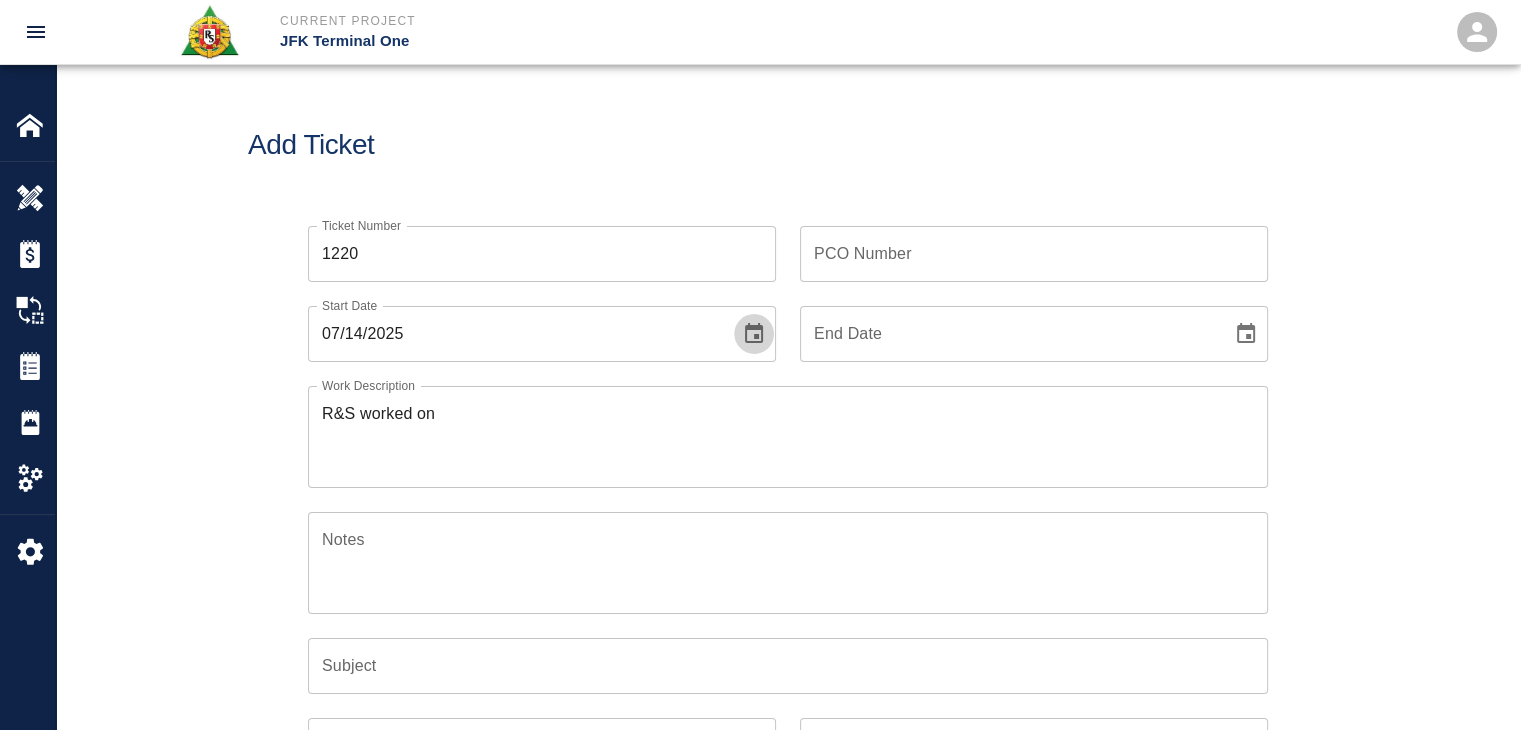 click 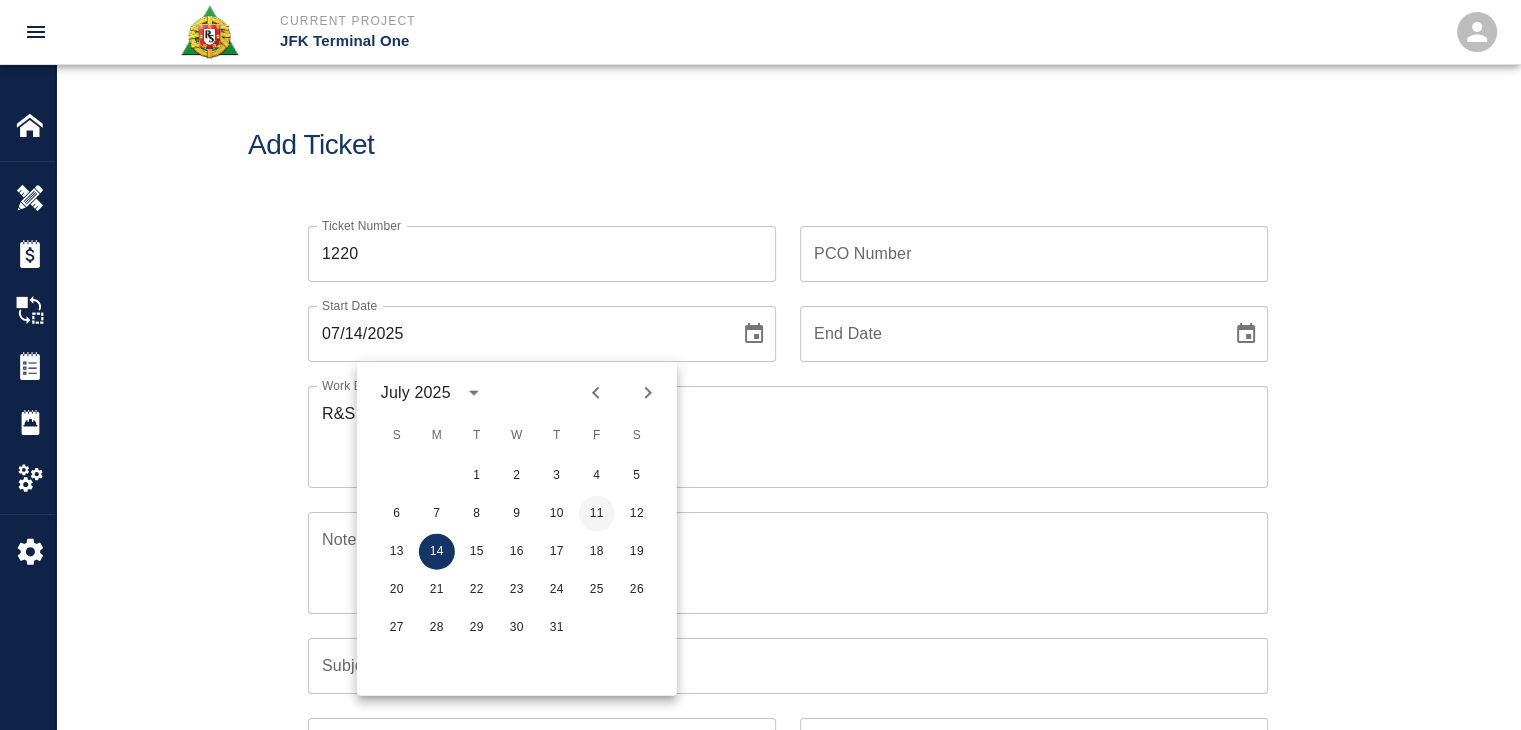 click on "11" at bounding box center [597, 514] 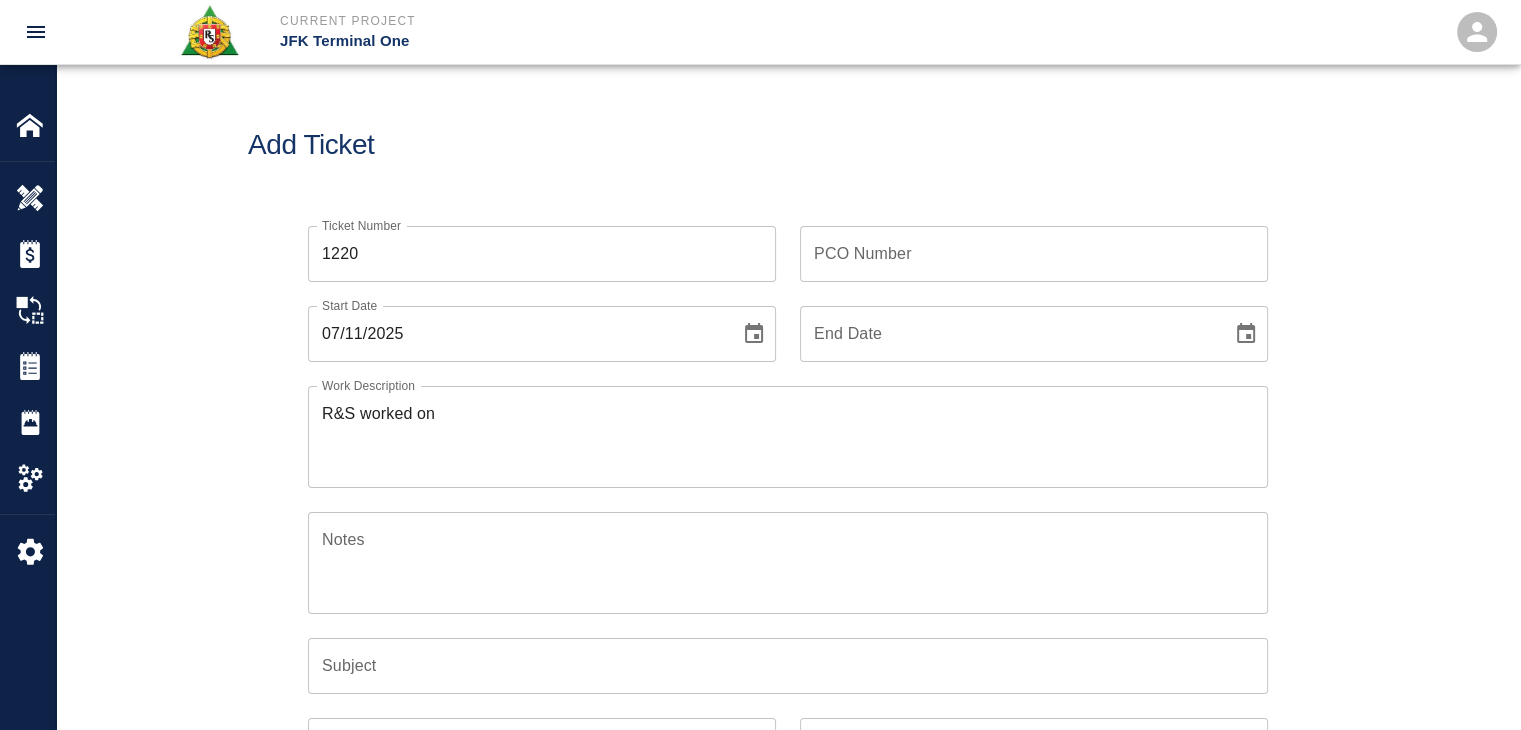 click on "R&S worked on" at bounding box center (788, 436) 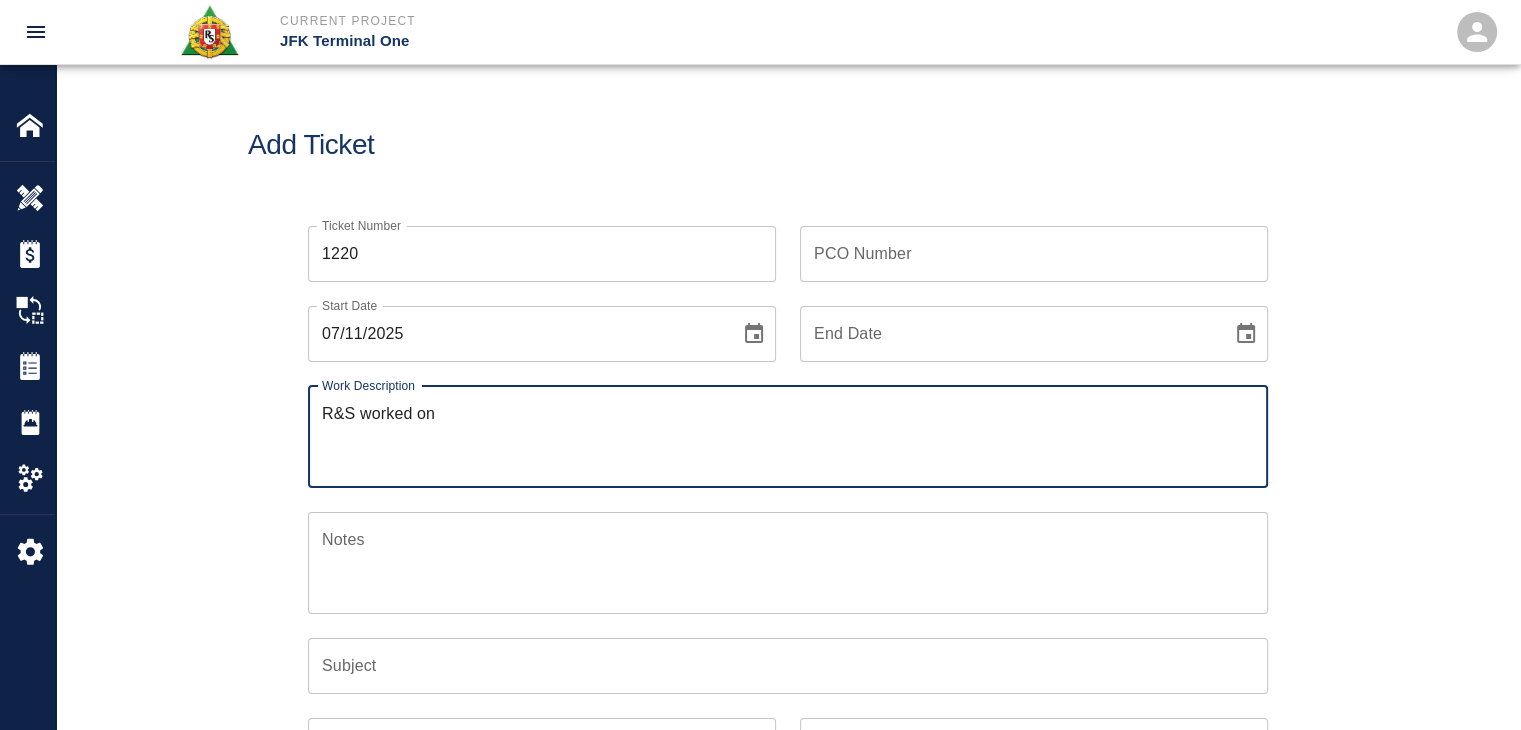 paste on "PI#0624
L3 HH-S4,Room 278
patching 5 holes
Two carpenters two hours" 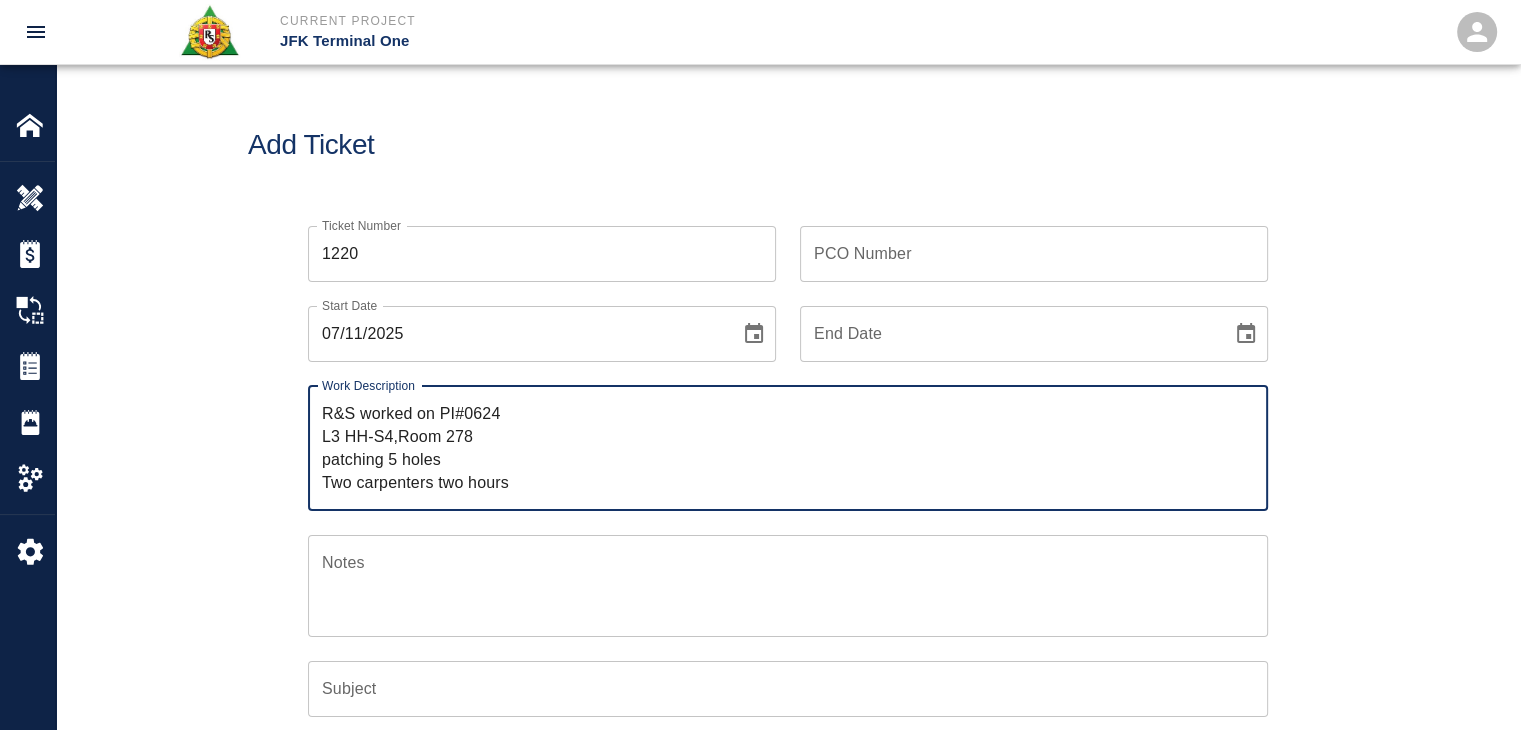 drag, startPoint x: 530, startPoint y: 411, endPoint x: 465, endPoint y: 413, distance: 65.03076 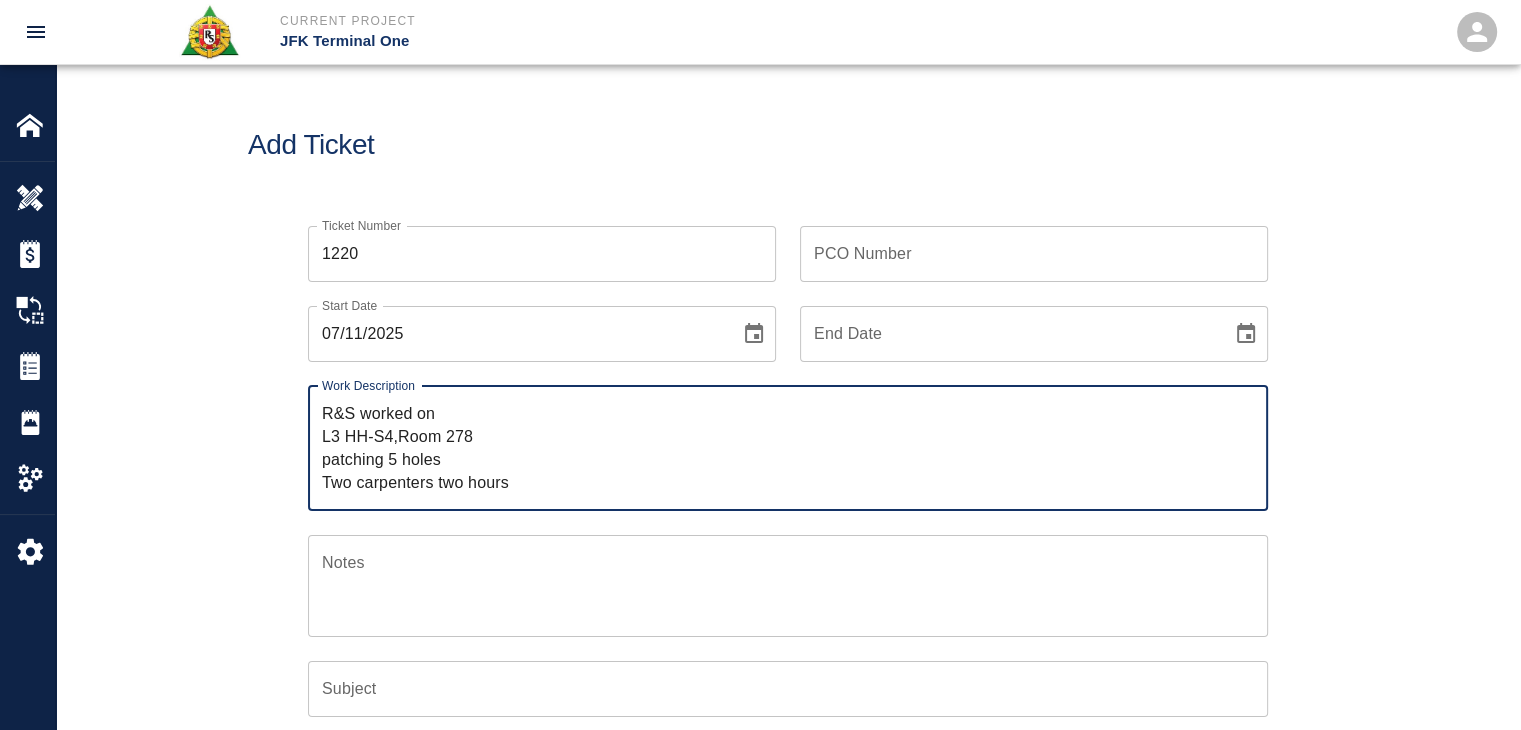 type on "R&S worked on
L3 HH-S4,Room 278
patching 5 holes
Two carpenters two hours" 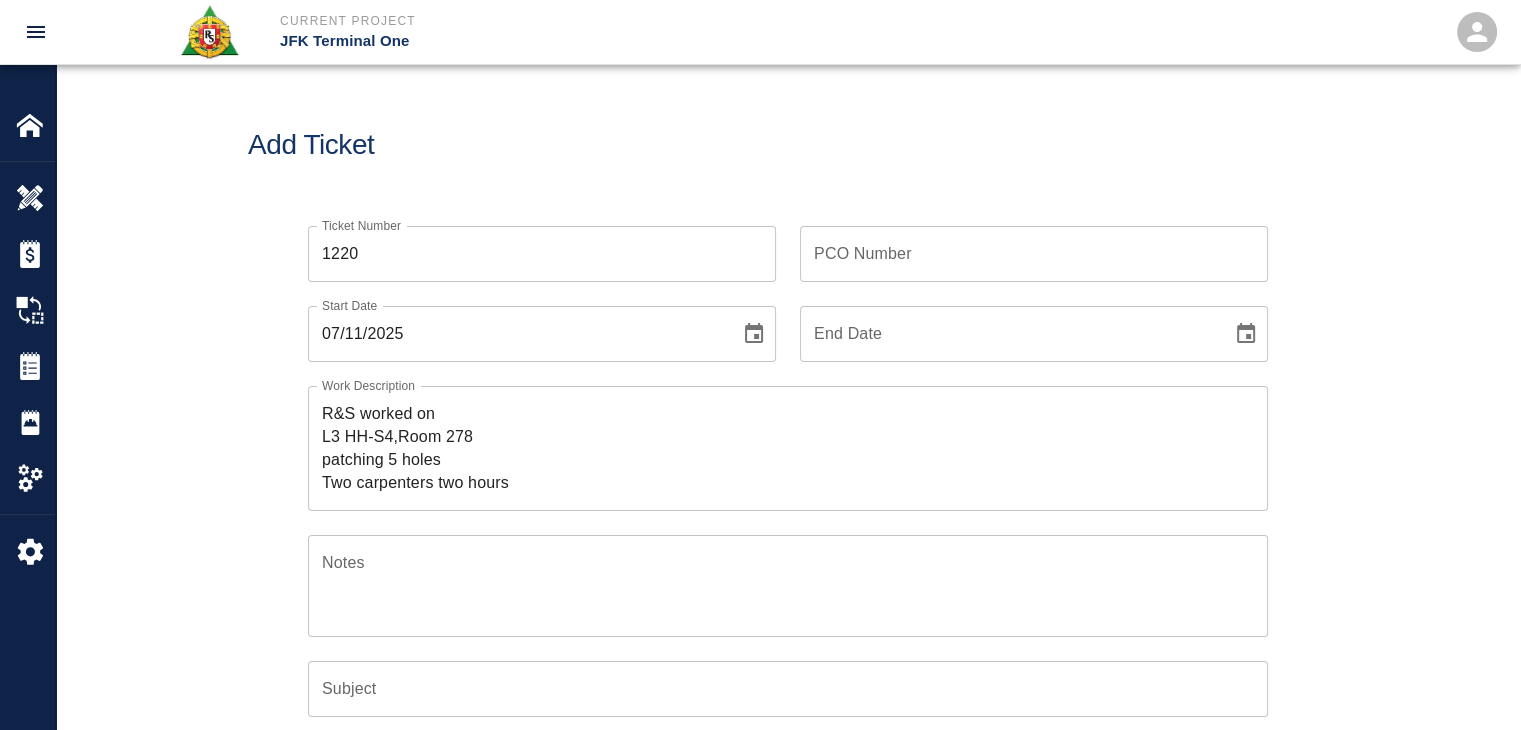 click on "PCO Number" at bounding box center (1034, 254) 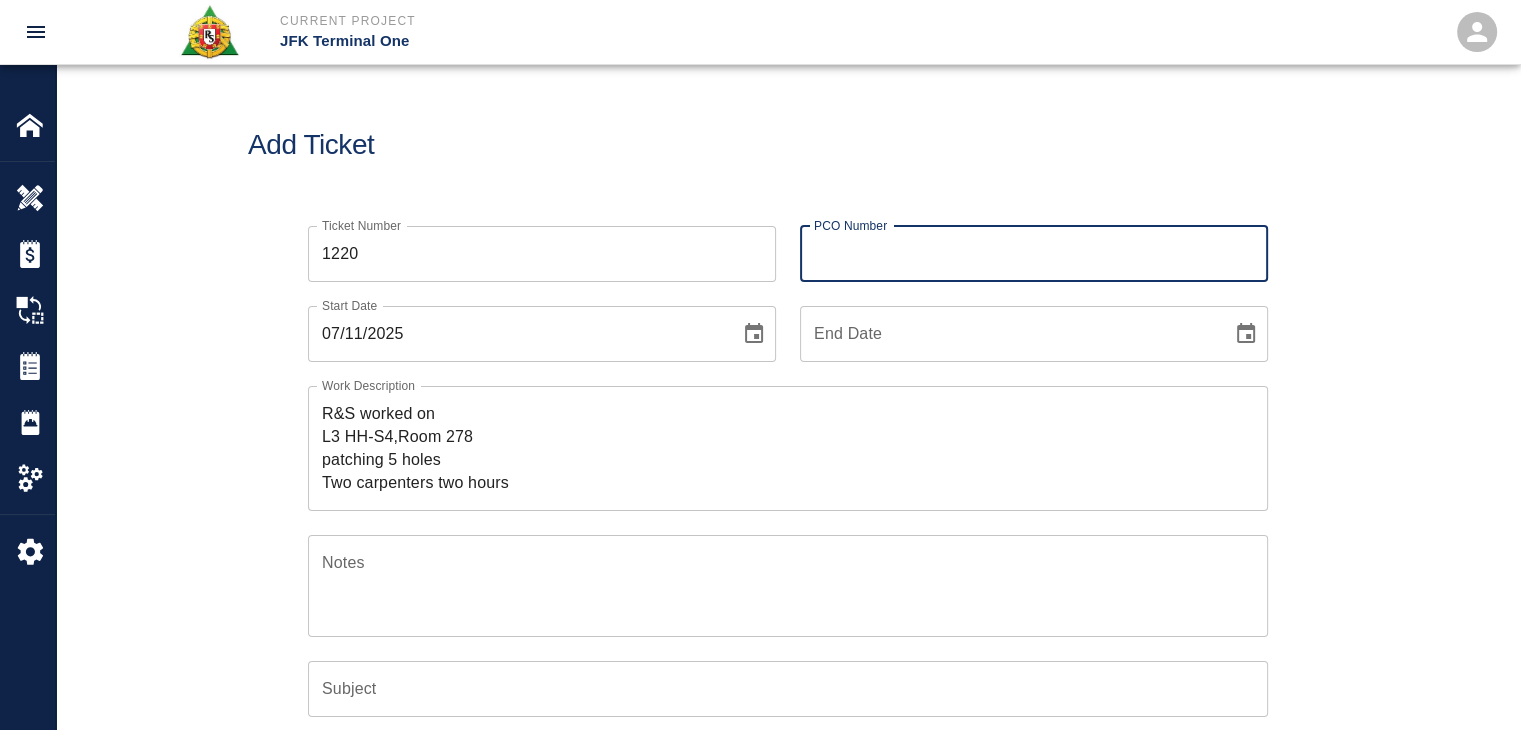 paste on "0624" 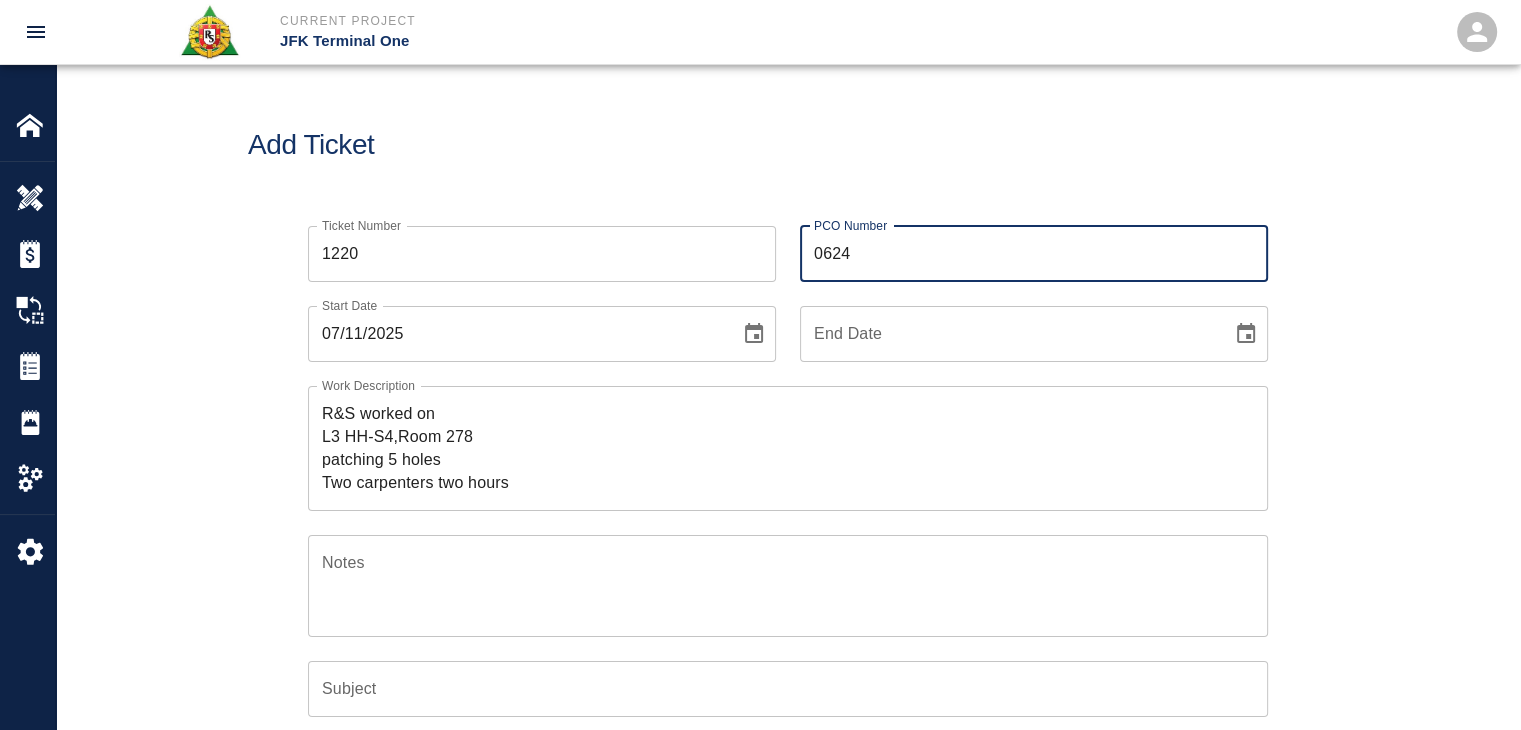 type on "0624" 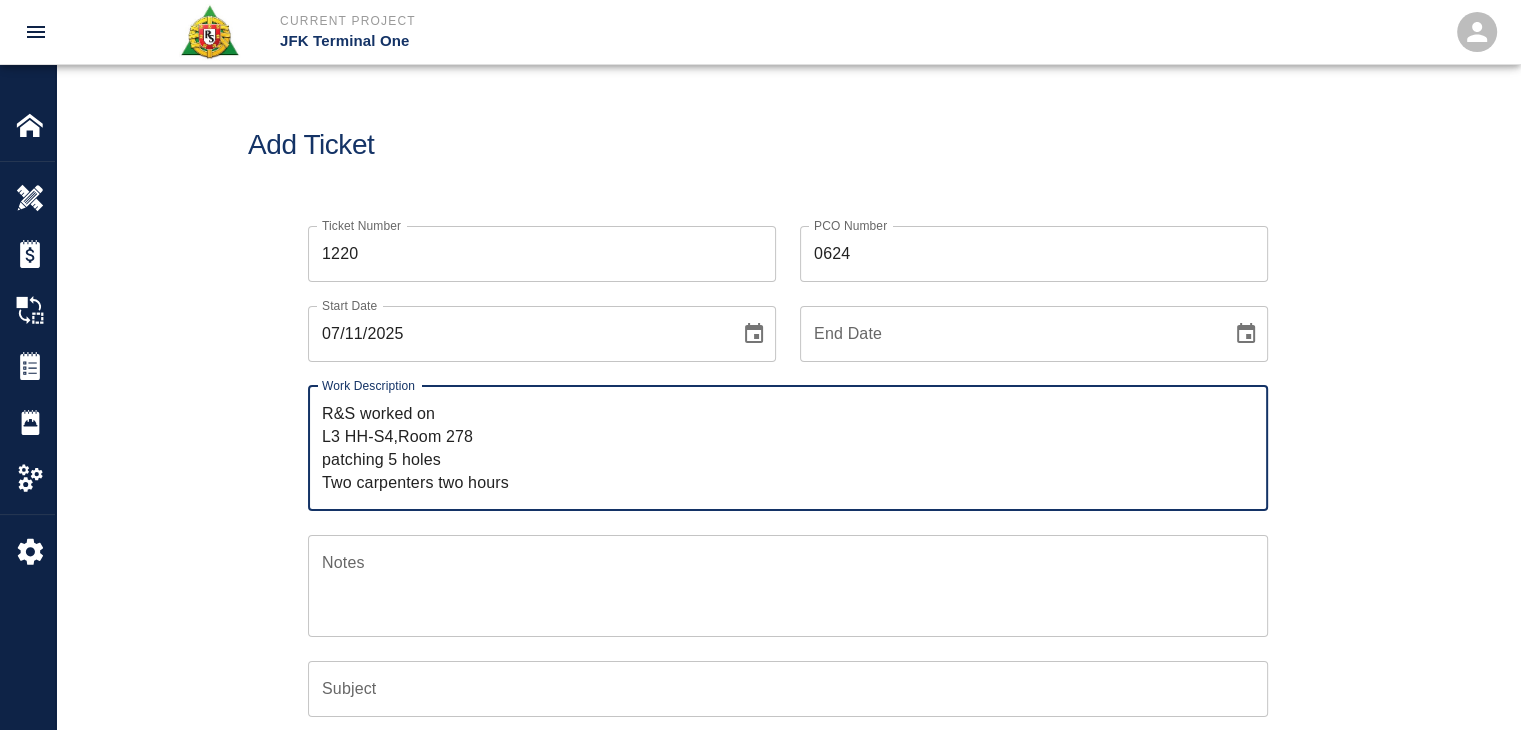 click on "R&S worked on
L3 HH-S4,Room 278
patching 5 holes
Two carpenters two hours" at bounding box center [788, 448] 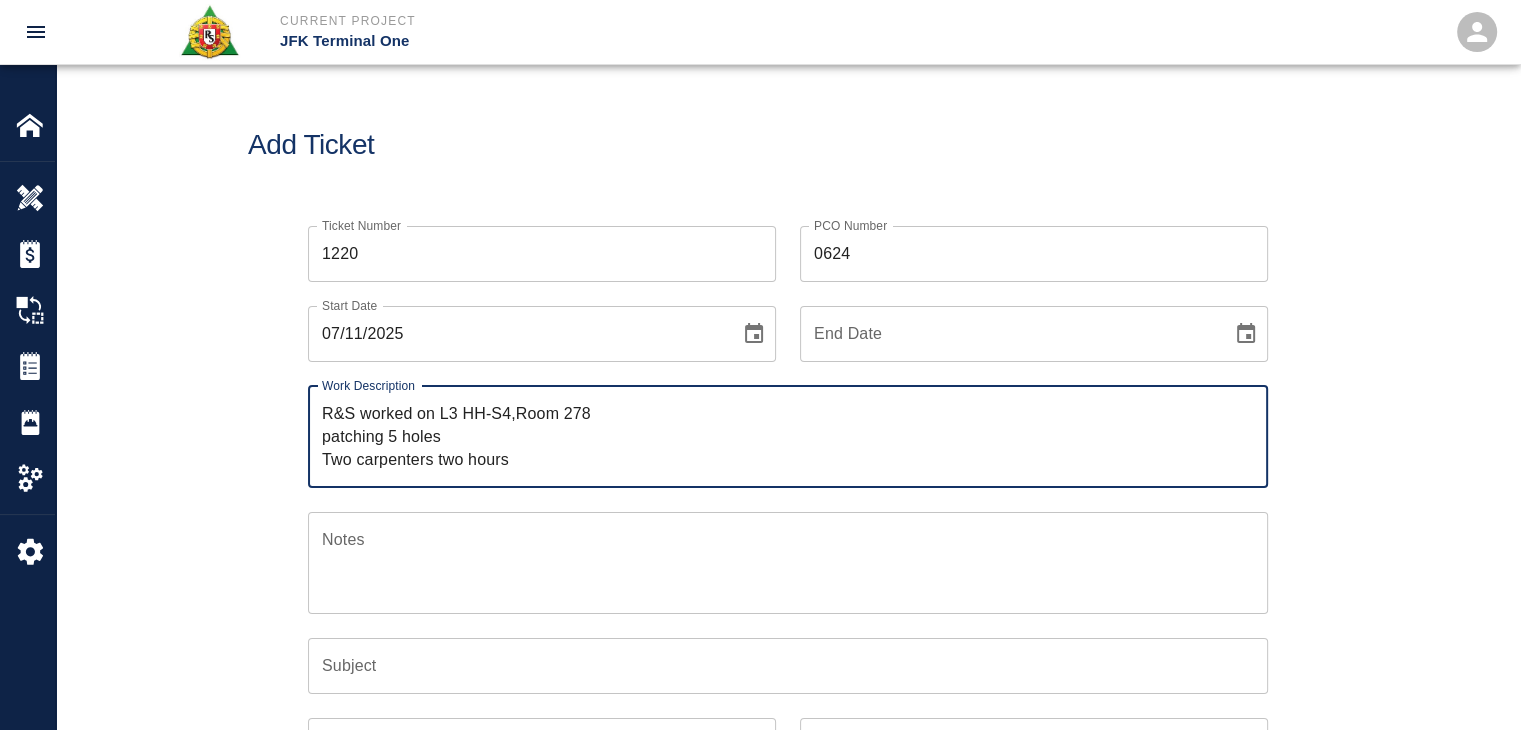 drag, startPoint x: 472, startPoint y: 433, endPoint x: 310, endPoint y: 437, distance: 162.04938 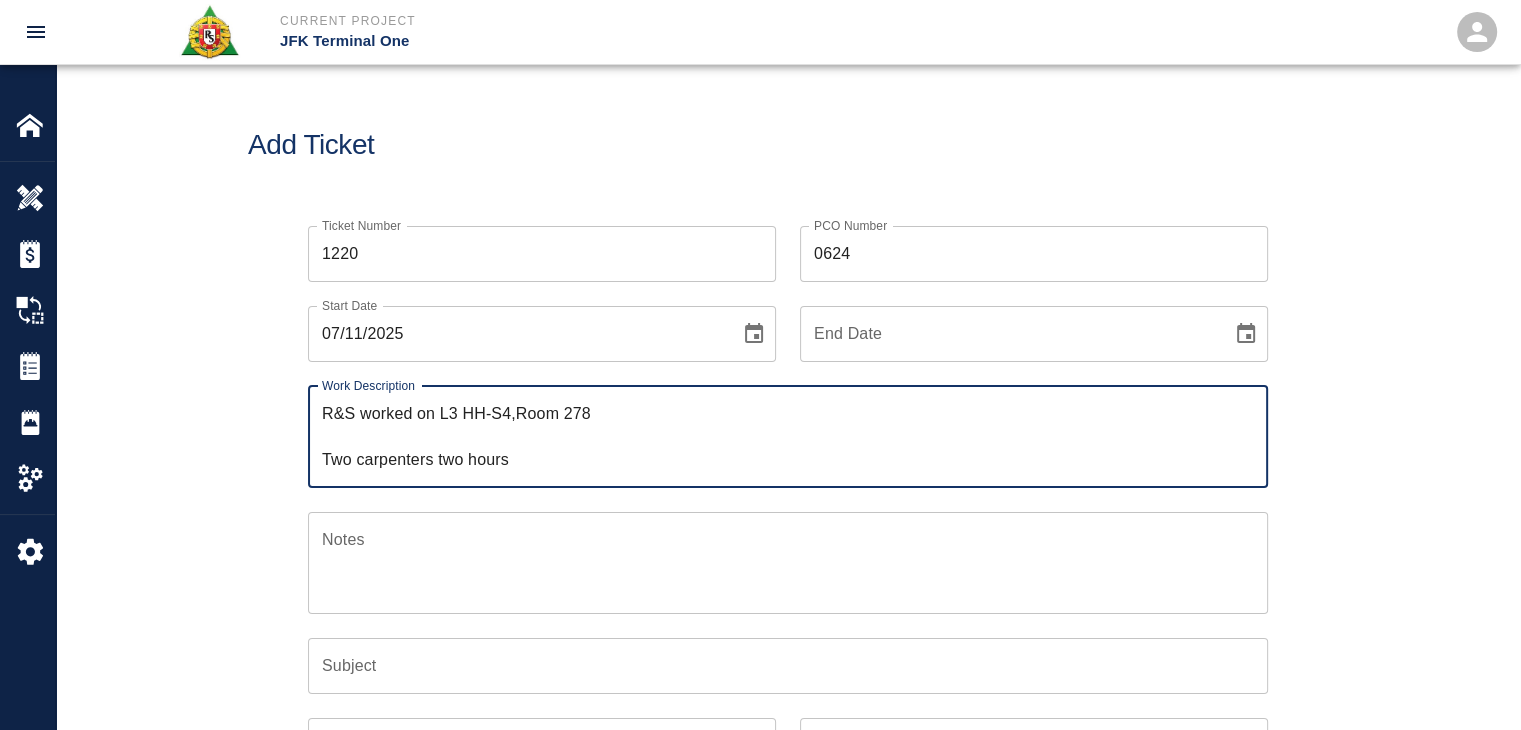 click on "R&S worked on L3 HH-S4,Room 278
Two carpenters two hours" at bounding box center (788, 436) 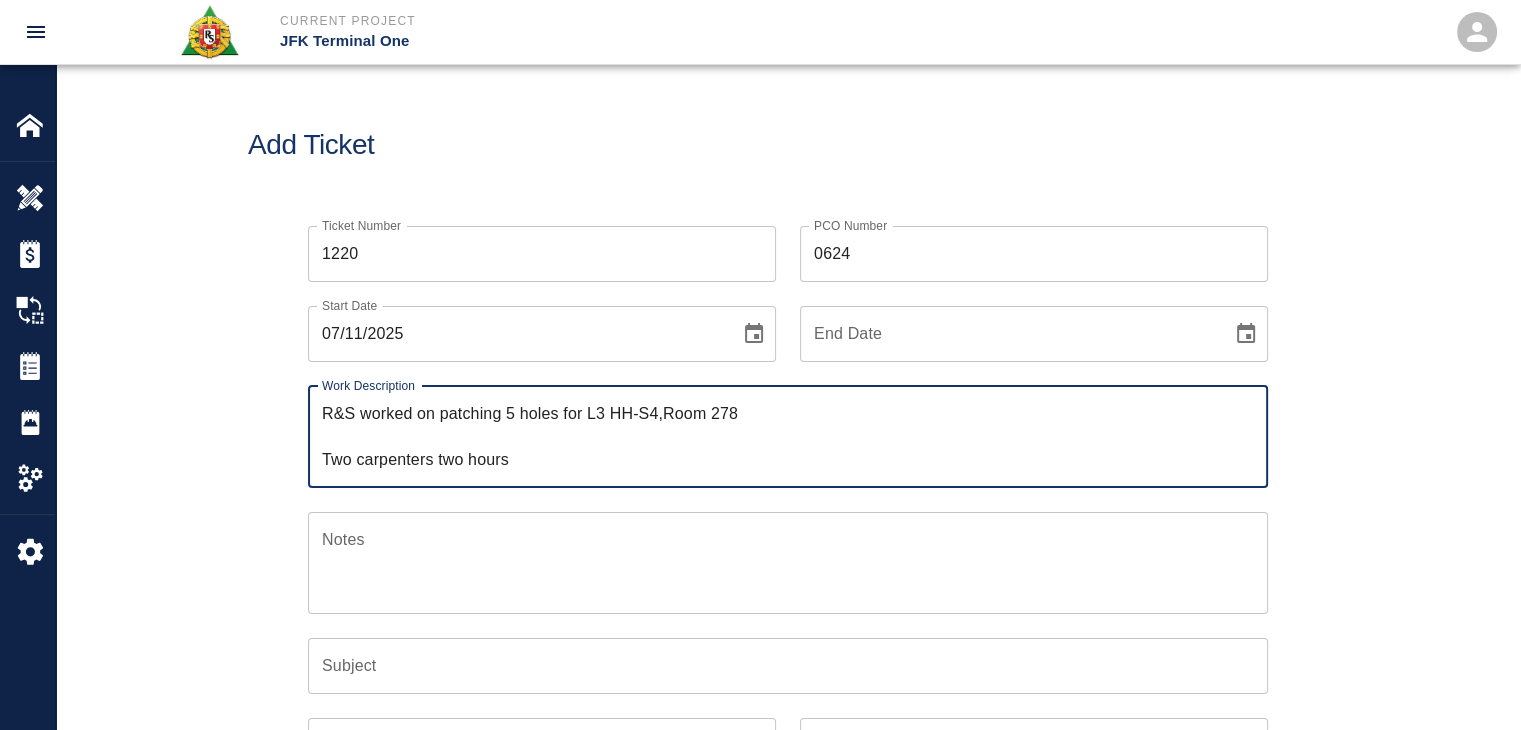 click on "R&S worked on patching 5 holes for L3 HH-S4,Room 278
Two carpenters two hours" at bounding box center [788, 436] 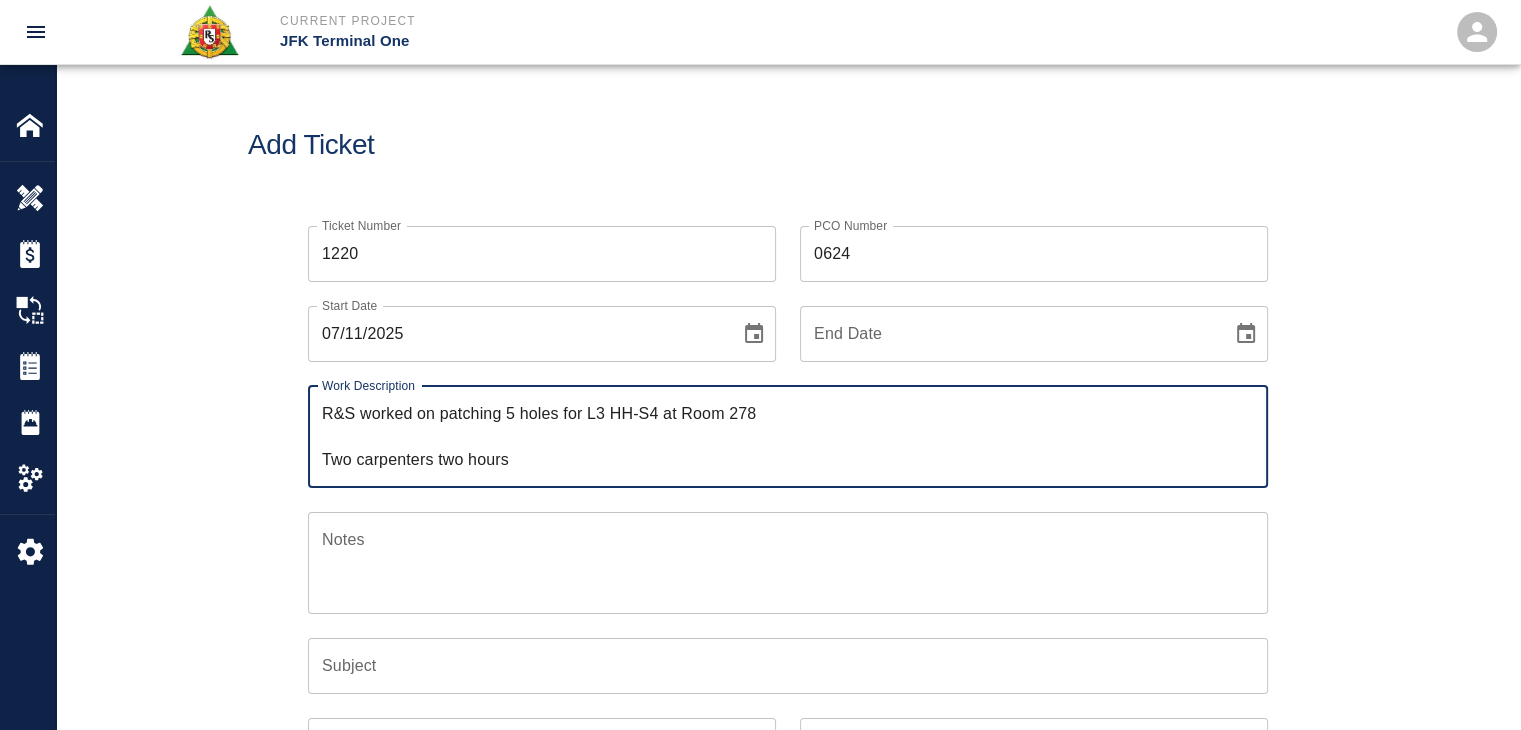 click on "R&S worked on patching 5 holes for L3 HH-S4 at Room 278
Two carpenters two hours" at bounding box center (788, 436) 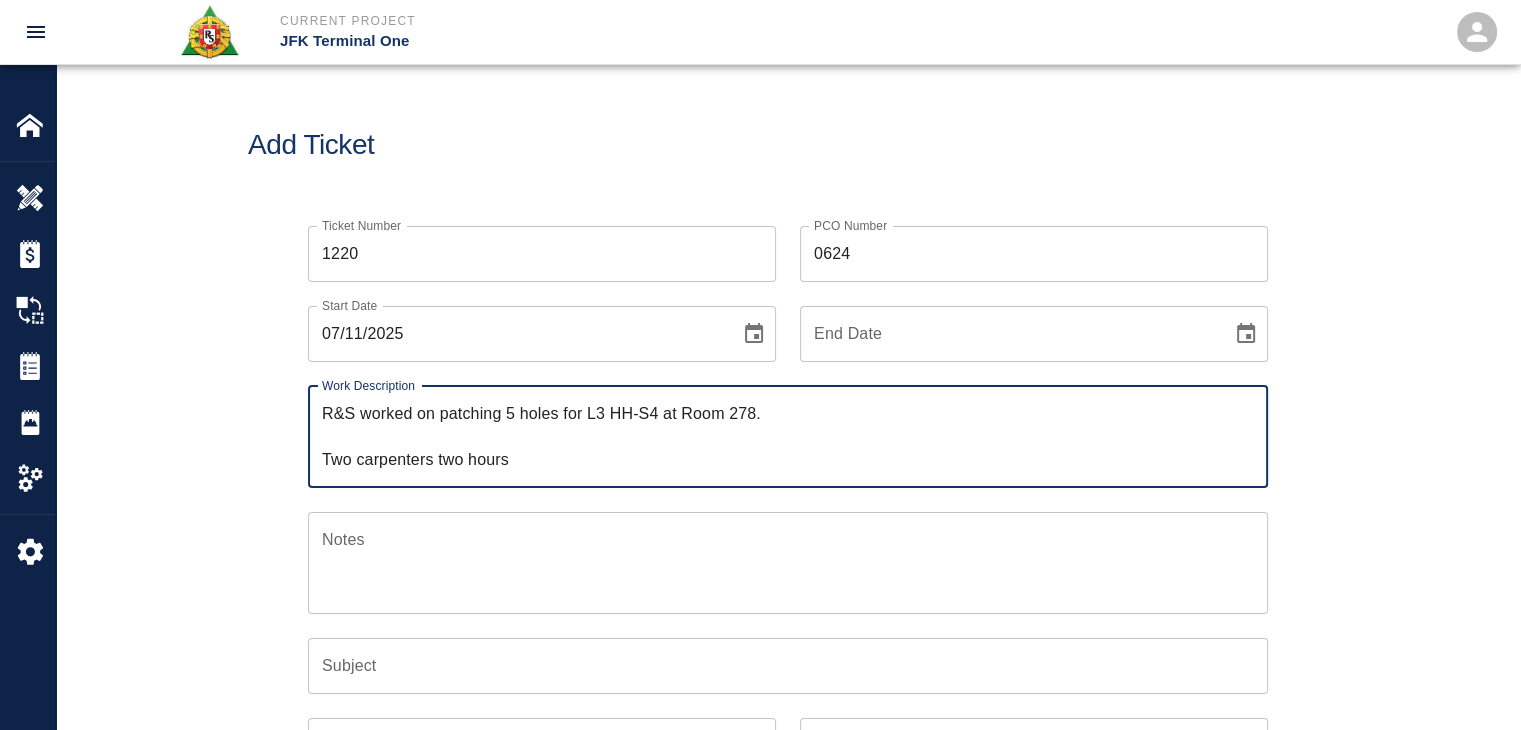click on "R&S worked on patching 5 holes for L3 HH-S4 at Room 278.
Two carpenters two hours" at bounding box center (788, 436) 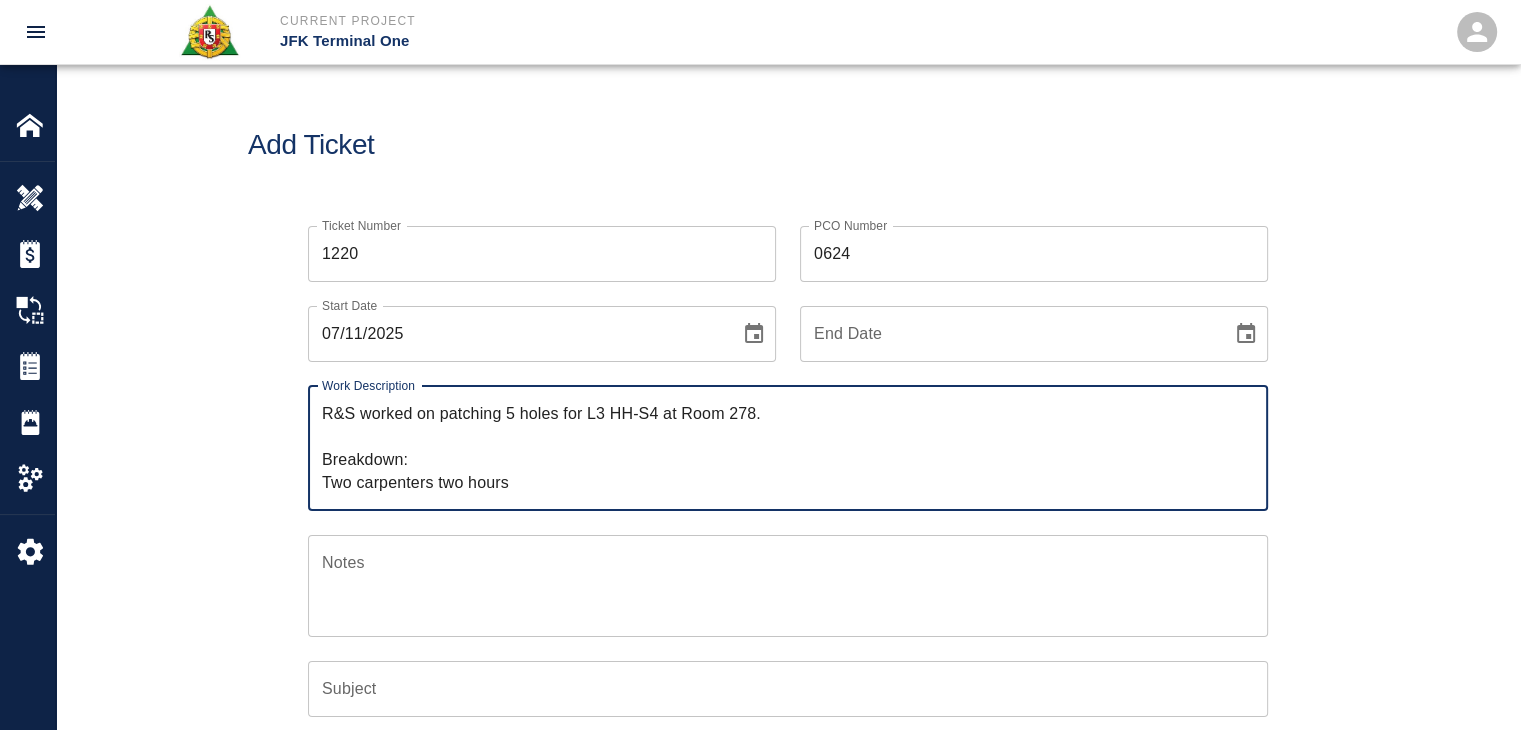 click on "R&S worked on patching 5 holes for L3 HH-S4 at Room 278.
Breakdown:
Two carpenters two hours" at bounding box center [788, 448] 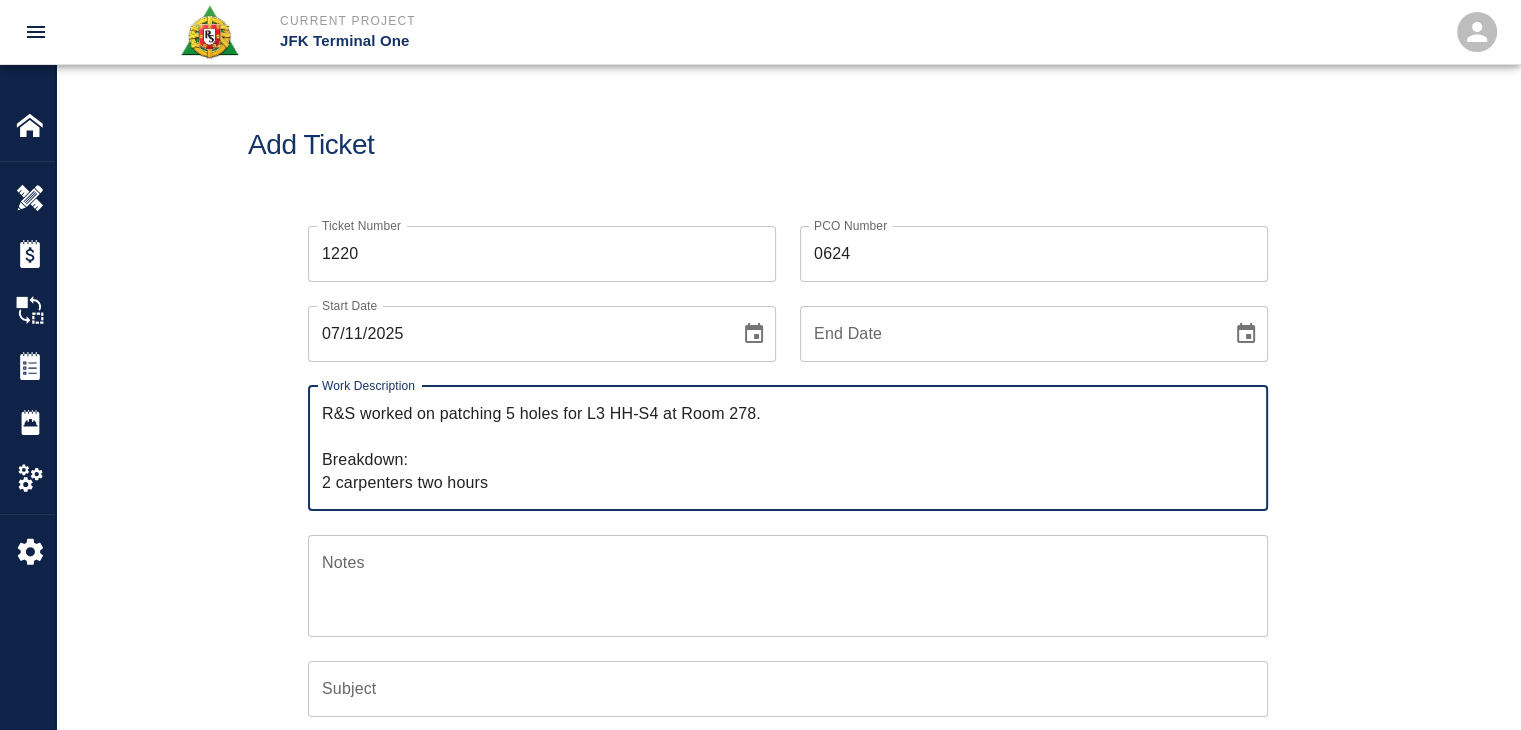 click on "R&S worked on patching 5 holes for L3 HH-S4 at Room 278.
Breakdown:
2 carpenters two hours" at bounding box center (788, 448) 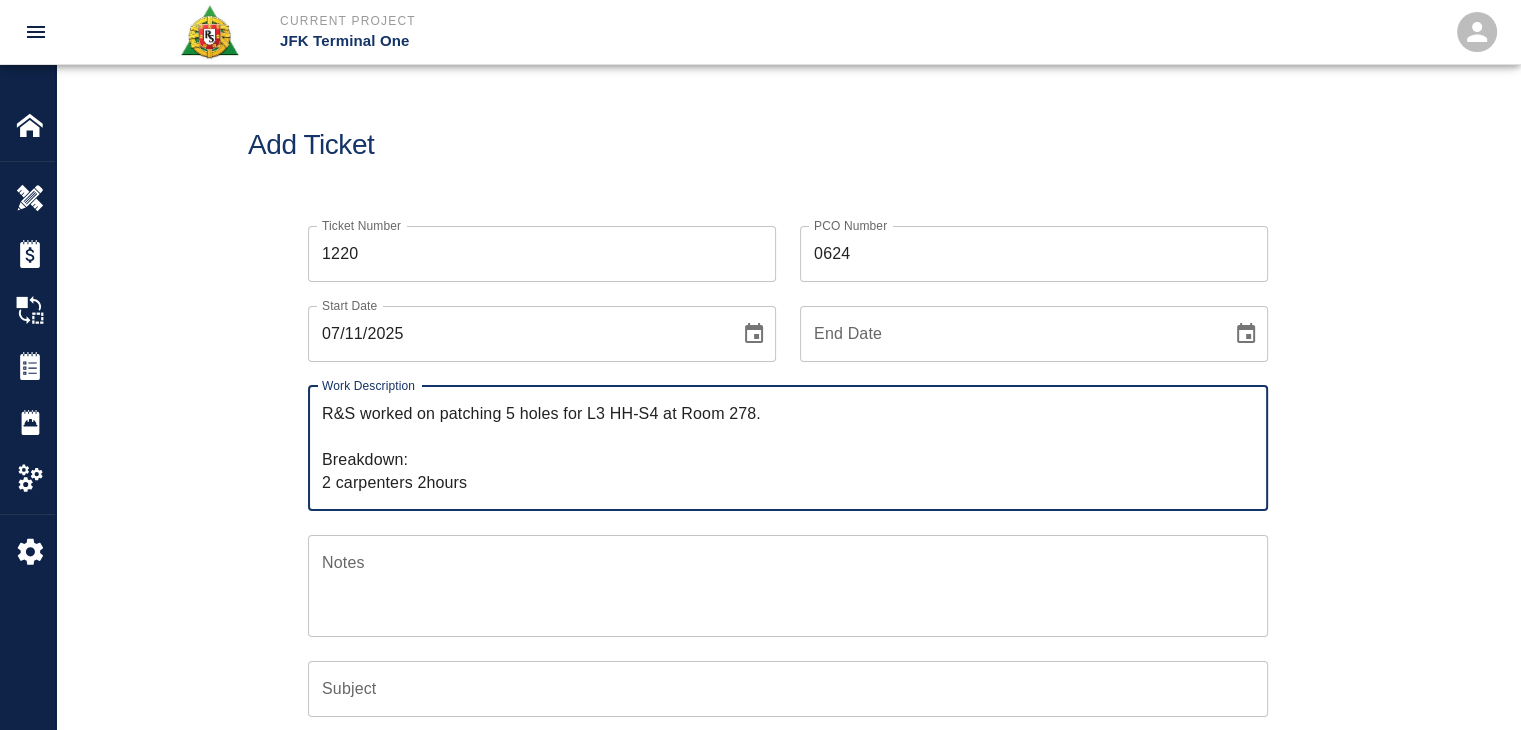 click on "R&S worked on patching 5 holes for L3 HH-S4 at Room 278.
Breakdown:
2 carpenters 2hours" at bounding box center [788, 448] 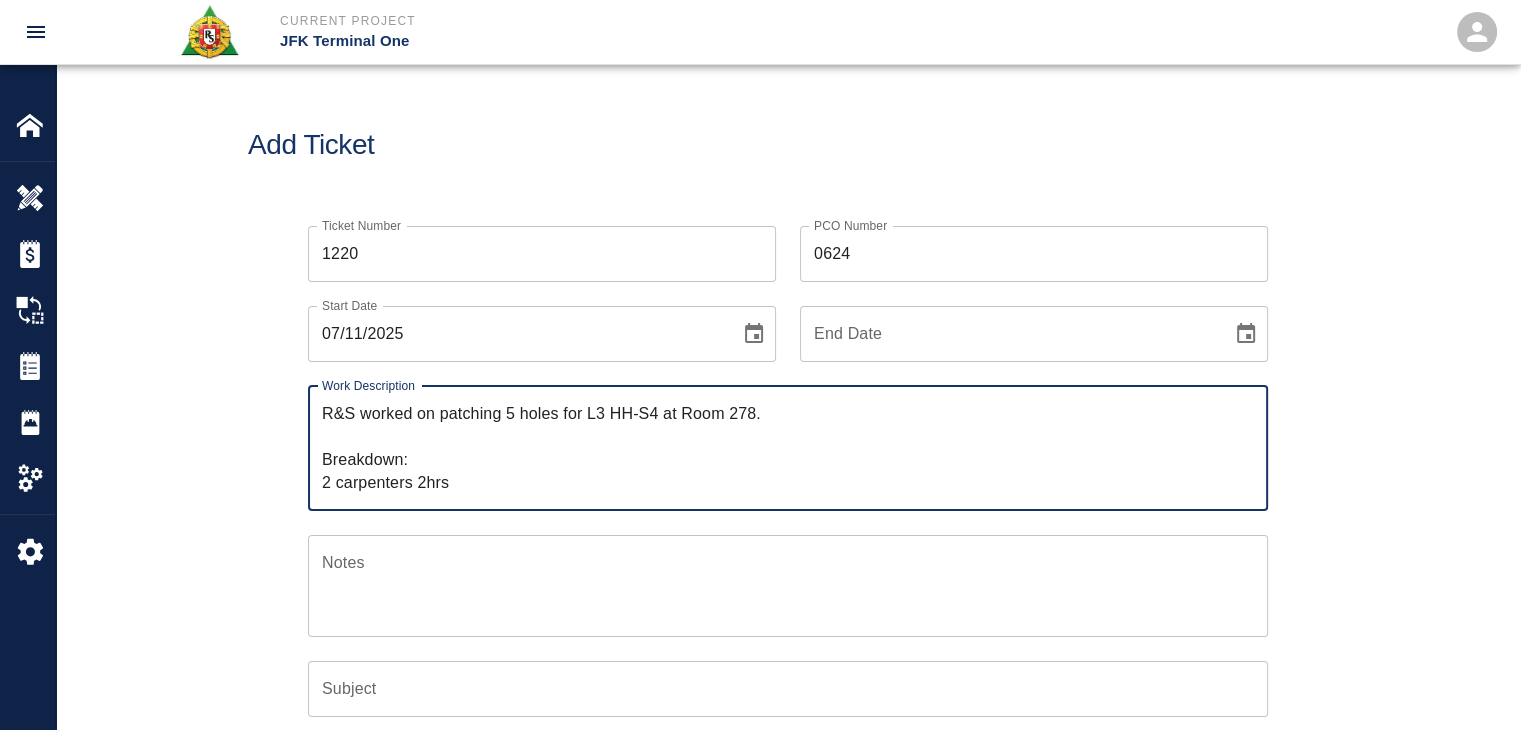 click on "R&S worked on patching 5 holes for L3 HH-S4 at Room 278.
Breakdown:
2 carpenters 2hrs" at bounding box center [788, 448] 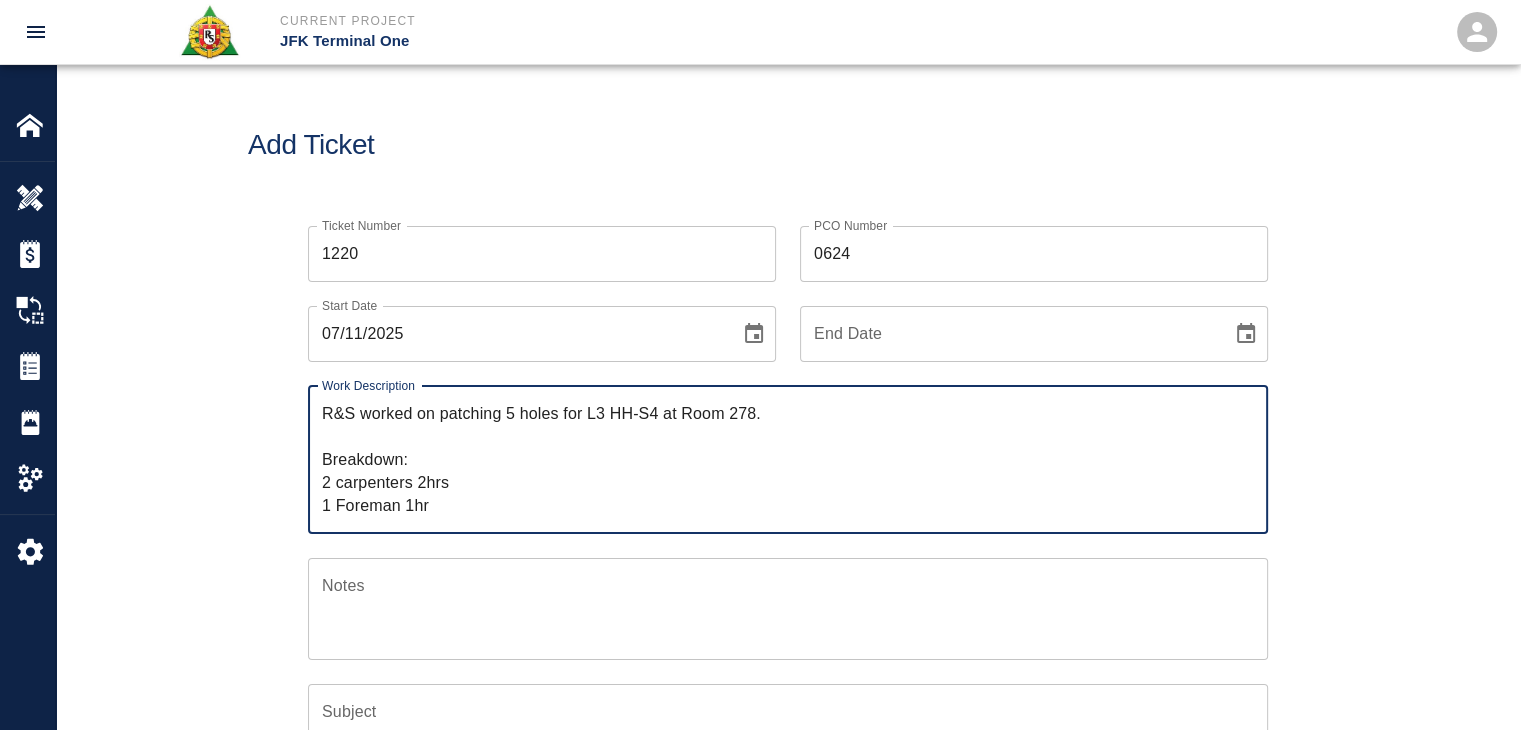 click on "R&S worked on patching 5 holes for L3 HH-S4 at Room 278.
Breakdown:
2 carpenters 2hrs
1 Foreman 1hr" at bounding box center (788, 459) 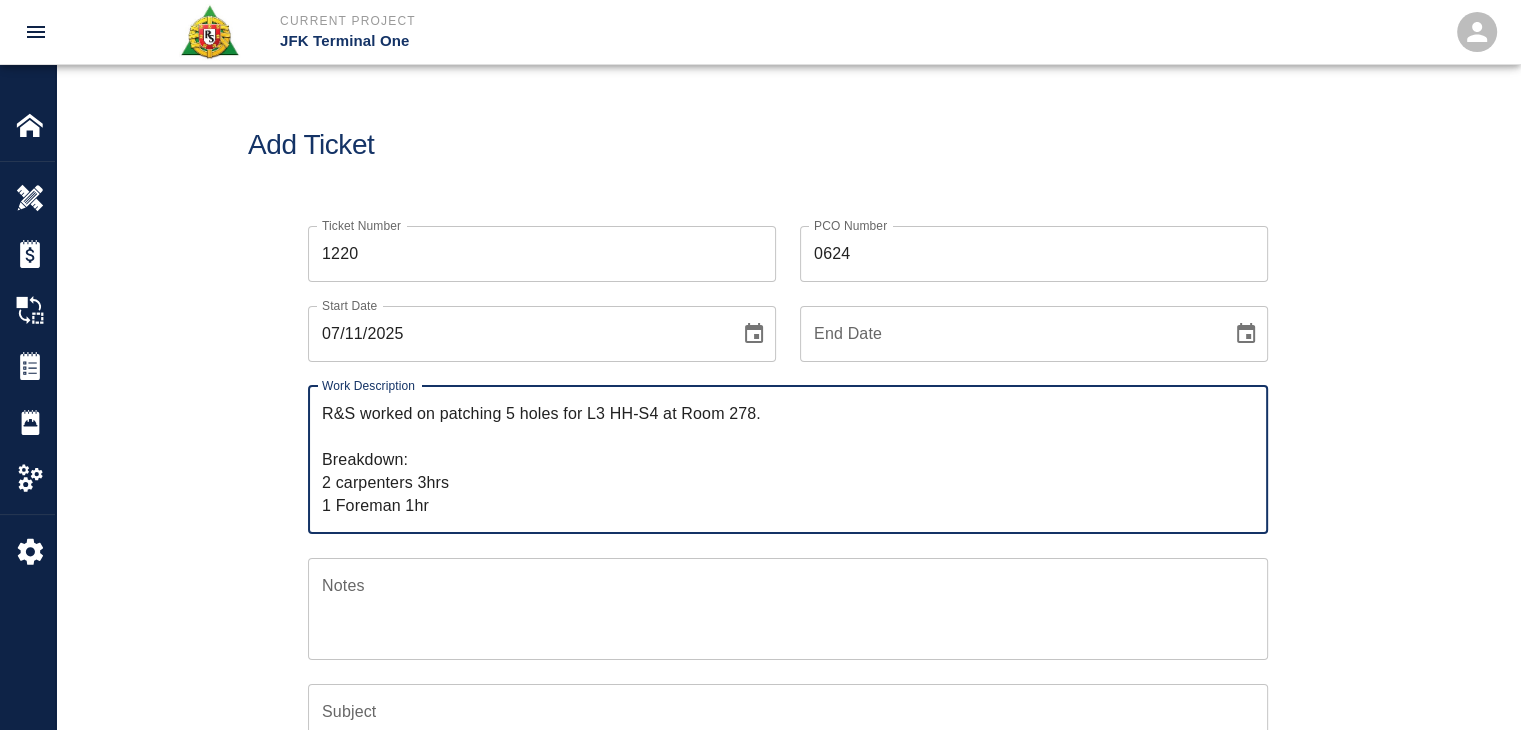 click on "R&S worked on patching 5 holes for L3 HH-S4 at Room 278.
Breakdown:
2 carpenters 3hrs
1 Foreman 1hr" at bounding box center [788, 459] 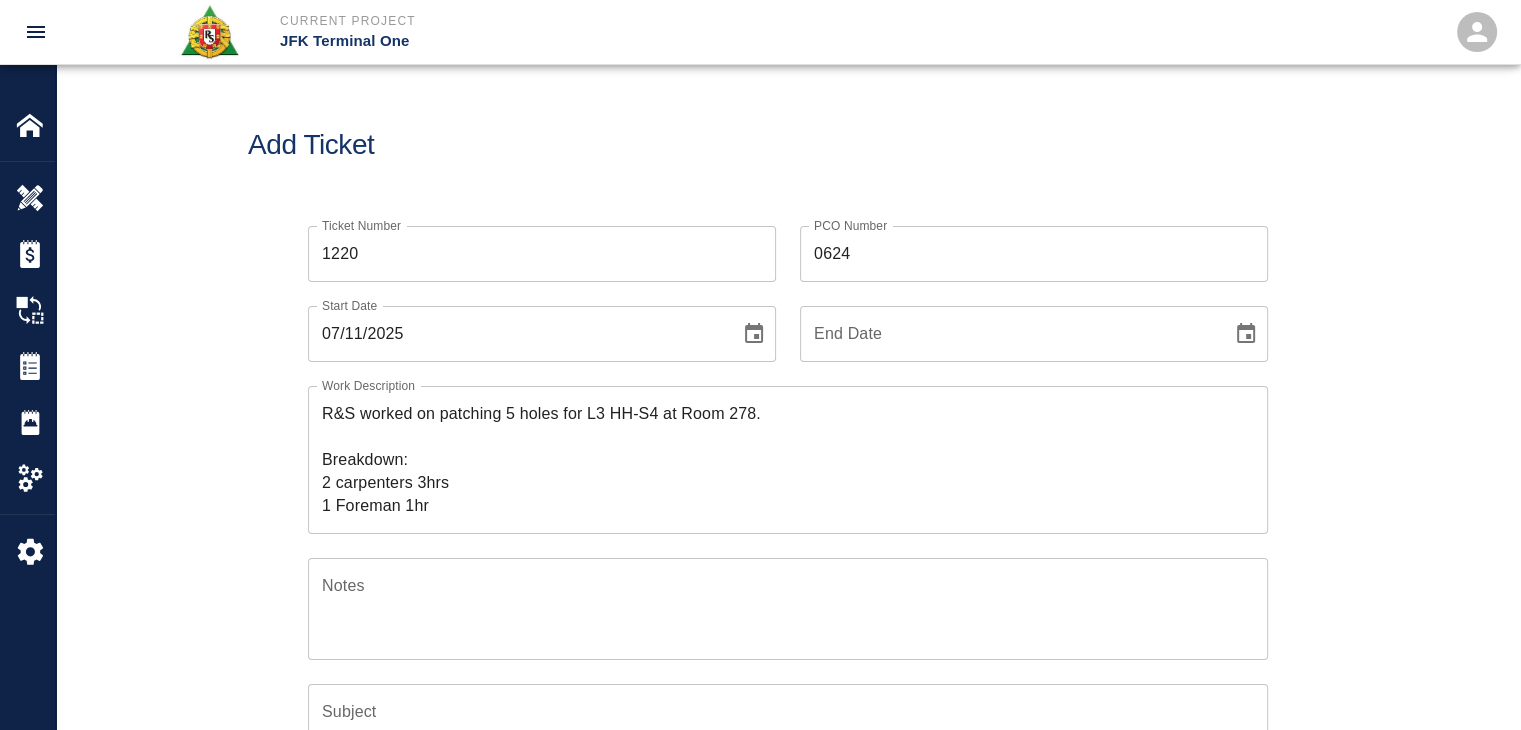 click on "Ticket Number 1220 Ticket Number" at bounding box center [530, 242] 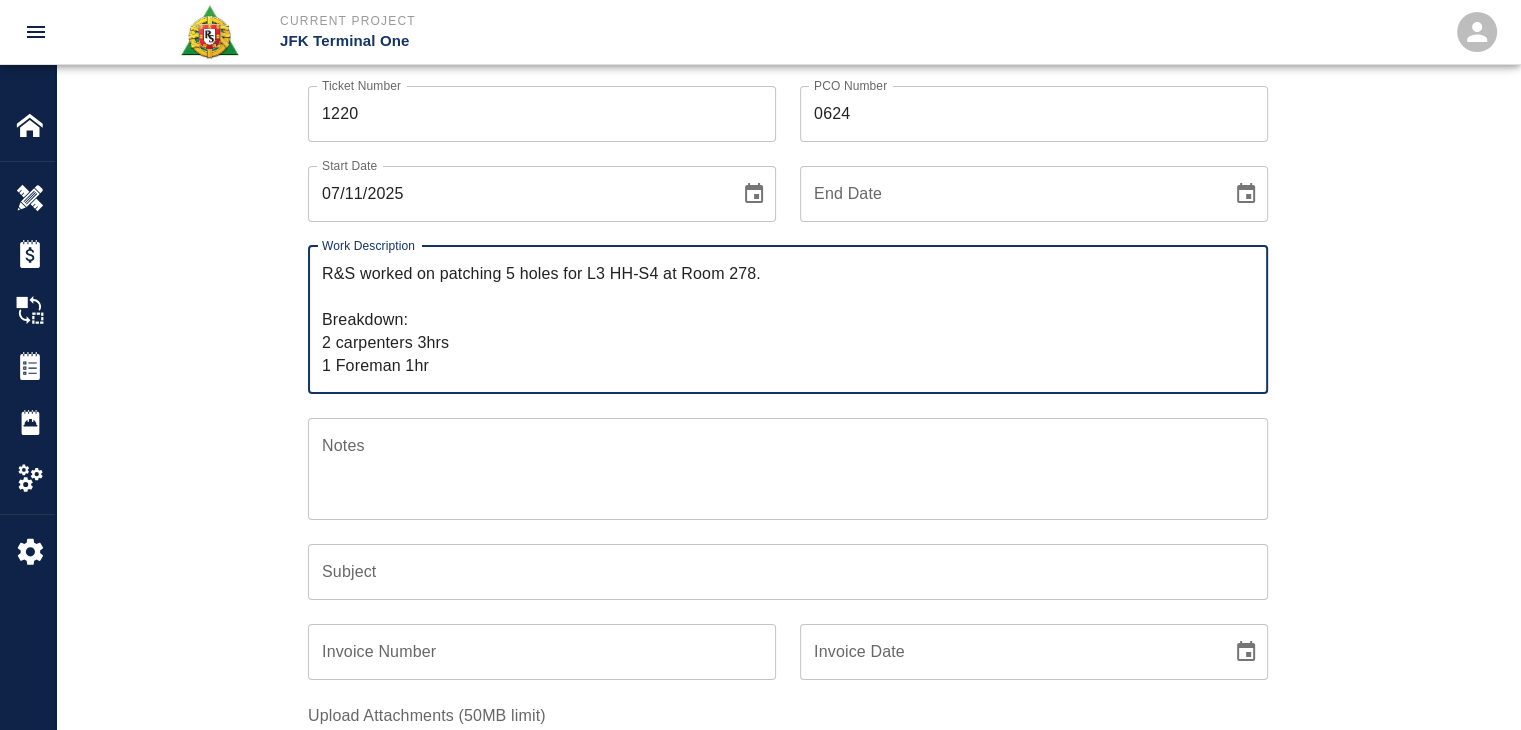 drag, startPoint x: 773, startPoint y: 270, endPoint x: 436, endPoint y: 284, distance: 337.29068 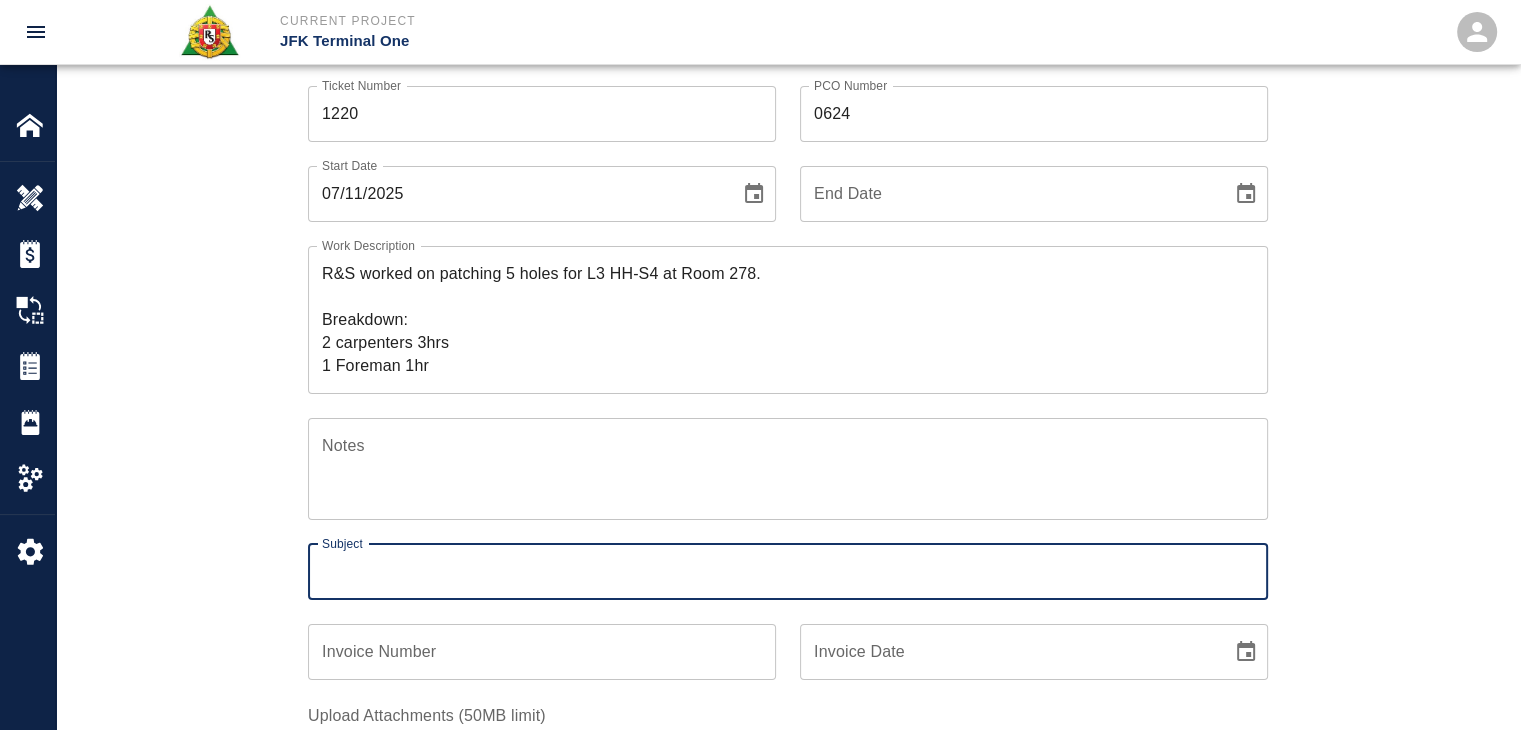 paste on "patching 5 holes for L3 HH-S4 at Room 278." 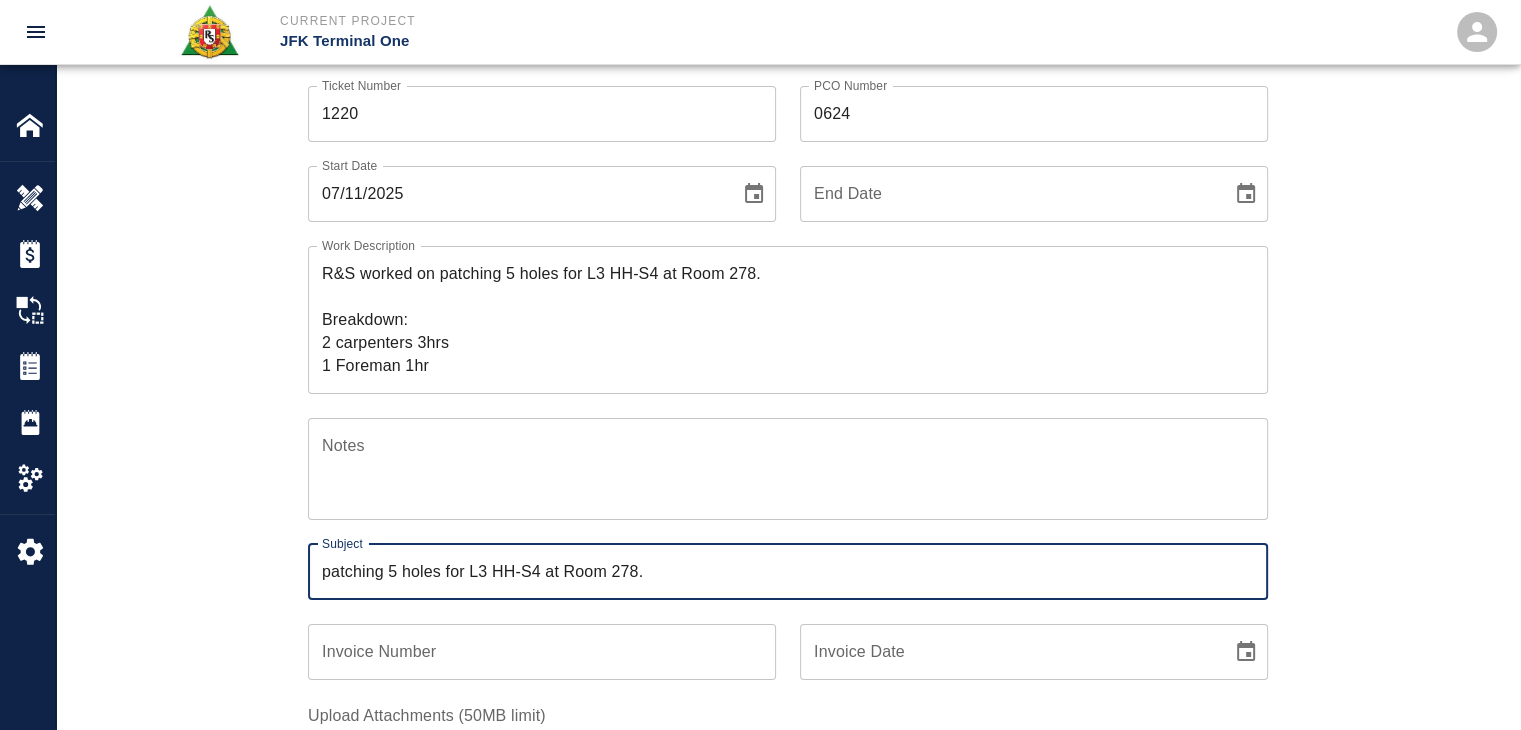 click on "patching 5 holes for L3 HH-S4 at Room 278." at bounding box center [788, 572] 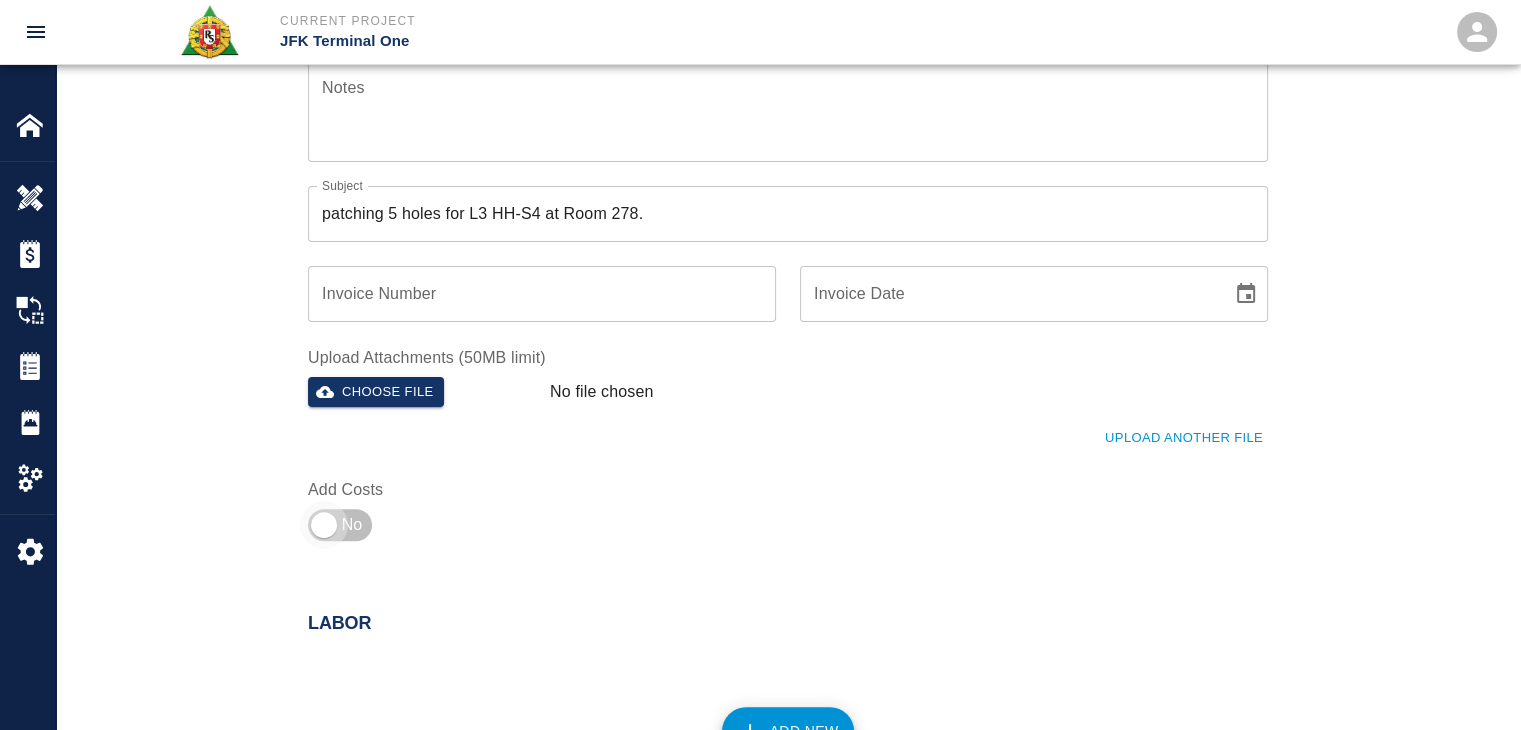 click at bounding box center (324, 525) 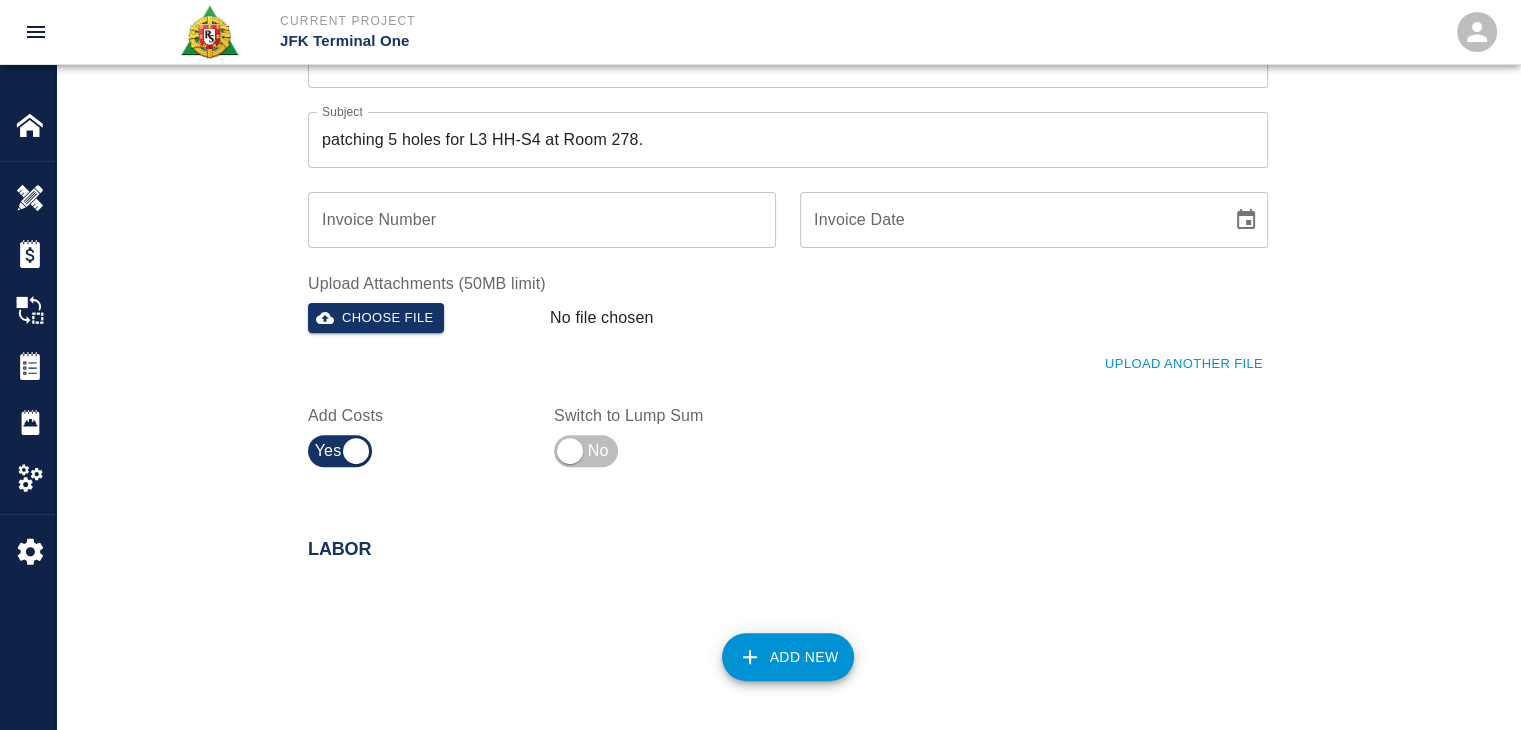 scroll, scrollTop: 912, scrollLeft: 0, axis: vertical 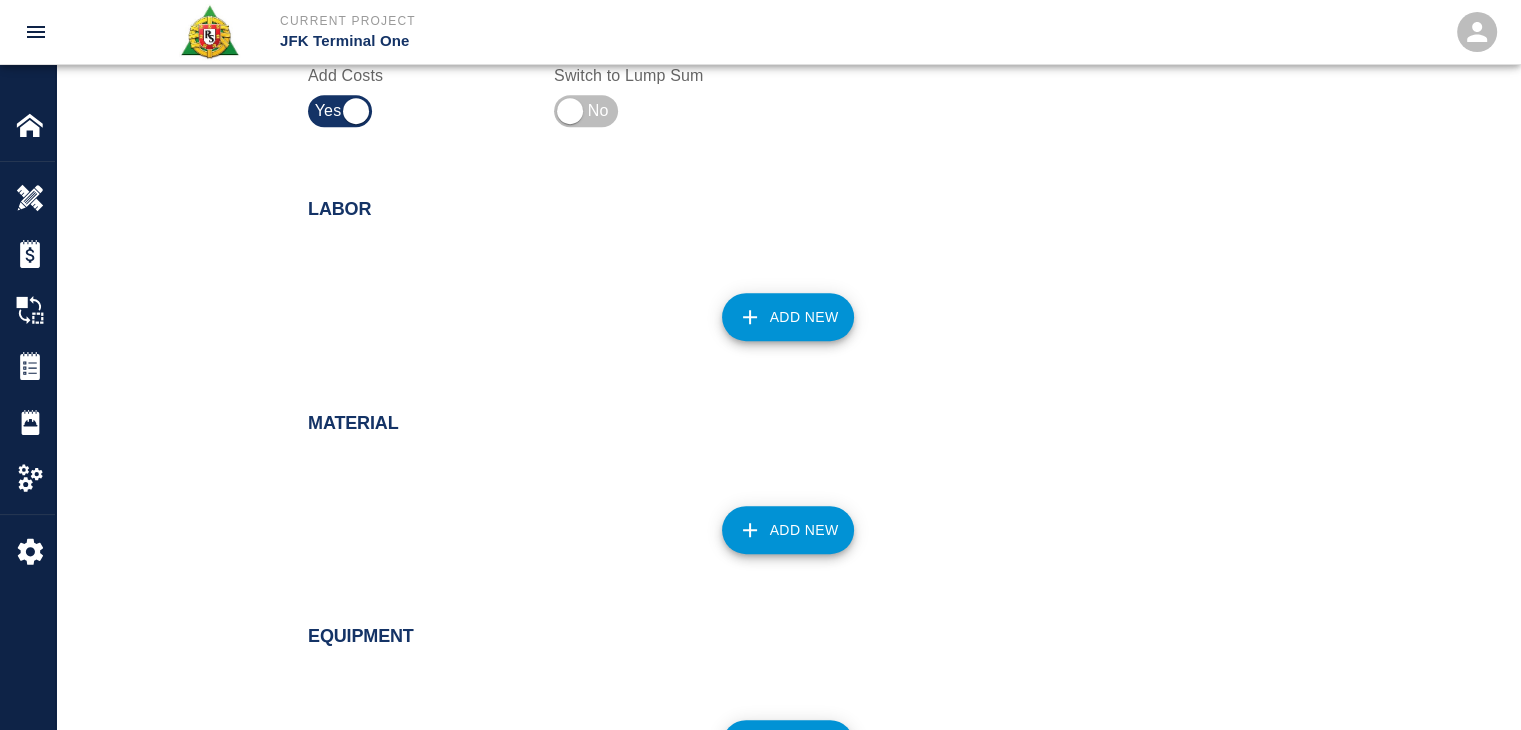 click on "Add New" at bounding box center [788, 317] 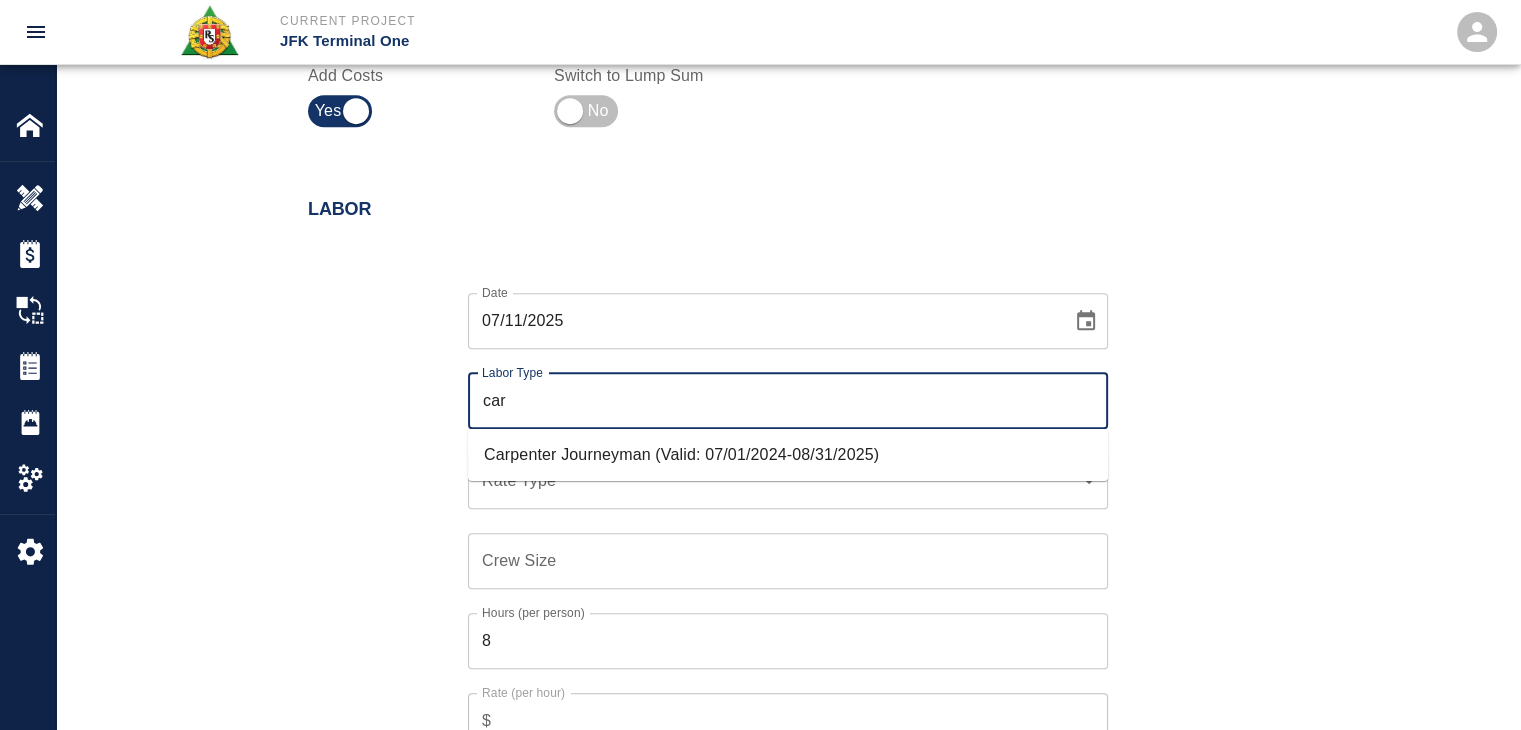 click on "Carpenter Journeyman (Valid: 07/01/2024-08/31/2025)" at bounding box center (788, 455) 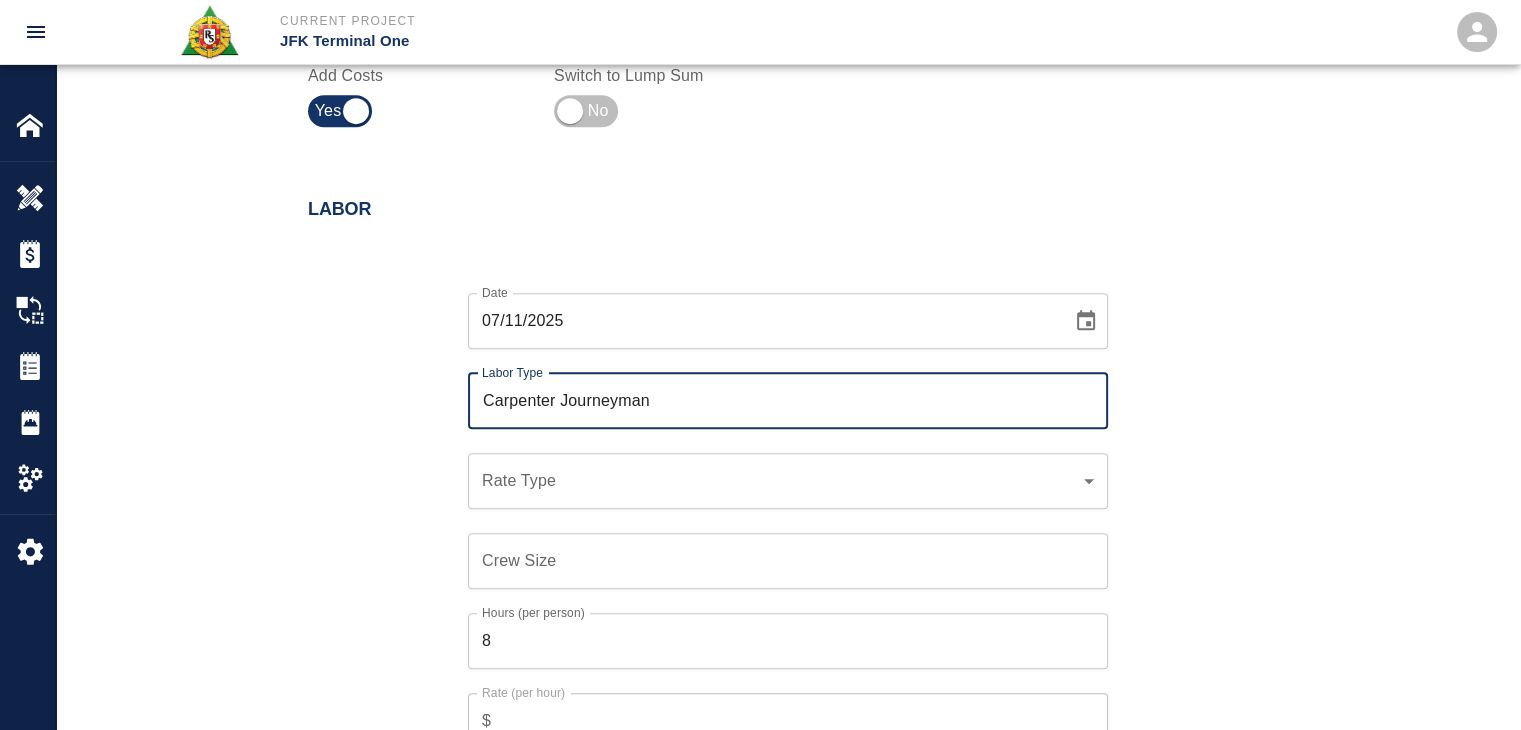 type on "Carpenter Journeyman" 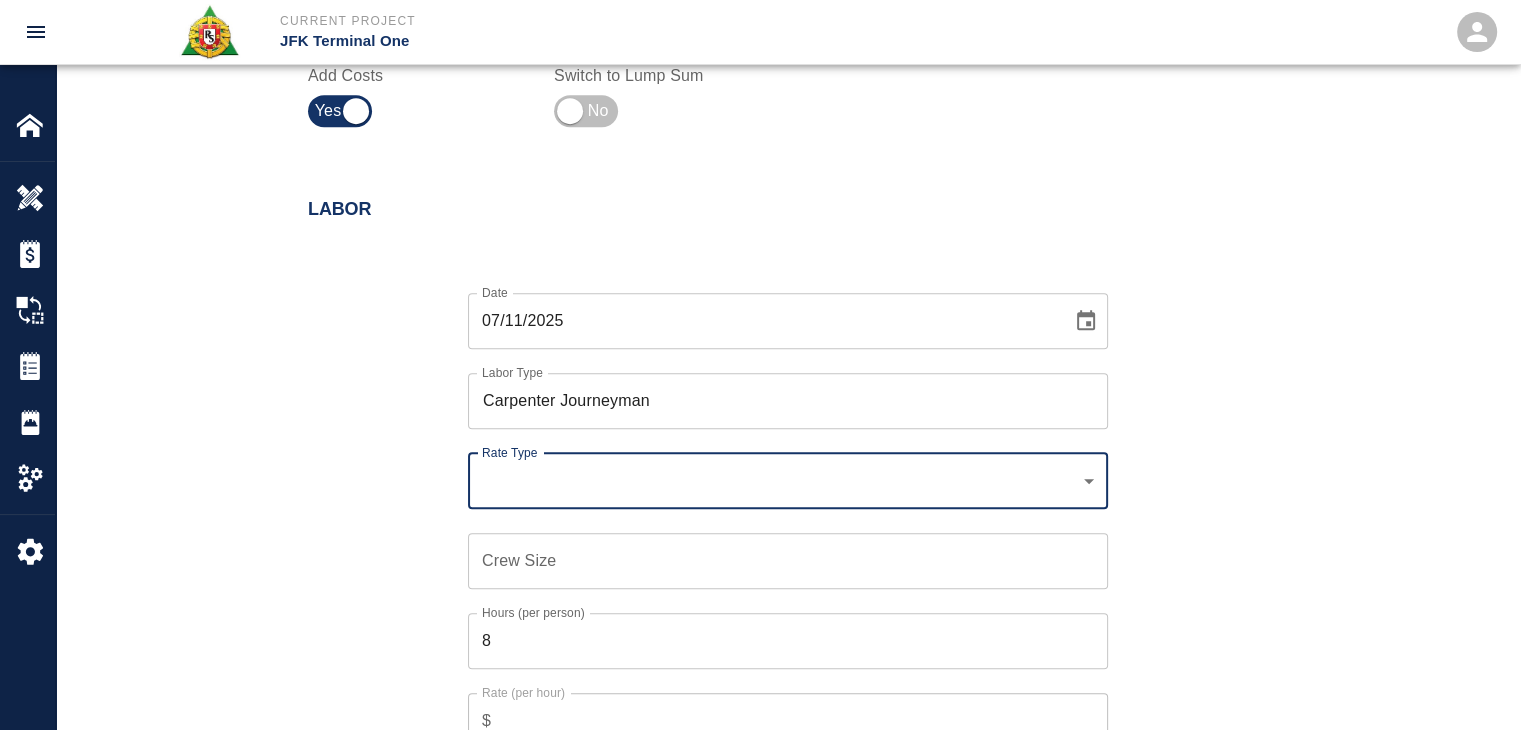 click on "​ Rate Type" at bounding box center [788, 481] 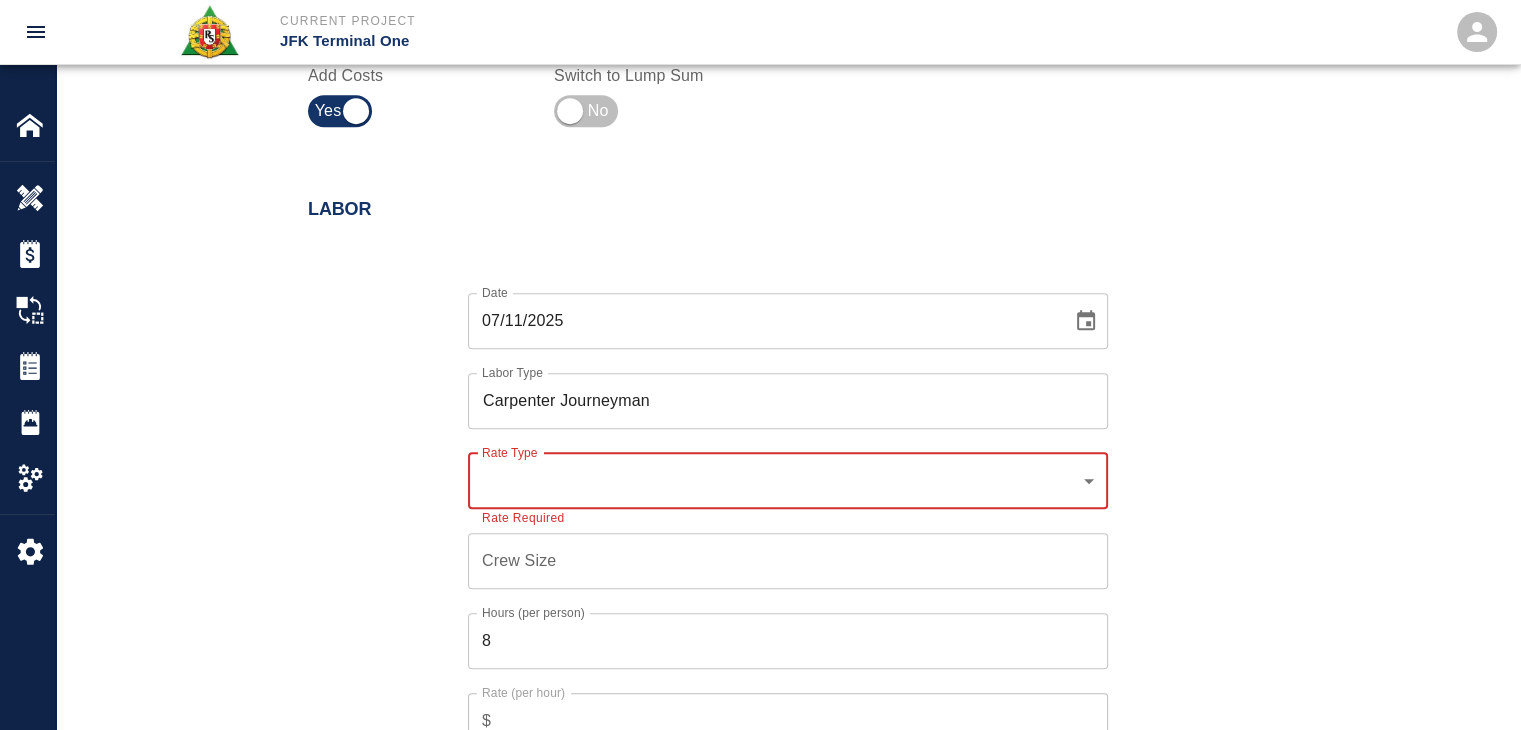 click on "Current Project JFK Terminal One Home JFK Terminal One Overview Estimates Change Orders Tickets Daily Reports Project Settings Settings Powered By Terms of Service  |  Privacy Policy Add Ticket Ticket Number 1220 Ticket Number PCO Number 0624 PCO Number Start Date  07/11/2025 Start Date  End Date End Date Work Description R&S worked on patching 5 holes for L3 HH-S4 at Room 278.
Breakdown:
2 carpenters 3hrs
1 Foreman 1hr x Work Description Notes x Notes Subject patching 5 holes for L3 HH-S4 at Room 278. Subject Invoice Number Invoice Number Invoice Date Invoice Date Upload Attachments (50MB limit) Choose file No file chosen Upload Another File Add Costs Switch to Lump Sum Labor Date 07/11/2025 Date Labor Type Carpenter Journeyman Labor Type Rate Type ​ Rate Type Rate Required Crew Size Crew Size Hours (per person) 8 Hours (per person) Rate (per hour) $ Rate (per hour) Cancel Add Labor Material Add New Equipment Add New Markups on Total Add Markup Description Description Amount % Amount Total:  $0.00 Cancel" at bounding box center [760, -547] 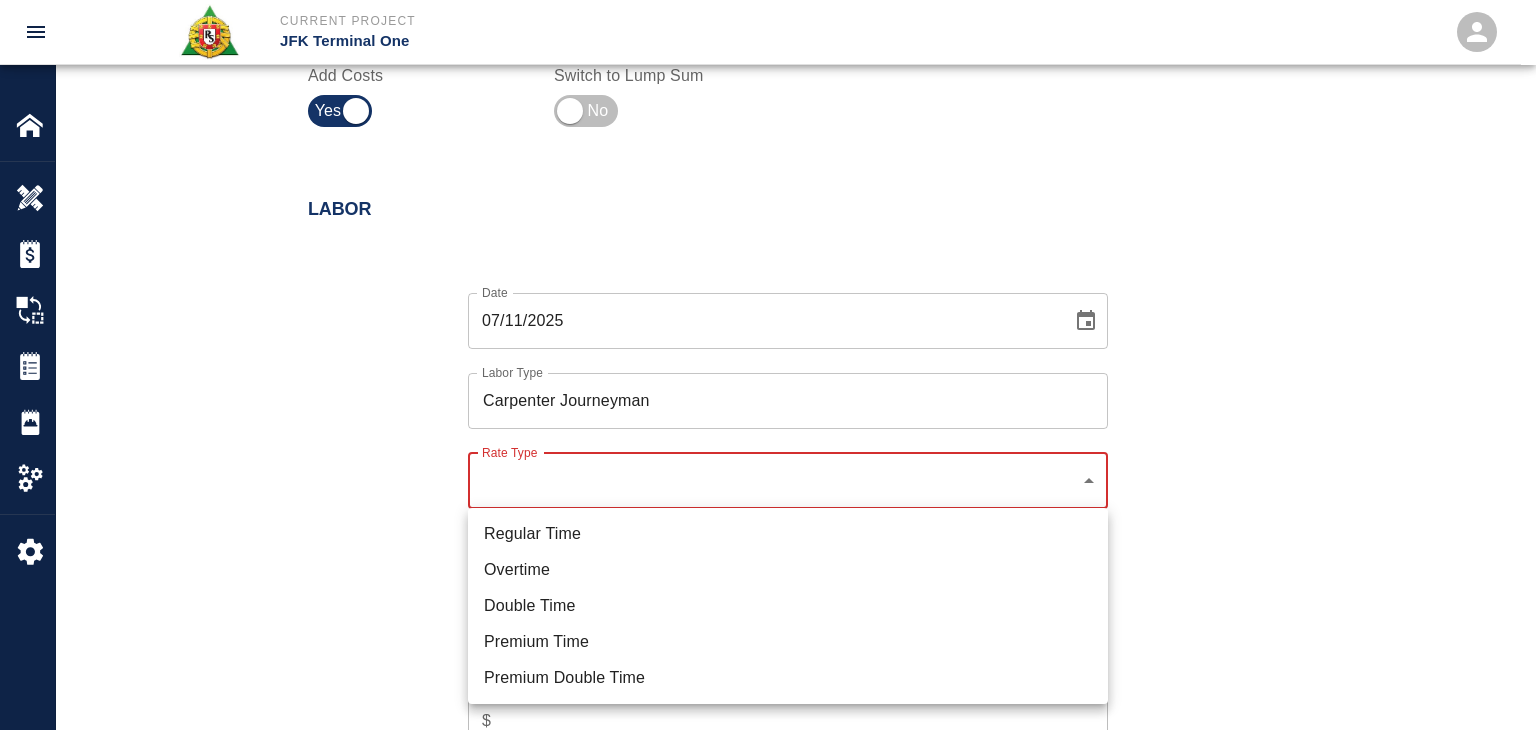 click on "Regular Time" at bounding box center (788, 534) 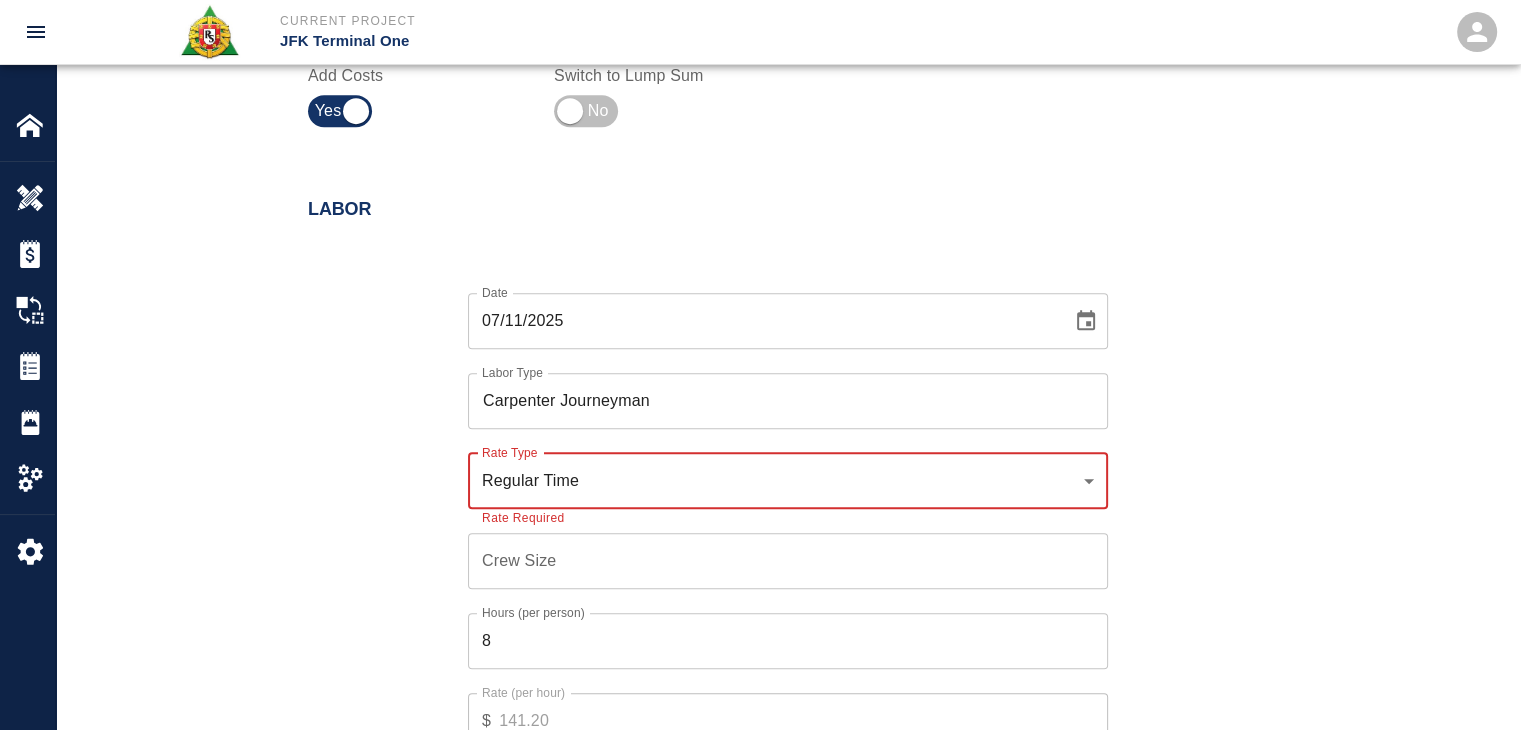 click on "Crew Size Crew Size" at bounding box center [788, 561] 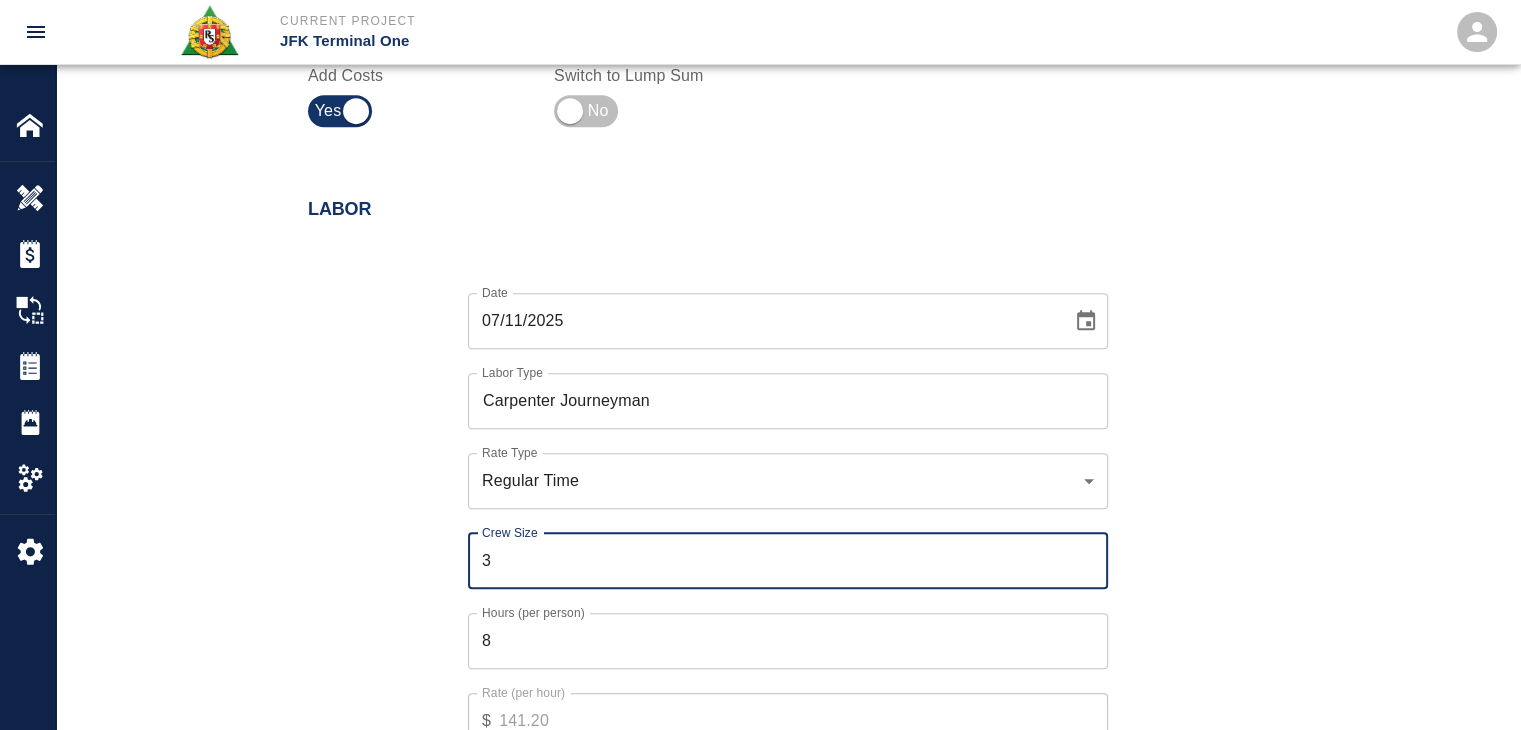 click on "8" at bounding box center (788, 641) 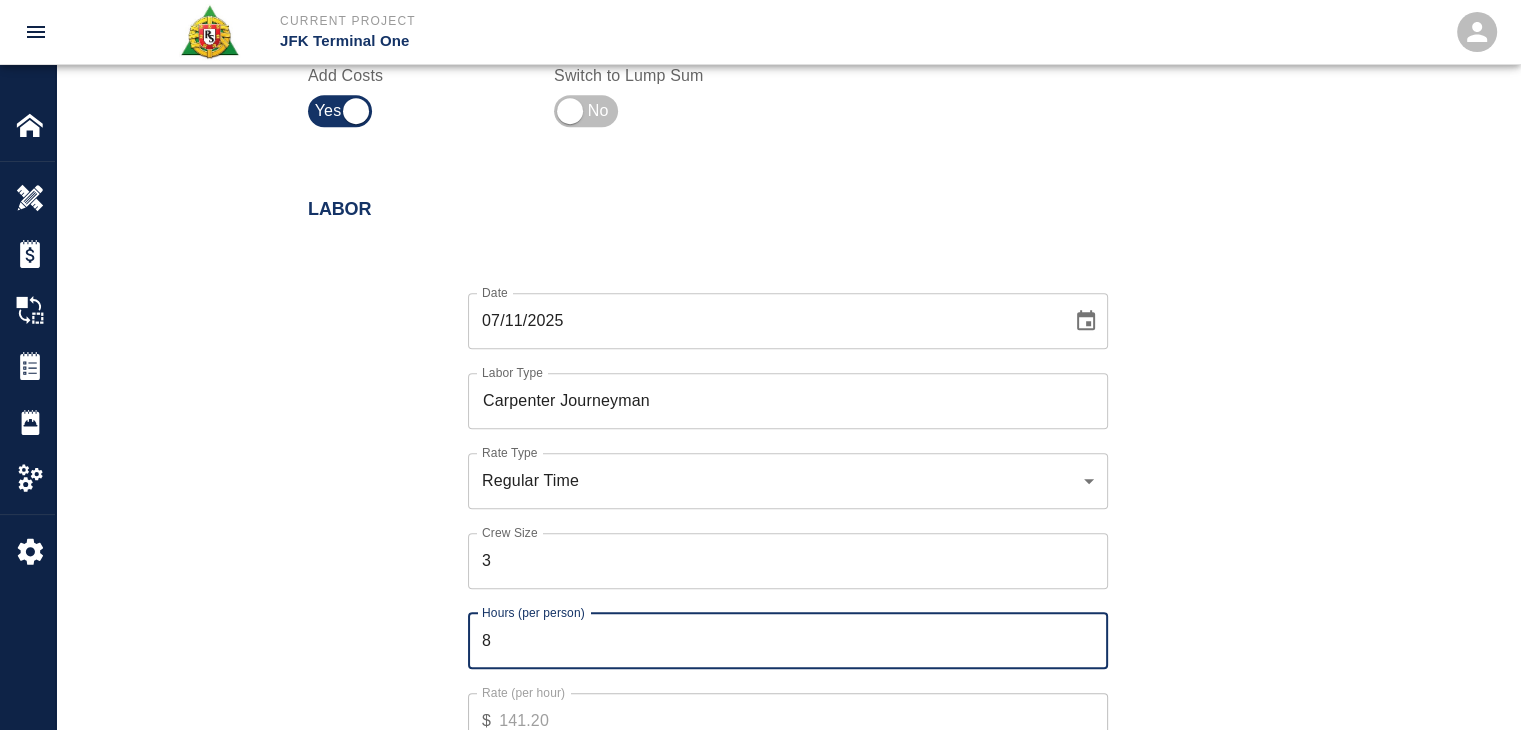 click on "3" at bounding box center [788, 561] 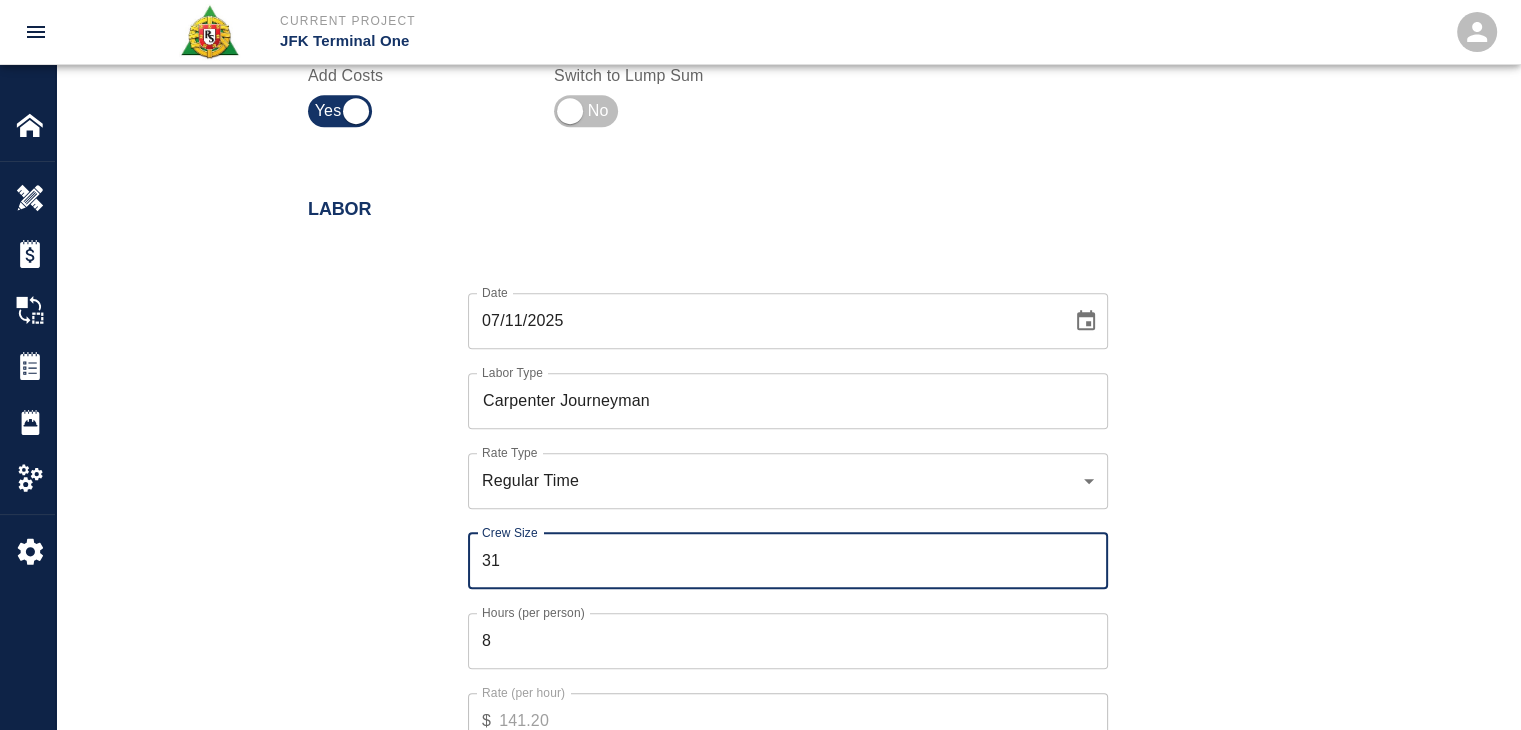 type on "3" 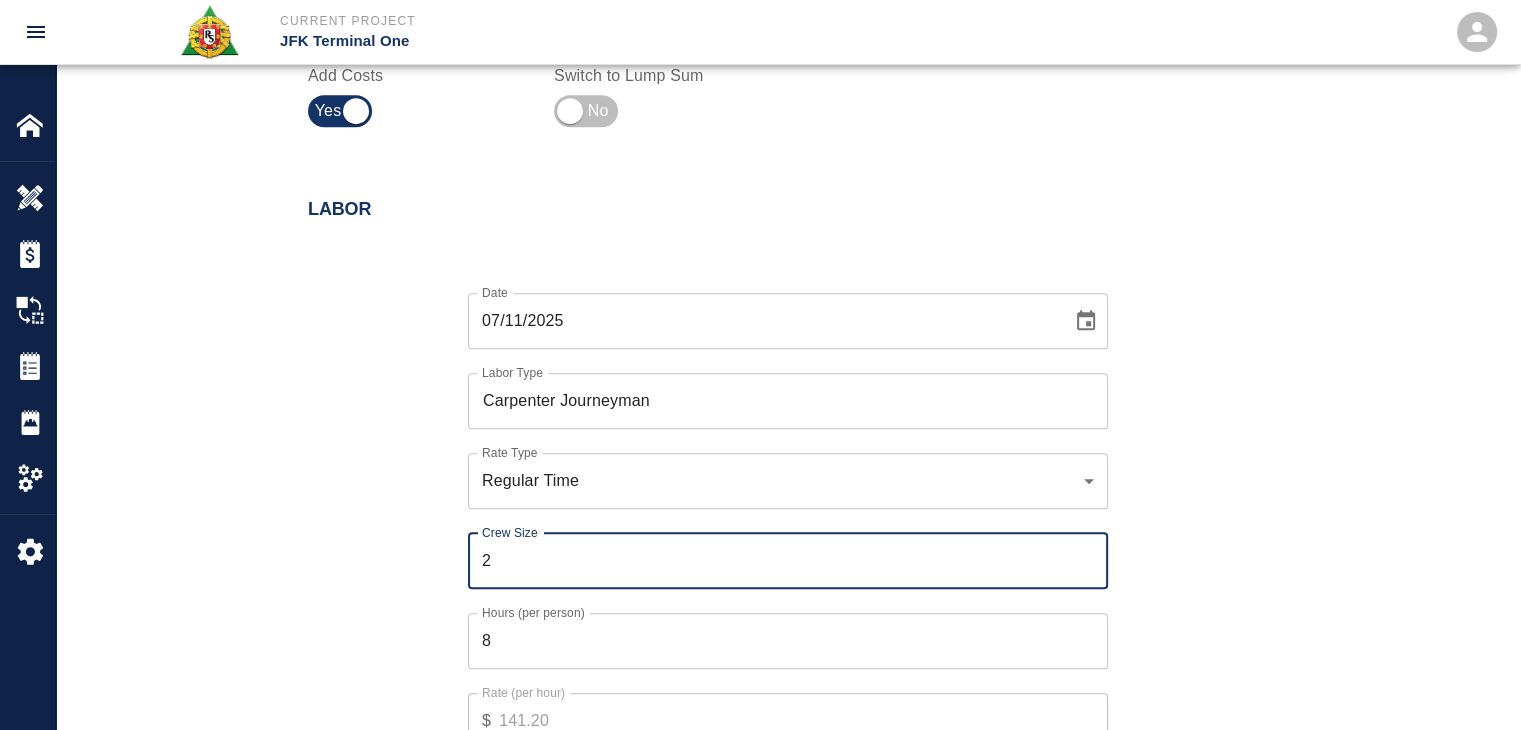 type on "2" 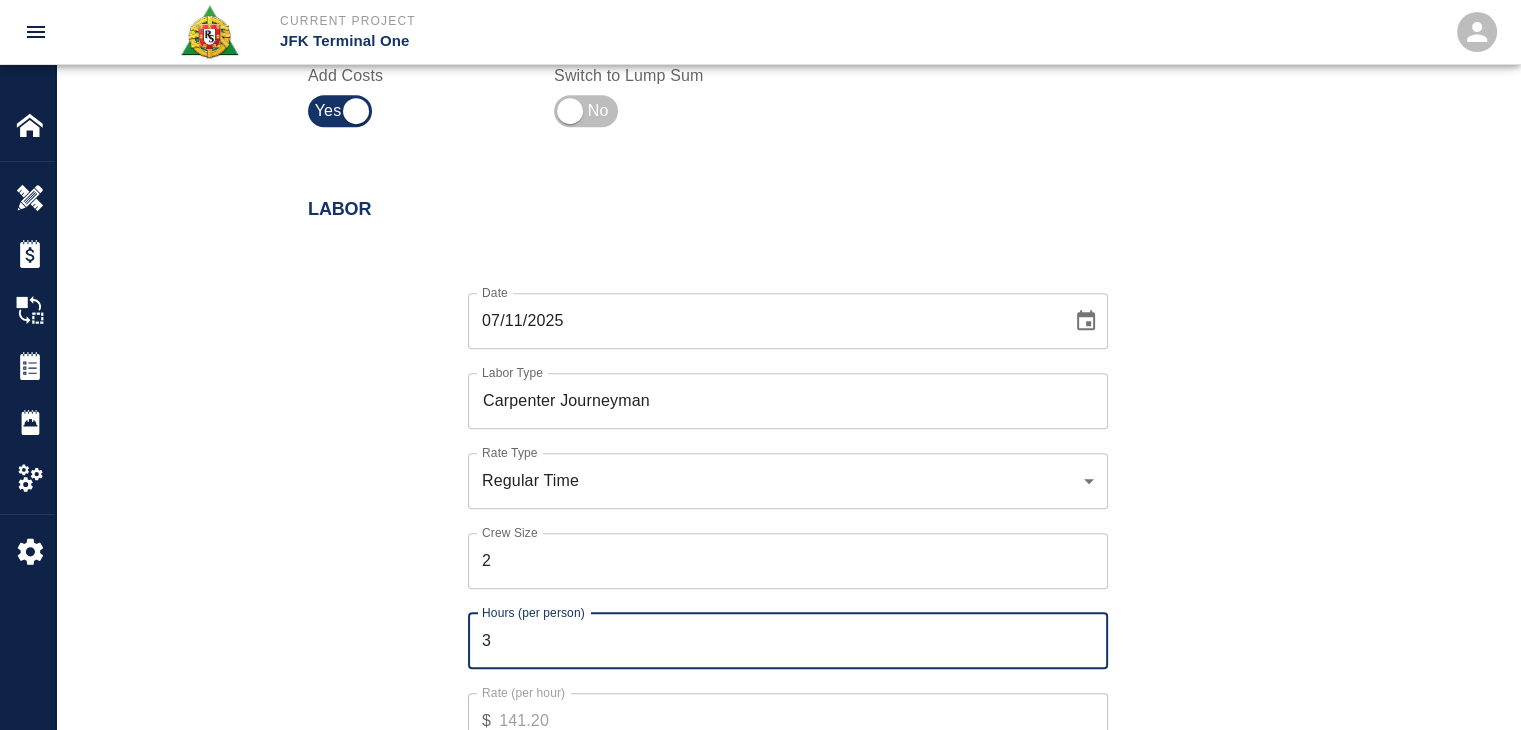 type on "3" 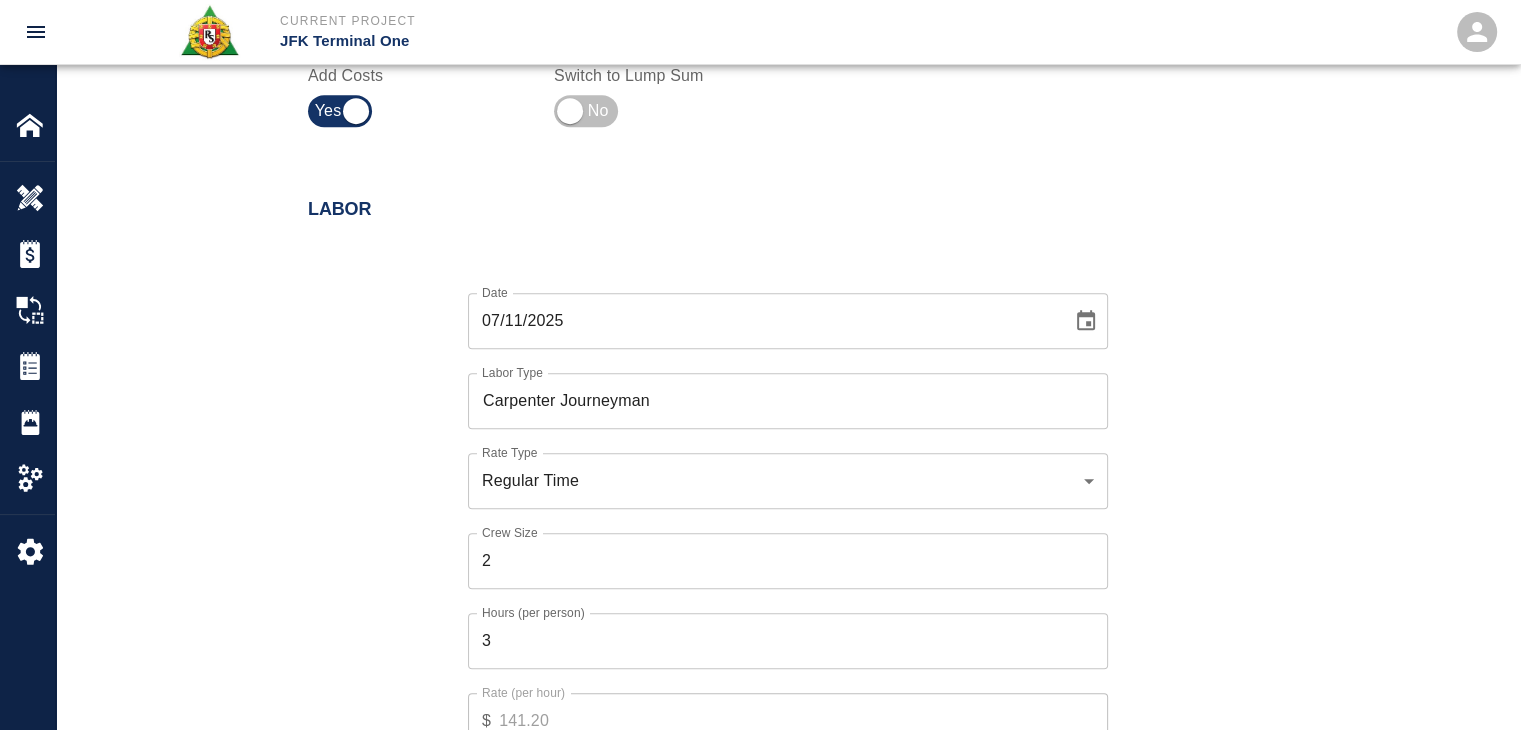 scroll, scrollTop: 1104, scrollLeft: 0, axis: vertical 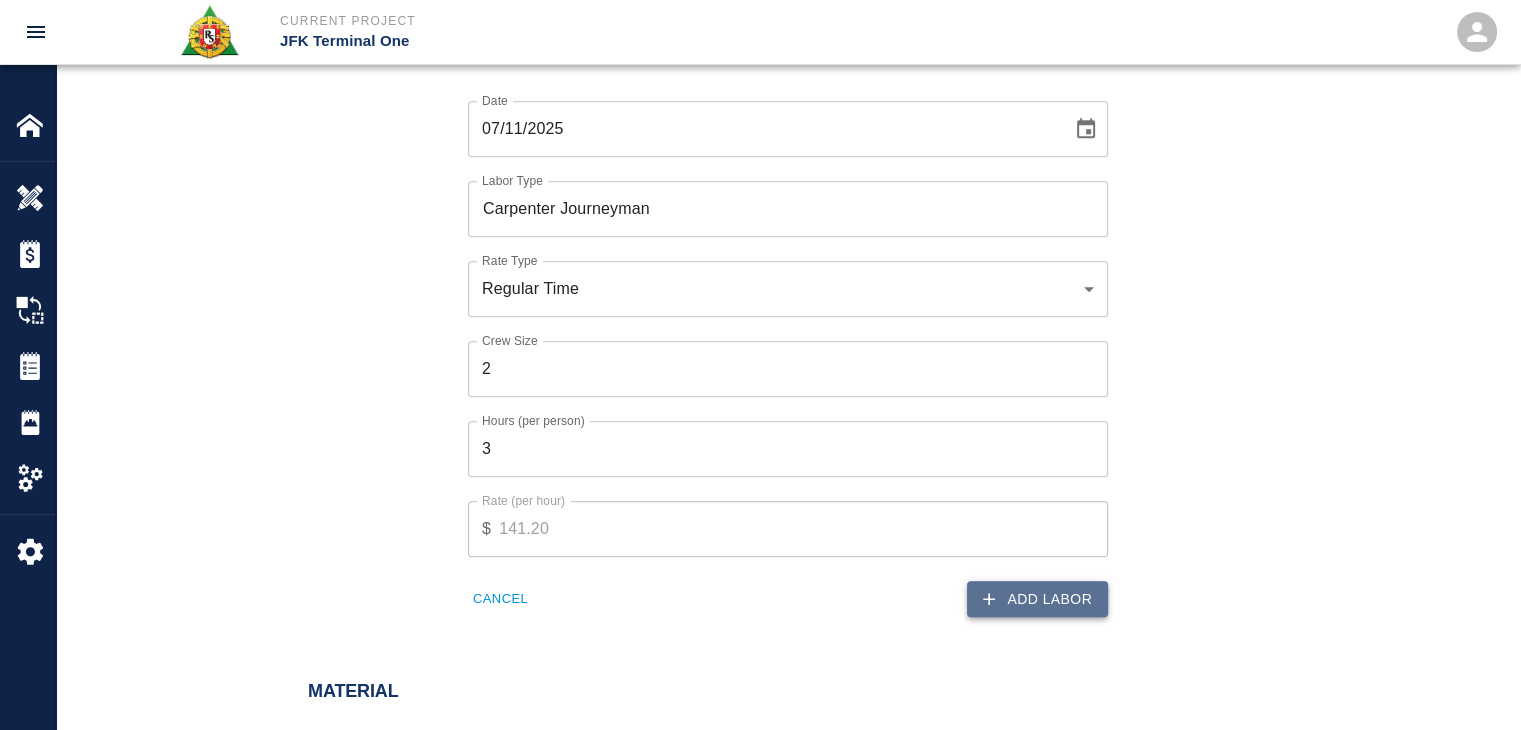 click on "Add Labor" at bounding box center [1037, 599] 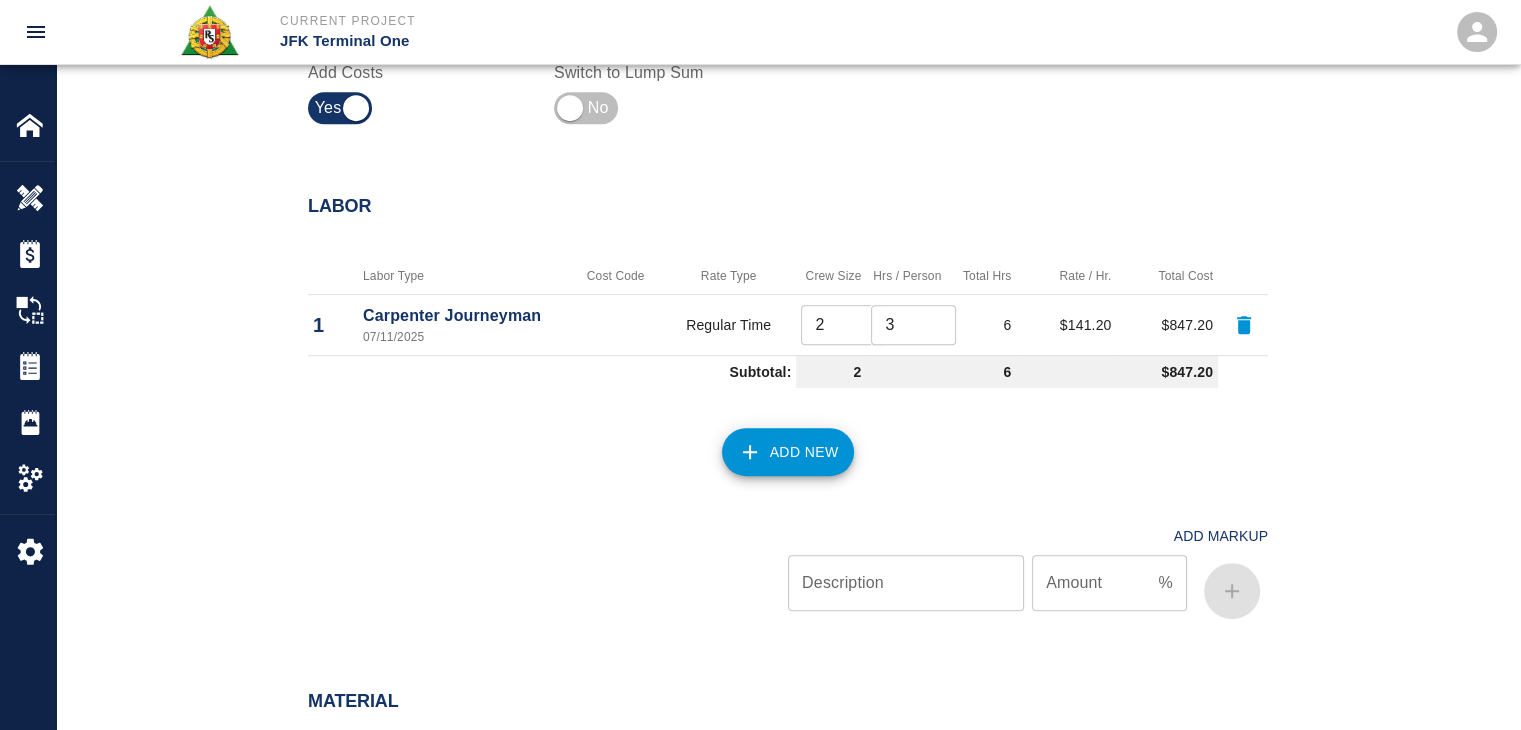scroll, scrollTop: 1084, scrollLeft: 0, axis: vertical 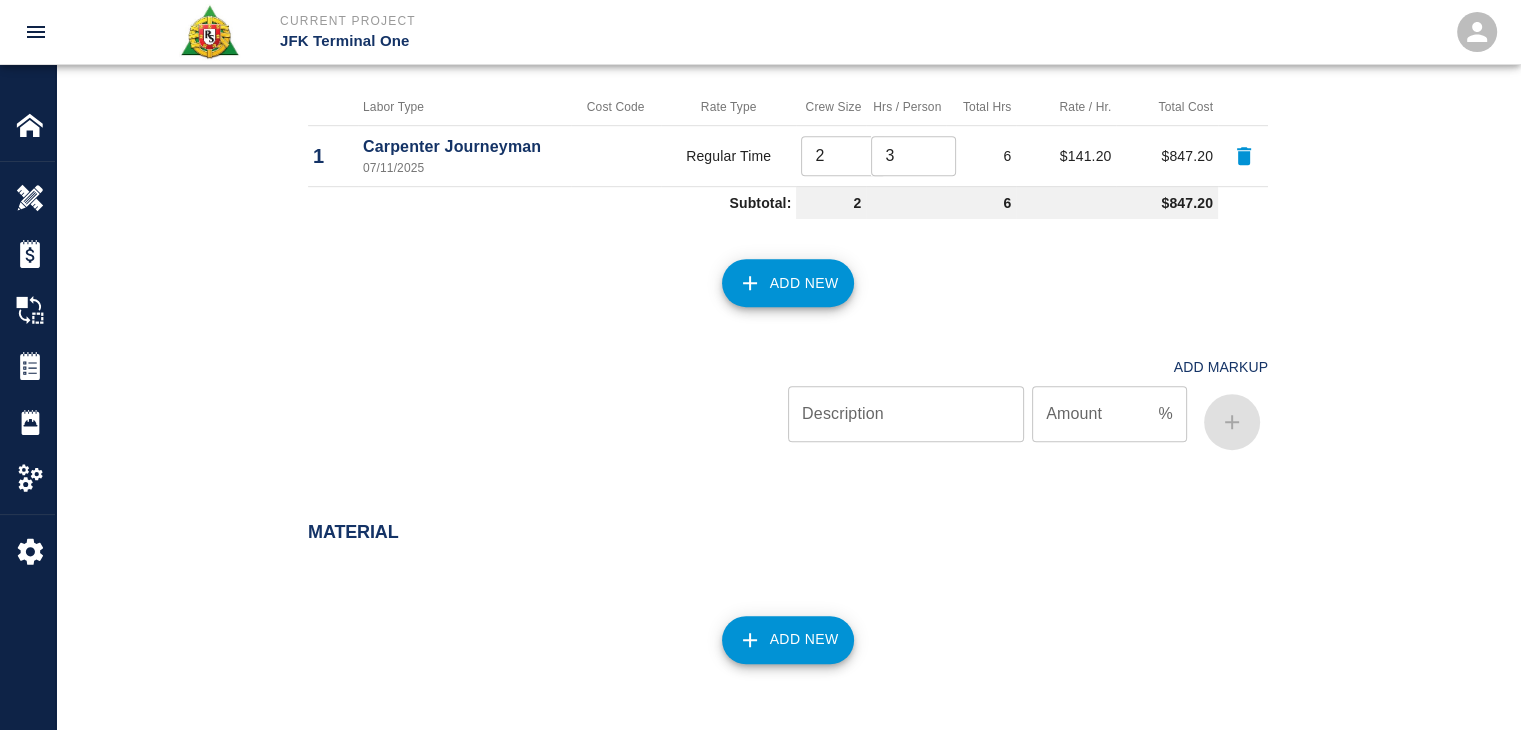click on "Add New" at bounding box center [788, 283] 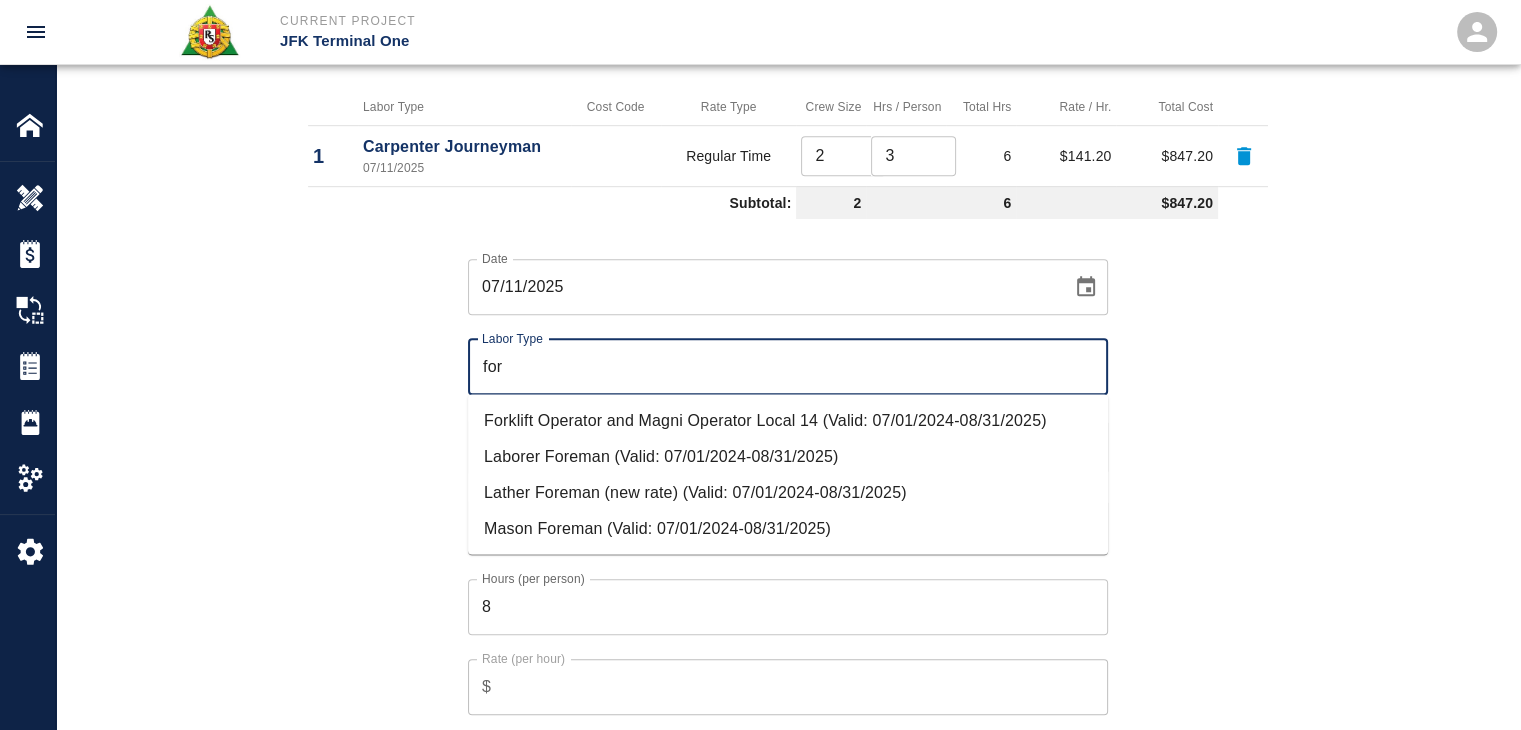 click on "Mason Foreman (Valid: 07/01/2024-08/31/2025)" at bounding box center [788, 528] 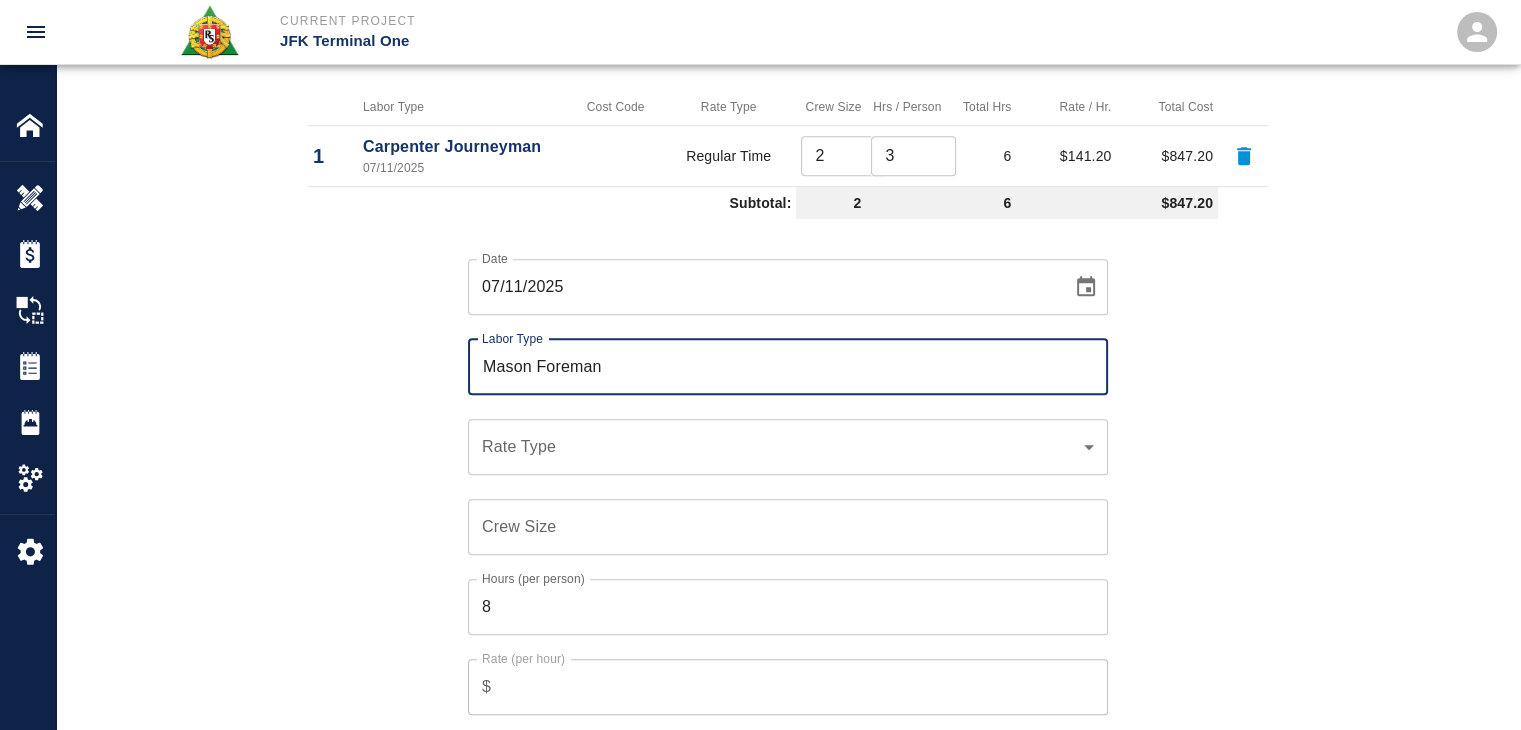 click on "Current Project JFK Terminal One Home JFK Terminal One Overview Estimates Change Orders Tickets Daily Reports Project Settings Settings Powered By Terms of Service  |  Privacy Policy Add Ticket Ticket Number 1220 Ticket Number PCO Number 0624 PCO Number Start Date  07/11/2025 Start Date  End Date End Date Work Description R&S worked on patching 5 holes for L3 HH-S4 at Room 278.
Breakdown:
2 carpenters 3hrs
1 Foreman 1hr x Work Description Notes x Notes Subject patching 5 holes for L3 HH-S4 at Room 278. Subject Invoice Number Invoice Number Invoice Date Invoice Date Upload Attachments (50MB limit) Choose file No file chosen Upload Another File Add Costs Switch to Lump Sum Labor Labor Type Cost Code Rate Type Crew Size Hrs / Person Total Hrs Rate / Hr. Total Cost 1 Carpenter Journeyman 07/11/2025 Regular Time 2 ​ 3 ​ 6 $141.20 $847.20 Subtotal: 2 6 $847.20 Date 07/11/2025 Date Labor Type Mason Foreman Labor Type Rate Type ​ Rate Type Crew Size Crew Size Hours (per person) 8 Hours (per person) $ Cancel %" at bounding box center [760, -719] 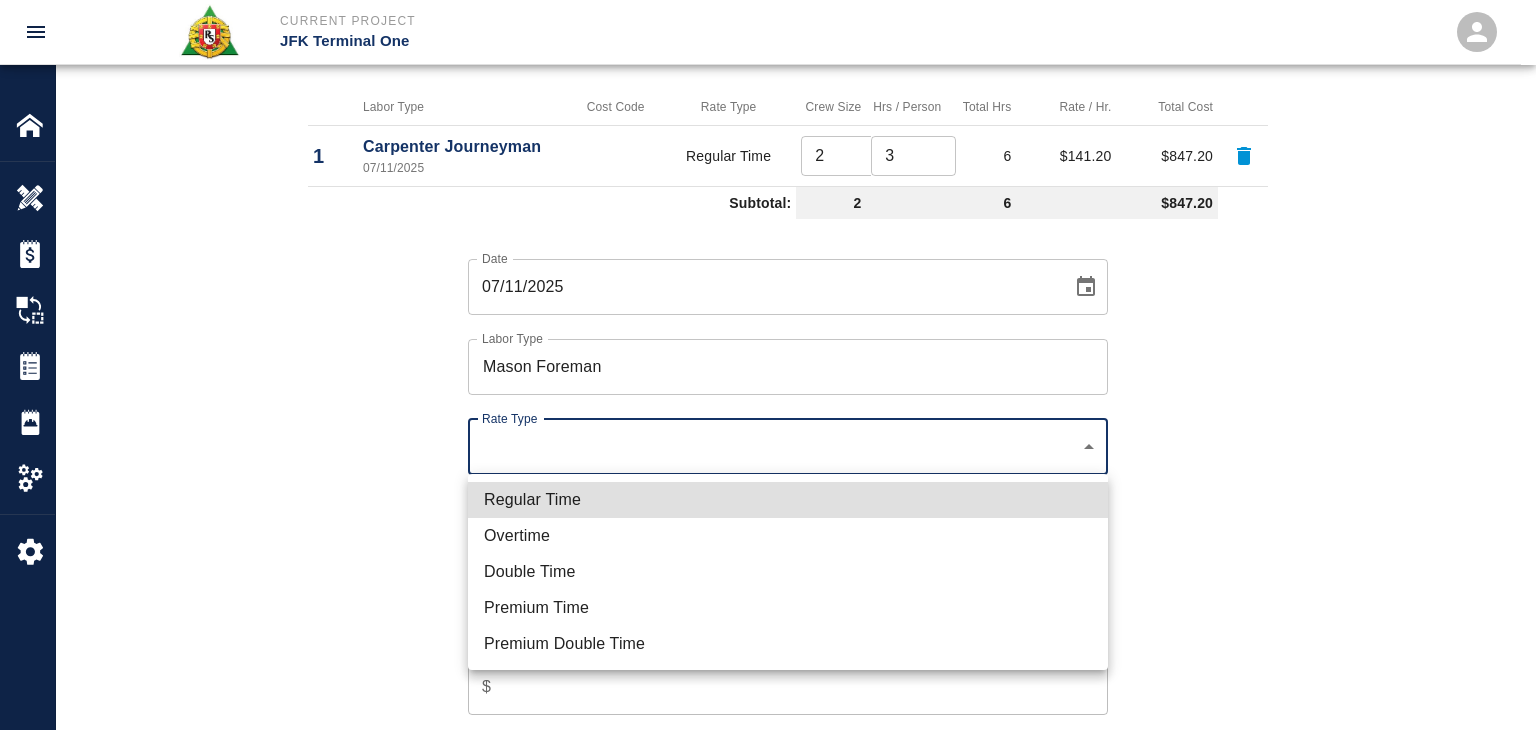 click at bounding box center (768, 365) 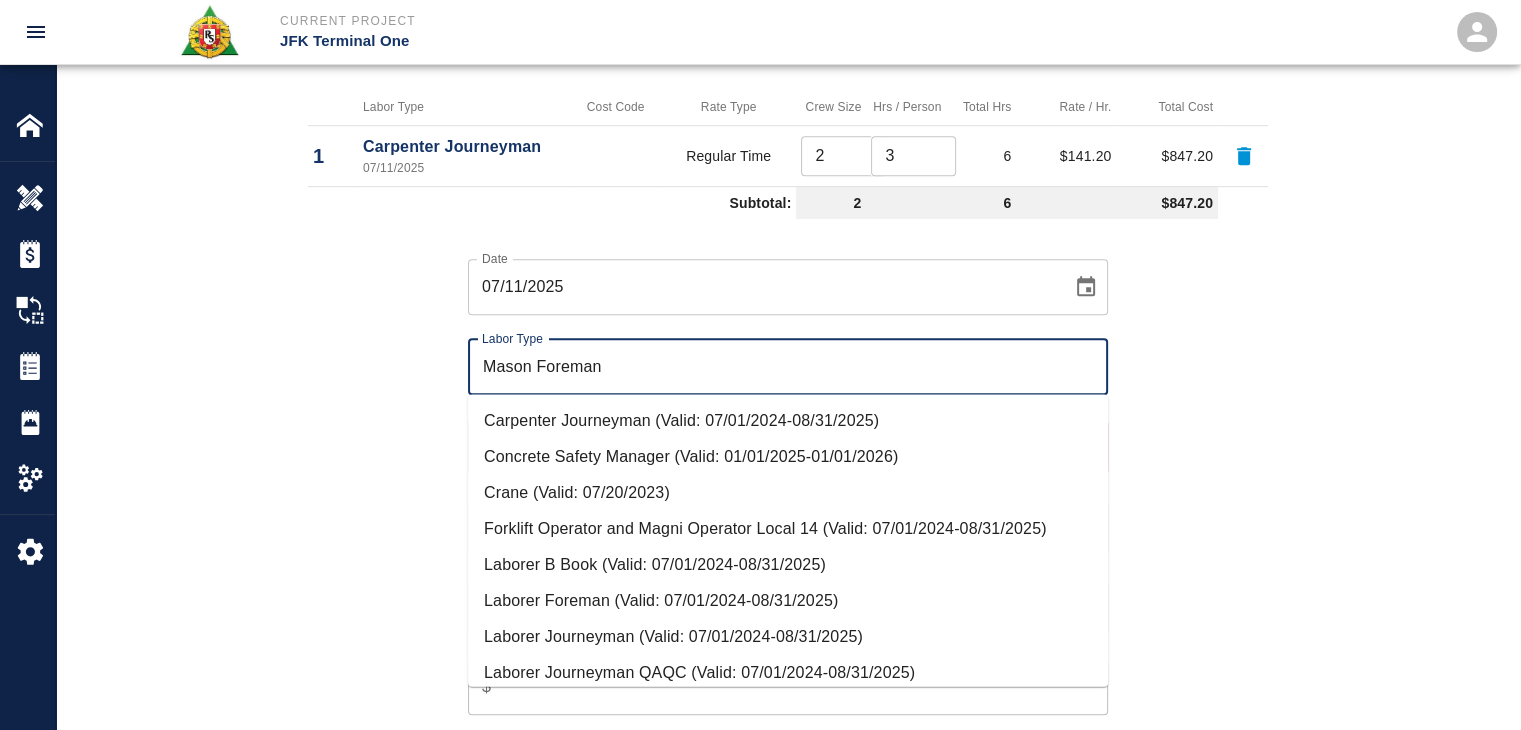 click on "Mason Foreman" at bounding box center [788, 367] 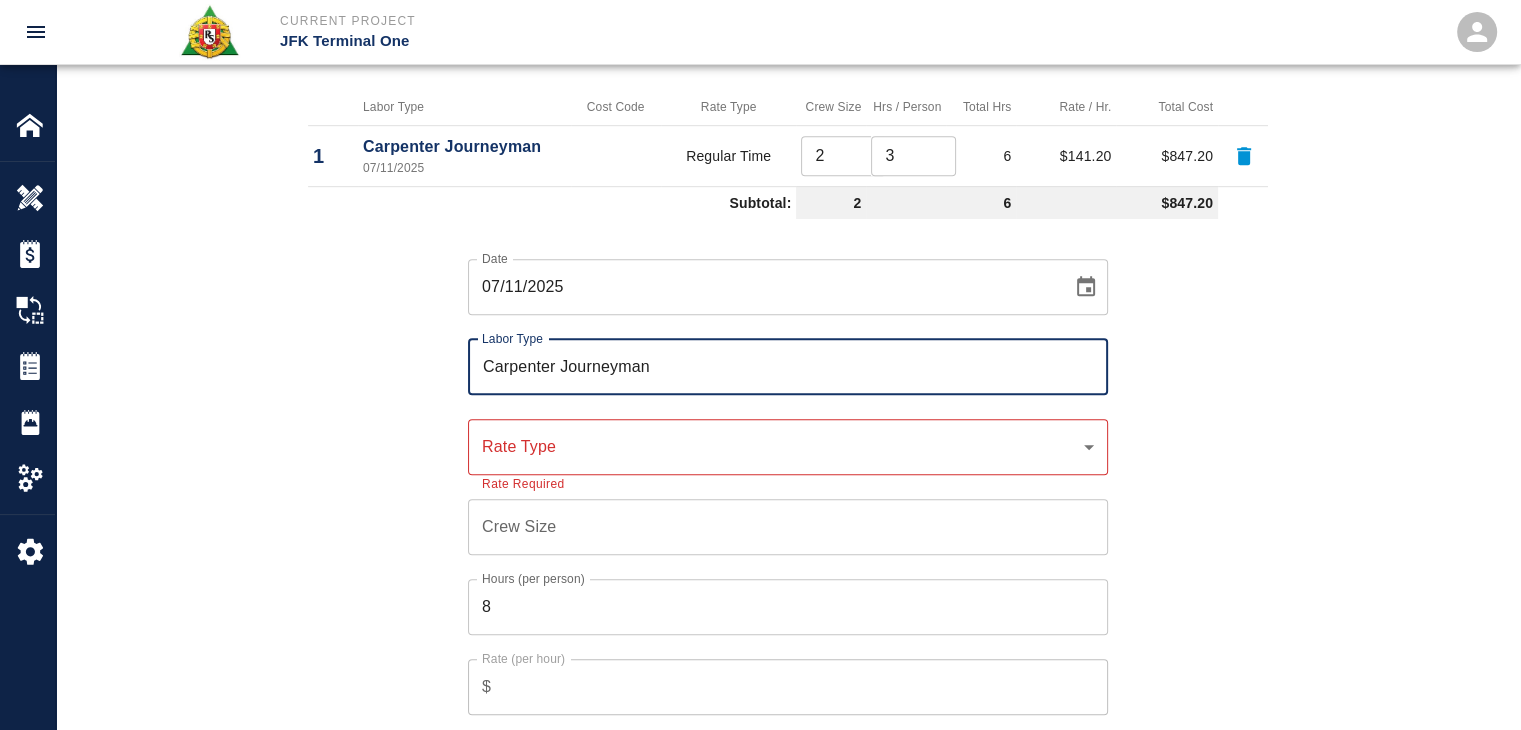 click on "Current Project JFK Terminal One Home JFK Terminal One Overview Estimates Change Orders Tickets Daily Reports Project Settings Settings Powered By Terms of Service  |  Privacy Policy Add Ticket Ticket Number 1220 Ticket Number PCO Number 0624 PCO Number Start Date  07/11/2025 Start Date  End Date End Date Work Description R&S worked on patching 5 holes for L3 HH-S4 at Room 278.
Breakdown:
2 carpenters 3hrs
1 Foreman 1hr x Work Description Notes x Notes Subject patching 5 holes for L3 HH-S4 at Room 278. Subject Invoice Number Invoice Number Invoice Date Invoice Date Upload Attachments (50MB limit) Choose file No file chosen Upload Another File Add Costs Switch to Lump Sum Labor Labor Type Cost Code Rate Type Crew Size Hrs / Person Total Hrs Rate / Hr. Total Cost 1 Carpenter Journeyman 07/11/2025 Regular Time 2 ​ 3 ​ 6 $141.20 $847.20 Subtotal: 2 6 $847.20 Date 07/11/2025 Date Labor Type Carpenter Journeyman Labor Type Rate Type ​ Rate Type Rate Required Crew Size Crew Size Hours (per person) 8 $ Cancel" at bounding box center [760, -719] 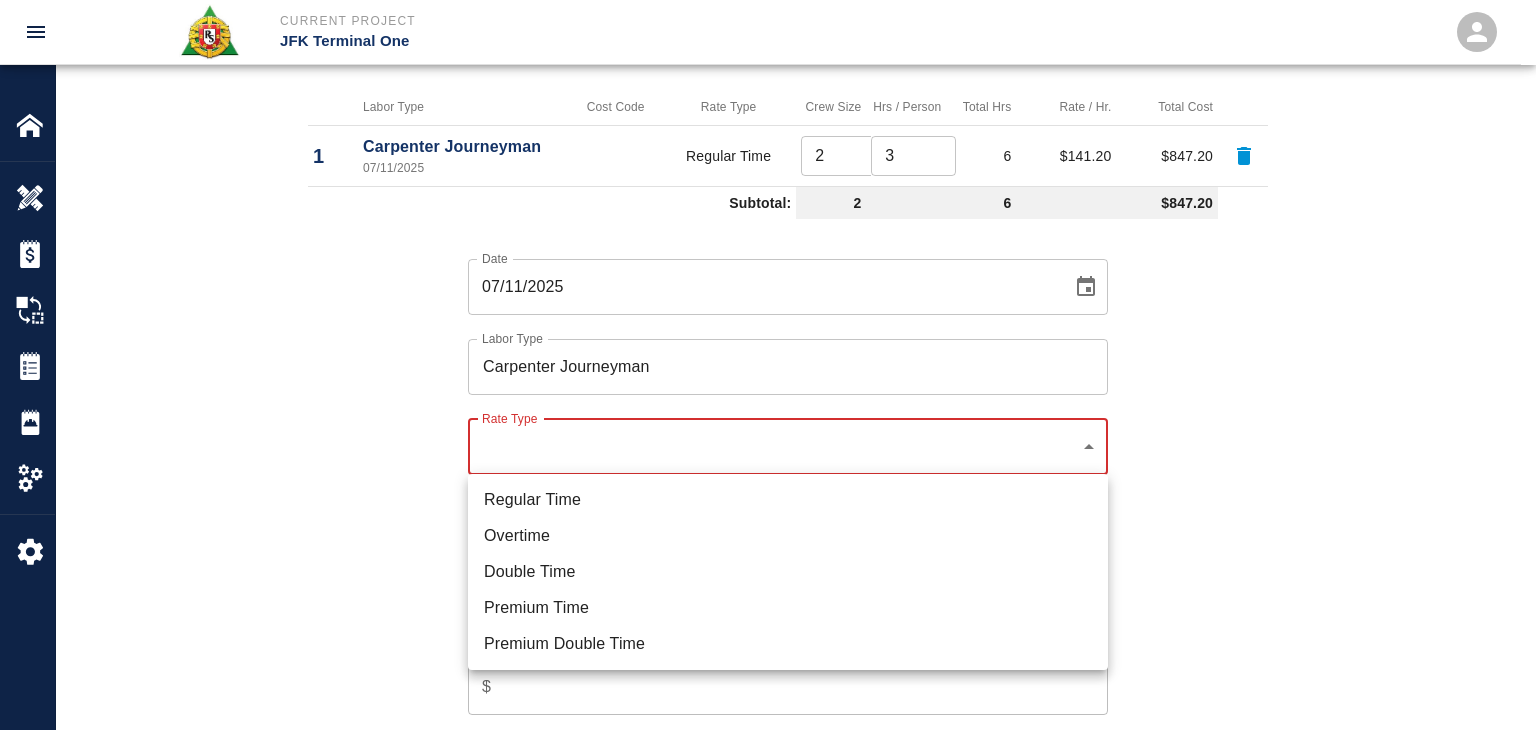 click on "Regular Time" at bounding box center [788, 500] 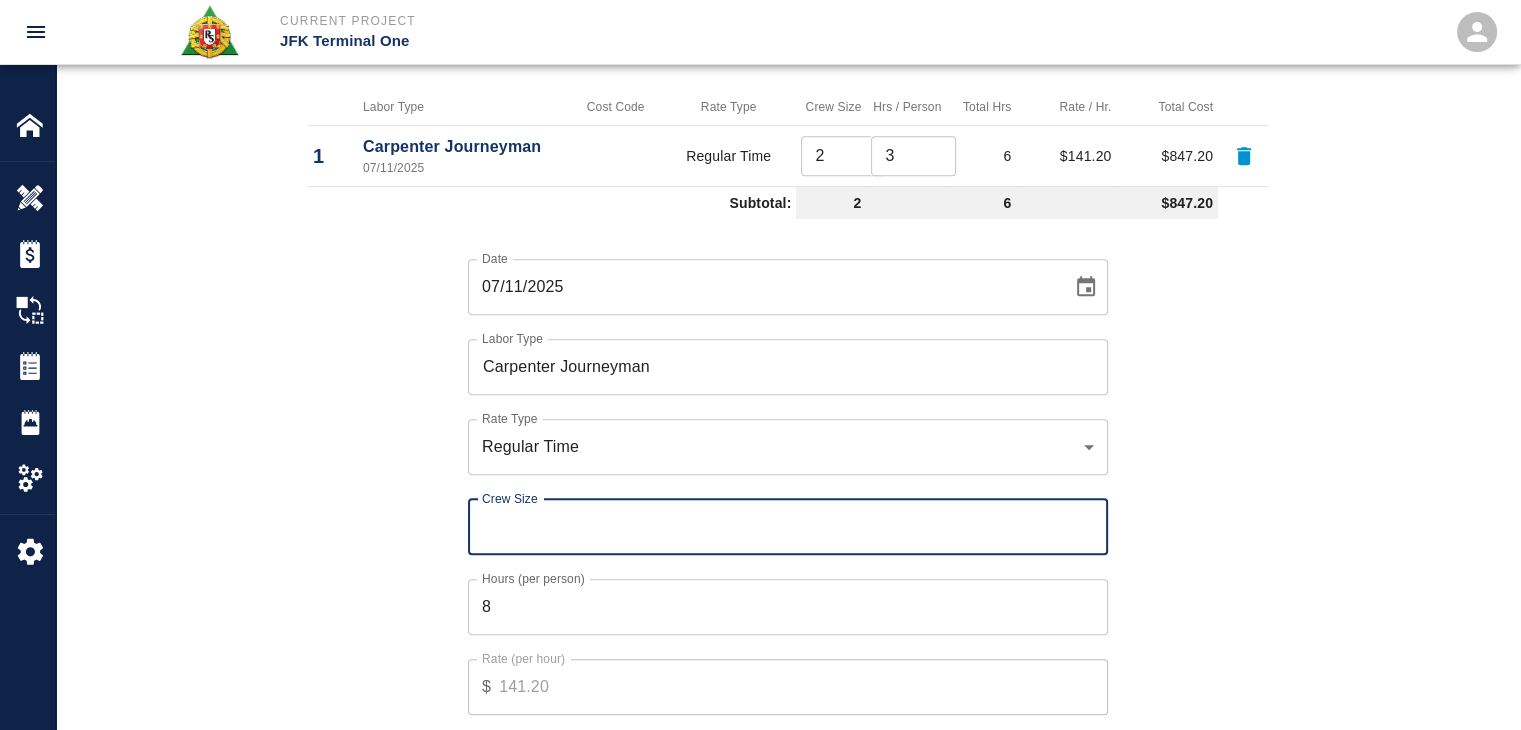click on "Crew Size" at bounding box center (788, 527) 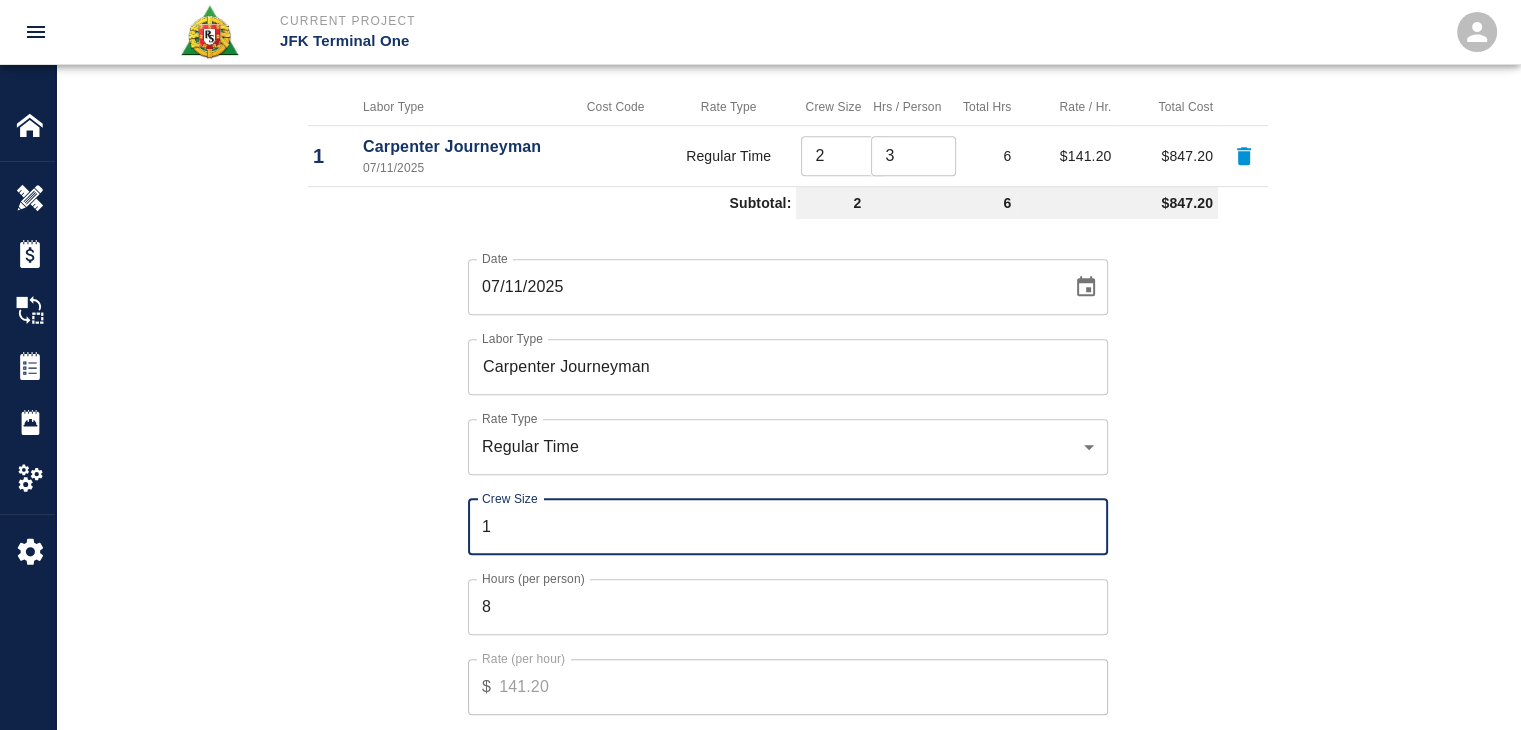 type on "1" 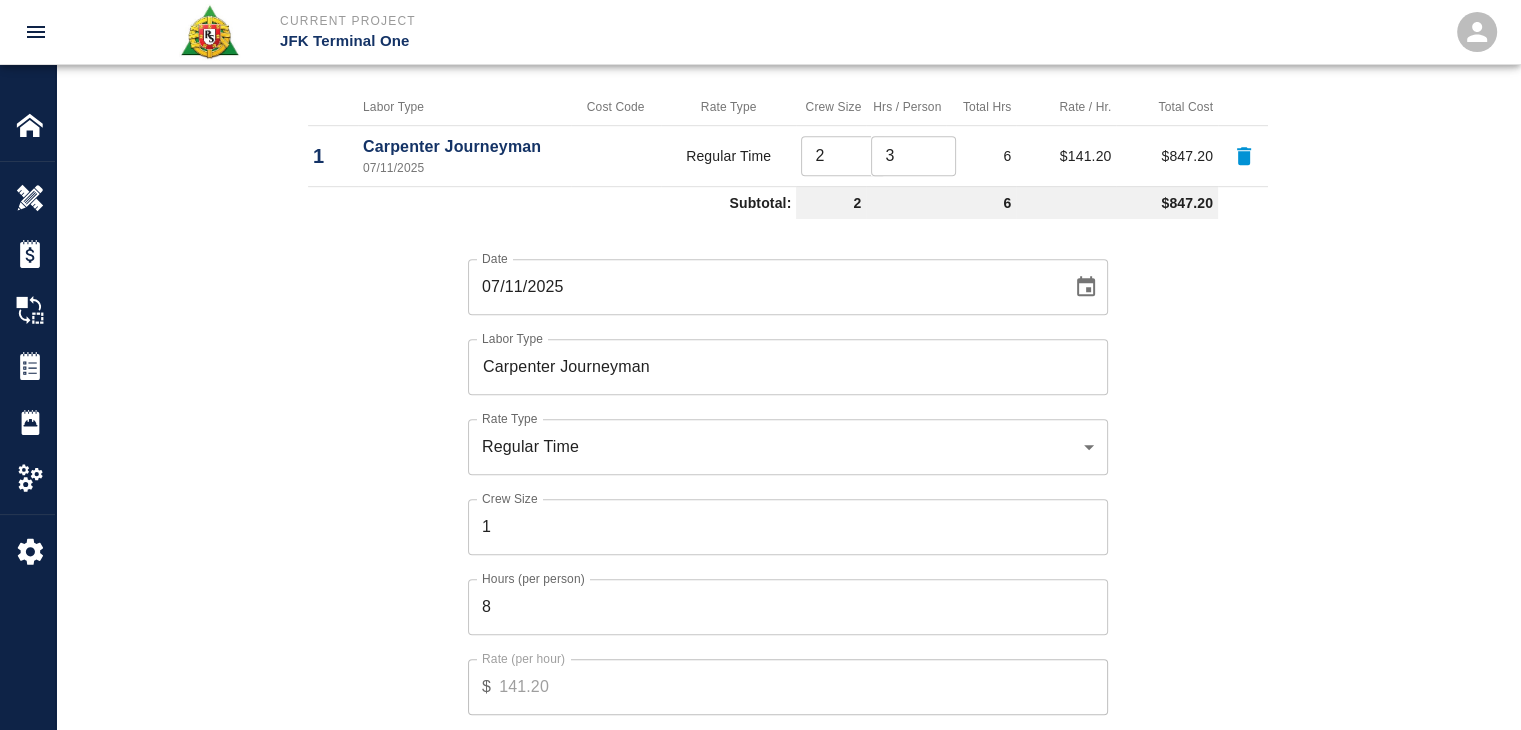 click on "Hours (per person)" at bounding box center [533, 578] 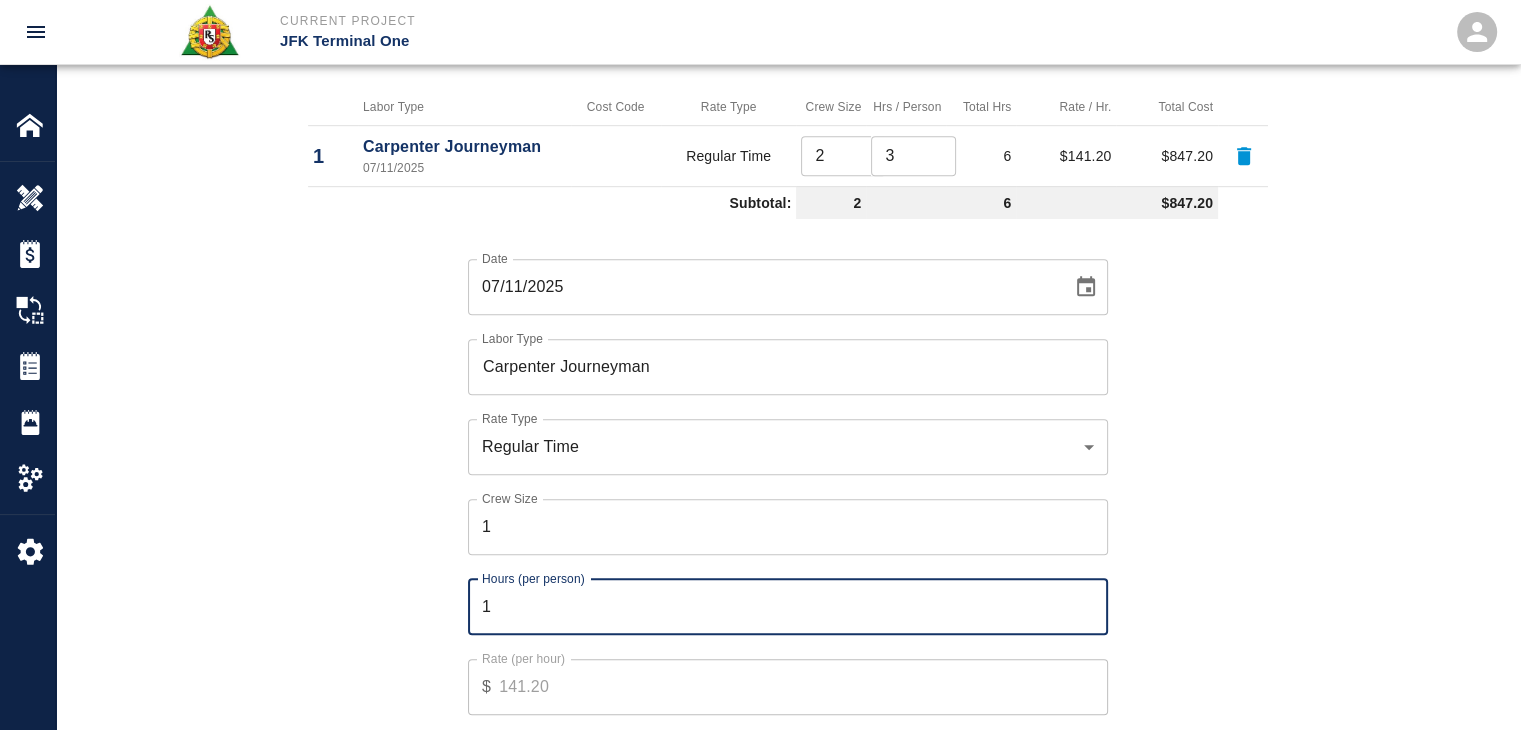 type on "1" 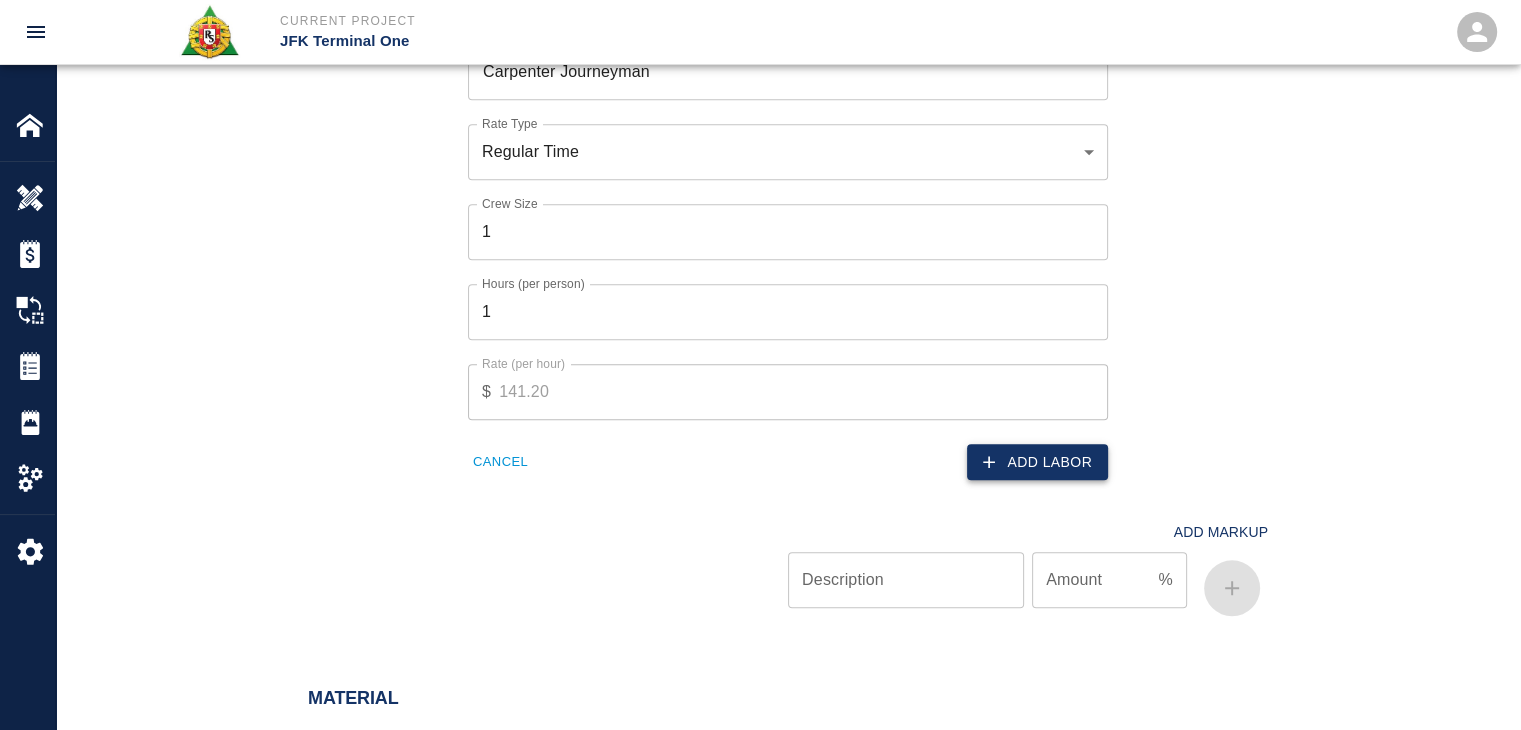 click on "Add Labor" at bounding box center [1037, 462] 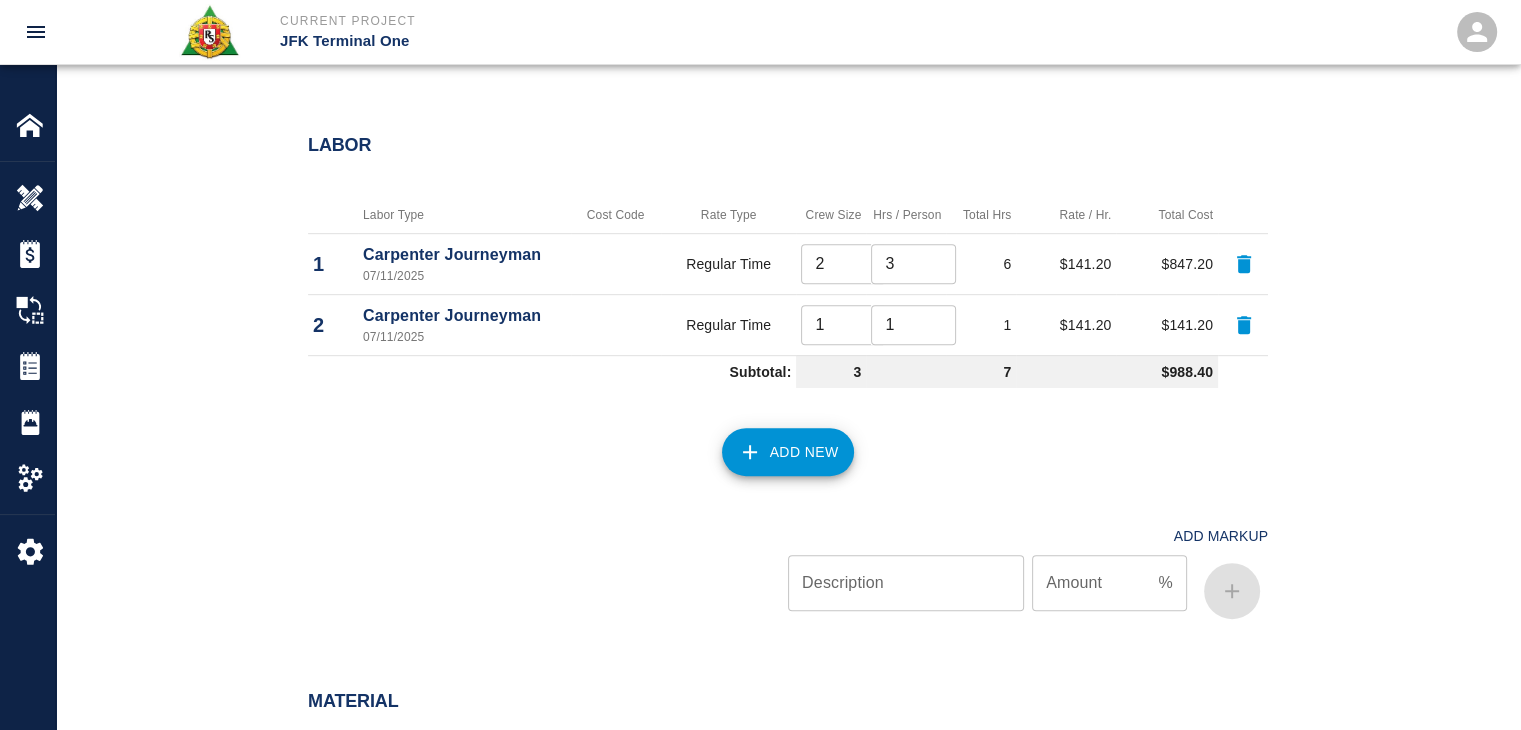 scroll, scrollTop: 0, scrollLeft: 0, axis: both 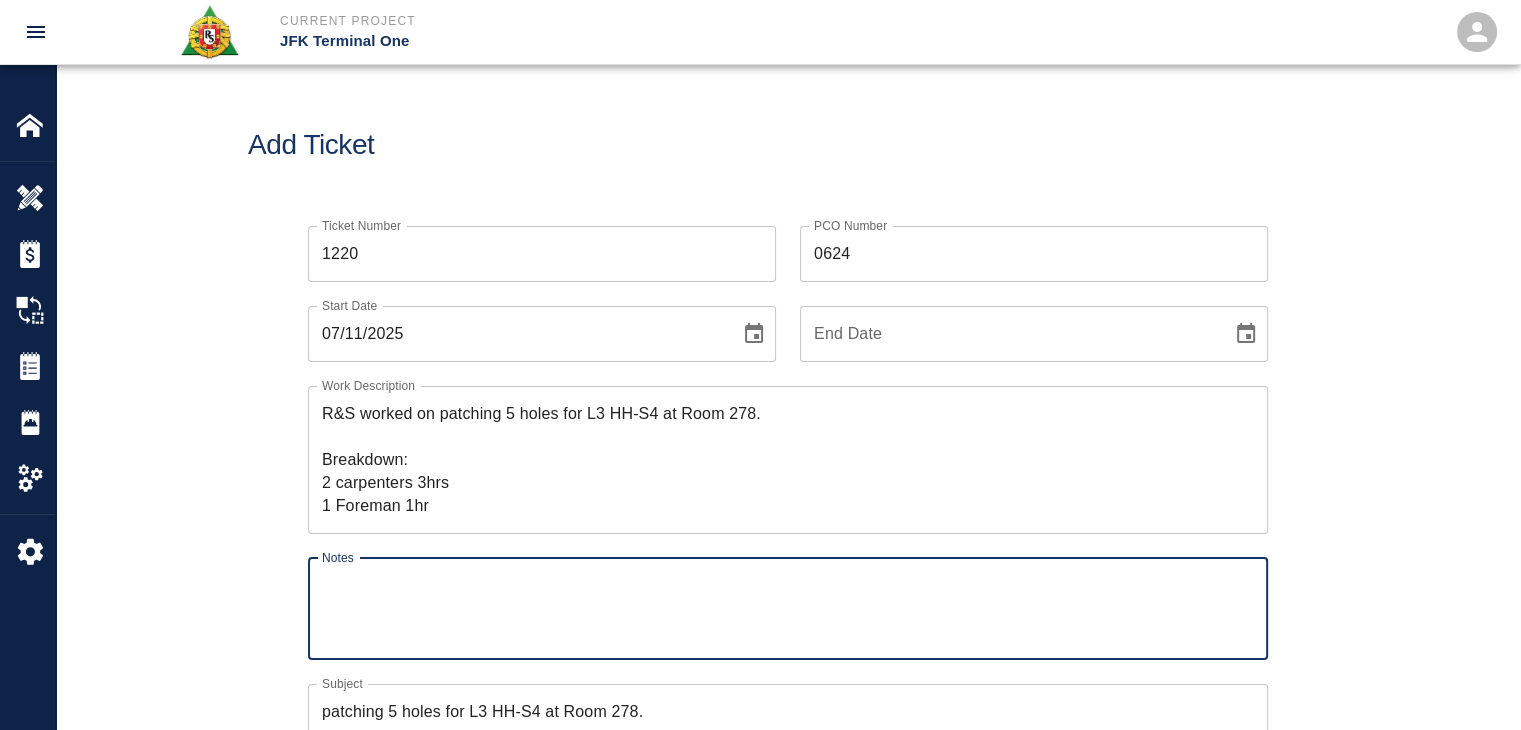 click on "Notes" at bounding box center (788, 608) 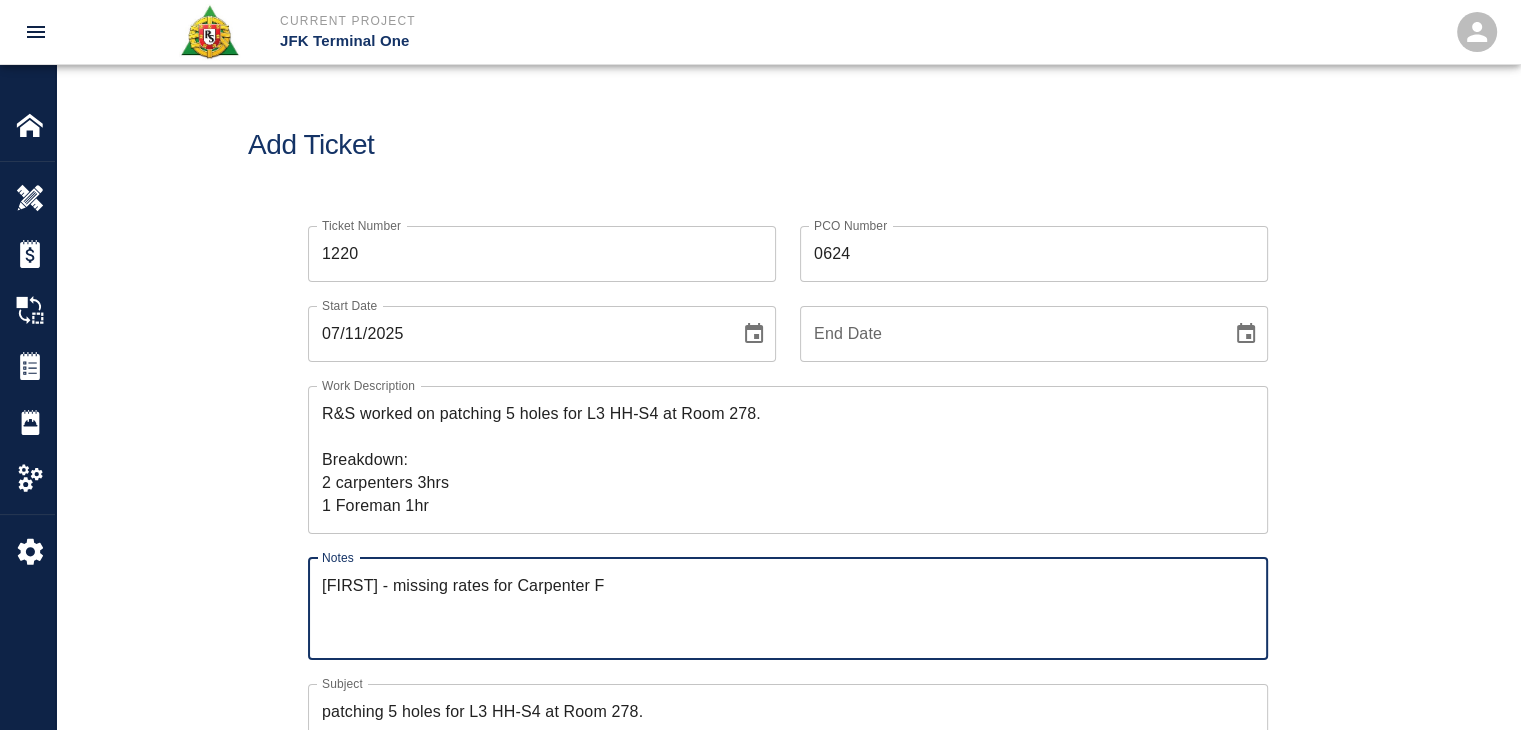 type on "Mark - missing rates for Carpenter F" 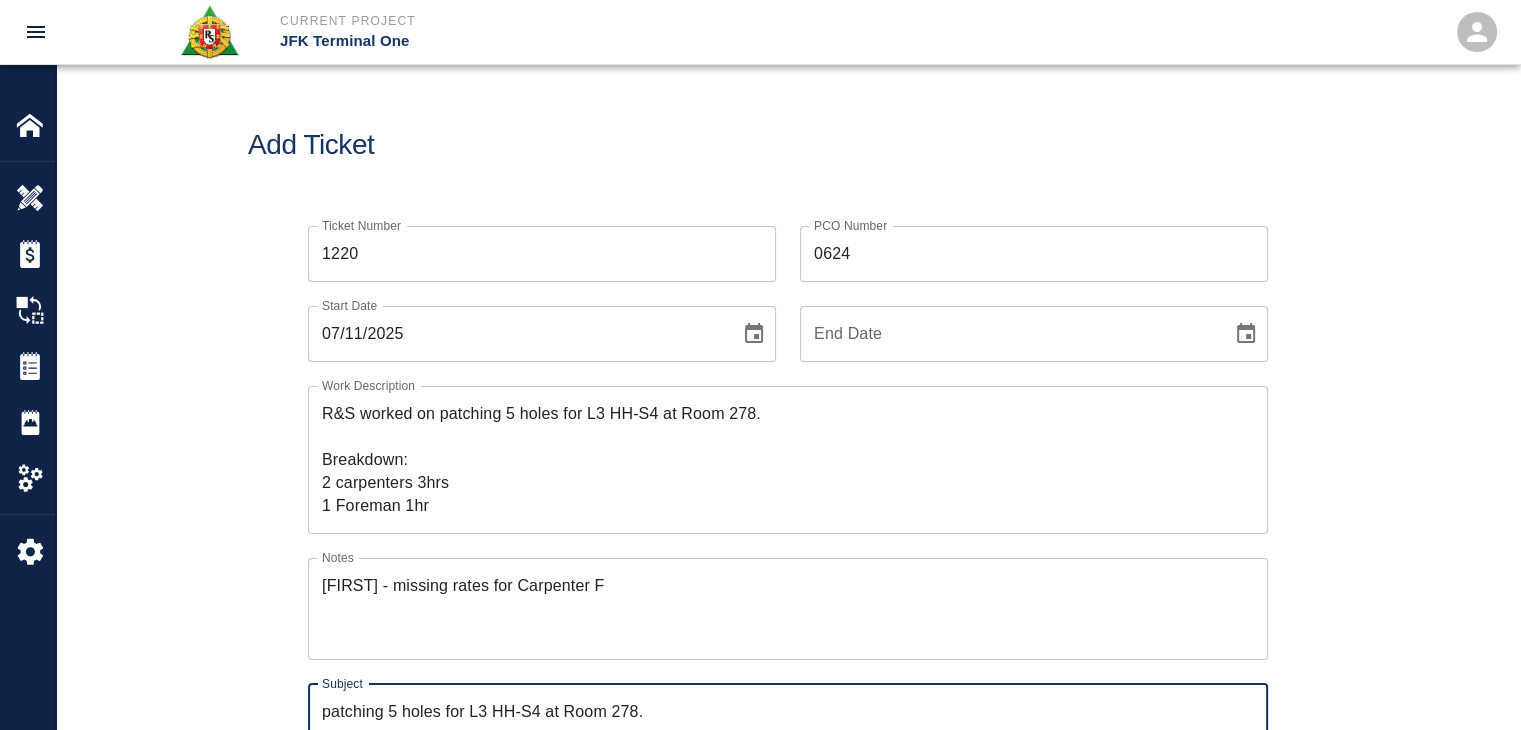 scroll, scrollTop: 10, scrollLeft: 0, axis: vertical 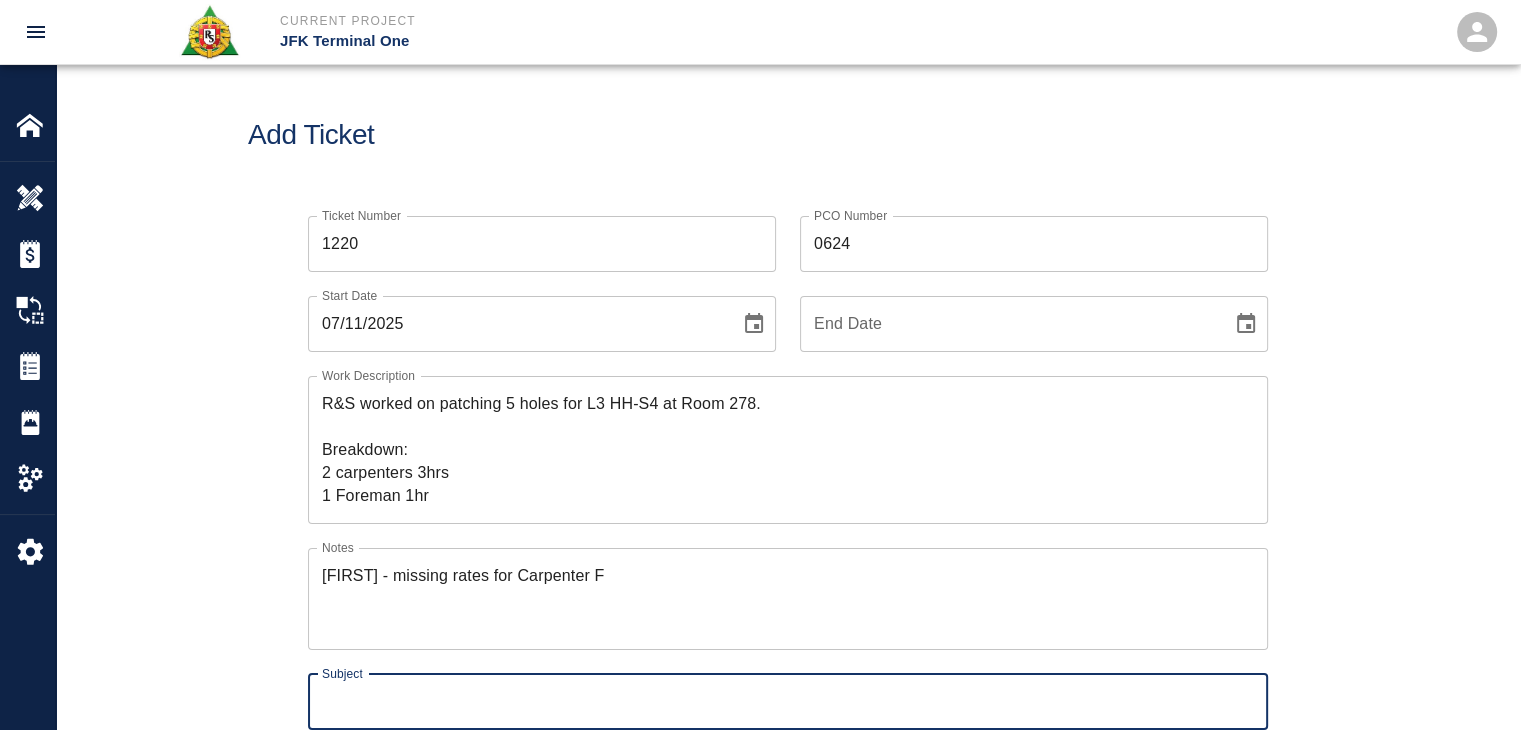 type 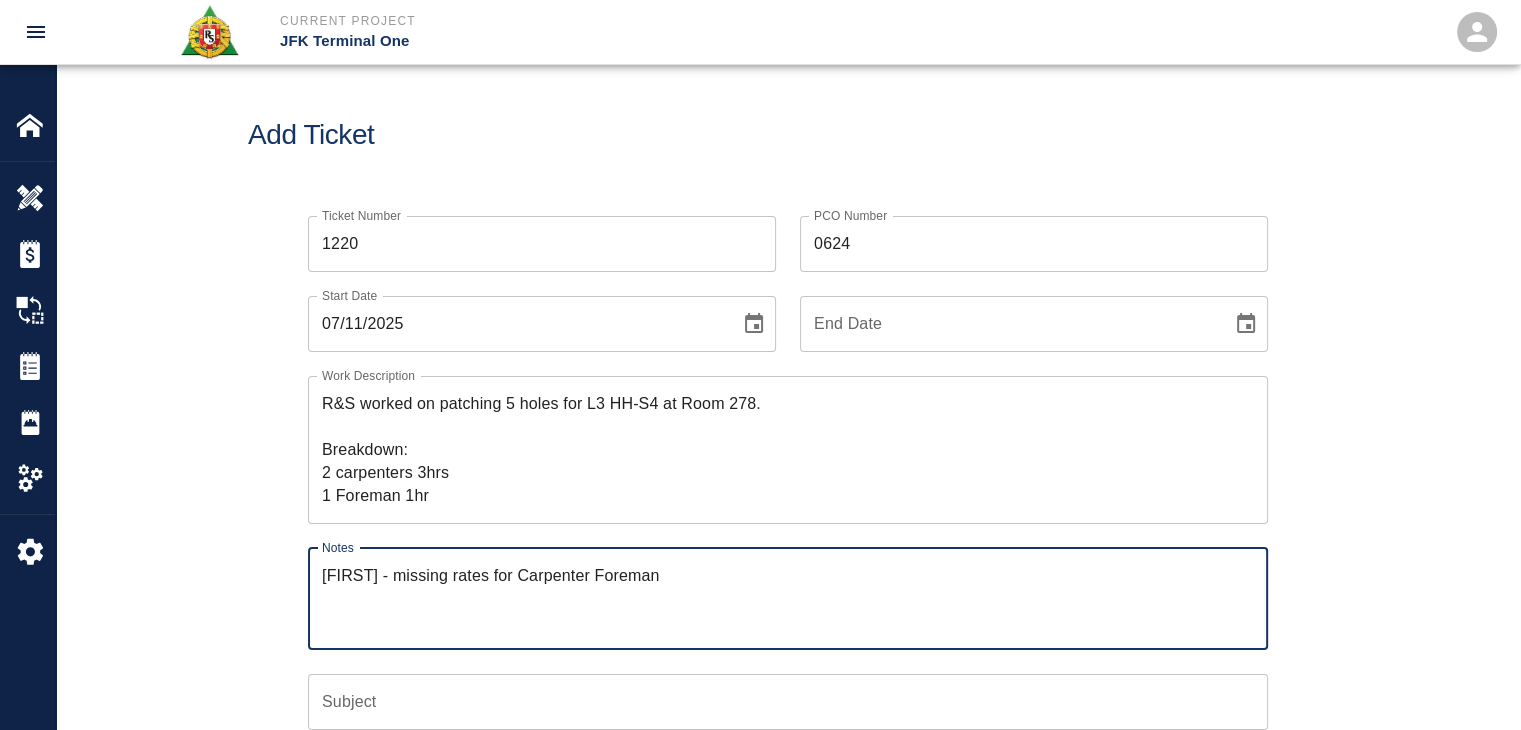 type on "Mark - missing rates for Carpenter Foreman" 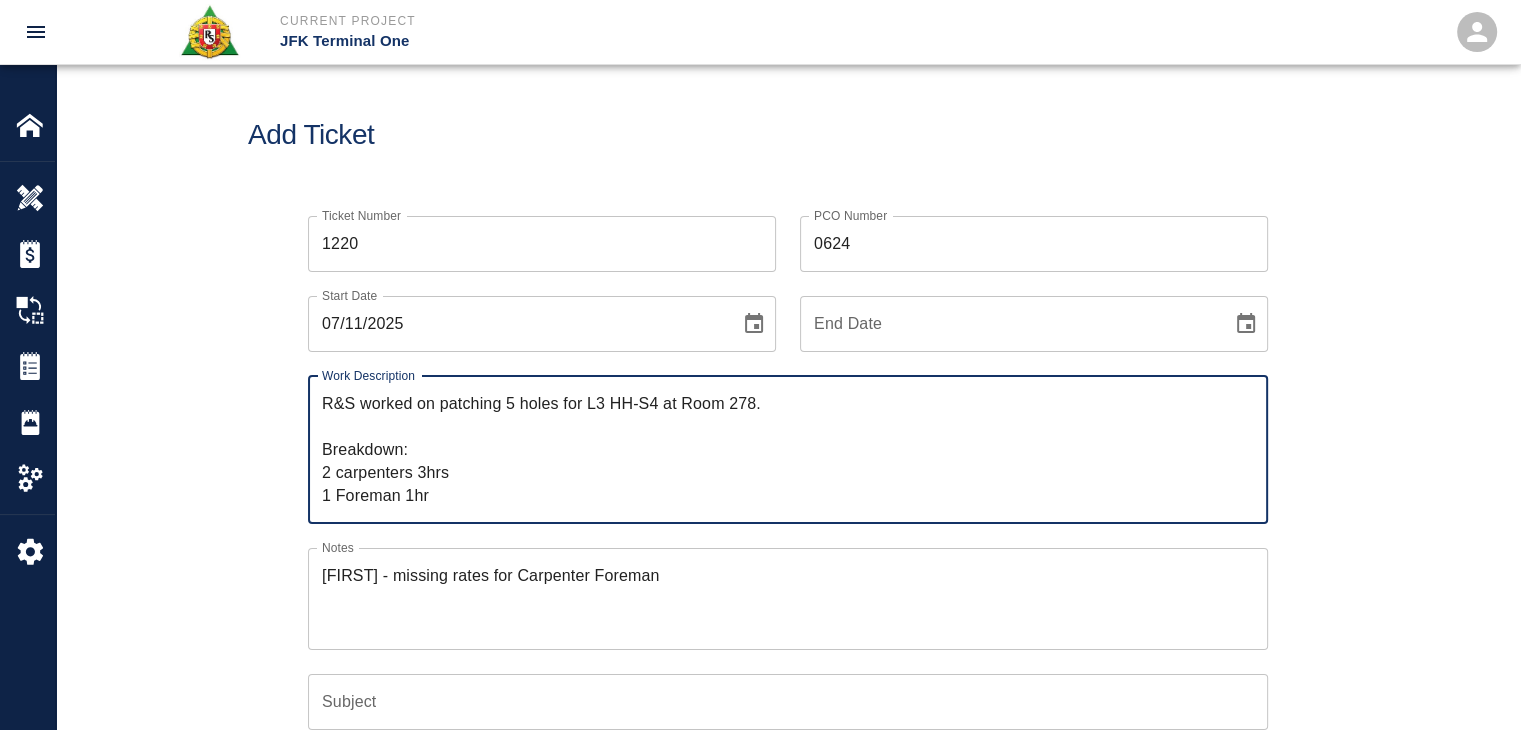 drag, startPoint x: 781, startPoint y: 406, endPoint x: 438, endPoint y: 405, distance: 343.00146 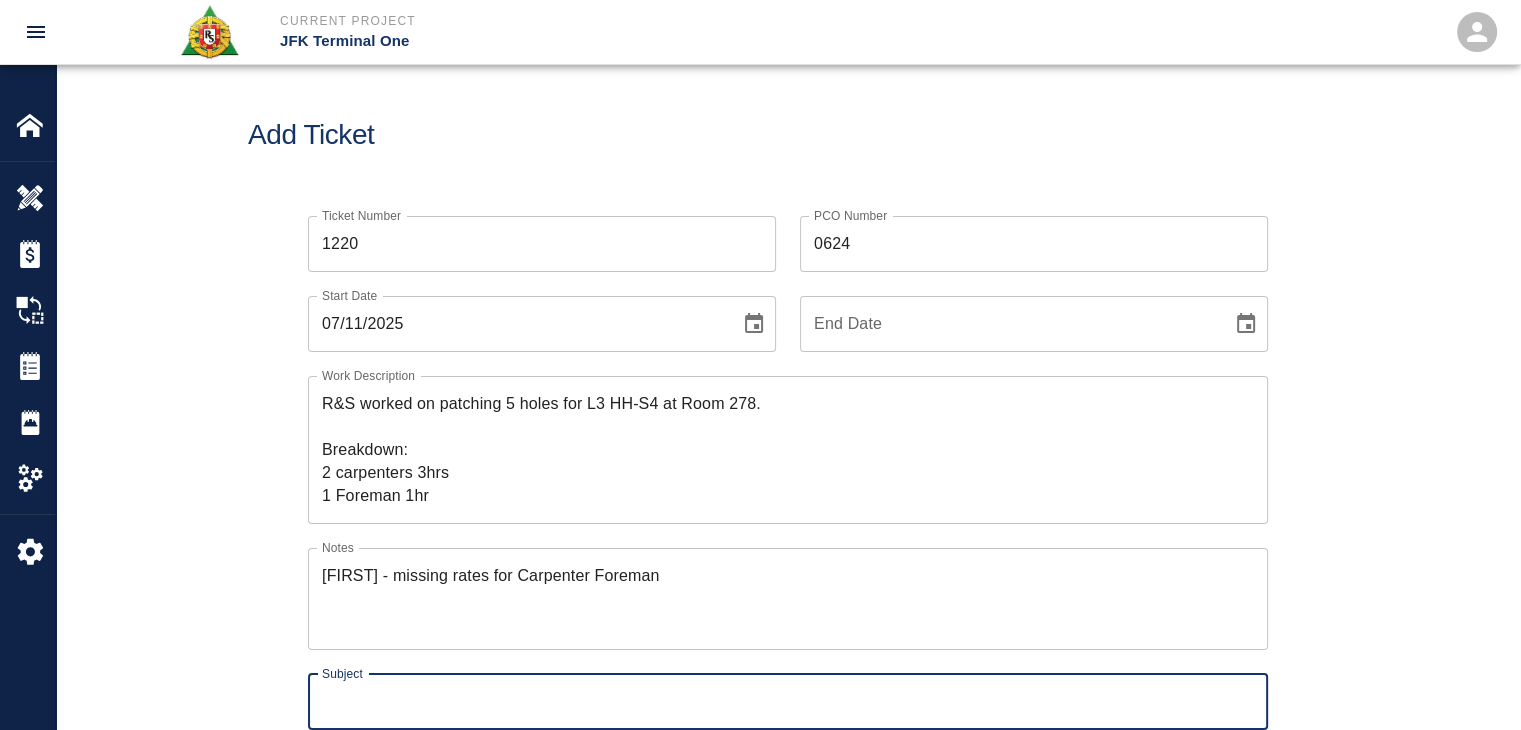paste on "patching 5 holes for L3 HH-S4 at Room 278." 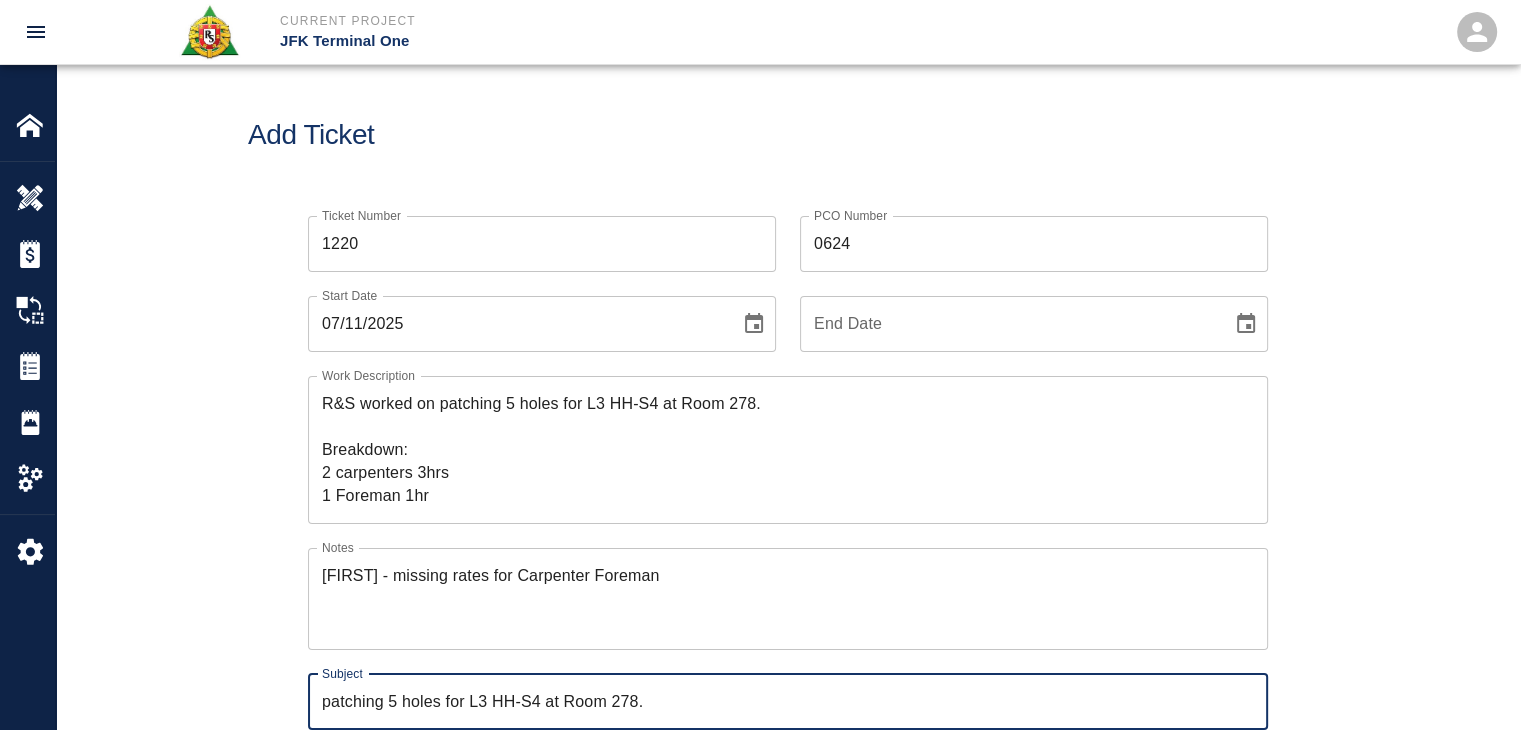 type on "patching 5 holes for L3 HH-S4 at Room 278." 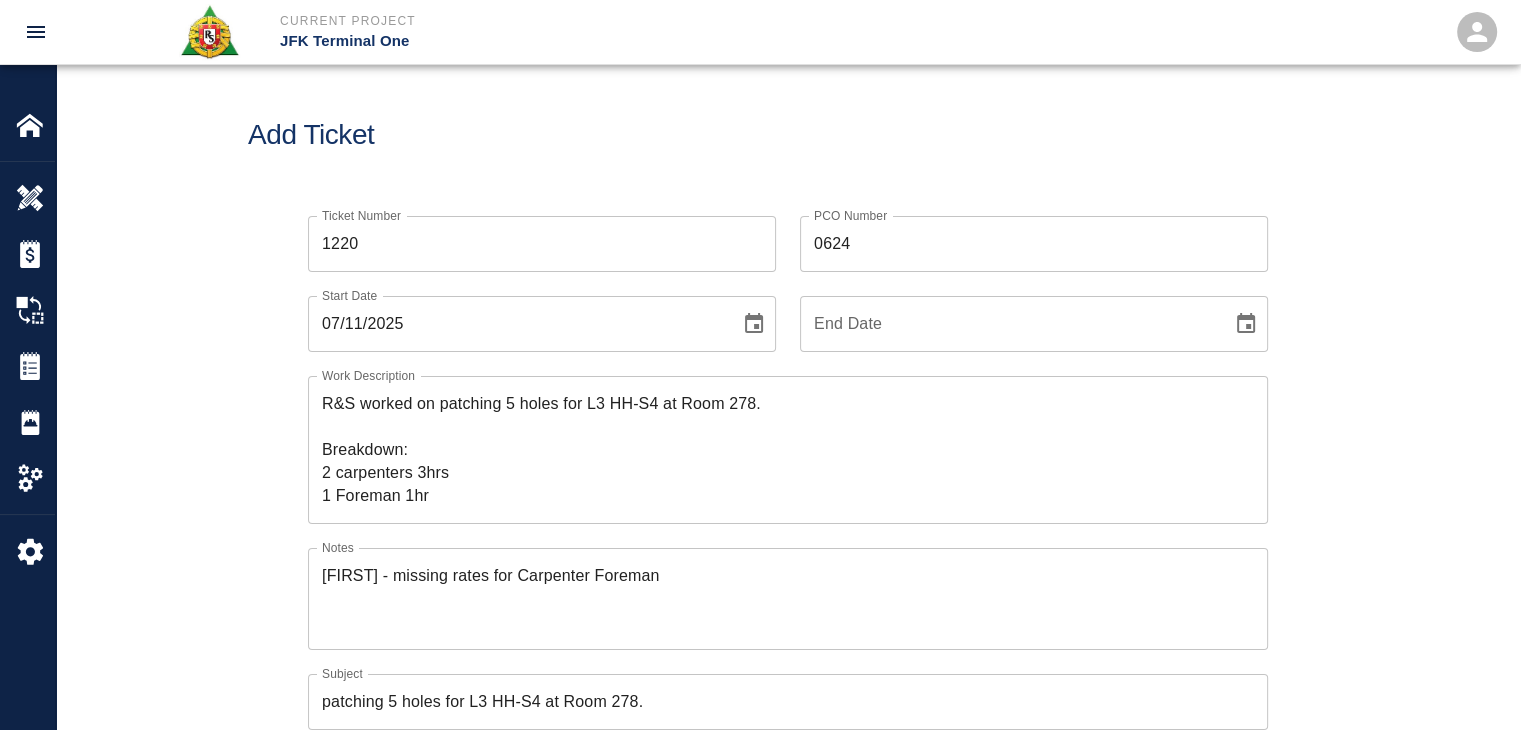 click on "Ticket Number 1220 Ticket Number PCO Number 0624 PCO Number Start Date  07/11/2025 Start Date  End Date End Date Work Description R&S worked on patching 5 holes for L3 HH-S4 at Room 278.
Breakdown:
2 carpenters 3hrs
1 Foreman 1hr x Work Description Notes Mark - missing rates for Carpenter Foreman x Notes Subject patching 5 holes for L3 HH-S4 at Room 278. Subject Invoice Number Invoice Number Invoice Date Invoice Date Upload Attachments (50MB limit) Choose file No file chosen Upload Another File Add Costs Switch to Lump Sum" at bounding box center [788, 615] 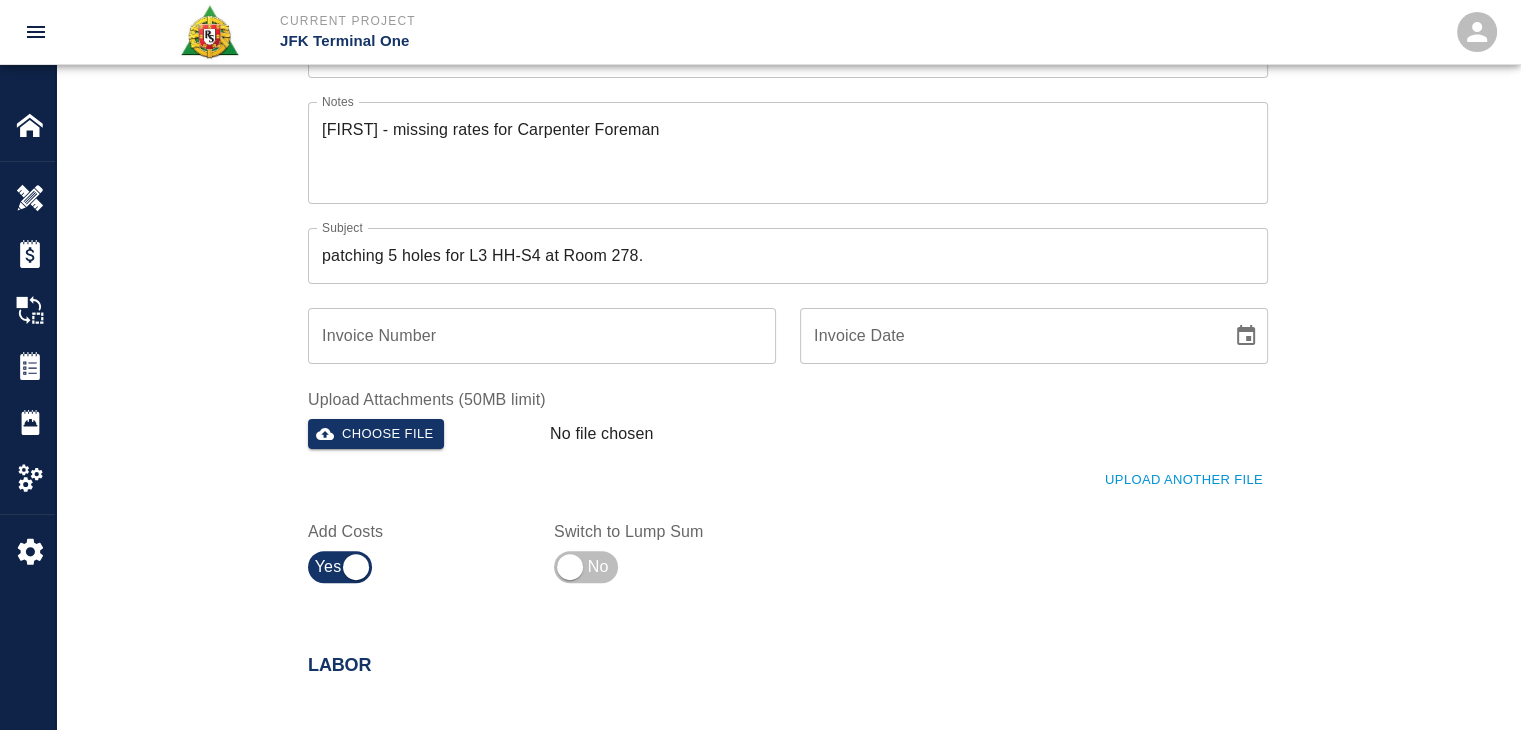 scroll, scrollTop: 510, scrollLeft: 0, axis: vertical 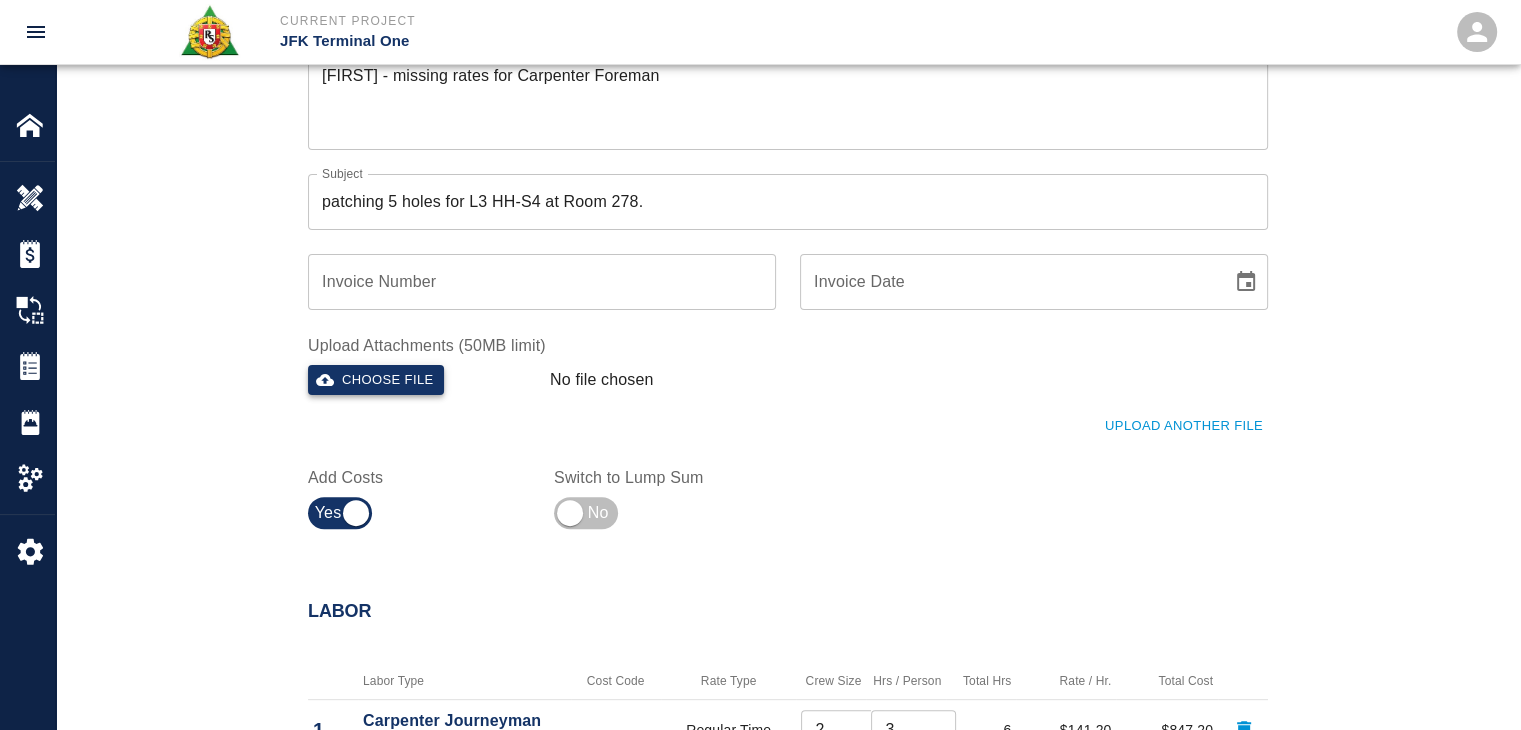click on "Choose file" at bounding box center [376, 380] 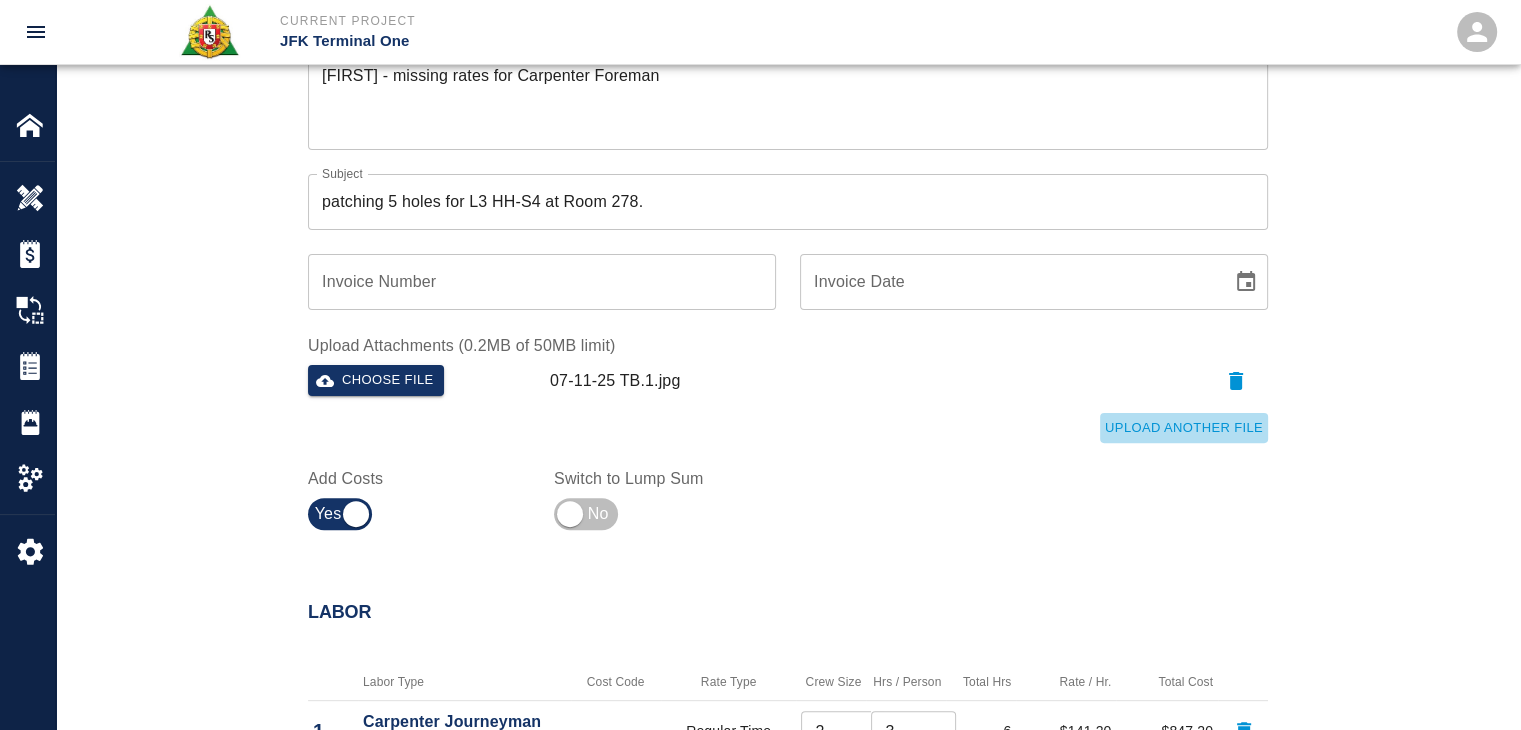 click on "Upload Another File" at bounding box center (1184, 428) 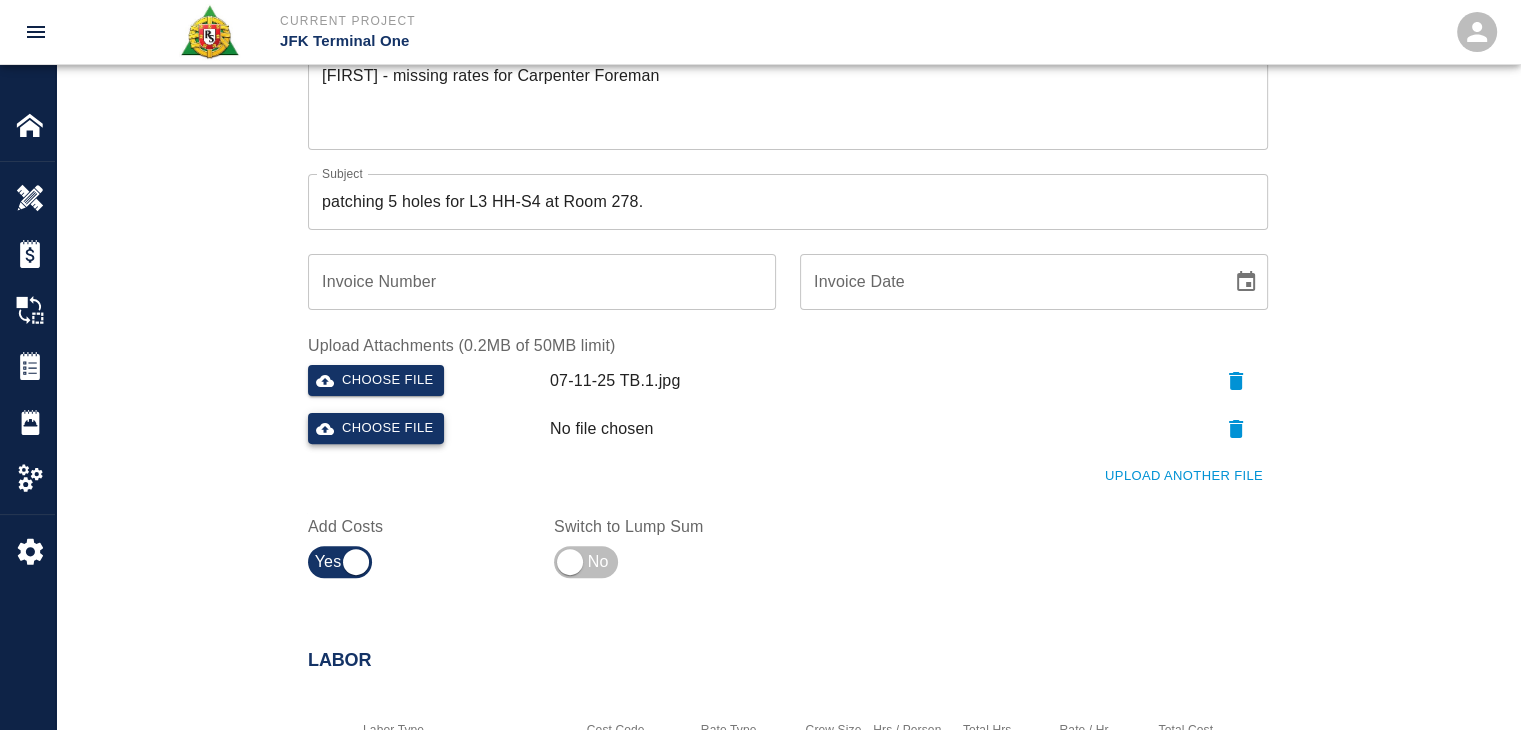 click on "Choose file" at bounding box center (376, 428) 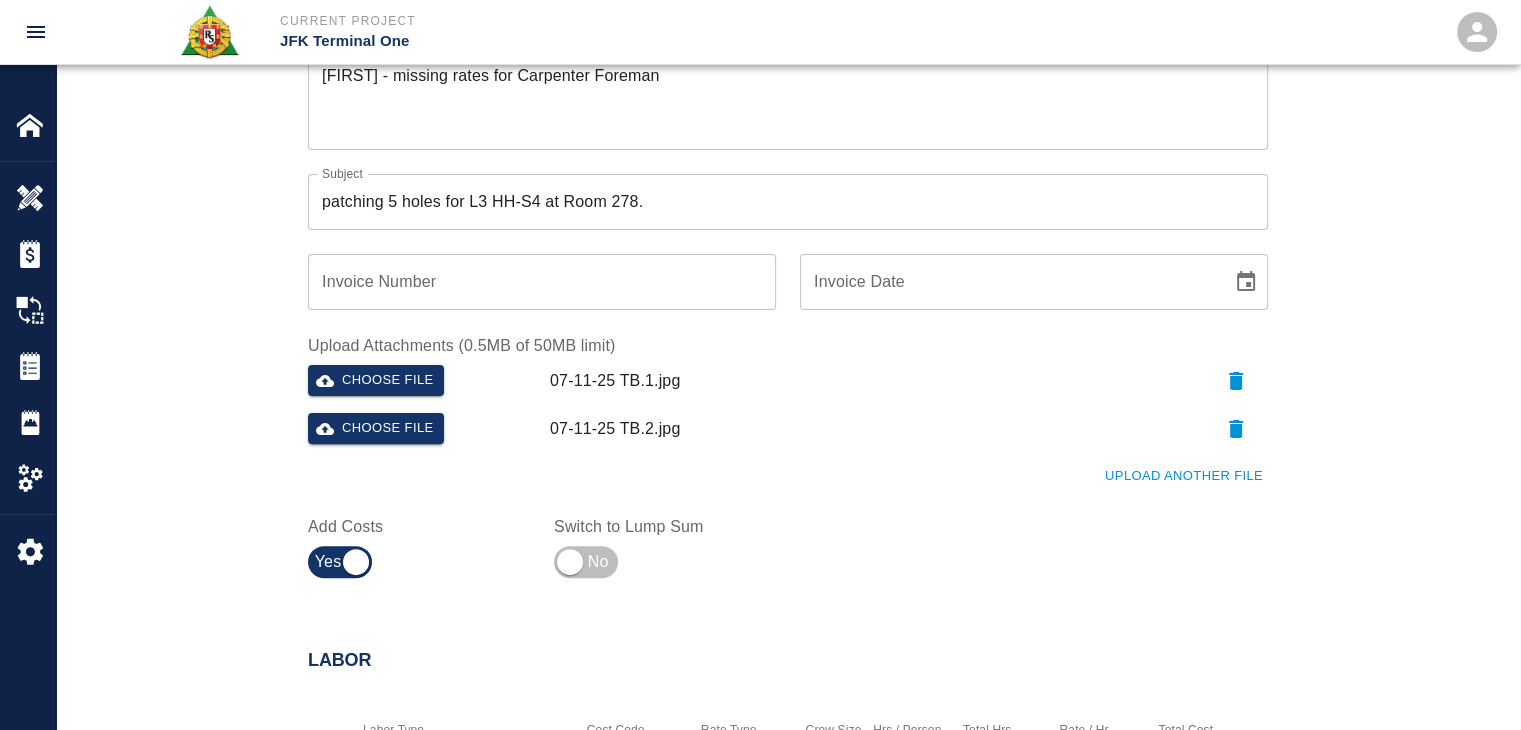 click on "Ticket Number 1220 Ticket Number PCO Number 0624 PCO Number Start Date  07/11/2025 Start Date  End Date End Date Work Description R&S worked on patching 5 holes for L3 HH-S4 at Room 278.
Breakdown:
2 carpenters 3hrs
1 Foreman 1hr x Work Description Notes Mark - missing rates for Carpenter Foreman x Notes Subject patching 5 holes for L3 HH-S4 at Room 278. Subject Invoice Number Invoice Number Invoice Date Invoice Date Upload Attachments (0.5MB of 50MB limit) Choose file 07-11-25 TB.1.jpg Choose file 07-11-25 TB.2.jpg Upload Another File Add Costs Switch to Lump Sum" at bounding box center [788, 163] 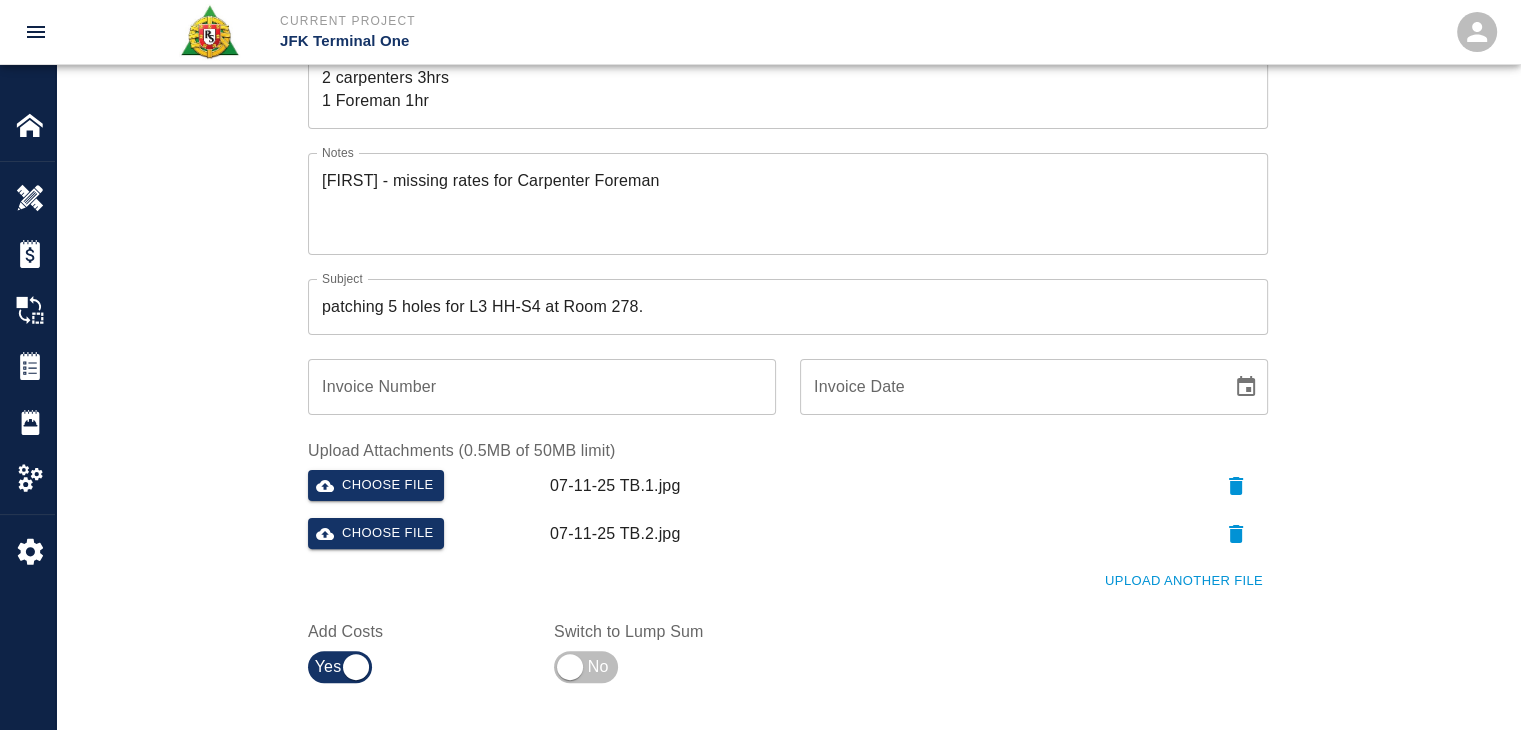 scroll, scrollTop: 0, scrollLeft: 0, axis: both 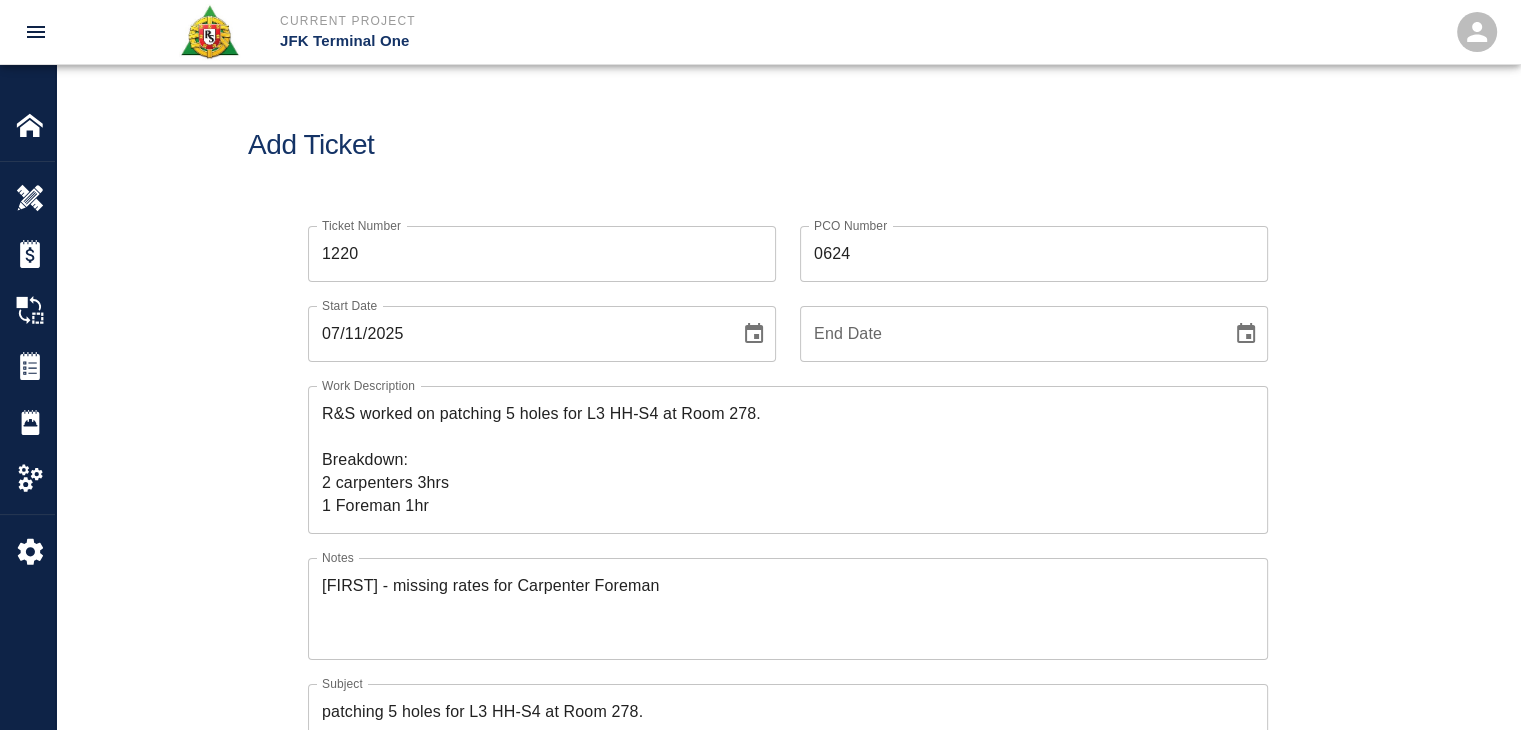 click on "Work Description R&S worked on patching 5 holes for L3 HH-S4 at Room 278.
Breakdown:
2 carpenters 3hrs
1 Foreman 1hr x Work Description" at bounding box center (776, 448) 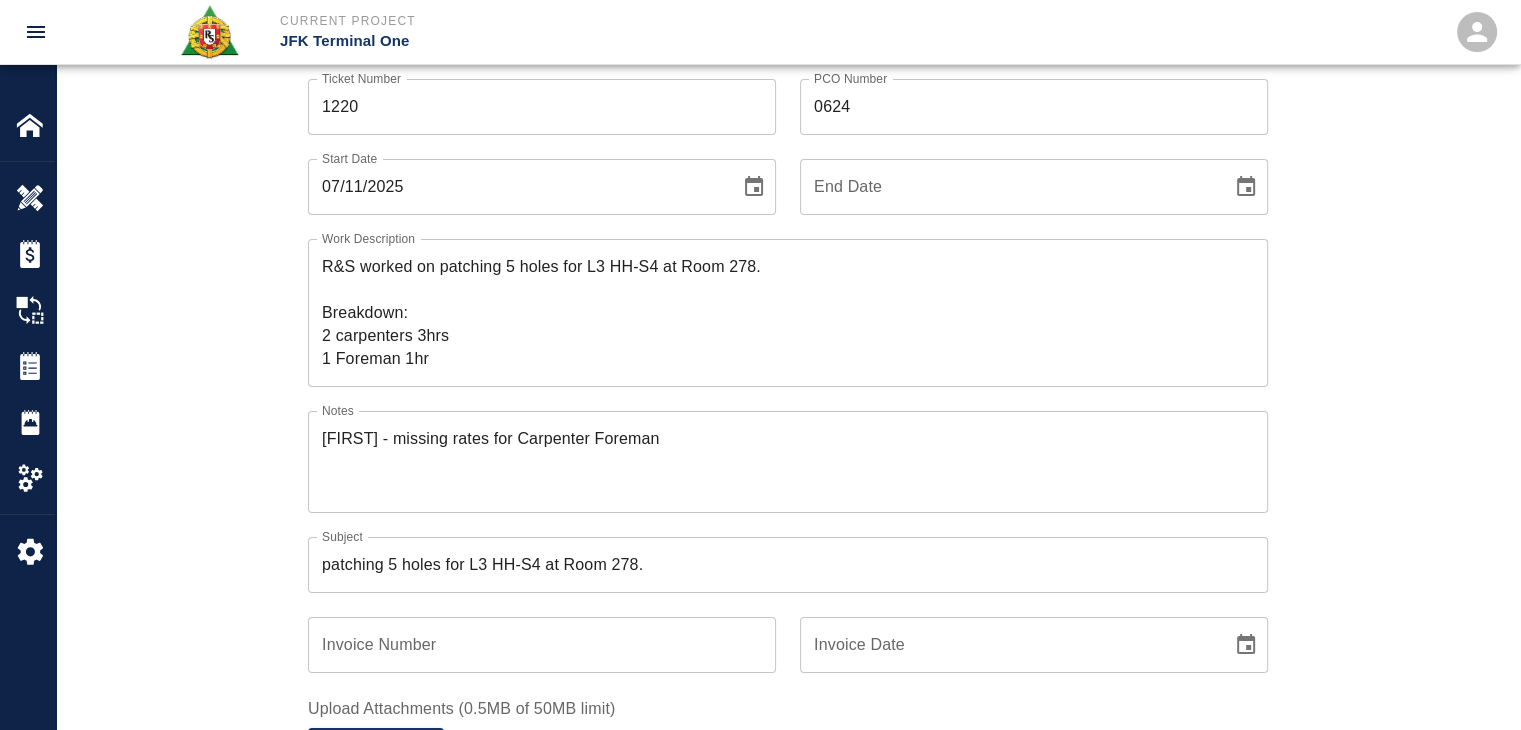 scroll, scrollTop: 146, scrollLeft: 0, axis: vertical 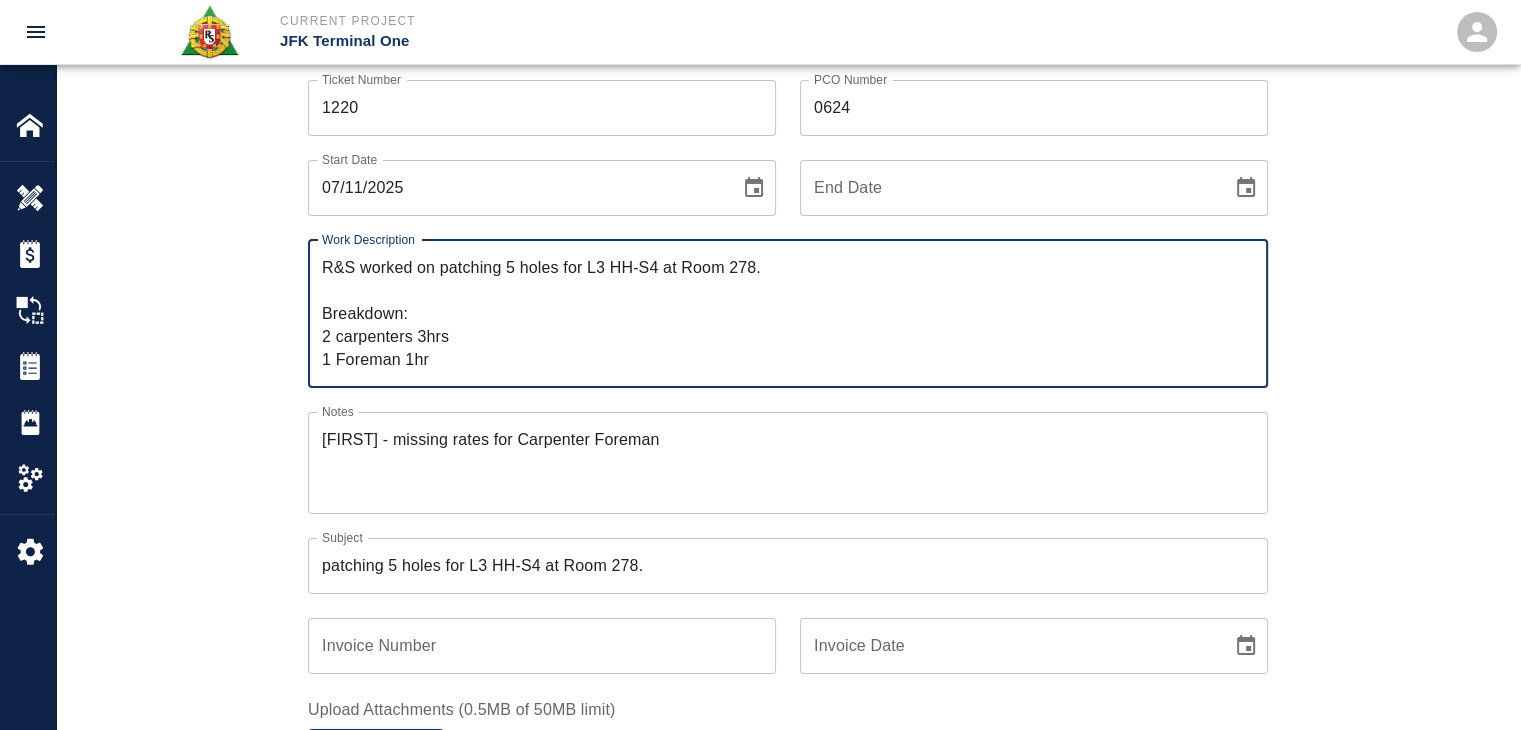 click on "R&S worked on patching 5 holes for L3 HH-S4 at Room 278.
Breakdown:
2 carpenters 3hrs
1 Foreman 1hr" at bounding box center (788, 313) 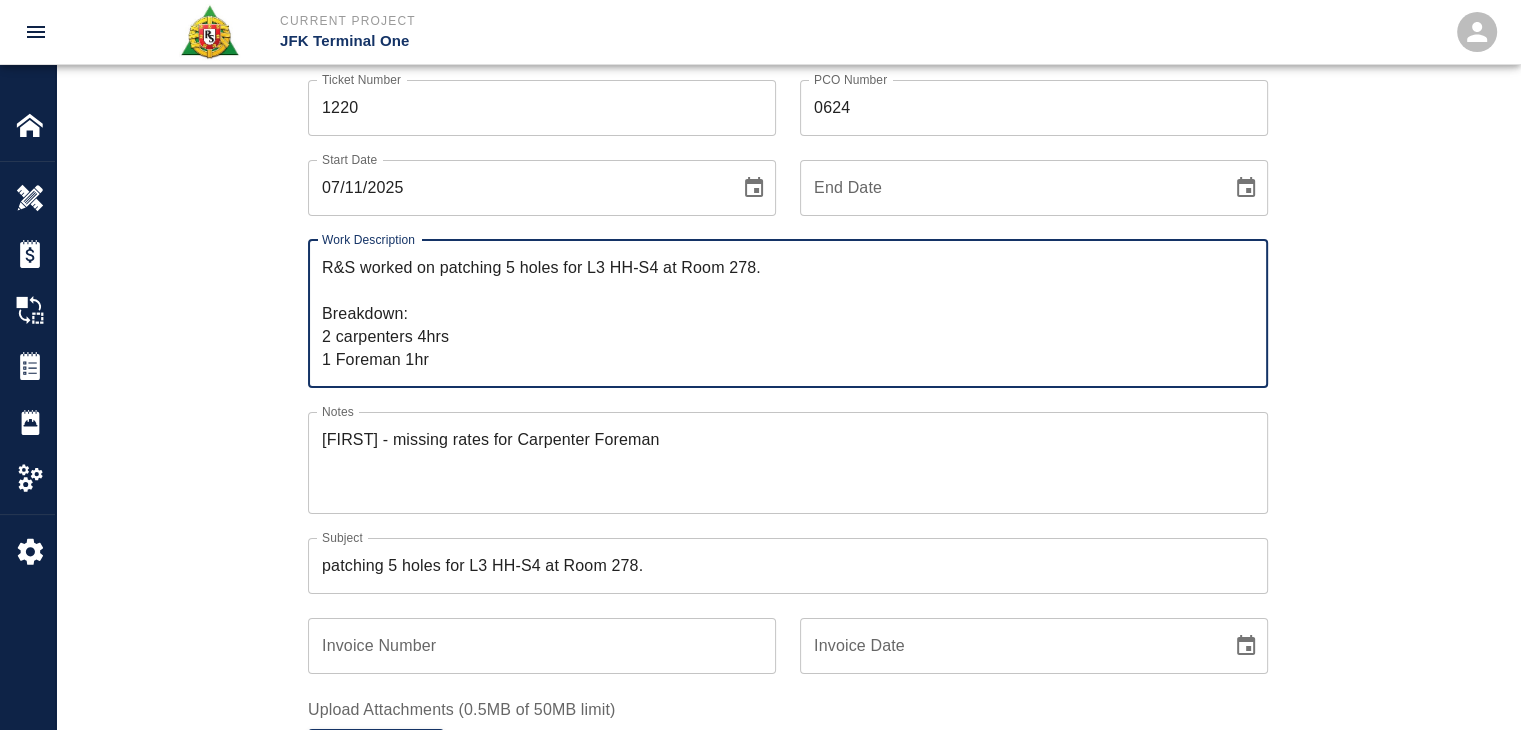 type on "R&S worked on patching 5 holes for L3 HH-S4 at Room 278.
Breakdown:
2 carpenters 4hrs
1 Foreman 1hr" 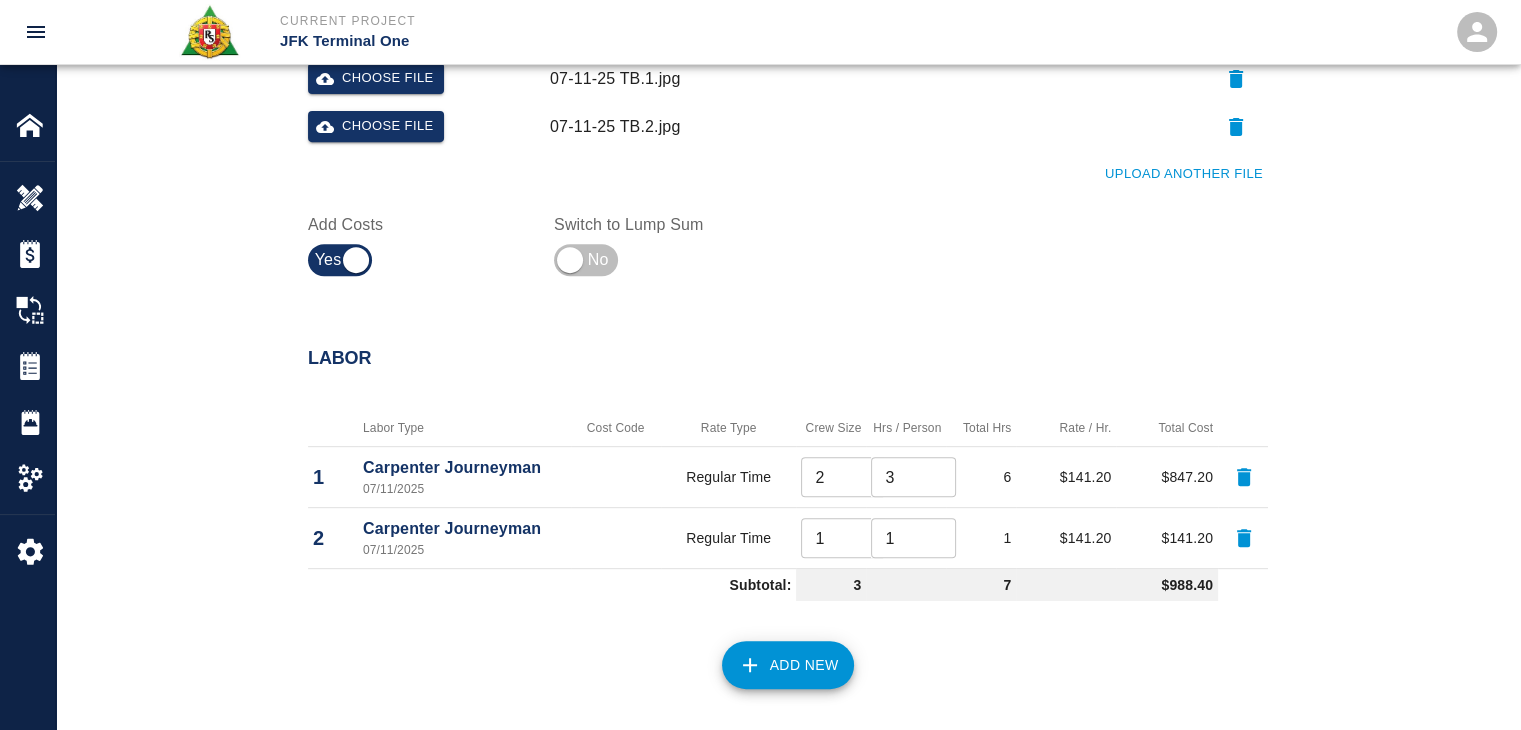 scroll, scrollTop: 814, scrollLeft: 0, axis: vertical 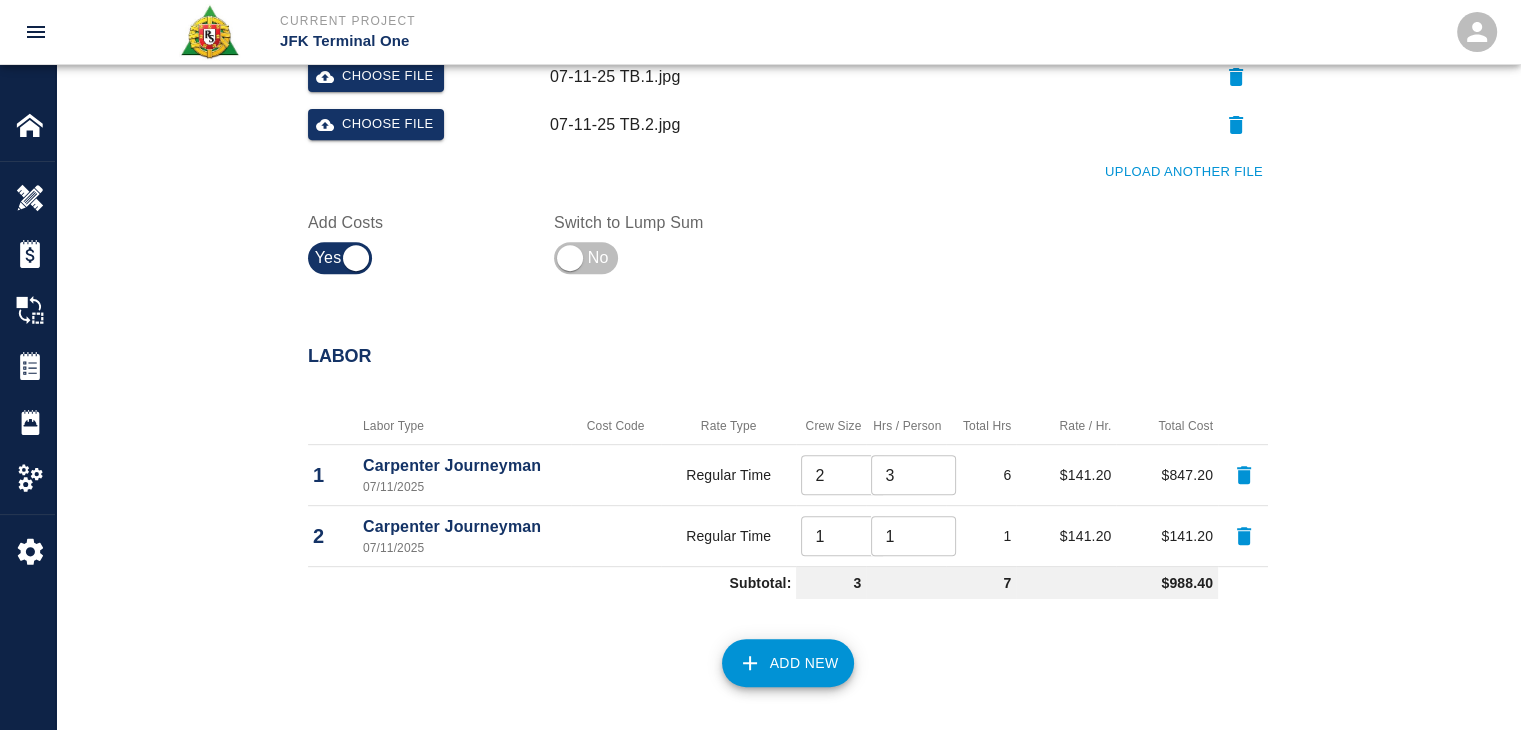 click on "3" at bounding box center [913, 475] 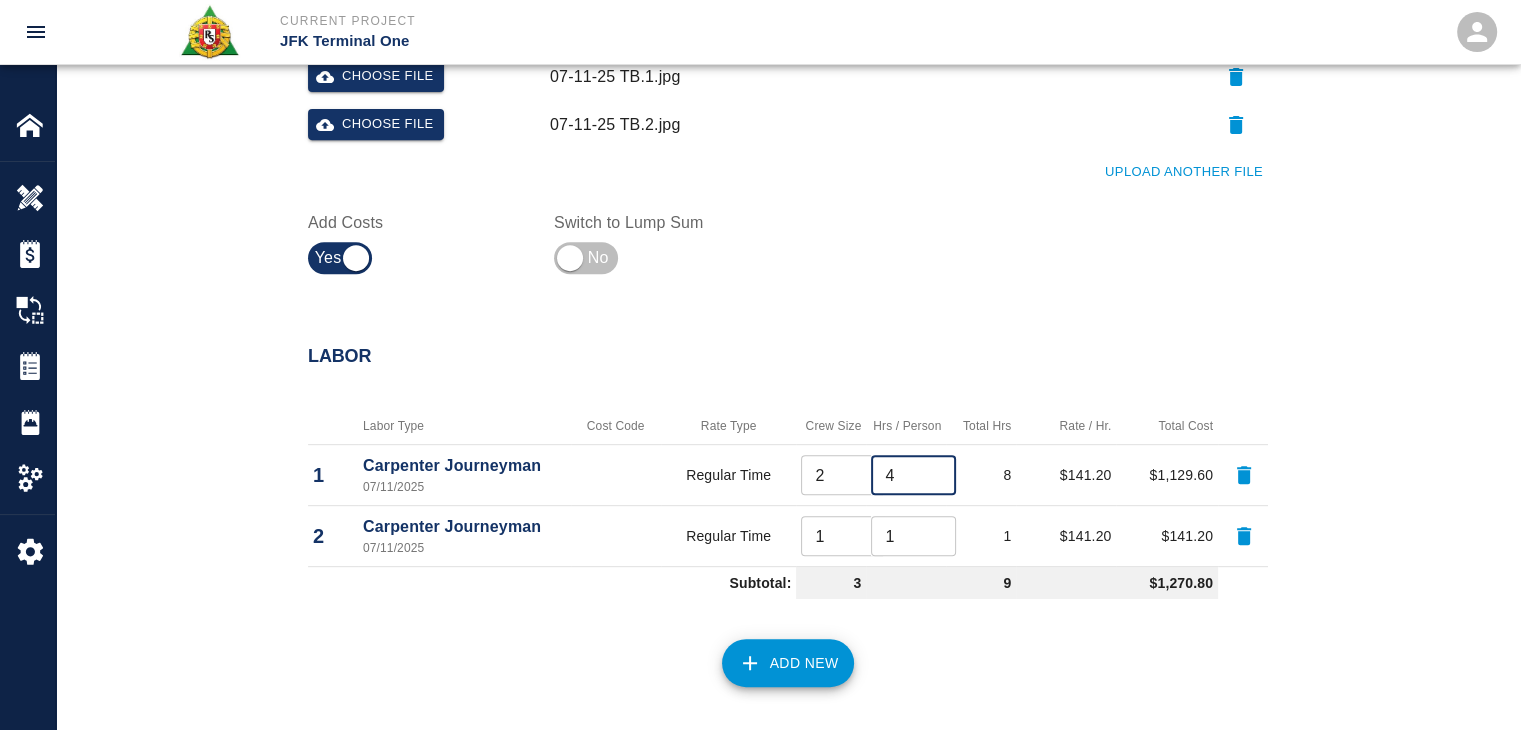 type on "4" 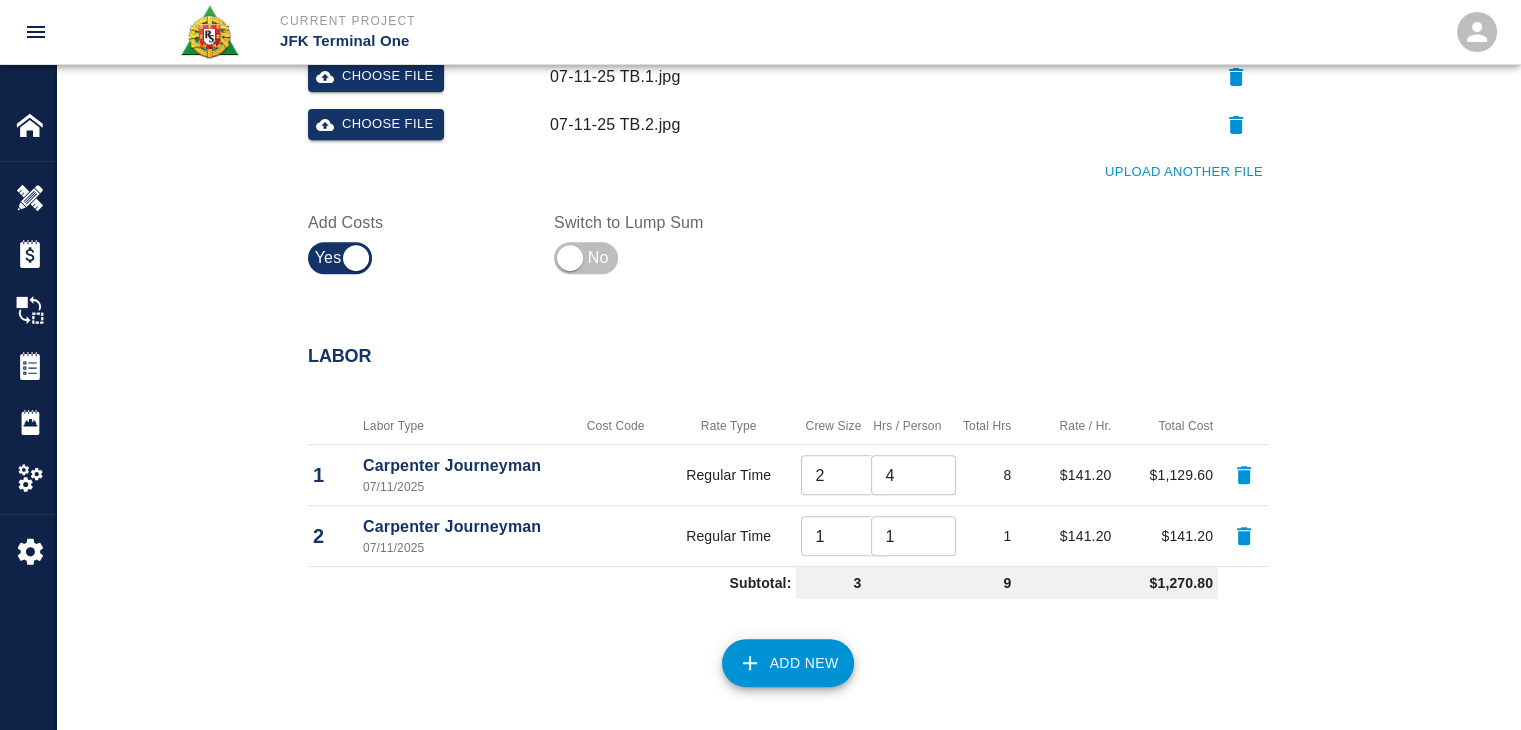 click on "Crew Size" at bounding box center (831, 426) 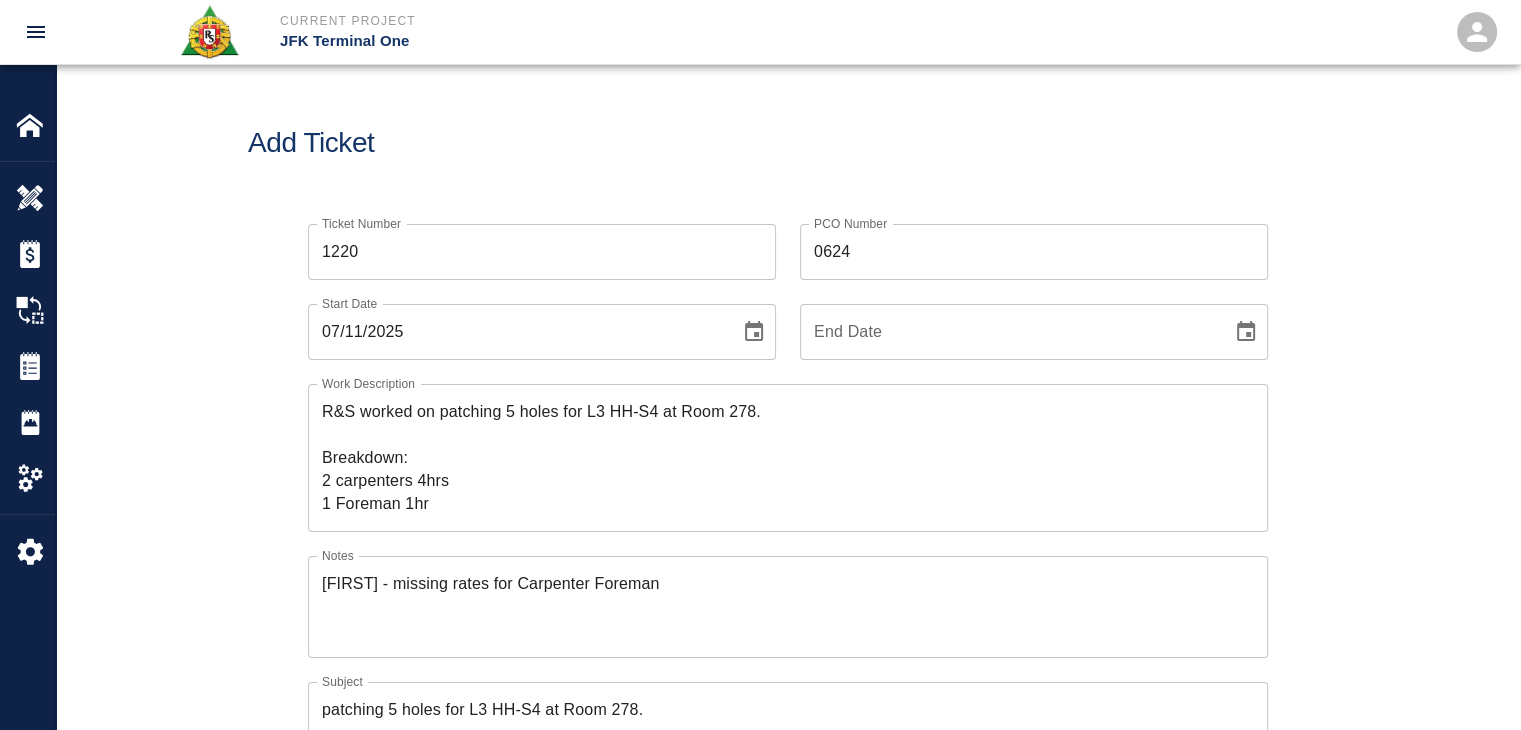 scroll, scrollTop: 0, scrollLeft: 0, axis: both 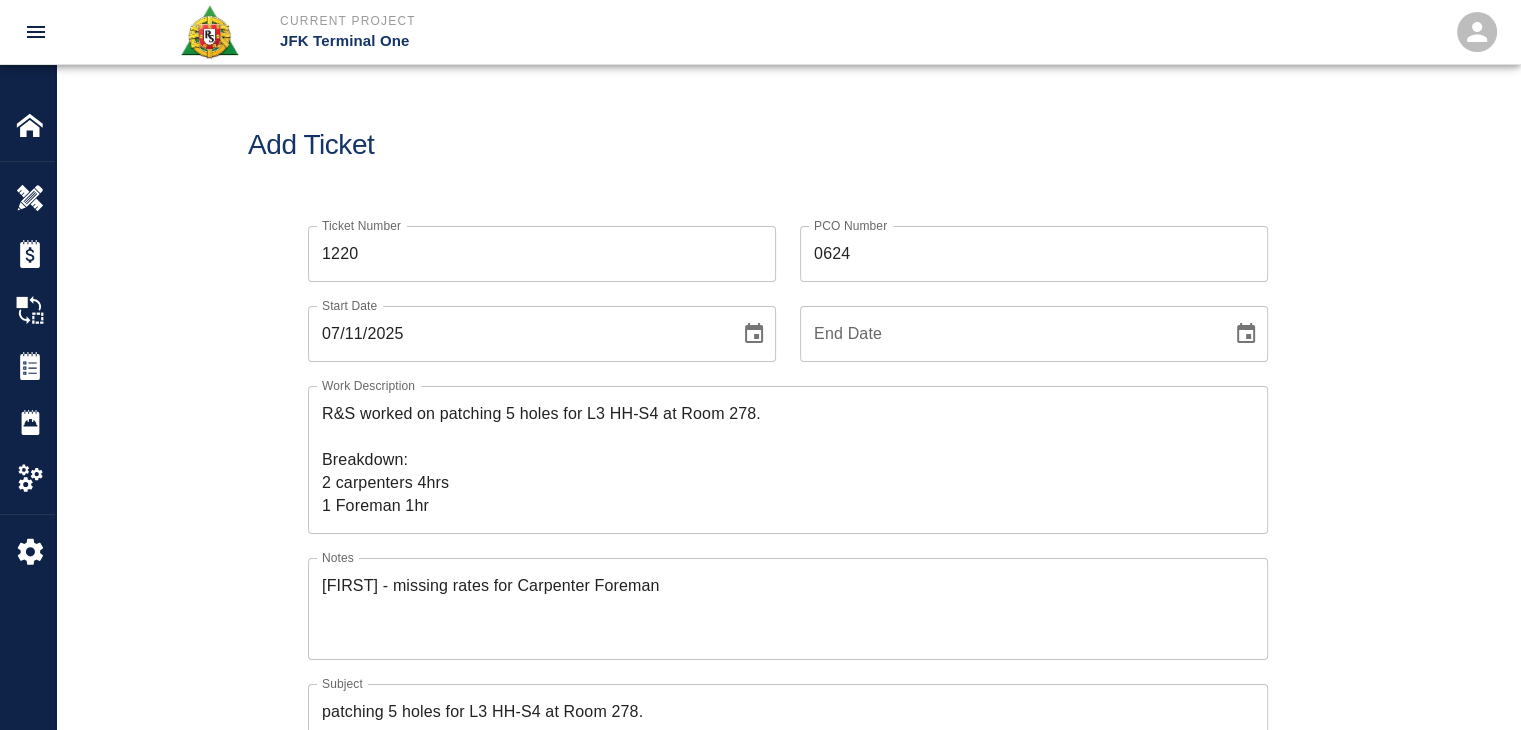 click on "Add Ticket" at bounding box center [788, 145] 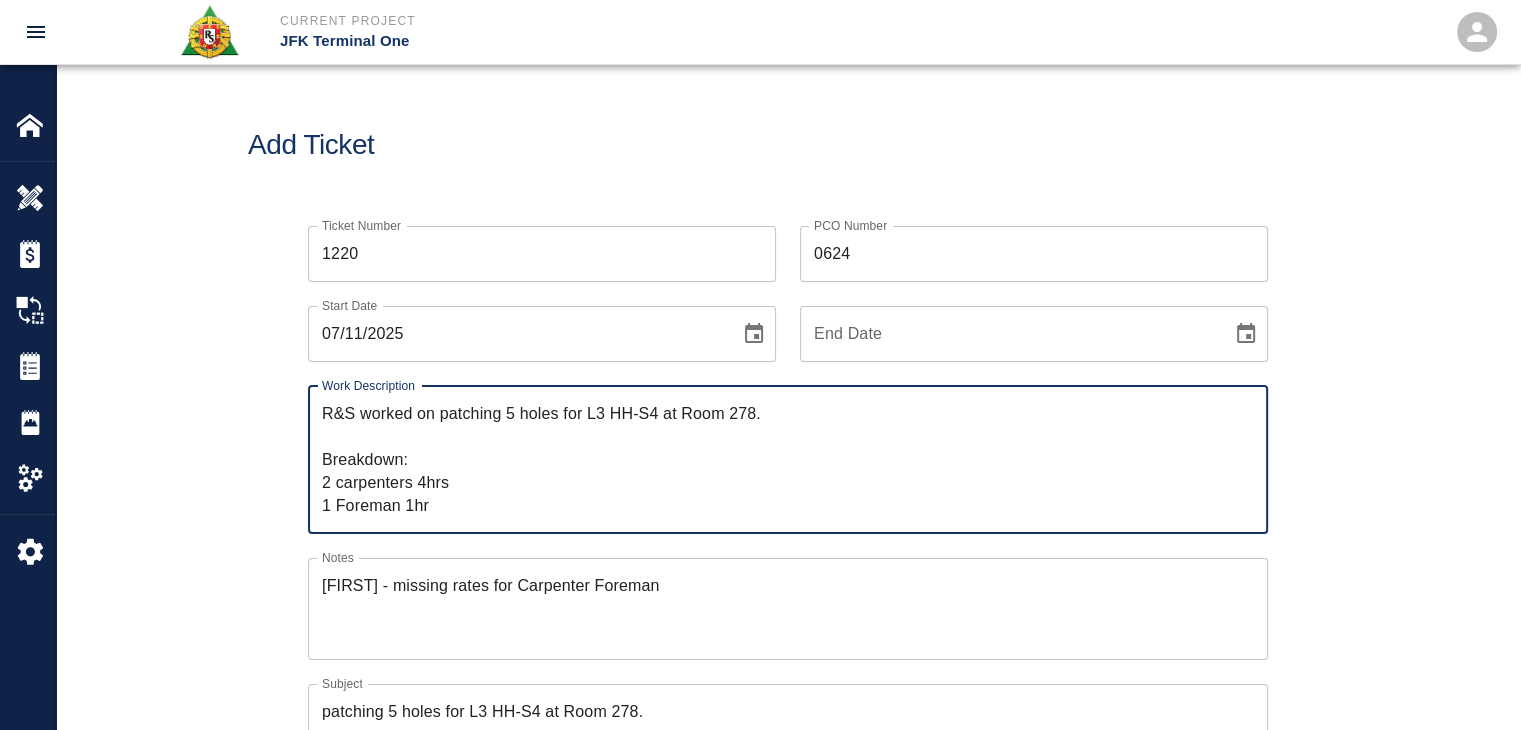 drag, startPoint x: 436, startPoint y: 513, endPoint x: 248, endPoint y: 360, distance: 242.39018 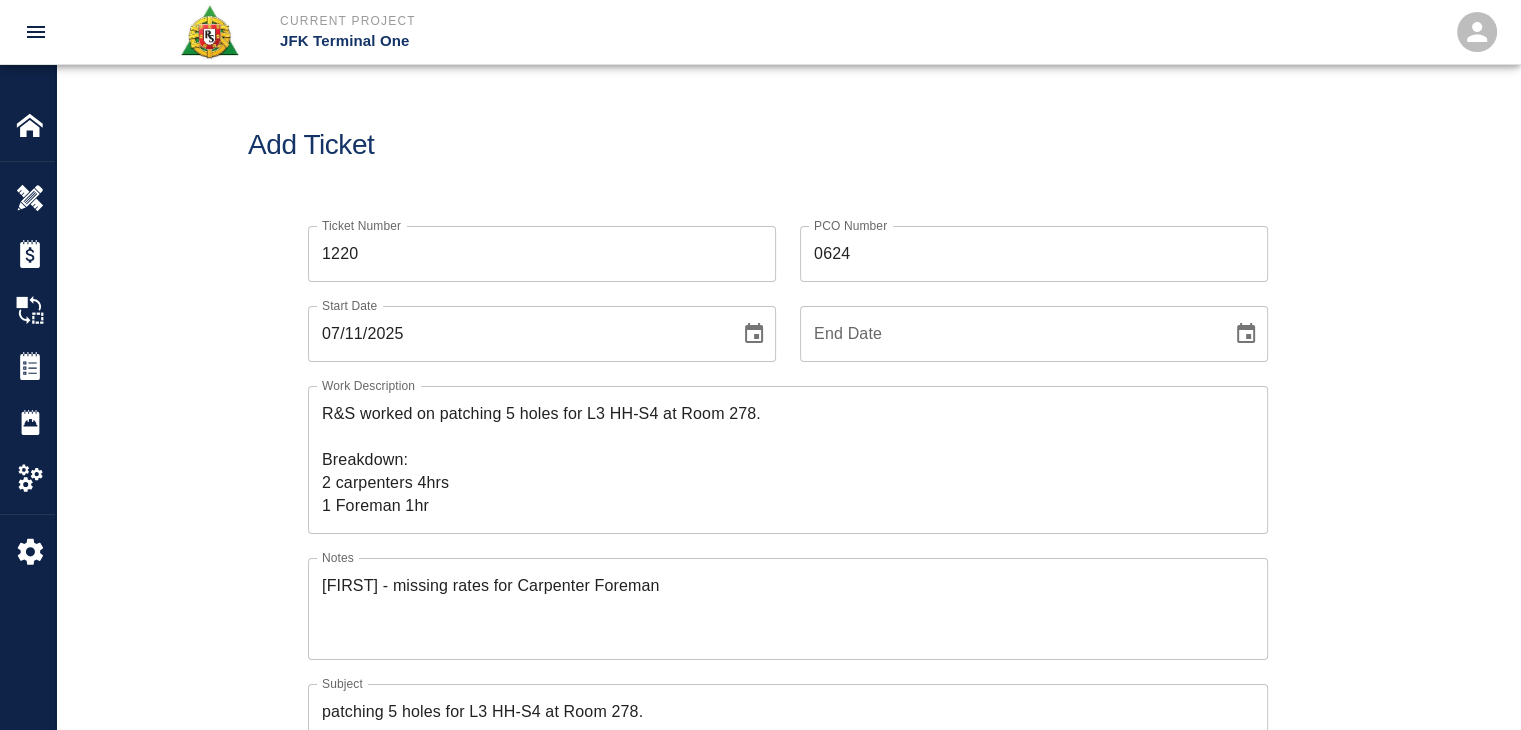 click on "Add Ticket" at bounding box center [788, 145] 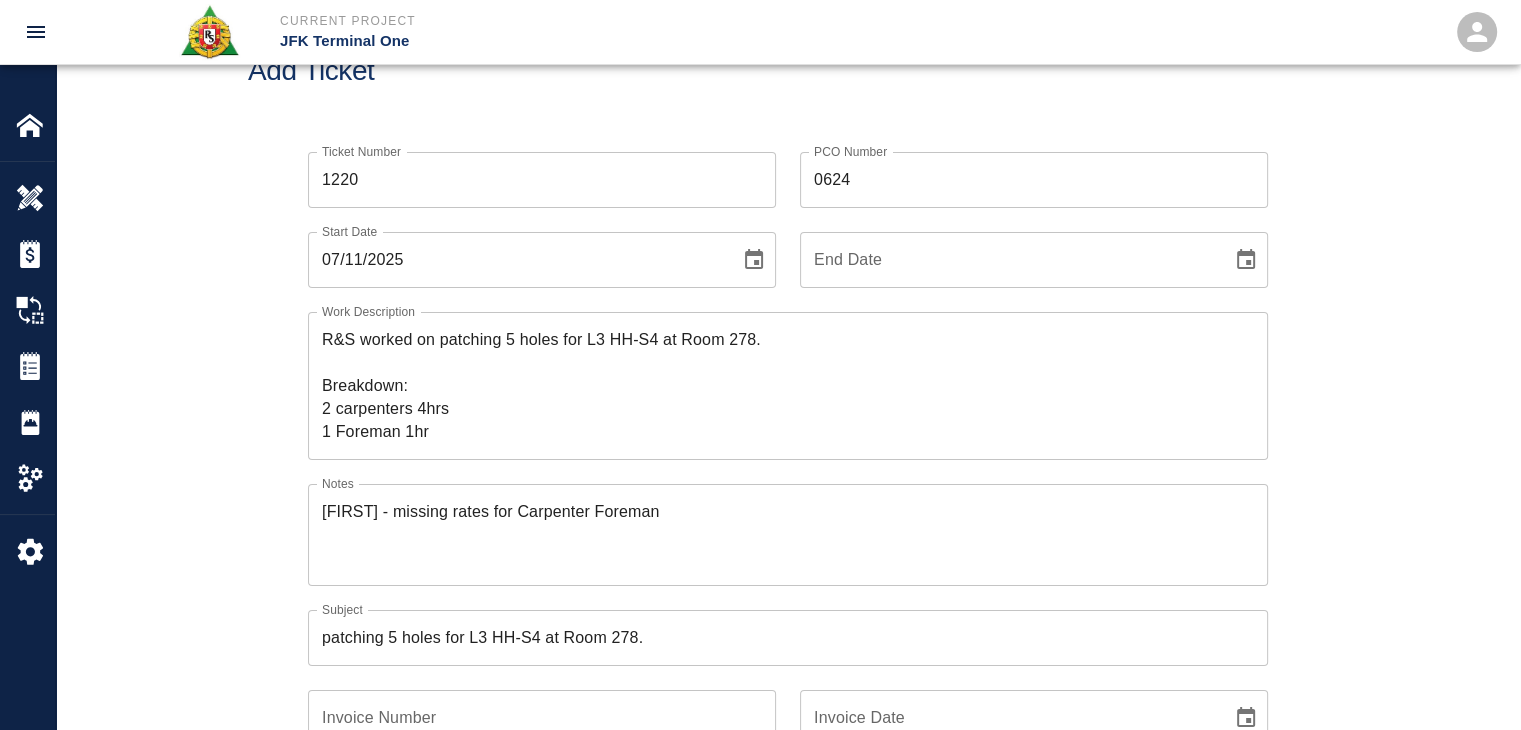 scroll, scrollTop: 75, scrollLeft: 0, axis: vertical 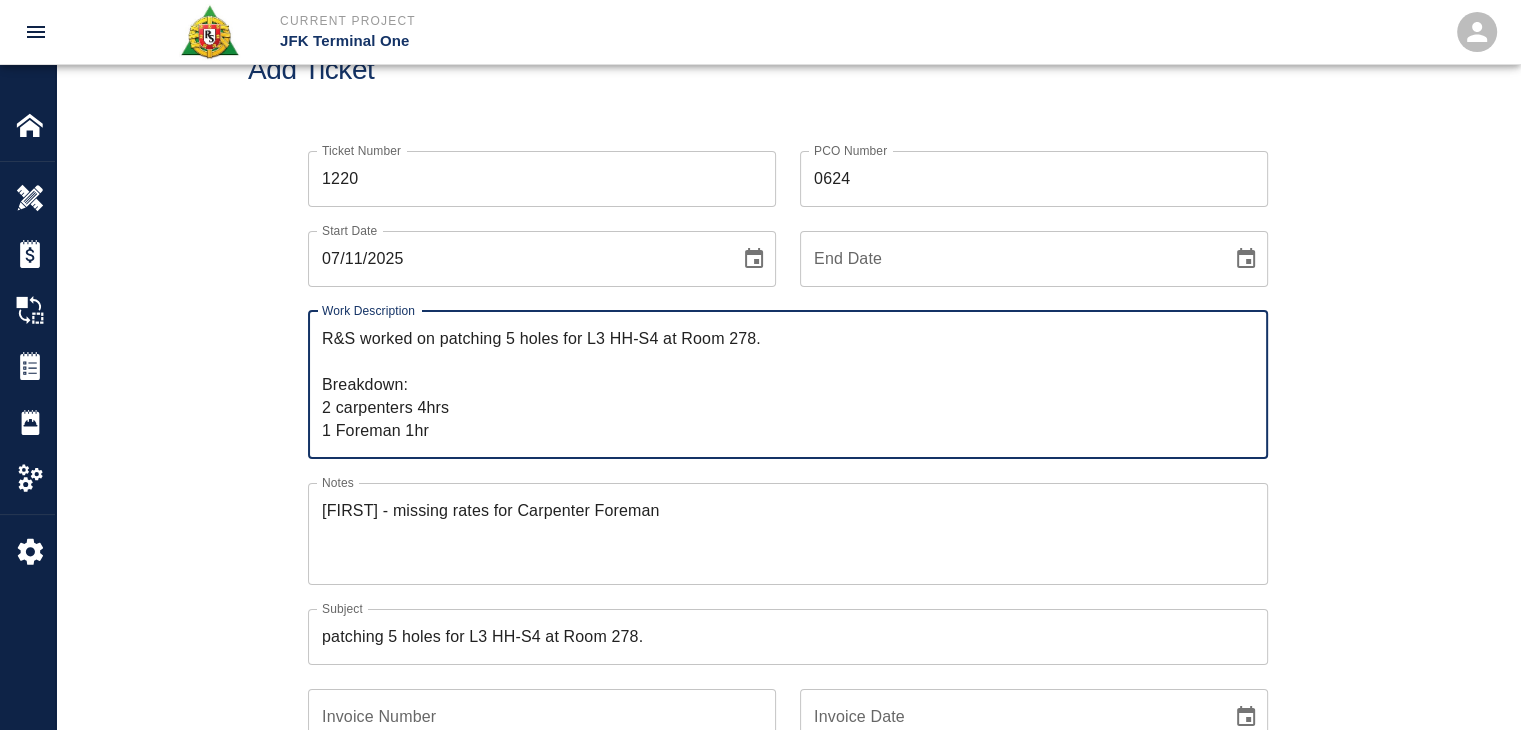 drag, startPoint x: 434, startPoint y: 433, endPoint x: 223, endPoint y: 269, distance: 267.2396 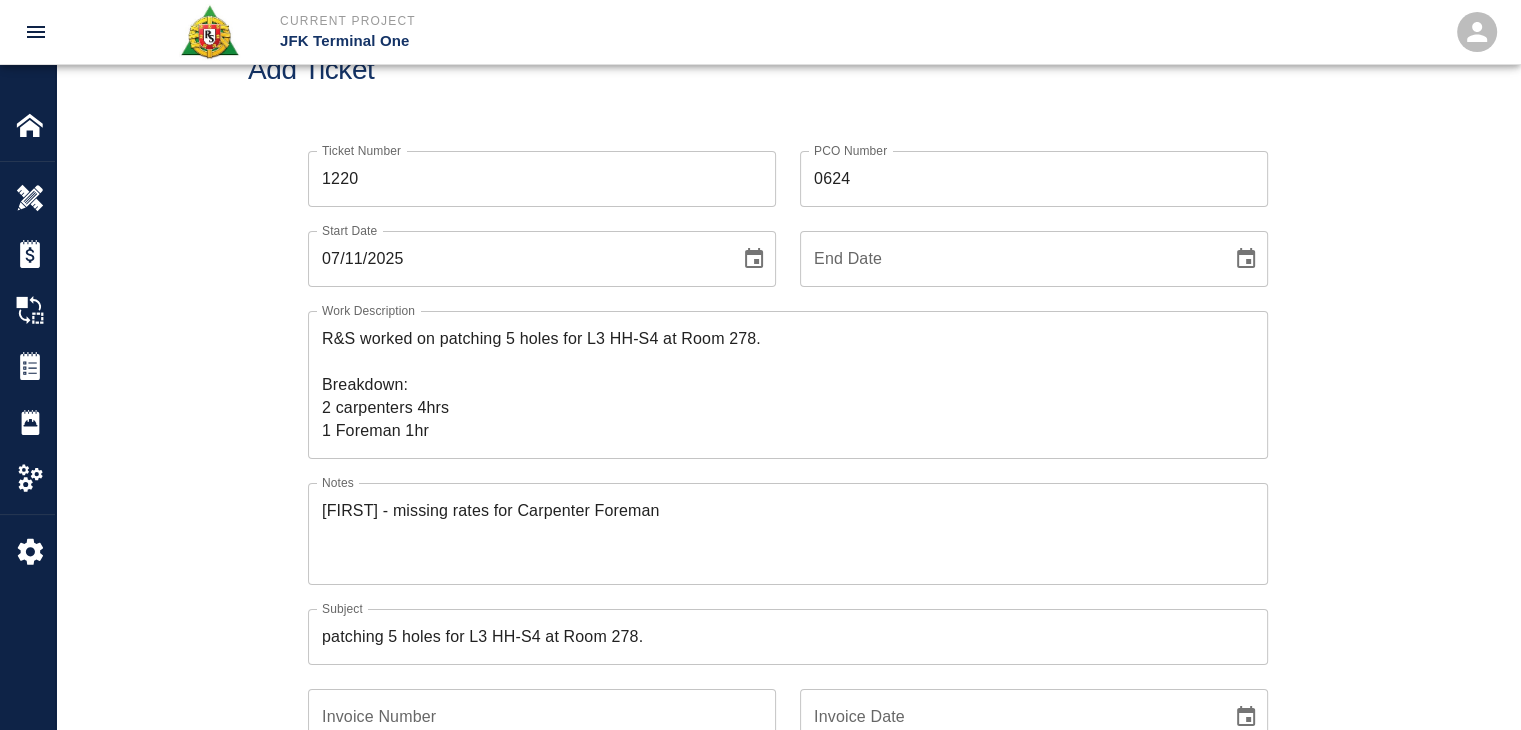 click on "Ticket Number 1220 Ticket Number PCO Number 0624 PCO Number Start Date  07/11/2025 Start Date  End Date End Date Work Description R&S worked on patching 5 holes for L3 HH-S4 at Room 278.
Breakdown:
2 carpenters 4hrs
1 Foreman 1hr x Work Description Notes Mark - missing rates for Carpenter Foreman x Notes Subject patching 5 holes for L3 HH-S4 at Room 278. Subject Invoice Number Invoice Number Invoice Date Invoice Date Upload Attachments (0.5MB of 50MB limit) Choose file 07-11-25 TB.1.jpg Choose file 07-11-25 TB.2.jpg Upload Another File Add Costs Switch to Lump Sum" at bounding box center (788, 574) 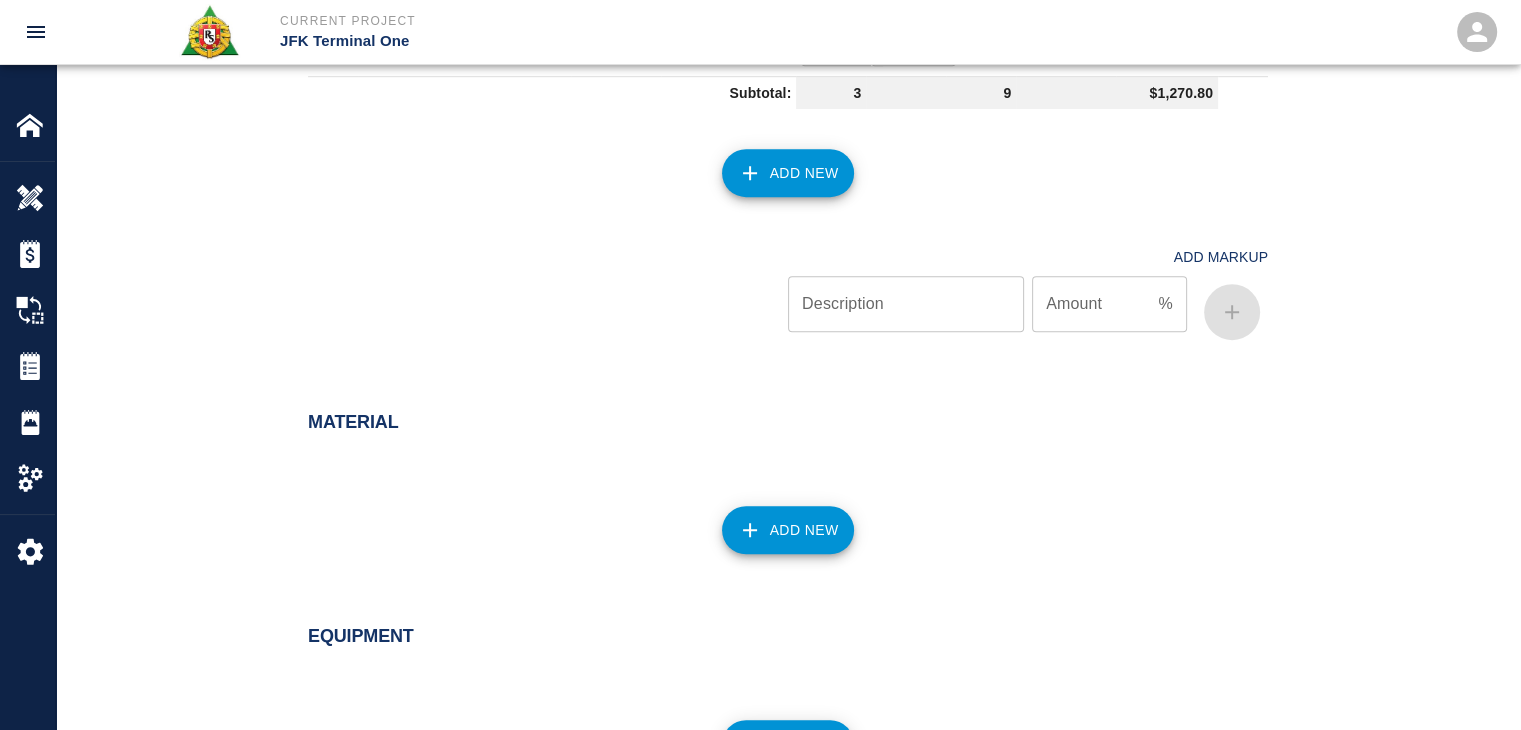 scroll, scrollTop: 1823, scrollLeft: 0, axis: vertical 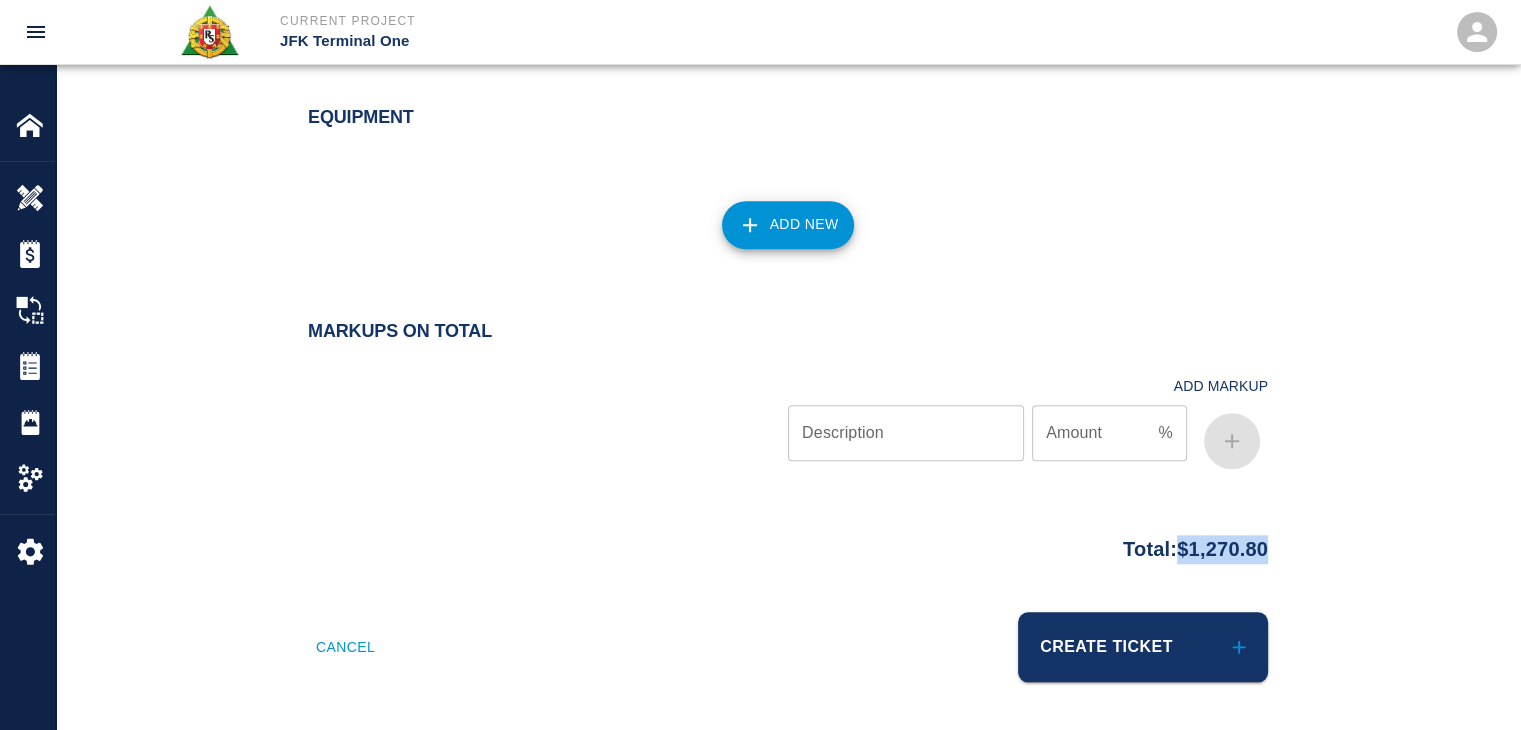 drag, startPoint x: 1310, startPoint y: 543, endPoint x: 1160, endPoint y: 547, distance: 150.05333 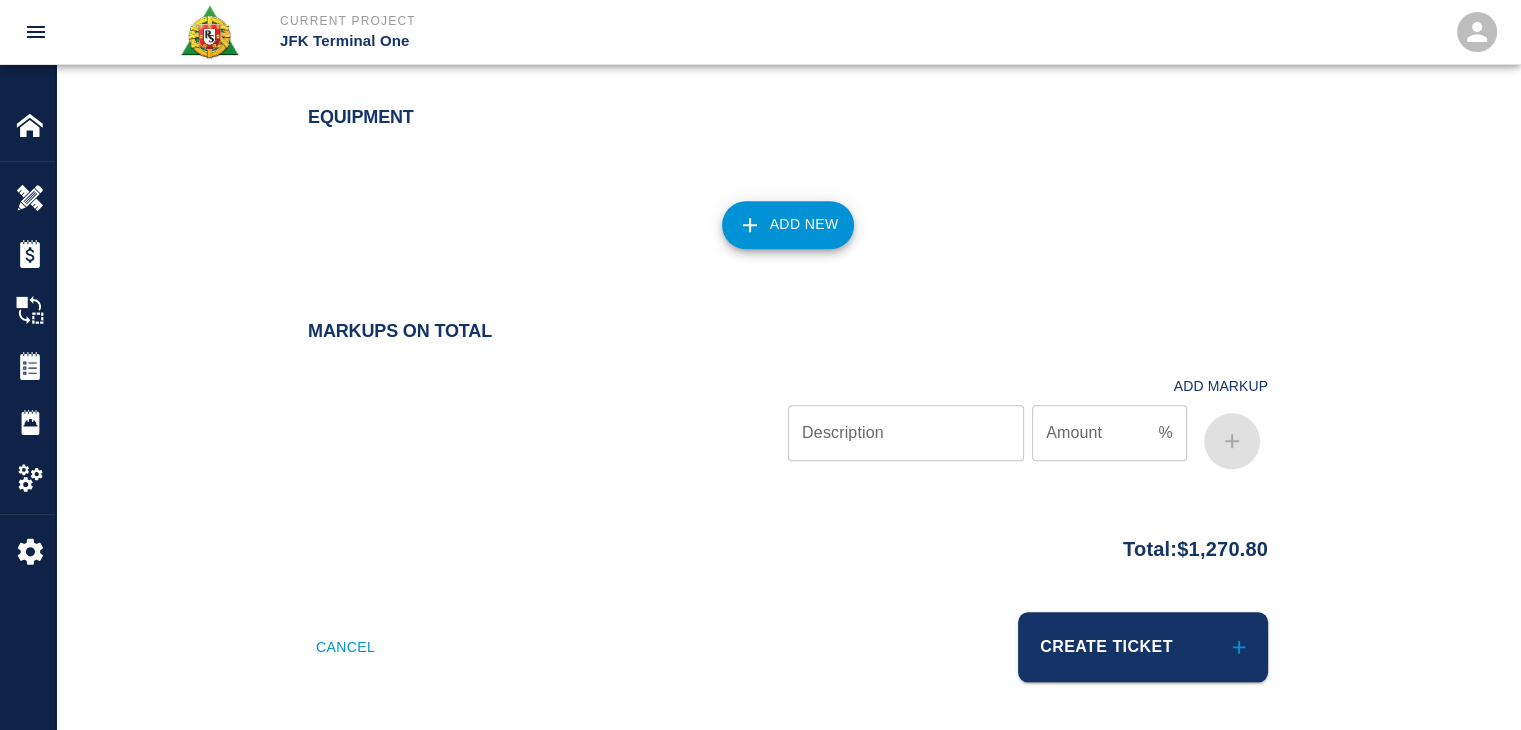click on "Equipment" at bounding box center [776, 106] 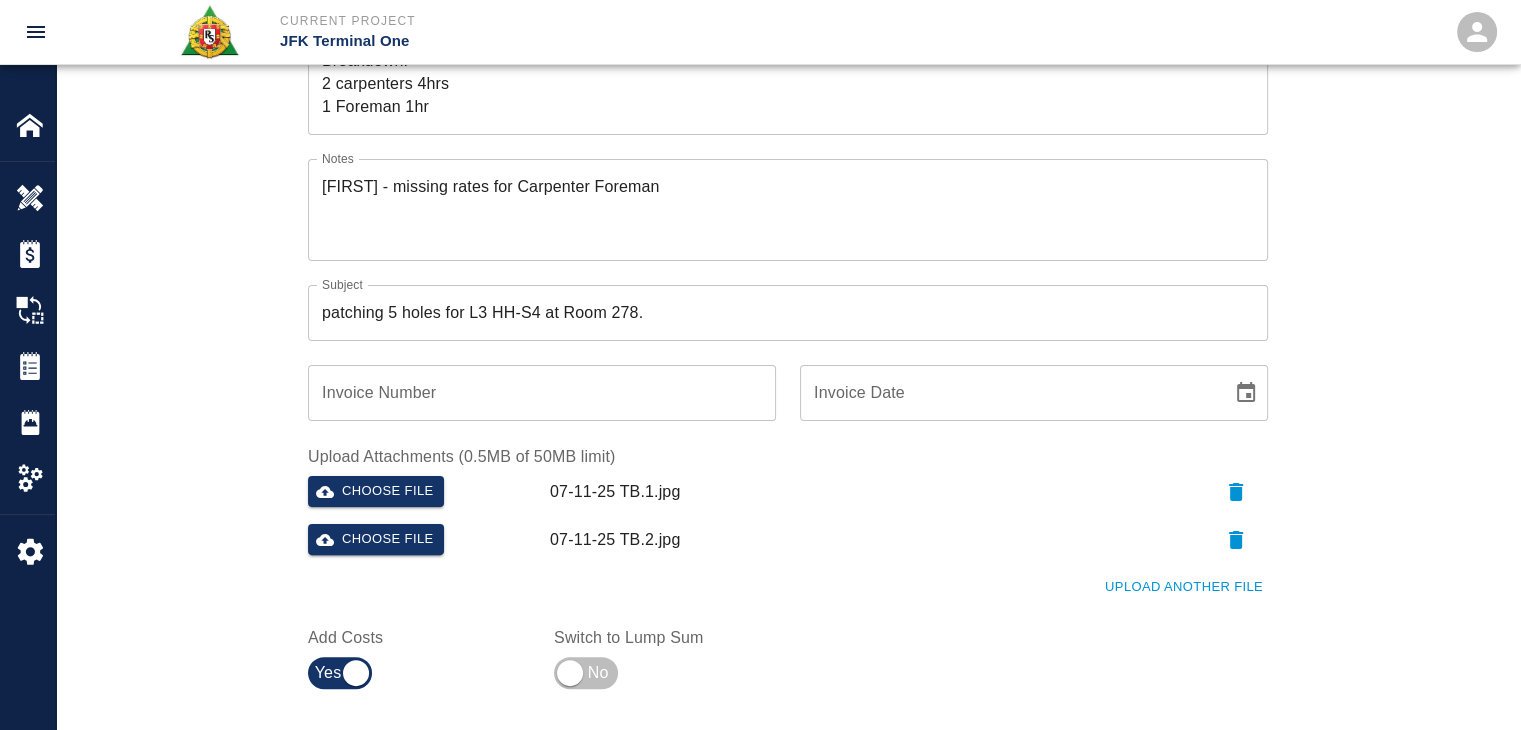 scroll, scrollTop: 0, scrollLeft: 0, axis: both 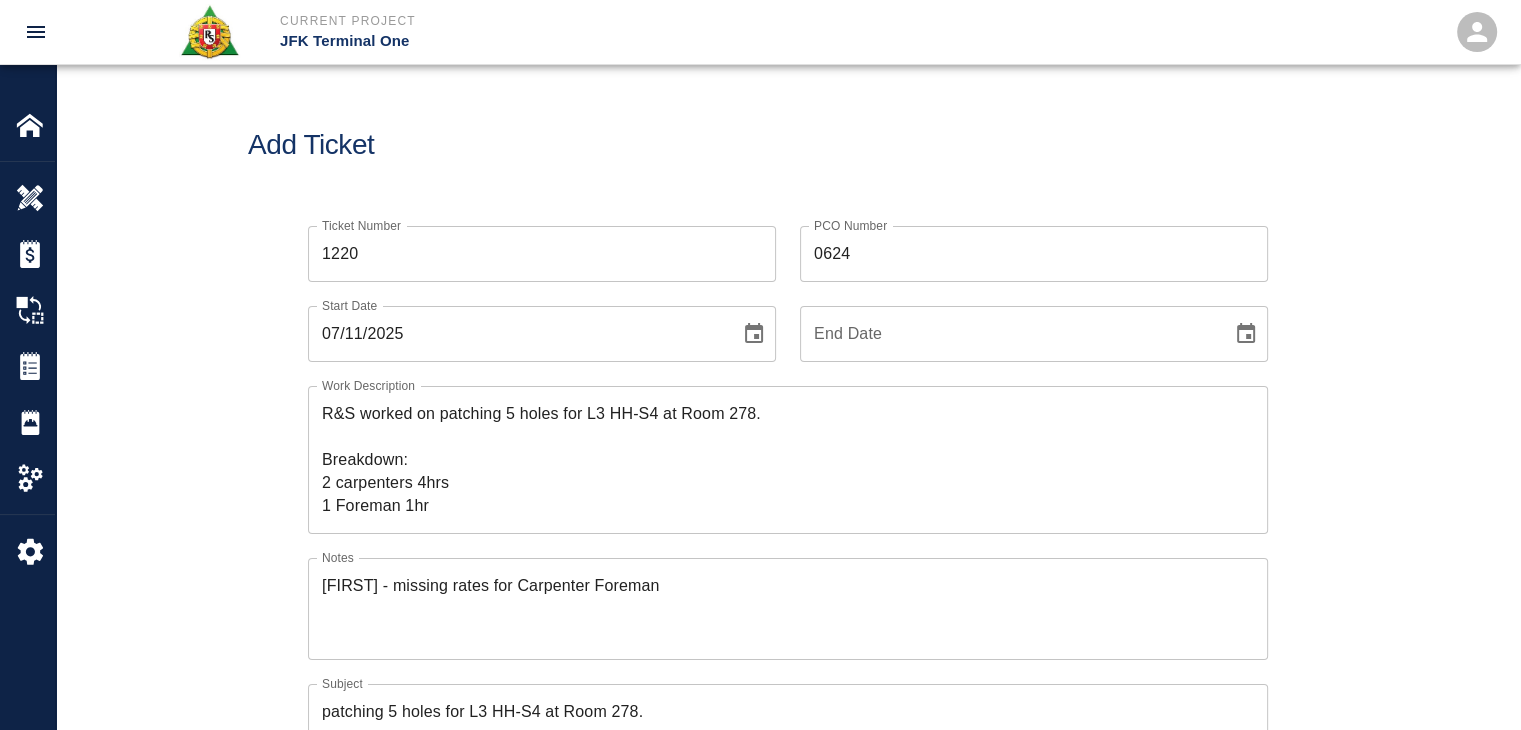 click on "Add Ticket" at bounding box center [788, 145] 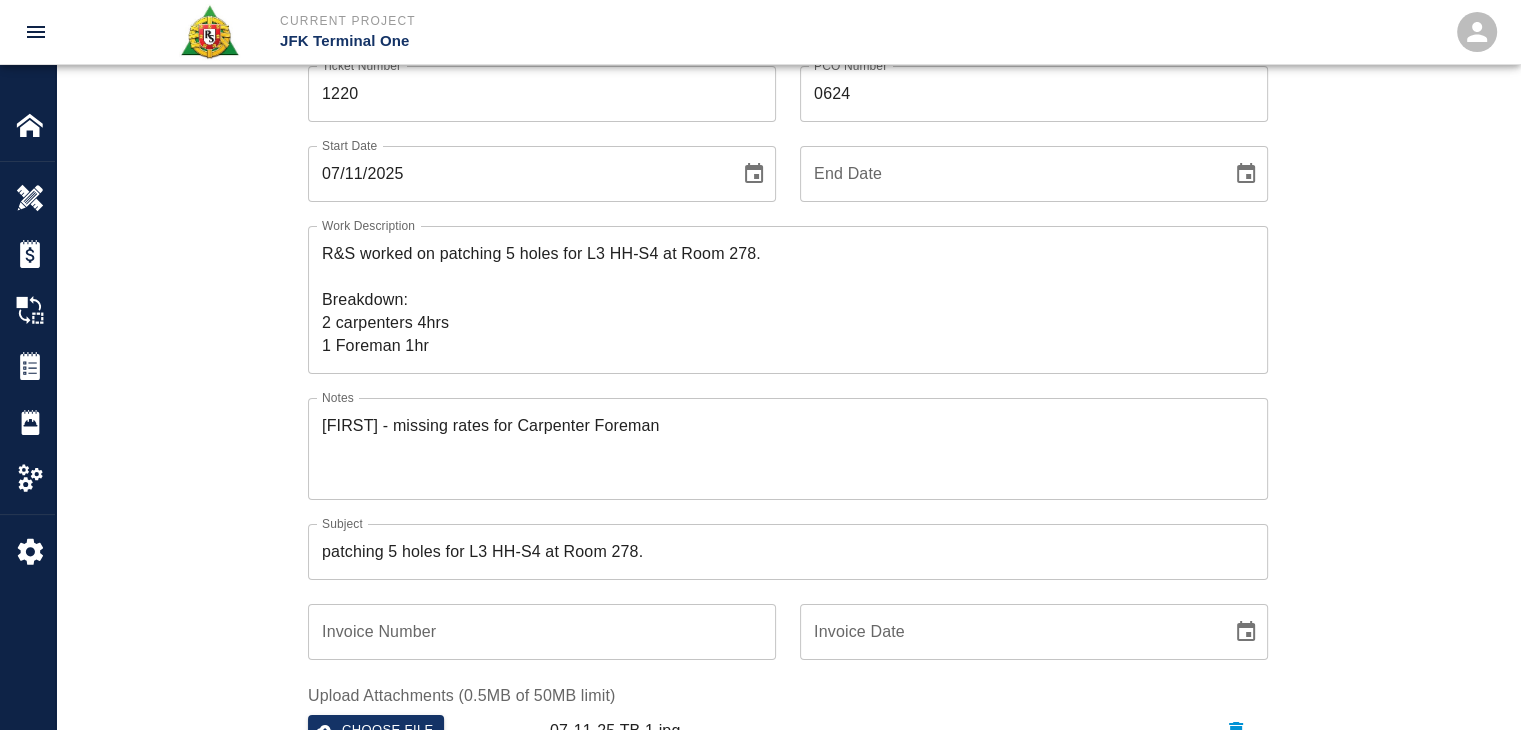 scroll, scrollTop: 142, scrollLeft: 0, axis: vertical 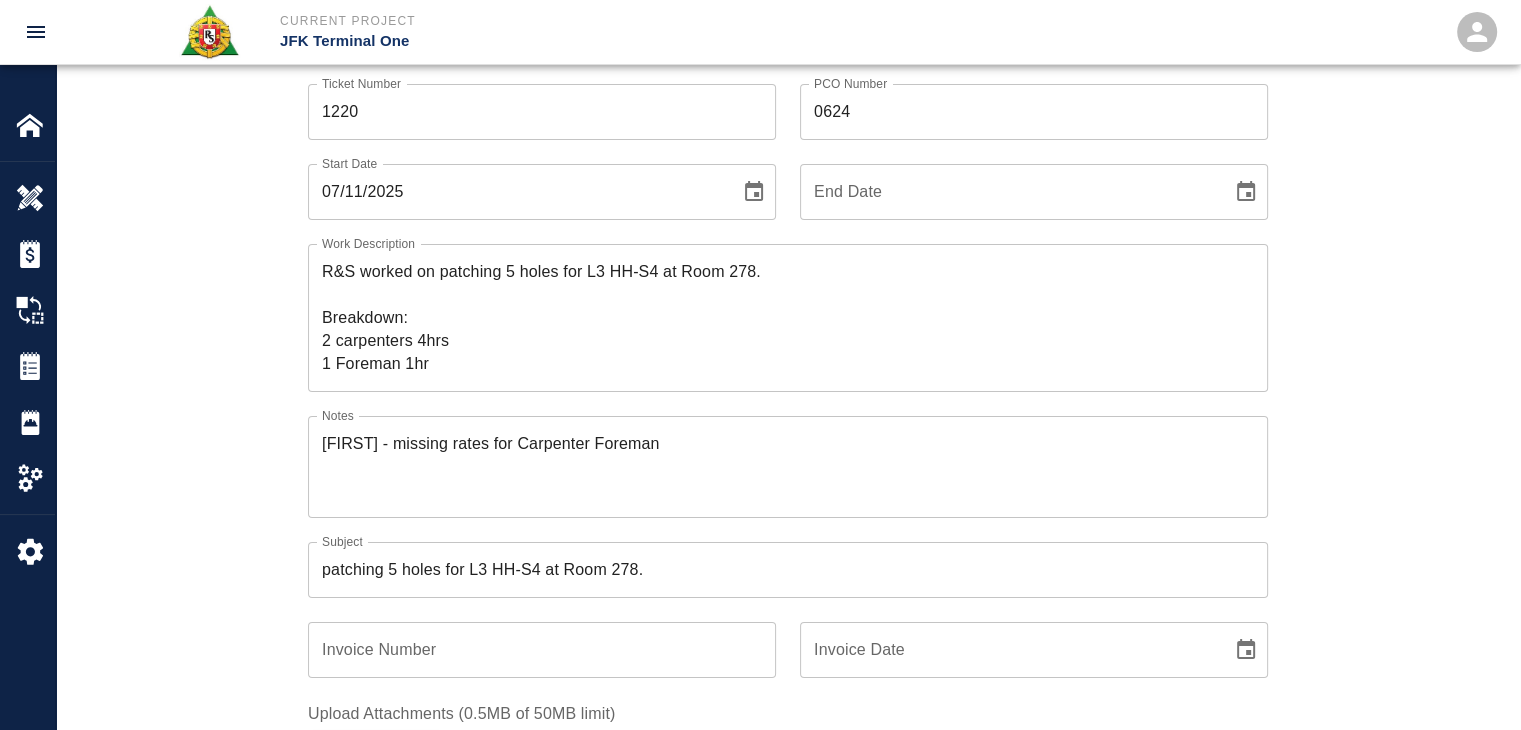 click on "Ticket Number 1220 Ticket Number PCO Number 0624 PCO Number Start Date  07/11/2025 Start Date  End Date End Date Work Description R&S worked on patching 5 holes for L3 HH-S4 at Room 278.
Breakdown:
2 carpenters 4hrs
1 Foreman 1hr x Work Description Notes Mark - missing rates for Carpenter Foreman x Notes Subject patching 5 holes for L3 HH-S4 at Room 278. Subject Invoice Number Invoice Number Invoice Date Invoice Date Upload Attachments (0.5MB of 50MB limit) Choose file 07-11-25 TB.1.jpg Choose file 07-11-25 TB.2.jpg Upload Another File Add Costs Switch to Lump Sum" at bounding box center [788, 531] 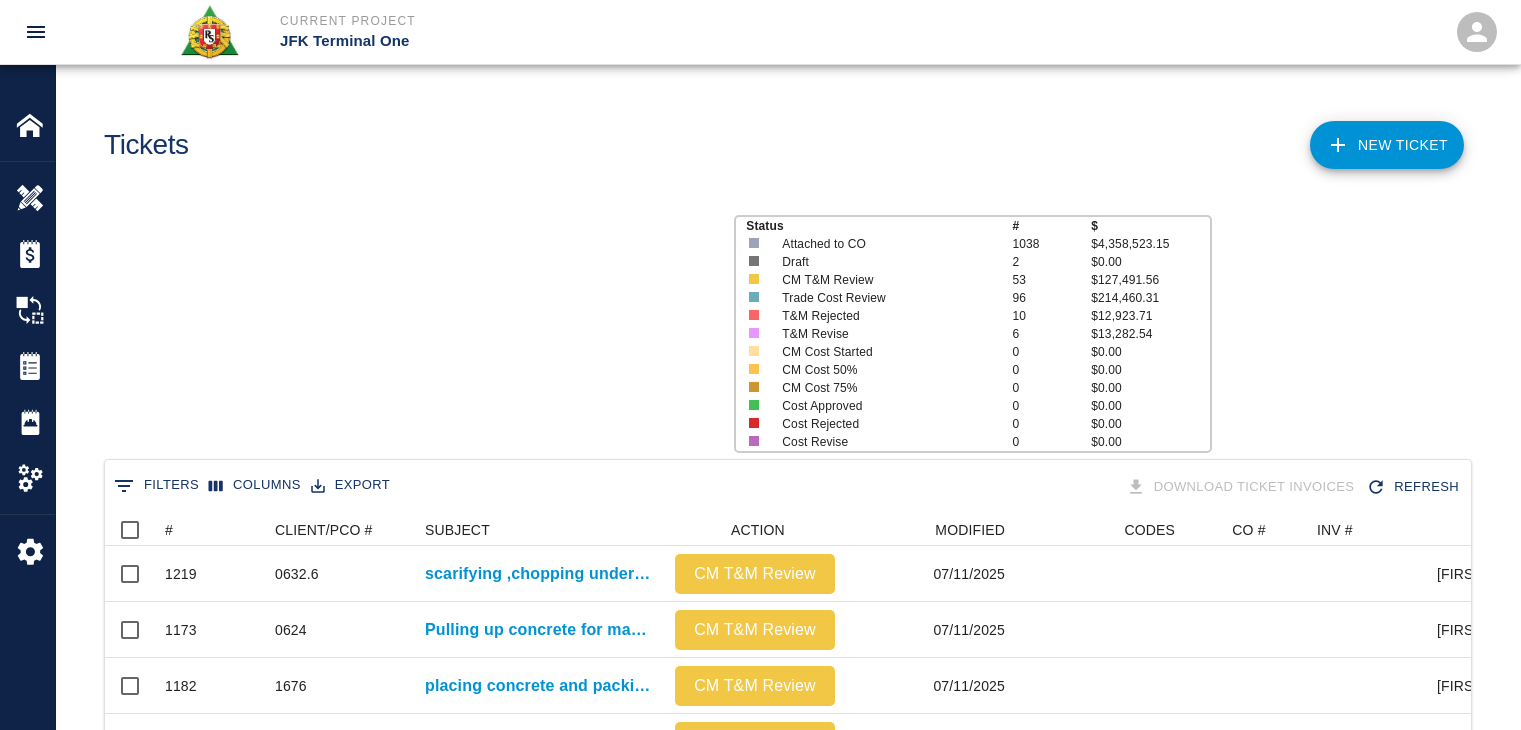 scroll, scrollTop: 0, scrollLeft: 0, axis: both 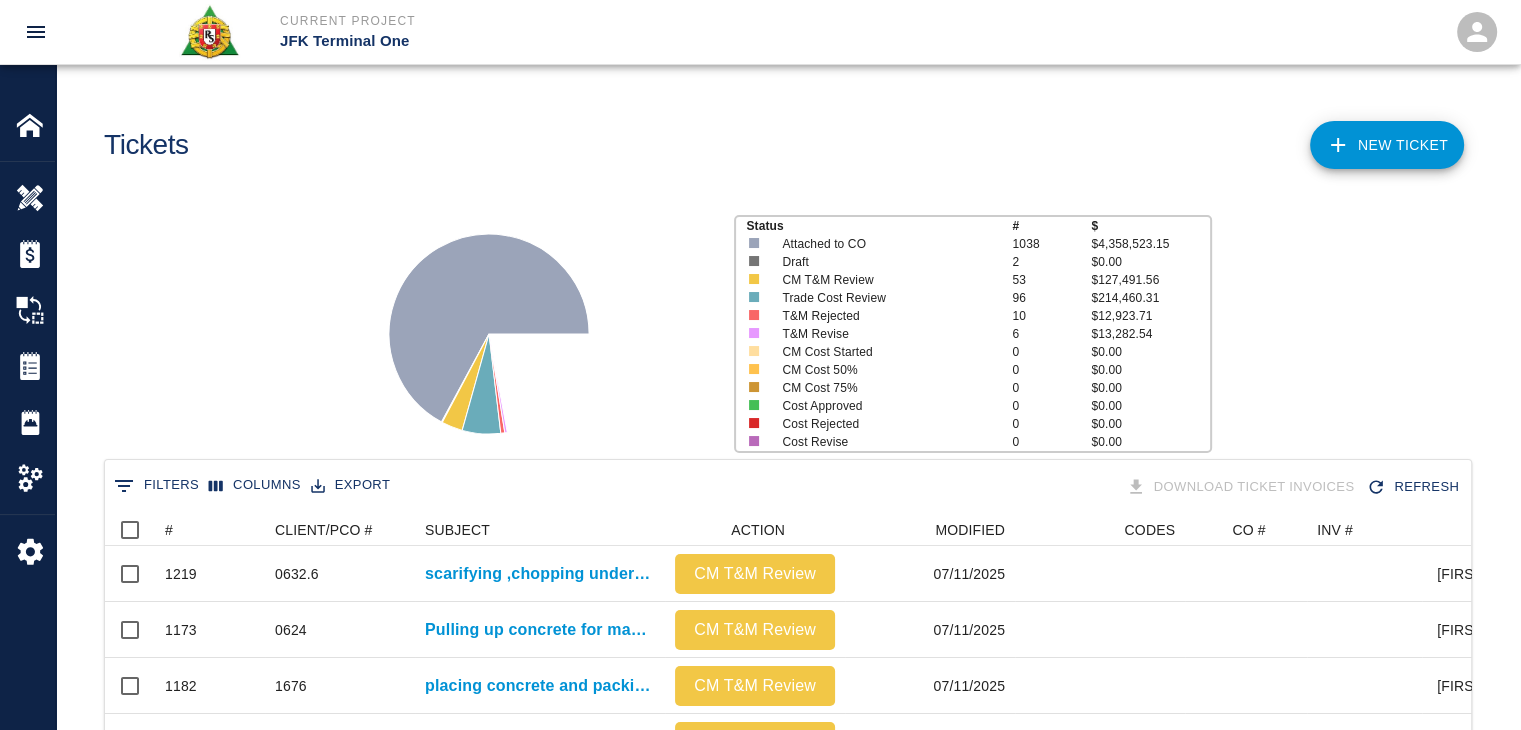click on "NEW TICKET" at bounding box center [1387, 145] 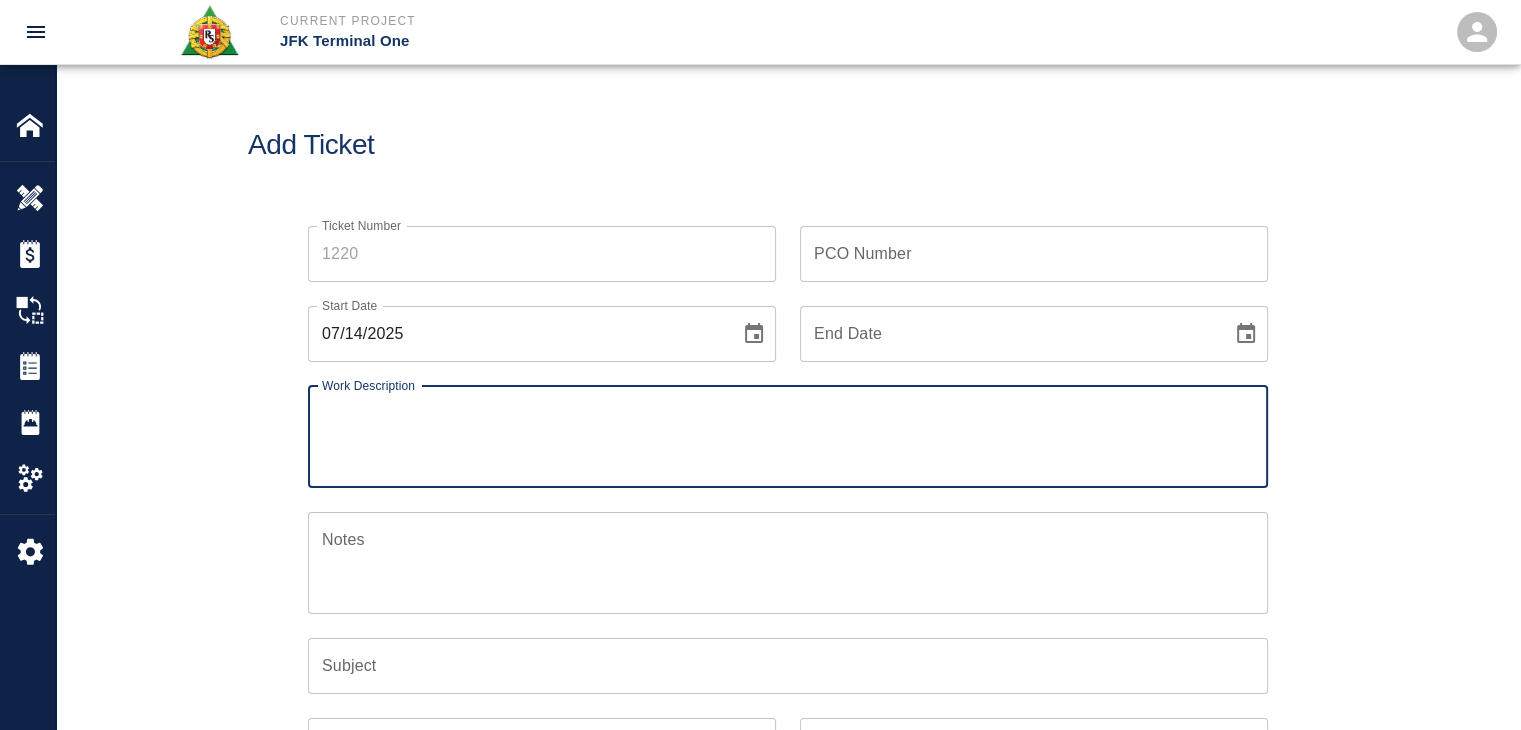 click on "Ticket Number" at bounding box center [542, 254] 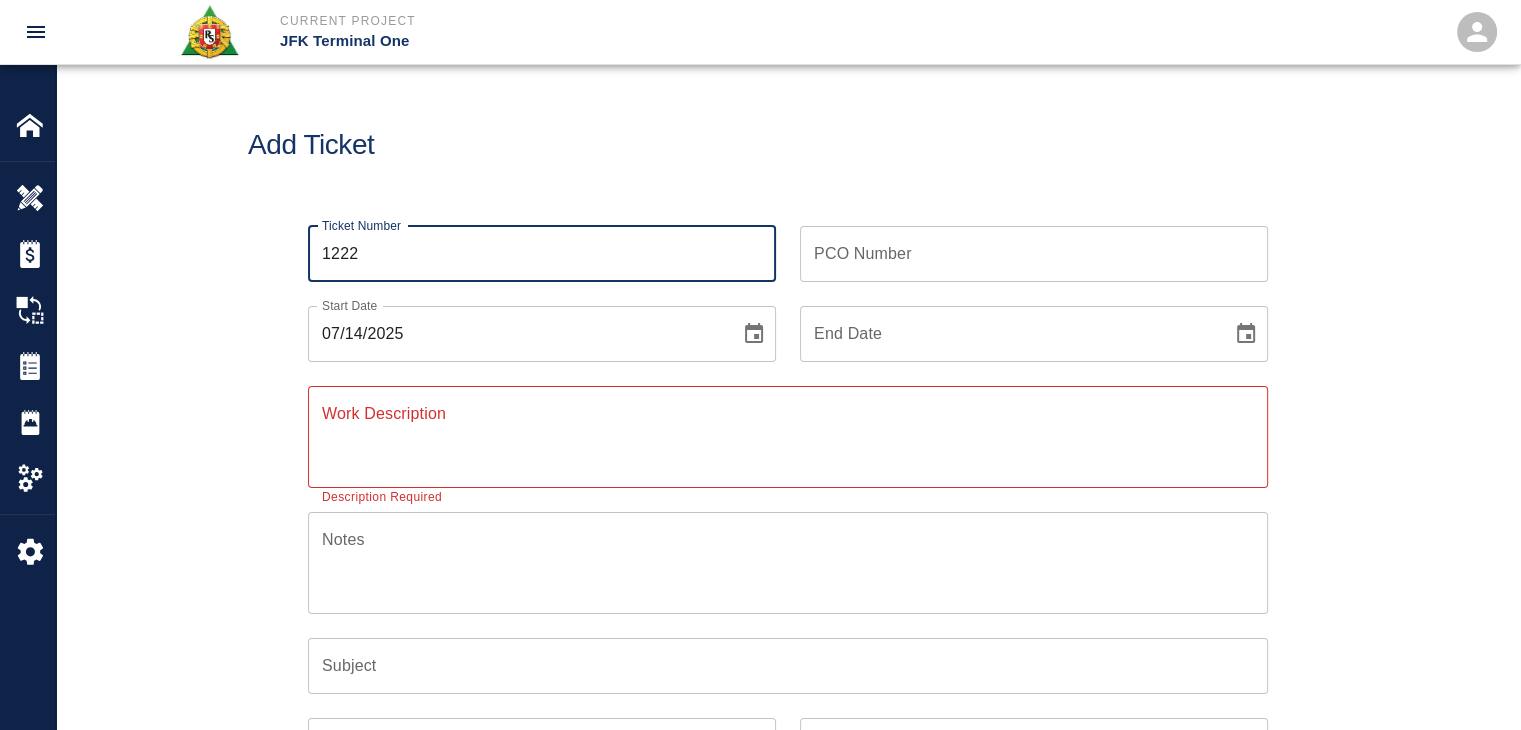 type on "1222" 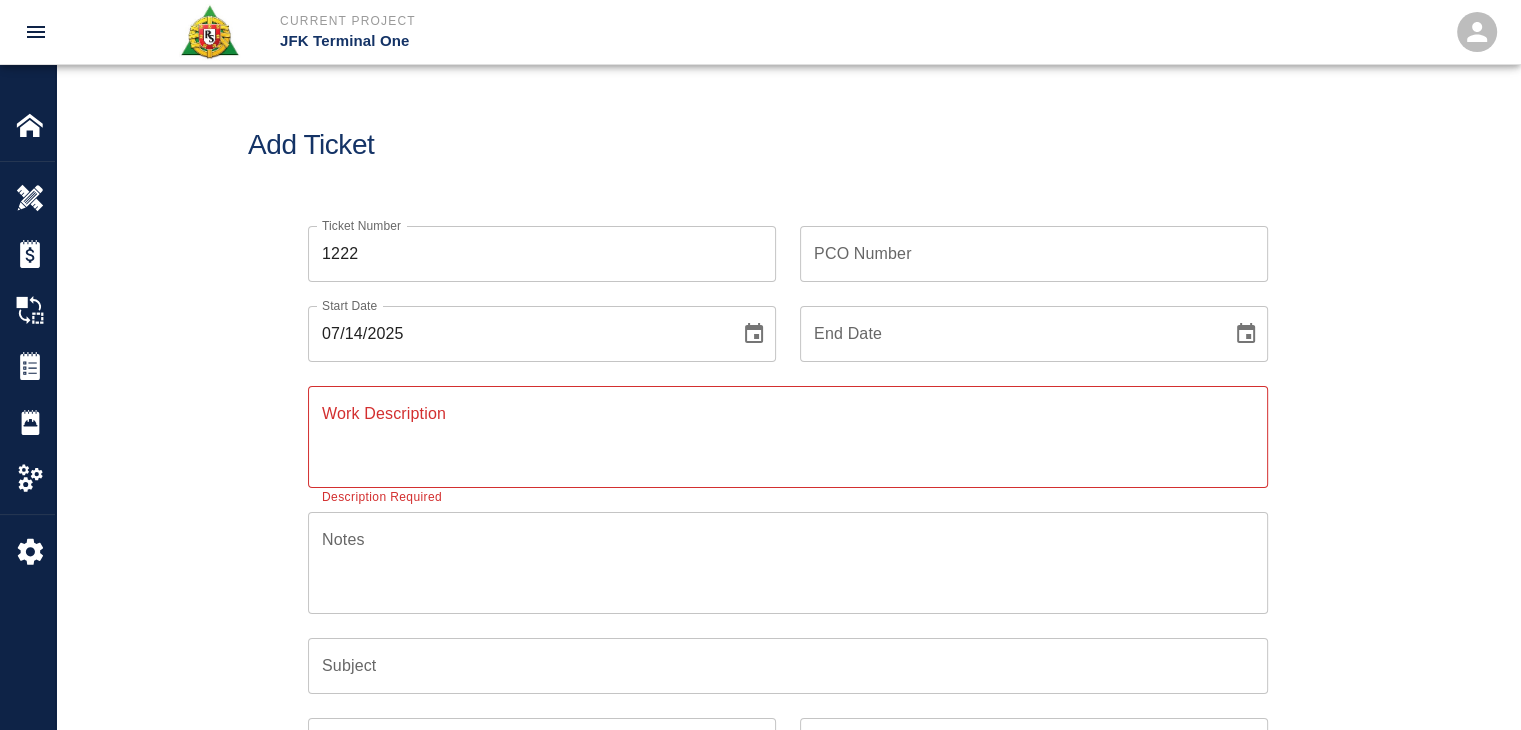 click on "Add Ticket" at bounding box center (788, 145) 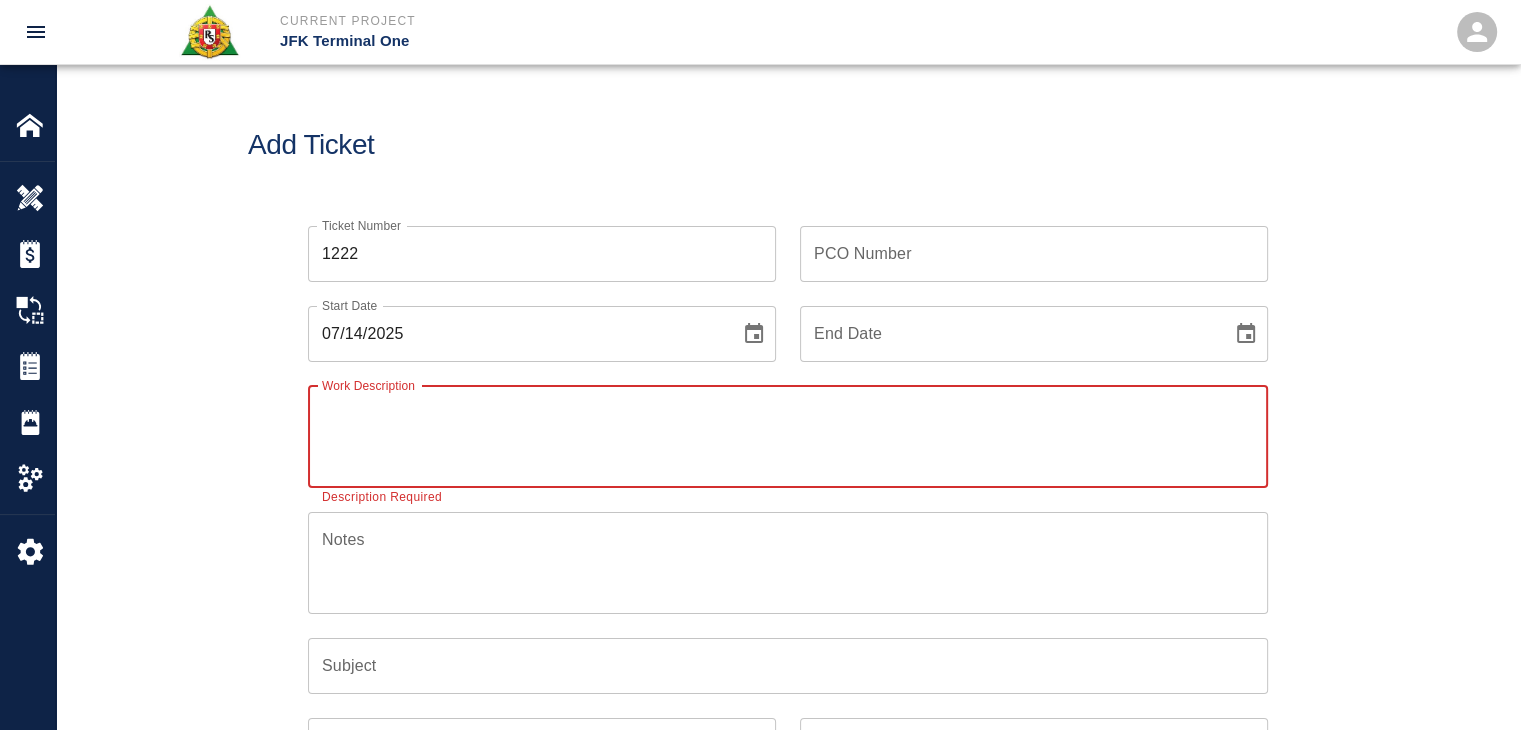 click on "Work Description" at bounding box center [788, 436] 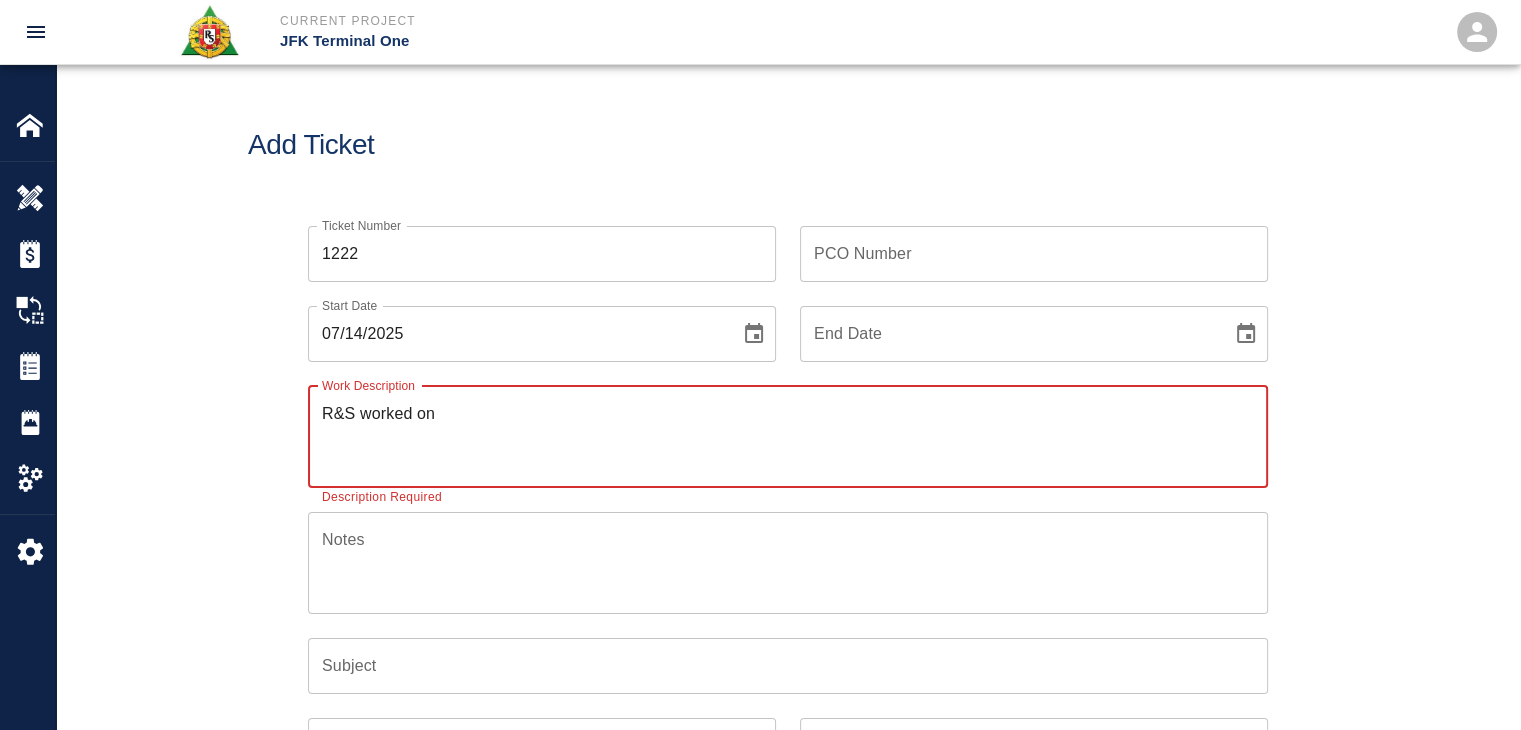 drag, startPoint x: 481, startPoint y: 407, endPoint x: 293, endPoint y: 421, distance: 188.52055 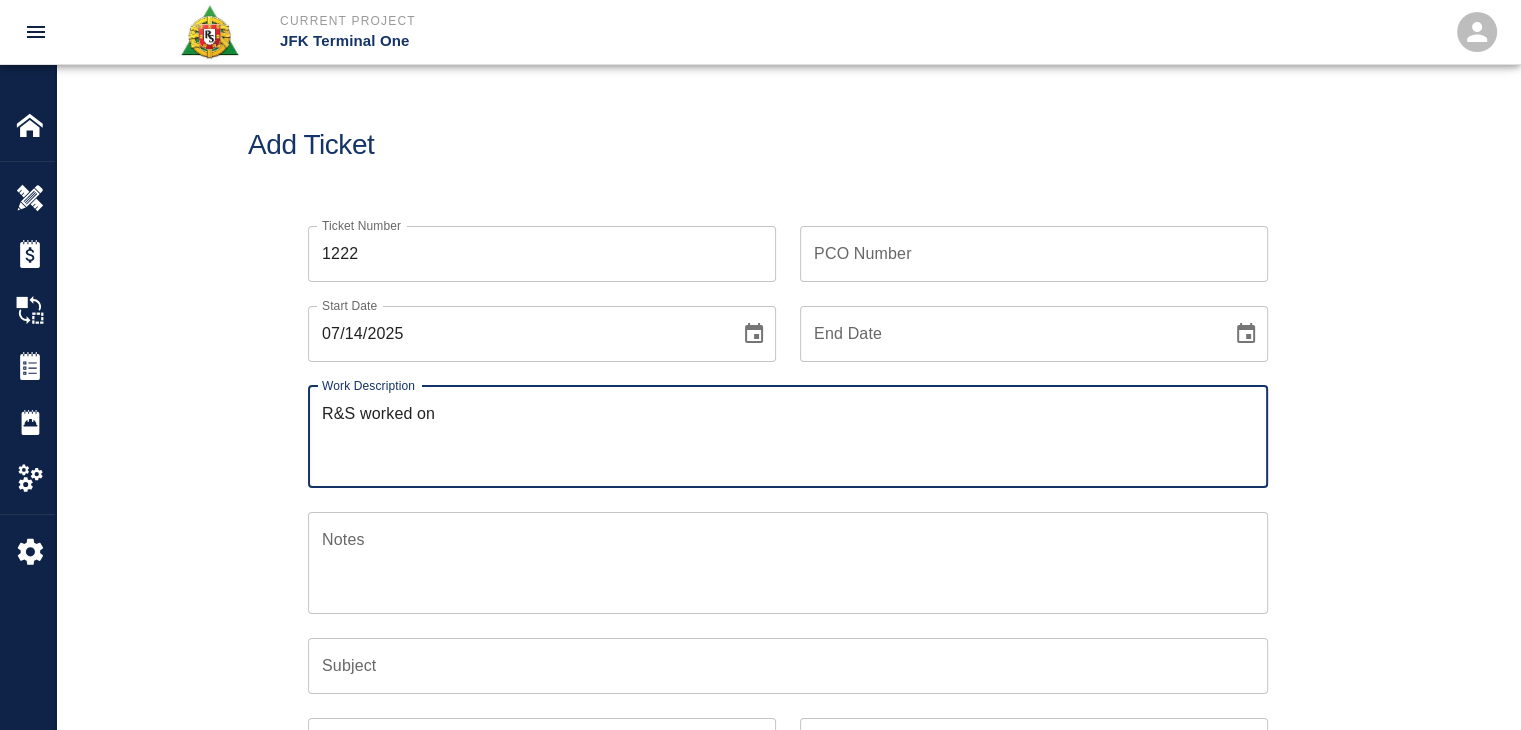 click 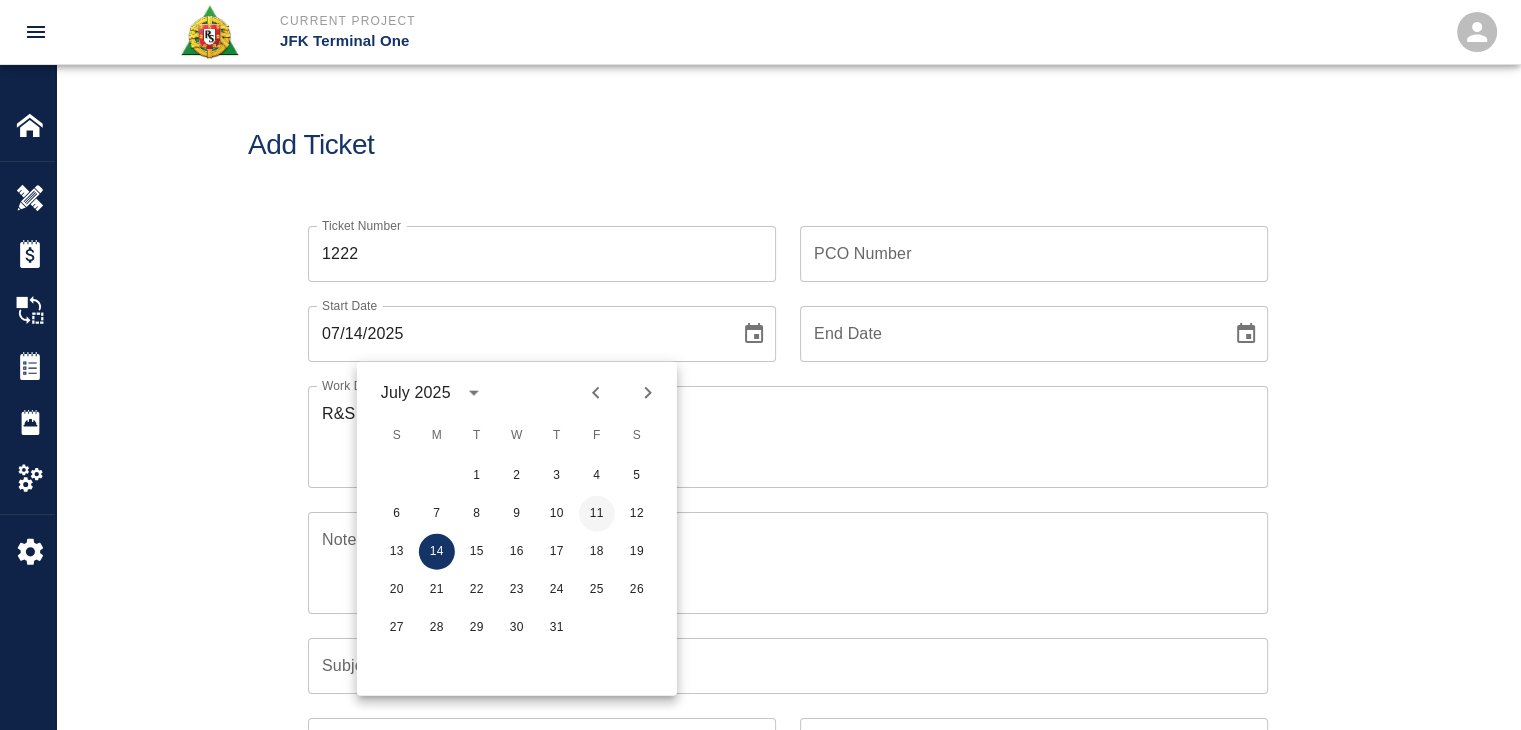click on "11" at bounding box center [597, 514] 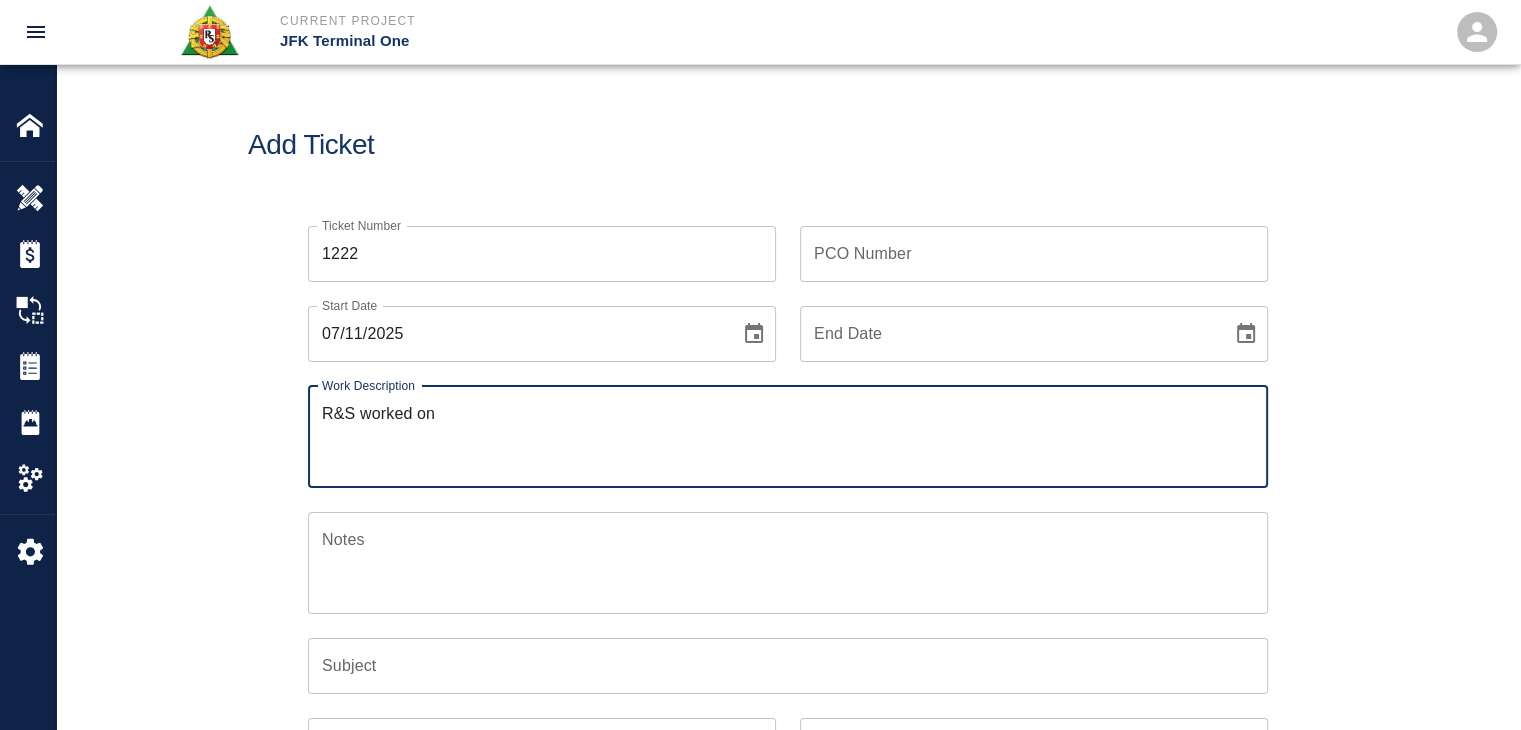click on "R&S worked on" at bounding box center [788, 436] 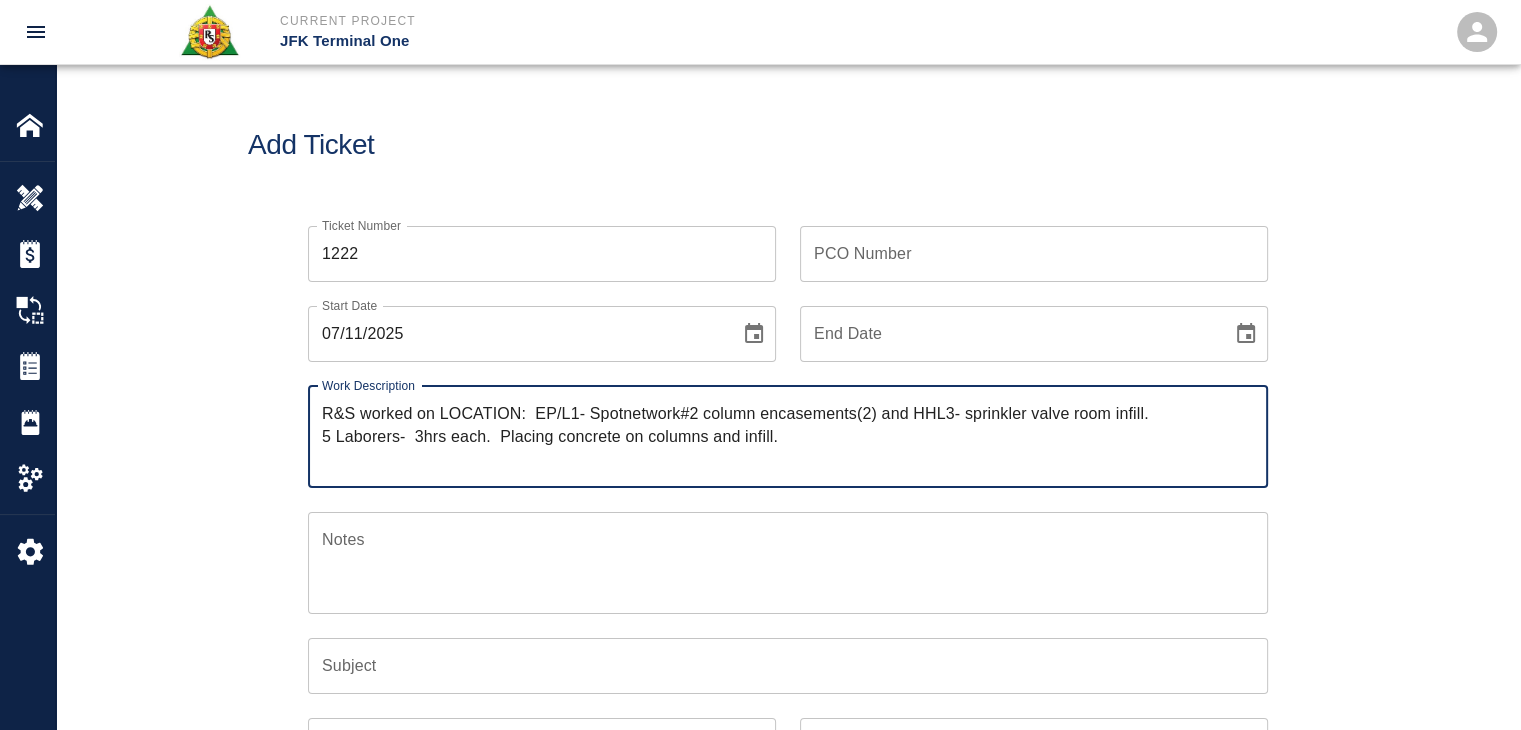 drag, startPoint x: 792, startPoint y: 441, endPoint x: 502, endPoint y: 435, distance: 290.06207 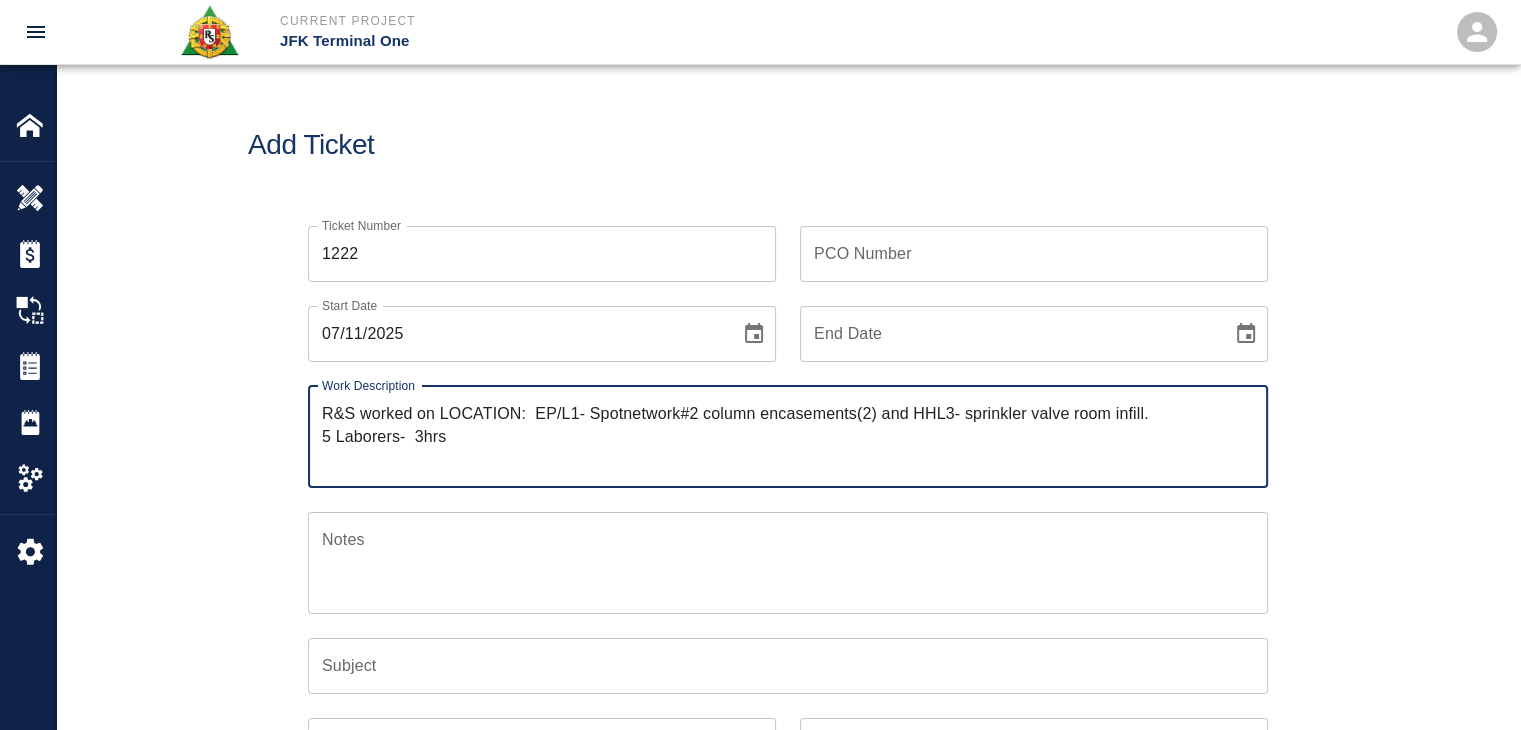 click on "R&S worked on LOCATION:  EP/L1- Spotnetwork#2 column encasements(2) and HHL3- sprinkler valve room infill.
5 Laborers-  3hrs" at bounding box center (788, 436) 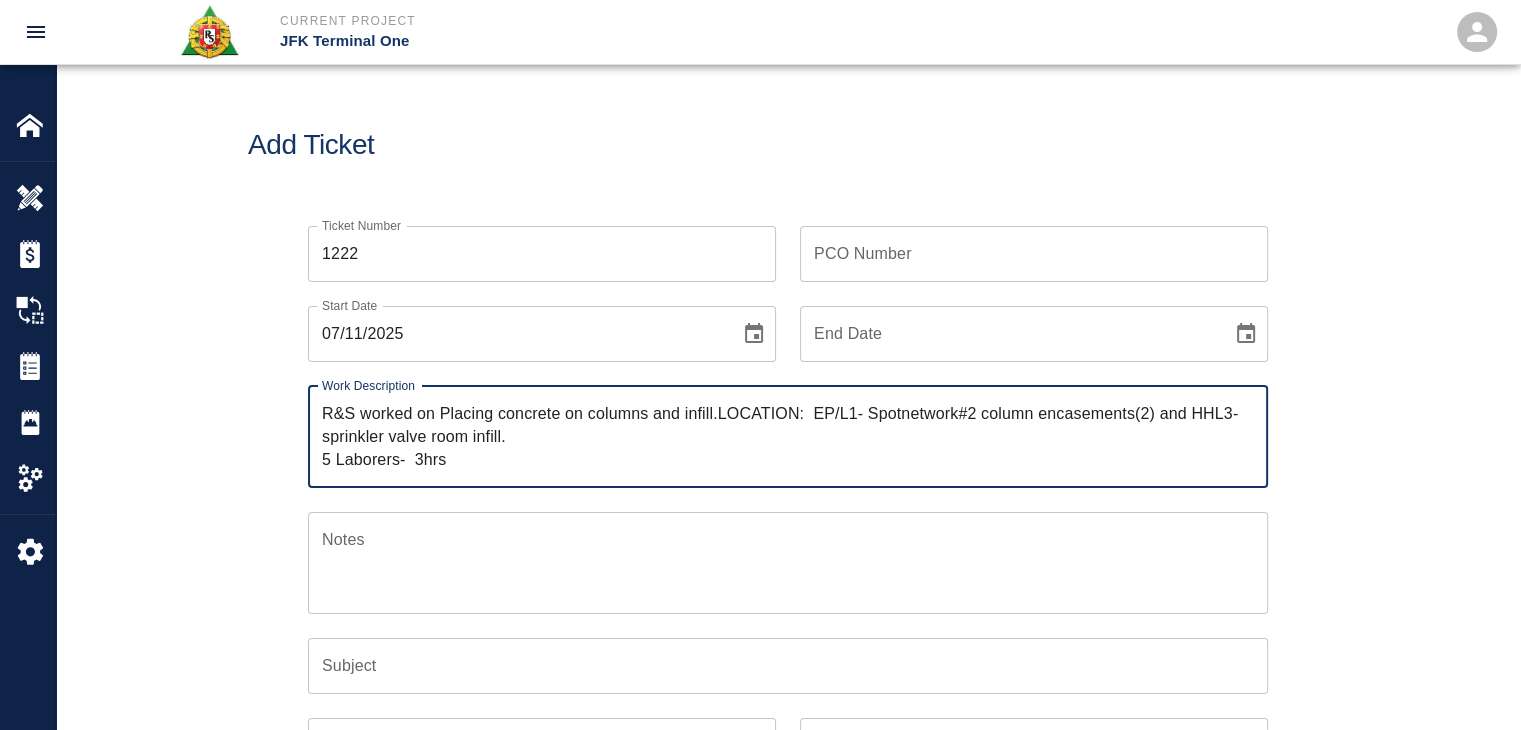 click on "R&S worked on Placing concrete on columns and infill.LOCATION:  EP/L1- Spotnetwork#2 column encasements(2) and HHL3- sprinkler valve room infill.
5 Laborers-  3hrs" at bounding box center (788, 436) 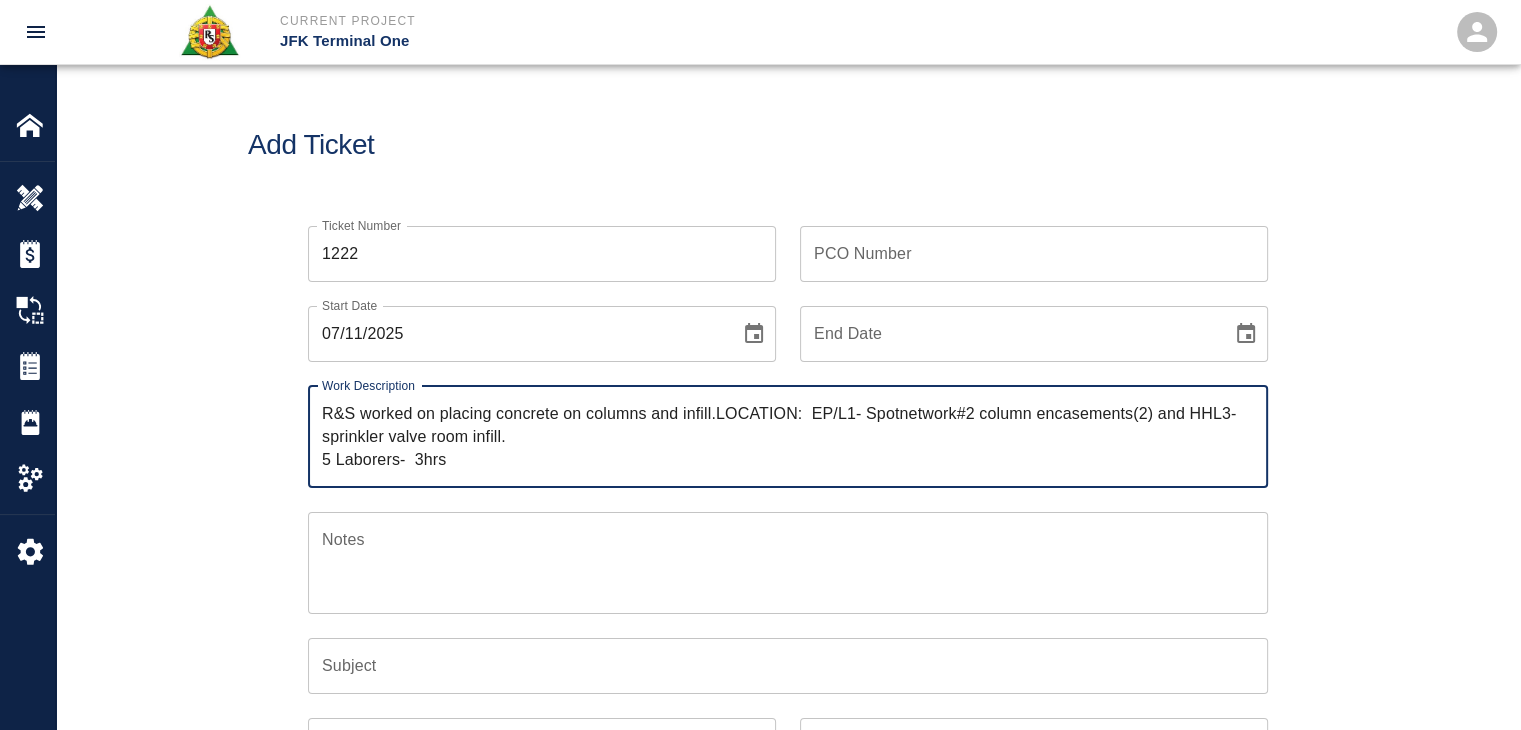 click on "R&S worked on placing concrete on columns and infill.LOCATION:  EP/L1- Spotnetwork#2 column encasements(2) and HHL3- sprinkler valve room infill.
5 Laborers-  3hrs" at bounding box center [788, 436] 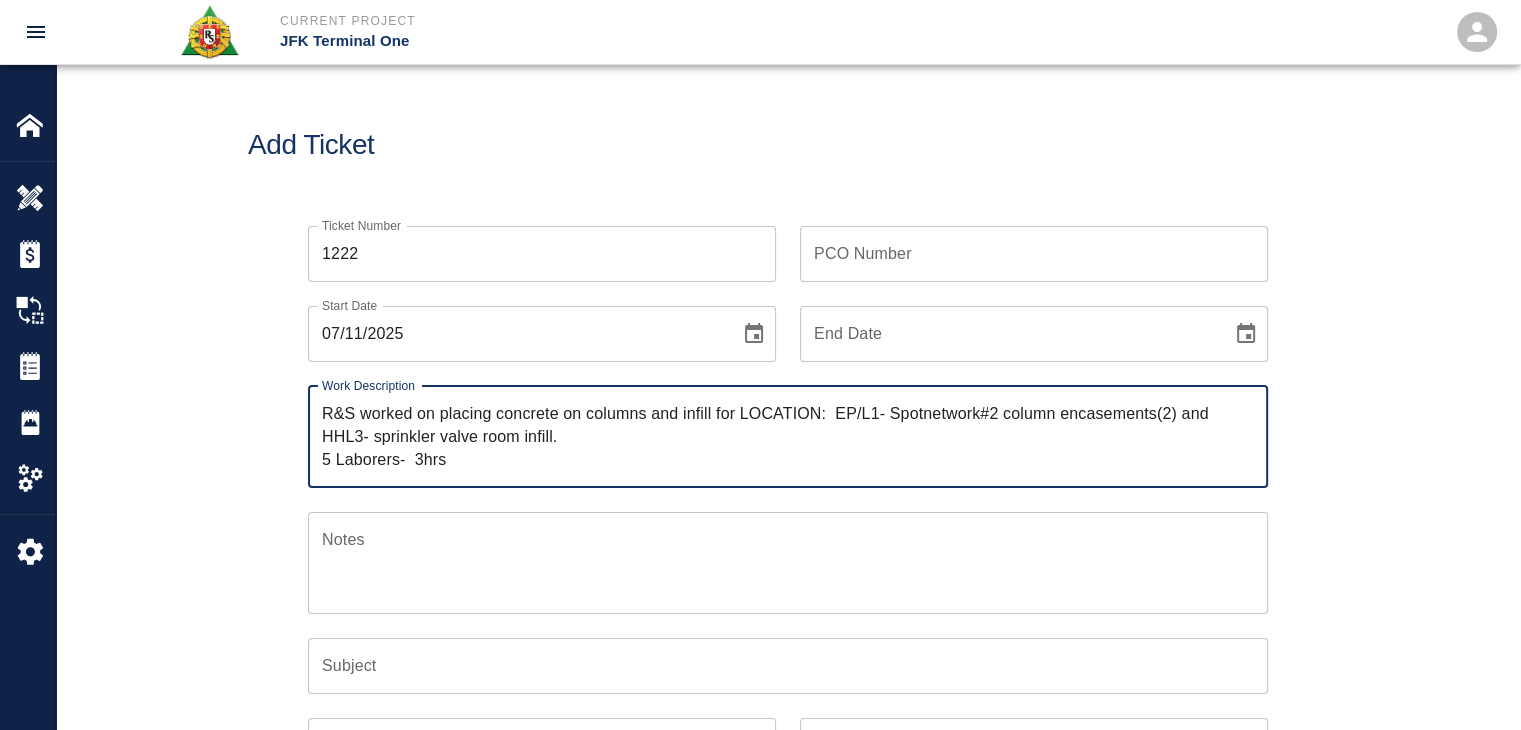 drag, startPoint x: 834, startPoint y: 413, endPoint x: 750, endPoint y: 412, distance: 84.00595 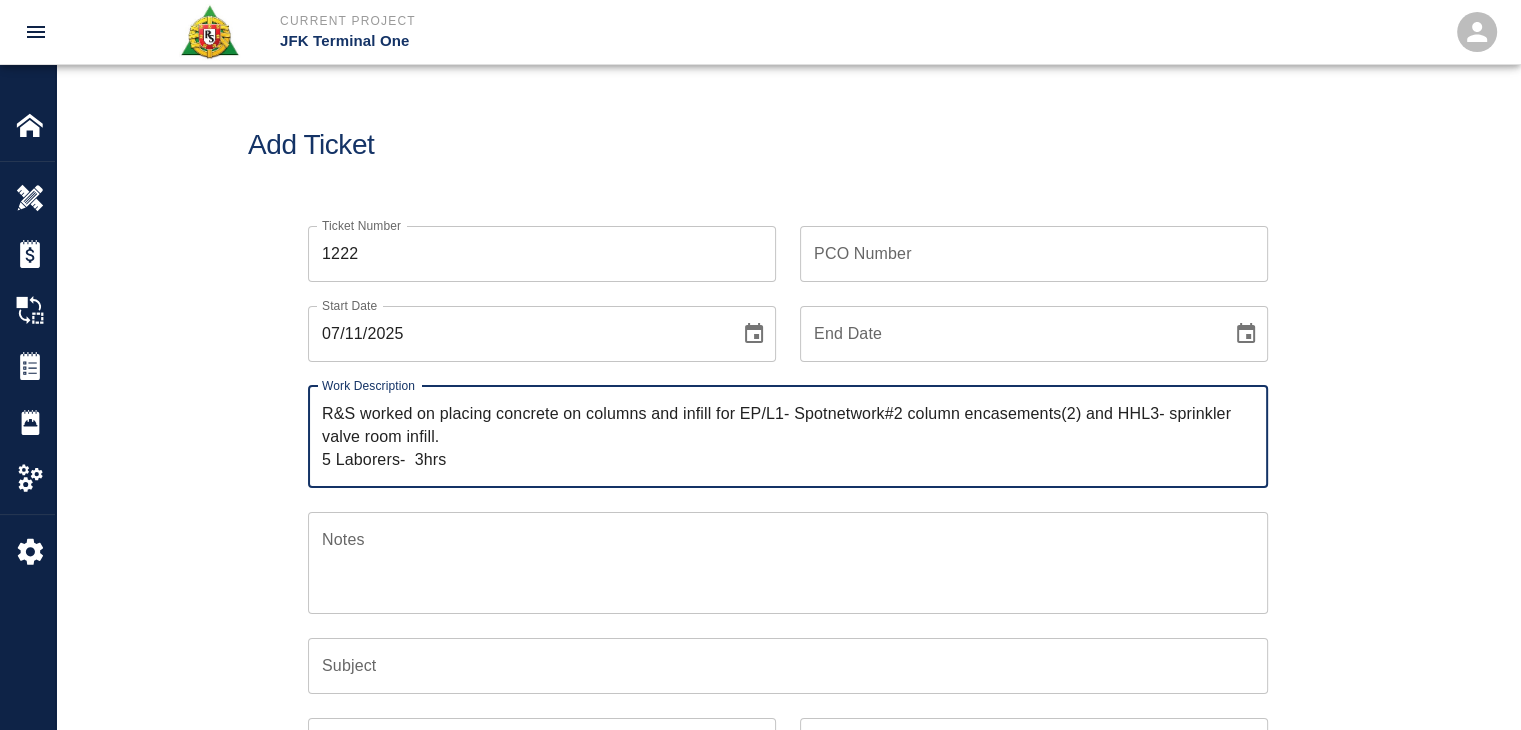 click on "R&S worked on placing concrete on columns and infill for EP/L1- Spotnetwork#2 column encasements(2) and HHL3- sprinkler valve room infill.
5 Laborers-  3hrs" at bounding box center (788, 436) 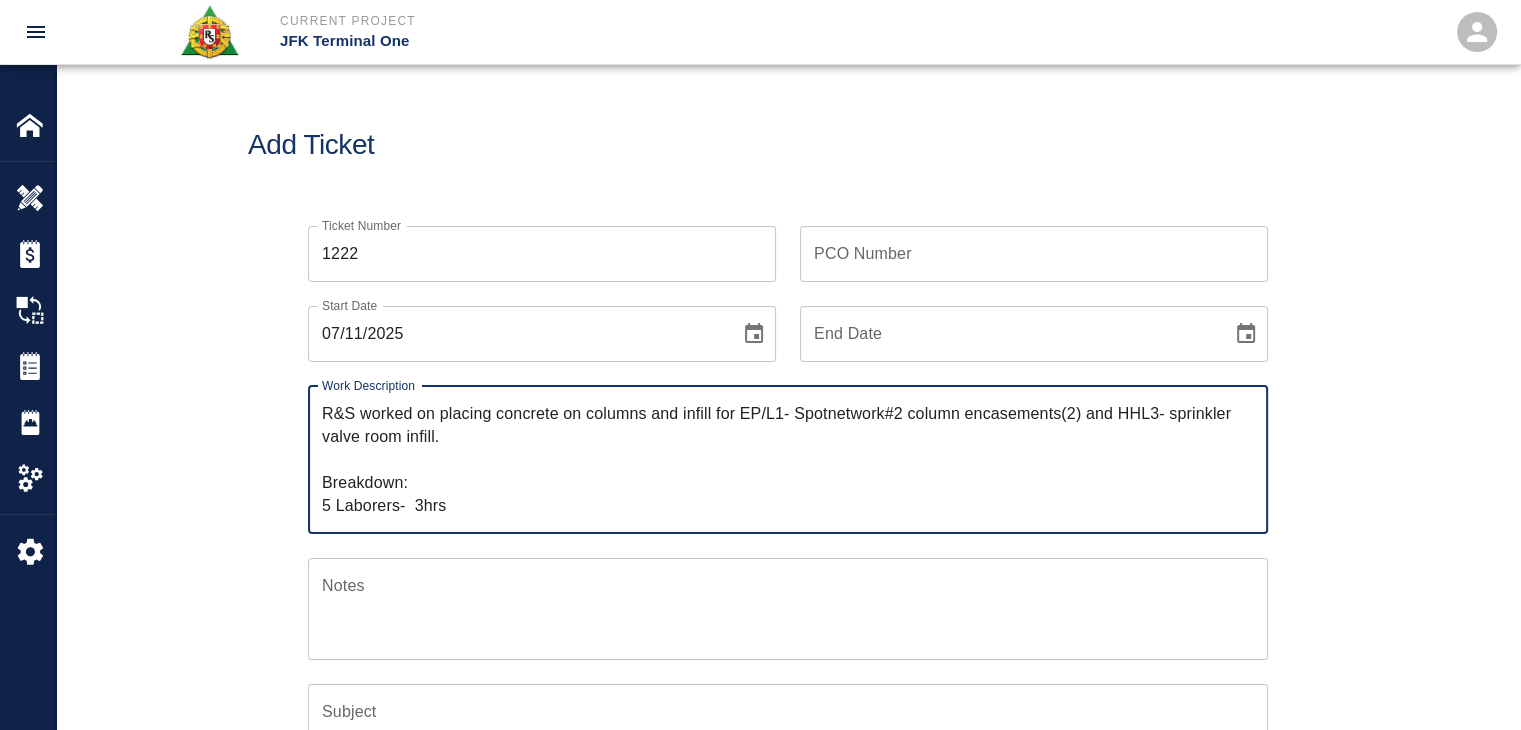 click on "R&S worked on placing concrete on columns and infill for EP/L1- Spotnetwork#2 column encasements(2) and HHL3- sprinkler valve room infill.
Breakdown:
5 Laborers-  3hrs" at bounding box center (788, 459) 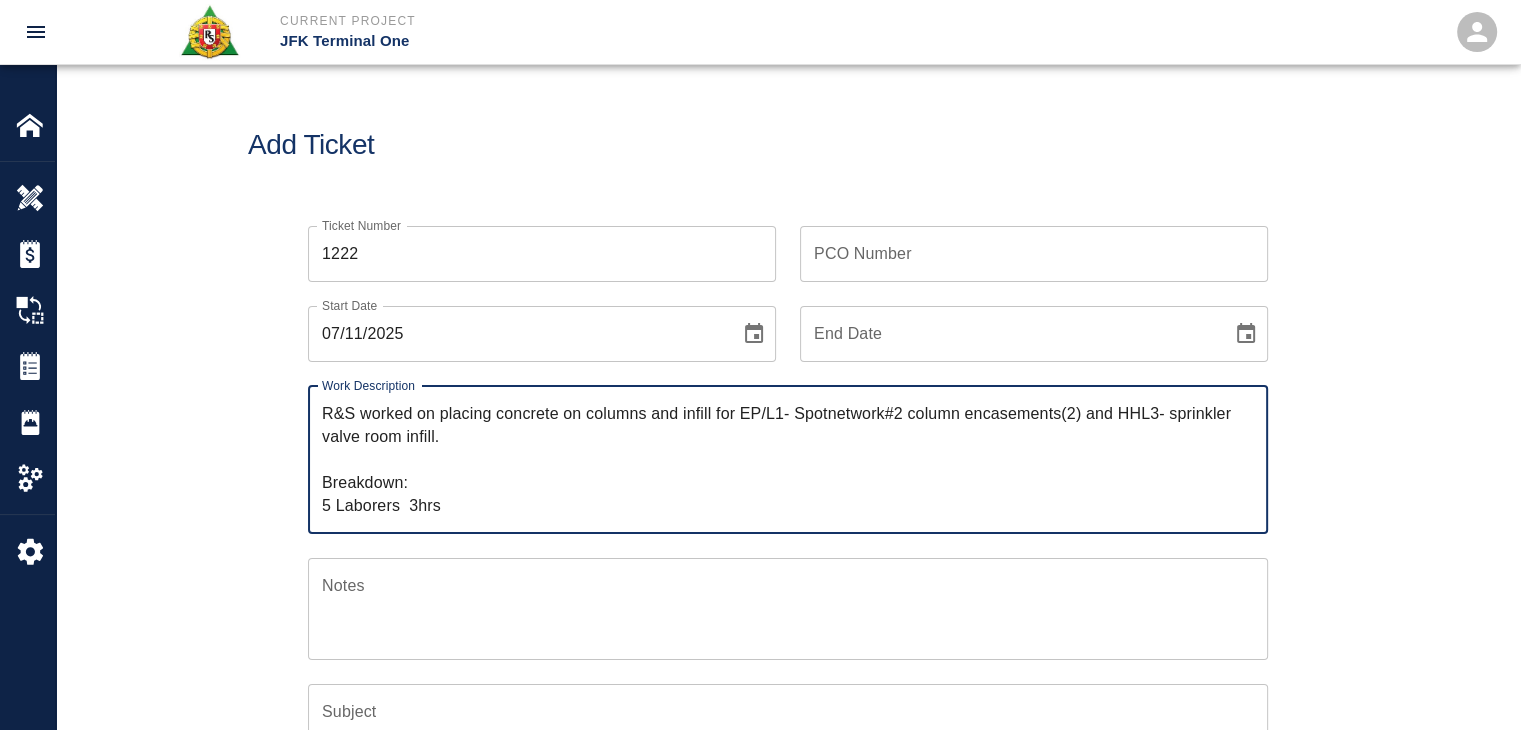 click on "R&S worked on placing concrete on columns and infill for EP/L1- Spotnetwork#2 column encasements(2) and HHL3- sprinkler valve room infill.
Breakdown:
5 Laborers  3hrs" at bounding box center (788, 459) 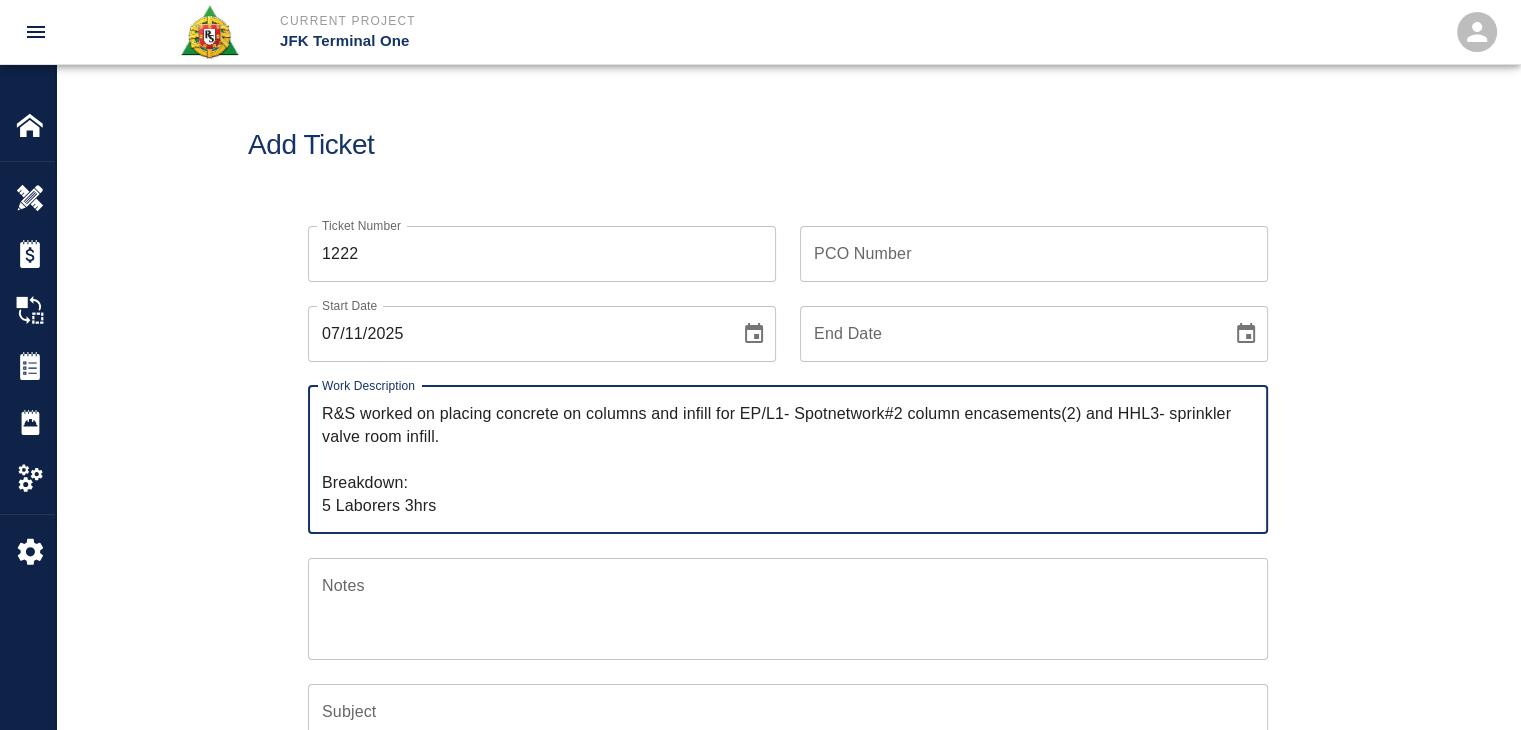 click on "R&S worked on placing concrete on columns and infill for EP/L1- Spotnetwork#2 column encasements(2) and HHL3- sprinkler valve room infill.
Breakdown:
5 Laborers 3hrs" at bounding box center [788, 459] 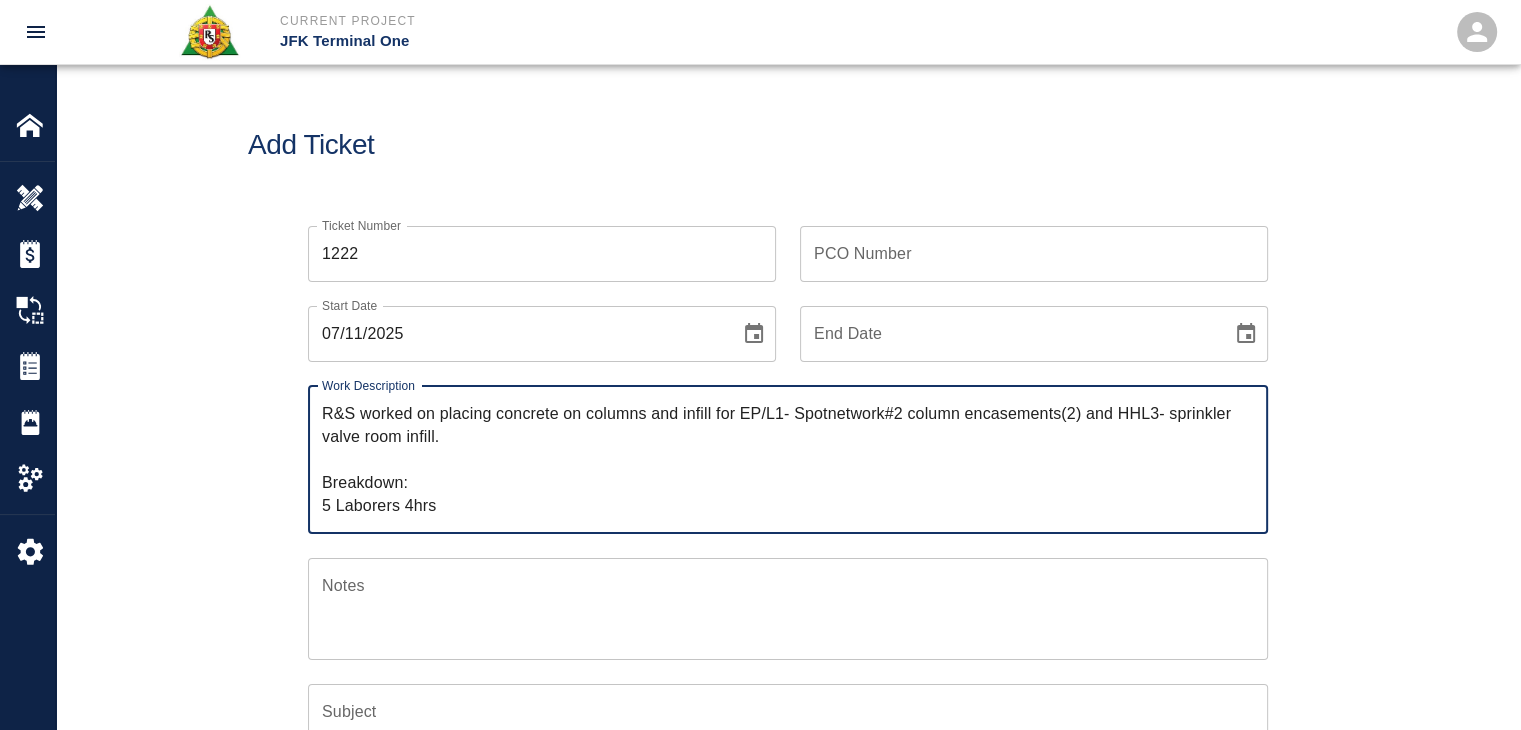 click on "R&S worked on placing concrete on columns and infill for EP/L1- Spotnetwork#2 column encasements(2) and HHL3- sprinkler valve room infill.
Breakdown:
5 Laborers 4hrs" at bounding box center (788, 459) 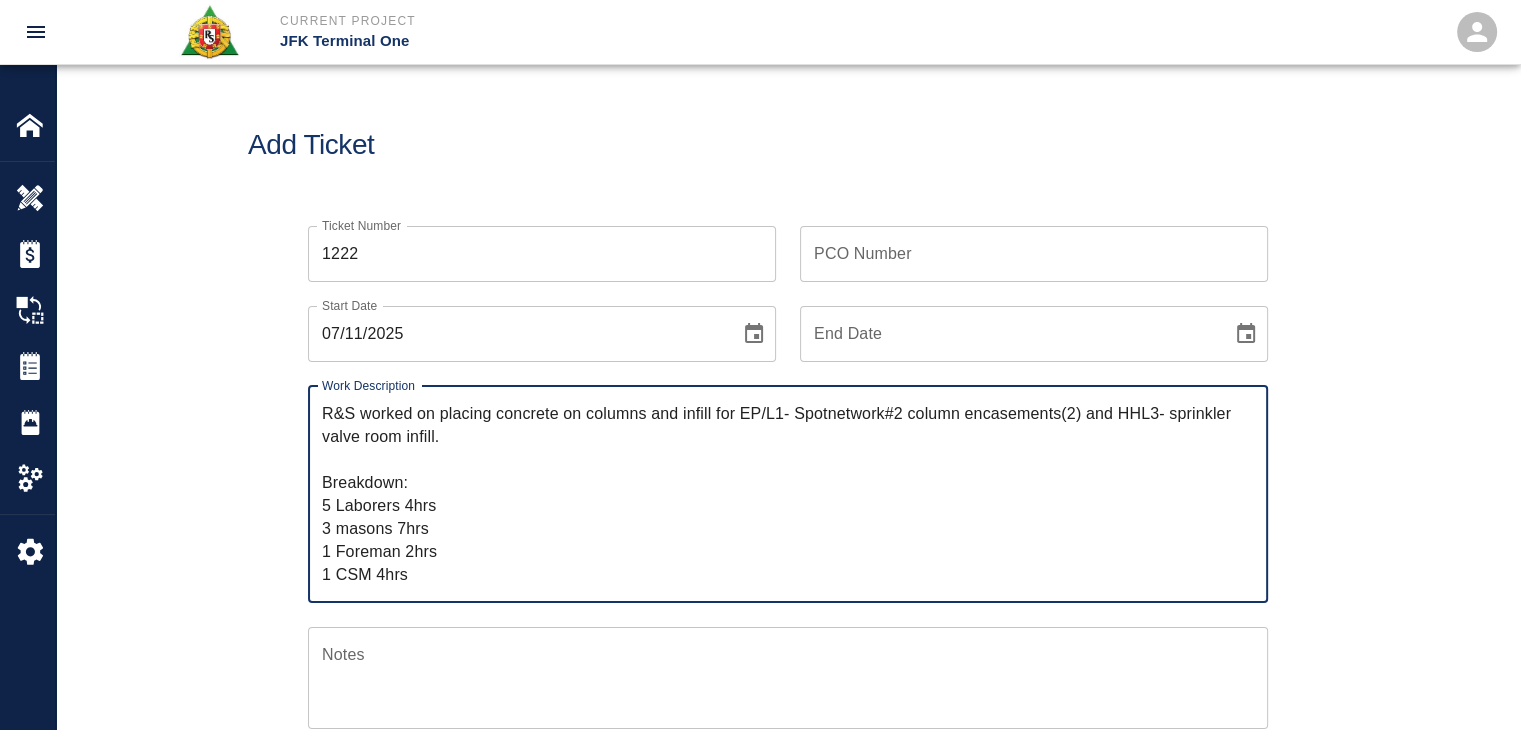 type on "R&S worked on placing concrete on columns and infill for EP/L1- Spotnetwork#2 column encasements(2) and HHL3- sprinkler valve room infill.
Breakdown:
5 Laborers 4hrs
3 masons 7hrs
1 Foreman 2hrs
1 CSM 4hrs" 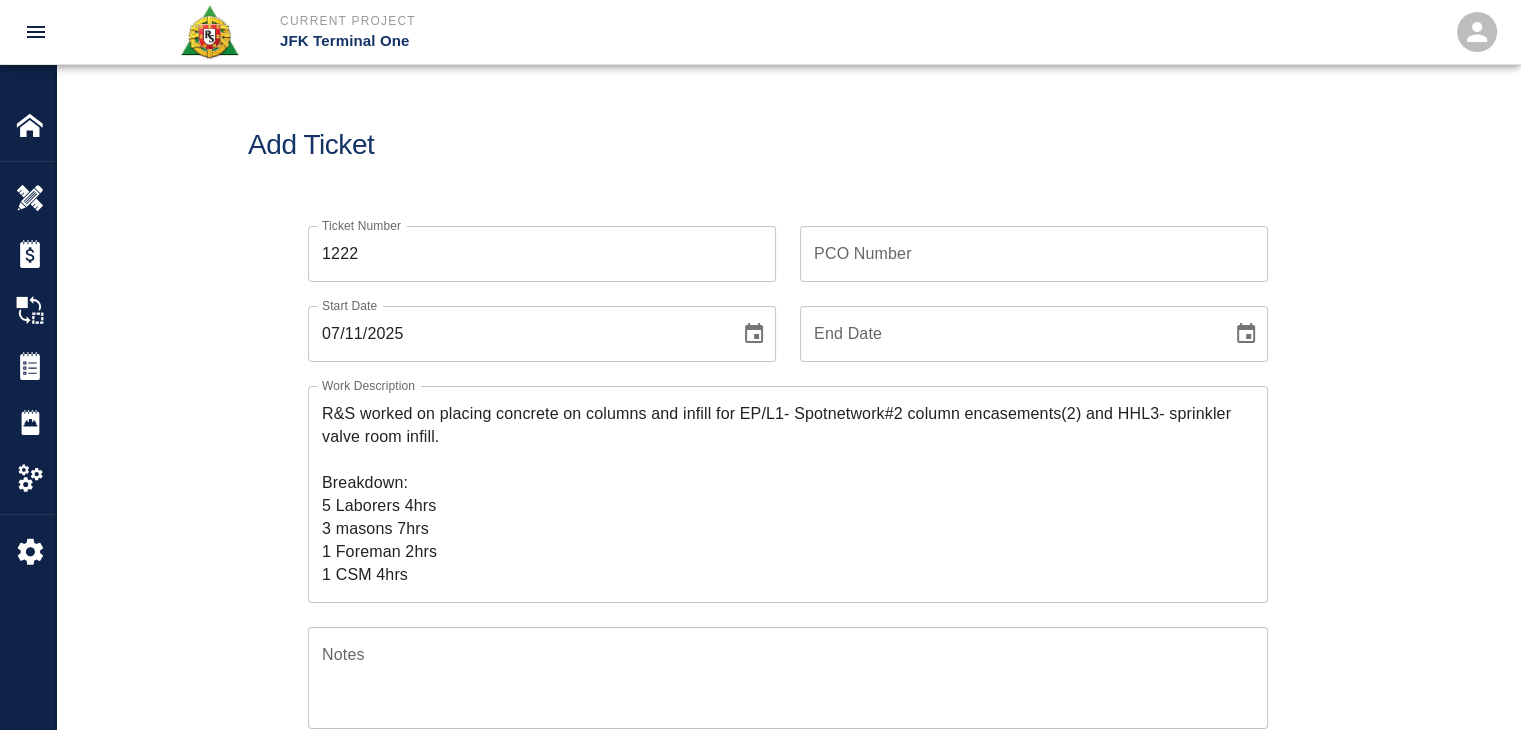 scroll, scrollTop: 162, scrollLeft: 0, axis: vertical 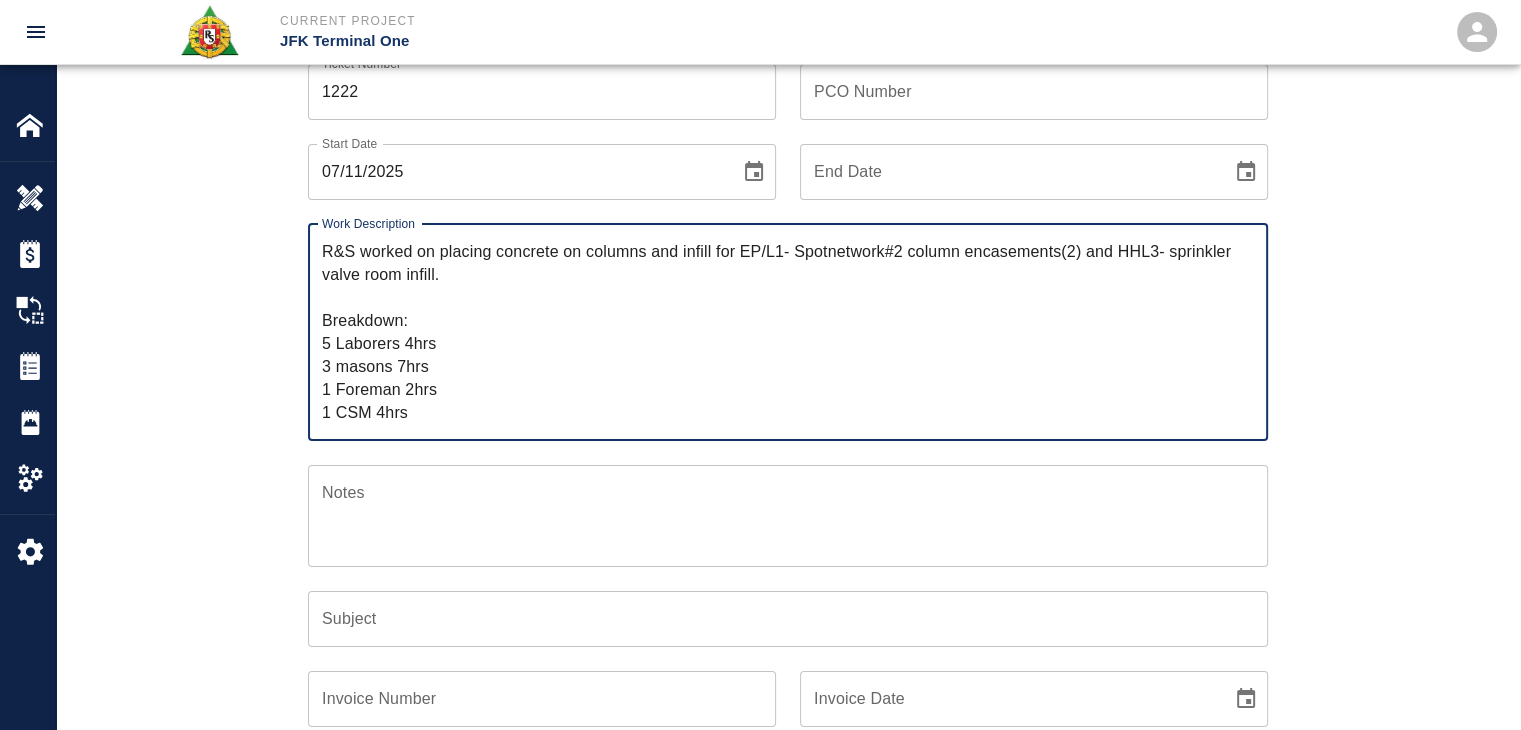 click on "R&S worked on placing concrete on columns and infill for EP/L1- Spotnetwork#2 column encasements(2) and HHL3- sprinkler valve room infill.
Breakdown:
5 Laborers 4hrs
3 masons 7hrs
1 Foreman 2hrs
1 CSM 4hrs" at bounding box center (788, 332) 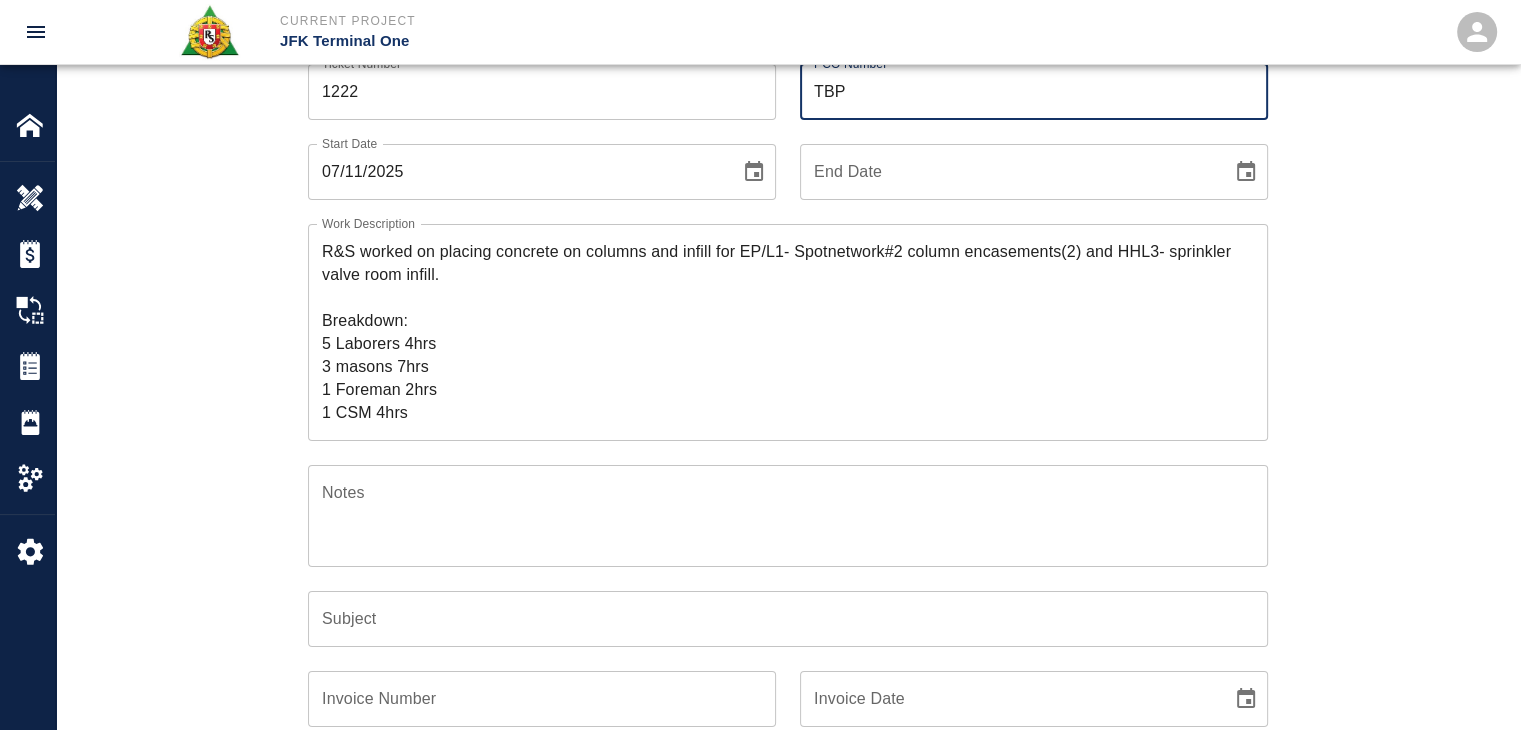 type on "TBP" 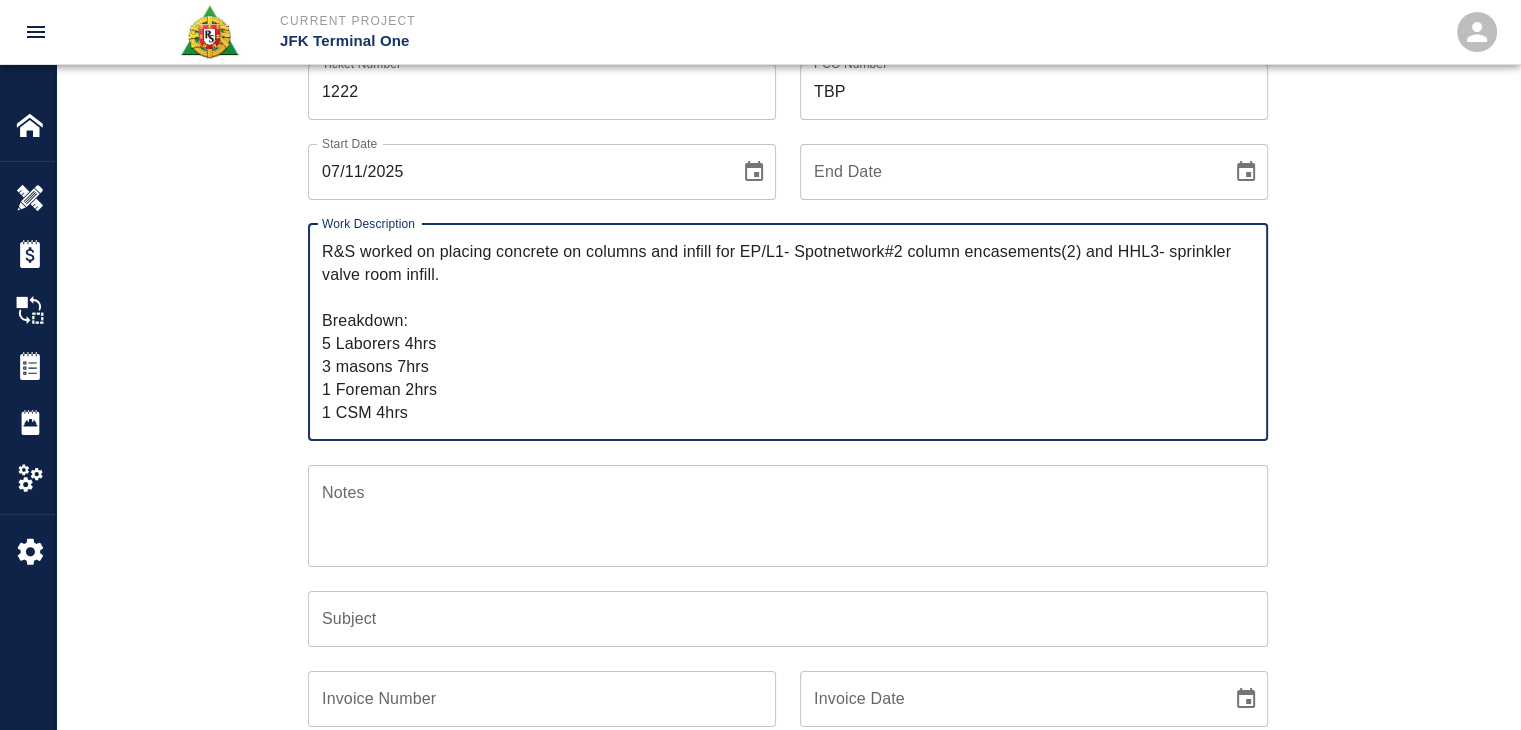 drag, startPoint x: 457, startPoint y: 271, endPoint x: 440, endPoint y: 259, distance: 20.808653 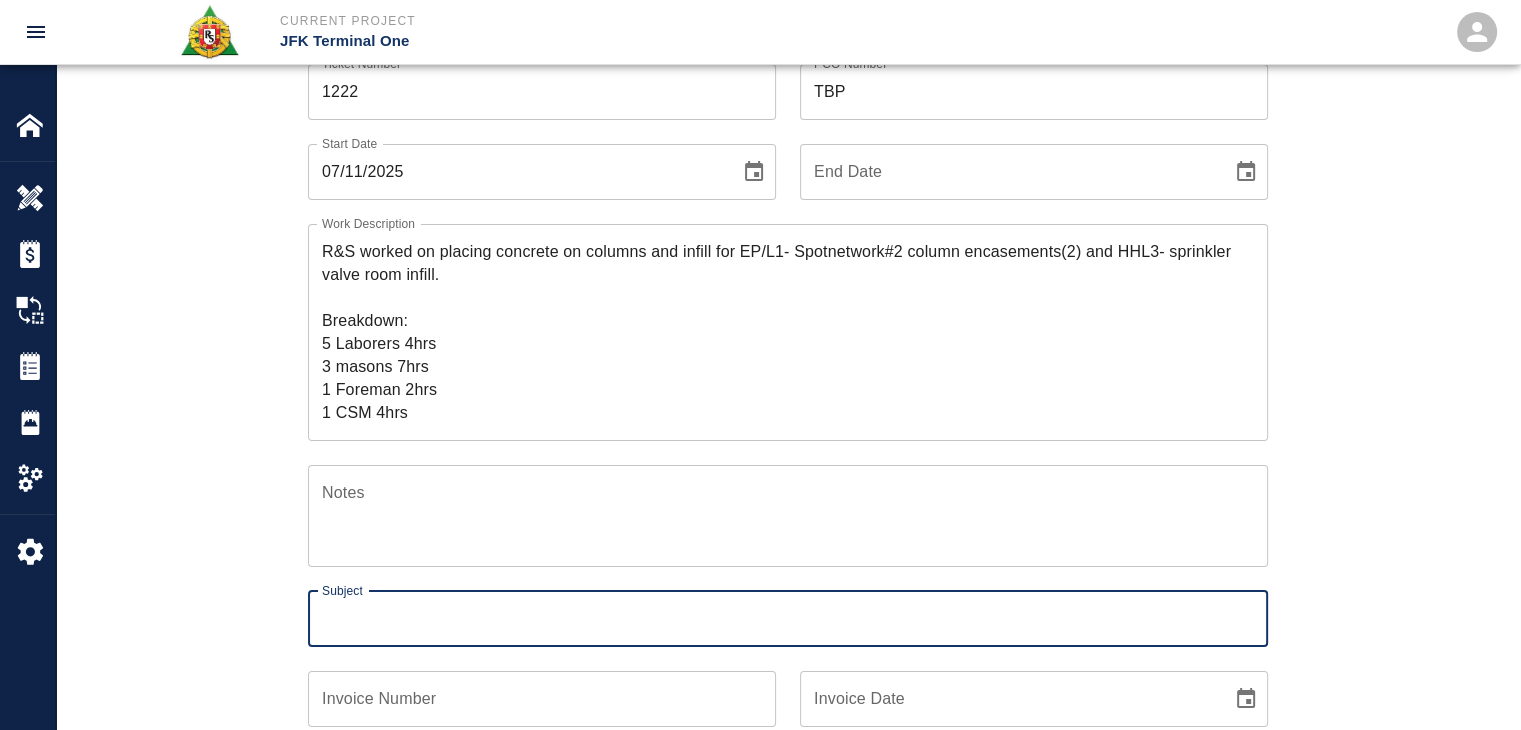 paste on "placing concrete on columns and infill for EP/L1- Spotnetwork#2 column encasements(2) and HHL3- sprinkler valve room infill." 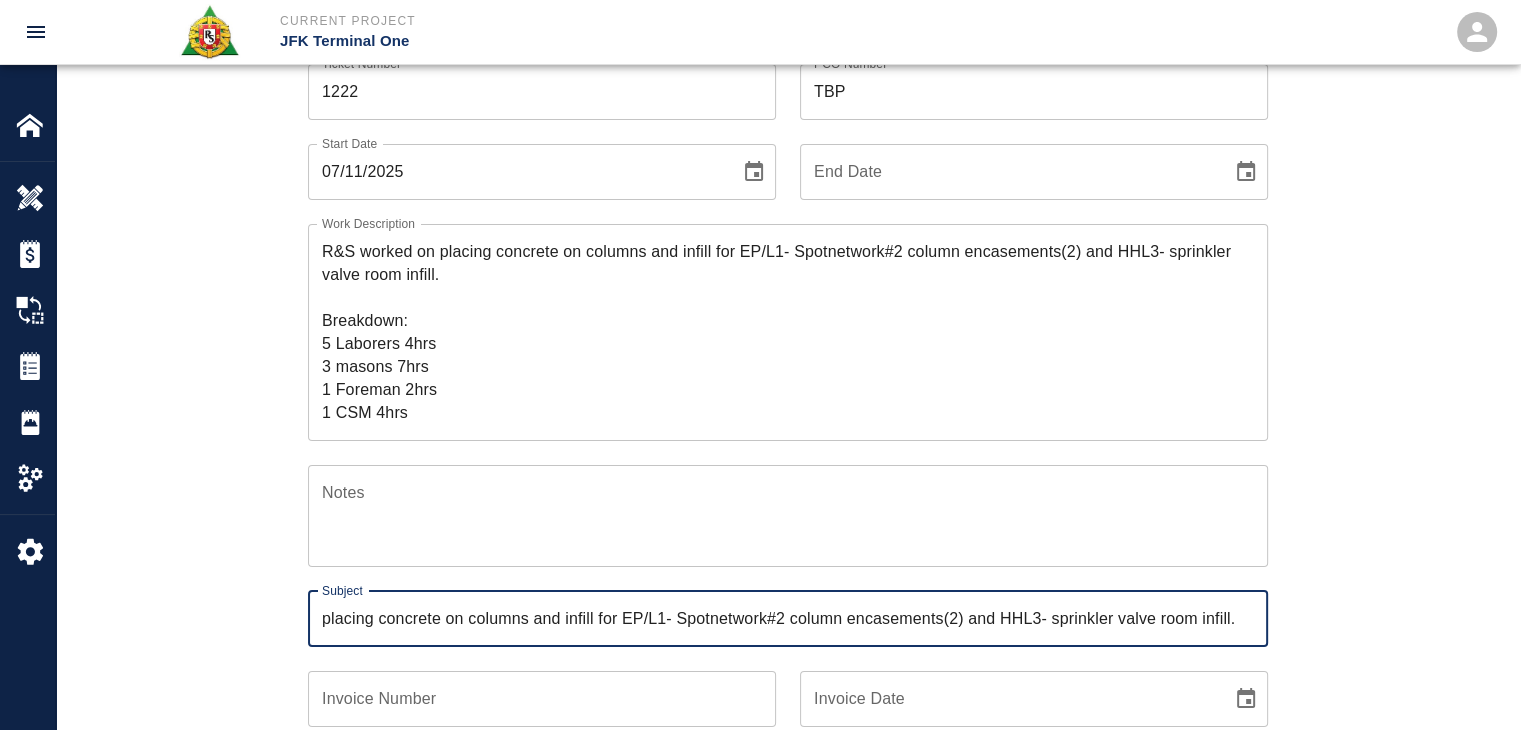 type on "placing concrete on columns and infill for EP/L1- Spotnetwork#2 column encasements(2) and HHL3- sprinkler valve room infill." 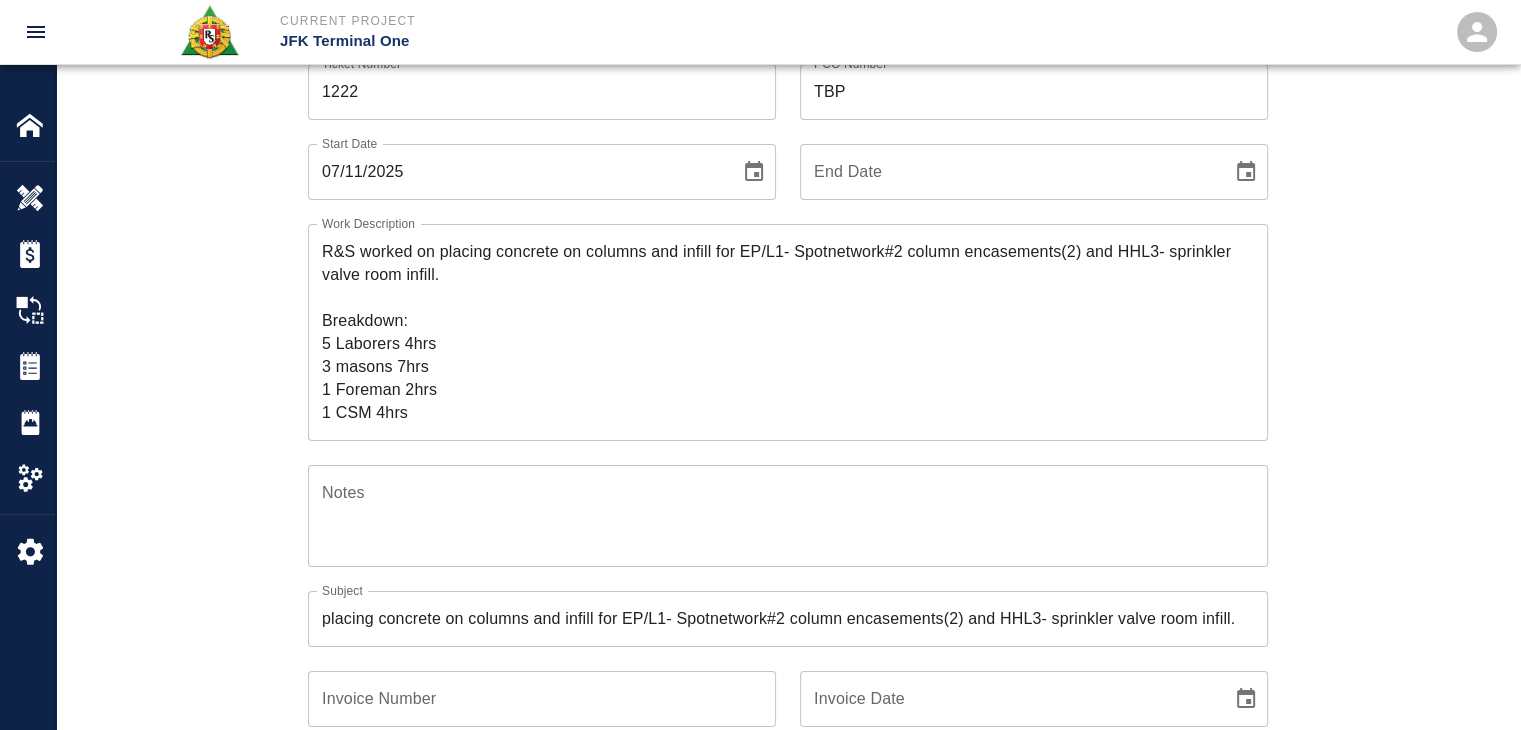 click on "Ticket Number 1222 Ticket Number PCO Number TBP PCO Number Start Date  07/11/2025 Start Date  End Date End Date Work Description R&S worked on placing concrete on columns and infill for EP/L1- Spotnetwork#2 column encasements(2) and HHL3- sprinkler valve room infill.
Breakdown:
5 Laborers 4hrs
3 masons 7hrs
1 Foreman 2hrs
1 CSM 4hrs x Work Description Notes x Notes Subject placing concrete on columns and infill for EP/L1- Spotnetwork#2 column encasements(2) and HHL3- sprinkler valve room infill. Subject Invoice Number Invoice Number Invoice Date Invoice Date Upload Attachments (50MB limit) Choose file No file chosen Upload Another File Add Costs" at bounding box center [788, 497] 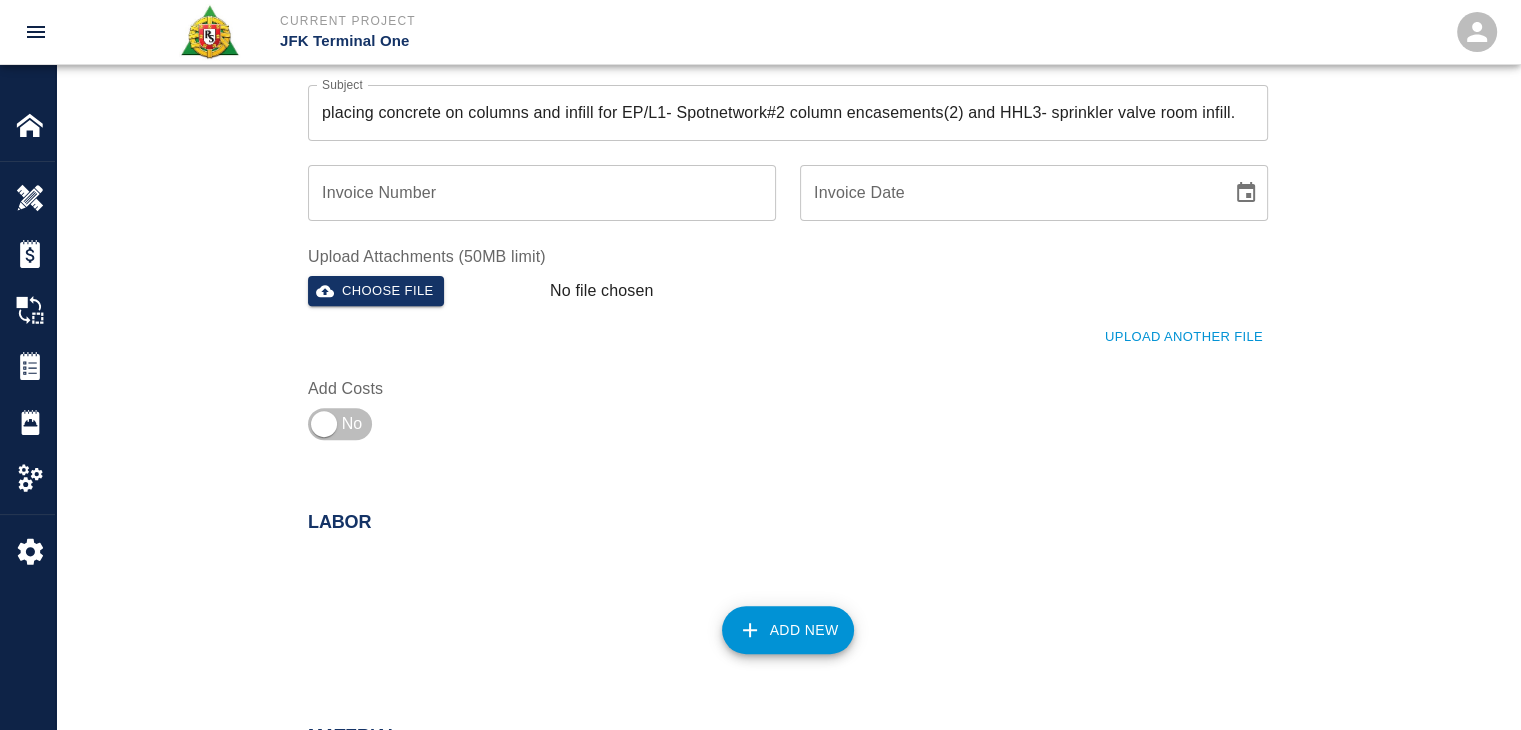 scroll, scrollTop: 672, scrollLeft: 0, axis: vertical 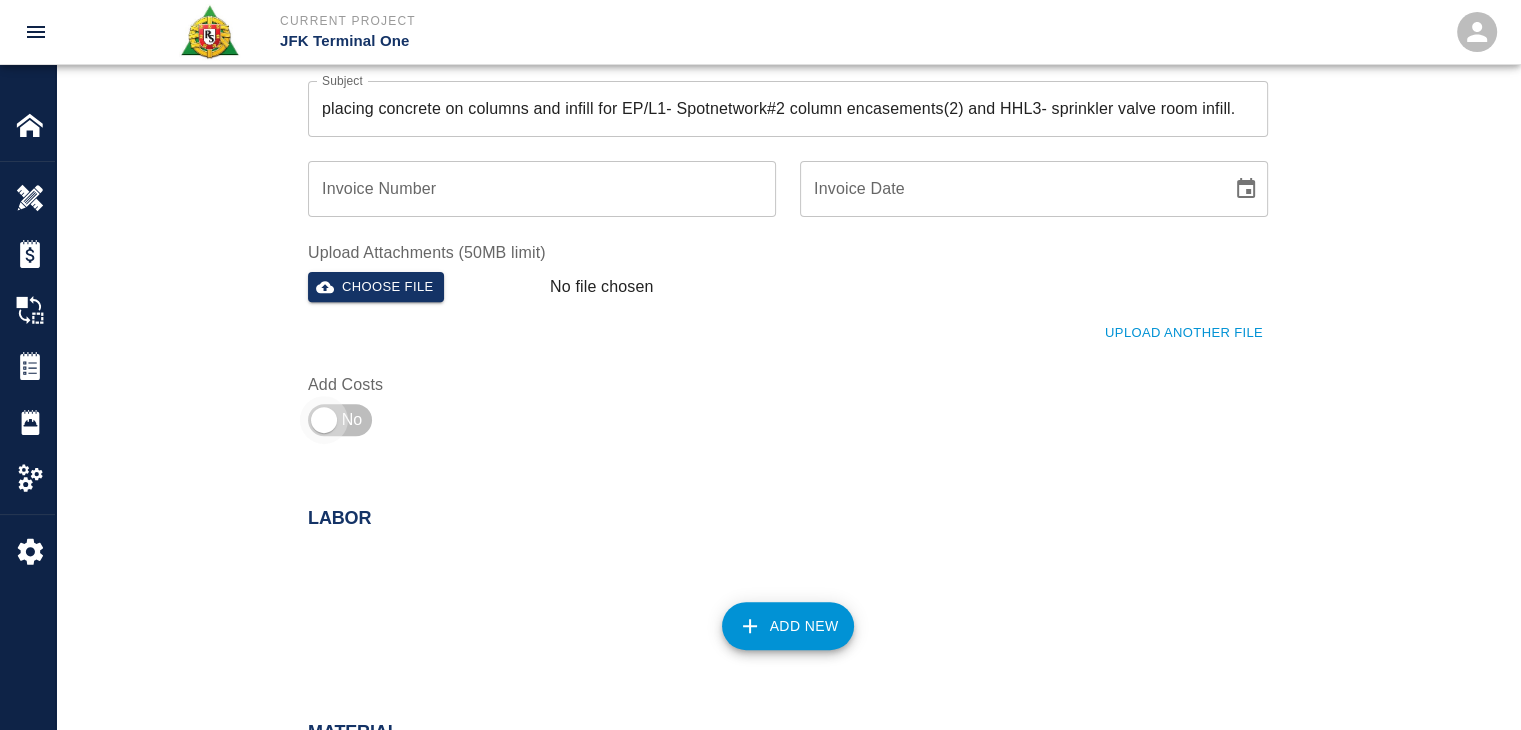 click at bounding box center [324, 420] 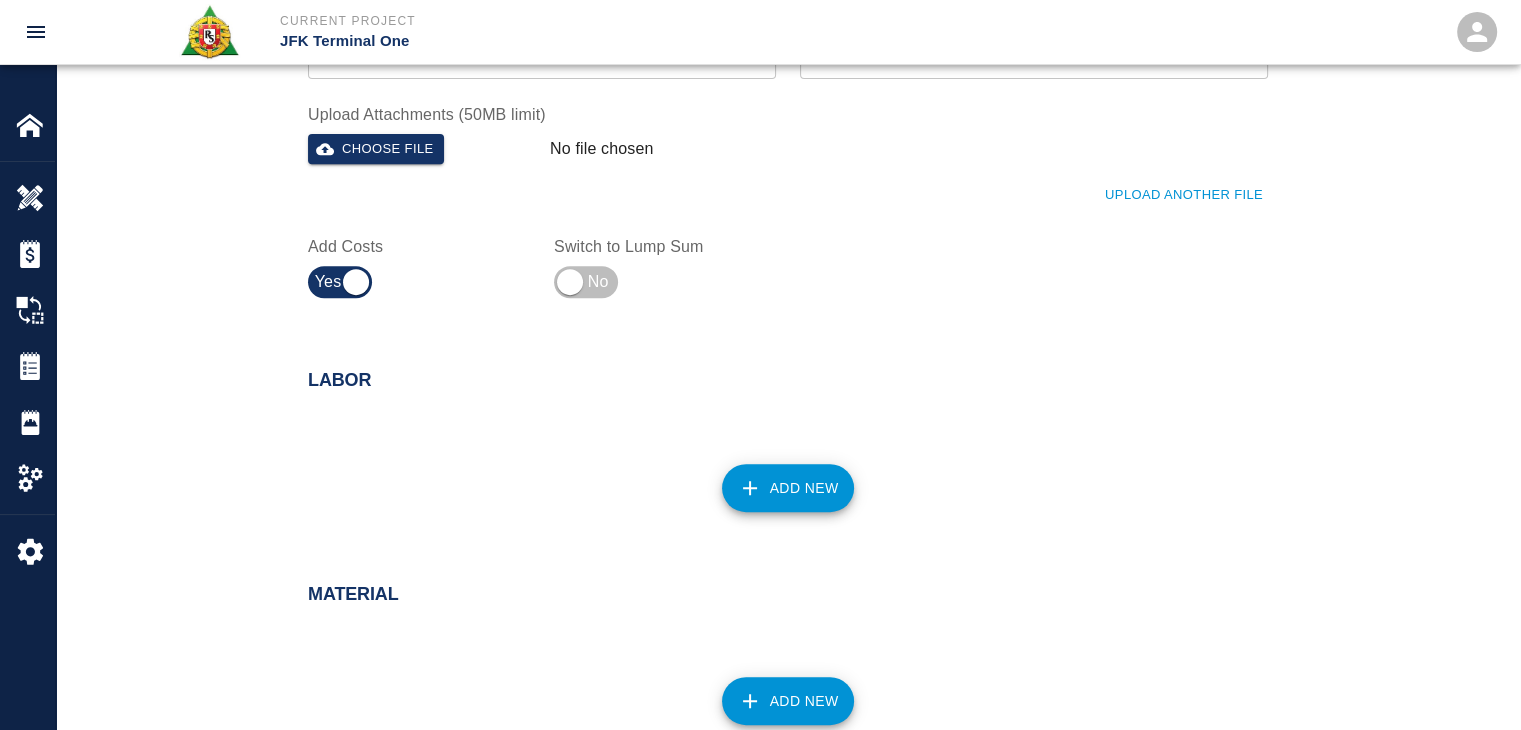 scroll, scrollTop: 811, scrollLeft: 0, axis: vertical 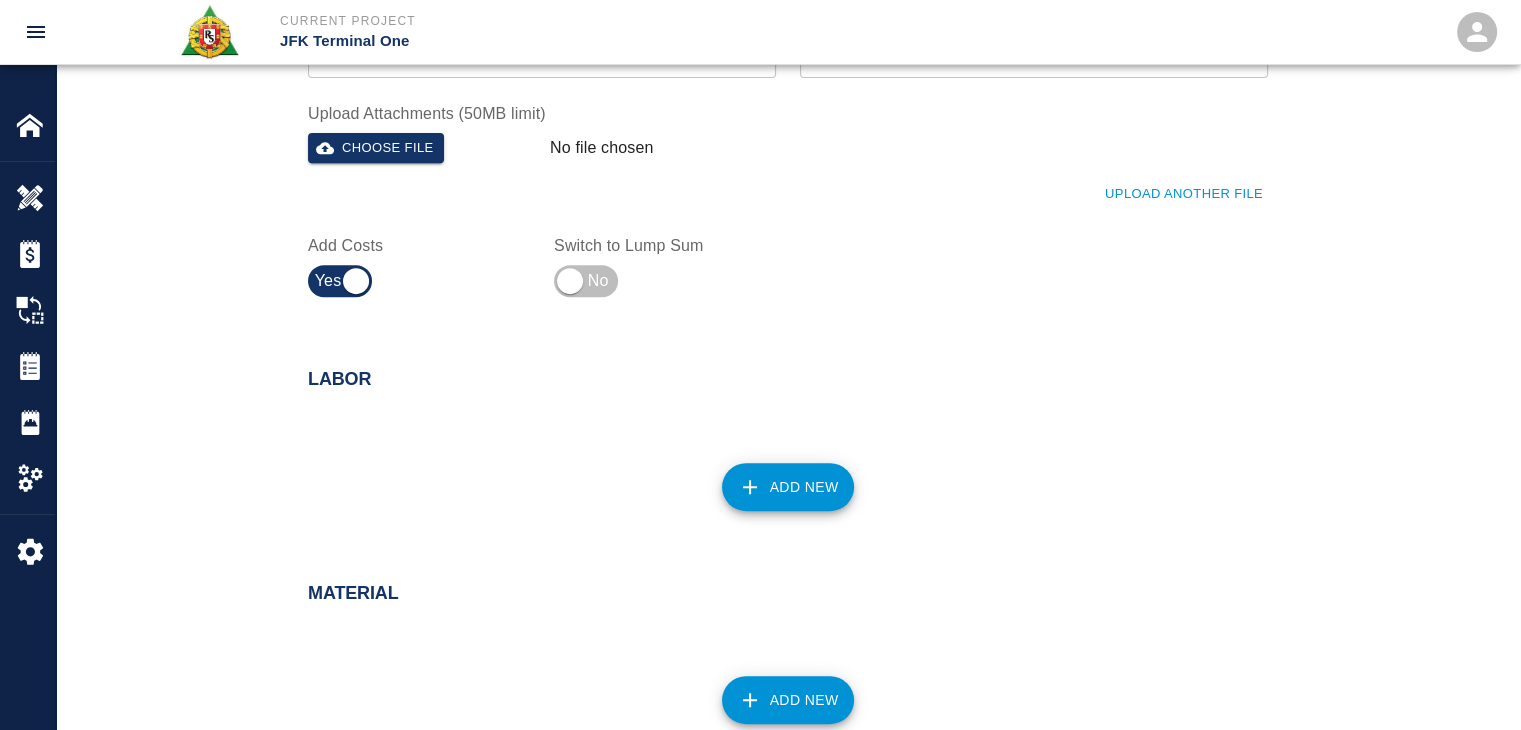 click on "Add New" at bounding box center [788, 487] 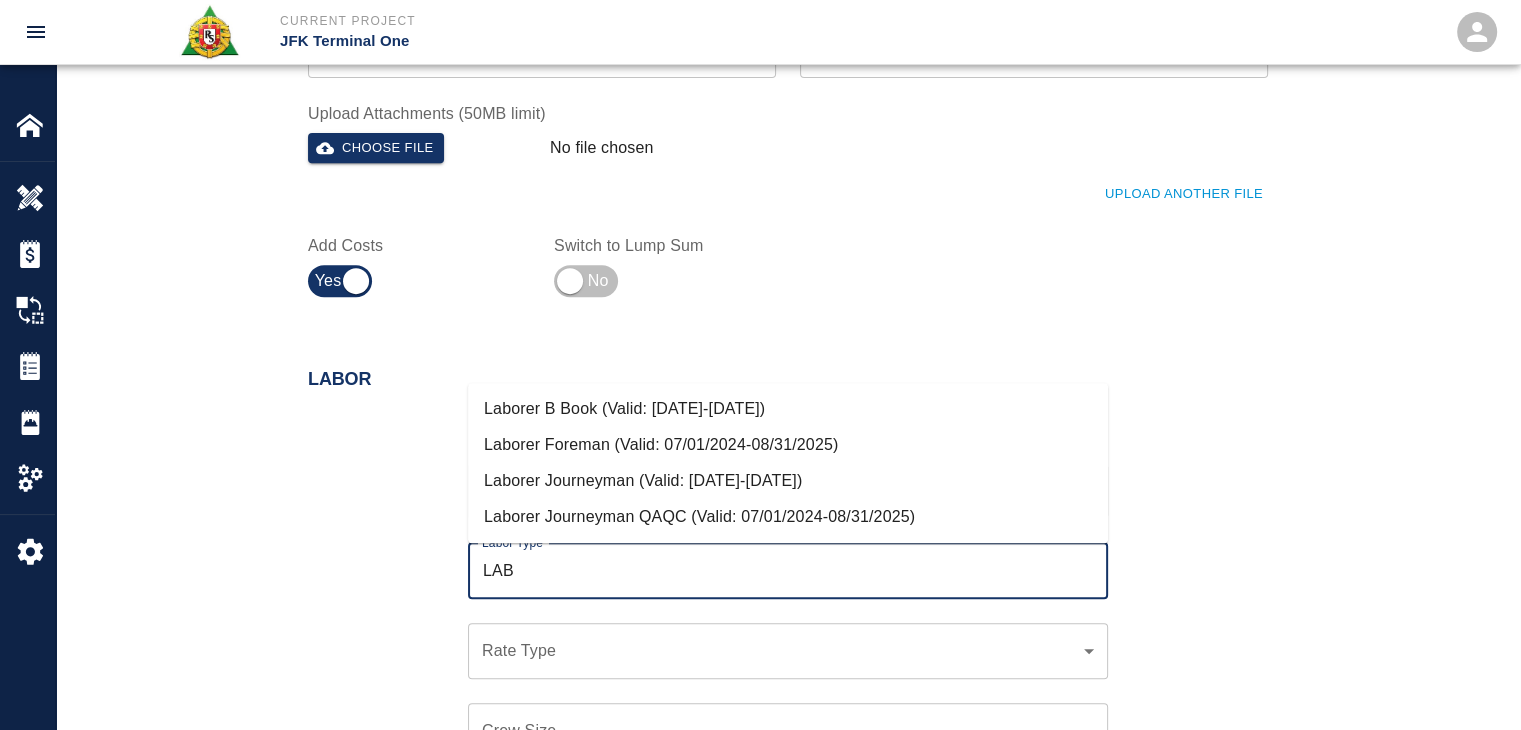 drag, startPoint x: 795, startPoint y: 478, endPoint x: 721, endPoint y: 480, distance: 74.02702 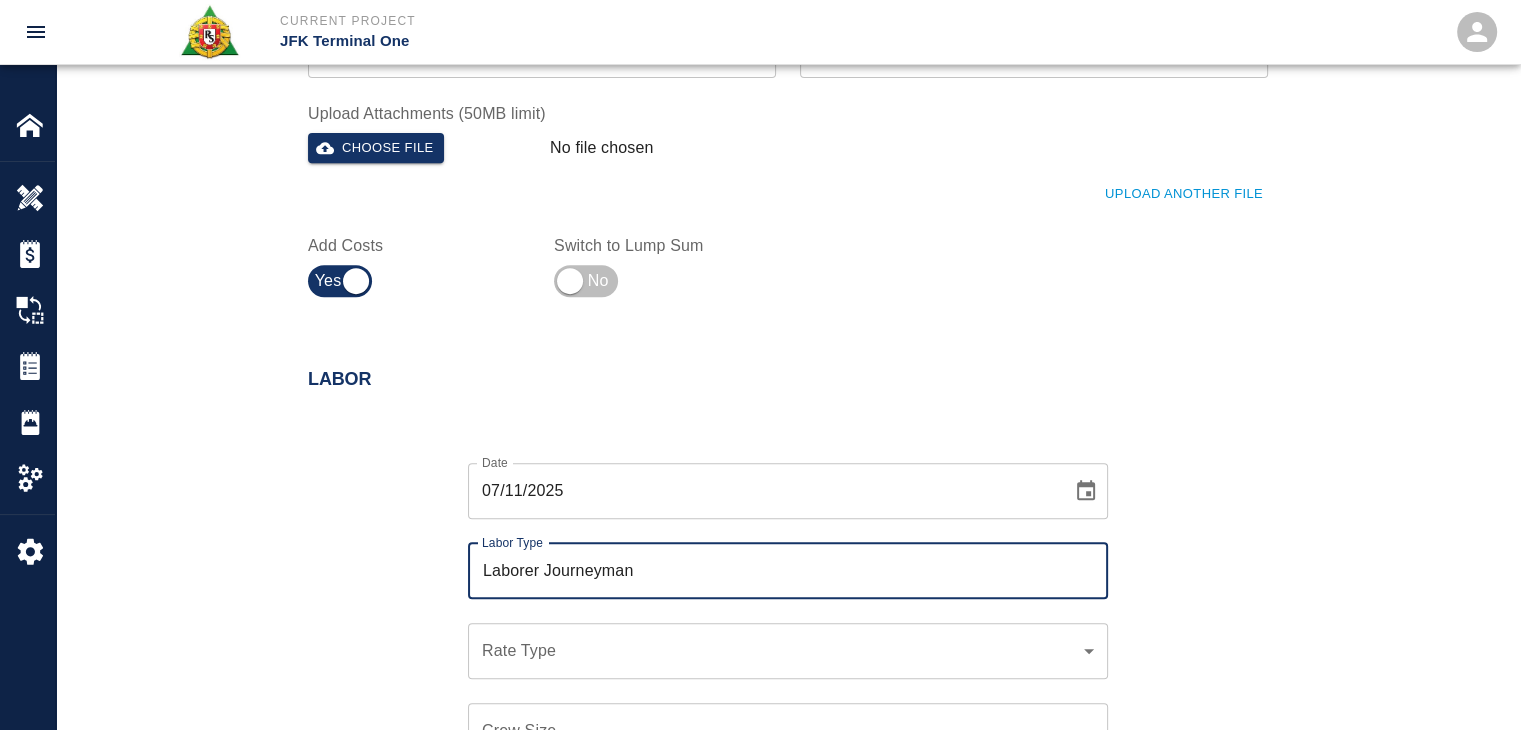 scroll, scrollTop: 1059, scrollLeft: 0, axis: vertical 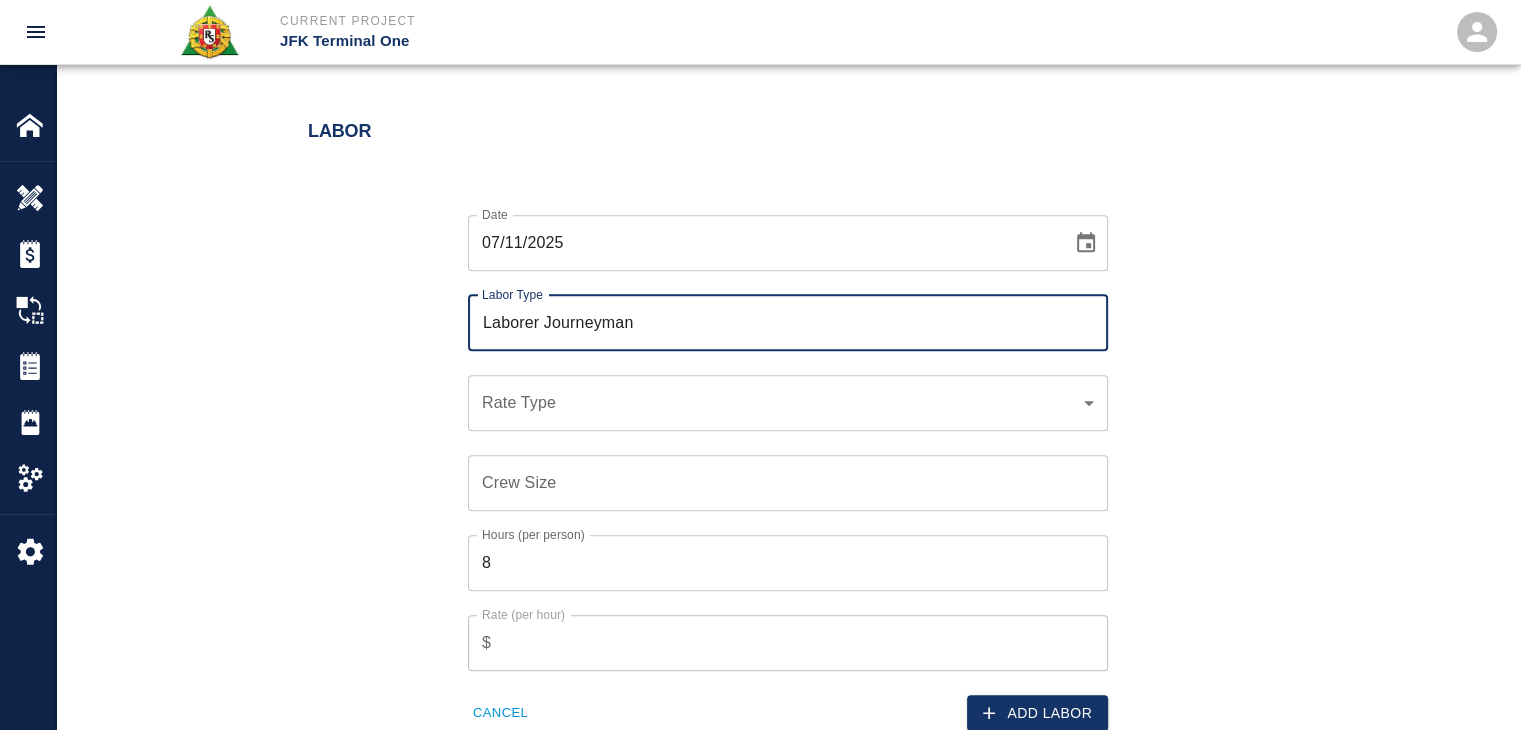 type on "Laborer Journeyman" 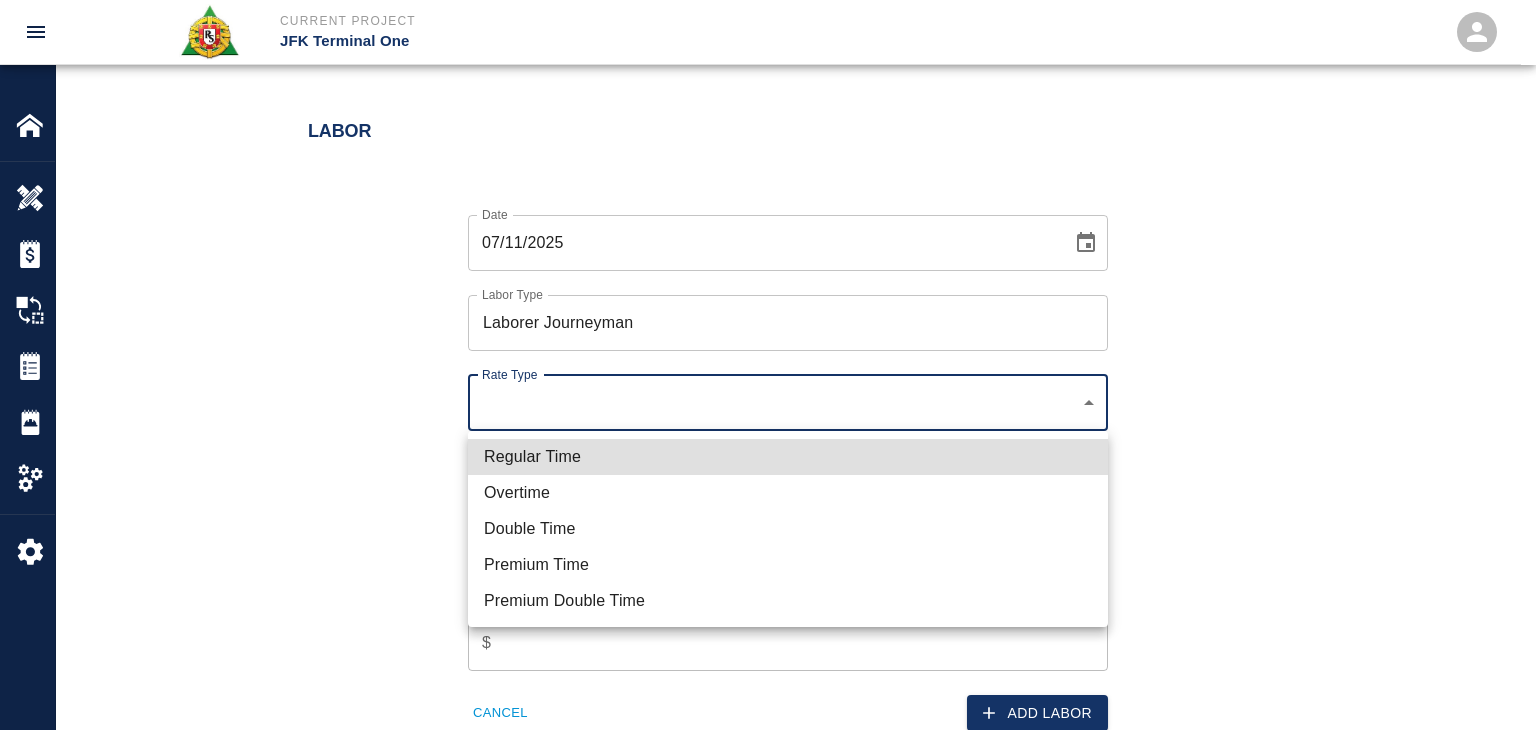 click on "Current Project JFK Terminal One Home JFK Terminal One Overview Estimates Change Orders Tickets Daily Reports Project Settings Settings Powered By Terms of Service  |  Privacy Policy Add Ticket Ticket Number 1222 Ticket Number PCO Number TBP PCO Number Start Date  07/11/2025 Start Date  End Date End Date Work Description R&S worked on placing concrete on columns and infill for EP/L1- Spotnetwork#2 column encasements(2) and HHL3- sprinkler valve room infill.
Breakdown:
5 Laborers 4hrs
3 masons 7hrs
1 Foreman 2hrs
1 CSM 4hrs x Work Description Notes x Notes Subject placing concrete on columns and infill for EP/L1- Spotnetwork#2 column encasements(2) and HHL3- sprinkler valve room infill. Subject Invoice Number Invoice Number Invoice Date Invoice Date Upload Attachments (50MB limit) Choose file No file chosen Upload Another File Add Costs Switch to Lump Sum Labor Date 07/11/2025 Date Labor Type Laborer Journeyman Labor Type Rate Type ​ Rate Type Crew Size Crew Size Hours (per person) 8 Hours (per person) $ %" at bounding box center (768, -694) 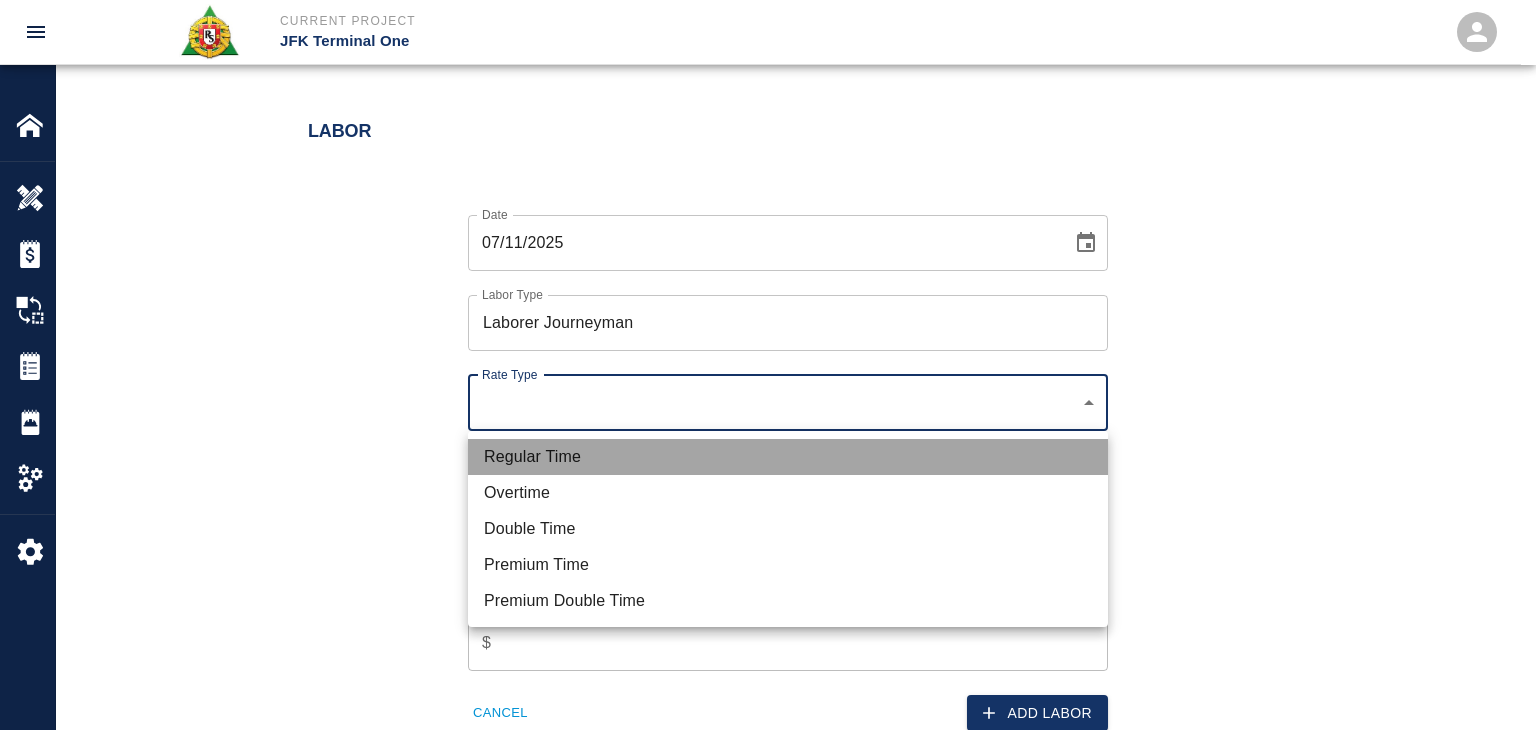 click on "Regular Time" at bounding box center [788, 457] 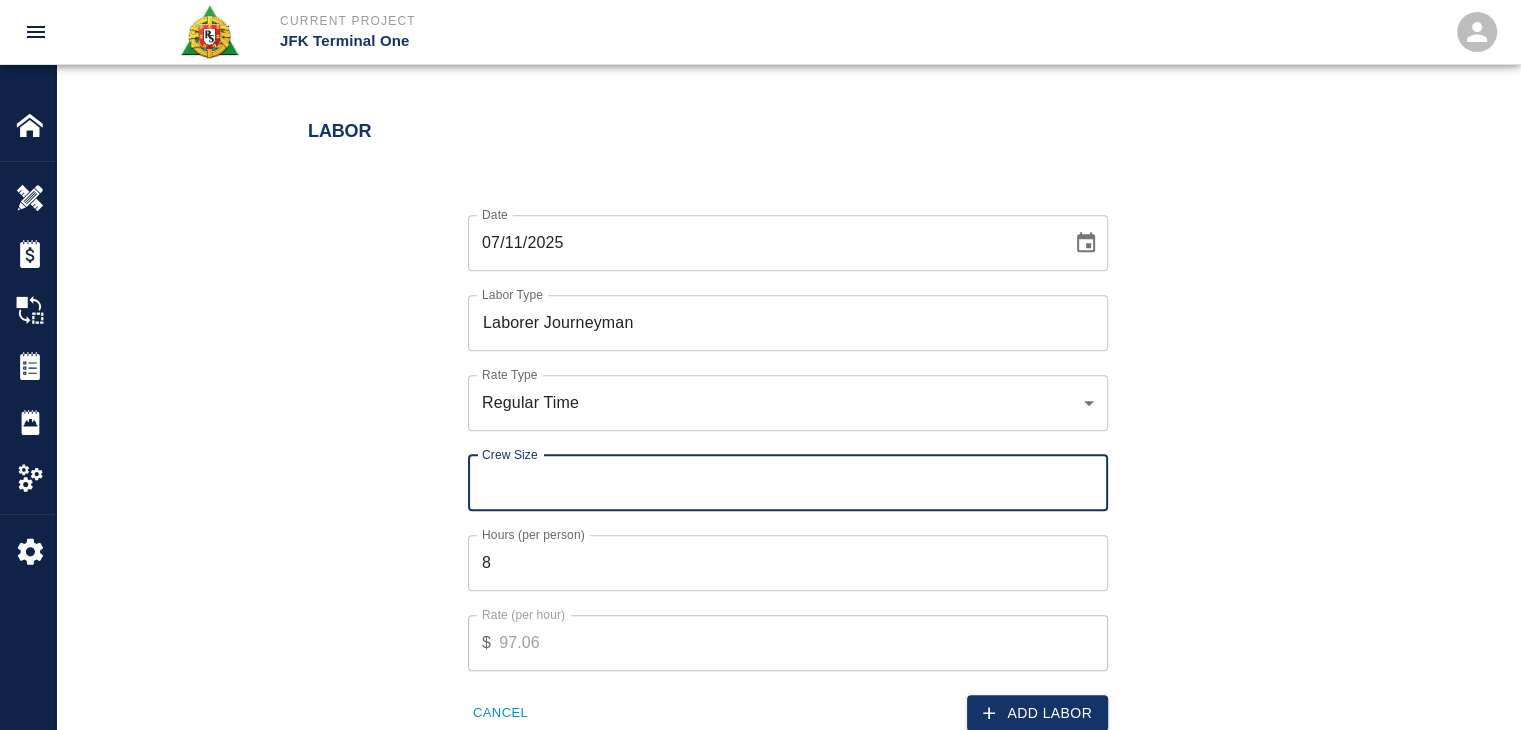 click on "Crew Size" at bounding box center (788, 483) 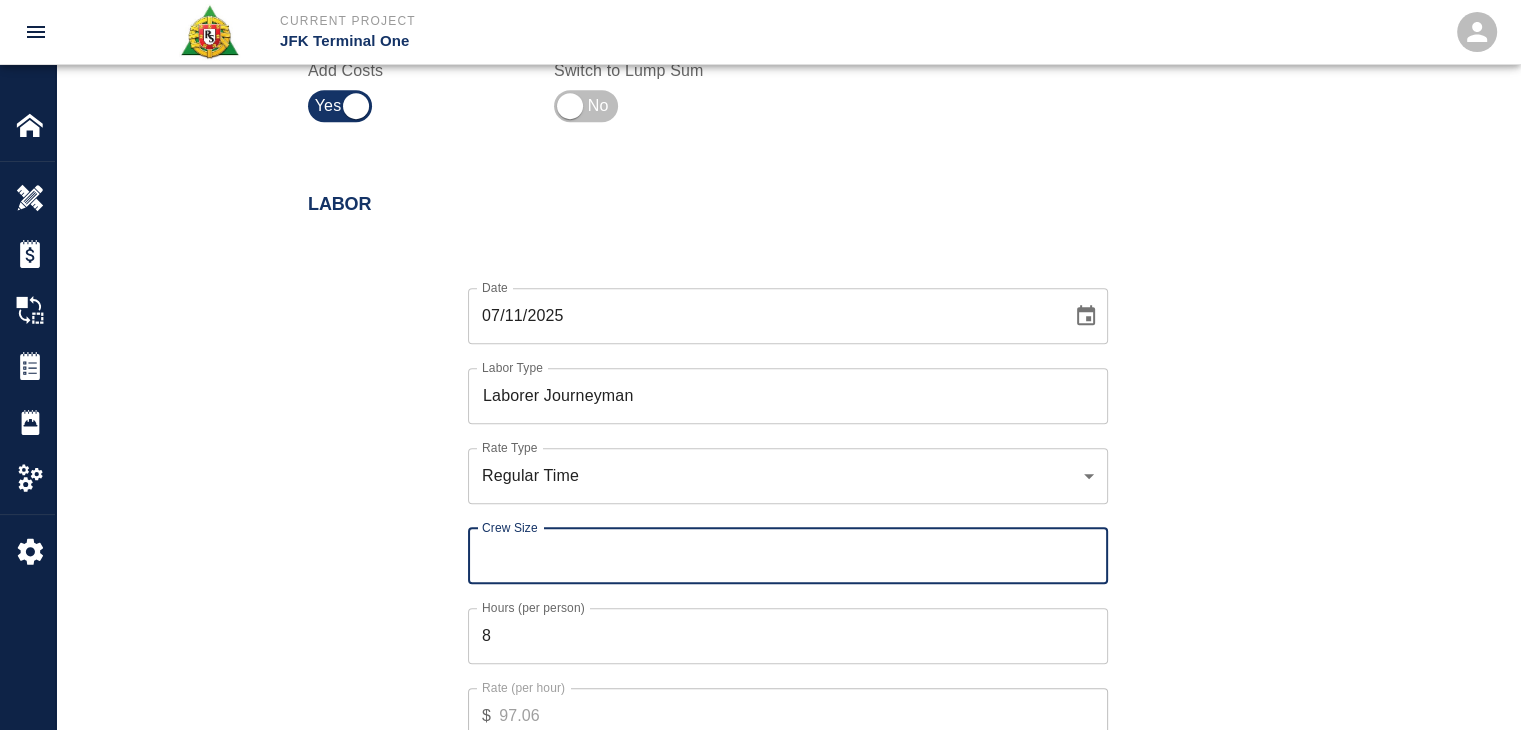 scroll, scrollTop: 987, scrollLeft: 0, axis: vertical 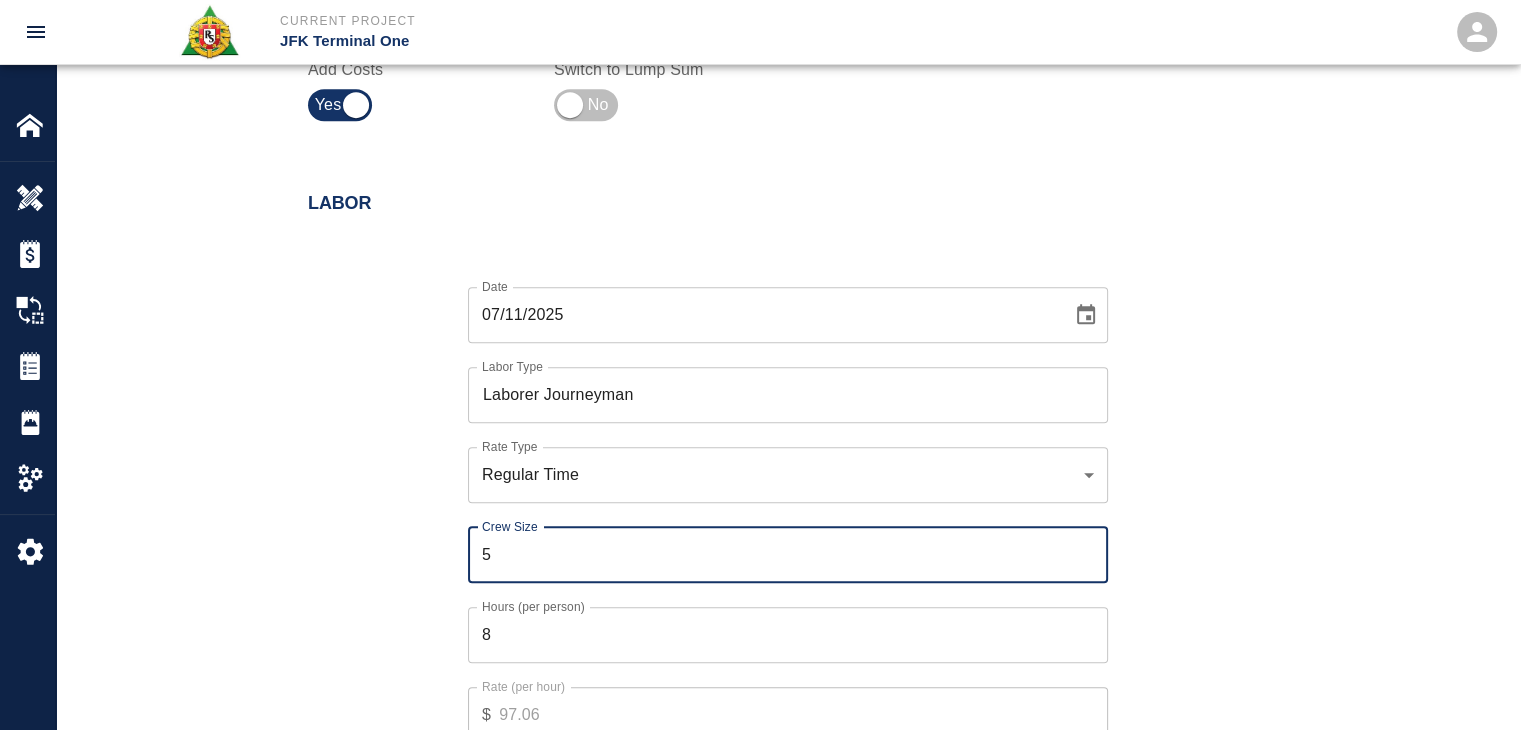 type on "5" 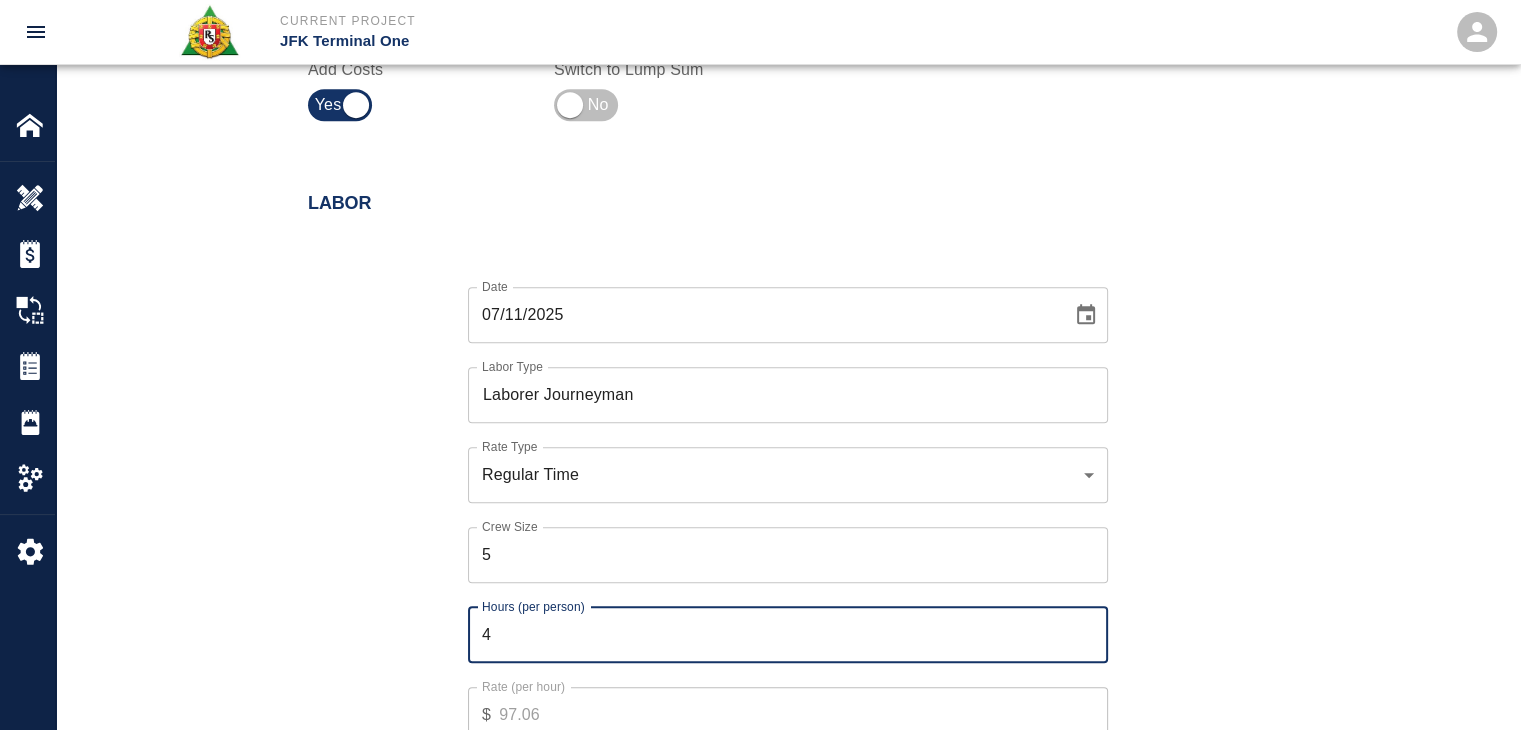 type on "4" 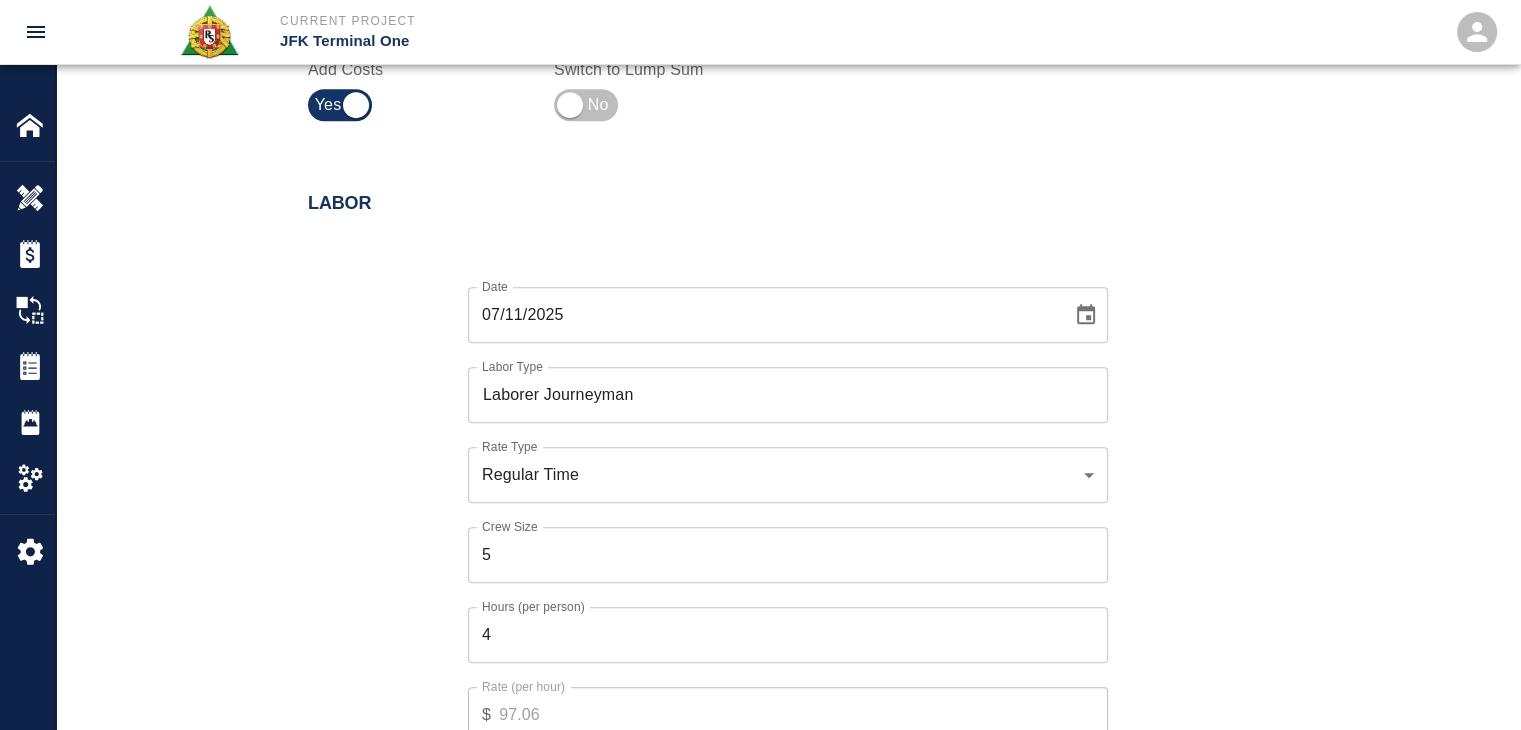 click on "Hours (per person) 4 Hours (per person)" at bounding box center [776, 623] 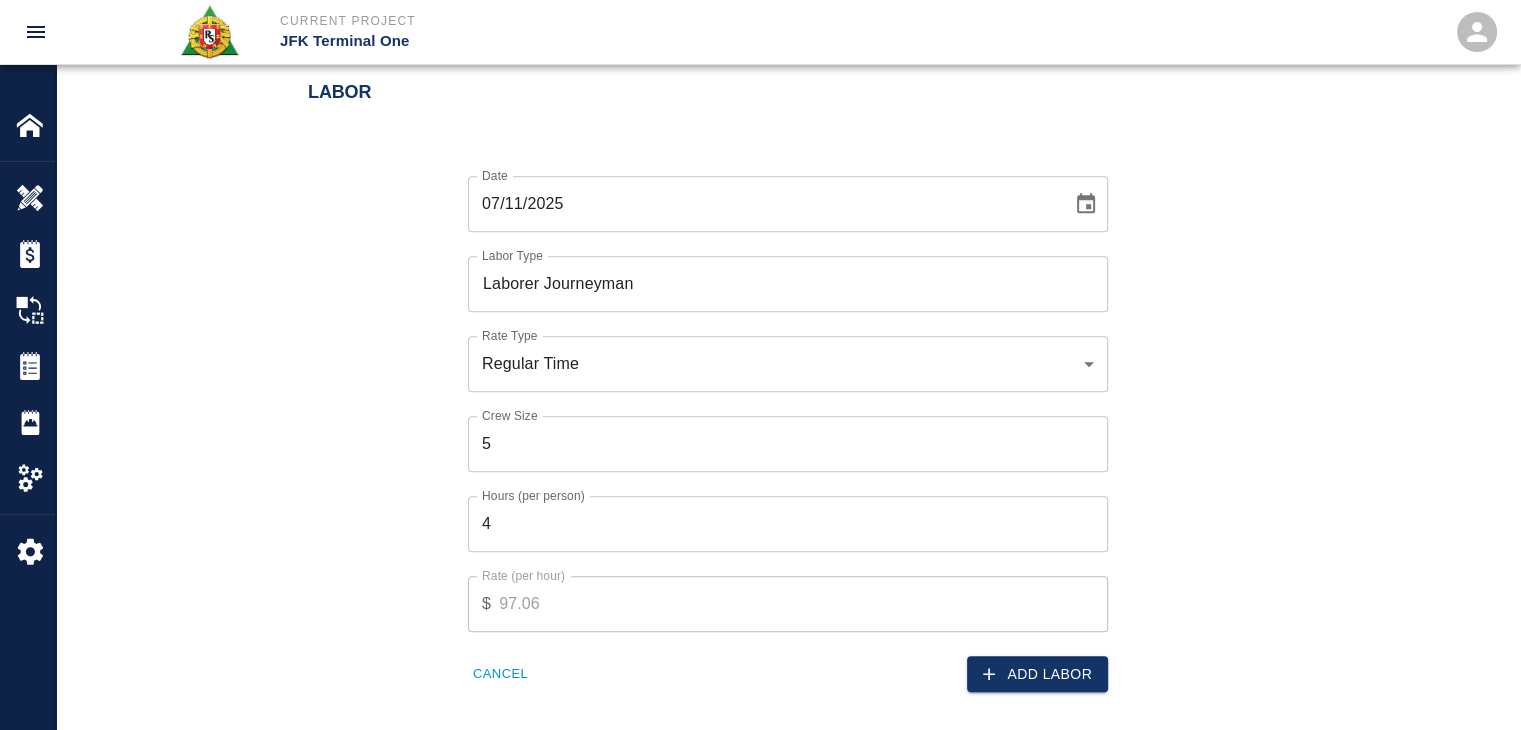 scroll, scrollTop: 1108, scrollLeft: 0, axis: vertical 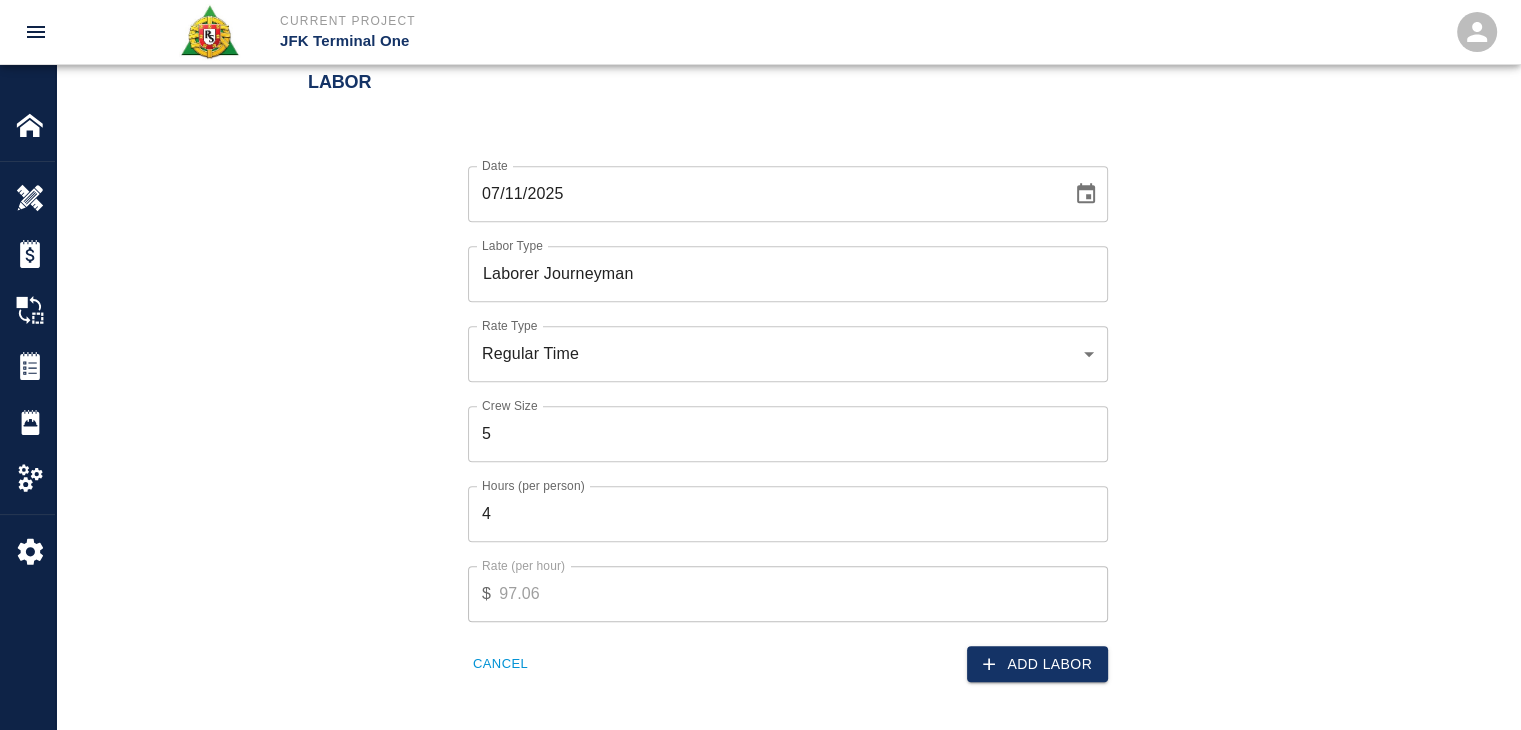 click on "Add Labor" at bounding box center [942, 652] 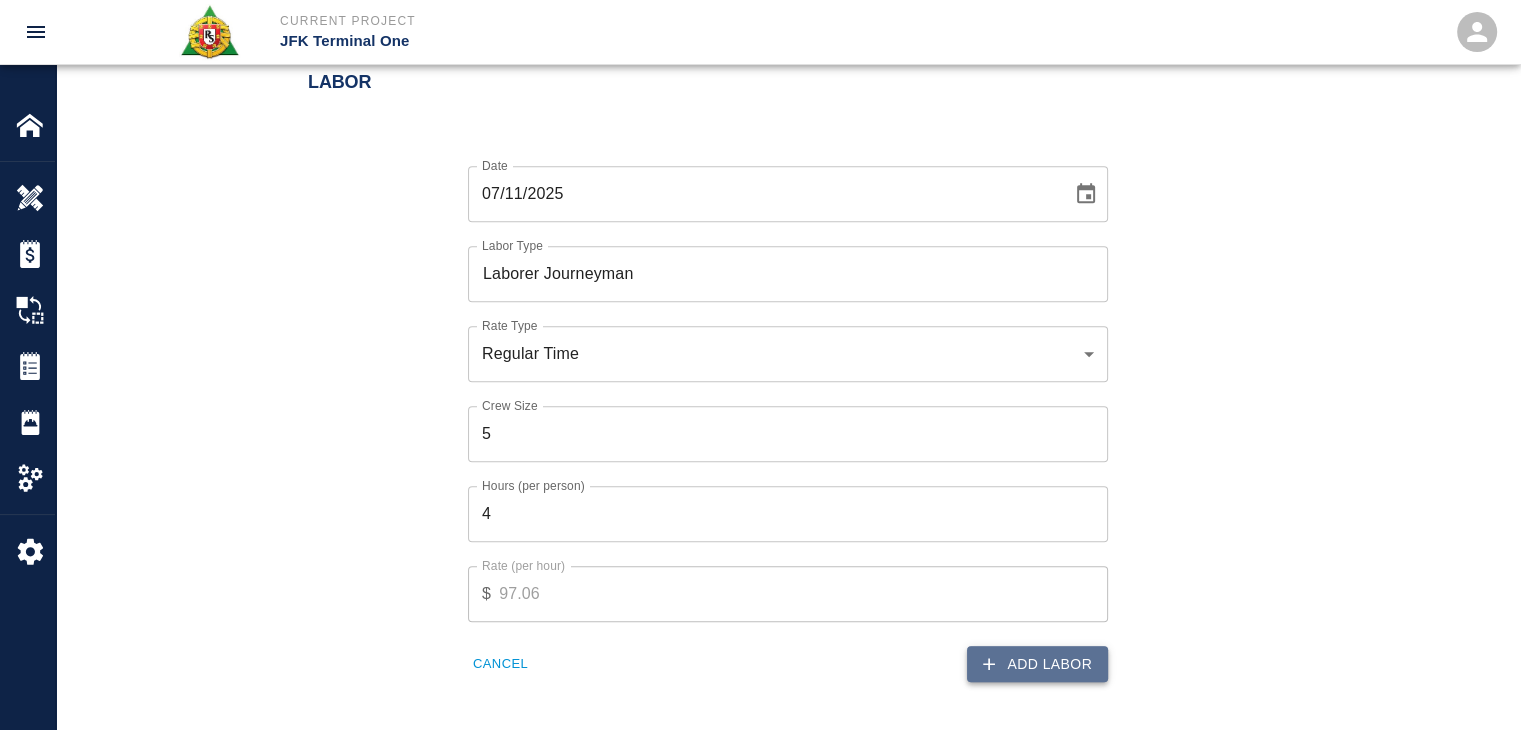 click on "Add Labor" at bounding box center [1037, 664] 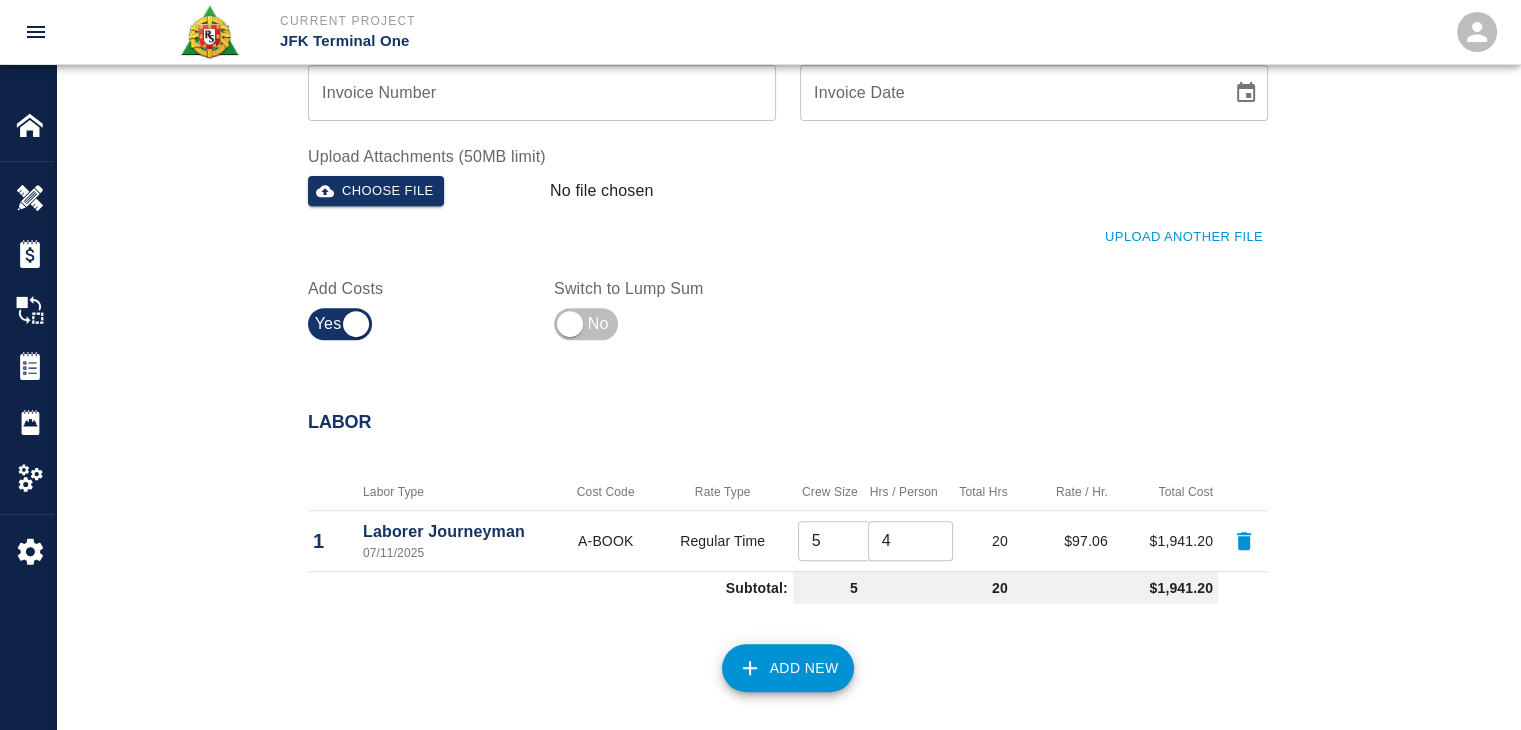 click on "Add New" at bounding box center (788, 668) 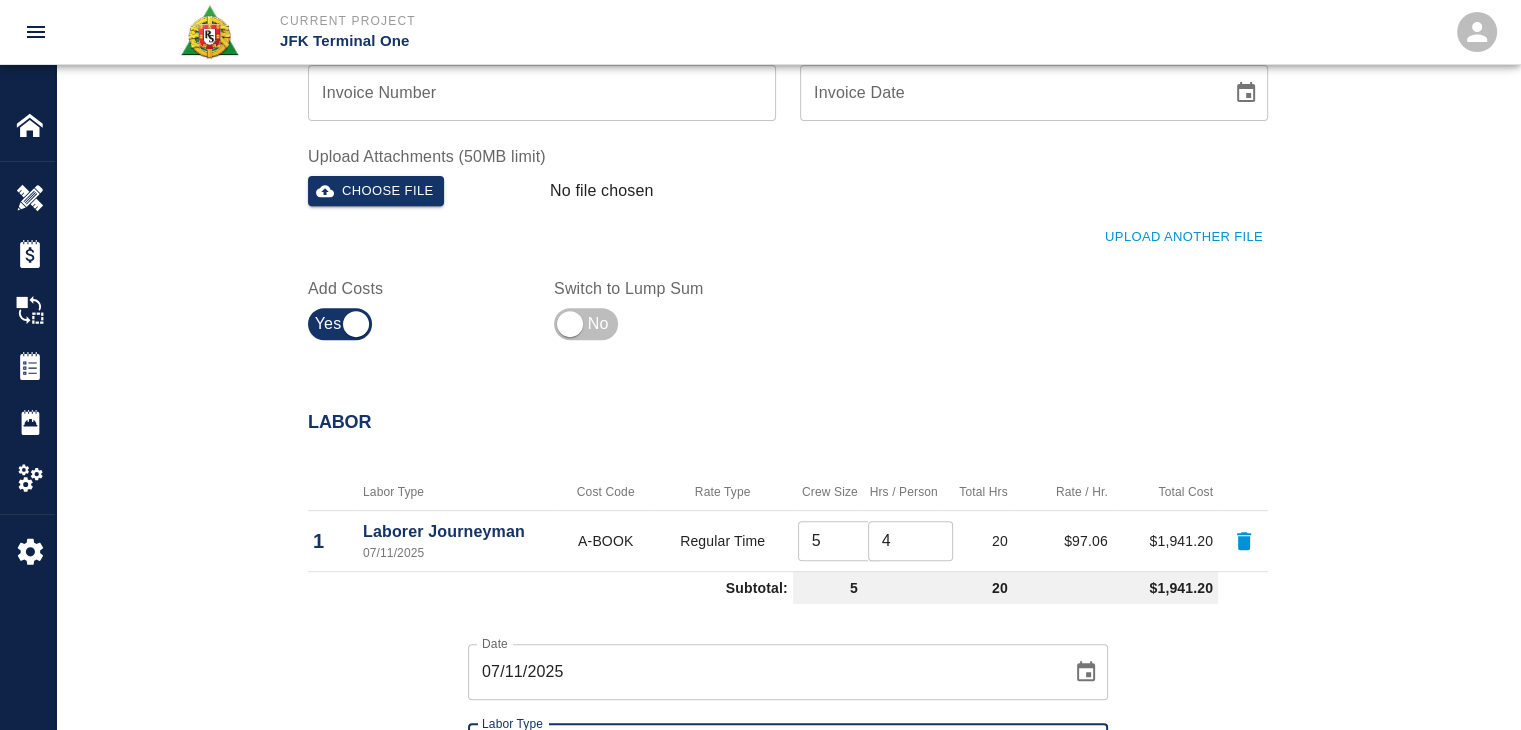scroll, scrollTop: 1154, scrollLeft: 0, axis: vertical 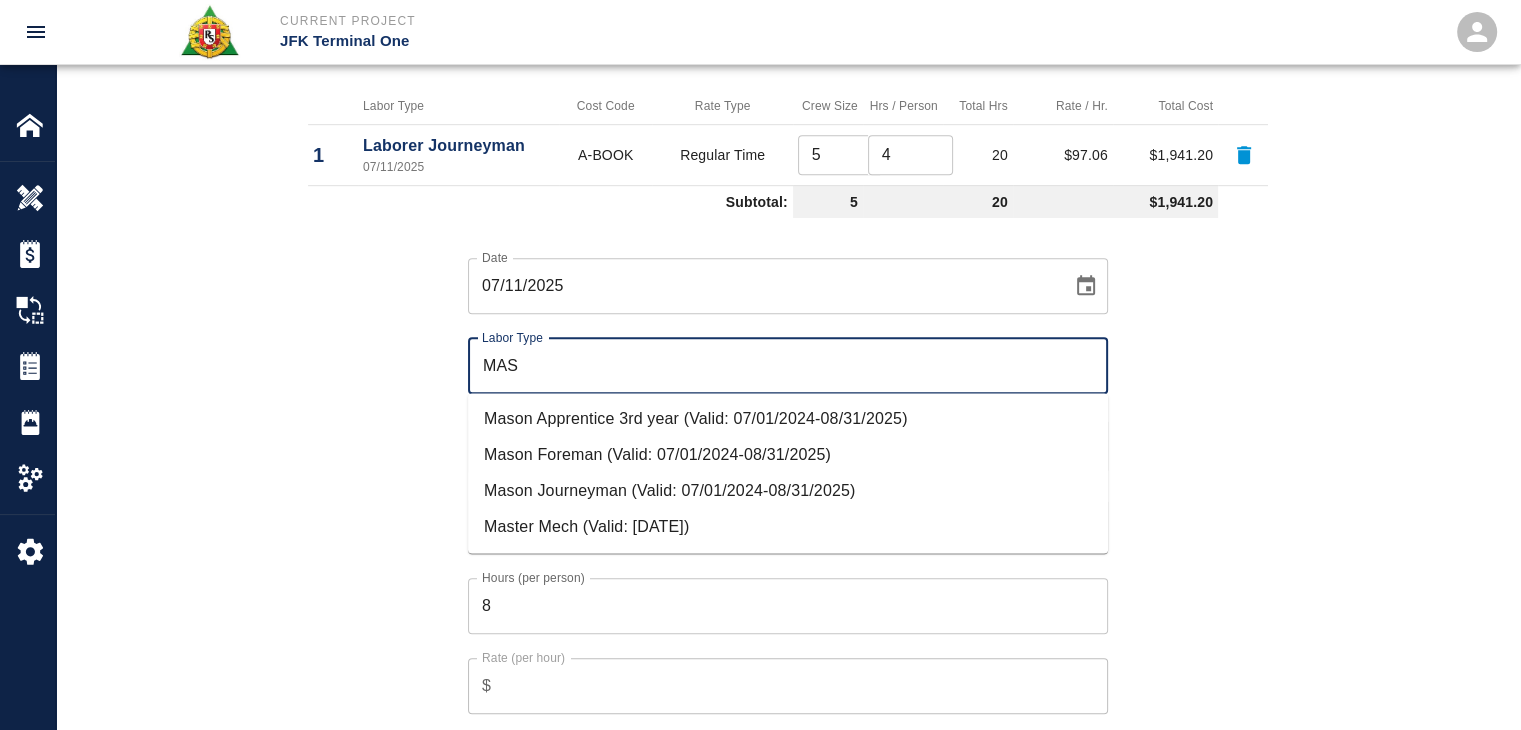 click on "Mason Journeyman  (Valid: 07/01/2024-08/31/2025)" at bounding box center [788, 491] 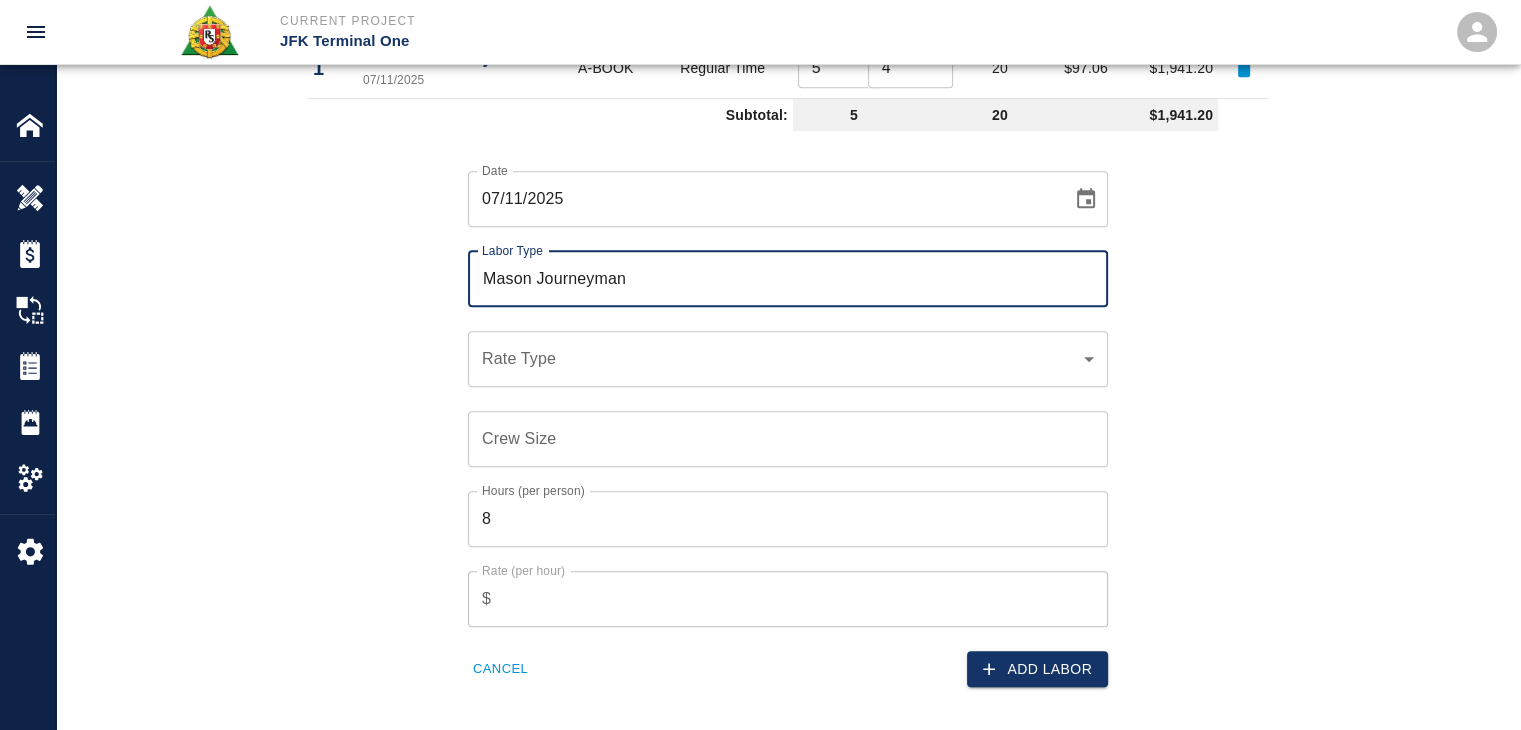 scroll, scrollTop: 1245, scrollLeft: 0, axis: vertical 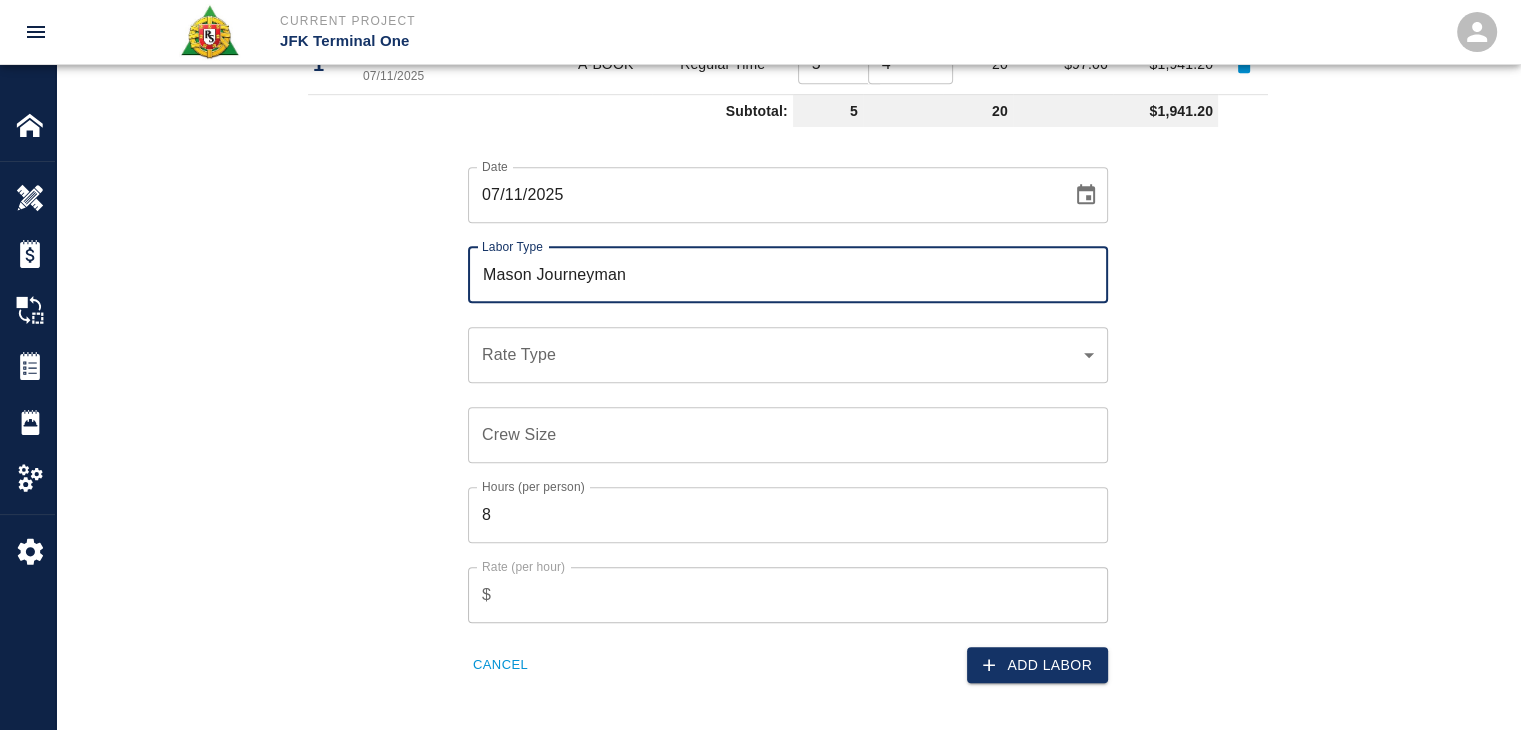 type on "Mason Journeyman" 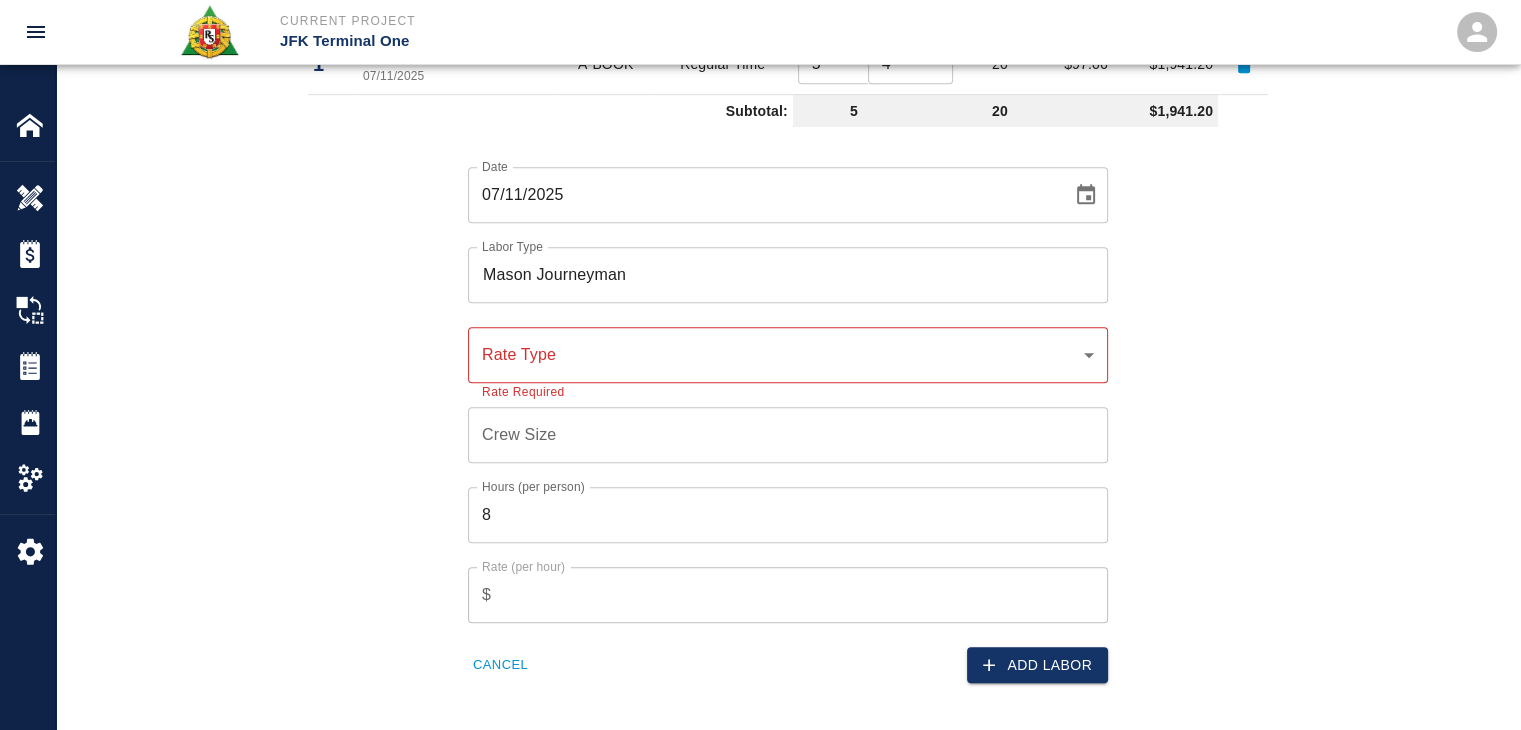 click on "​ Rate Type" at bounding box center (788, 355) 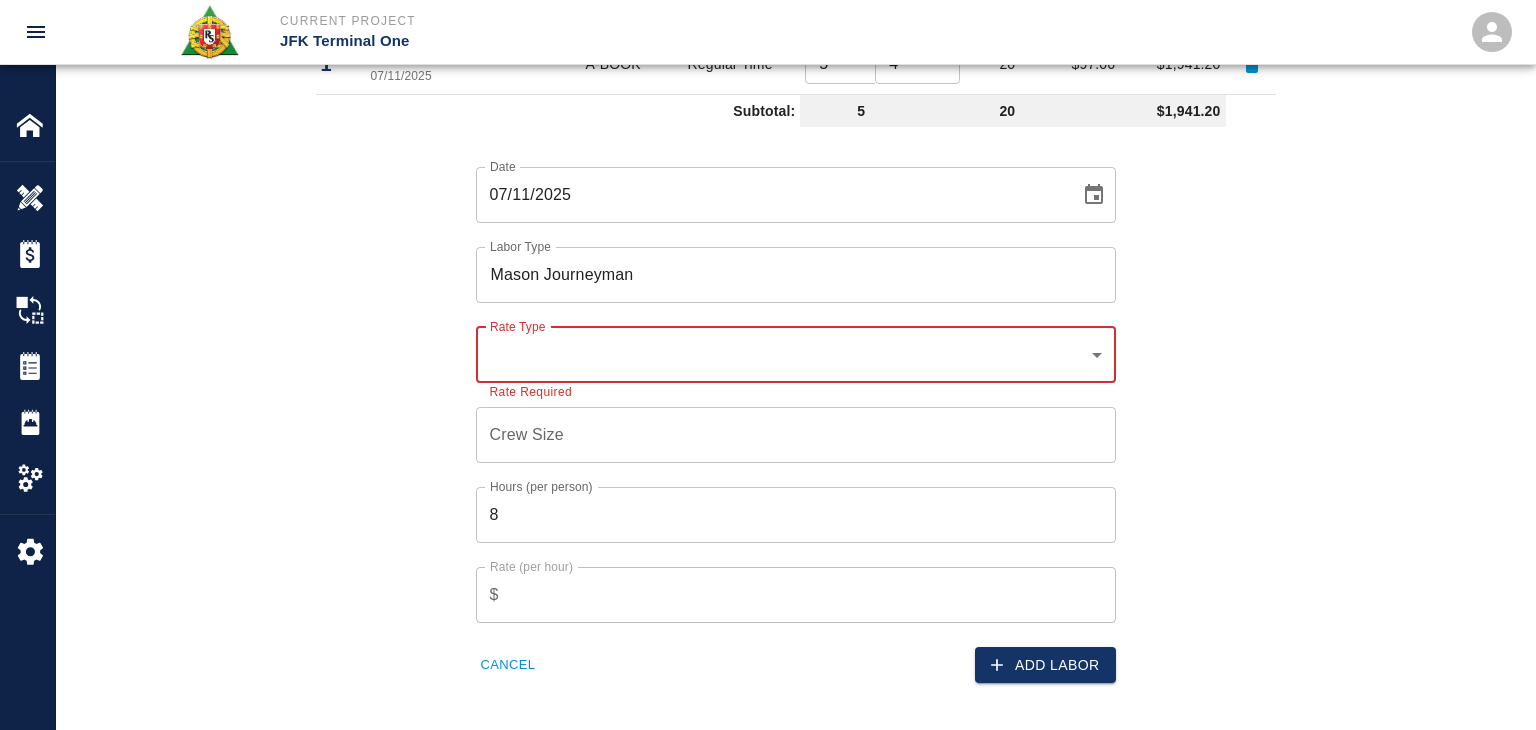 click on "Current Project JFK Terminal One Home JFK Terminal One Overview Estimates Change Orders Tickets Daily Reports Project Settings Settings Powered By Terms of Service  |  Privacy Policy Add Ticket Ticket Number 1222 Ticket Number PCO Number TBP PCO Number Start Date  07/11/2025 Start Date  End Date End Date Work Description R&S worked on placing concrete on columns and infill for EP/L1- Spotnetwork#2 column encasements(2) and HHL3- sprinkler valve room infill.
Breakdown:
5 Laborers 4hrs
3 masons 7hrs
1 Foreman 2hrs
1 CSM 4hrs x Work Description Notes x Notes Subject placing concrete on columns and infill for EP/L1- Spotnetwork#2 column encasements(2) and HHL3- sprinkler valve room infill. Subject Invoice Number Invoice Number Invoice Date Invoice Date Upload Attachments (50MB limit) Choose file No file chosen Upload Another File Add Costs Switch to Lump Sum Labor Labor Type Cost Code Rate Type Crew Size Hrs / Person Total Hrs Rate / Hr. Total Cost 1 Laborer Journeyman 07/11/2025 A-BOOK Regular Time 5 ​ 4 ​" at bounding box center [768, -880] 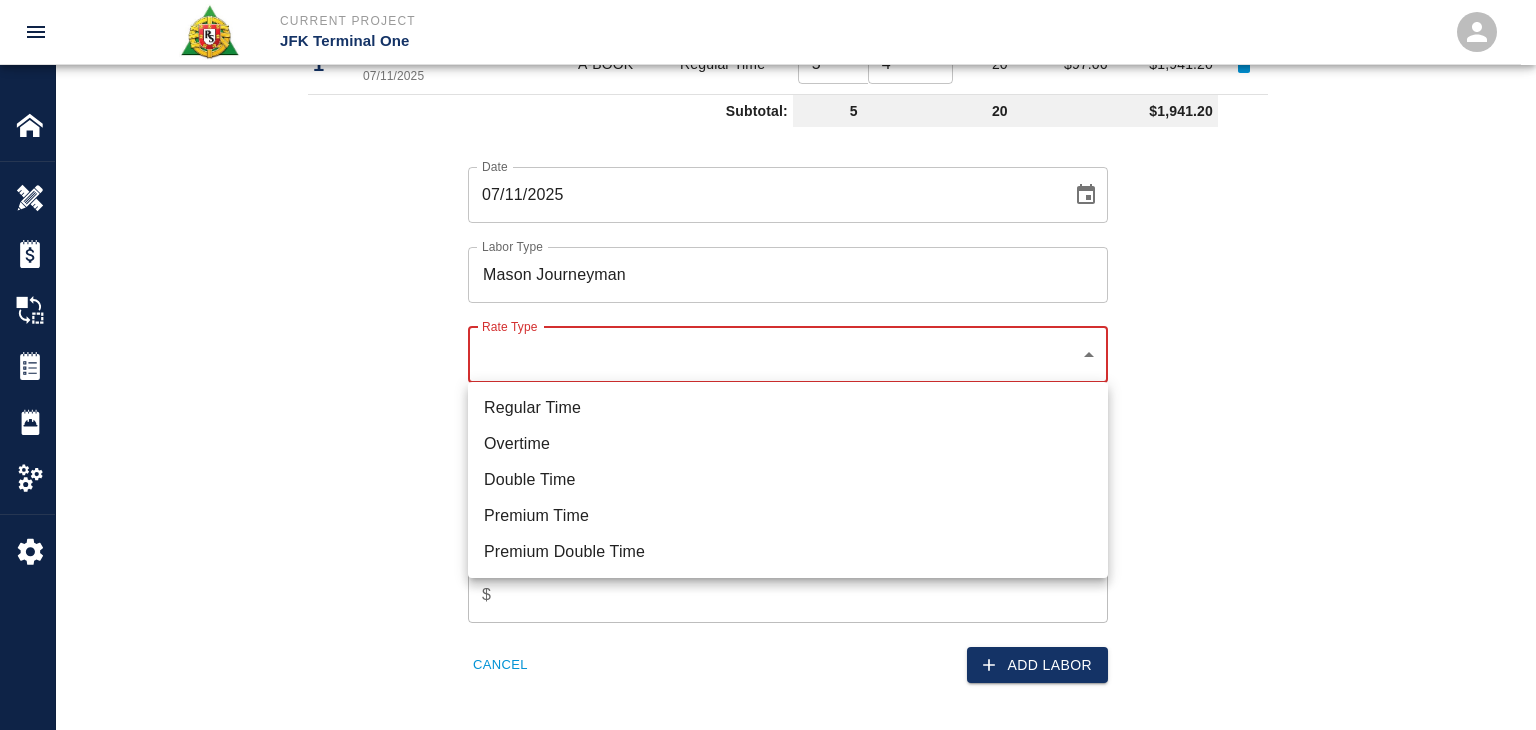click on "Regular Time" at bounding box center [788, 408] 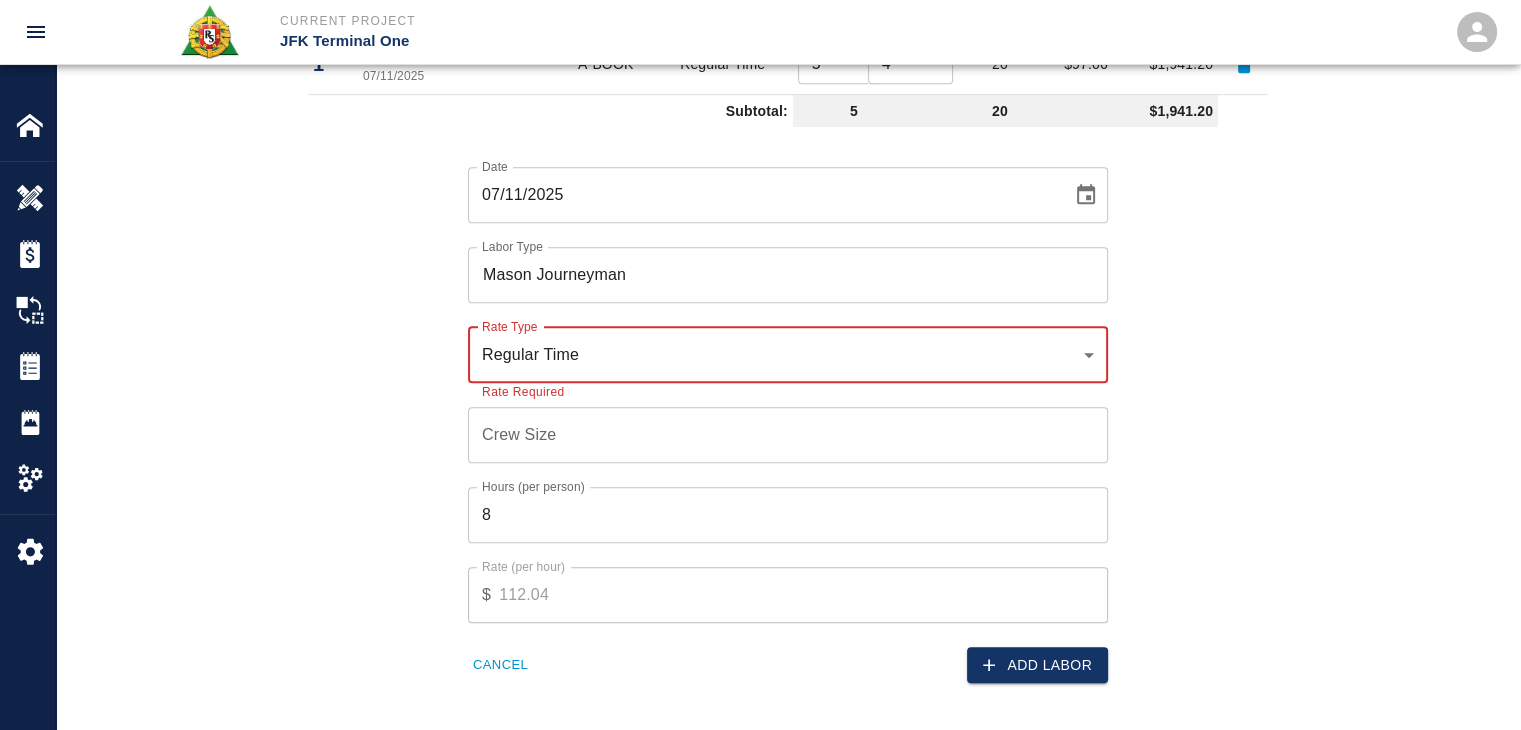 click on "Crew Size" at bounding box center [788, 435] 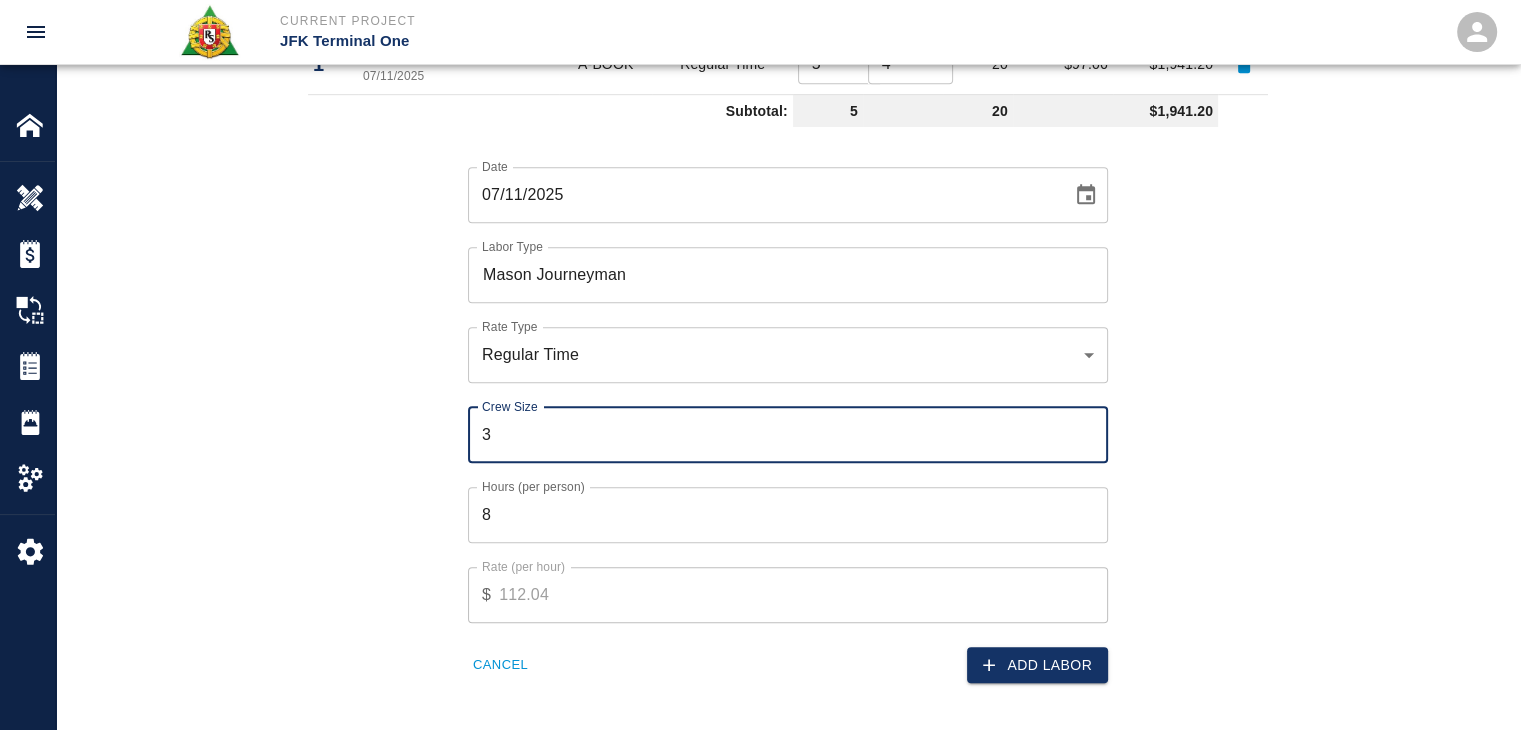 type on "3" 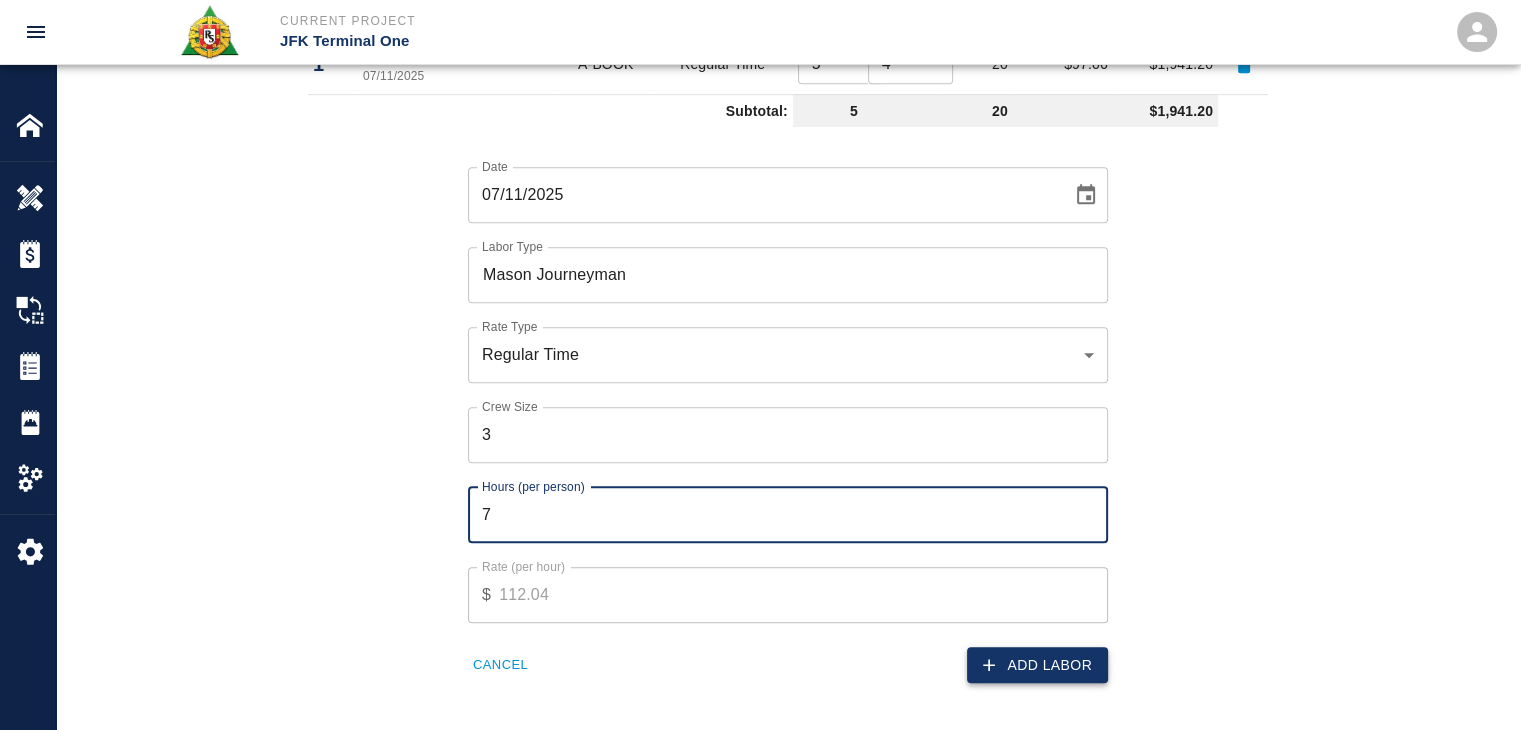 type on "7" 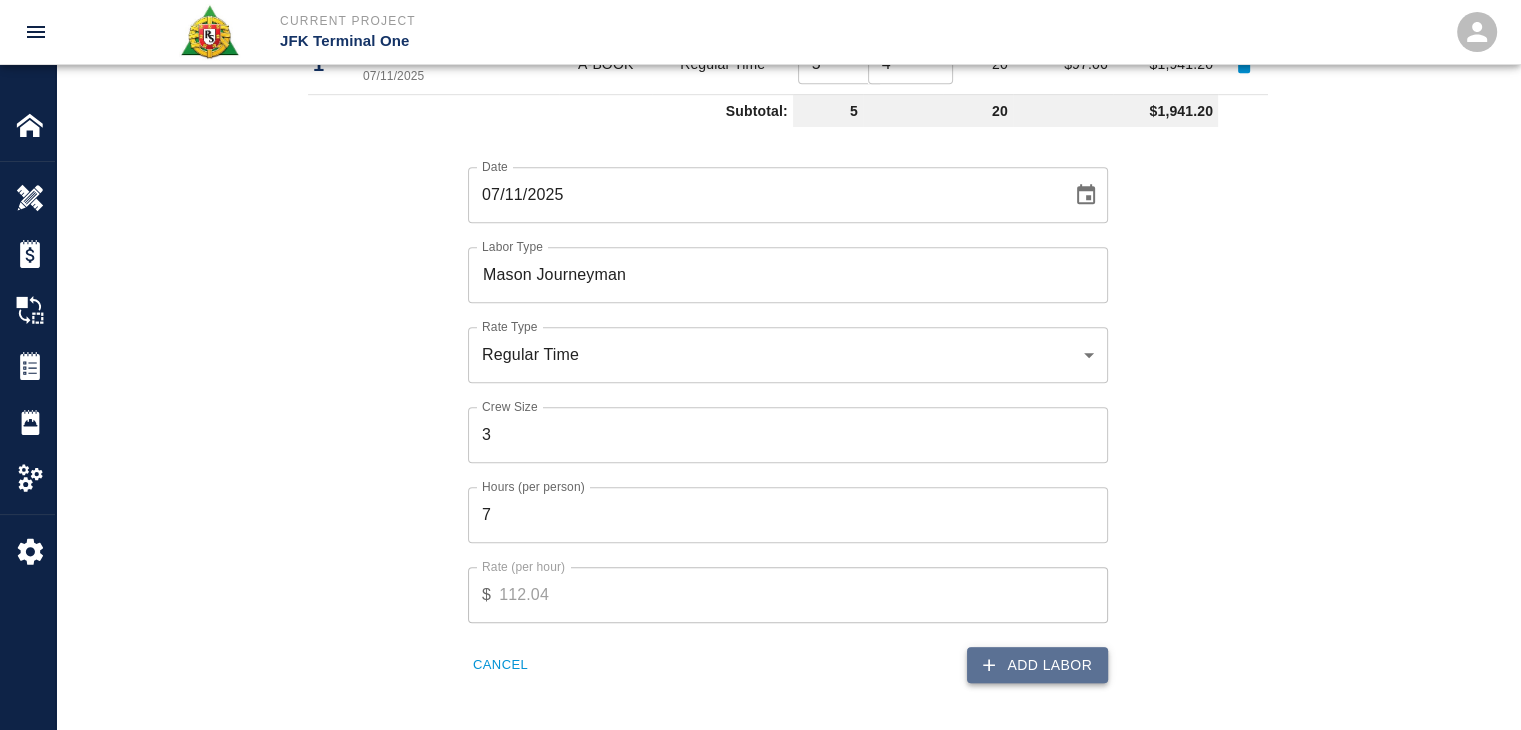 click on "Add Labor" at bounding box center [1037, 665] 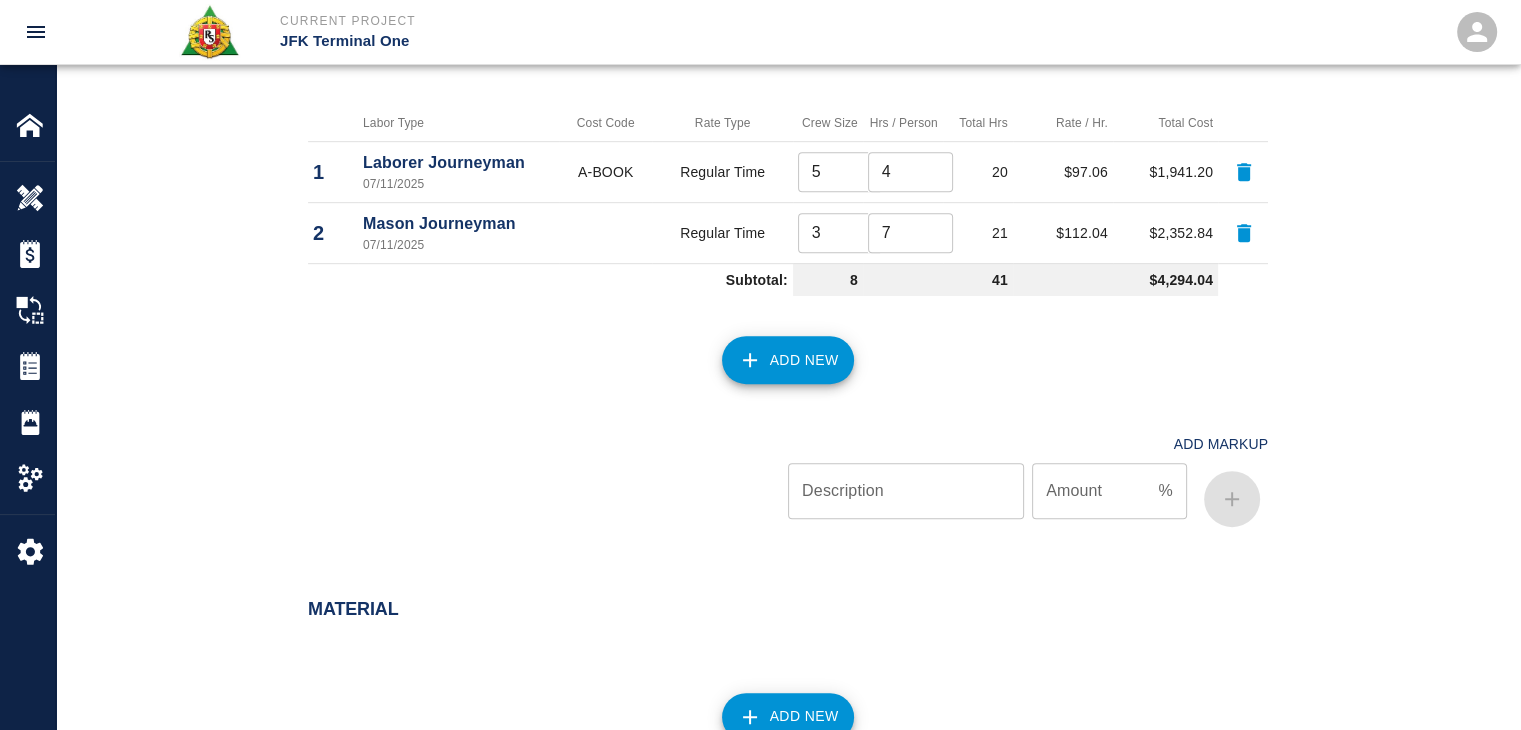 scroll, scrollTop: 1140, scrollLeft: 0, axis: vertical 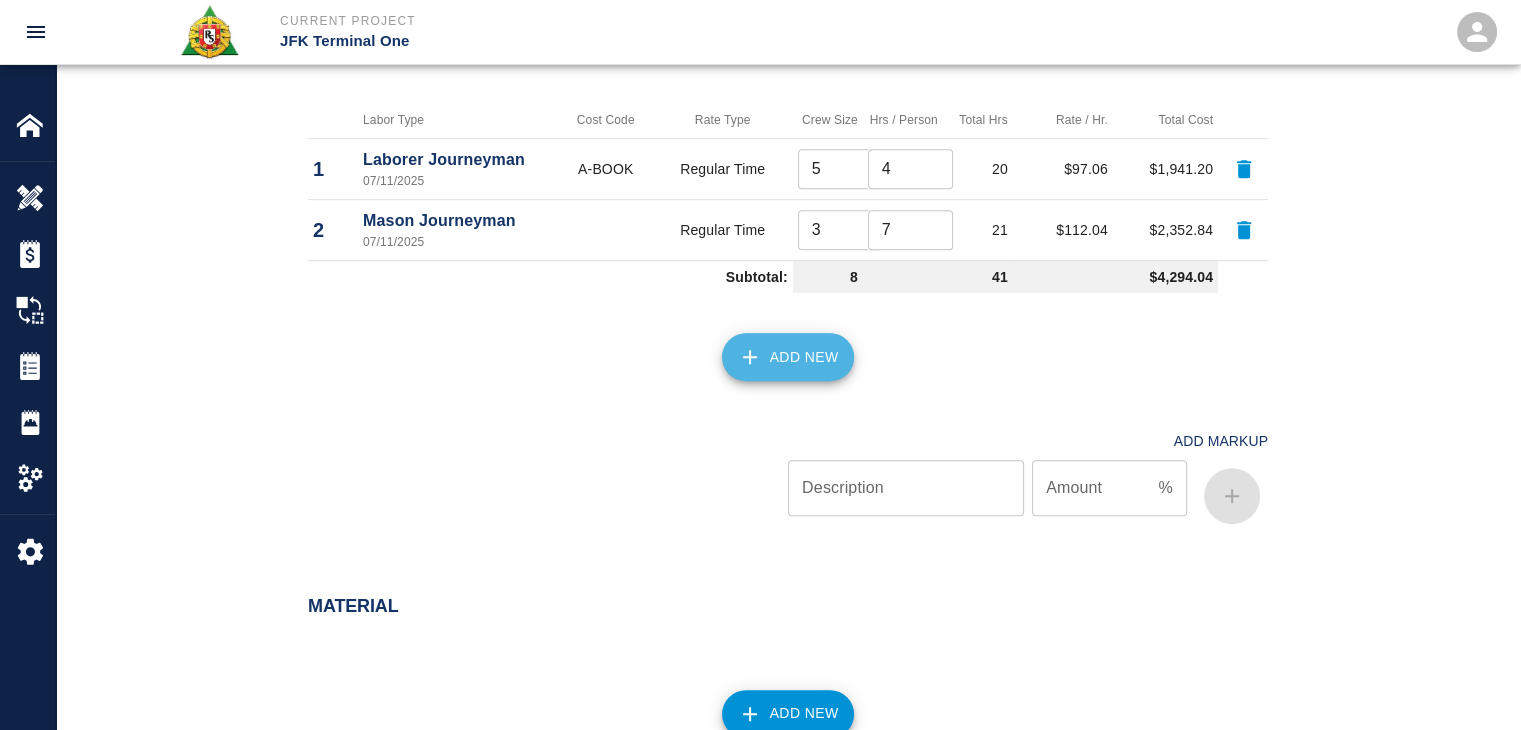 click on "Add New" at bounding box center (788, 357) 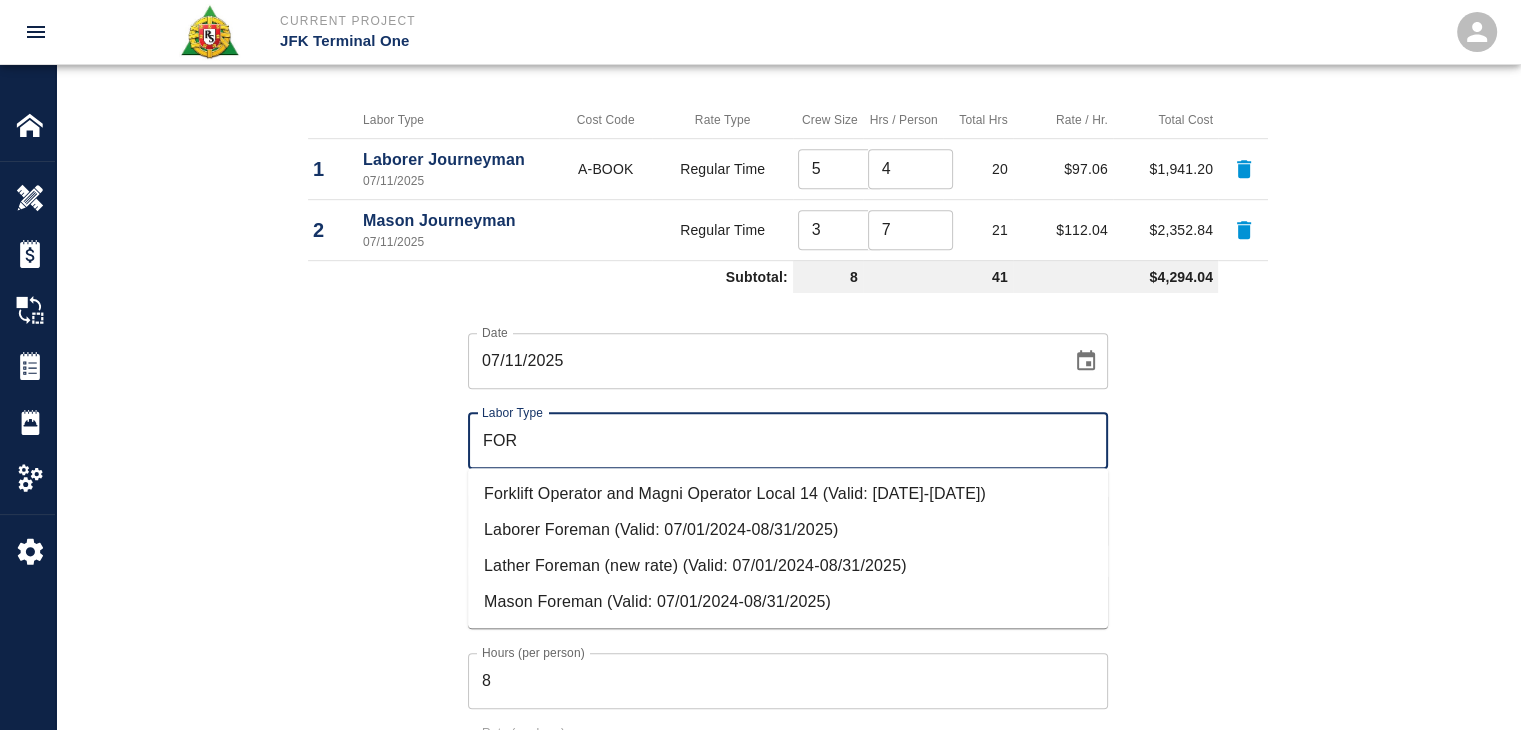 click on "Mason Foreman (Valid: 07/01/2024-08/31/2025)" at bounding box center [788, 602] 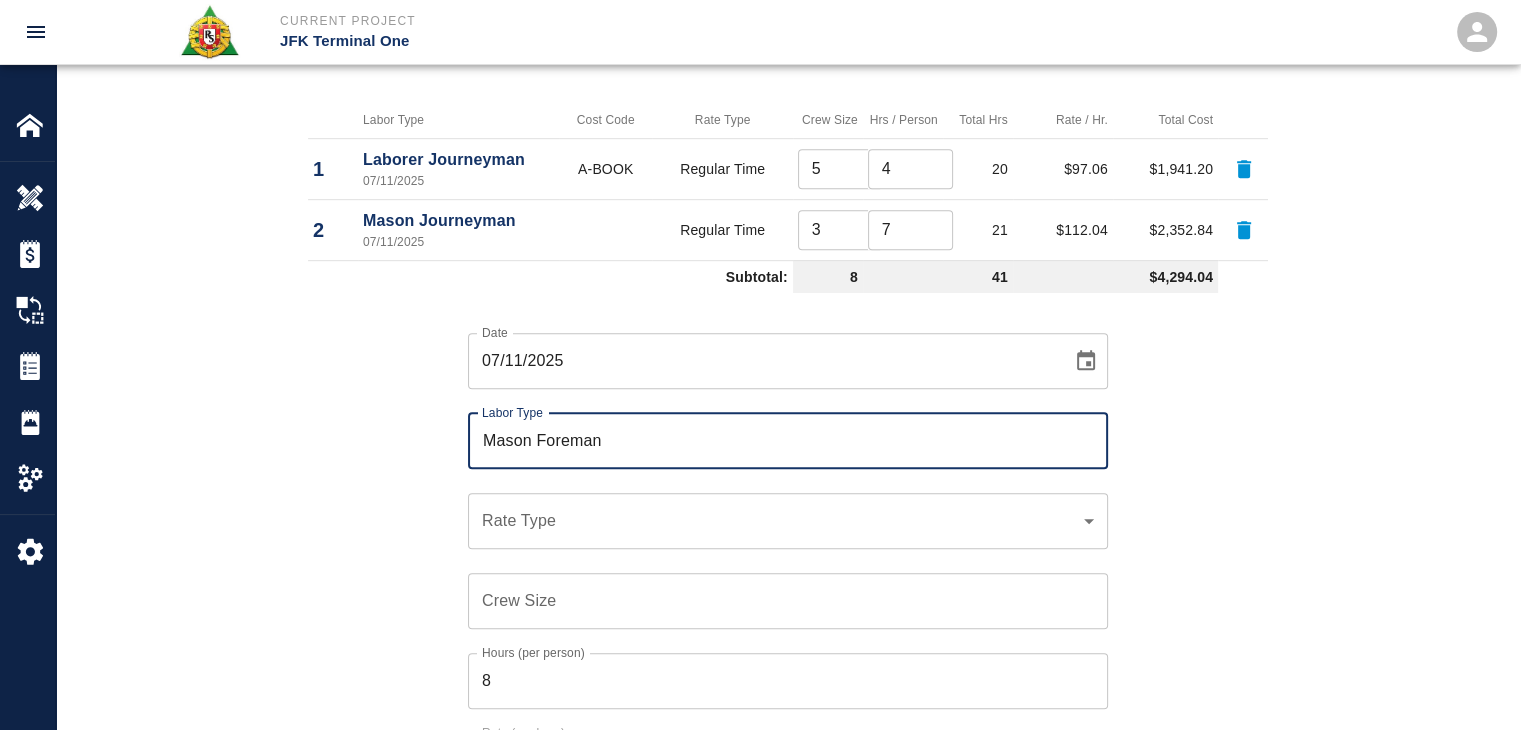type on "Mason Foreman" 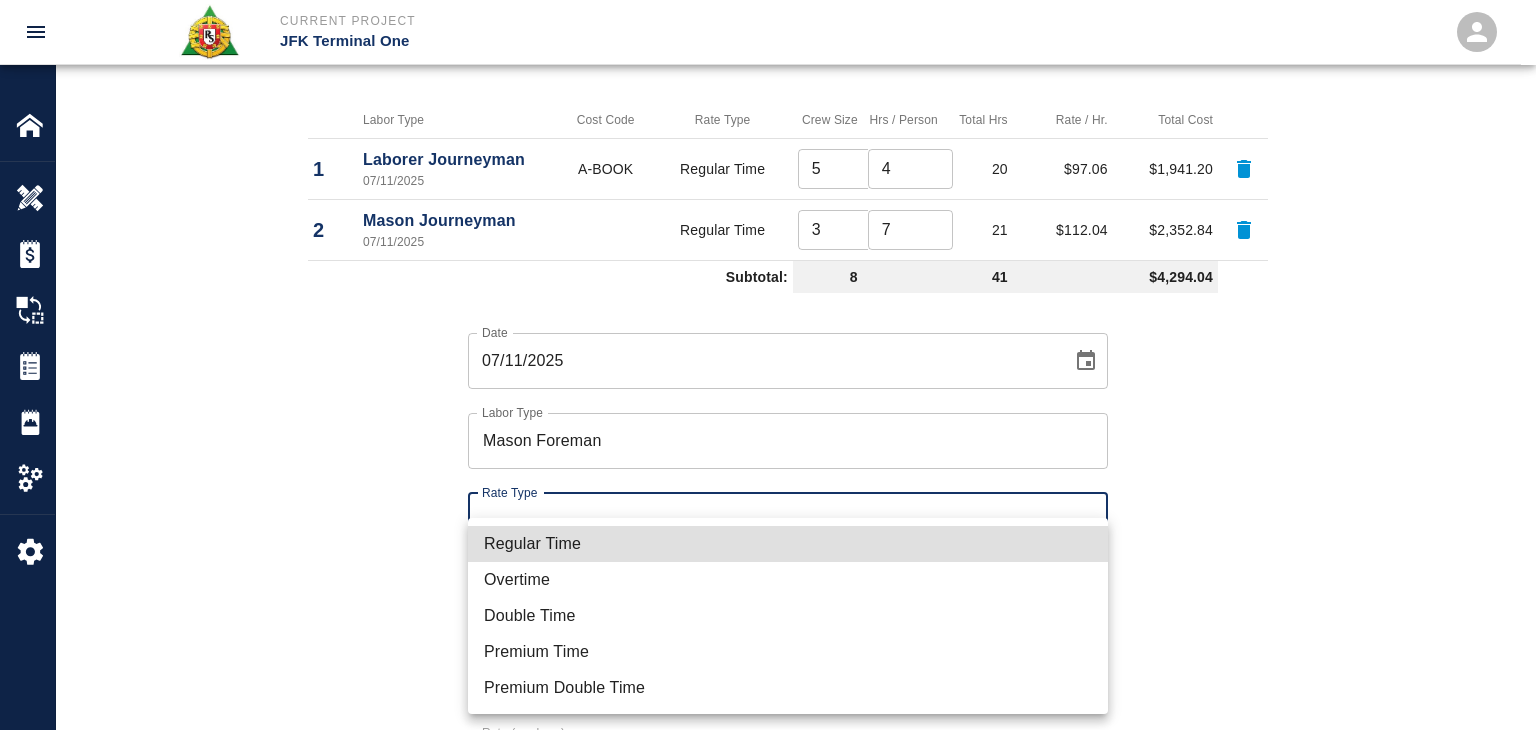 click on "Regular Time" at bounding box center [788, 544] 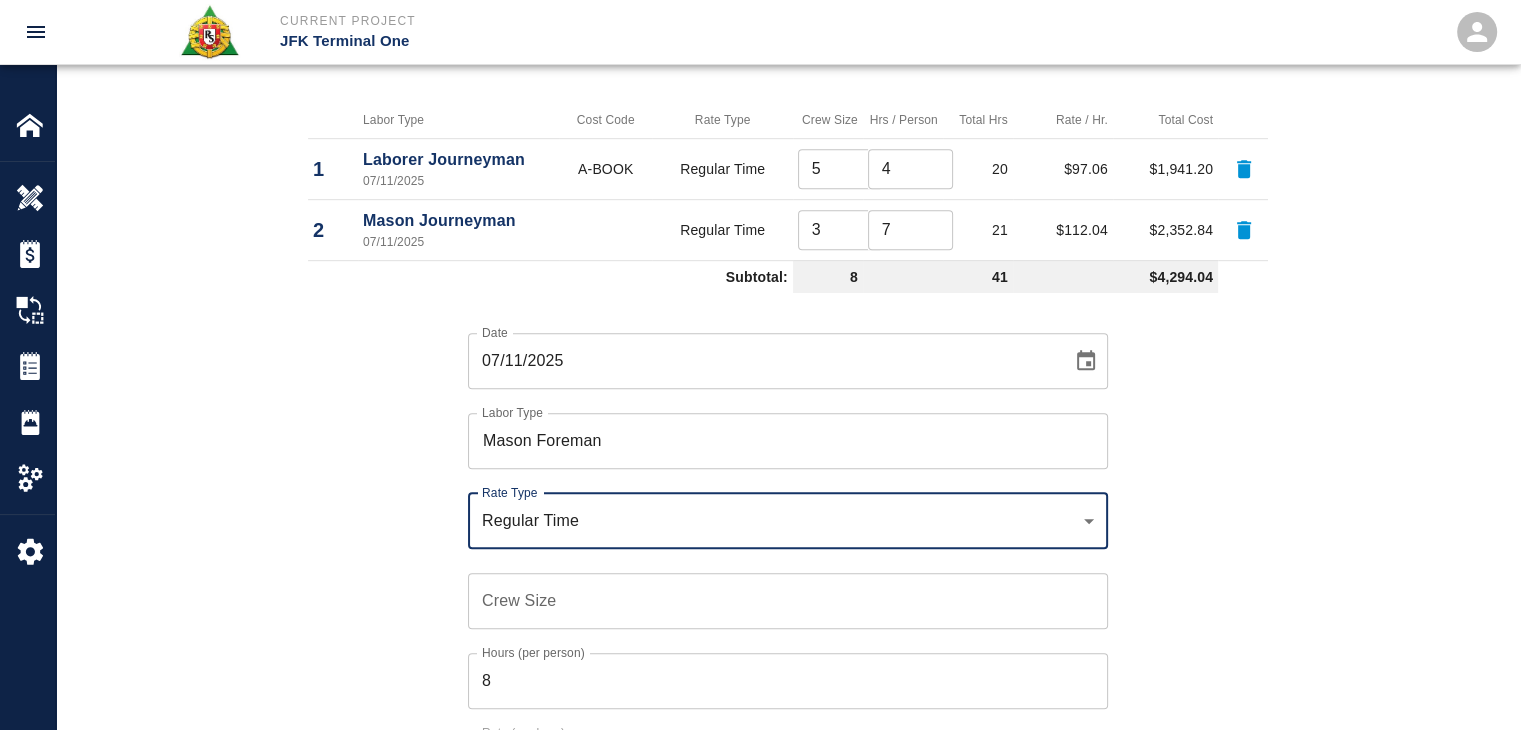click on "Crew Size Crew Size" at bounding box center [776, 589] 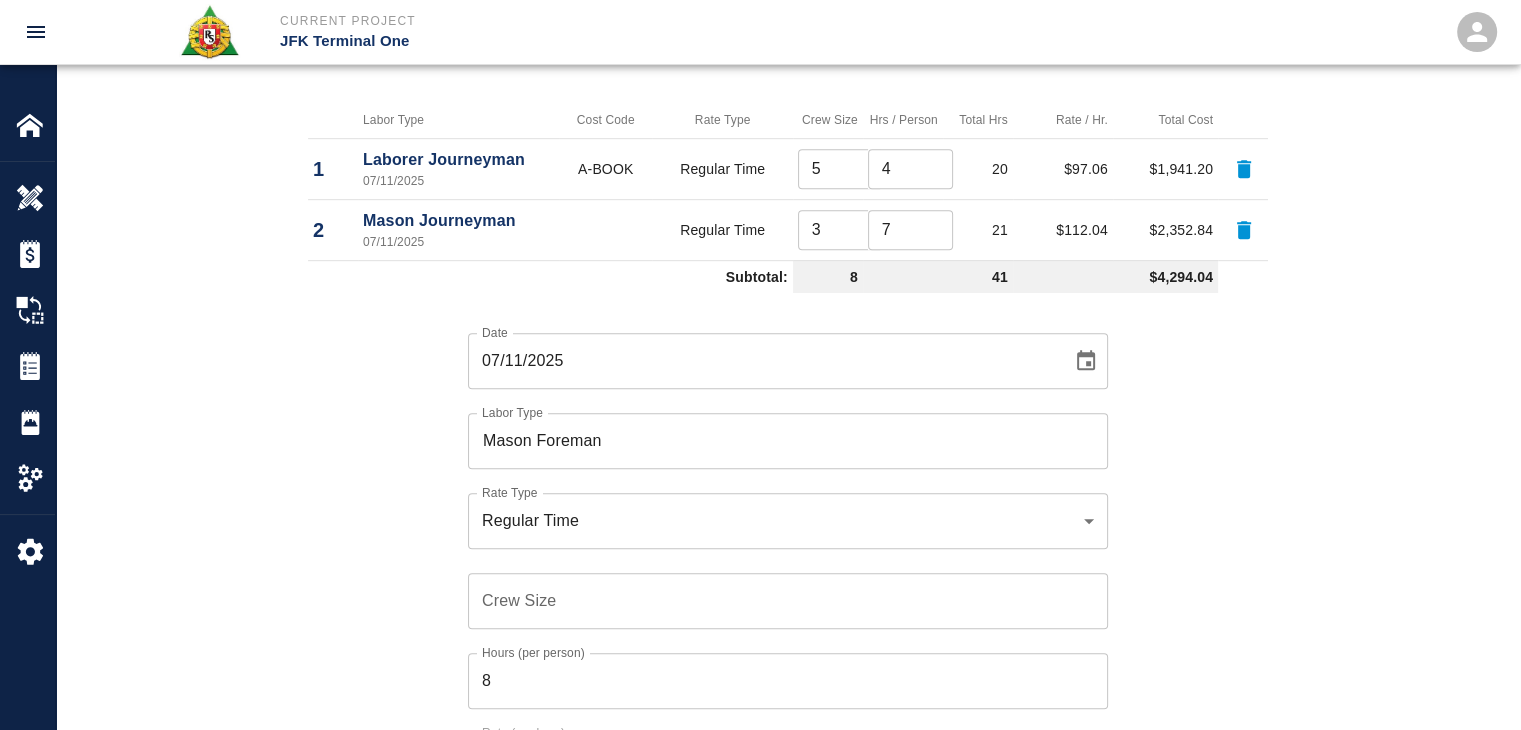 click on "Crew Size" at bounding box center (788, 601) 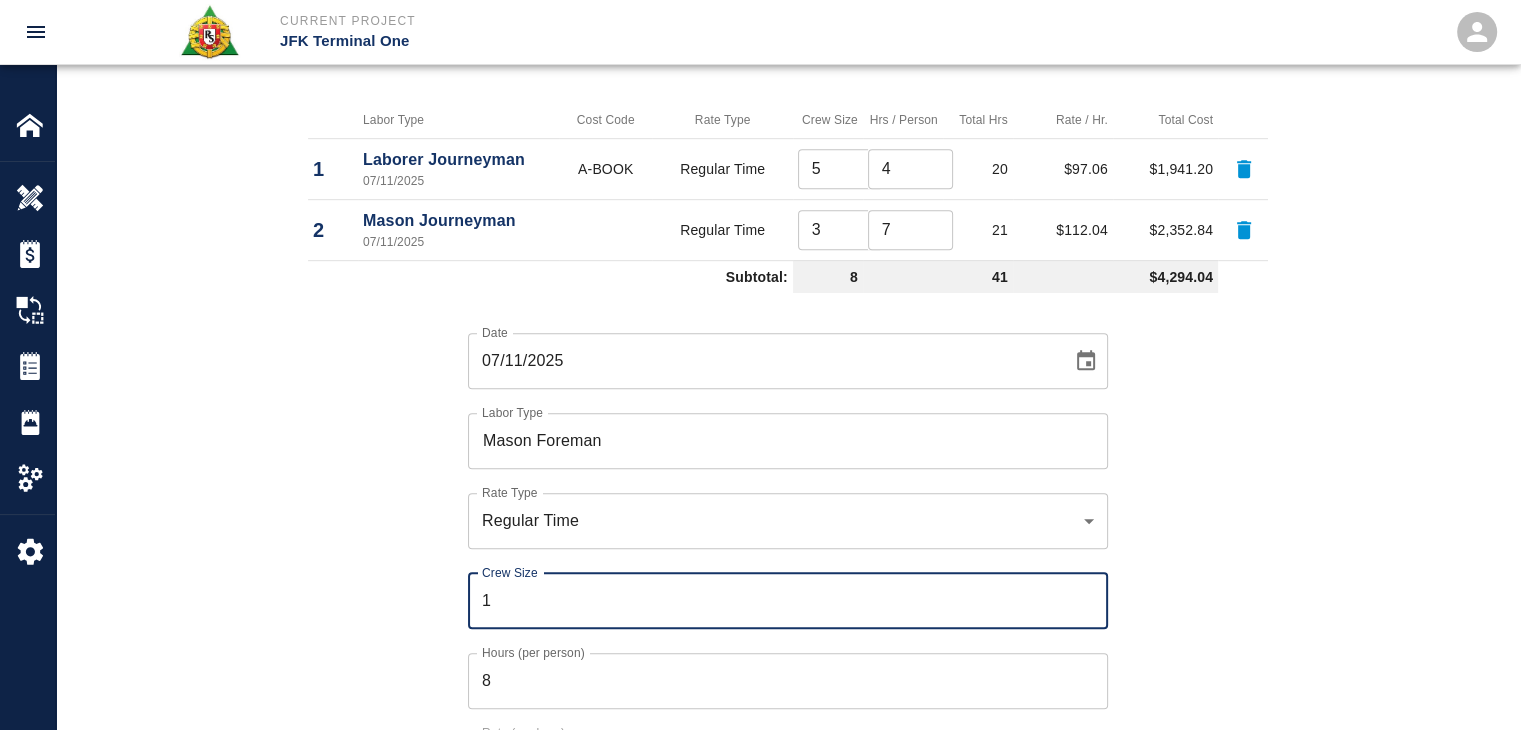 type on "1" 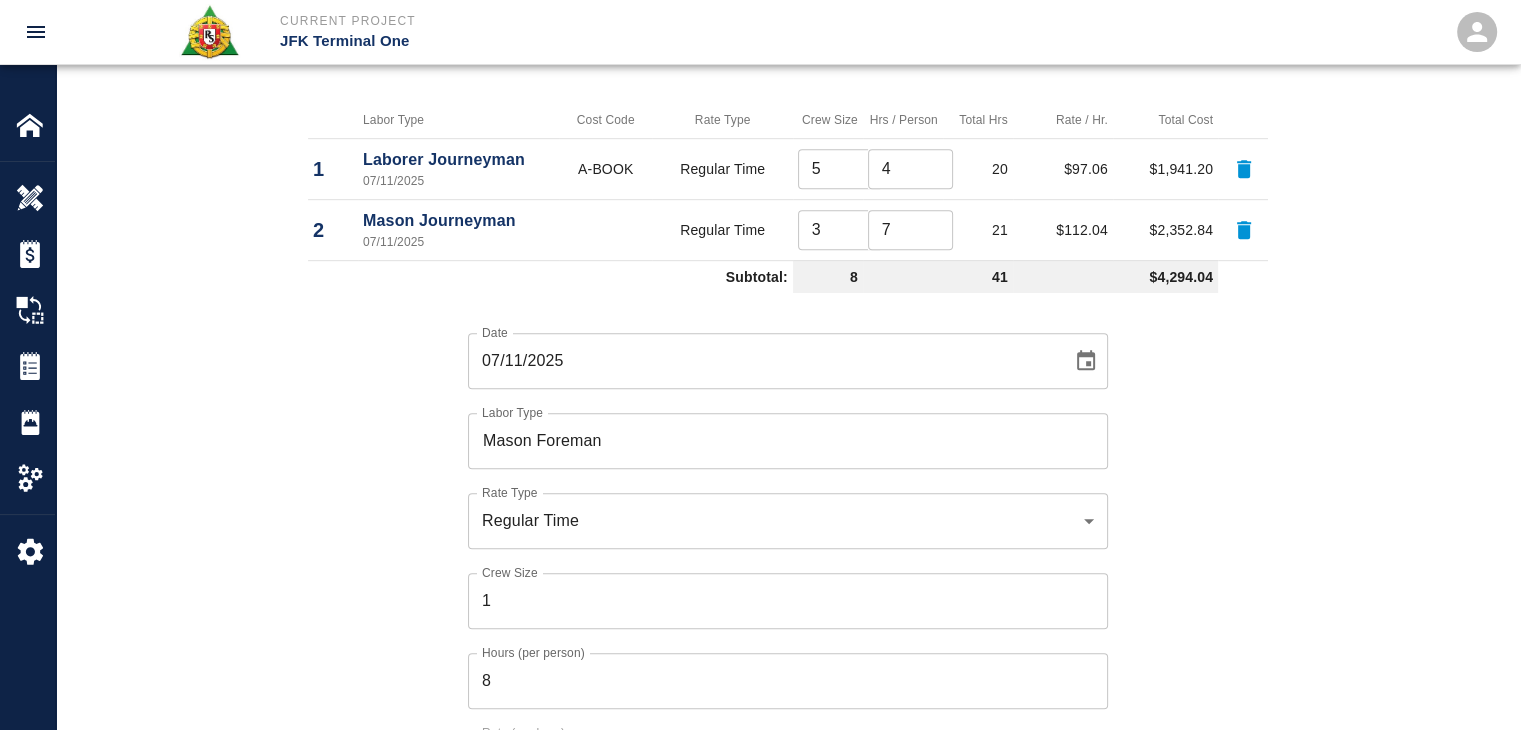 click on "8" at bounding box center (788, 681) 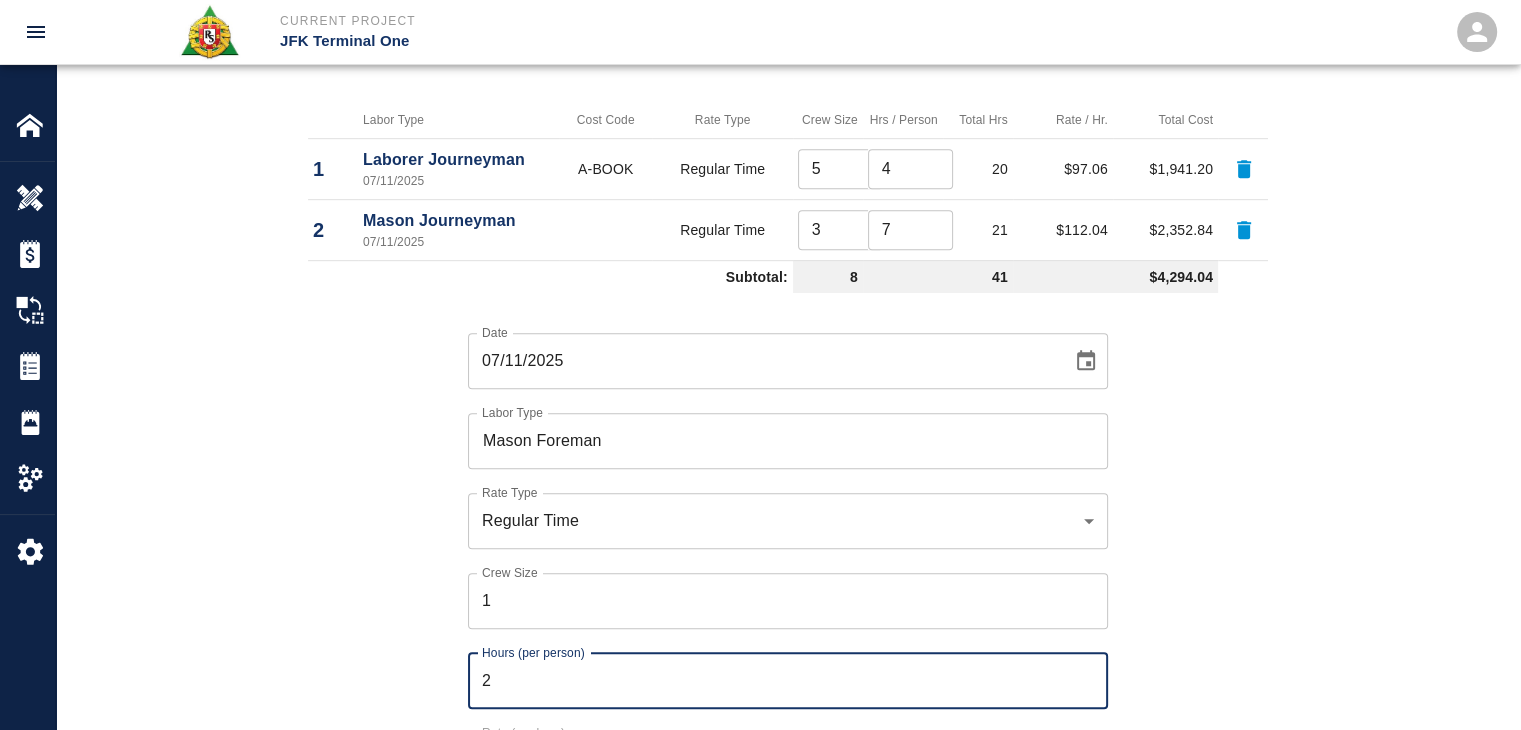 type on "2" 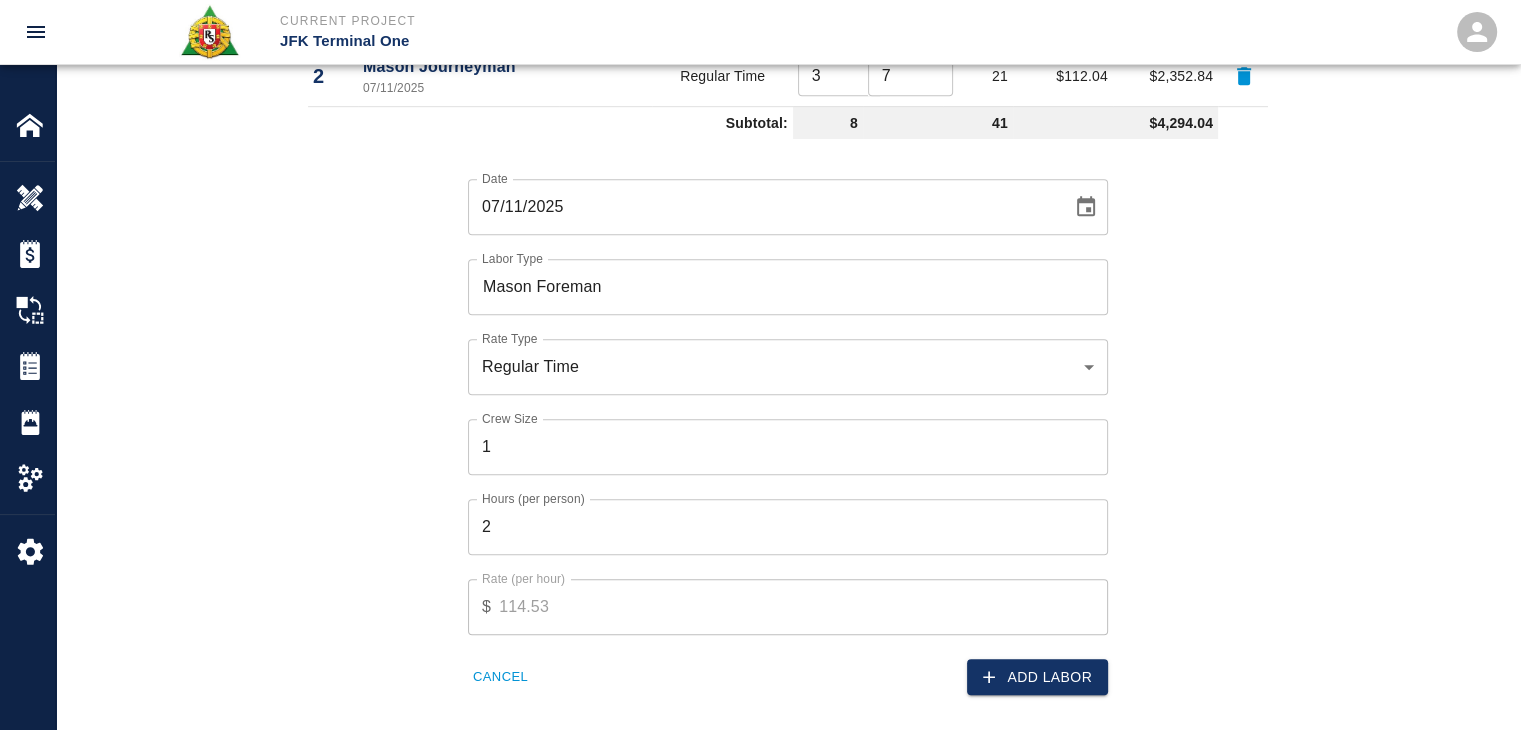 scroll, scrollTop: 1296, scrollLeft: 0, axis: vertical 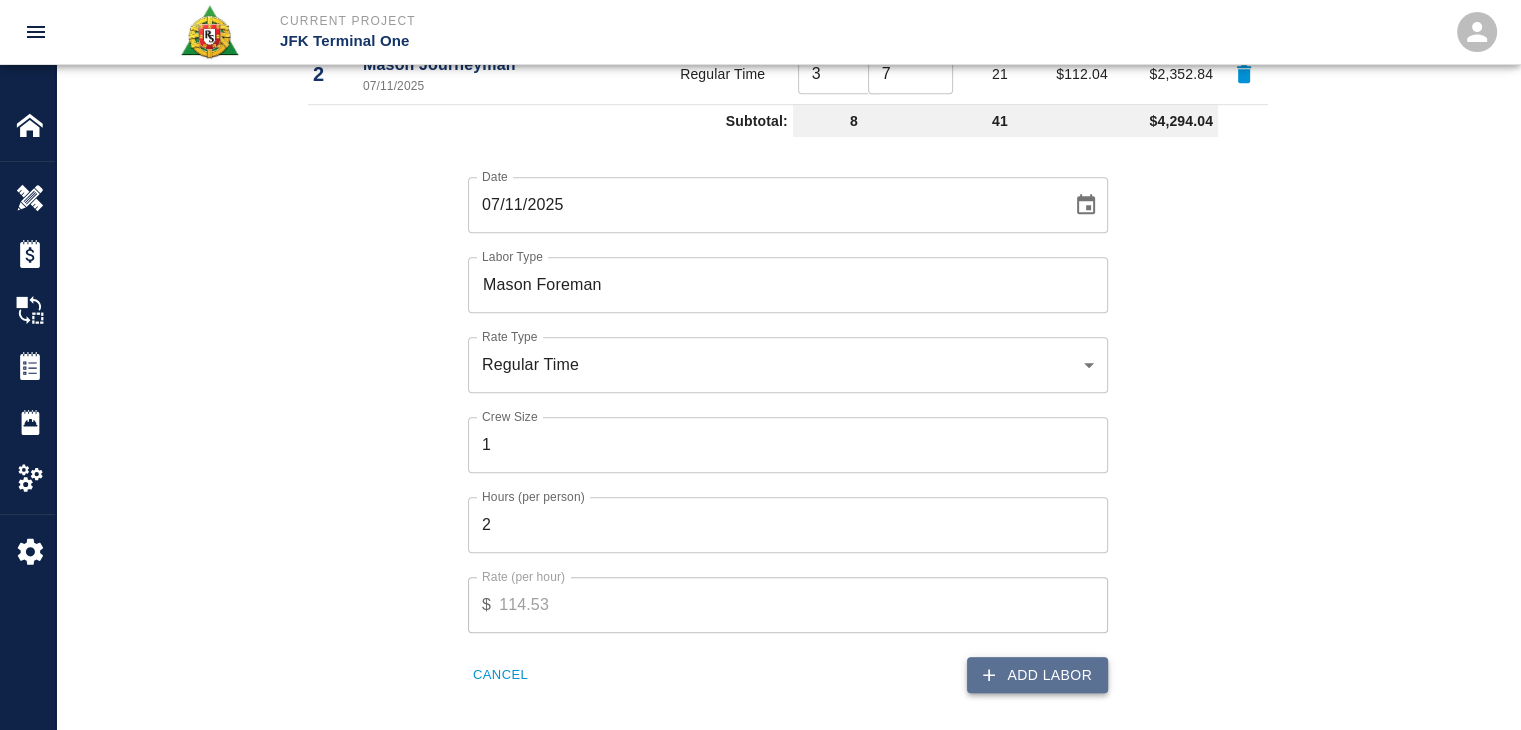 click on "Add Labor" at bounding box center (1037, 675) 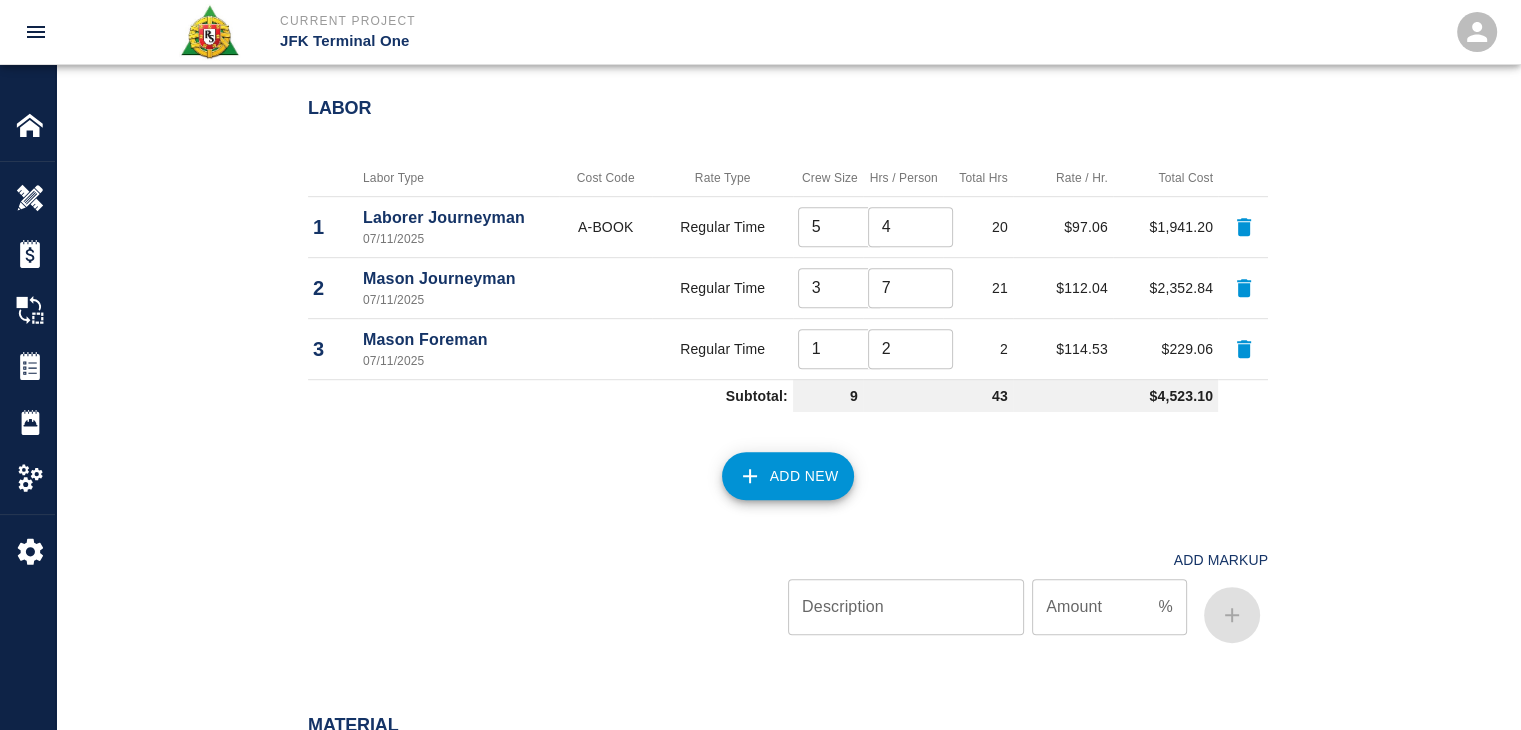 scroll, scrollTop: 1085, scrollLeft: 0, axis: vertical 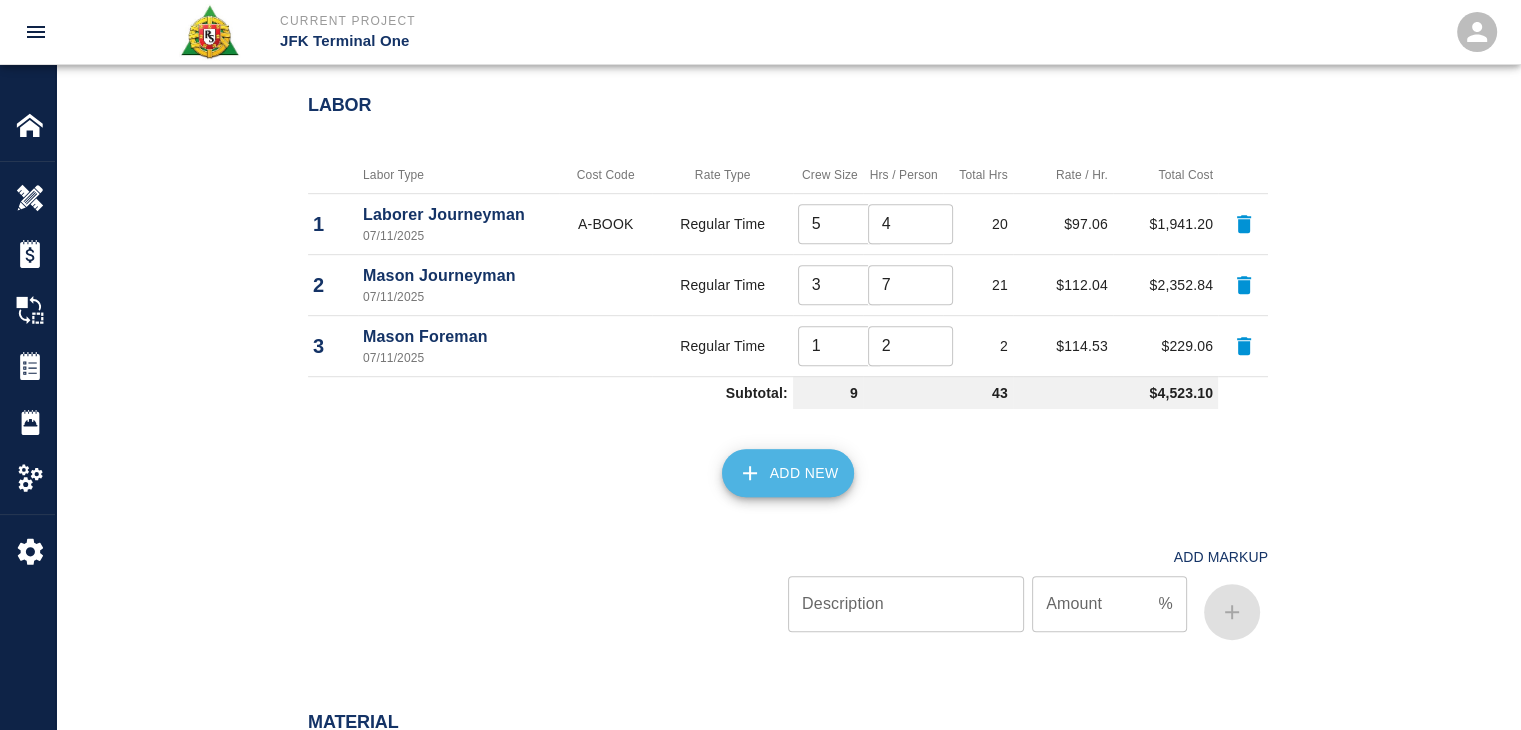 click 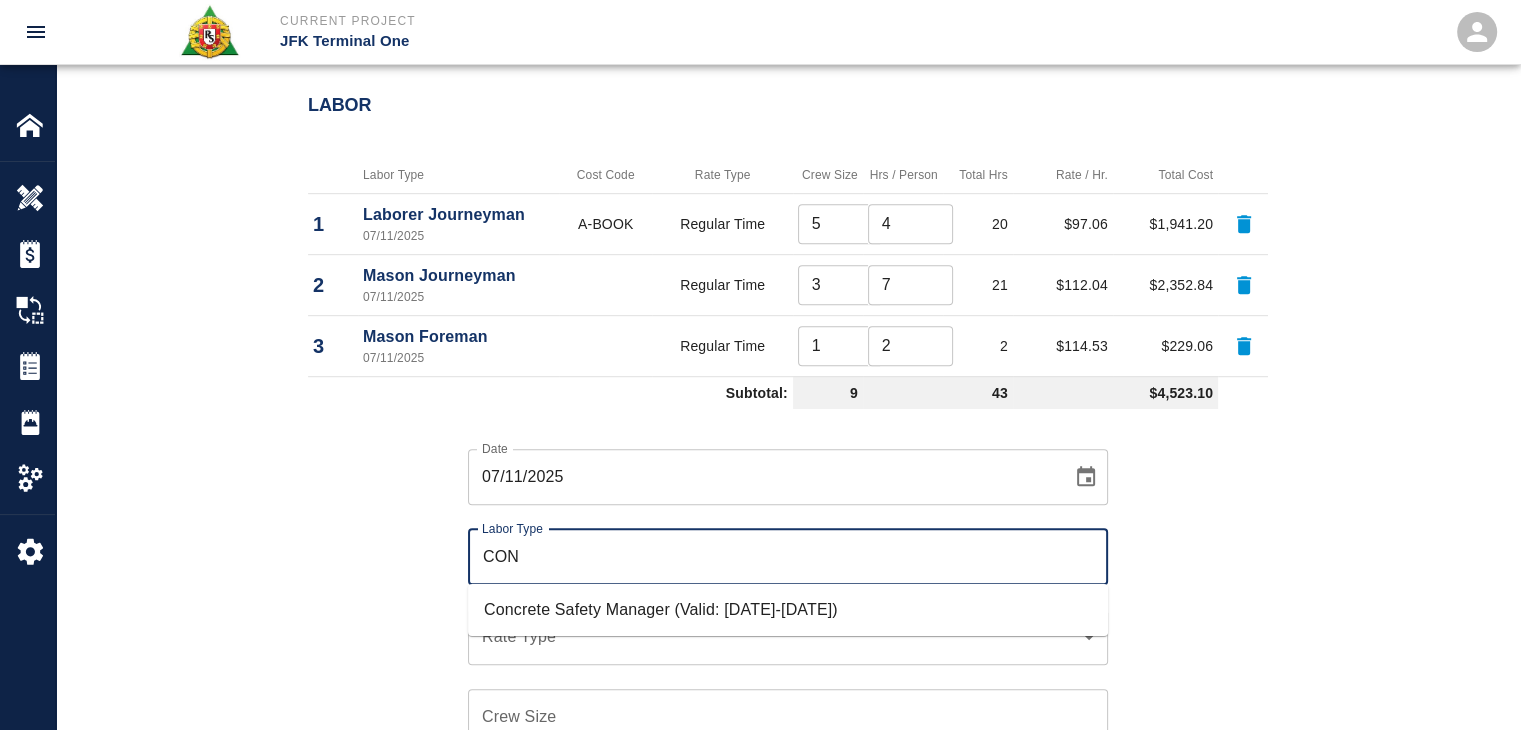 click on "Concrete Safety Manager (Valid: [DATE]-[DATE])" at bounding box center (788, 610) 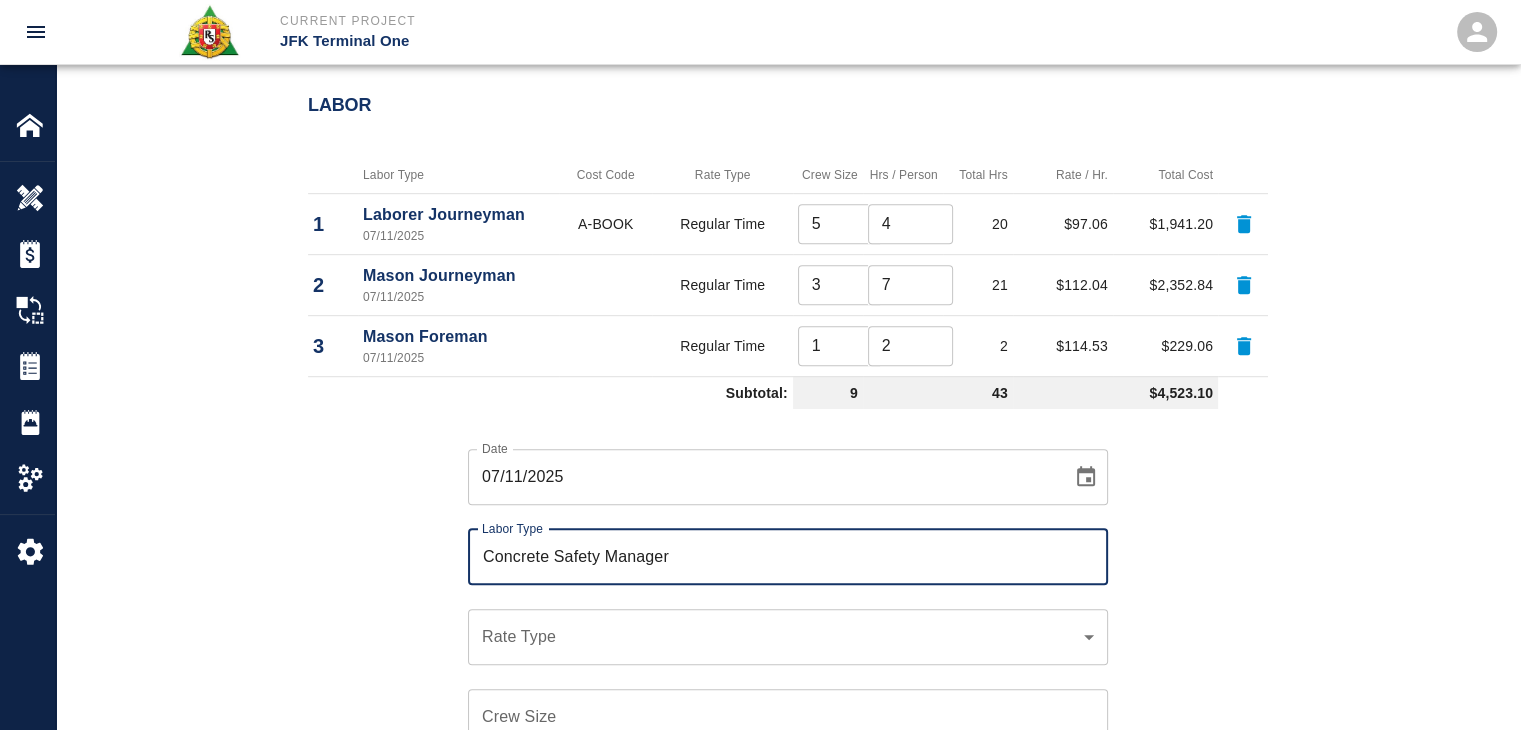 type on "Concrete Safety Manager" 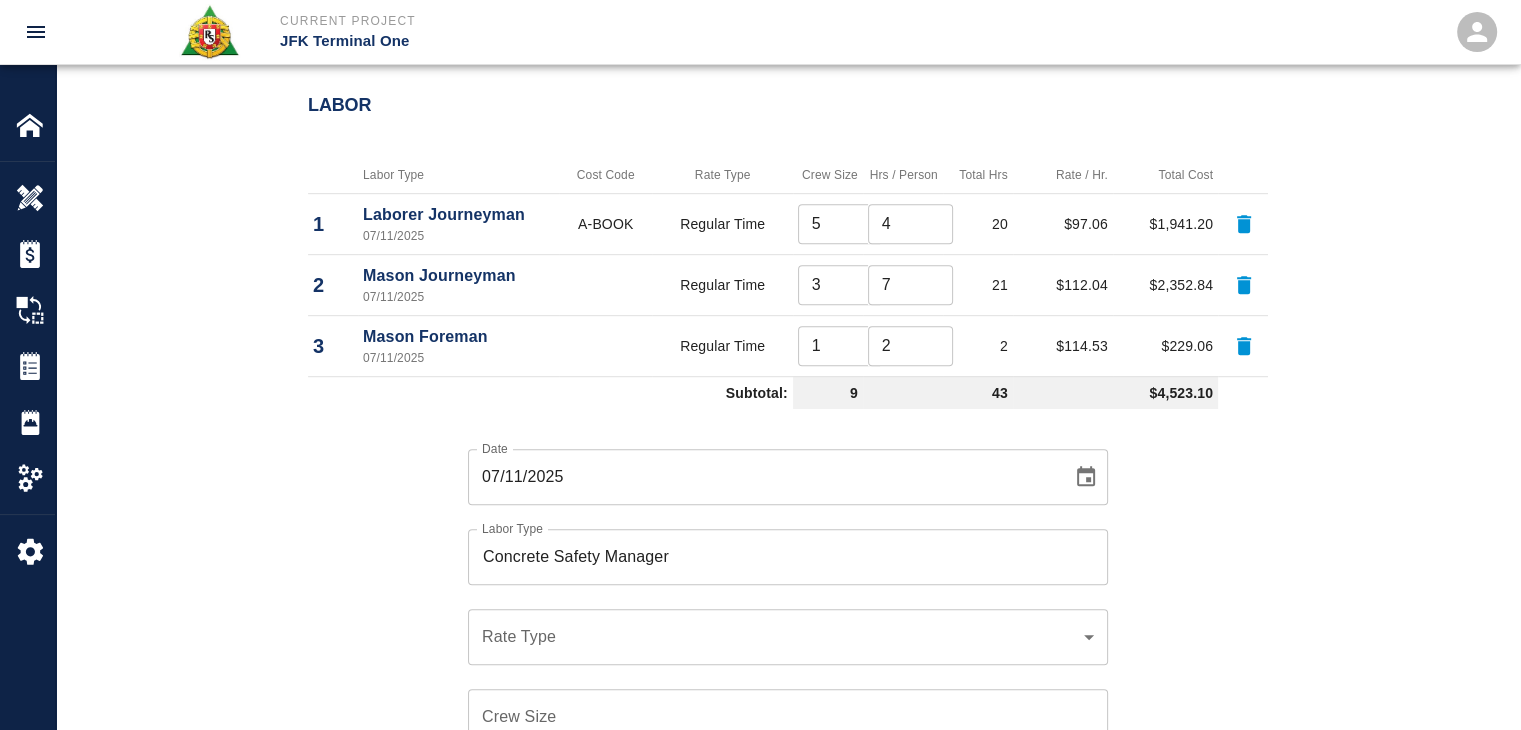 click on "​ Rate Type" at bounding box center (788, 637) 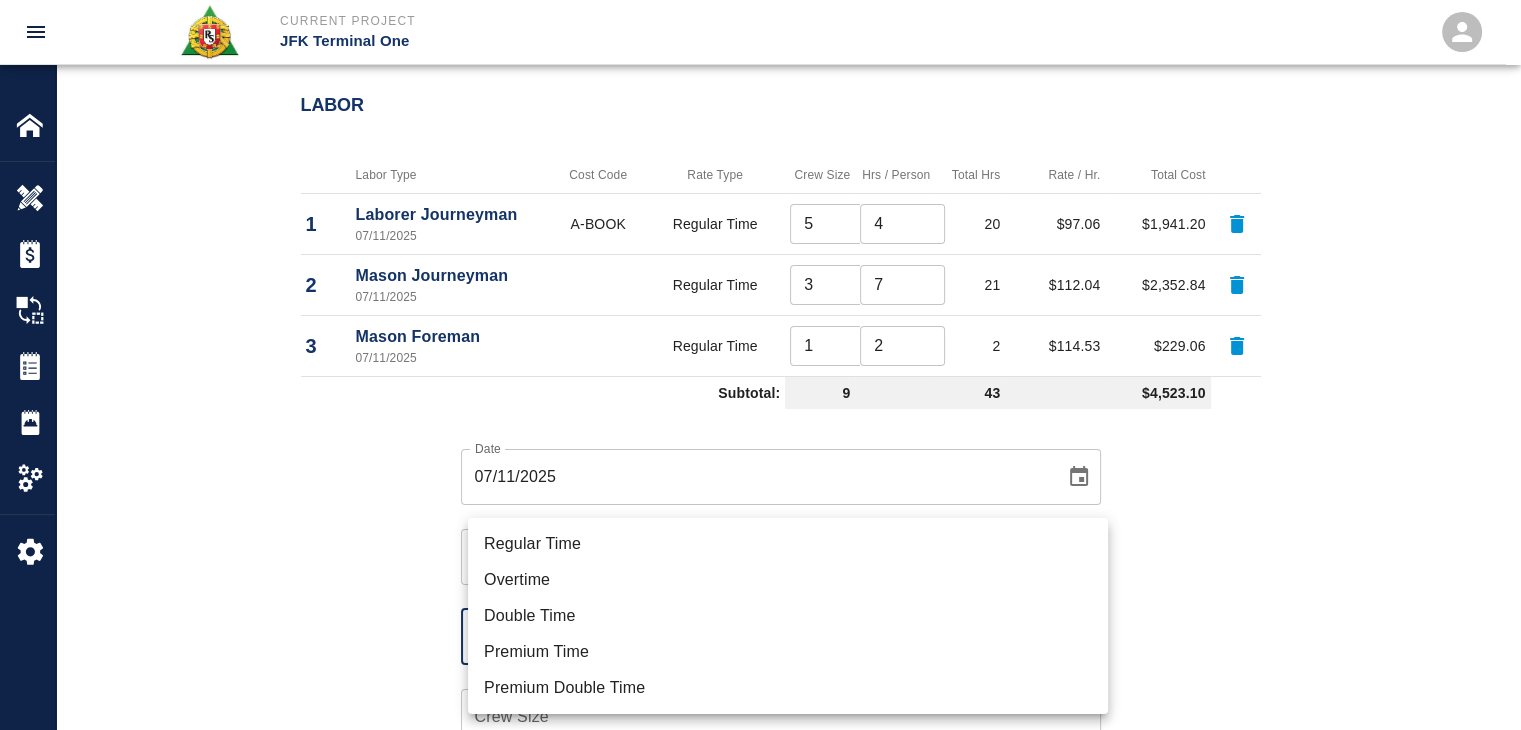 click on "Current Project JFK Terminal One Home JFK Terminal One Overview Estimates Change Orders Tickets Daily Reports Project Settings Settings Powered By Terms of Service  |  Privacy Policy Add Ticket Ticket Number 1222 Ticket Number PCO Number TBP PCO Number Start Date  07/11/2025 Start Date  End Date End Date Work Description R&S worked on placing concrete on columns and infill for EP/L1- Spotnetwork#2 column encasements(2) and HHL3- sprinkler valve room infill.
Breakdown:
5 Laborers 4hrs
3 masons 7hrs
1 Foreman 2hrs
1 CSM 4hrs x Work Description Notes x Notes Subject placing concrete on columns and infill for EP/L1- Spotnetwork#2 column encasements(2) and HHL3- sprinkler valve room infill. Subject Invoice Number Invoice Number Invoice Date Invoice Date Upload Attachments (50MB limit) Choose file No file chosen Upload Another File Add Costs Switch to Lump Sum Labor Labor Type Cost Code Rate Type Crew Size Hrs / Person Total Hrs Rate / Hr. Total Cost 1 Laborer Journeyman 07/11/2025 A-BOOK Regular Time 5 ​ 4 ​" at bounding box center (760, -720) 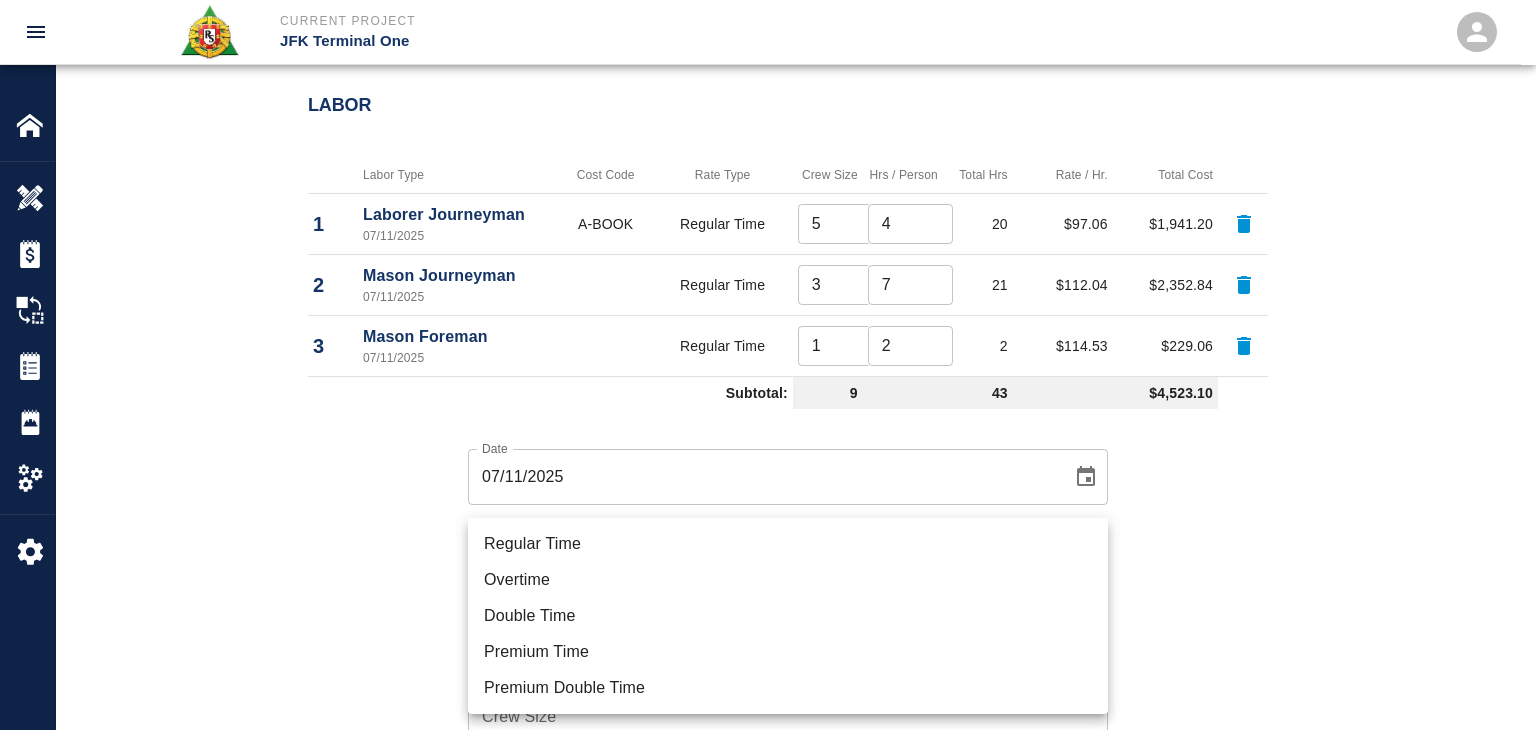 click on "Regular Time Overtime Double Time Premium Time Premium Double Time" at bounding box center [788, 616] 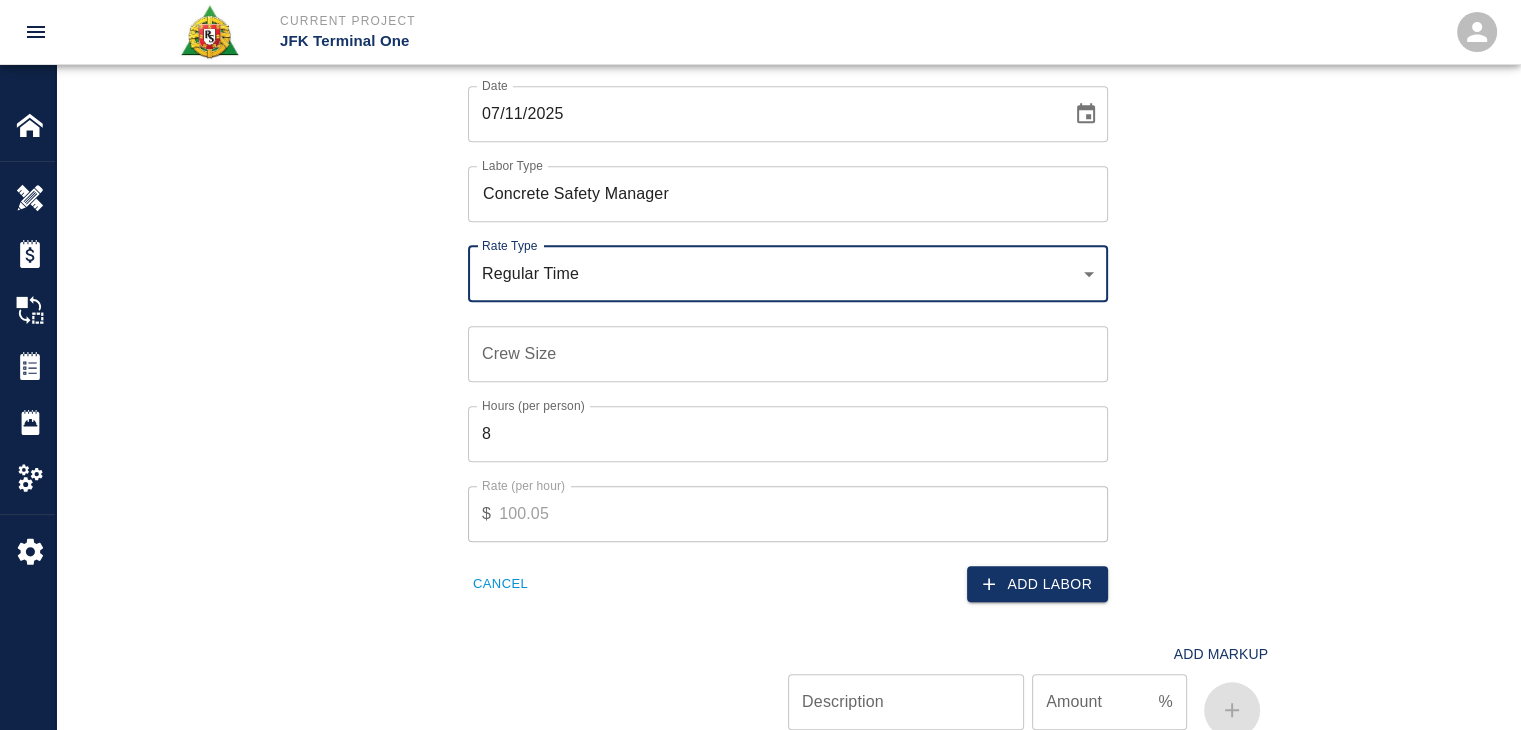 scroll, scrollTop: 1477, scrollLeft: 0, axis: vertical 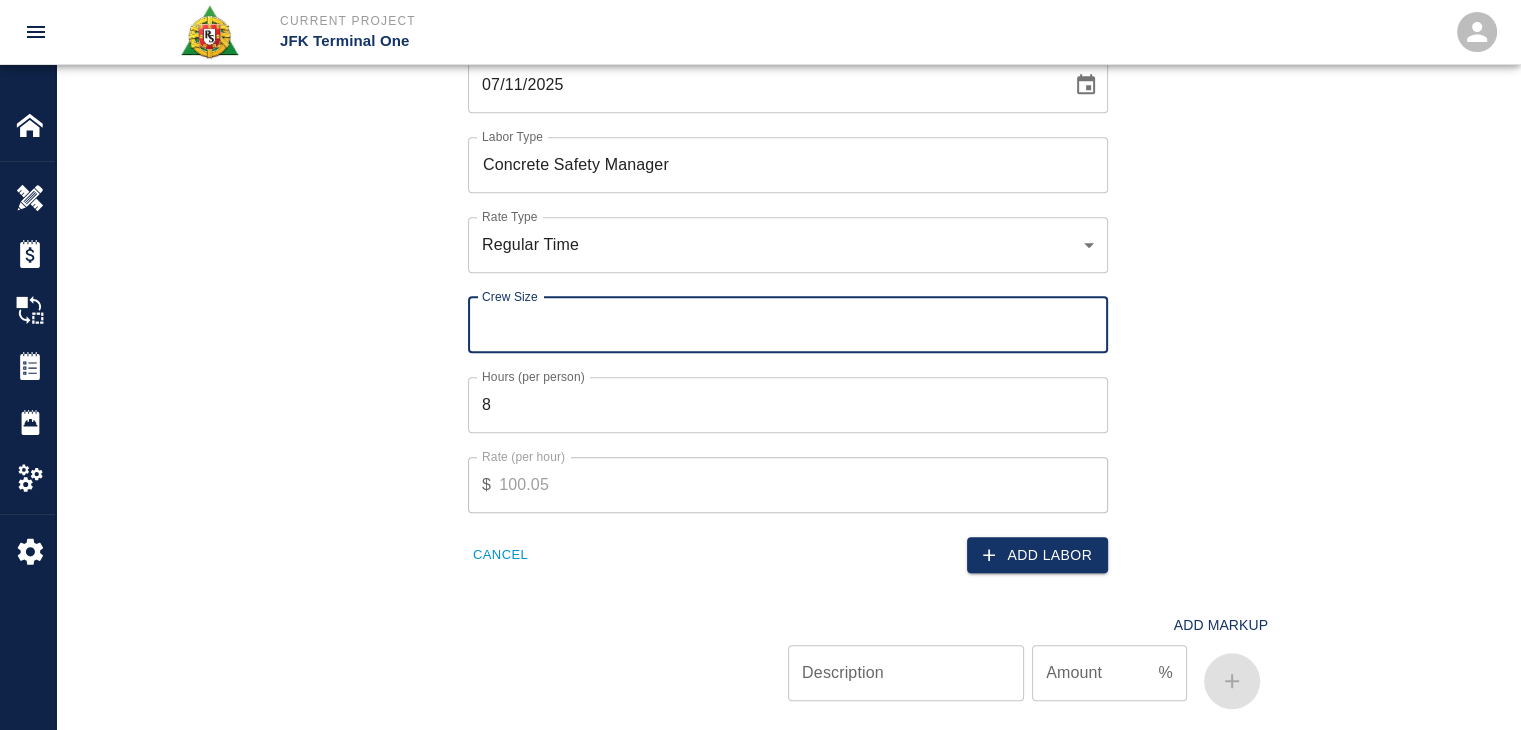 click on "Crew Size" at bounding box center (788, 325) 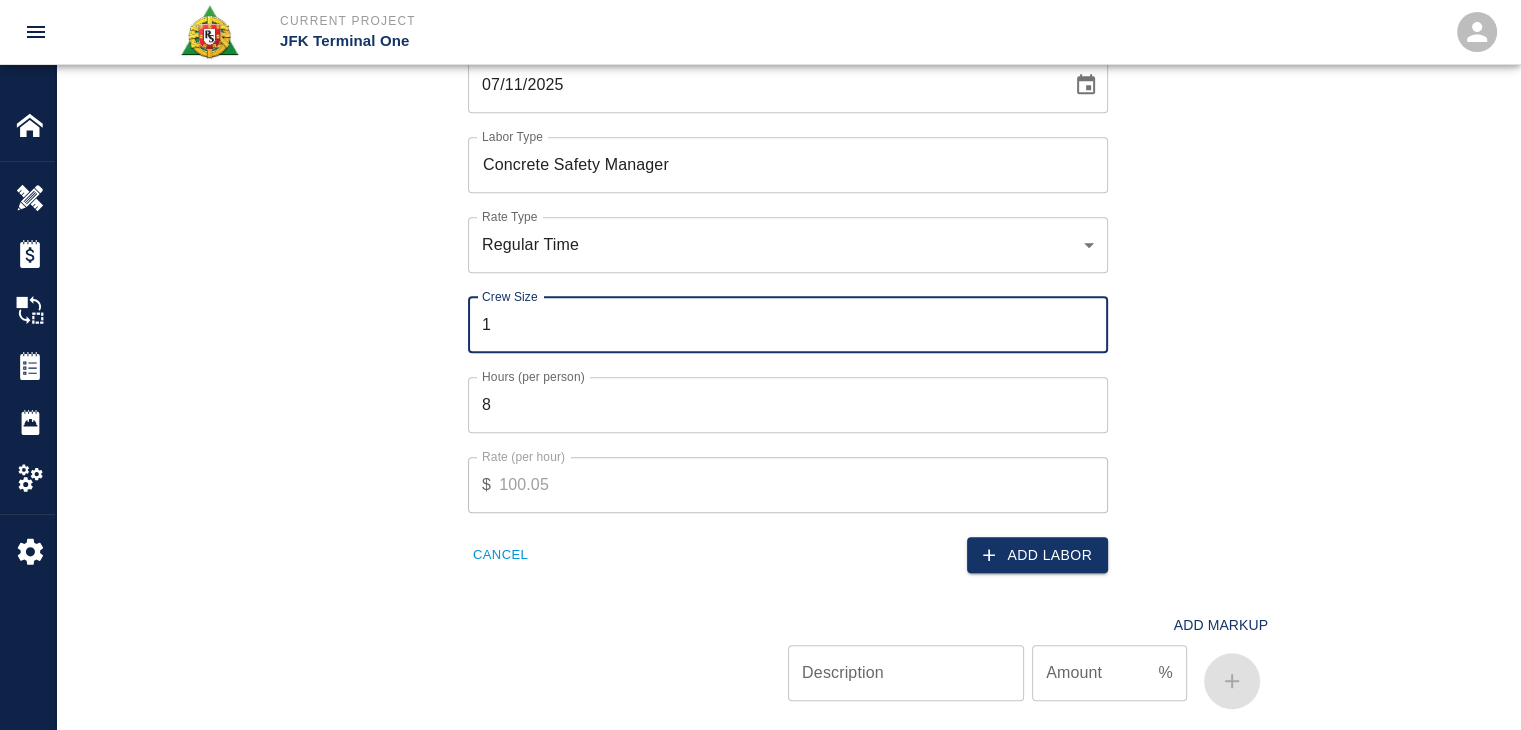 type on "1" 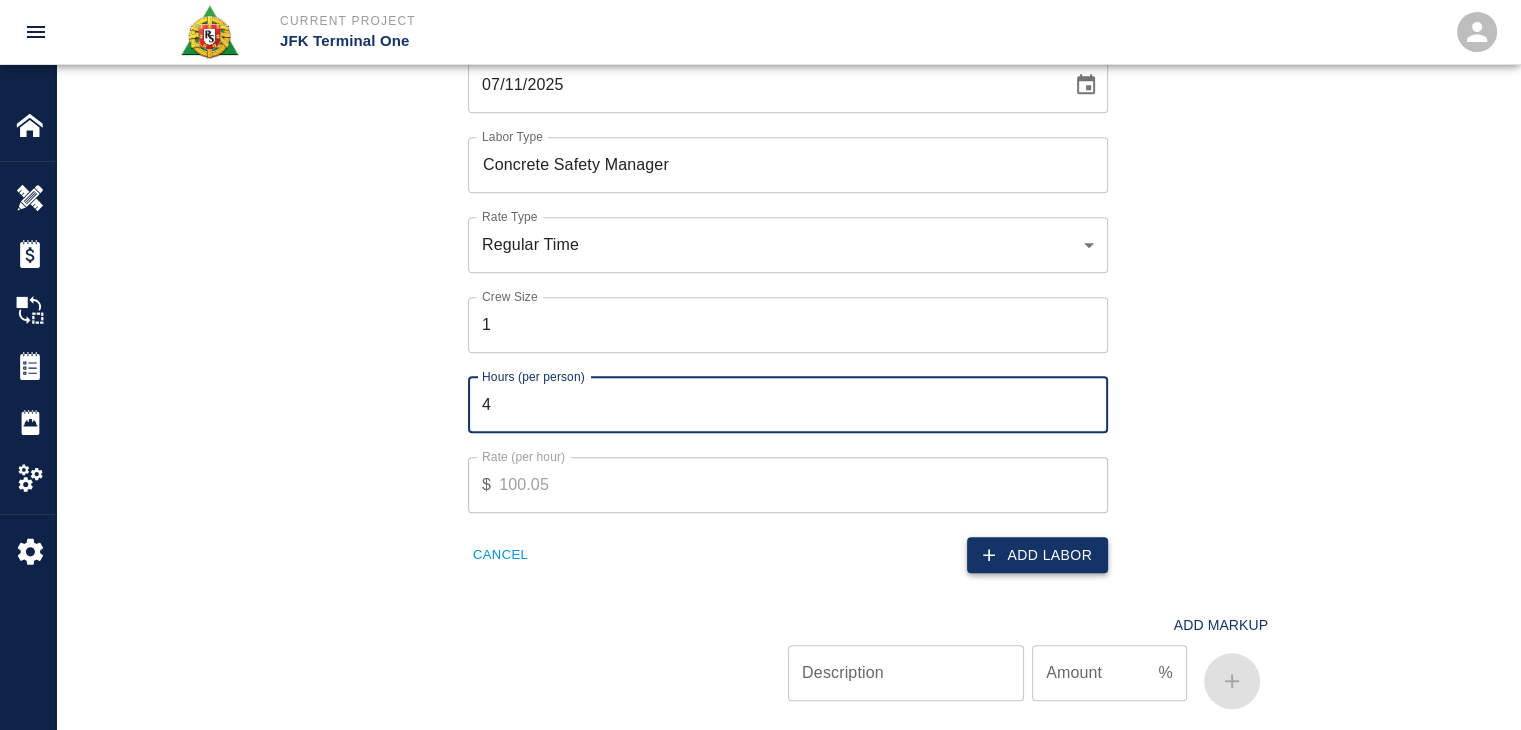 type on "4" 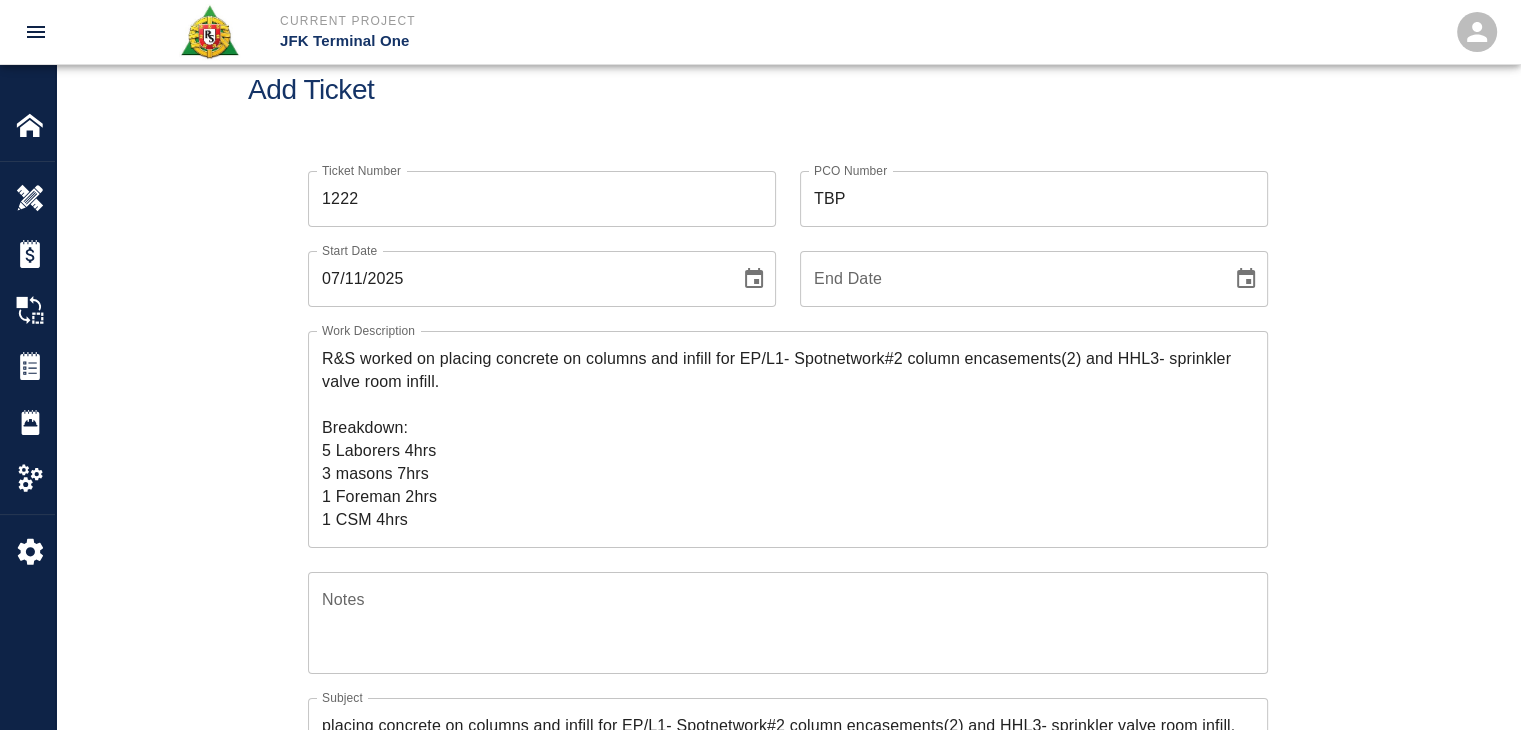 scroll, scrollTop: 0, scrollLeft: 0, axis: both 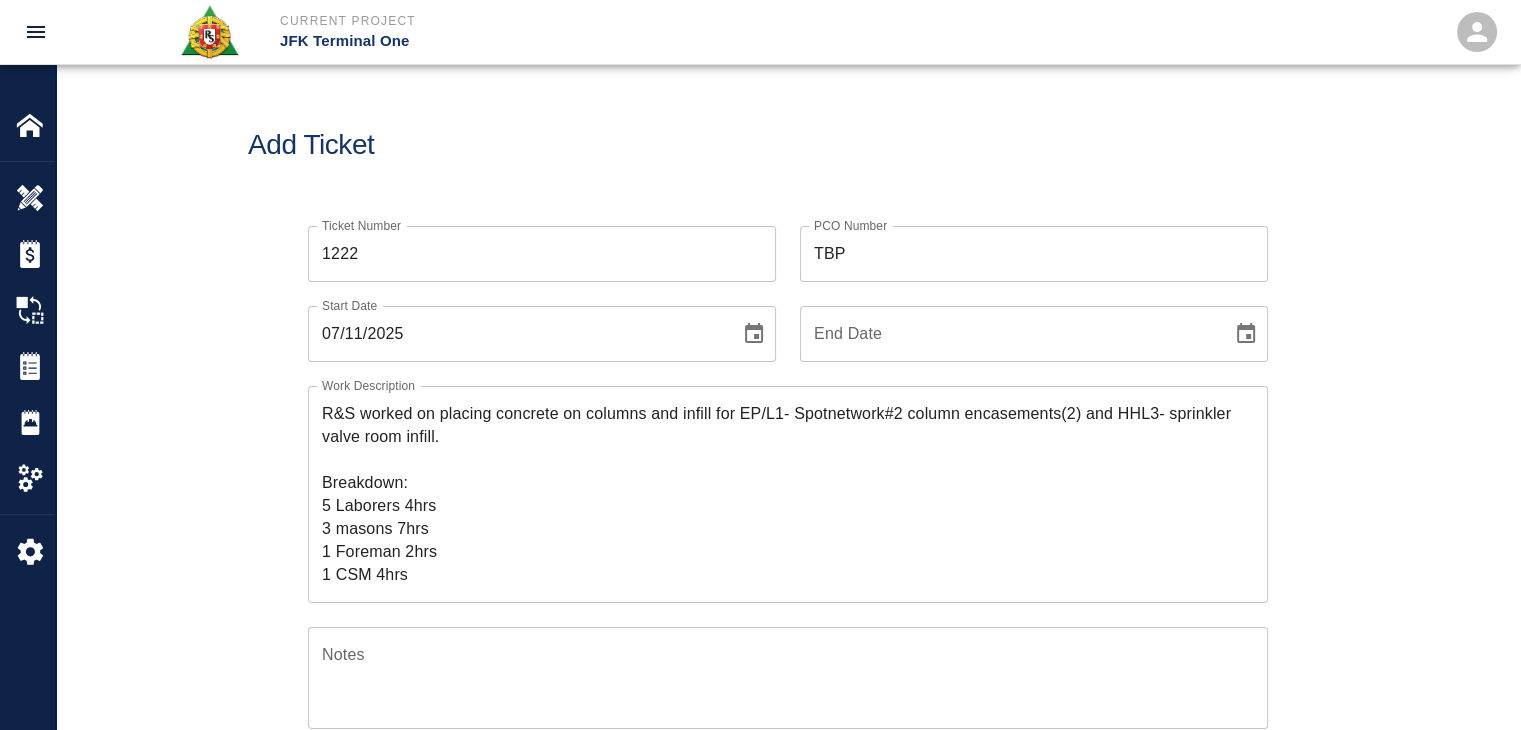 click on "Add Ticket" at bounding box center [788, 145] 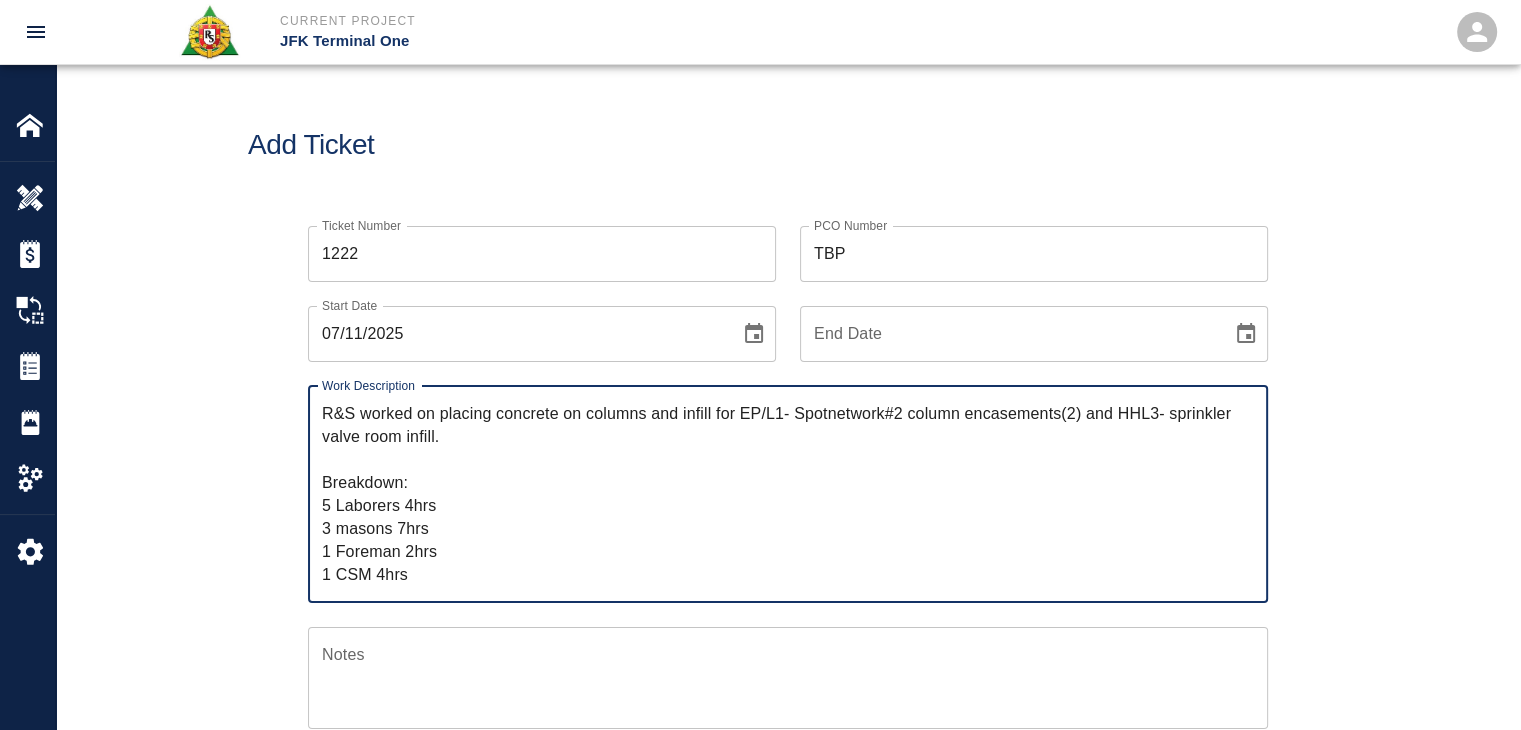click on "Ticket Number 1222 Ticket Number PCO Number TBP PCO Number Start Date  07/11/2025 Start Date  End Date End Date Work Description R&S worked on placing concrete on columns and infill for EP/L1- Spotnetwork#2 column encasements(2) and HHL3- sprinkler valve room infill.
Breakdown:
5 Laborers 4hrs
3 masons 7hrs
1 Foreman 2hrs
1 CSM 4hrs x Work Description Notes x Notes Subject placing concrete on columns and infill for EP/L1- Spotnetwork#2 column encasements(2) and HHL3- sprinkler valve room infill. Subject Invoice Number Invoice Number Invoice Date Invoice Date Upload Attachments (50MB limit) Choose file No file chosen Upload Another File Add Costs Switch to Lump Sum" at bounding box center (788, 659) 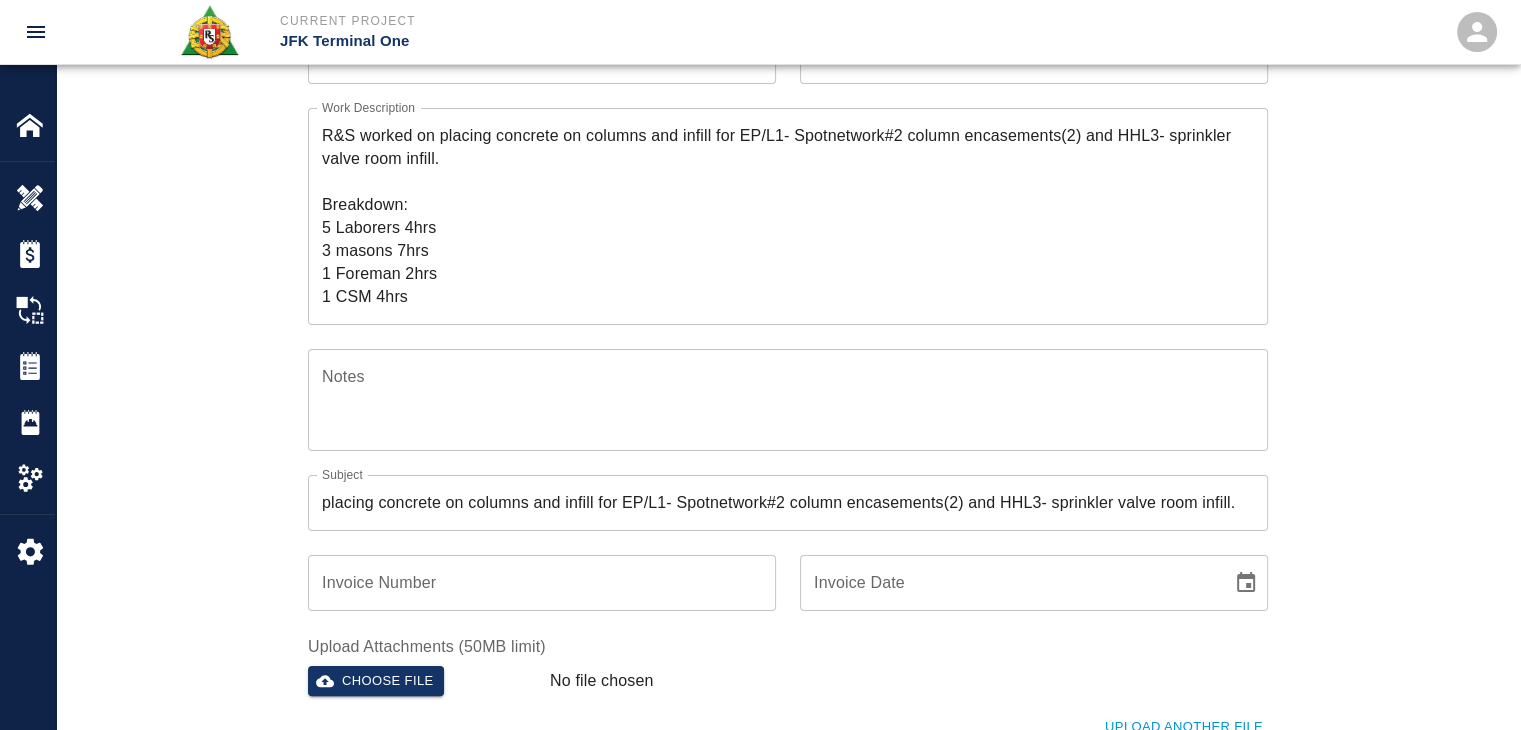 scroll, scrollTop: 0, scrollLeft: 0, axis: both 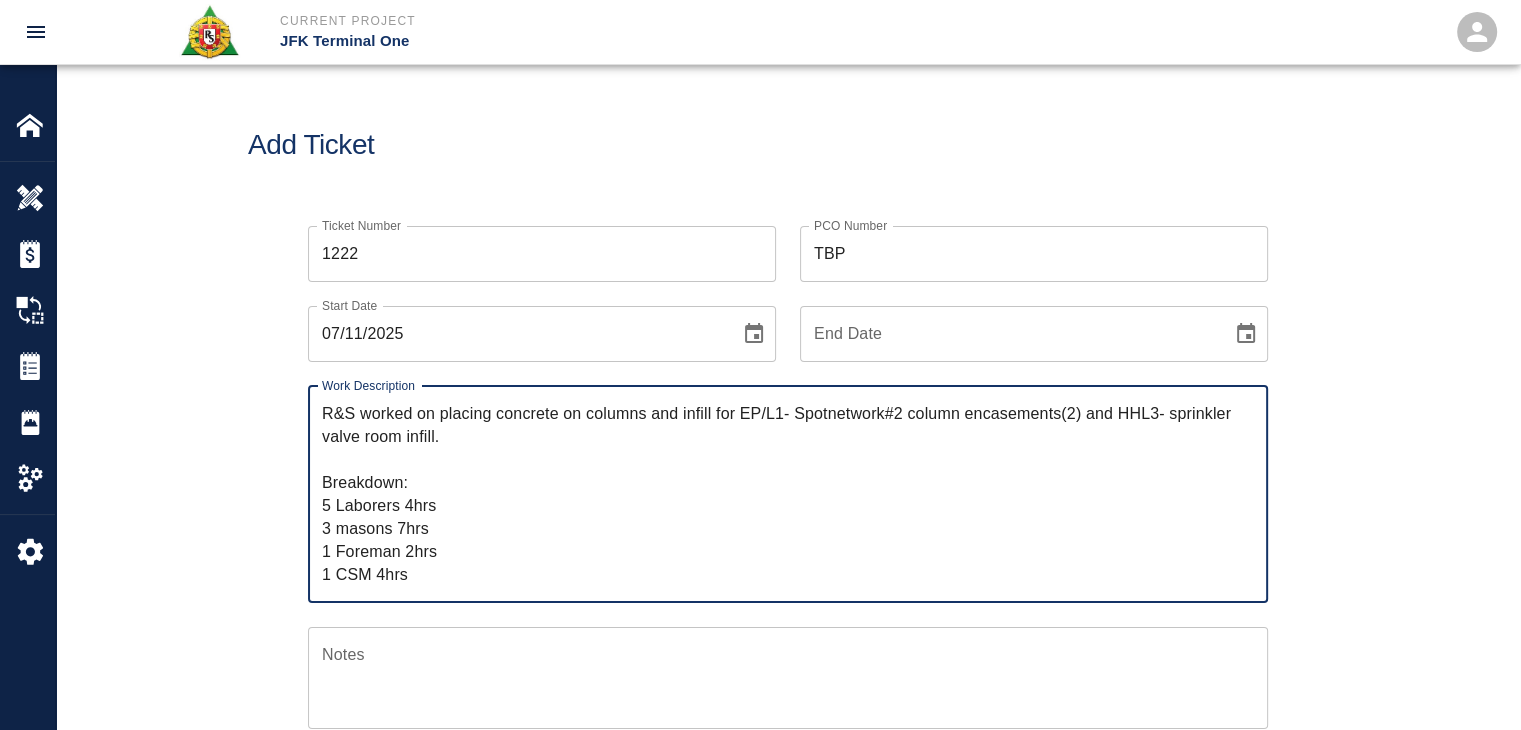 drag, startPoint x: 424, startPoint y: 584, endPoint x: 172, endPoint y: 345, distance: 347.3111 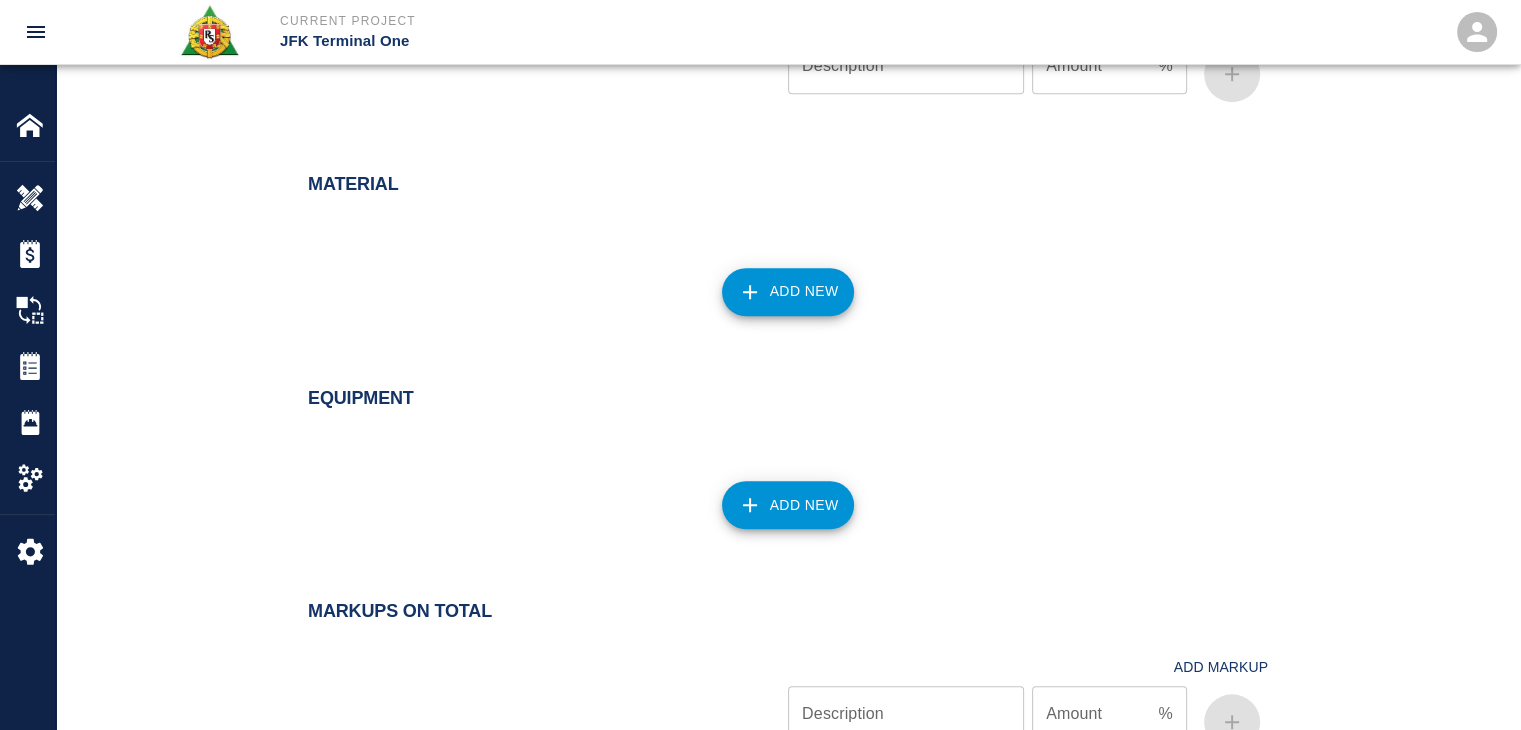 scroll, scrollTop: 1964, scrollLeft: 0, axis: vertical 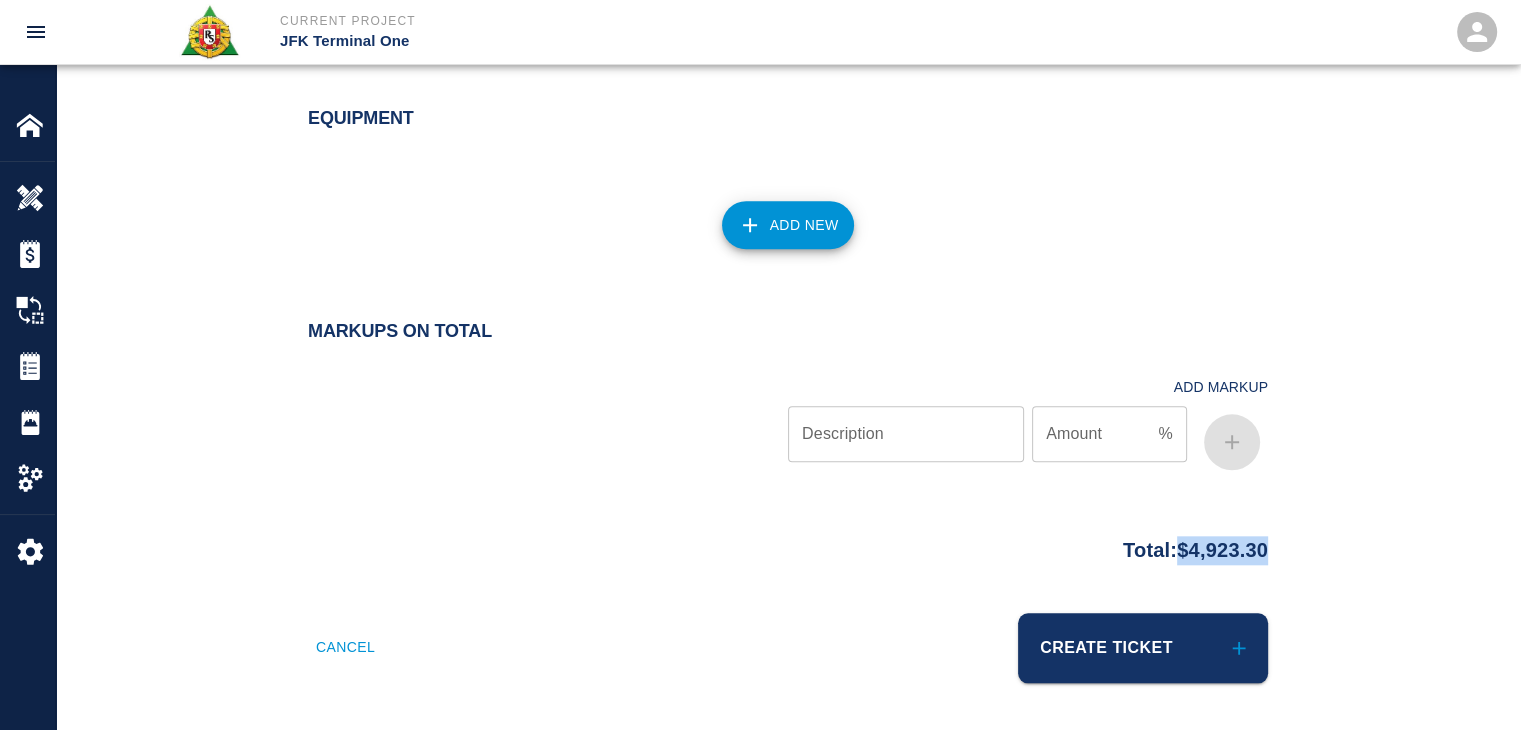 drag, startPoint x: 1293, startPoint y: 547, endPoint x: 1159, endPoint y: 545, distance: 134.01492 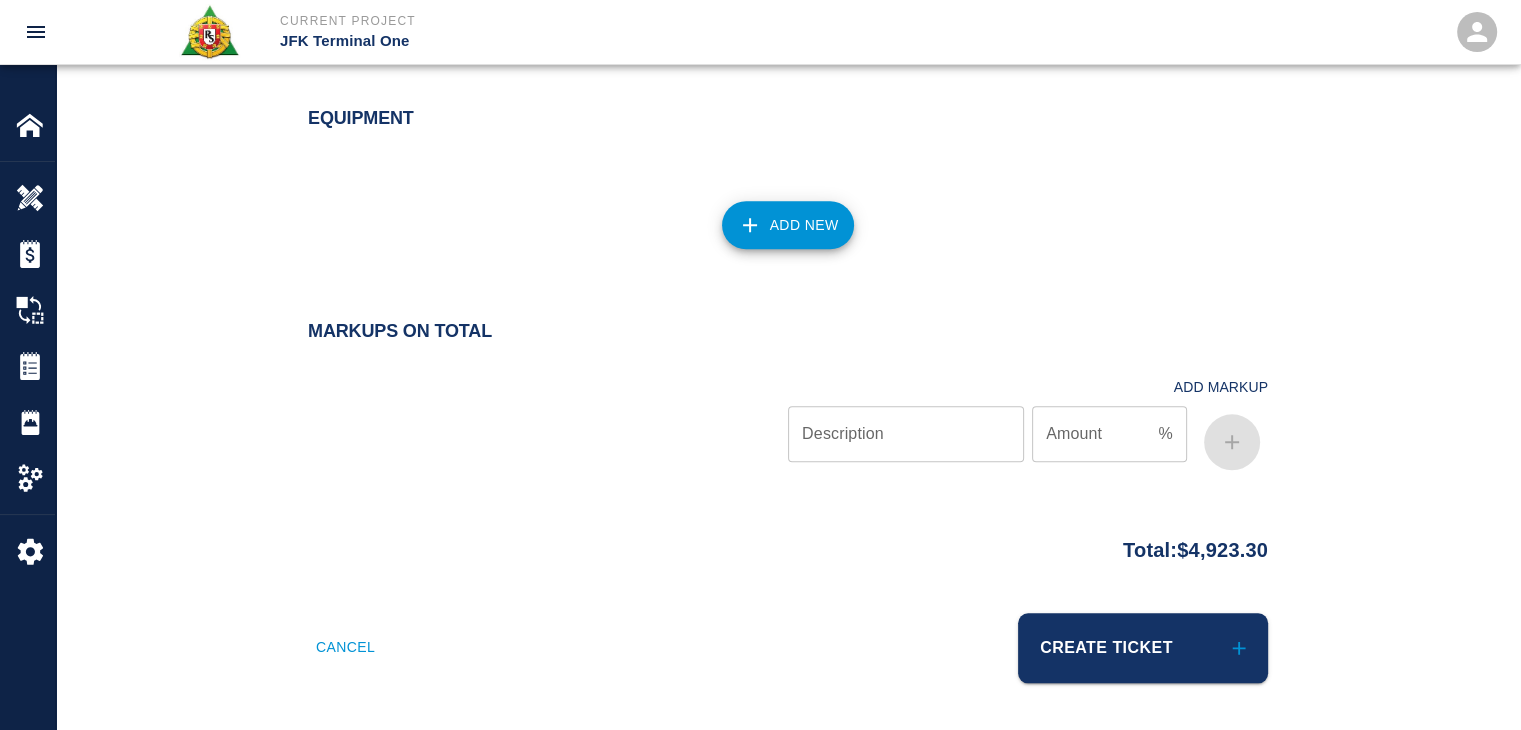 click on "Equipment Add New" at bounding box center [788, 187] 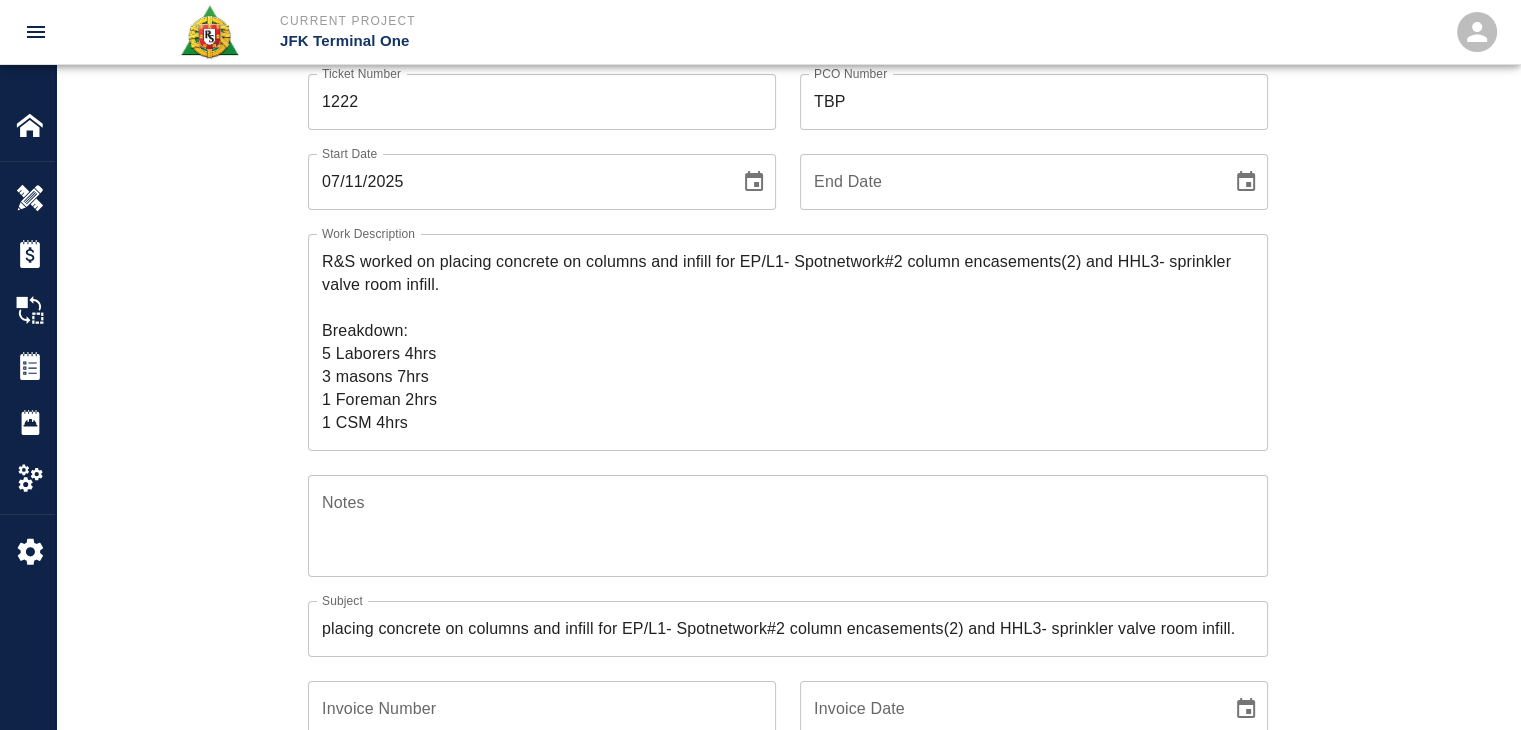 scroll, scrollTop: 0, scrollLeft: 0, axis: both 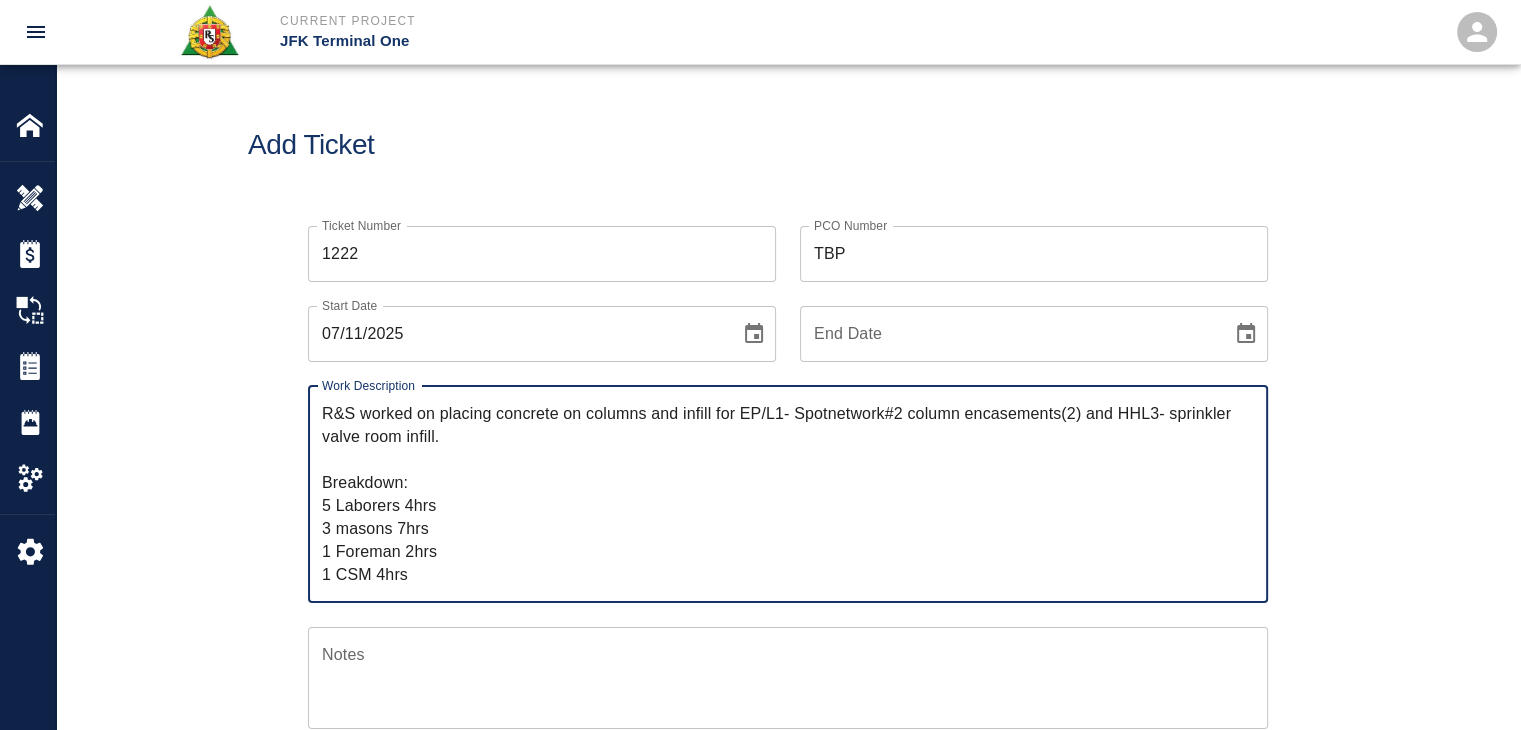 drag, startPoint x: 435, startPoint y: 419, endPoint x: 200, endPoint y: 385, distance: 237.44684 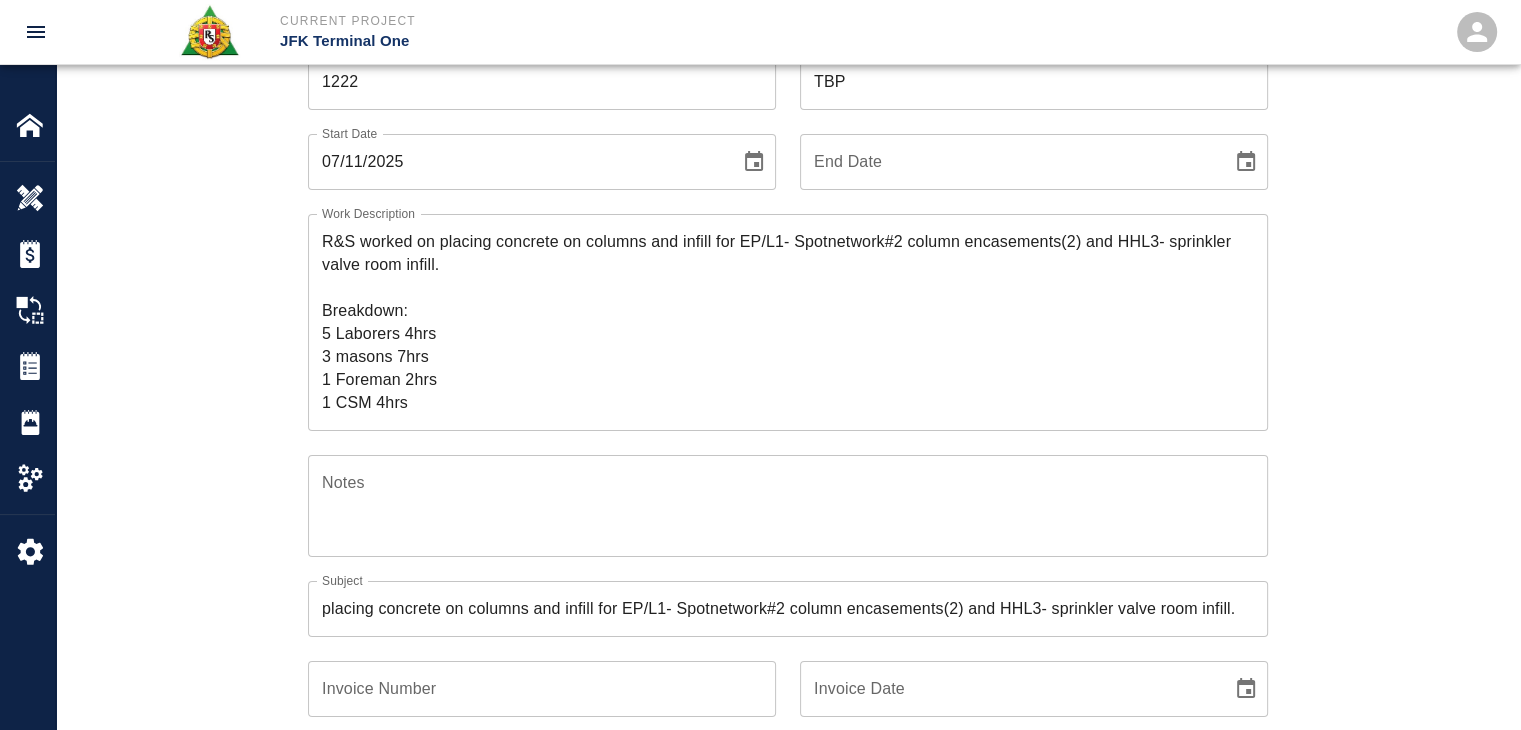 scroll, scrollTop: 0, scrollLeft: 0, axis: both 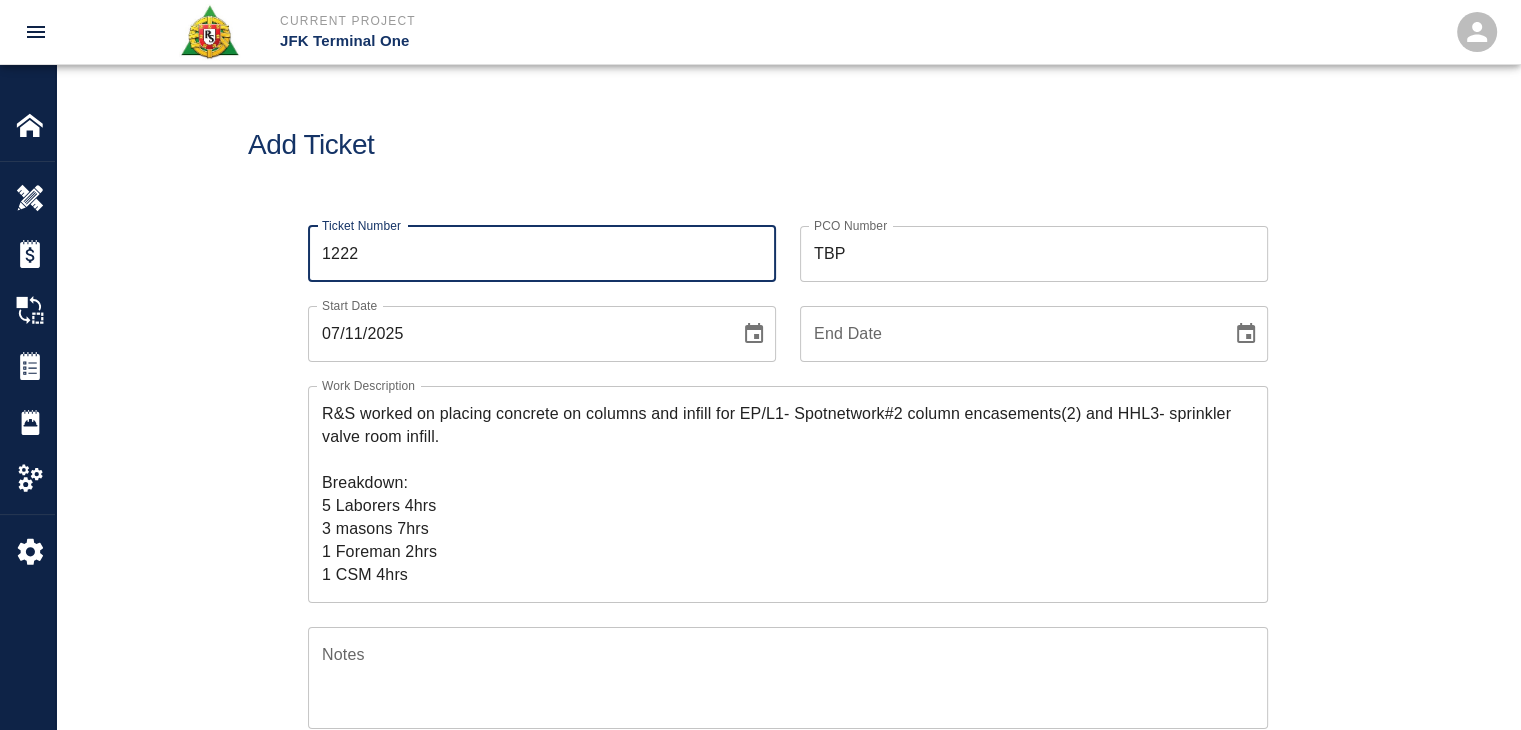 click on "1222" at bounding box center (542, 254) 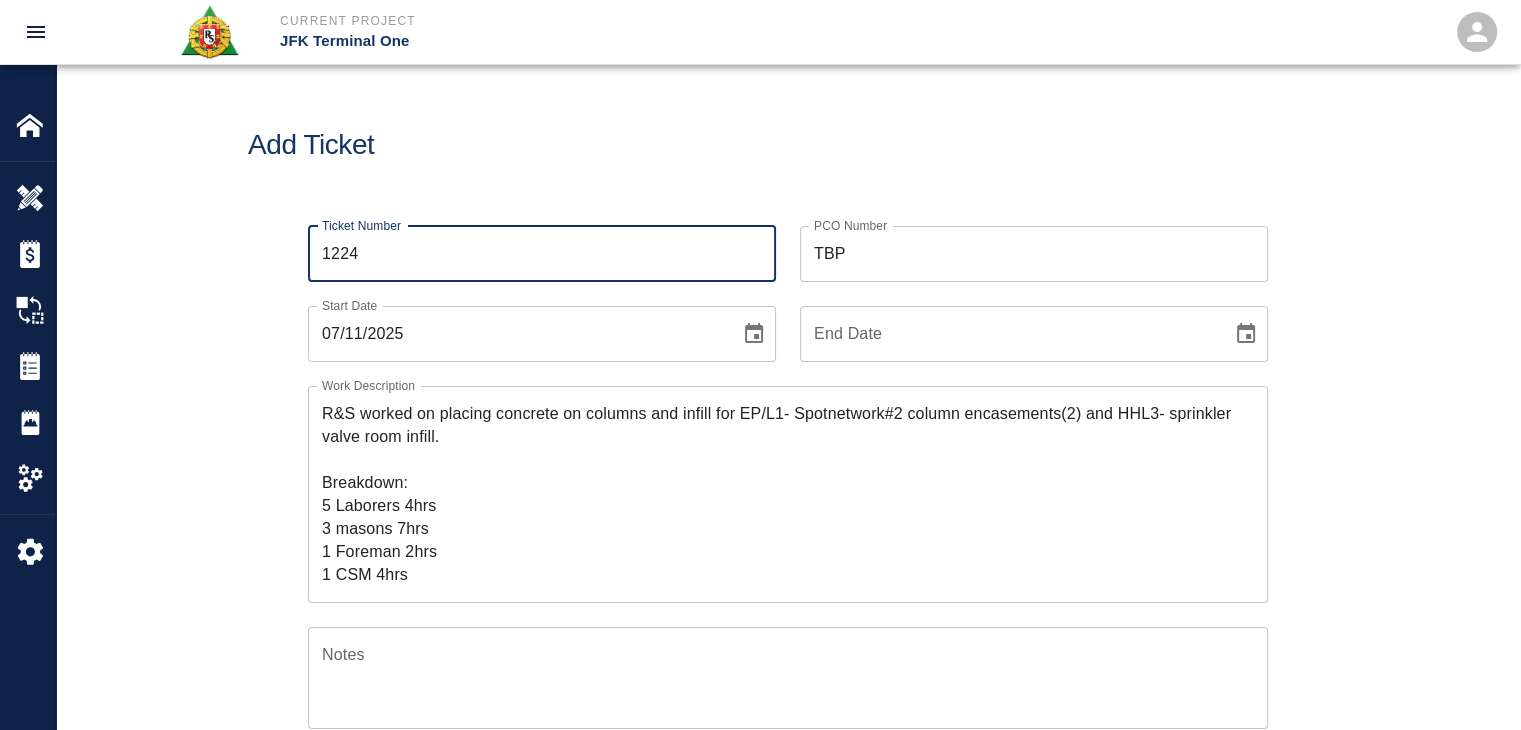type on "1224" 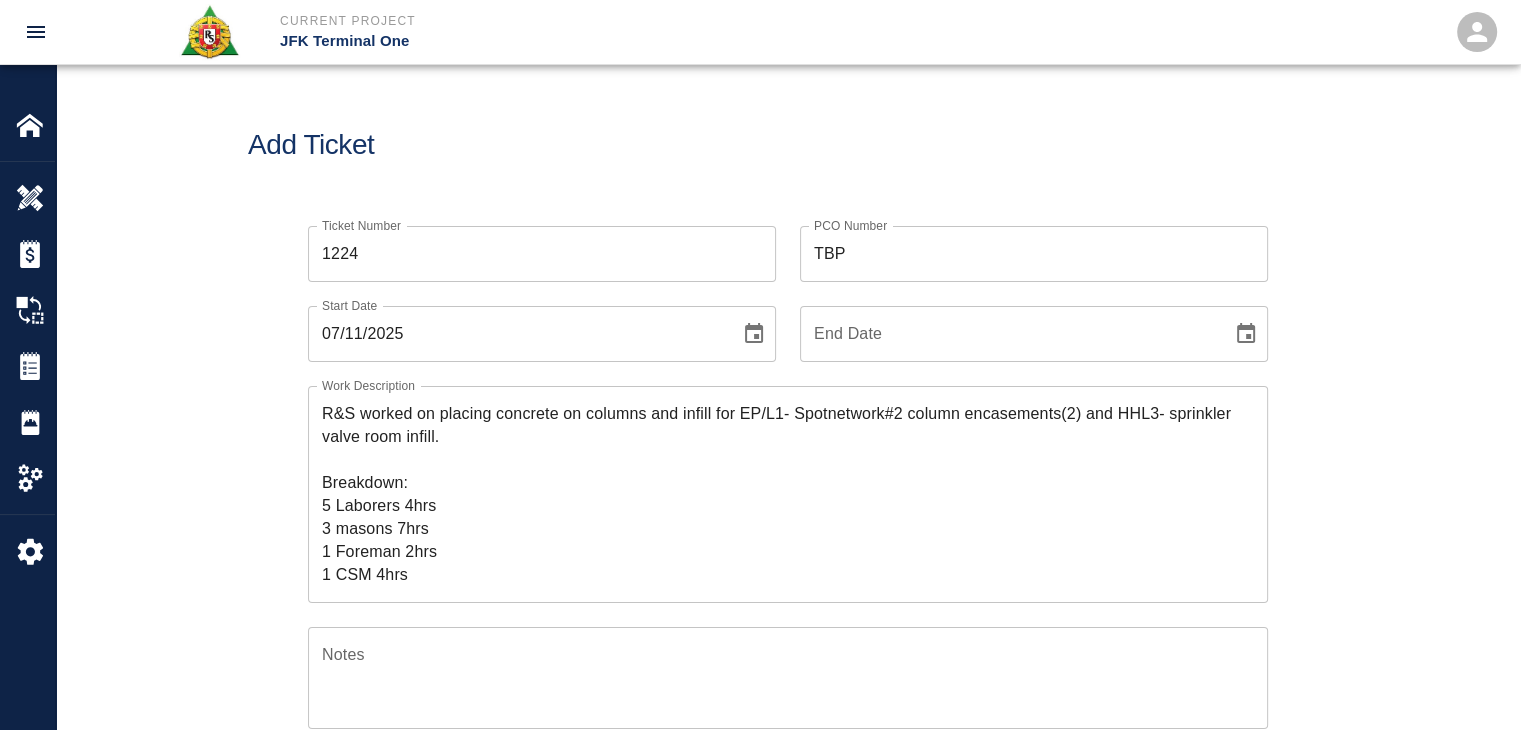 click on "Add Ticket" at bounding box center [788, 145] 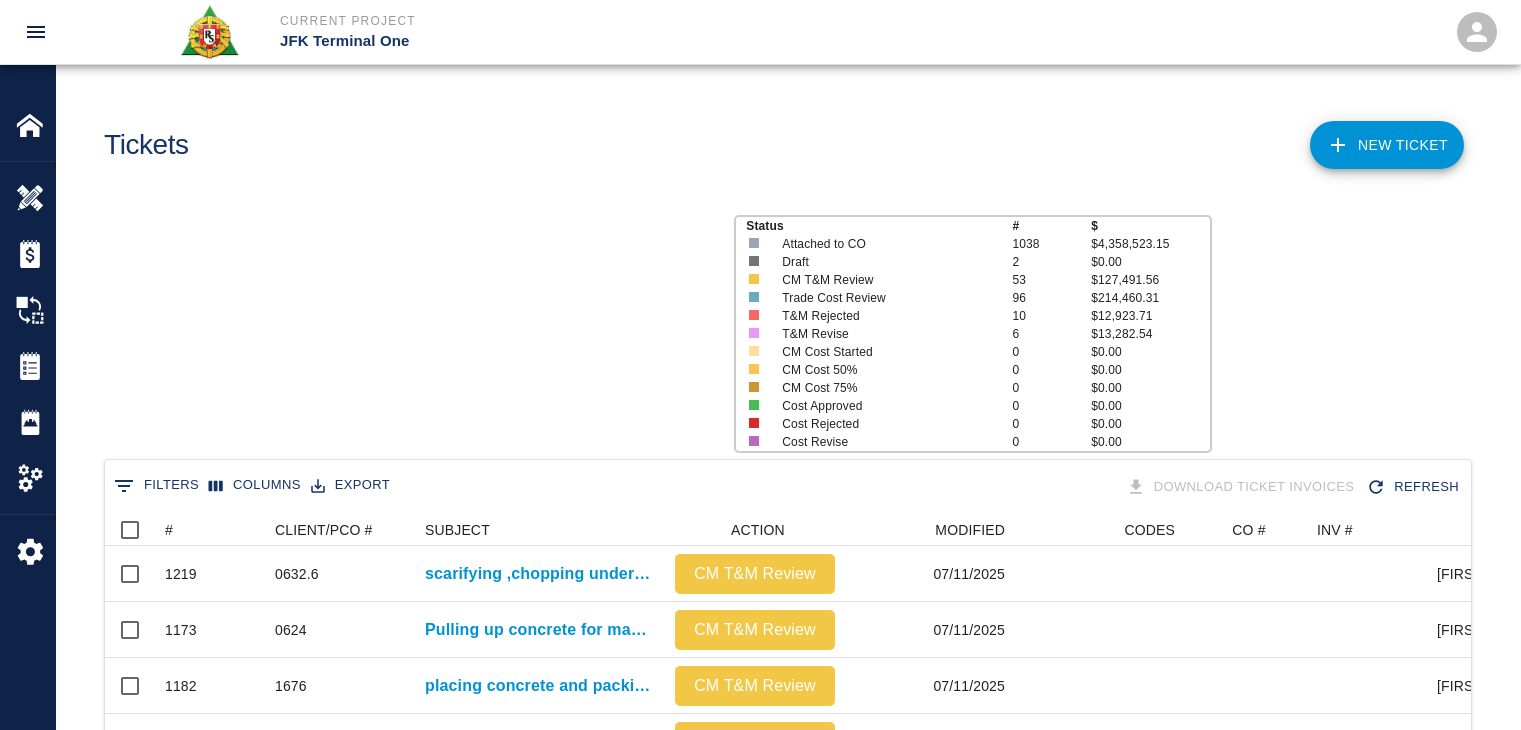 scroll, scrollTop: 0, scrollLeft: 0, axis: both 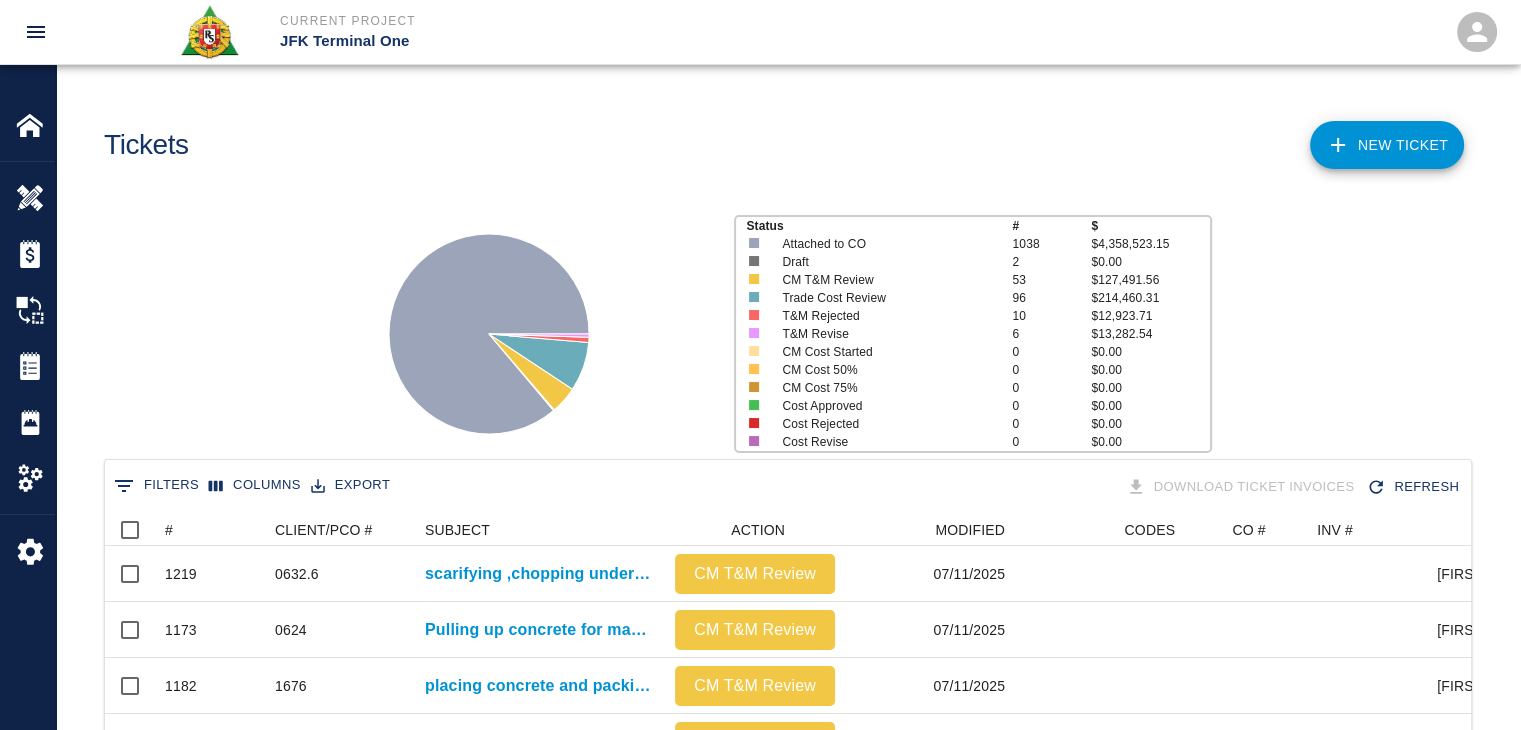click 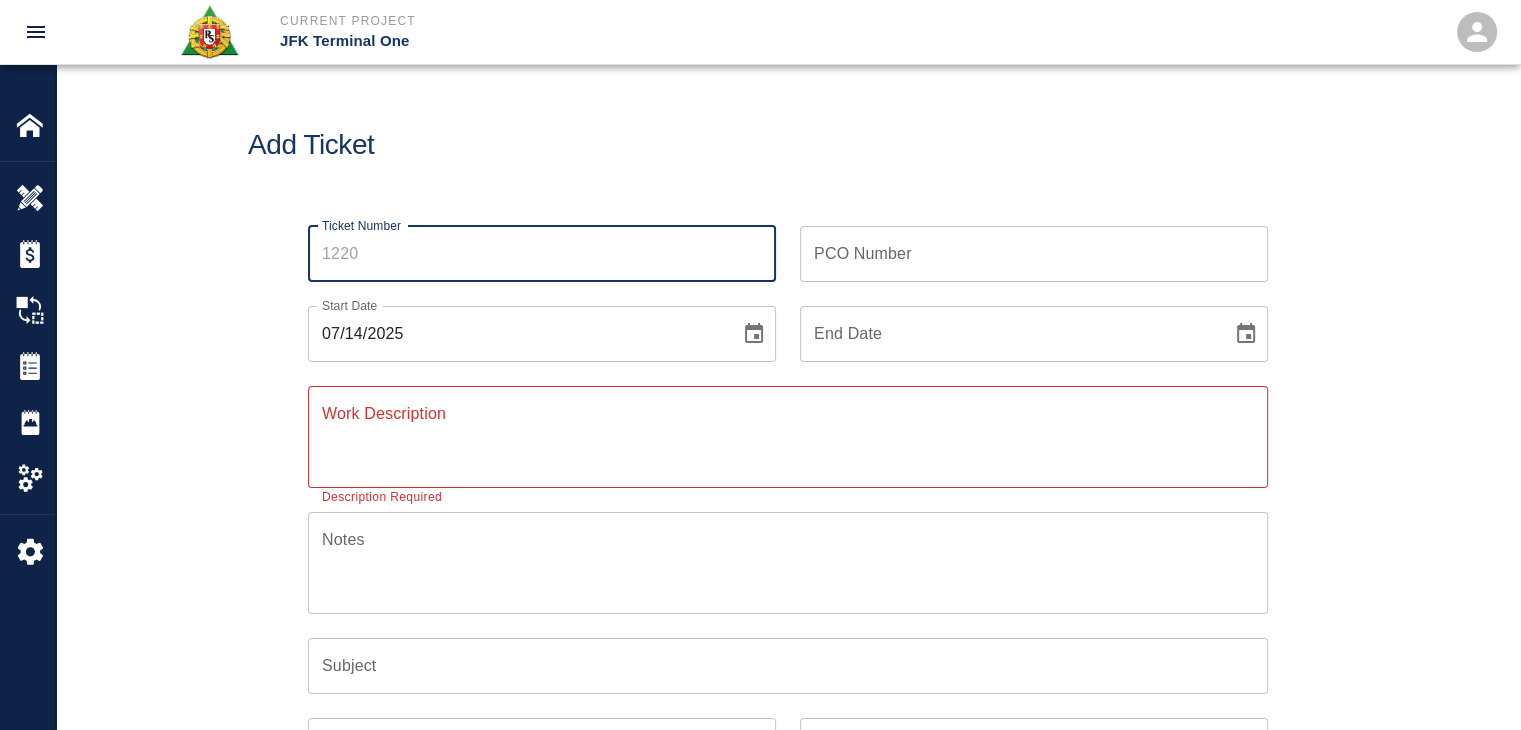 click on "Ticket Number" at bounding box center [542, 254] 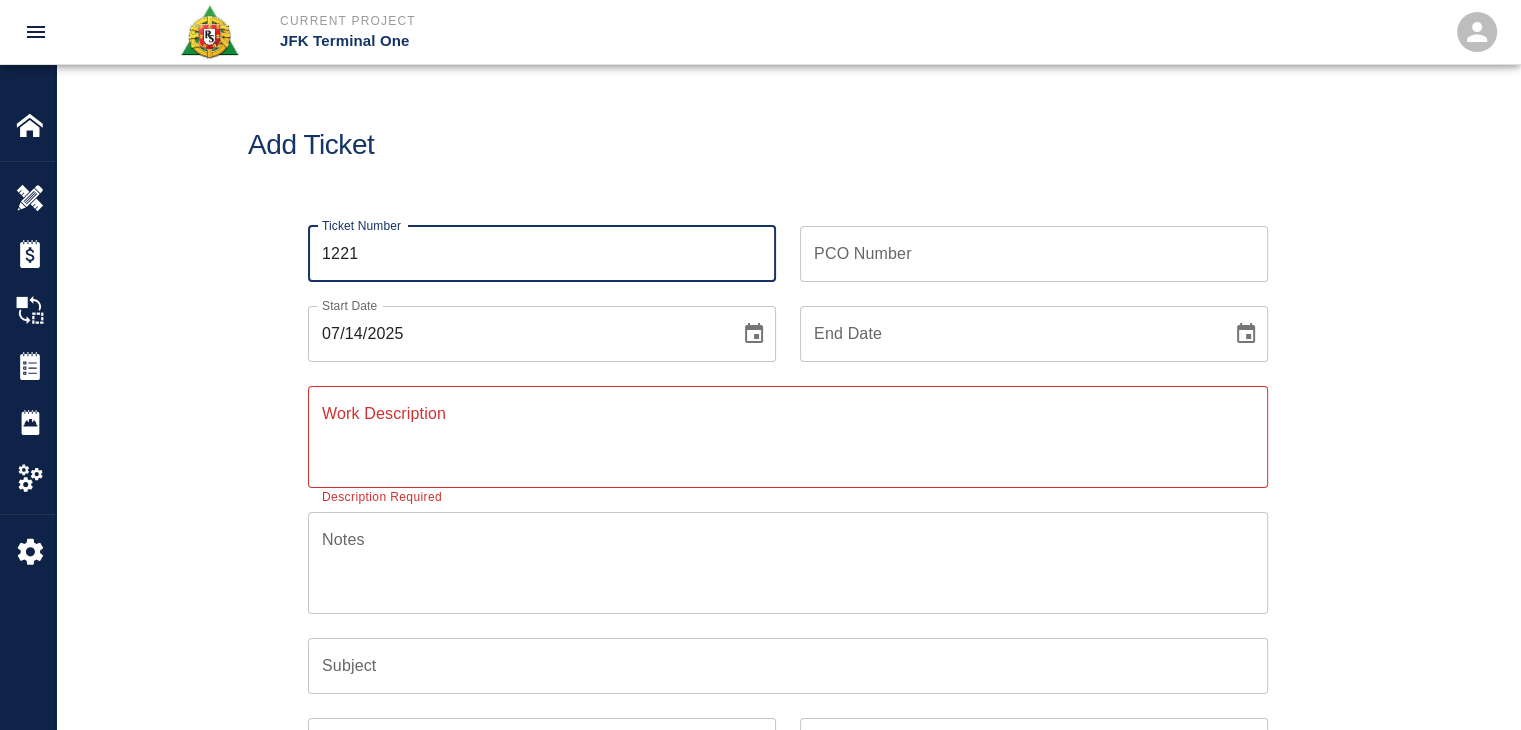 type on "1221" 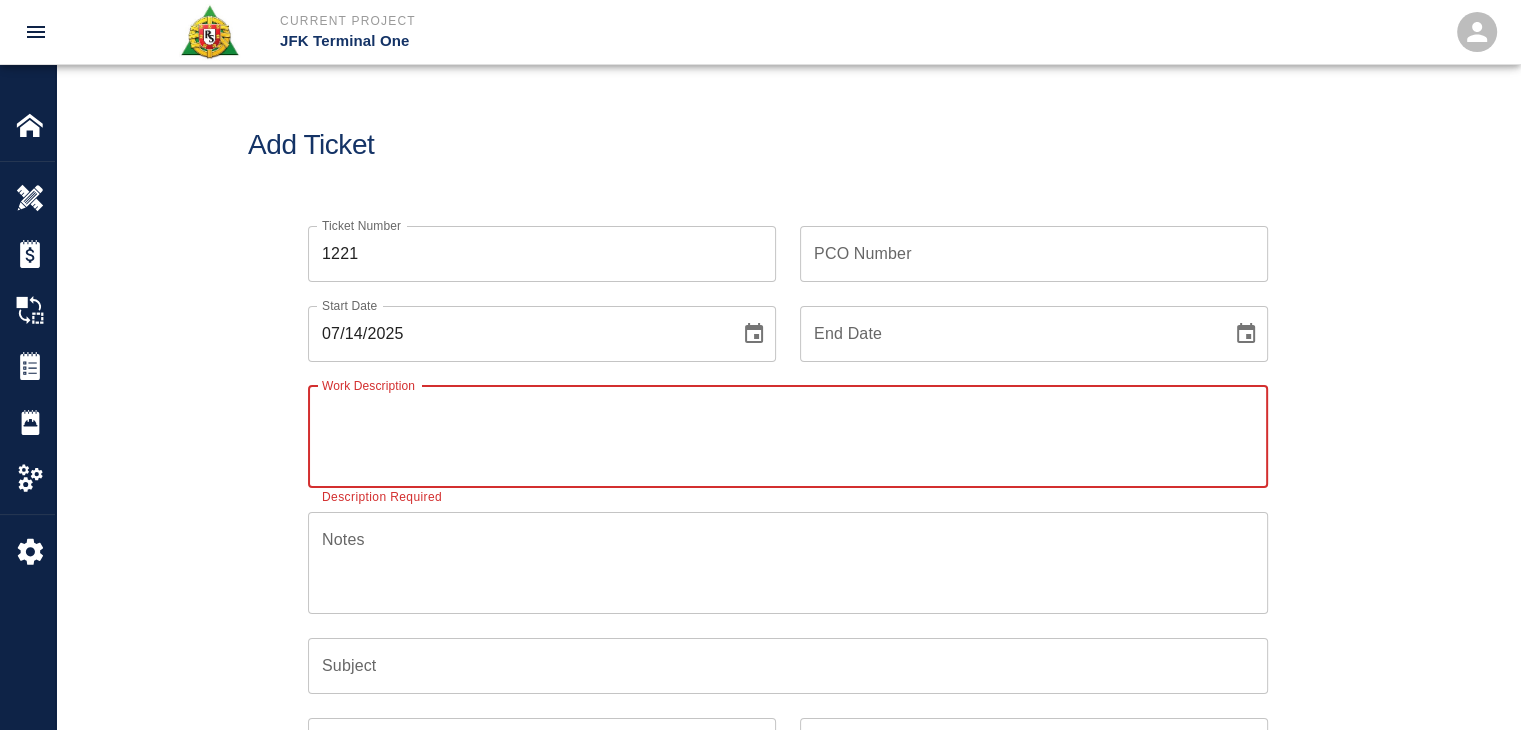 paste on "R&S worked on" 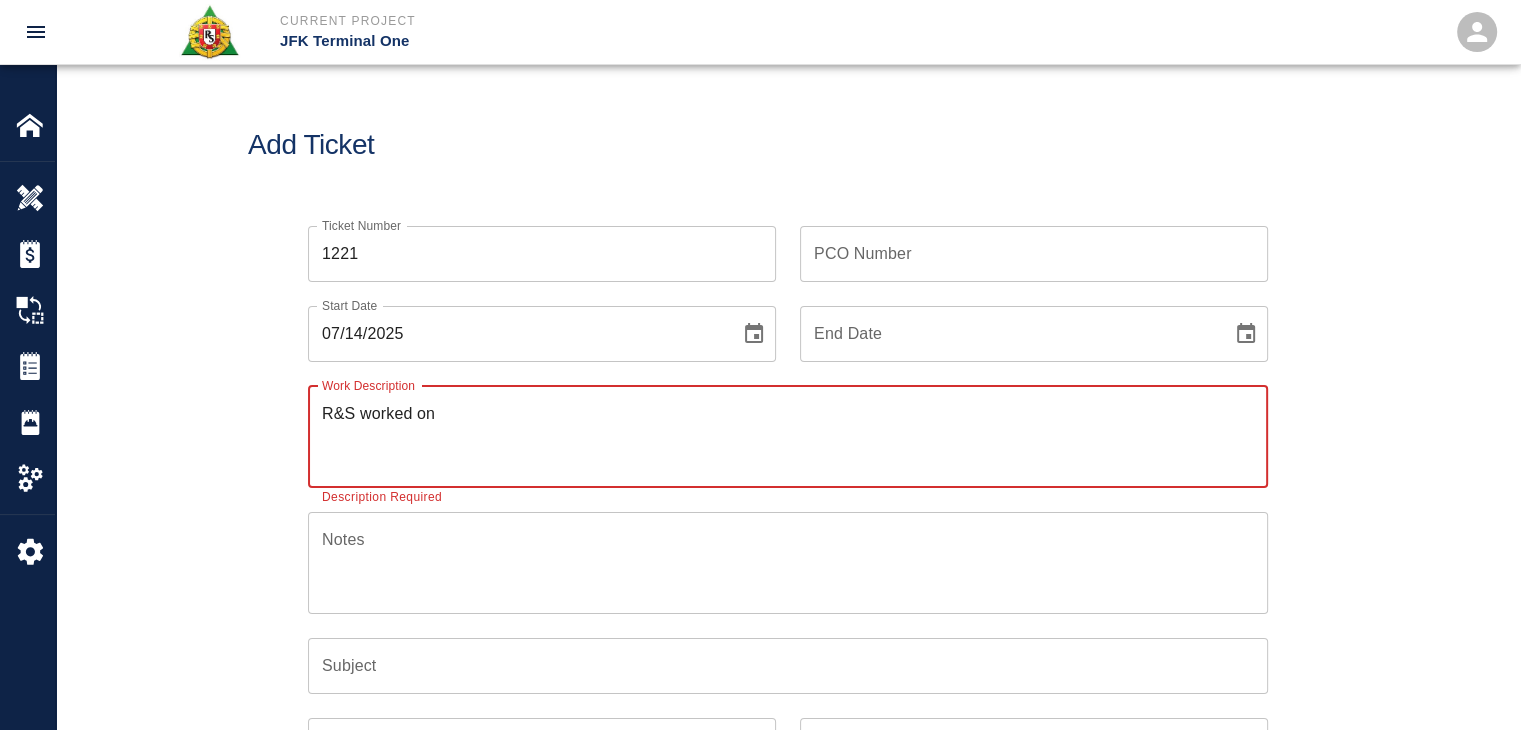 type on "R&S worked on" 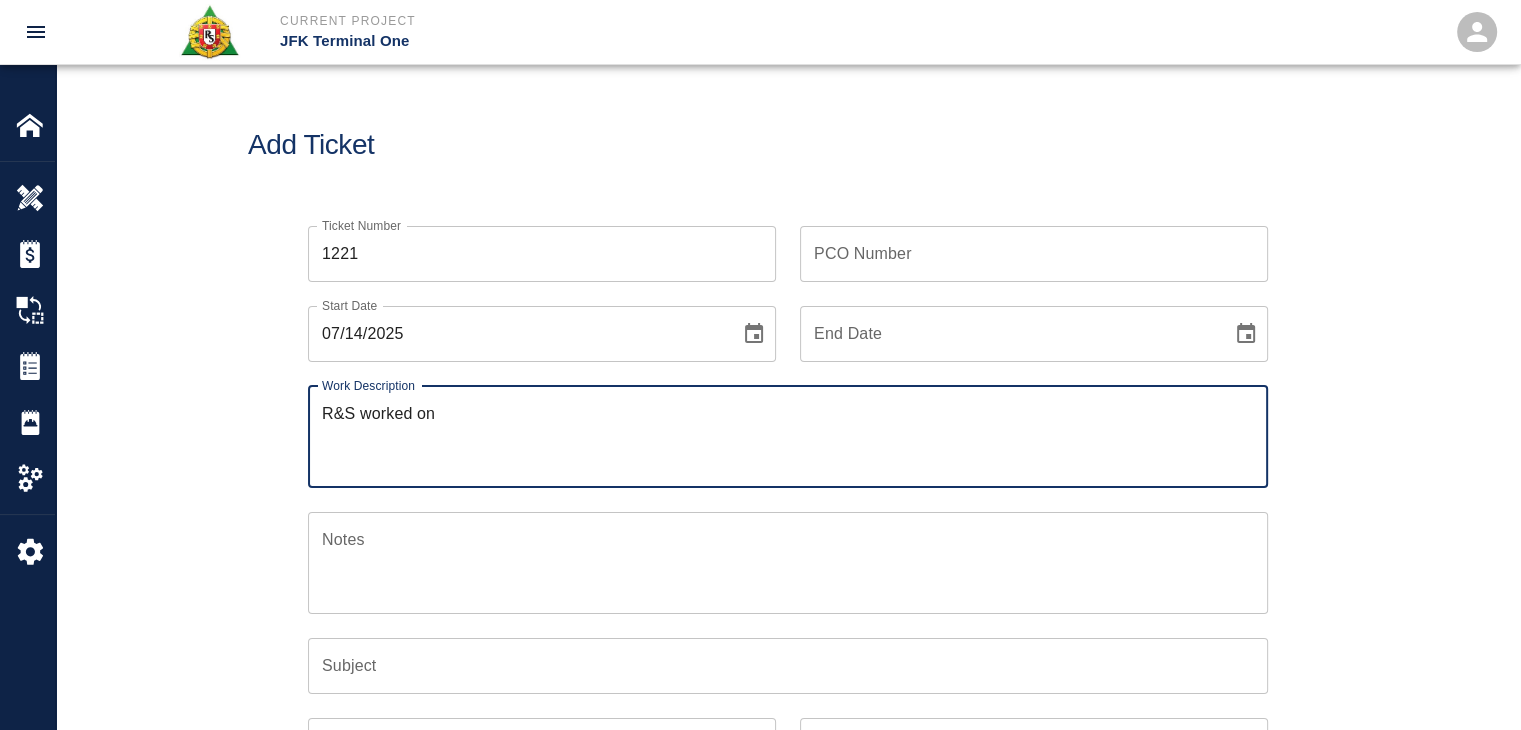 click at bounding box center [754, 334] 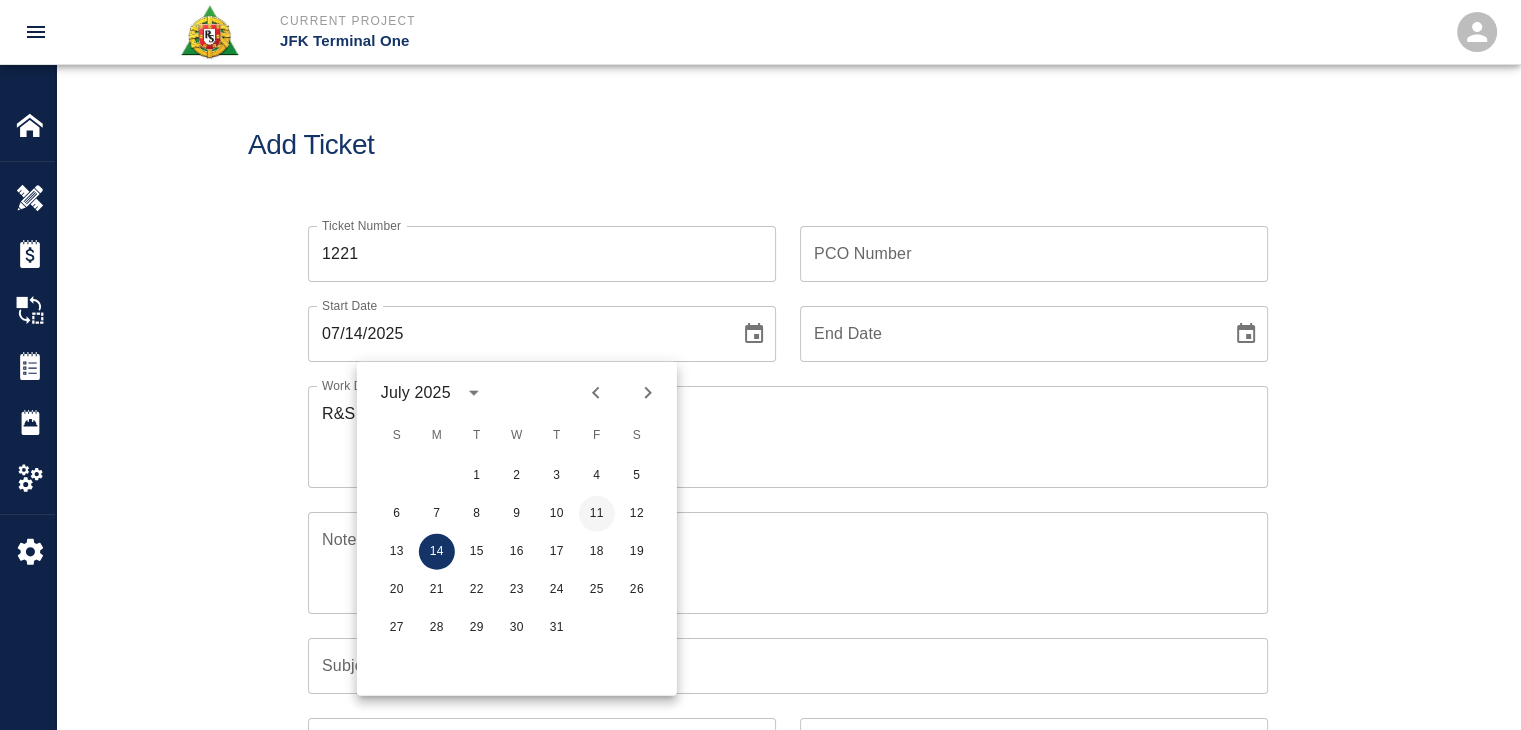 click on "11" at bounding box center (597, 514) 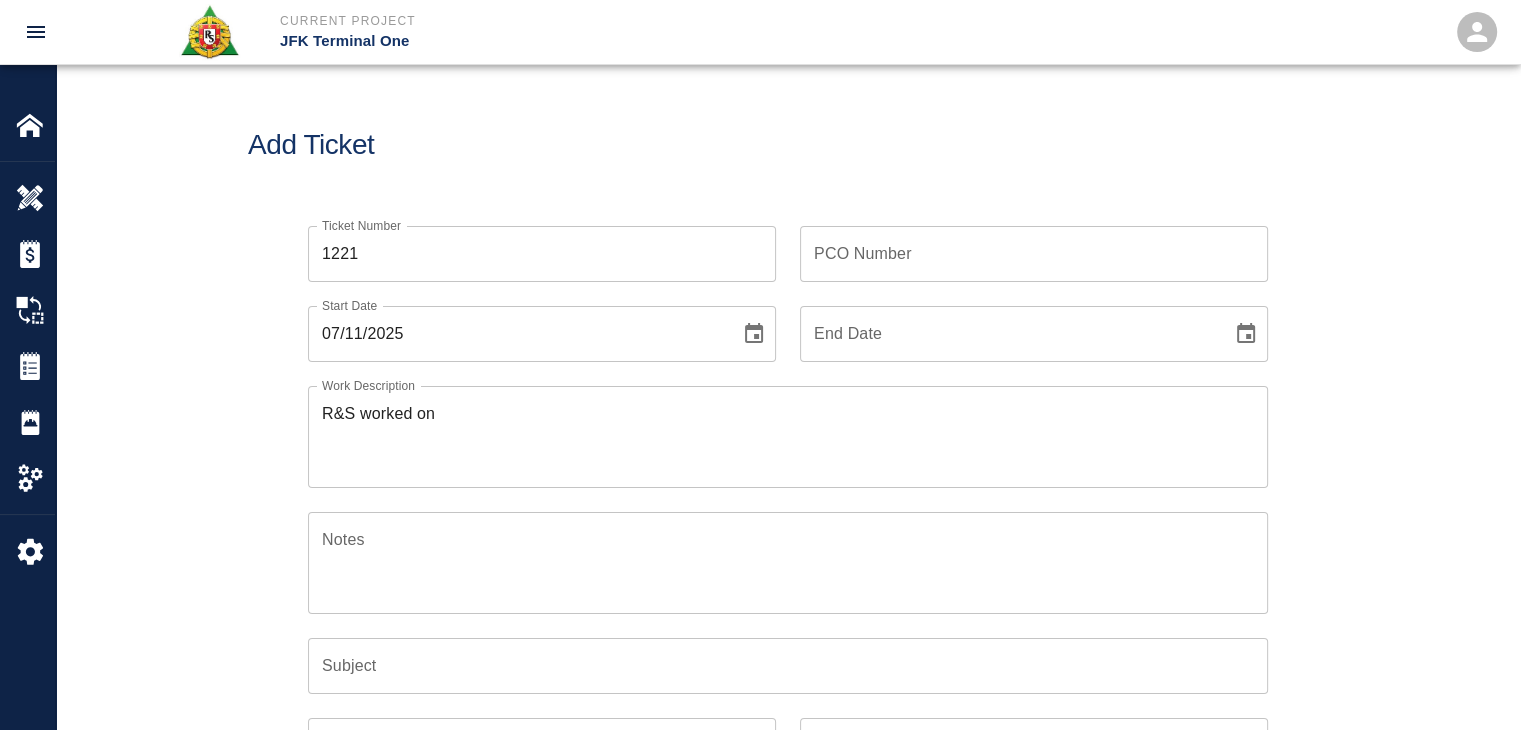 click on "R&S worked on  x Work Description" at bounding box center (788, 437) 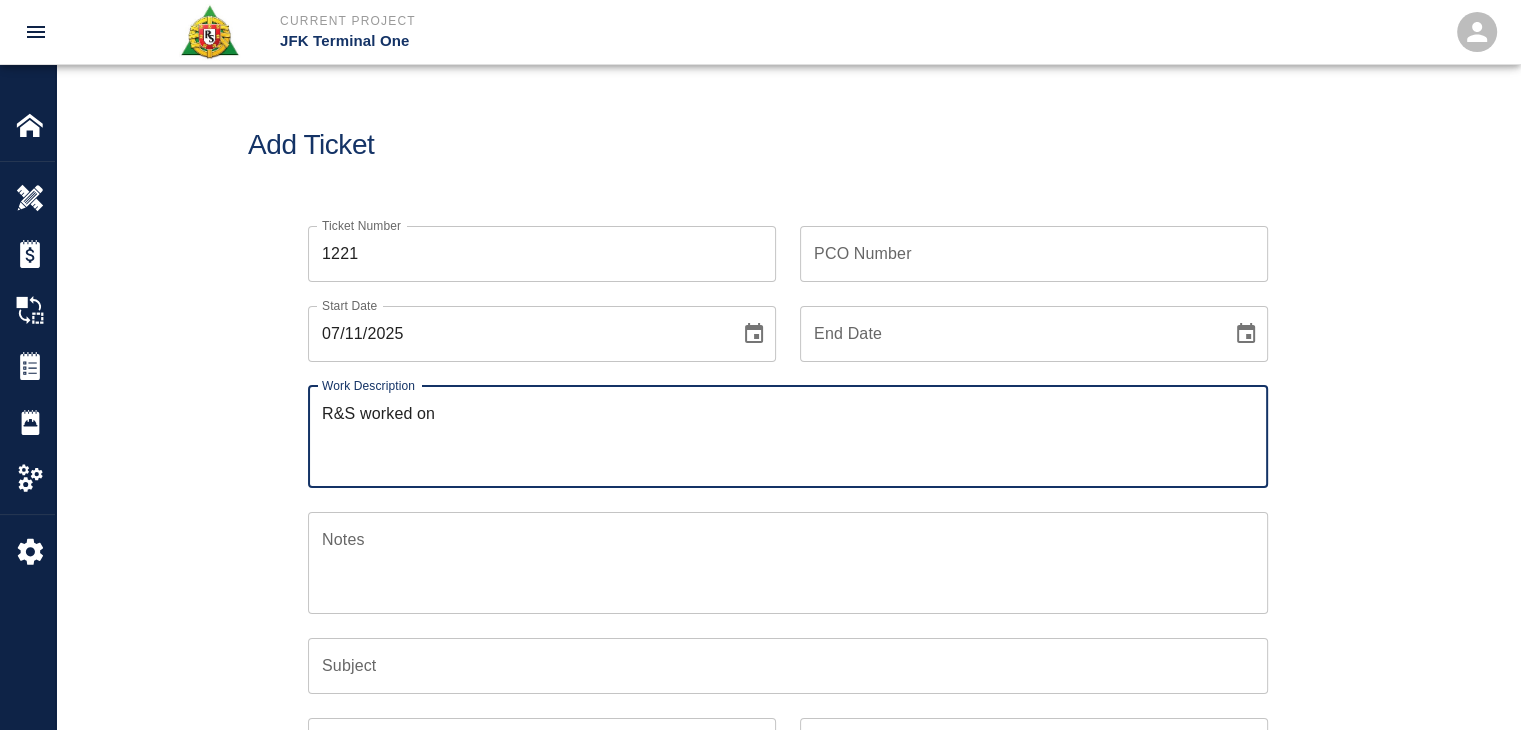 paste on "LOCATION:  HHS1/L1- BUS Ramp-U Shape @ col. Line Y-9.5
2 Laborers- 3hrs each- stripping, cleaning and mobilizing material out of area." 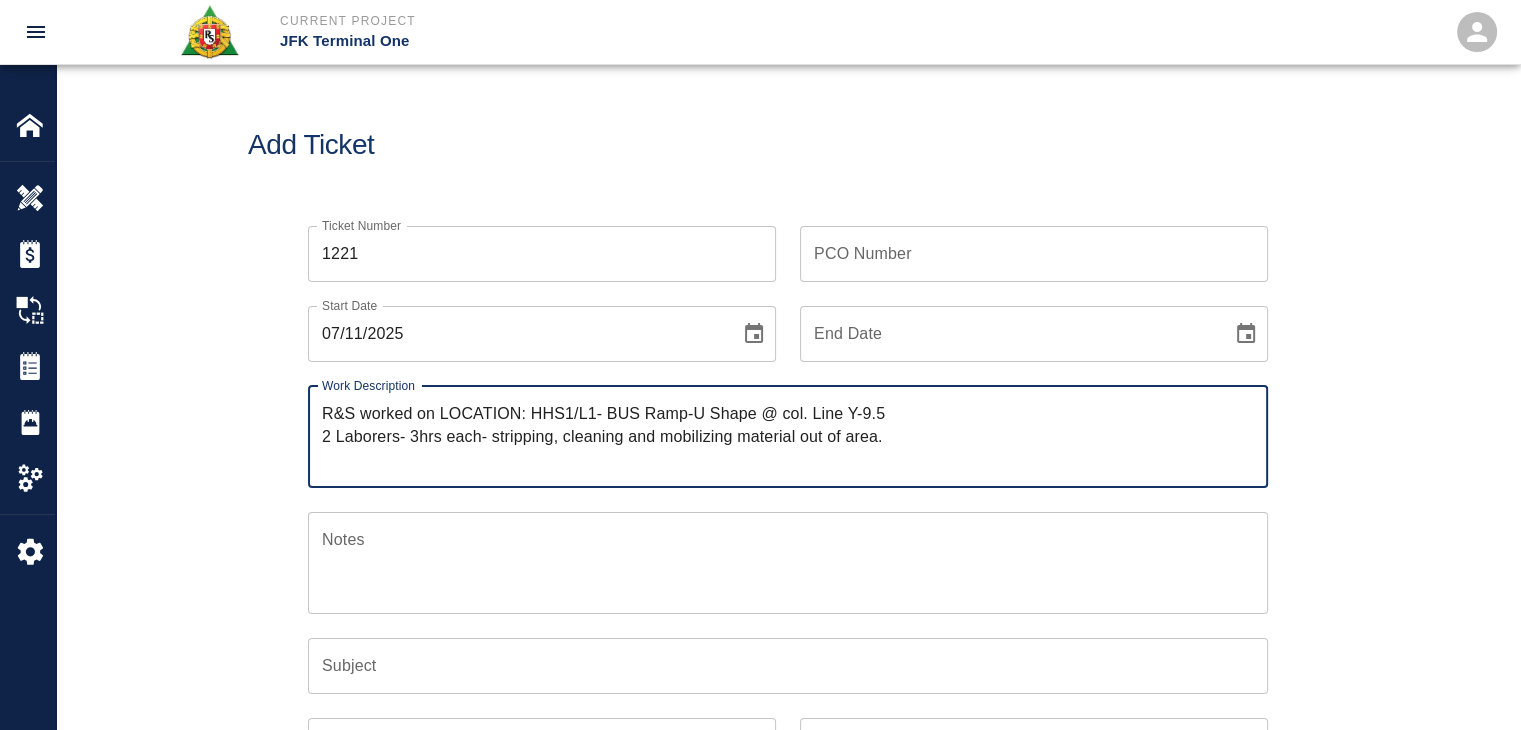 drag, startPoint x: 887, startPoint y: 424, endPoint x: 537, endPoint y: 453, distance: 351.19937 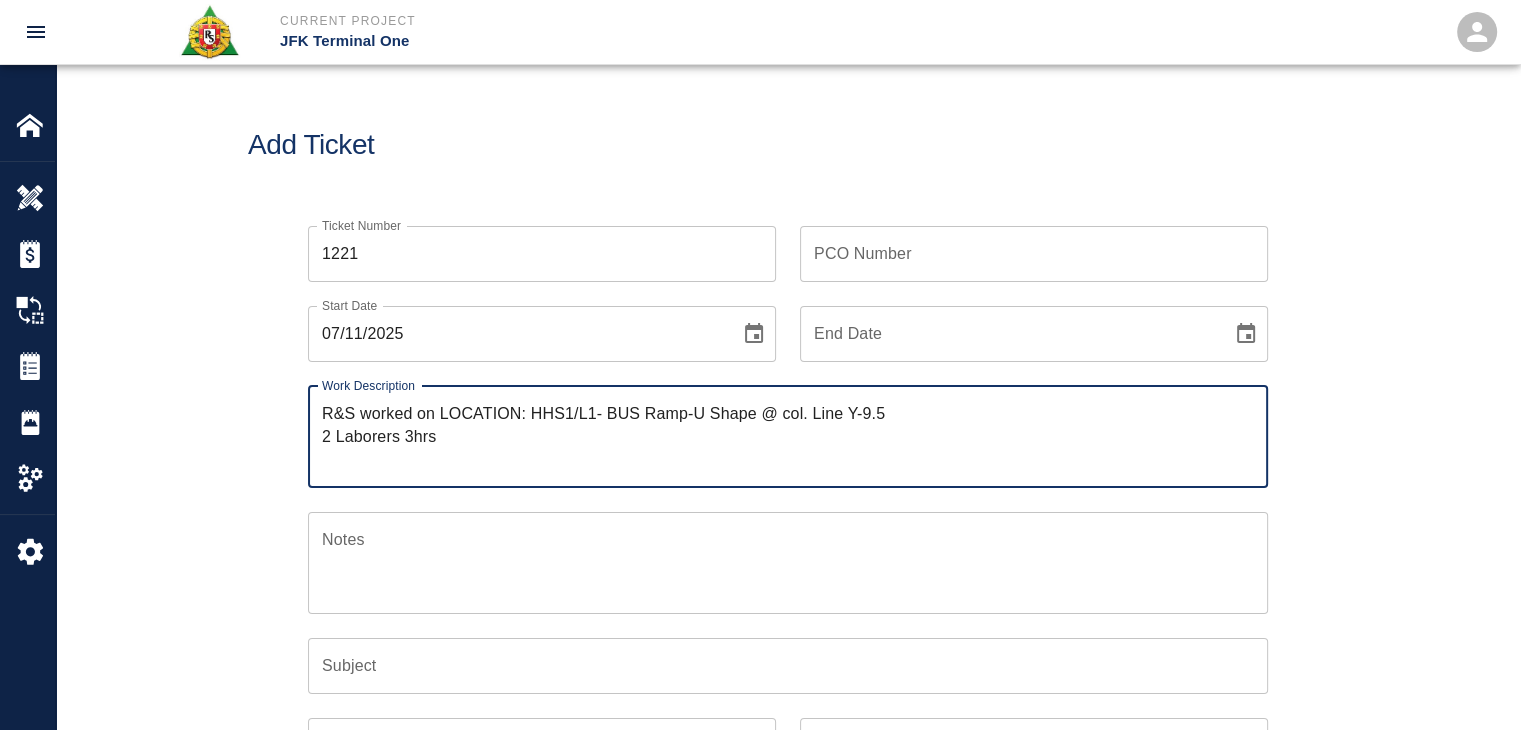 click on "R&S worked on LOCATION:  HHS1/L1- BUS Ramp-U Shape @ col. Line Y-9.5
2 Laborers 3hrs" at bounding box center [788, 436] 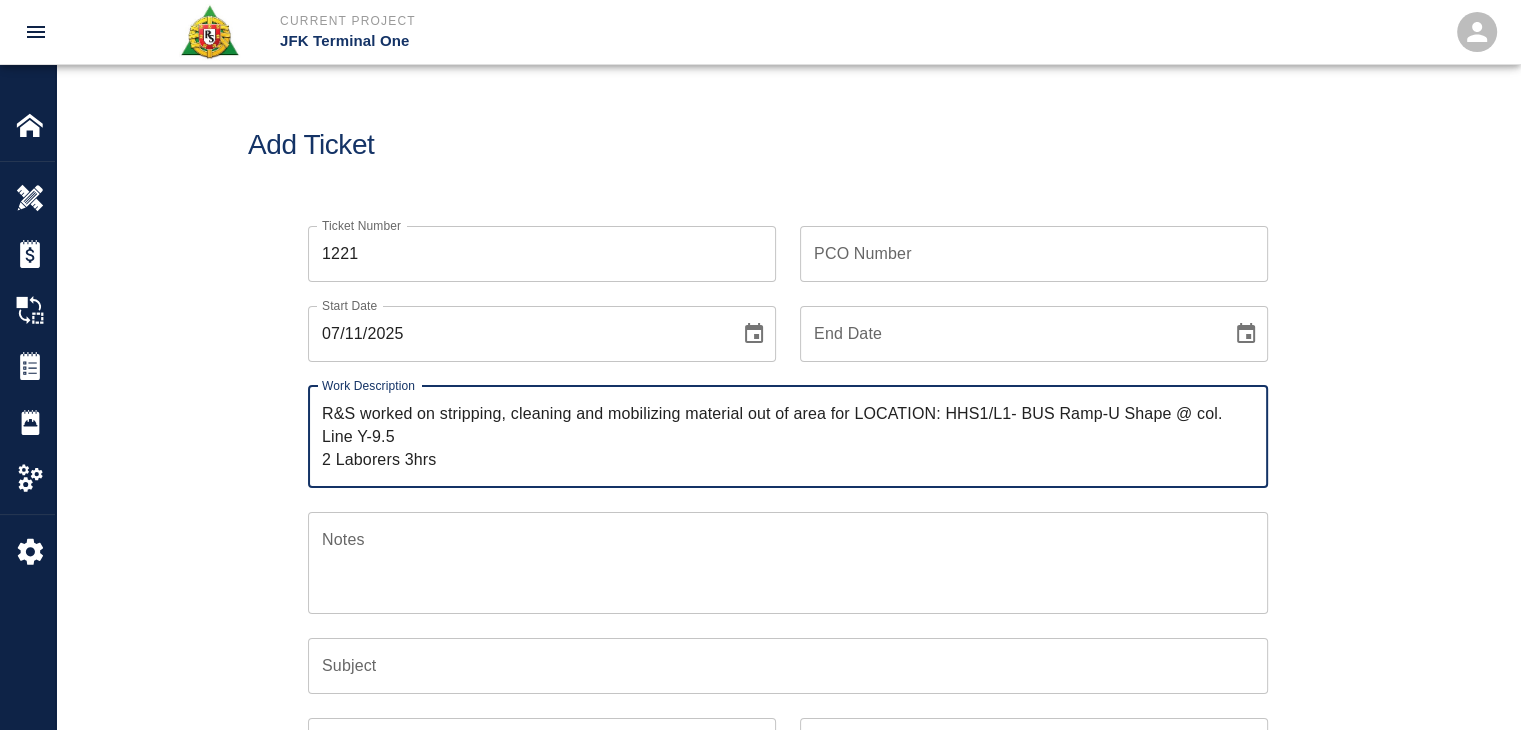 drag, startPoint x: 947, startPoint y: 420, endPoint x: 877, endPoint y: 412, distance: 70.45566 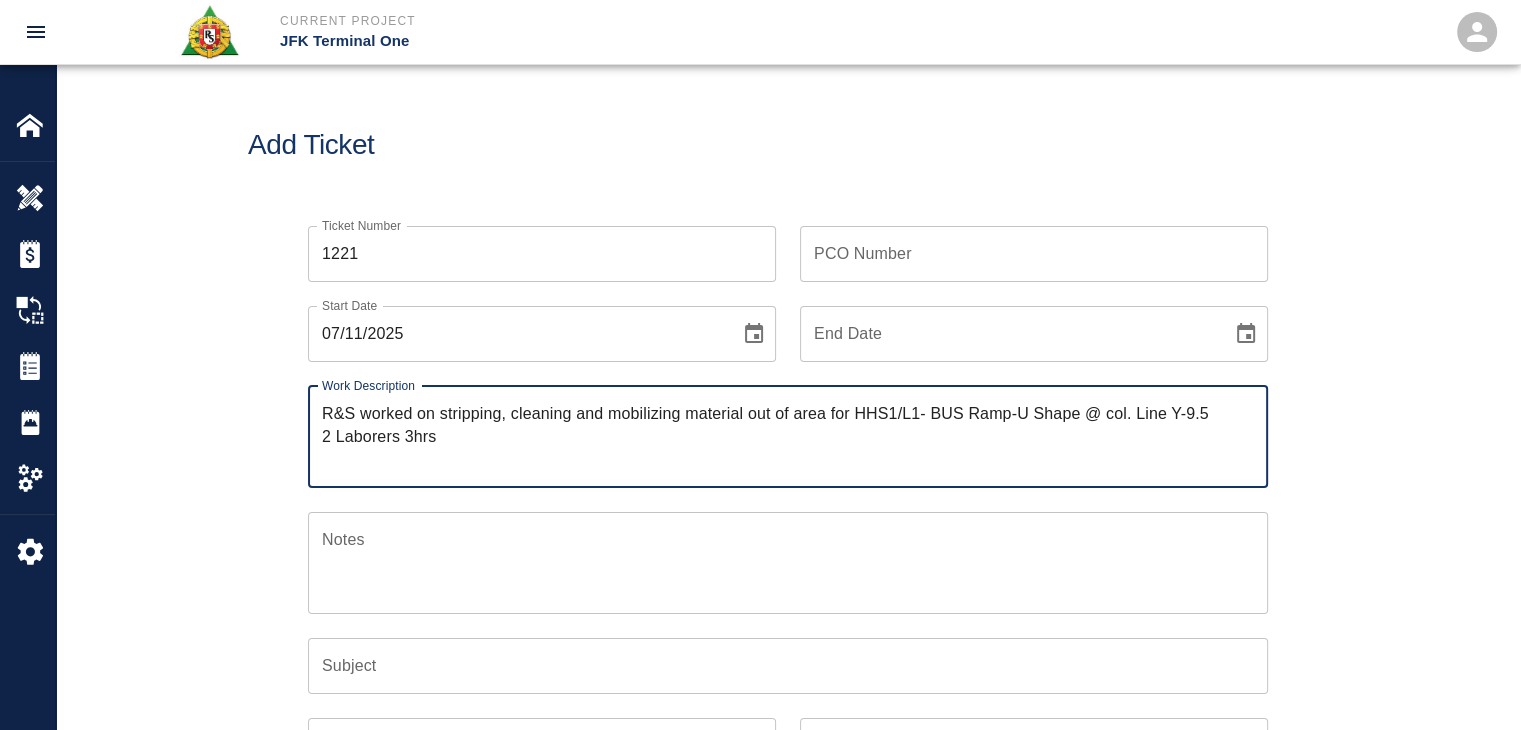 click on "R&S worked on stripping, cleaning and mobilizing material out of area for HHS1/L1- BUS Ramp-U Shape @ col. Line Y-9.5
2 Laborers 3hrs" at bounding box center (788, 436) 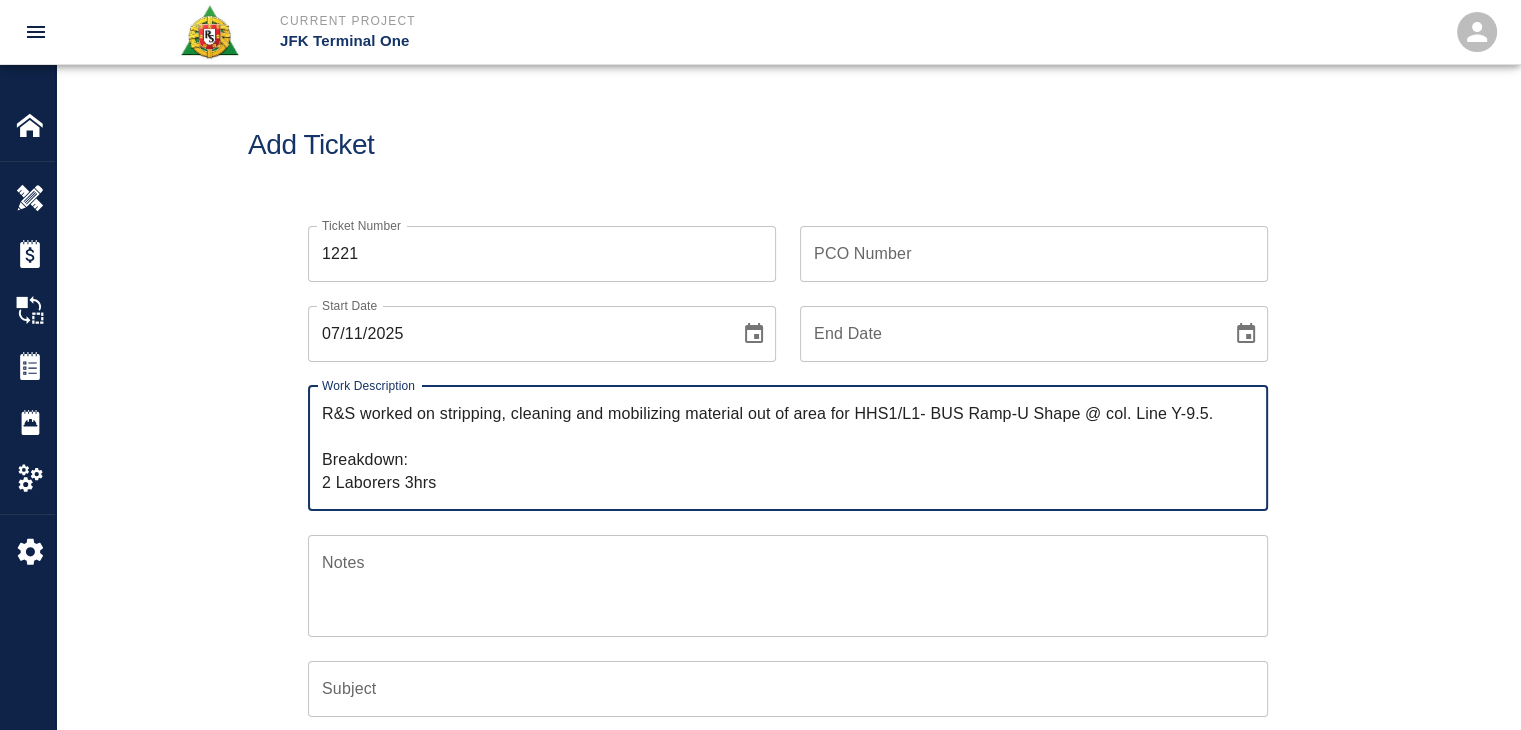 click on "R&S worked on stripping, cleaning and mobilizing material out of area for HHS1/L1- BUS Ramp-U Shape @ col. Line Y-9.5.
Breakdown:
2 Laborers 3hrs" at bounding box center (788, 448) 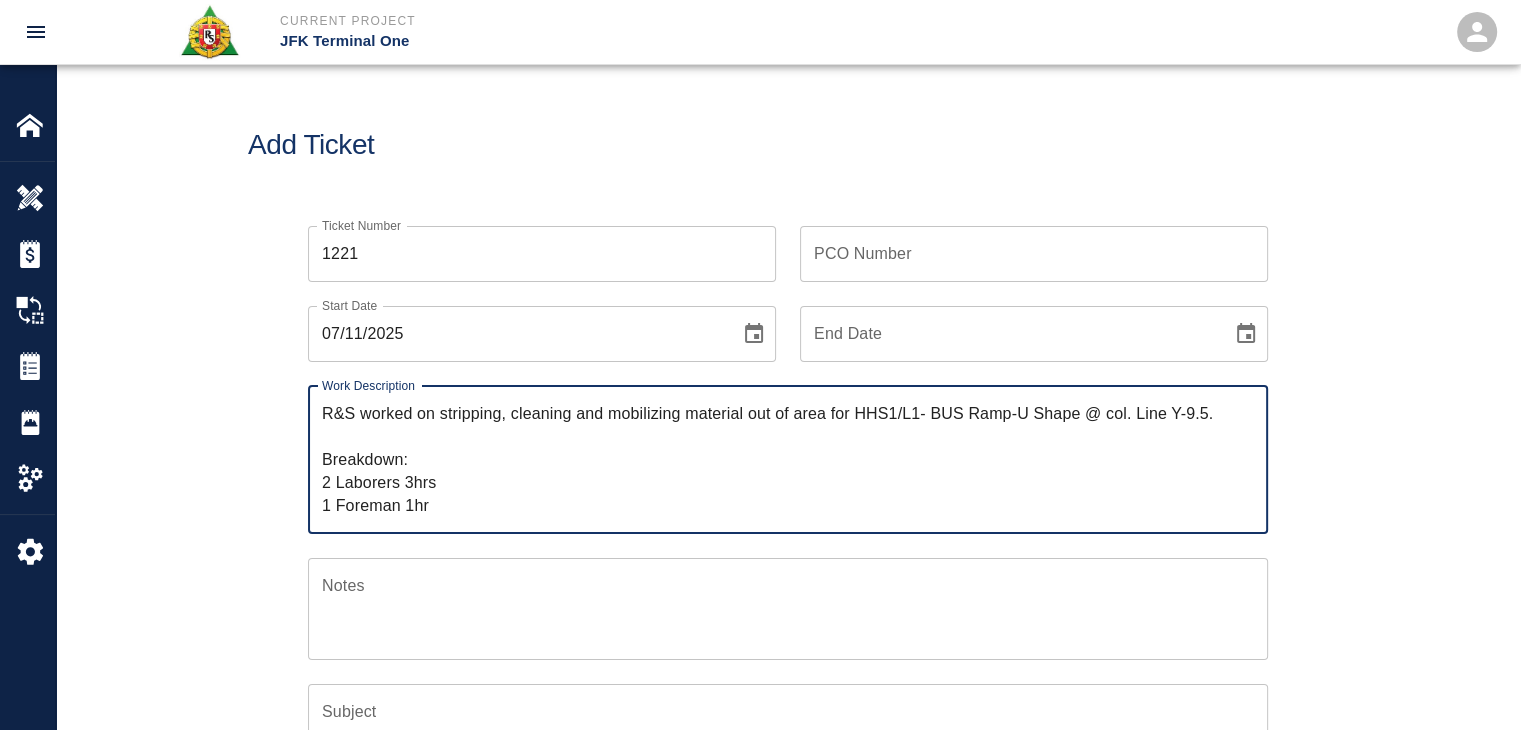 type on "R&S worked on stripping, cleaning and mobilizing material out of area for HHS1/L1- BUS Ramp-U Shape @ col. Line Y-9.5.
Breakdown:
2 Laborers 3hrs
1 Foreman 1hr" 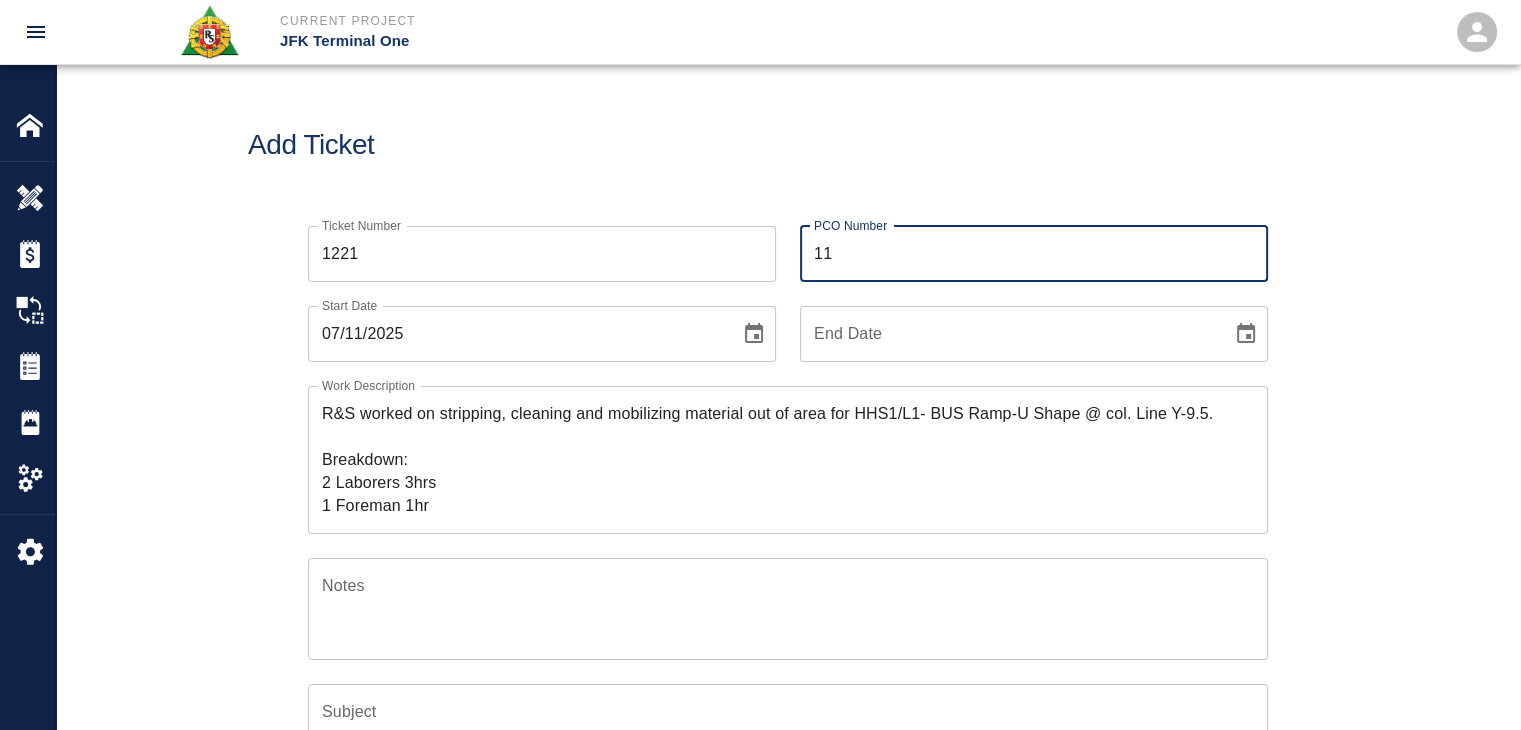 type on "1149" 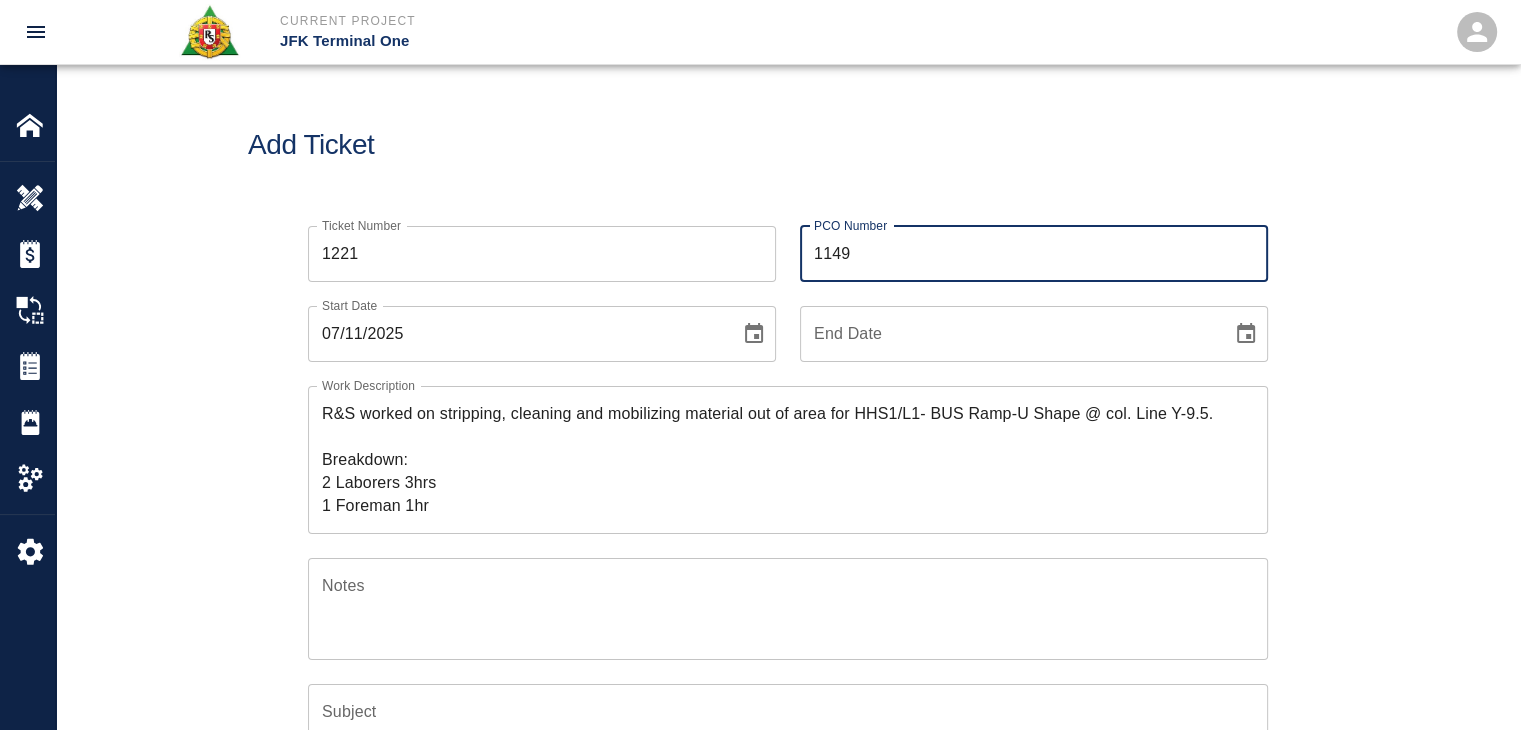 click on "Add Ticket" at bounding box center (788, 145) 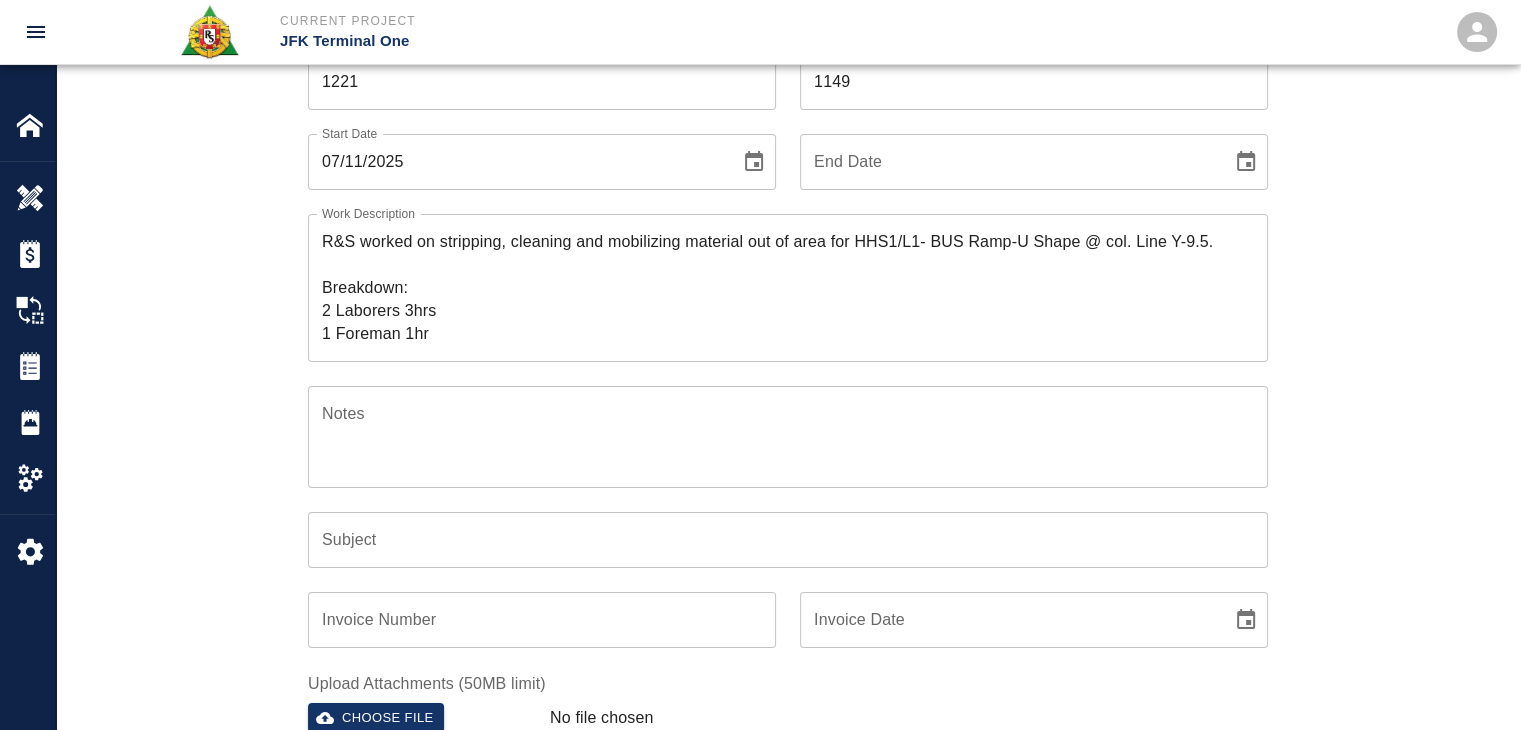 scroll, scrollTop: 212, scrollLeft: 0, axis: vertical 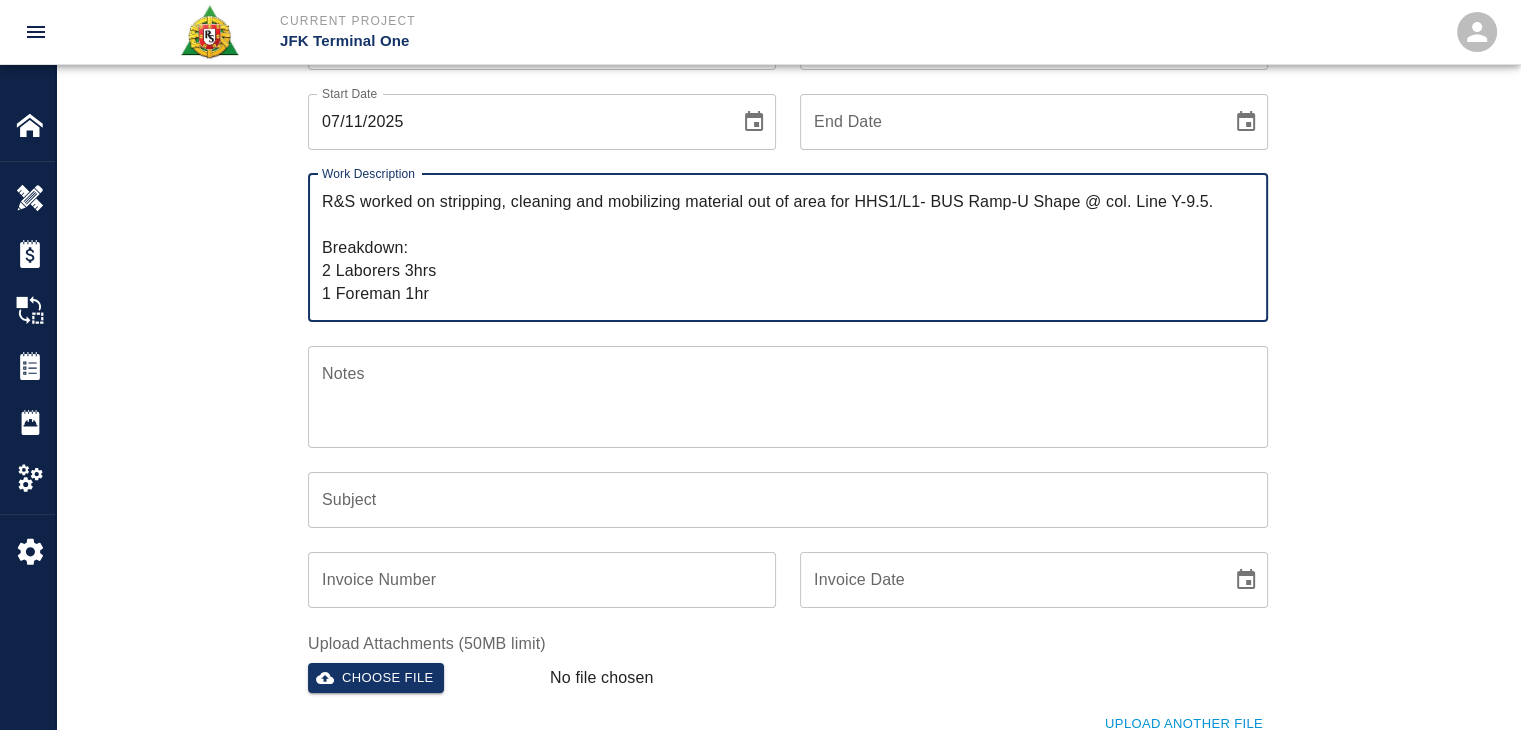 drag, startPoint x: 416, startPoint y: 221, endPoint x: 440, endPoint y: 213, distance: 25.298222 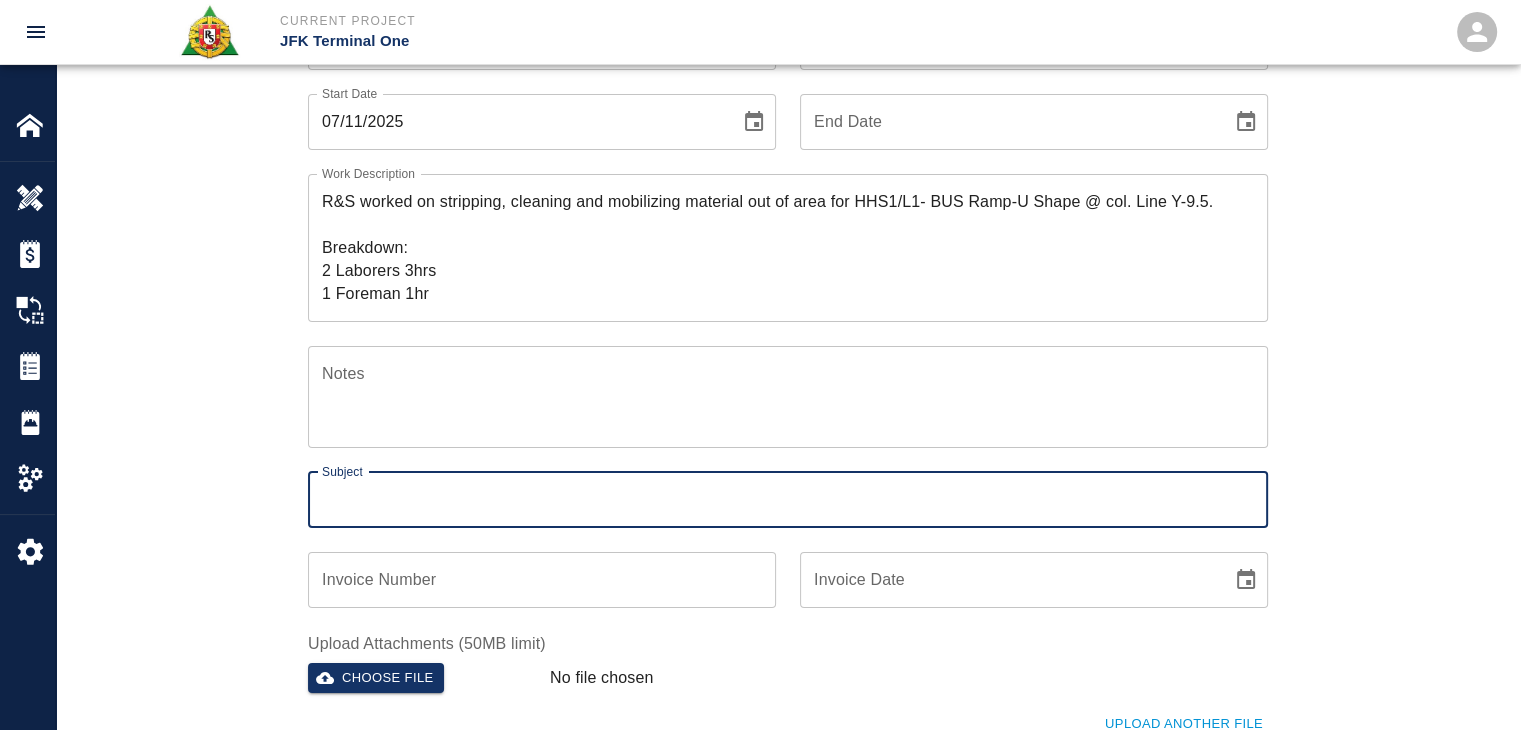paste on "stripping, cleaning and mobilizing material out of area for HHS1/L1- BUS Ramp-U Shape @ col. Line Y-9.5." 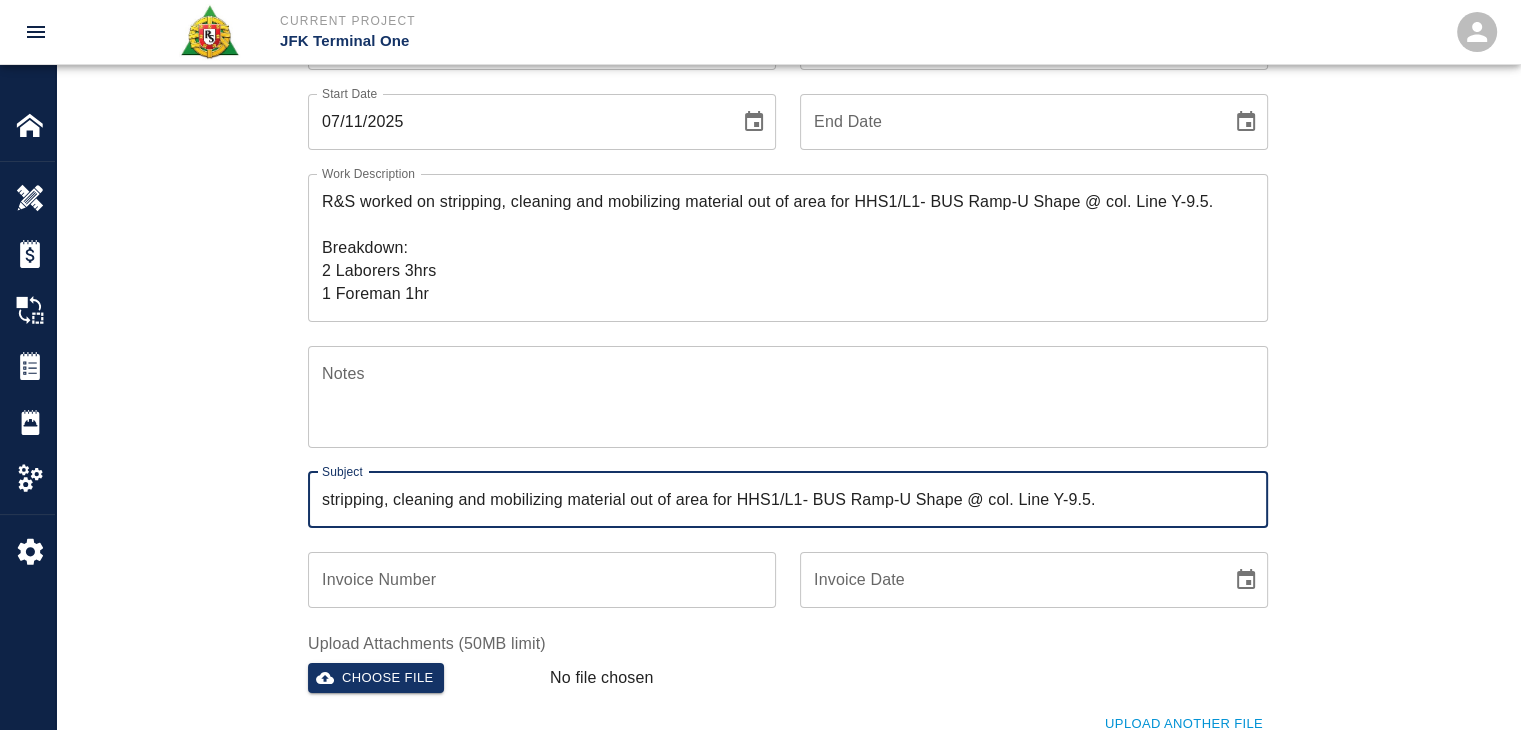 type on "stripping, cleaning and mobilizing material out of area for HHS1/L1- BUS Ramp-U Shape @ col. Line Y-9.5." 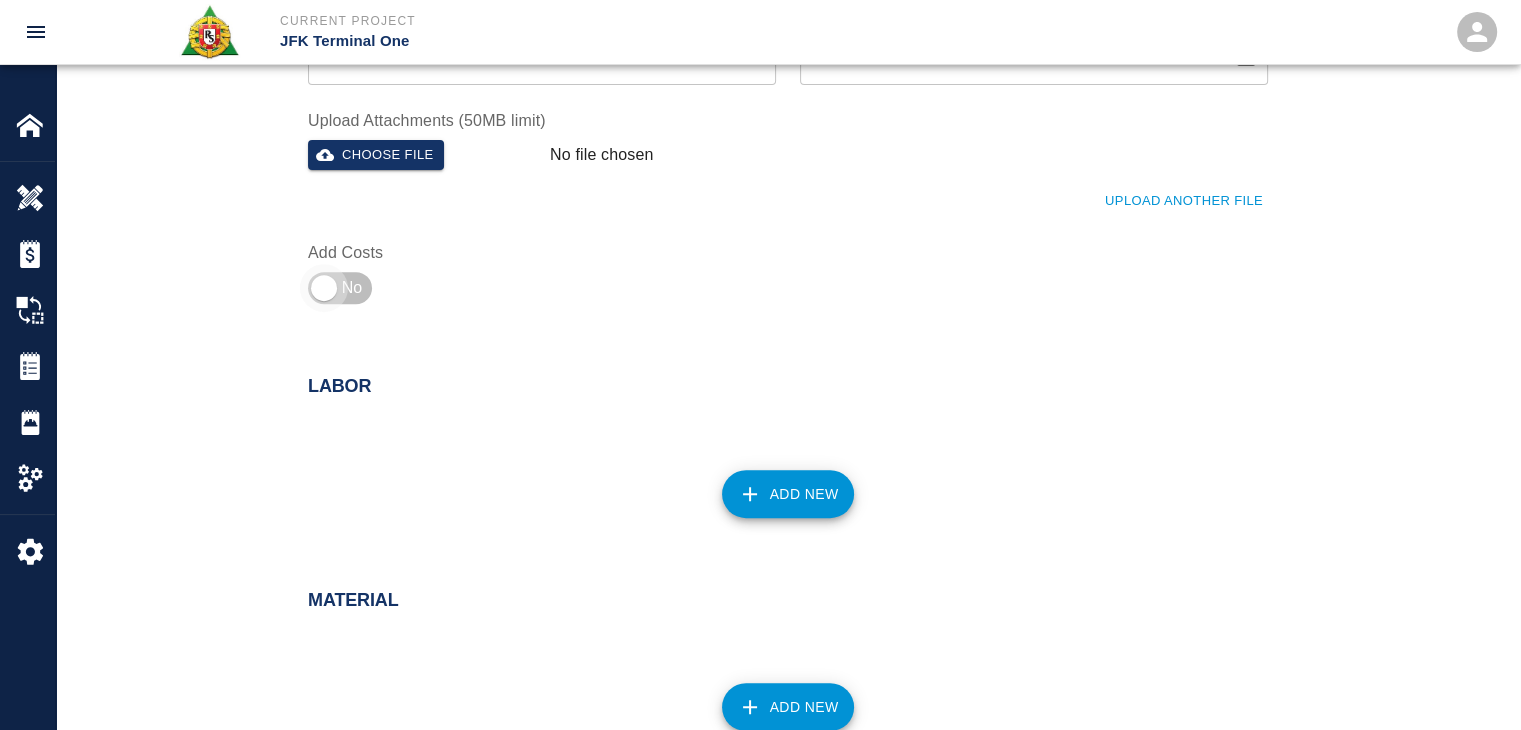 click at bounding box center (324, 288) 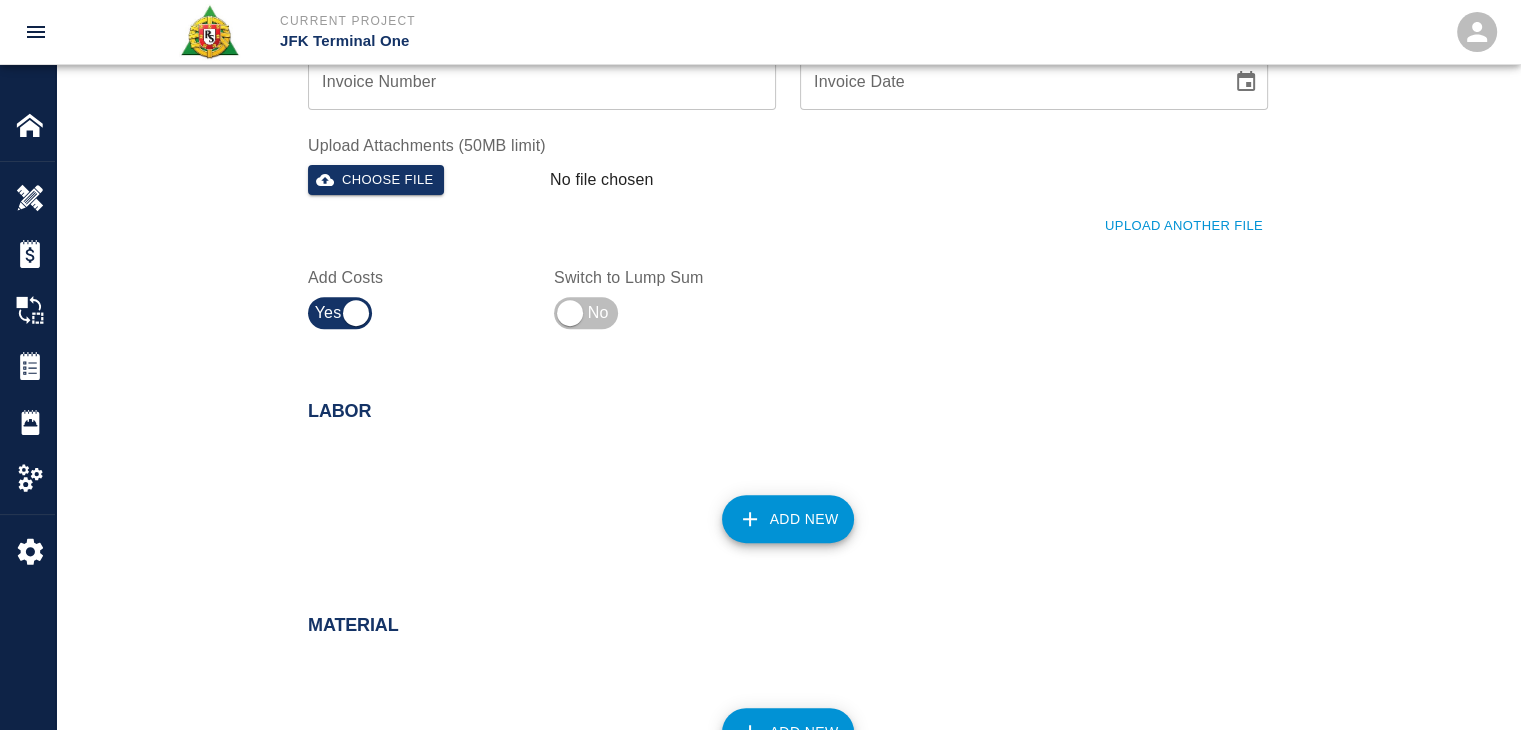 scroll, scrollTop: 926, scrollLeft: 0, axis: vertical 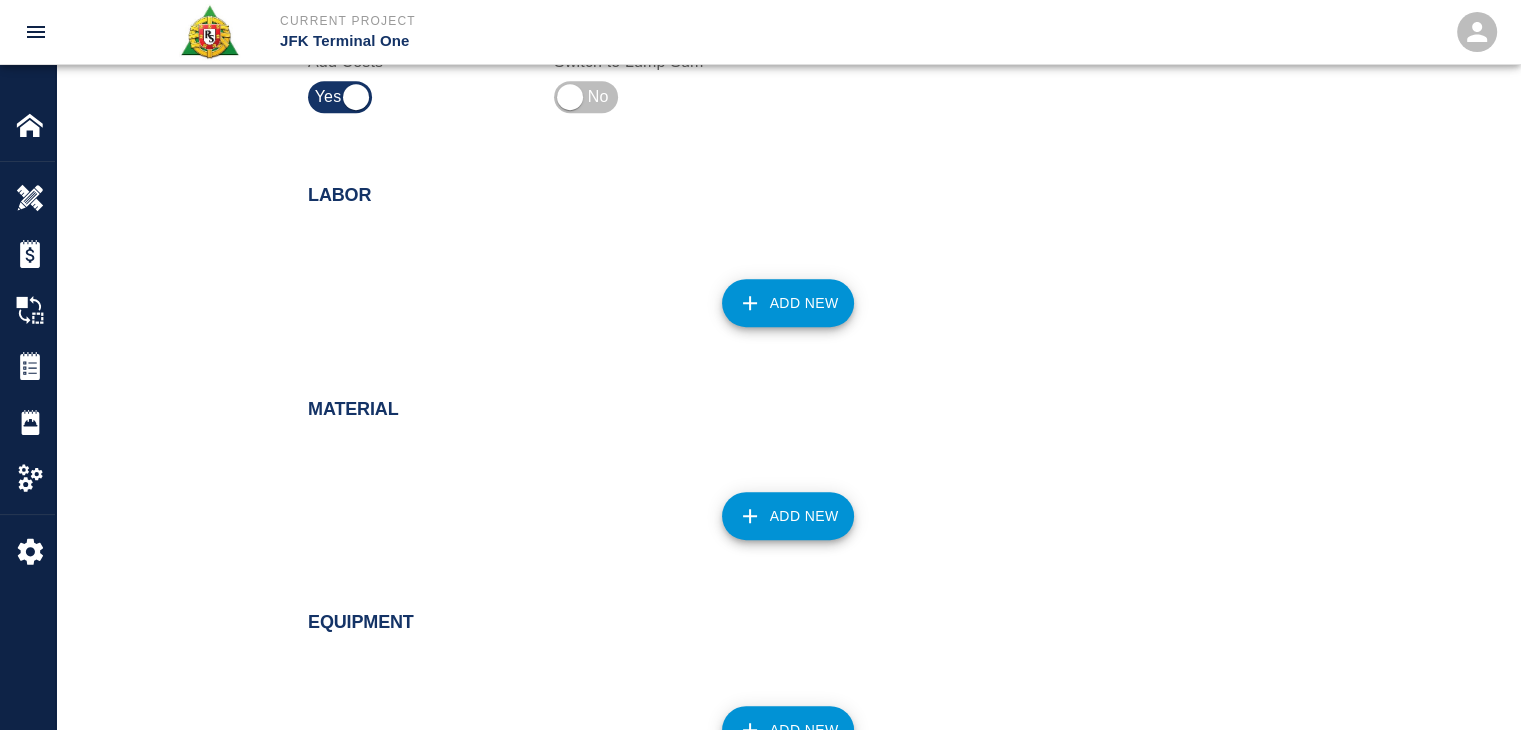 click on "Add New" at bounding box center (776, 291) 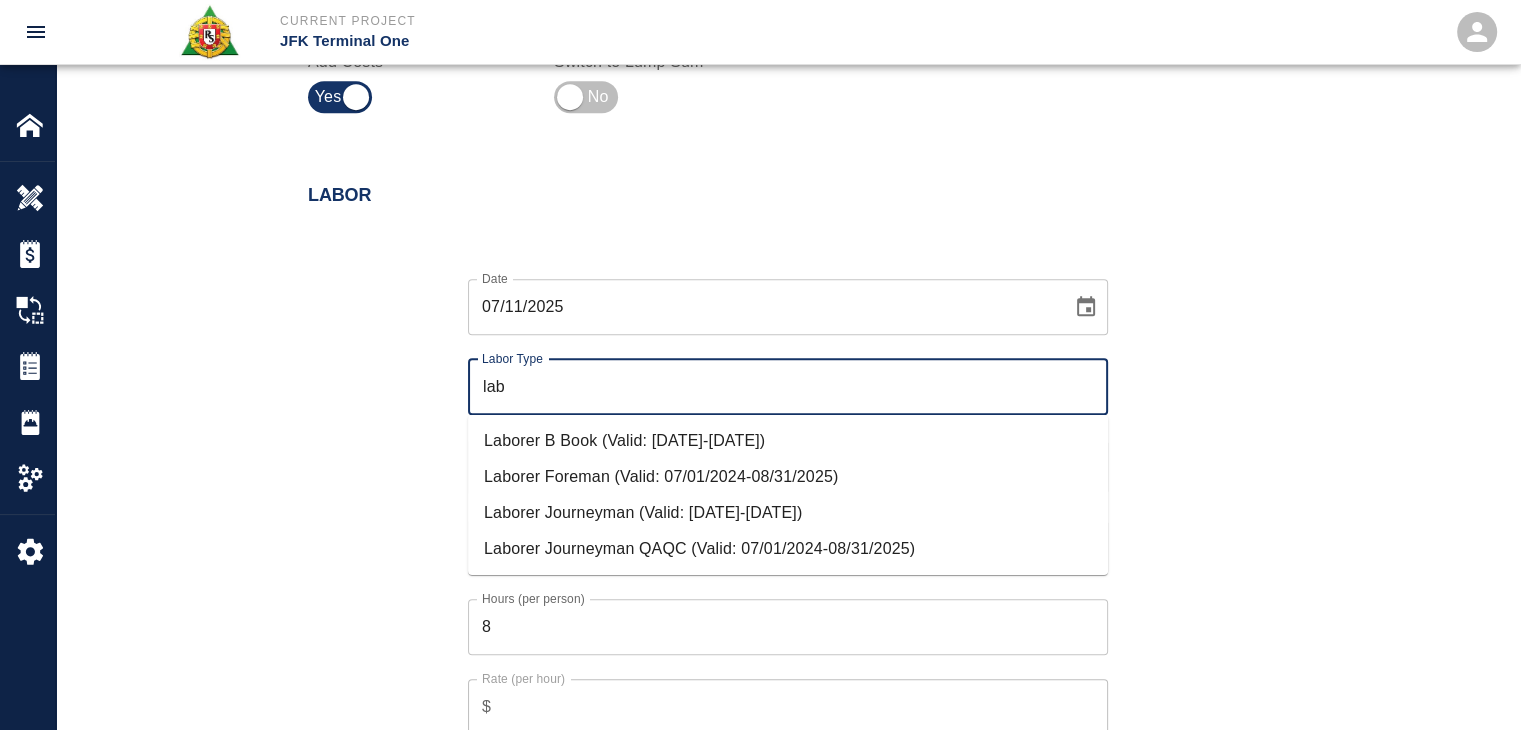 click on "Laborer Journeyman (Valid: [DATE]-[DATE])" at bounding box center [788, 513] 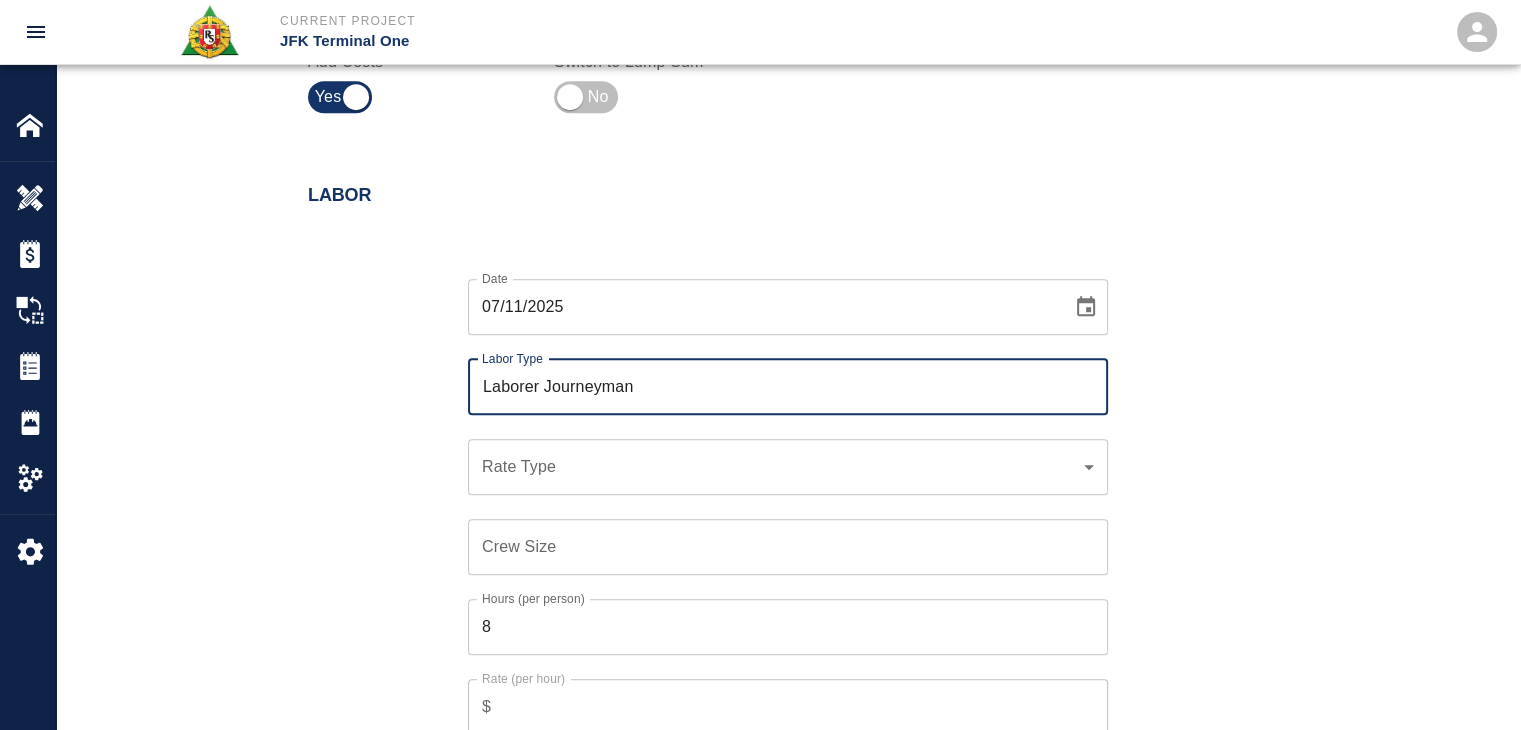type on "Laborer Journeyman" 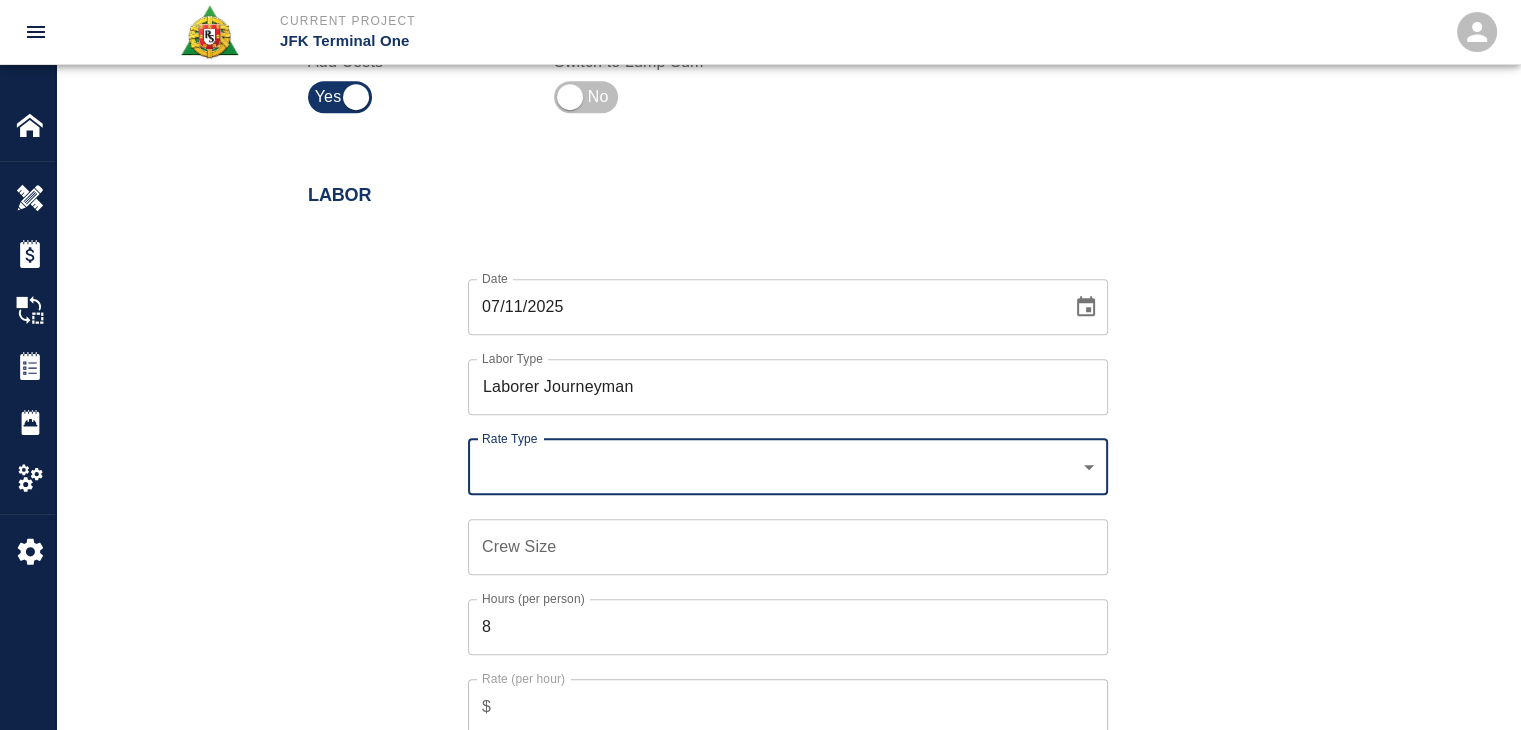 click on "​ Rate Type" at bounding box center (788, 467) 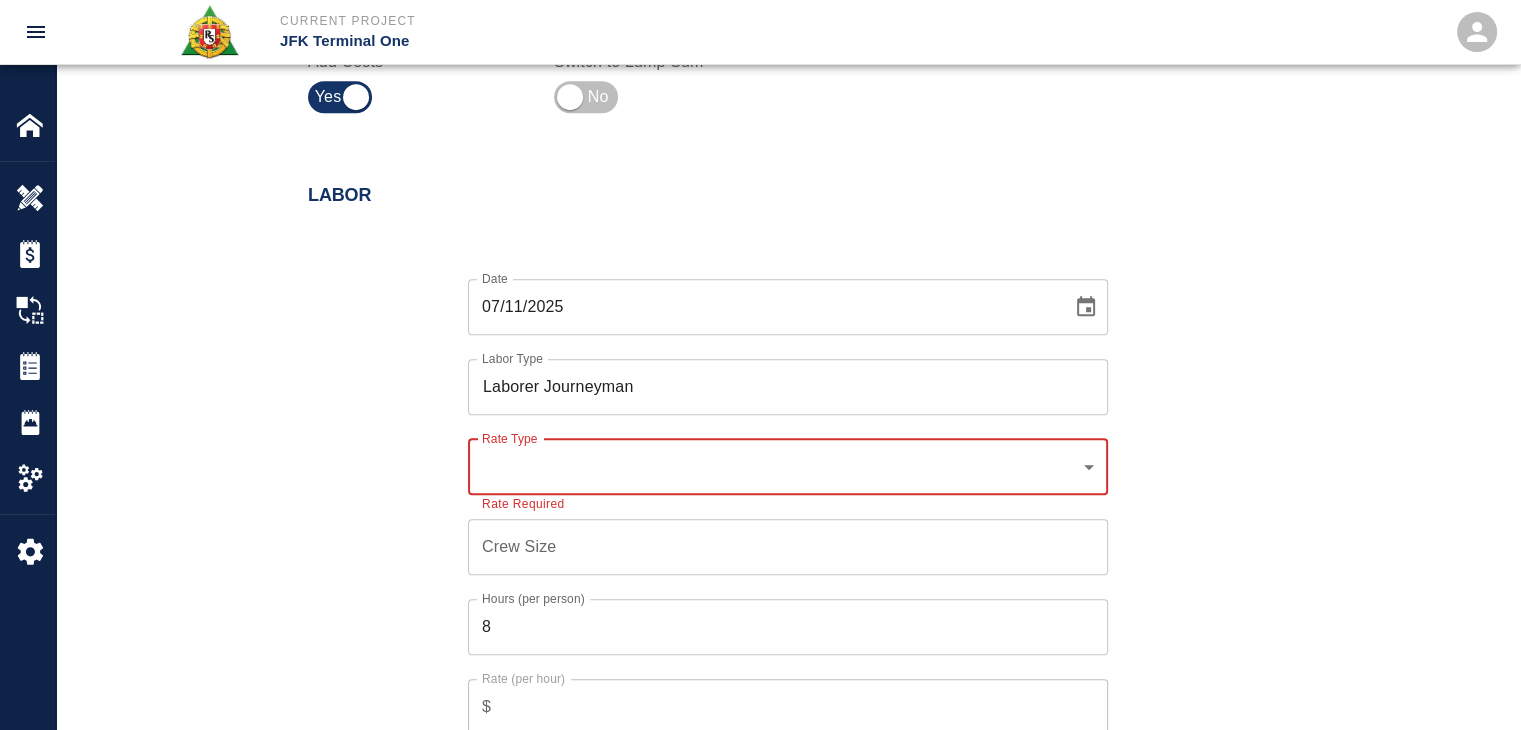 click on "​ Rate Type" at bounding box center [788, 467] 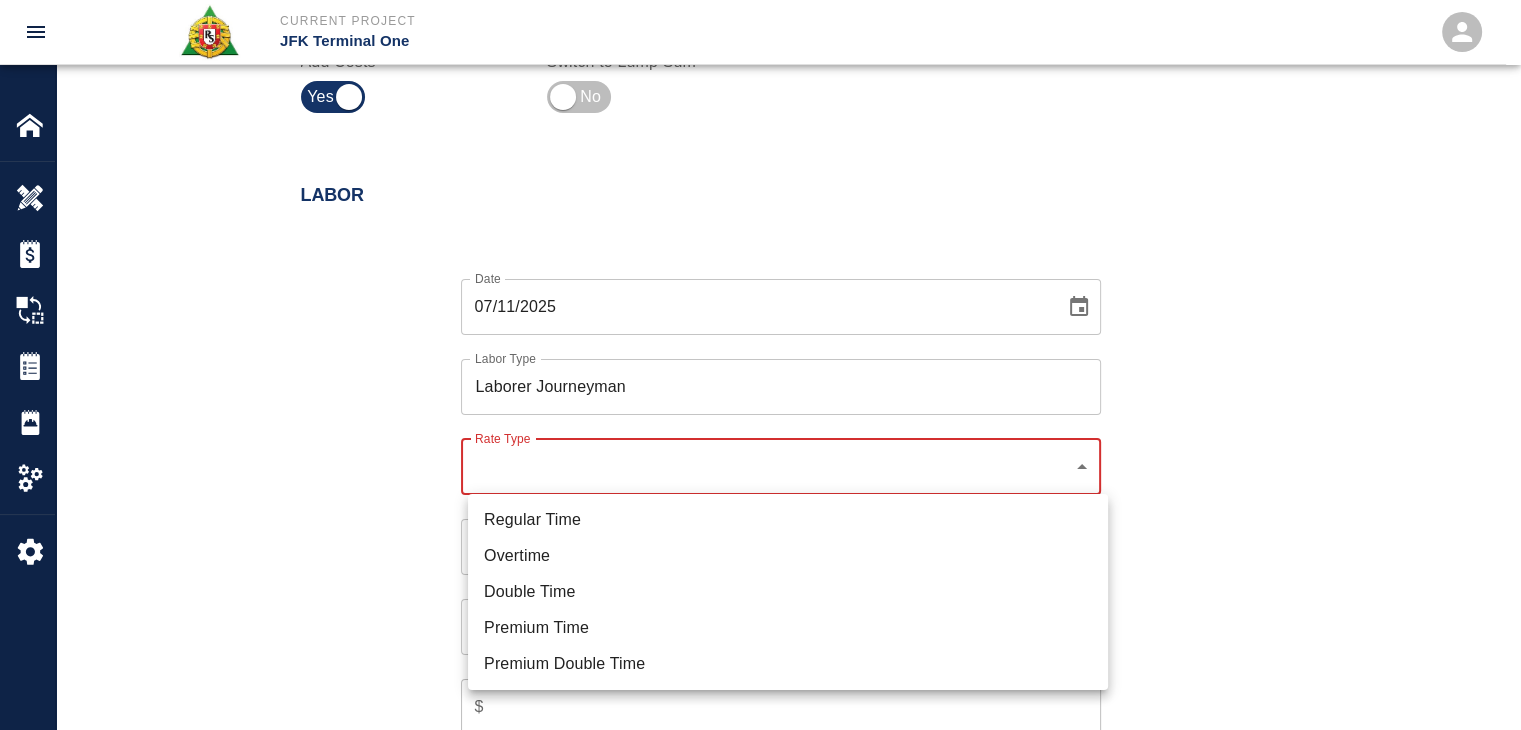 click on "Current Project JFK Terminal One Home JFK Terminal One Overview Estimates Change Orders Tickets Daily Reports Project Settings Settings Powered By Terms of Service  |  Privacy Policy Add Ticket Ticket Number 1221 Ticket Number PCO Number 1149 PCO Number Start Date  07/11/2025 Start Date  End Date End Date Work Description R&S worked on stripping, cleaning and mobilizing material out of area for HHS1/L1- BUS Ramp-U Shape @ col. Line Y-9.5.
Breakdown:
2 Laborers 3hrs
1 Foreman 1hr x Work Description Notes x Notes Subject stripping, cleaning and mobilizing material out of area for HHS1/L1- BUS Ramp-U Shape @ col. Line Y-9.5. Subject Invoice Number Invoice Number Invoice Date Invoice Date Upload Attachments (50MB limit) Choose file No file chosen Upload Another File Add Costs Switch to Lump Sum Labor Date 07/11/2025 Date Labor Type Laborer Journeyman Labor Type Rate Type ​ Rate Type Rate Required Crew Size Crew Size Hours (per person) 8 Hours (per person) Rate (per hour) $ Rate (per hour) Cancel Add Labor %" at bounding box center [760, -561] 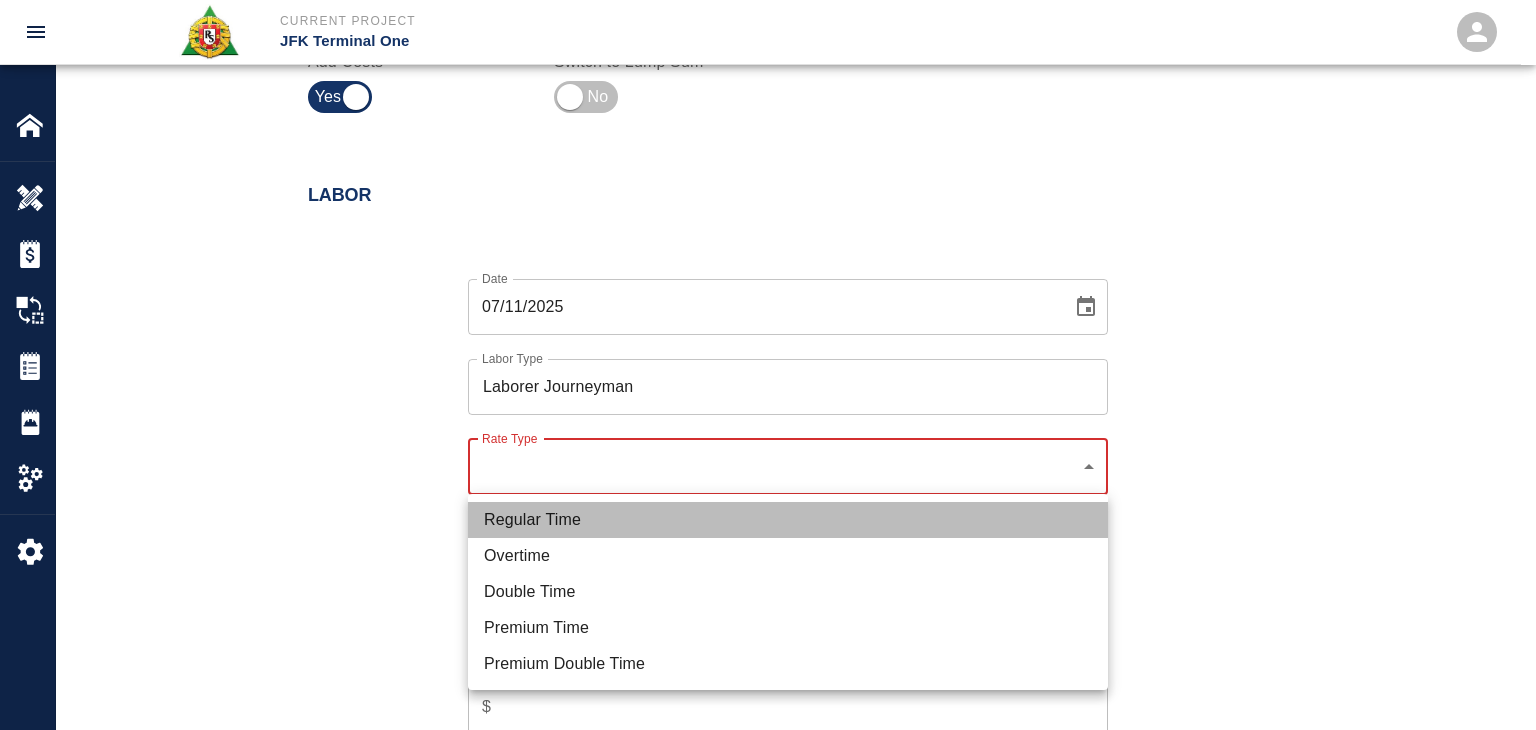 click on "Regular Time" at bounding box center (788, 520) 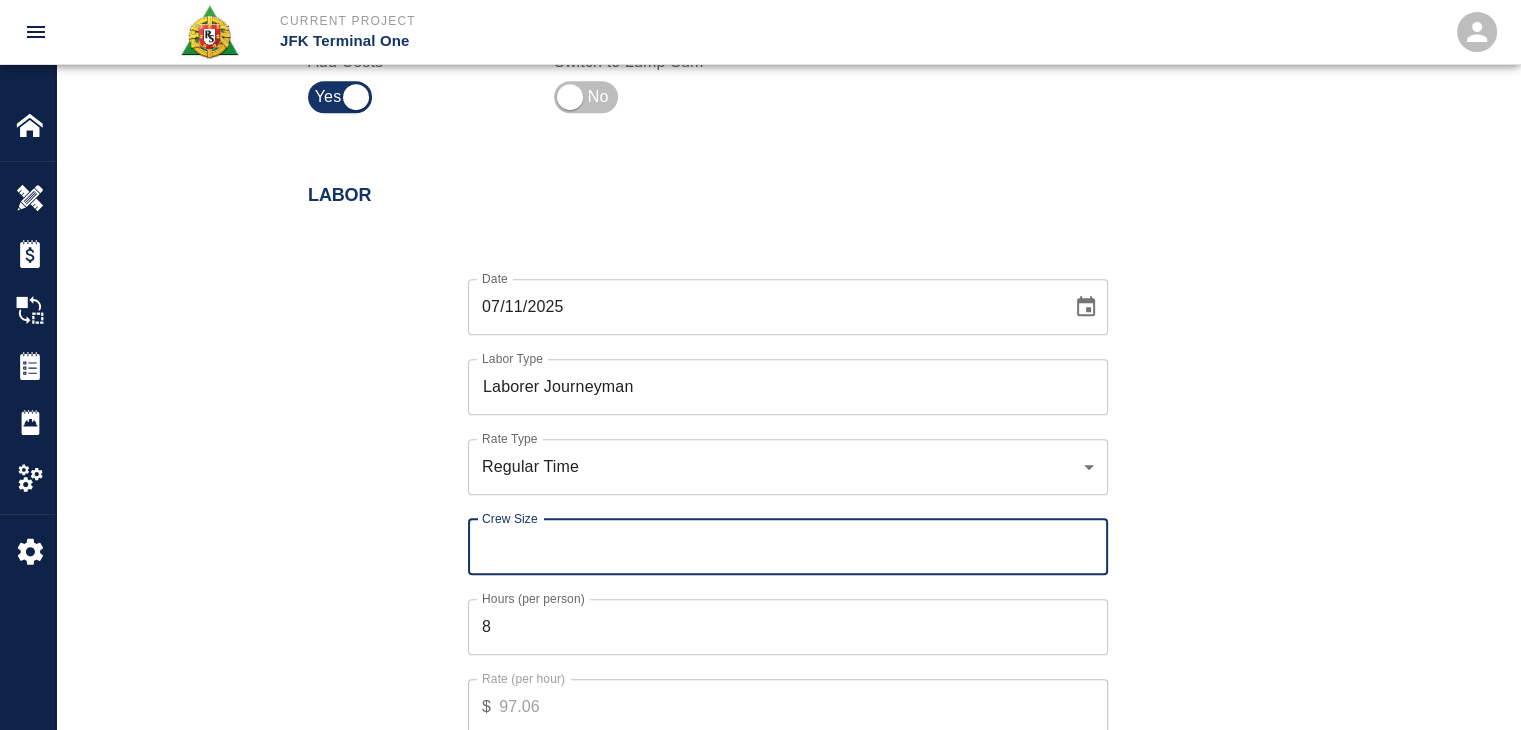 click on "Crew Size" at bounding box center (788, 547) 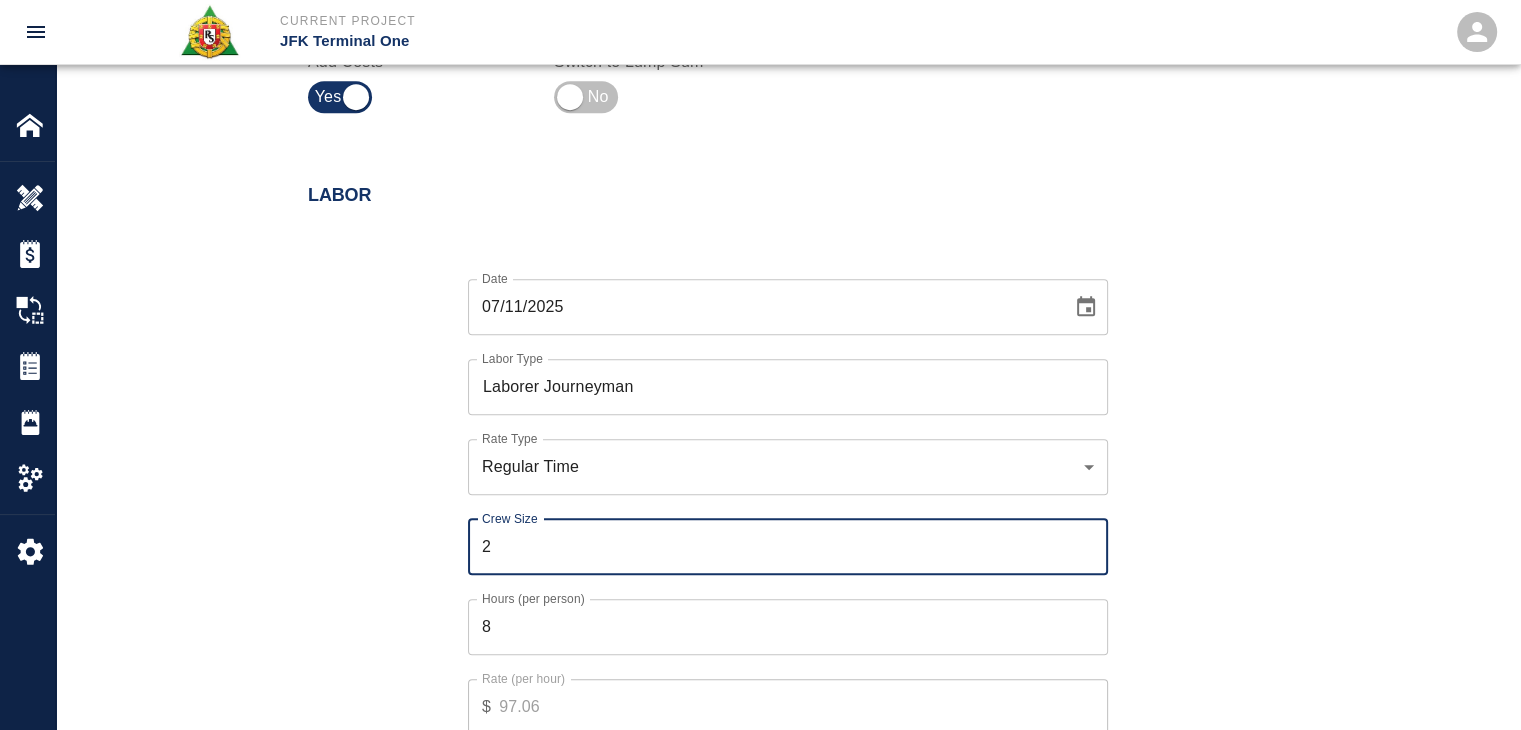 type on "2" 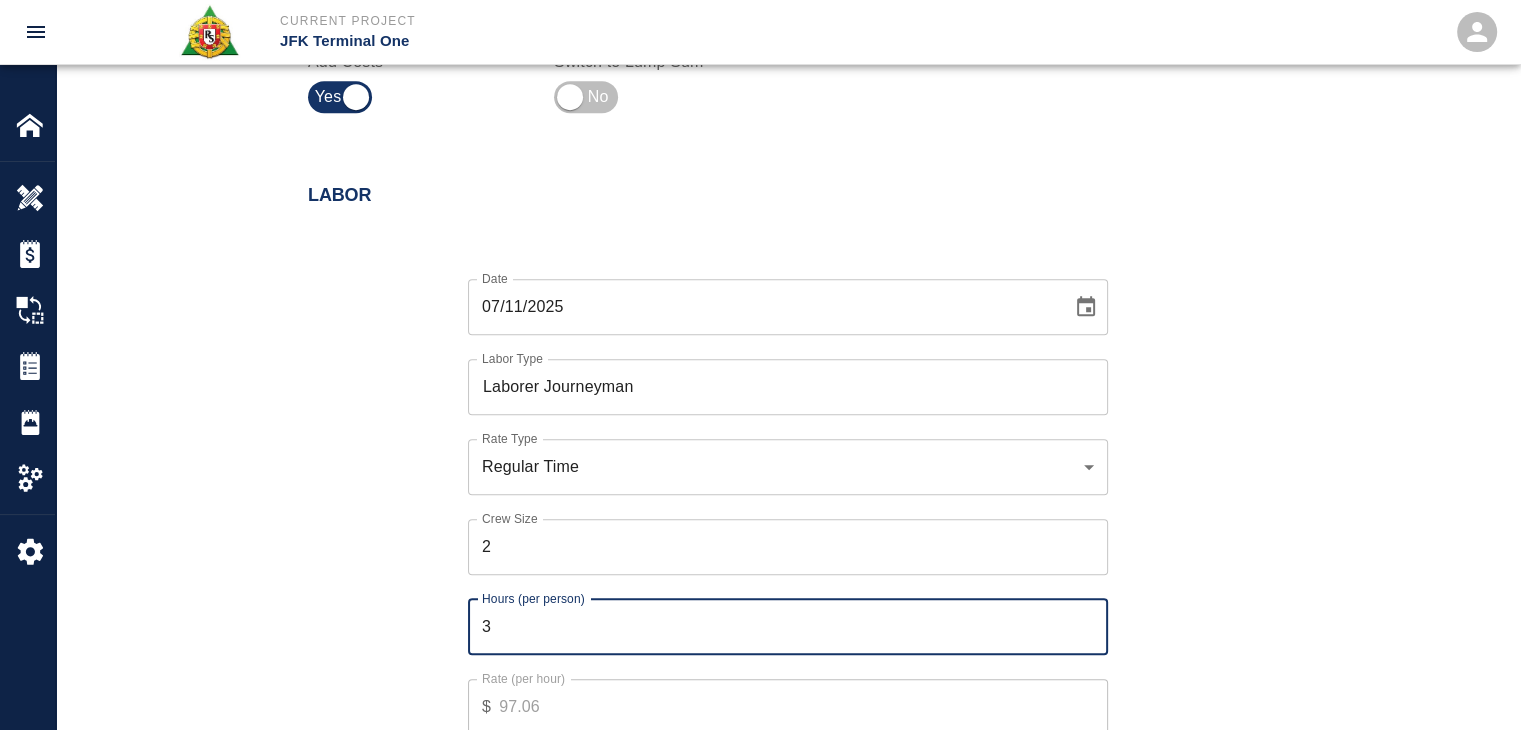 click on "3" at bounding box center [788, 627] 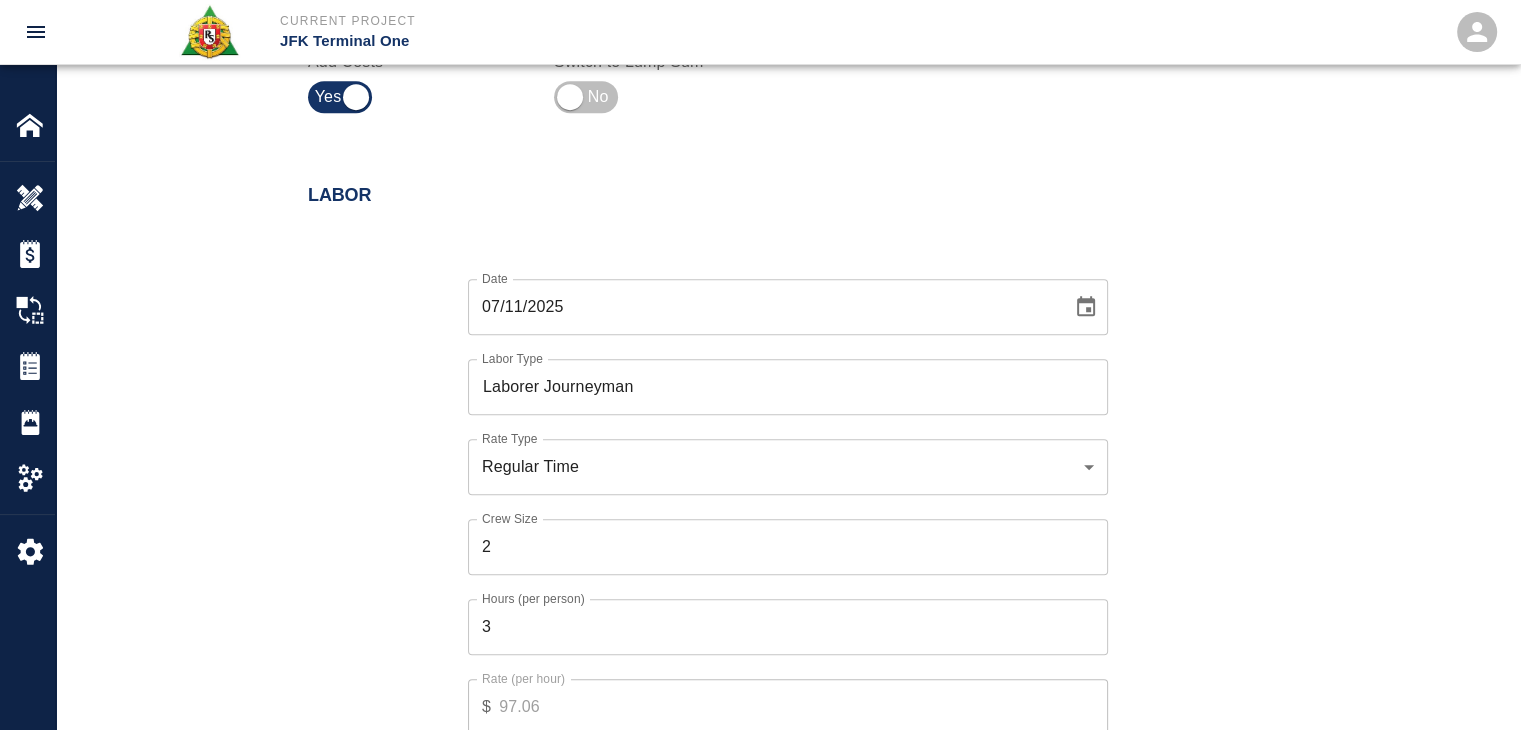 click on "Date 07/11/2025 Date Labor Type Laborer Journeyman Labor Type Rate Type Regular Time rate_rt Rate Type Crew Size 2 Crew Size Hours (per person) 3 Hours (per person) Rate (per hour) $ 97.06 Rate (per hour) Cancel Add Labor" at bounding box center (776, 521) 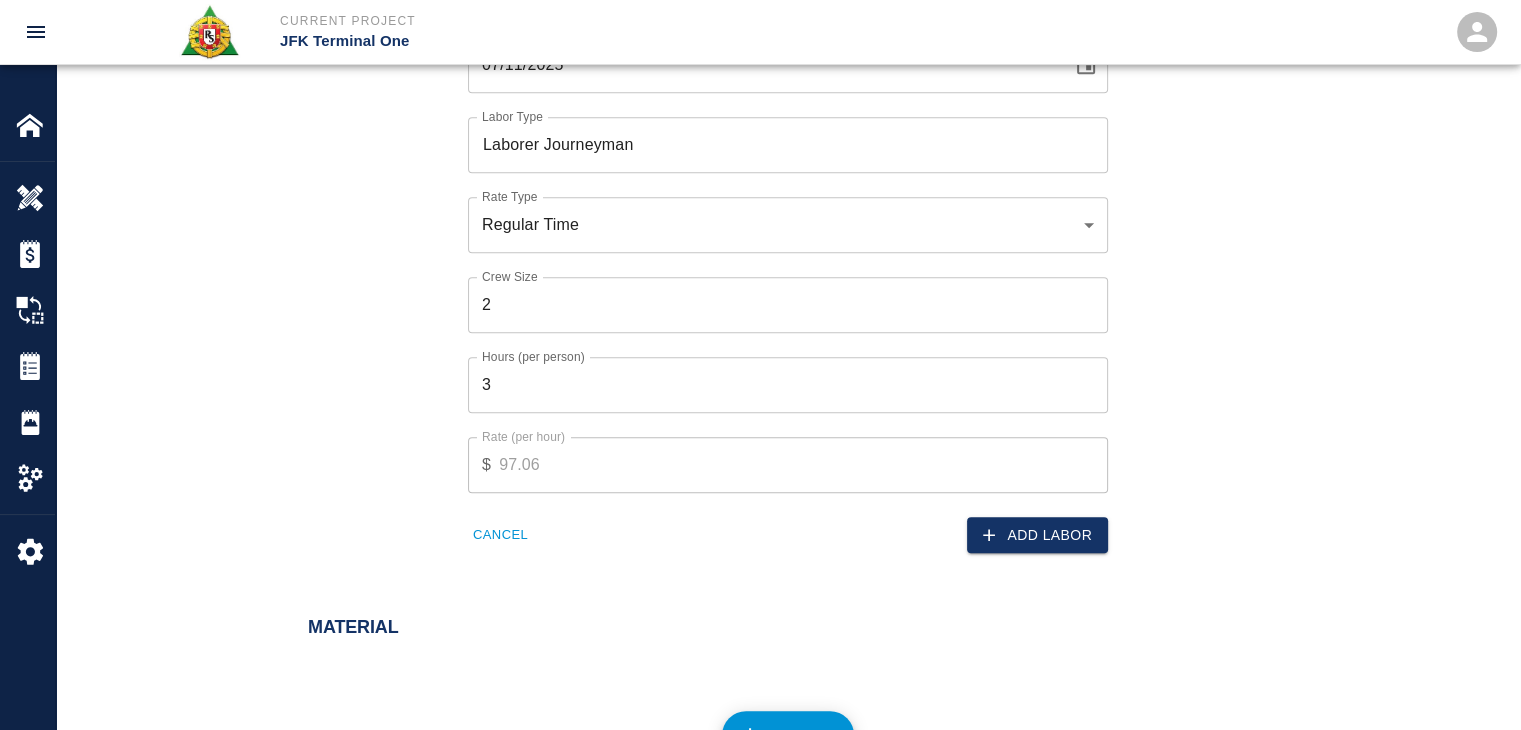 scroll, scrollTop: 1168, scrollLeft: 0, axis: vertical 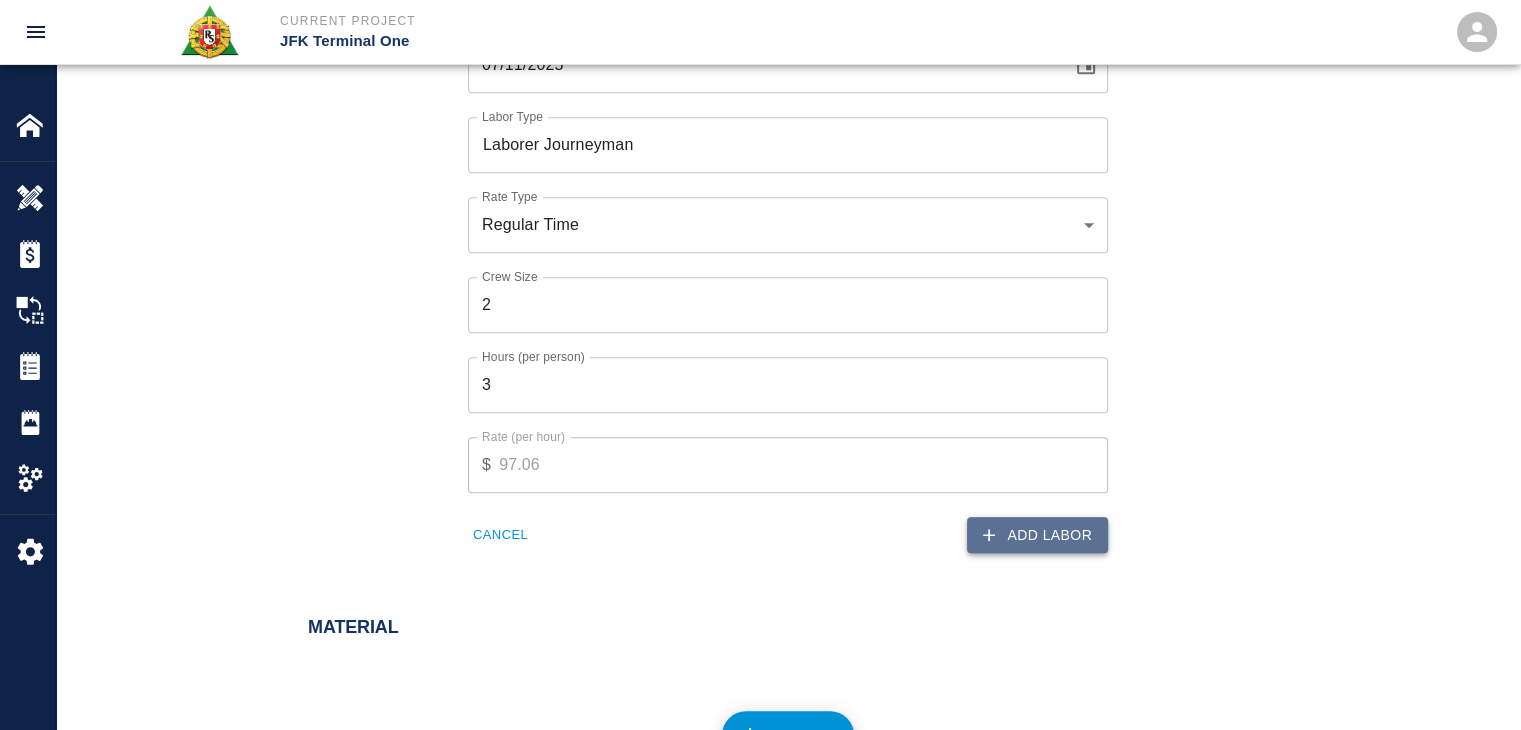 click on "Add Labor" at bounding box center (1037, 535) 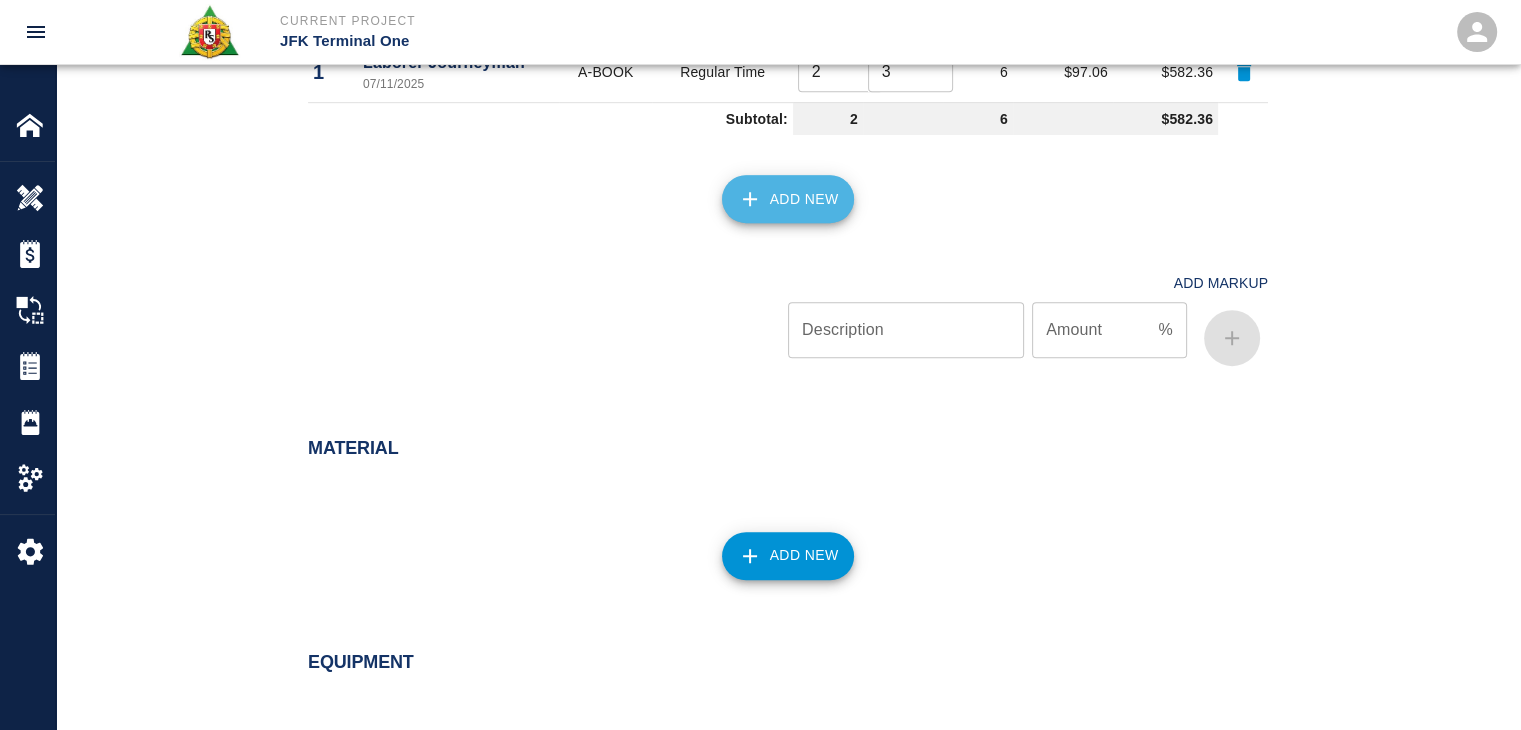 click on "Add New" at bounding box center [788, 199] 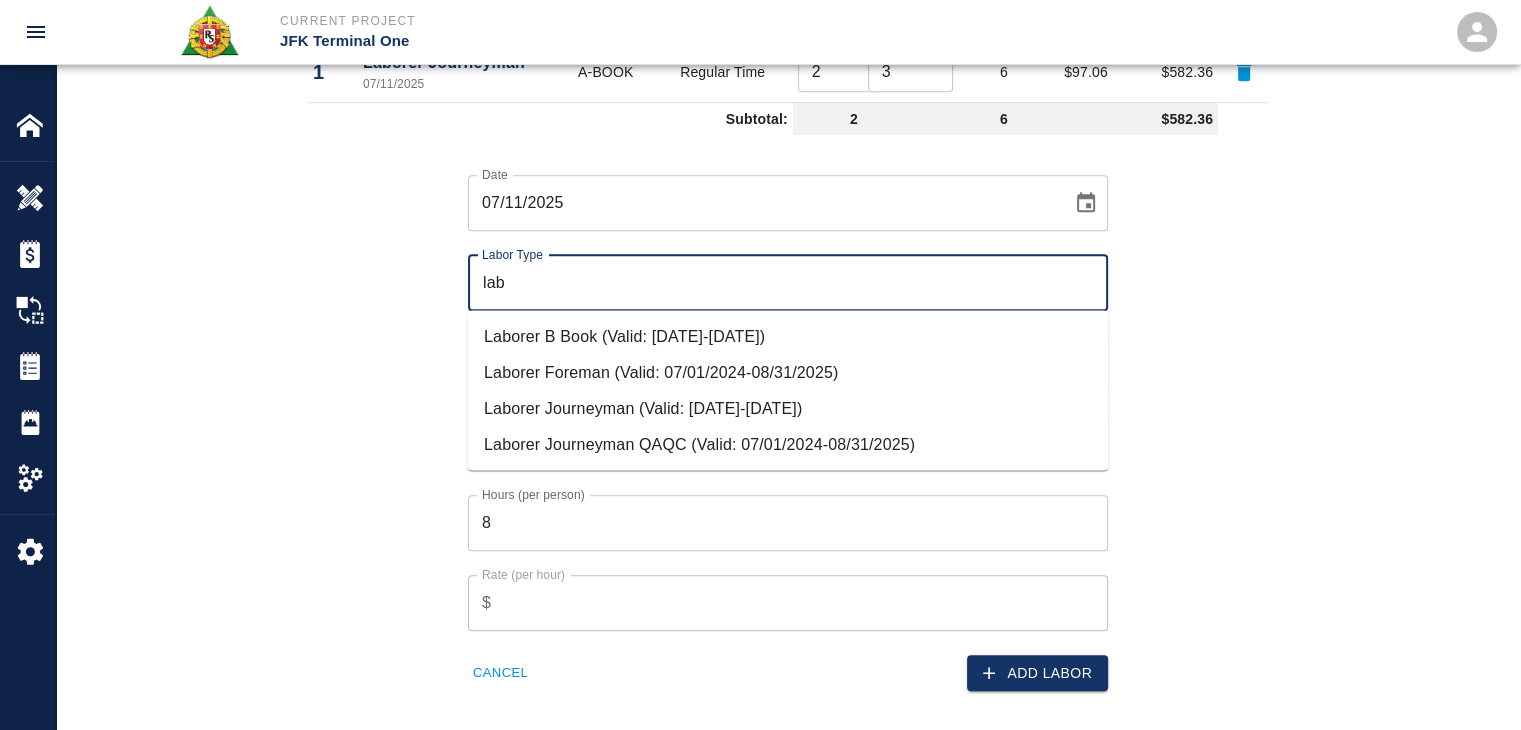 click on "Laborer Foreman  (Valid: 07/01/2024-08/31/2025)" at bounding box center [788, 372] 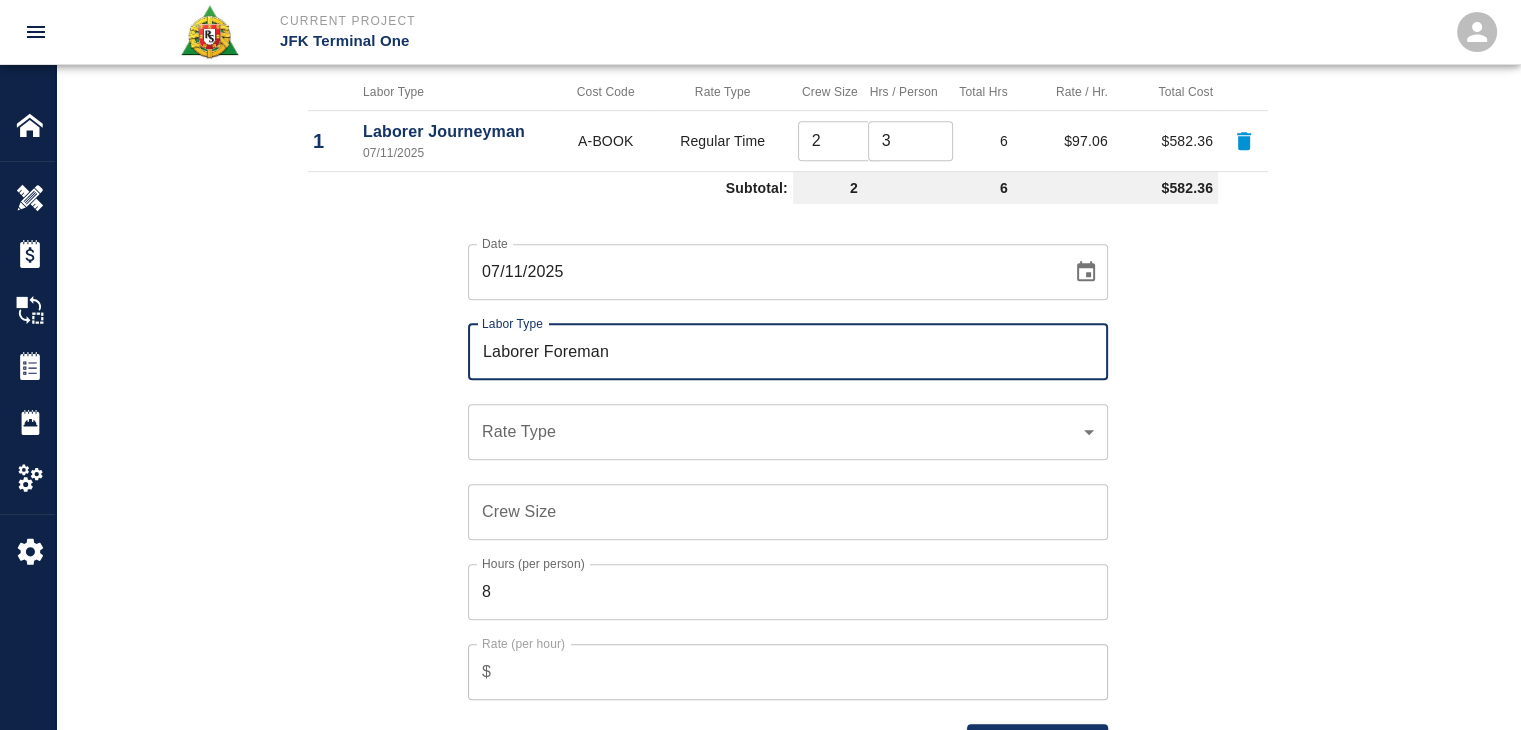 scroll, scrollTop: 1142, scrollLeft: 0, axis: vertical 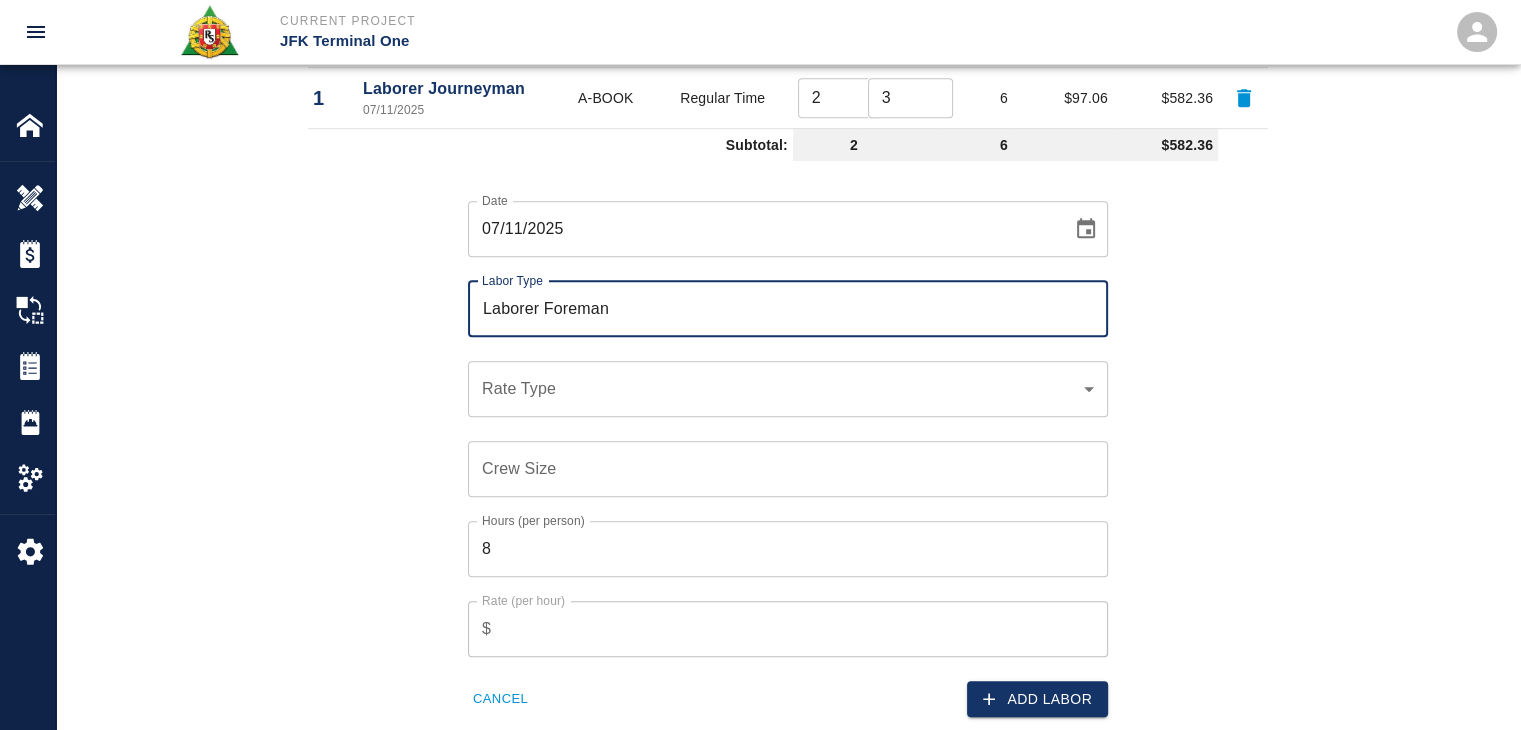 type on "Laborer Foreman" 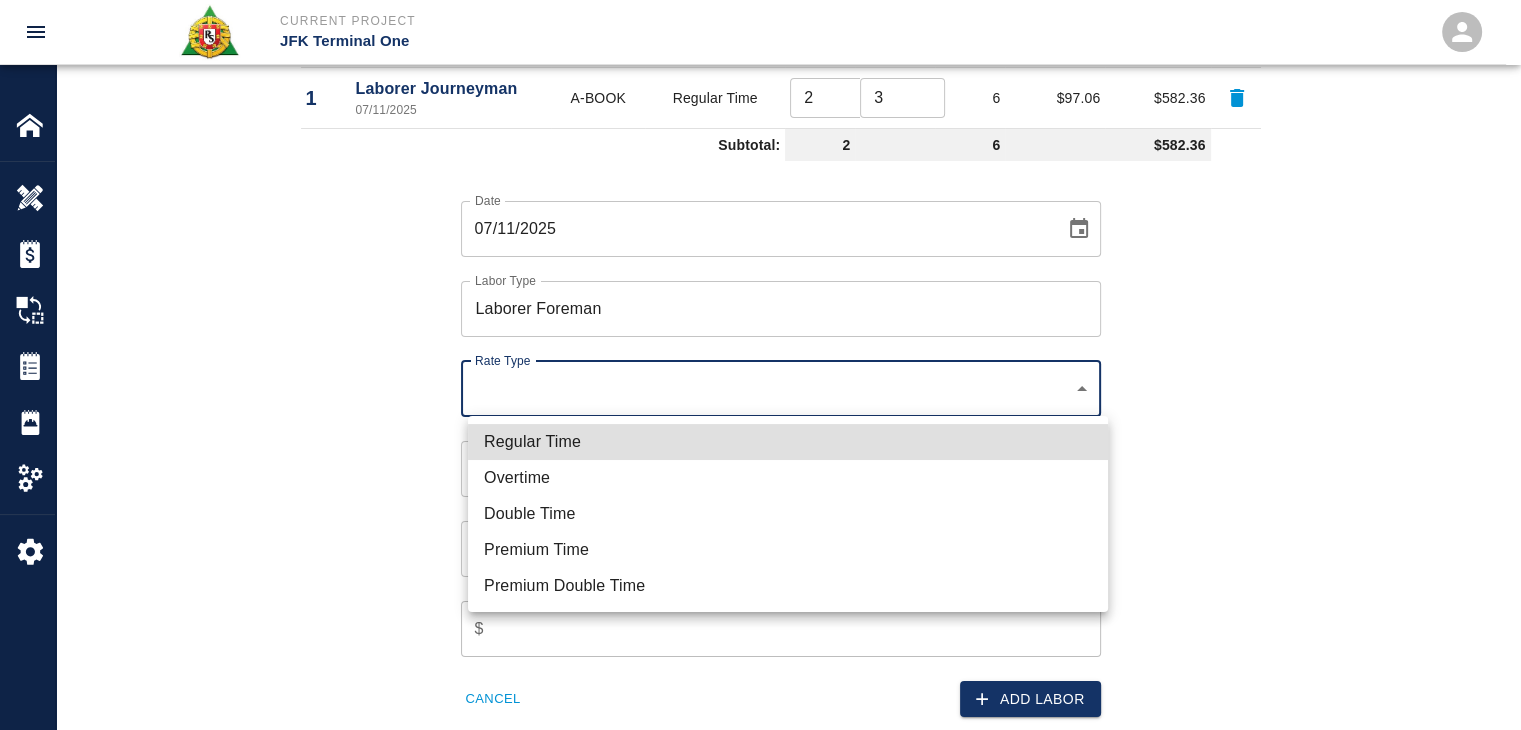 click on "Current Project JFK Terminal One Home JFK Terminal One Overview Estimates Change Orders Tickets Daily Reports Project Settings Settings Powered By Terms of Service  |  Privacy Policy Add Ticket Ticket Number 1221 Ticket Number PCO Number 1149 PCO Number Start Date  07/11/2025 Start Date  End Date End Date Work Description R&S worked on stripping, cleaning and mobilizing material out of area for HHS1/L1- BUS Ramp-U Shape @ col. Line Y-9.5.
Breakdown:
2 Laborers 3hrs
1 Foreman 1hr x Work Description Notes x Notes Subject stripping, cleaning and mobilizing material out of area for HHS1/L1- BUS Ramp-U Shape @ col. Line Y-9.5. Subject Invoice Number Invoice Number Invoice Date Invoice Date Upload Attachments (50MB limit) Choose file No file chosen Upload Another File Add Costs Switch to Lump Sum Labor Labor Type Cost Code Rate Type Crew Size Hrs / Person Total Hrs Rate / Hr. Total Cost 1 Laborer Journeyman 07/11/2025 A-BOOK Regular Time 2 ​ 3 ​ 6 $97.06 $582.36 Subtotal: 2 6 $582.36 Date 07/11/2025 Date ​ 8" at bounding box center [760, -777] 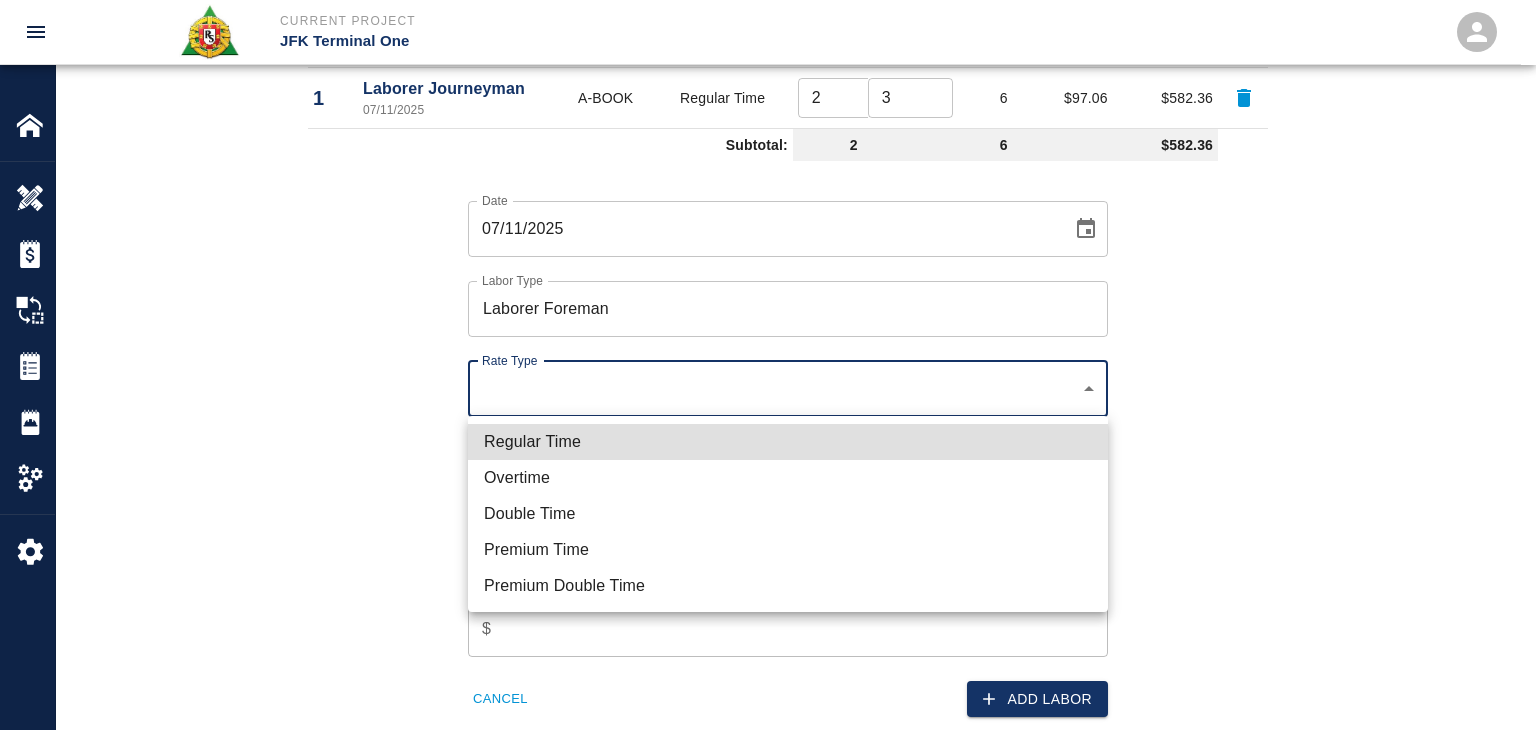 click on "Regular Time" at bounding box center (788, 442) 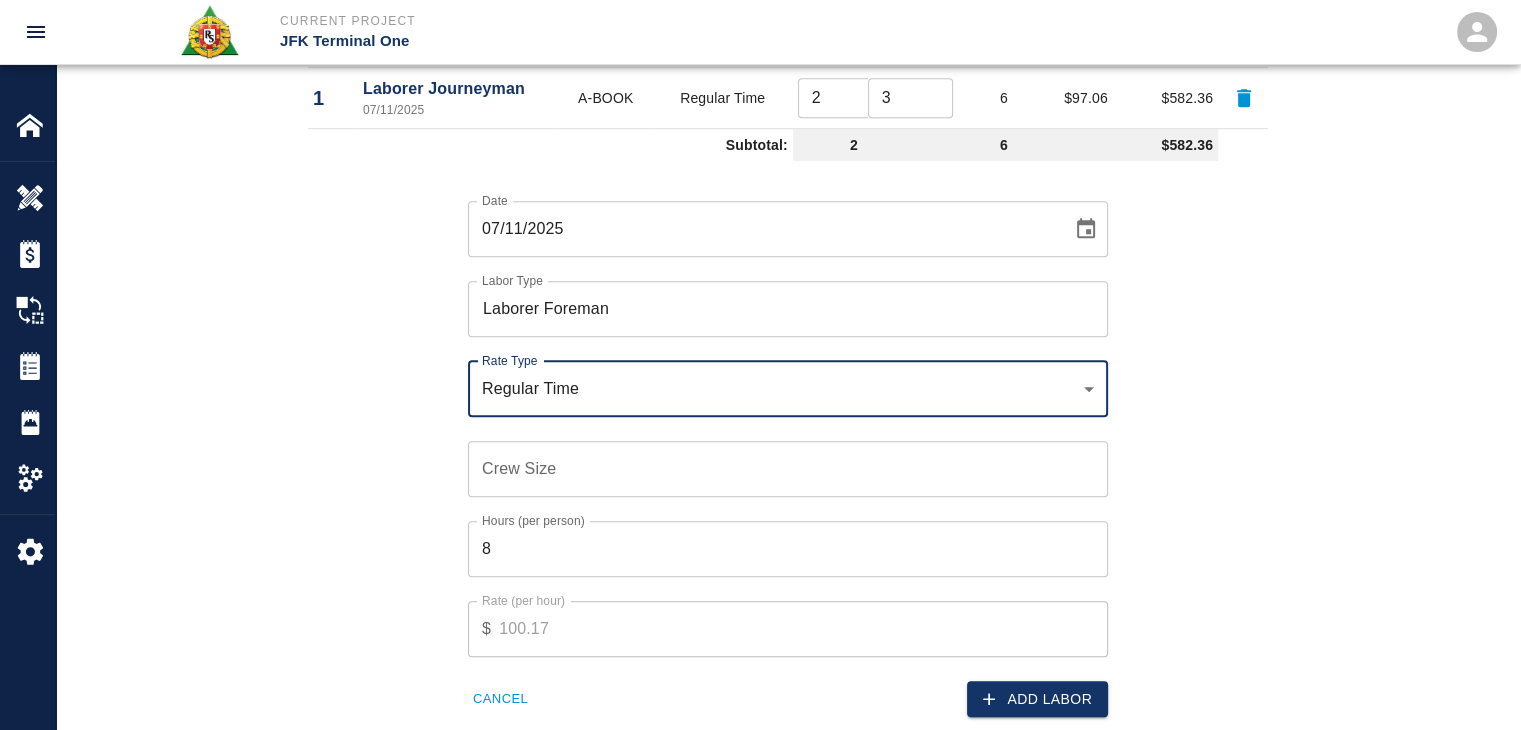 click on "Crew Size" at bounding box center [788, 469] 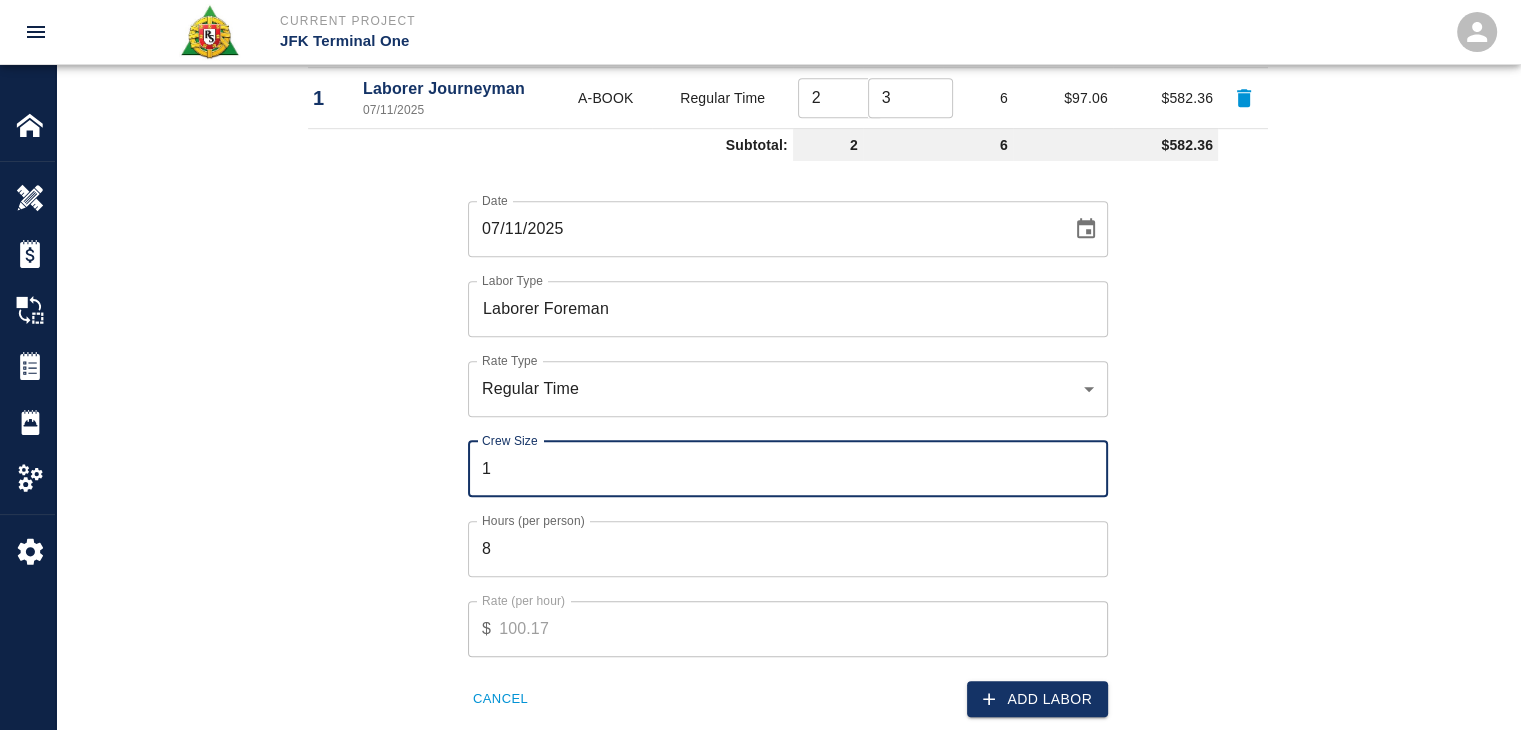 type on "1" 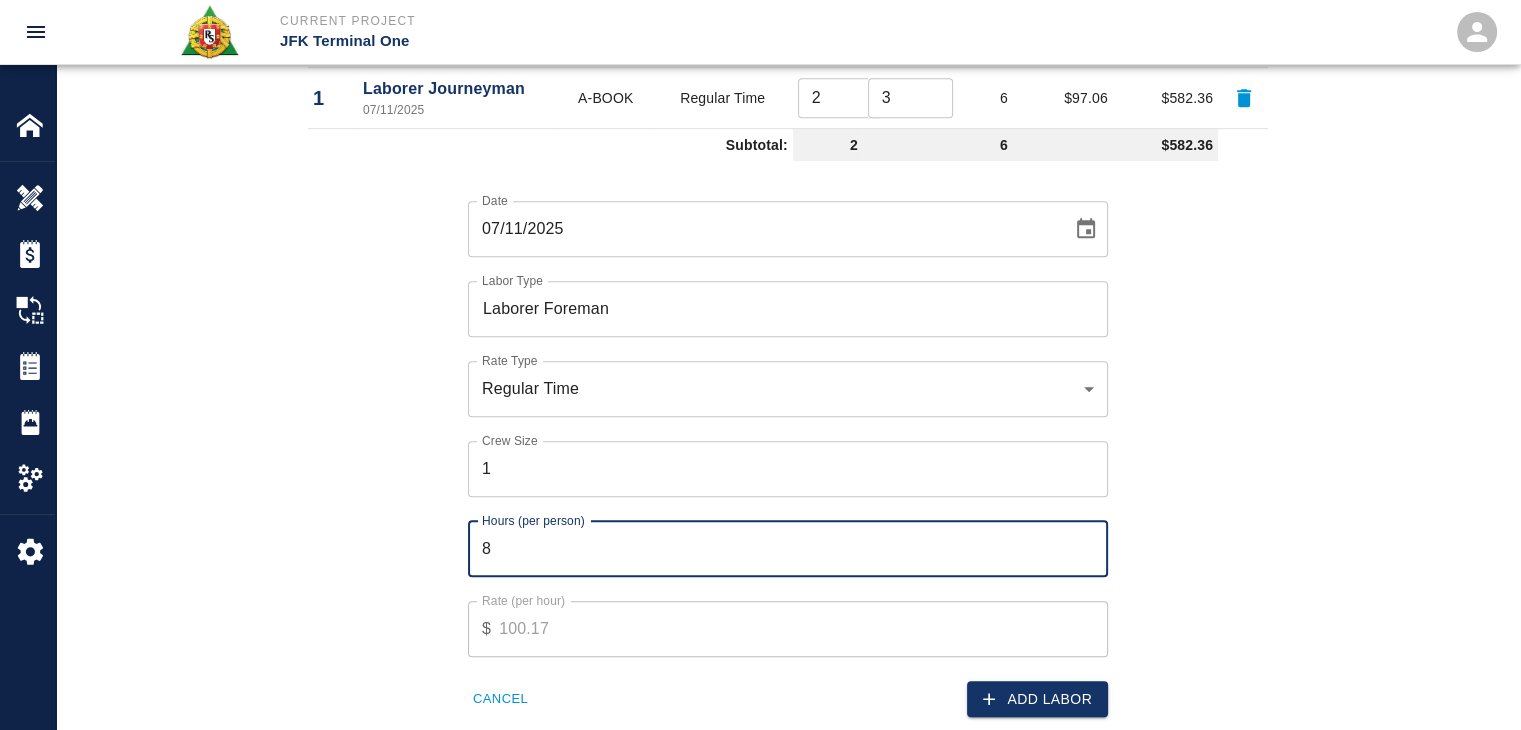 click on "8" at bounding box center (788, 549) 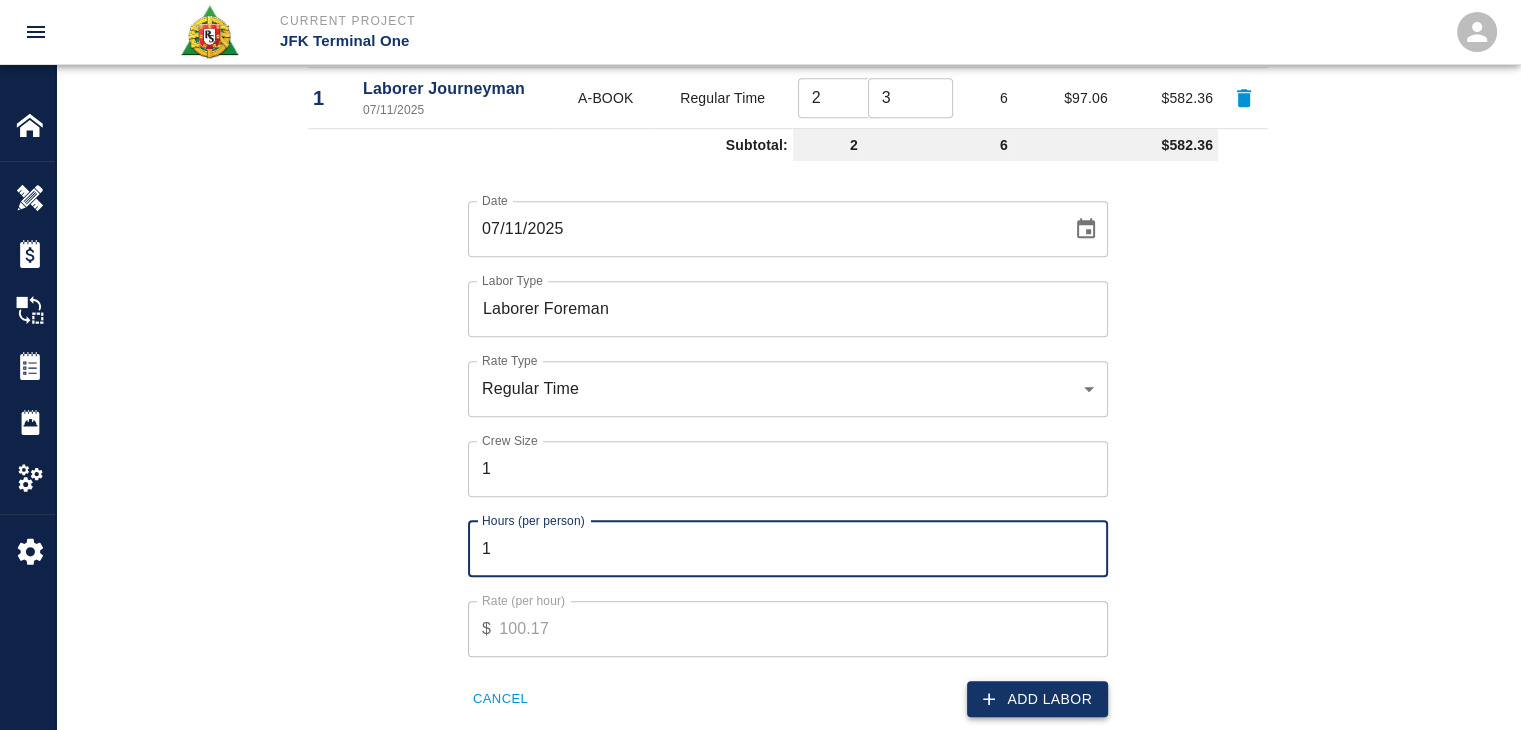 type on "1" 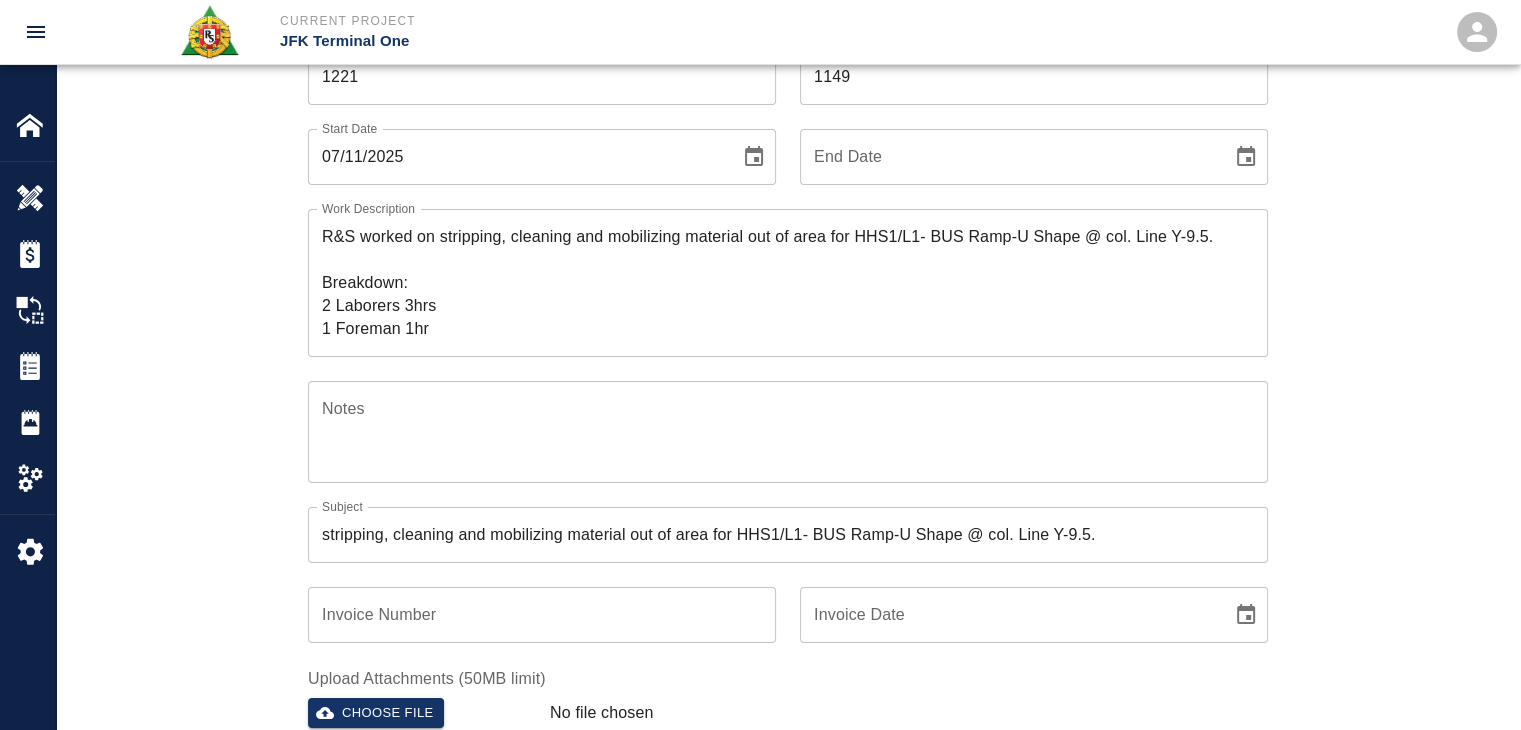 scroll, scrollTop: 0, scrollLeft: 0, axis: both 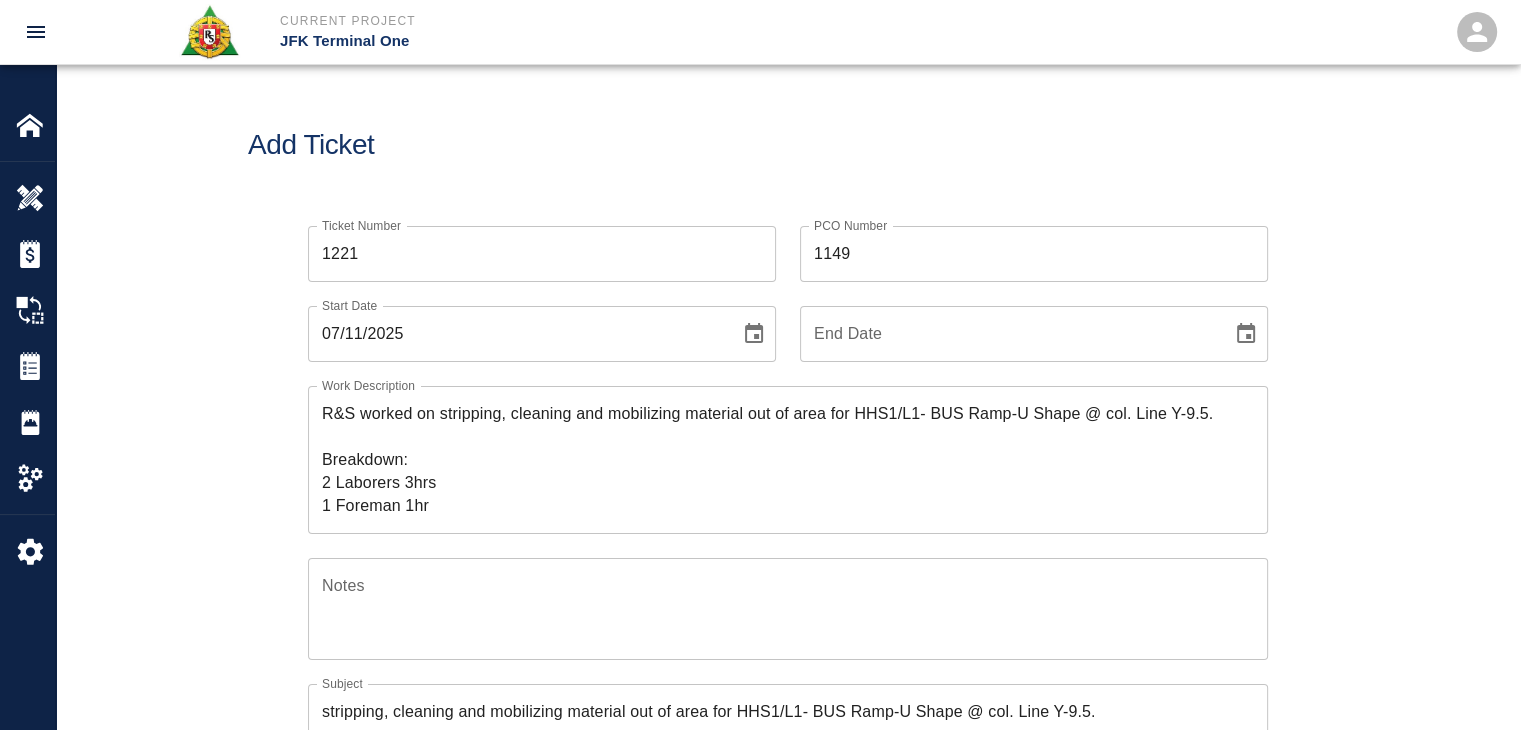click on "Add Ticket" at bounding box center (788, 145) 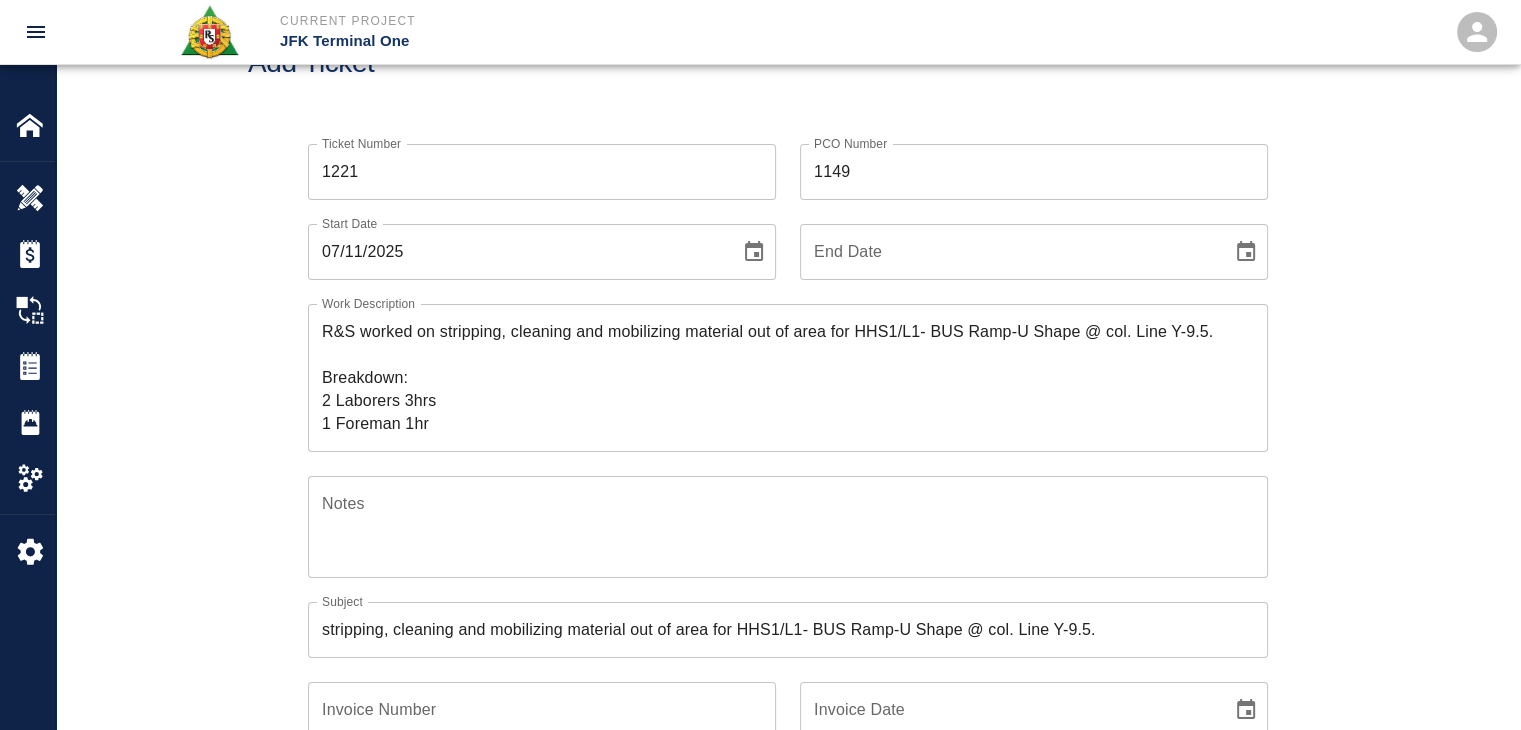 click on "Add Ticket" at bounding box center [788, 63] 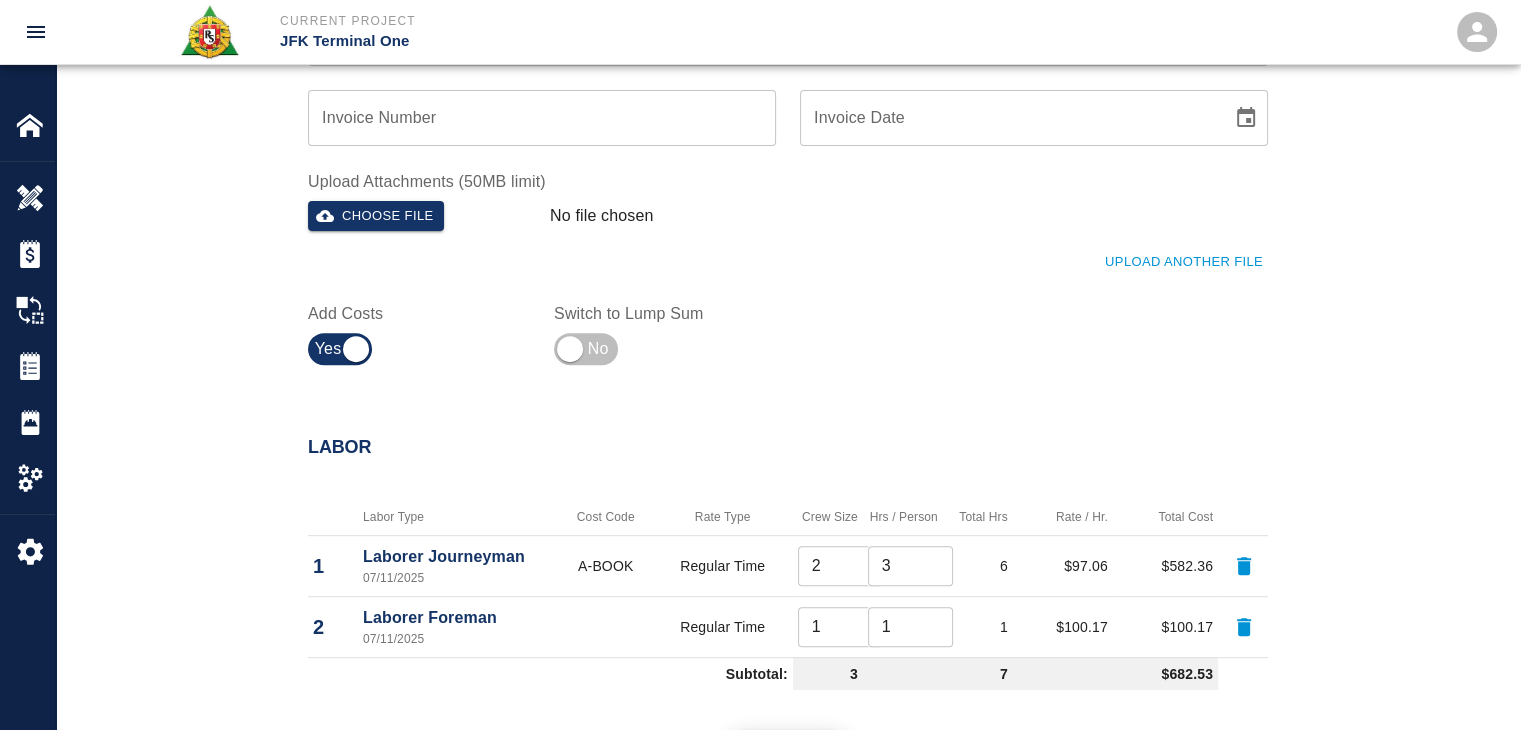 scroll, scrollTop: 676, scrollLeft: 0, axis: vertical 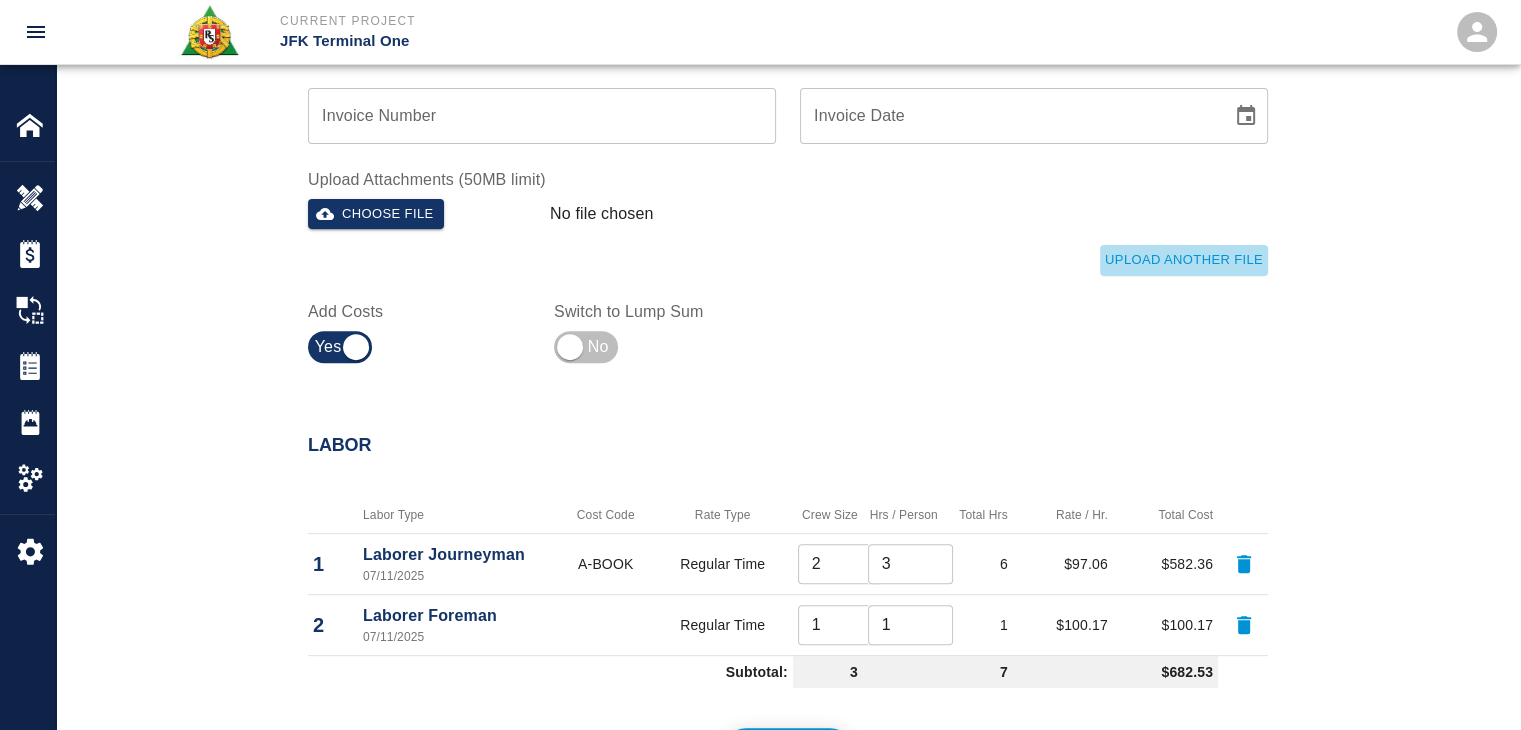 click on "Upload Another File" at bounding box center [1184, 260] 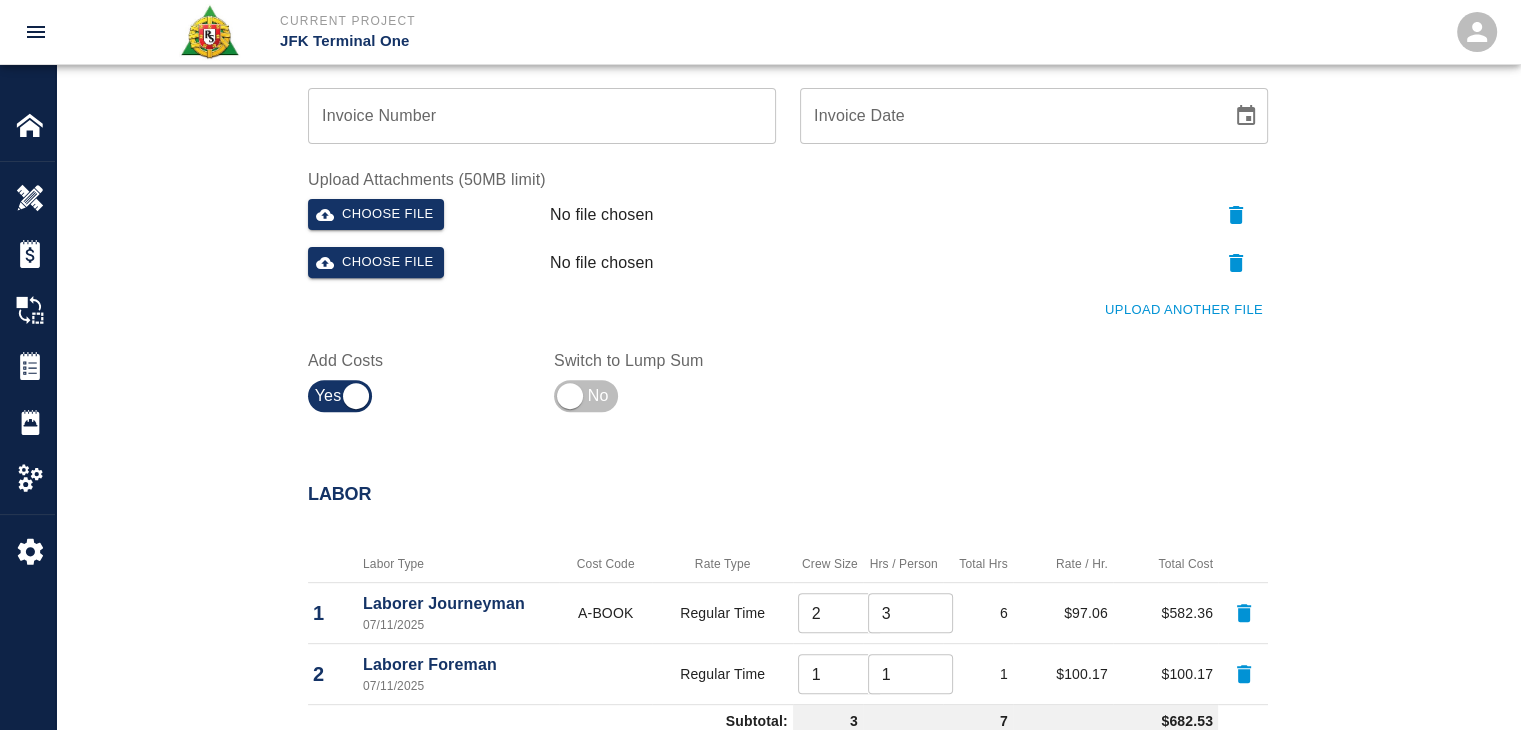 click on "Upload Another File" at bounding box center [1184, 310] 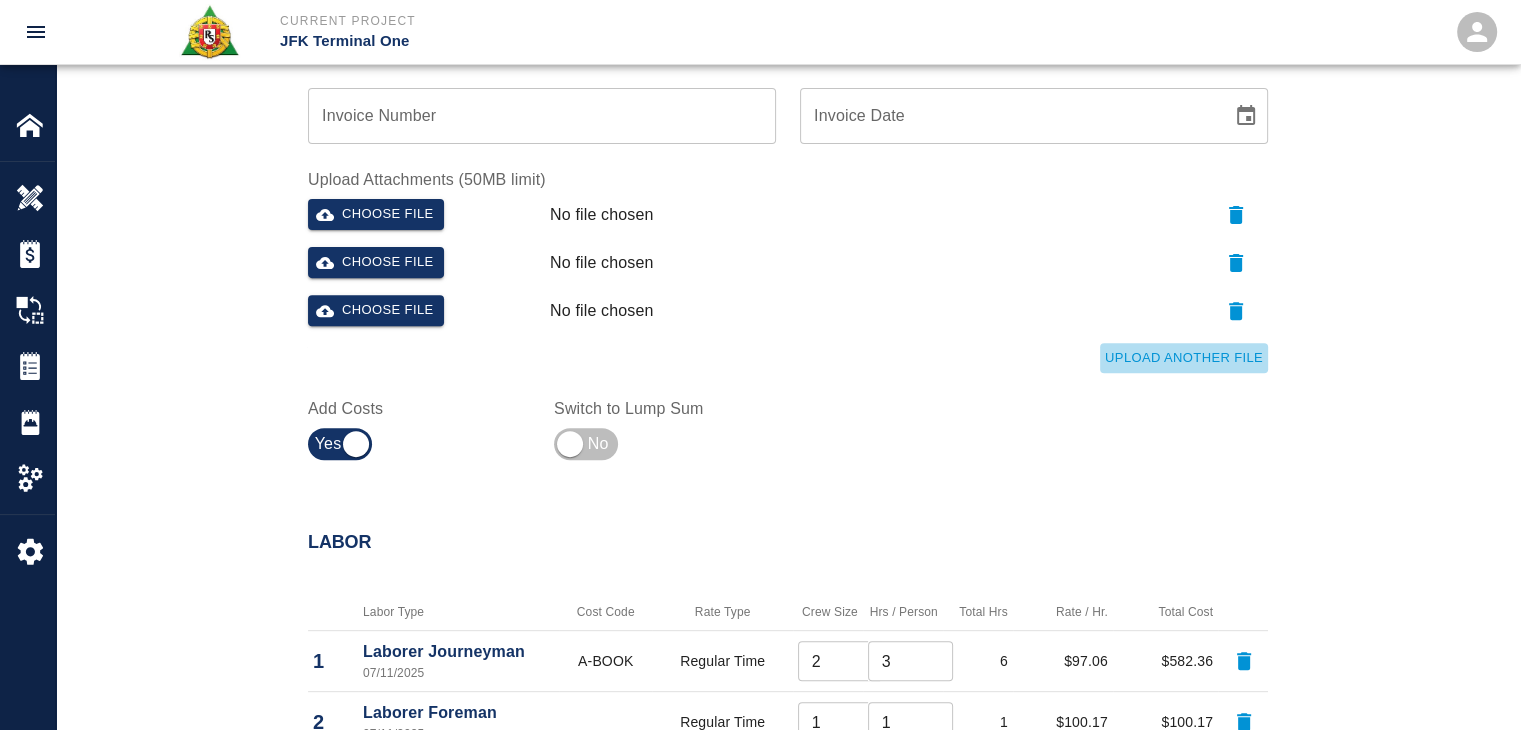 click on "Upload Another File" at bounding box center [1184, 358] 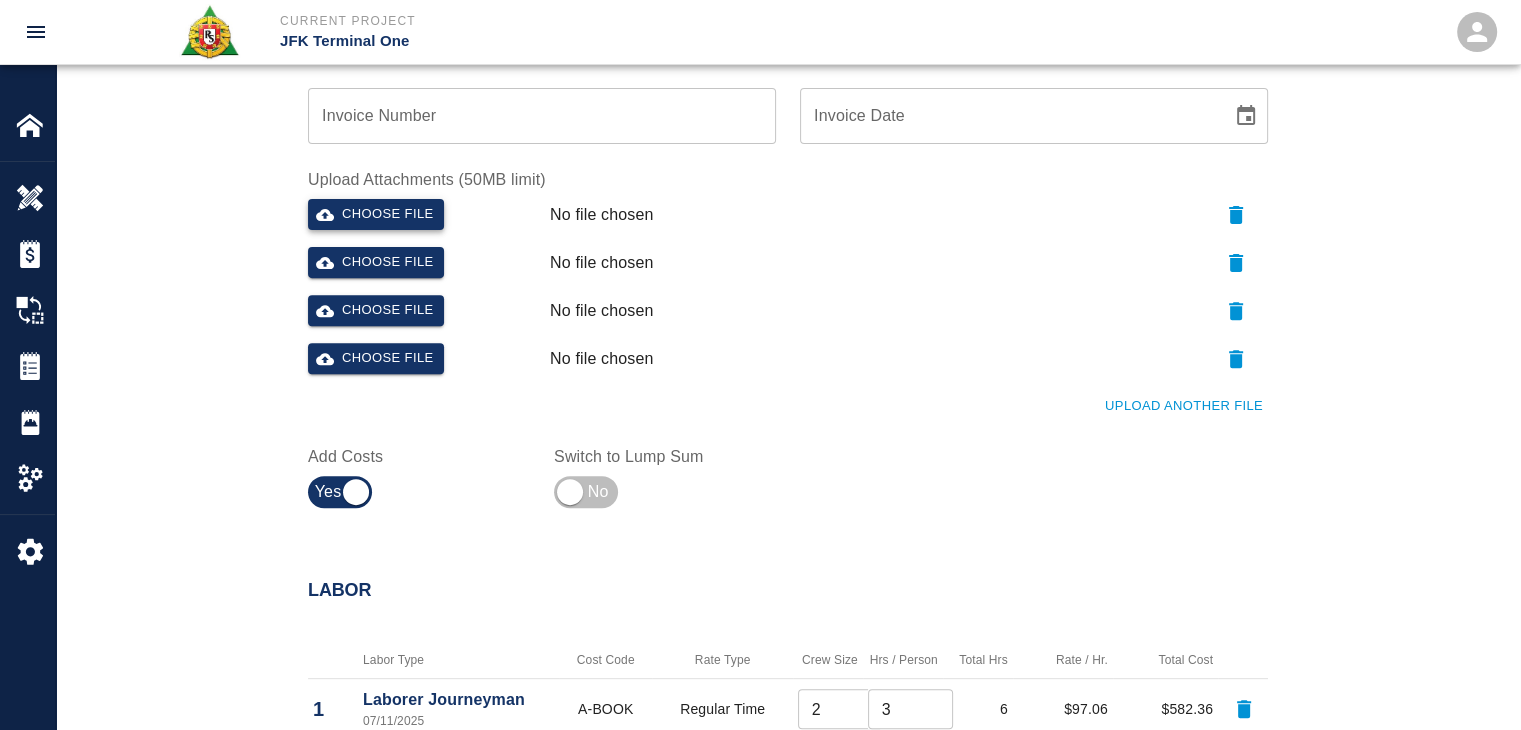 click on "Choose file" at bounding box center [376, 214] 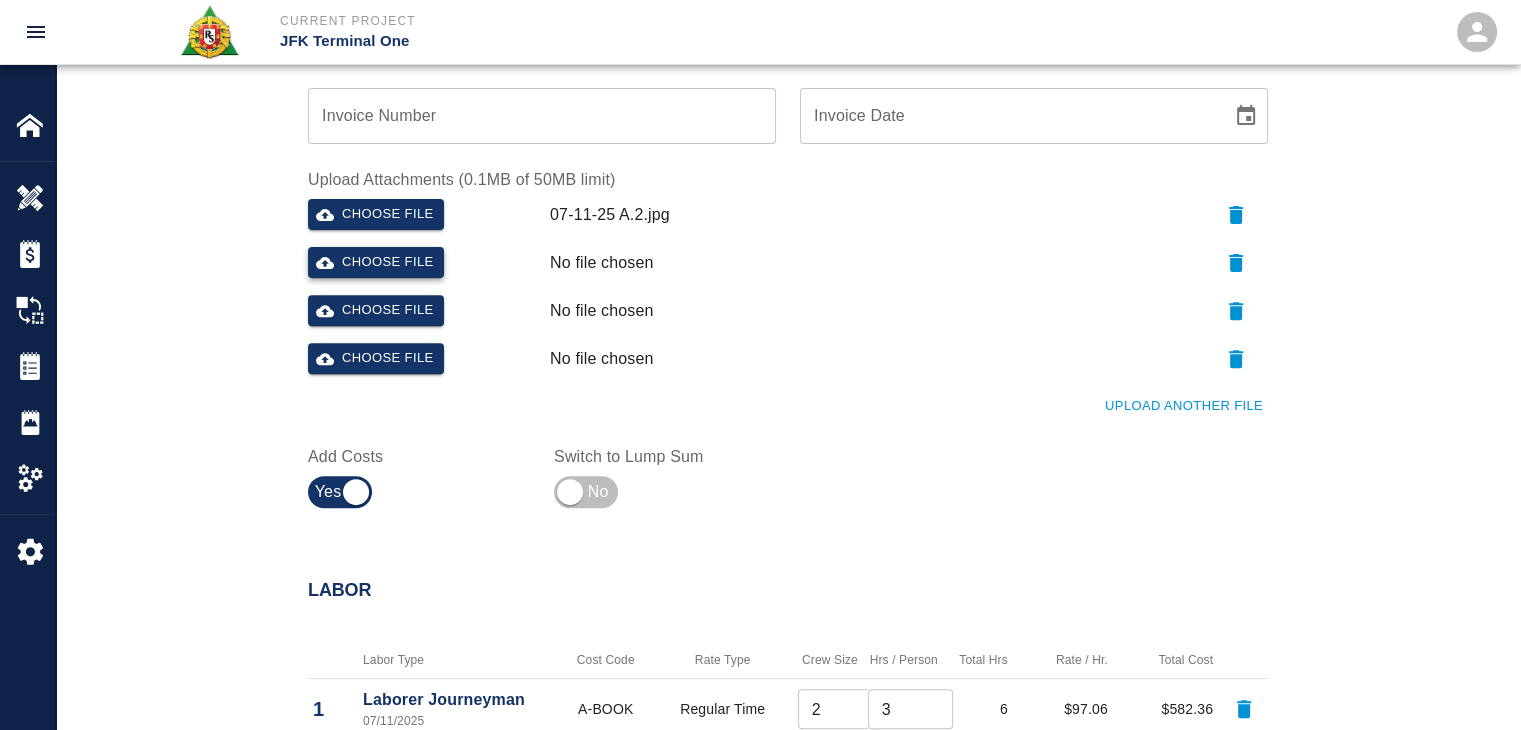 click on "Choose file" at bounding box center (376, 262) 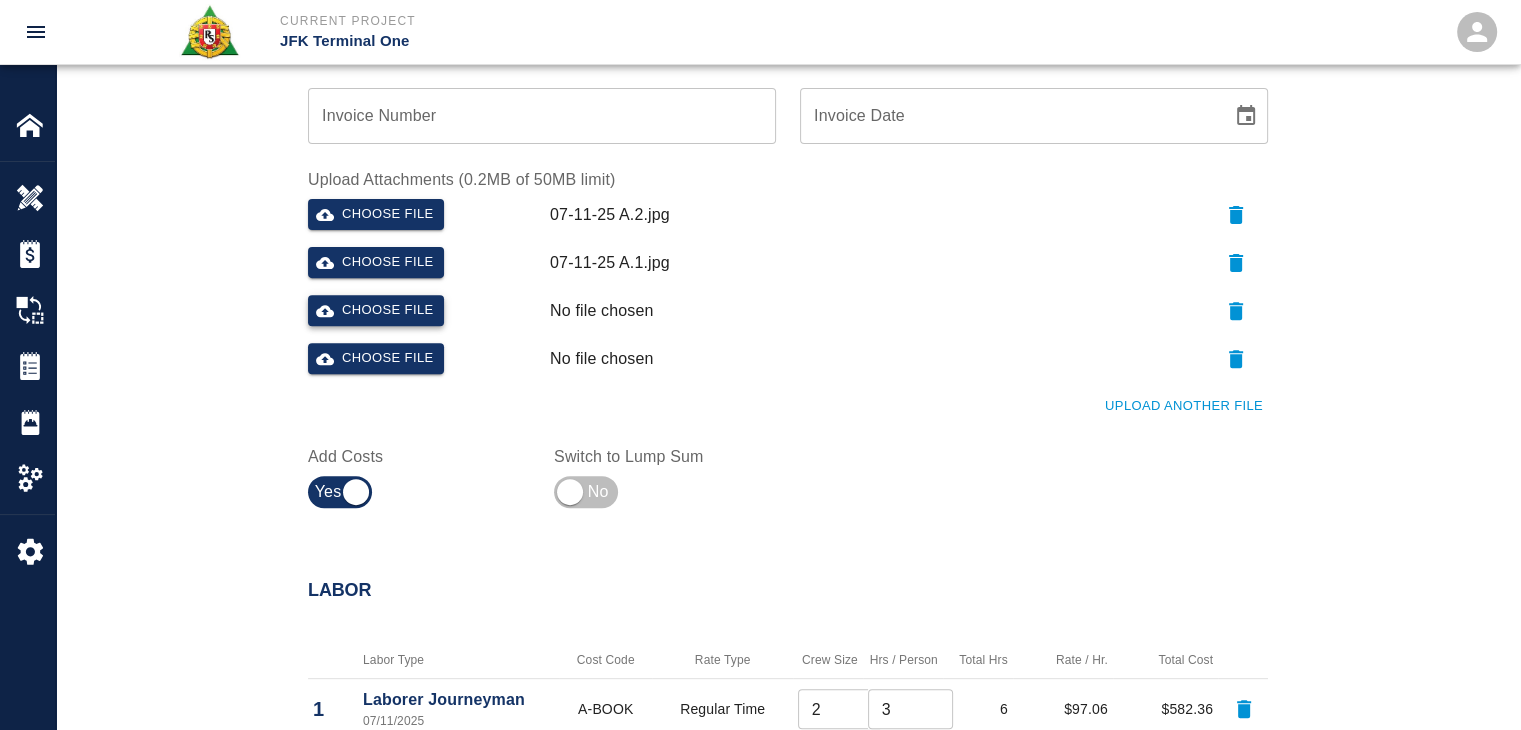 click on "Choose file" at bounding box center (376, 310) 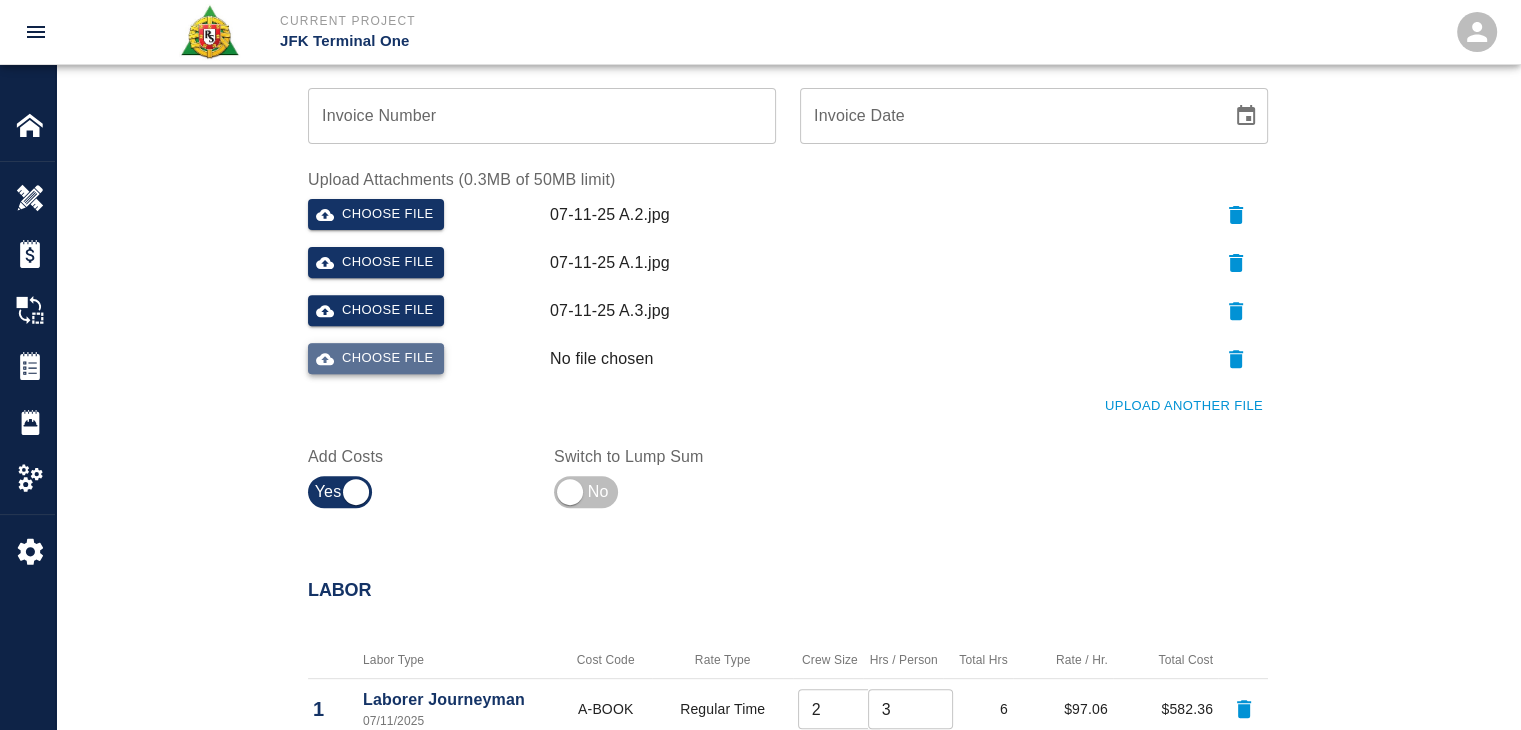 click on "Choose file" at bounding box center [376, 358] 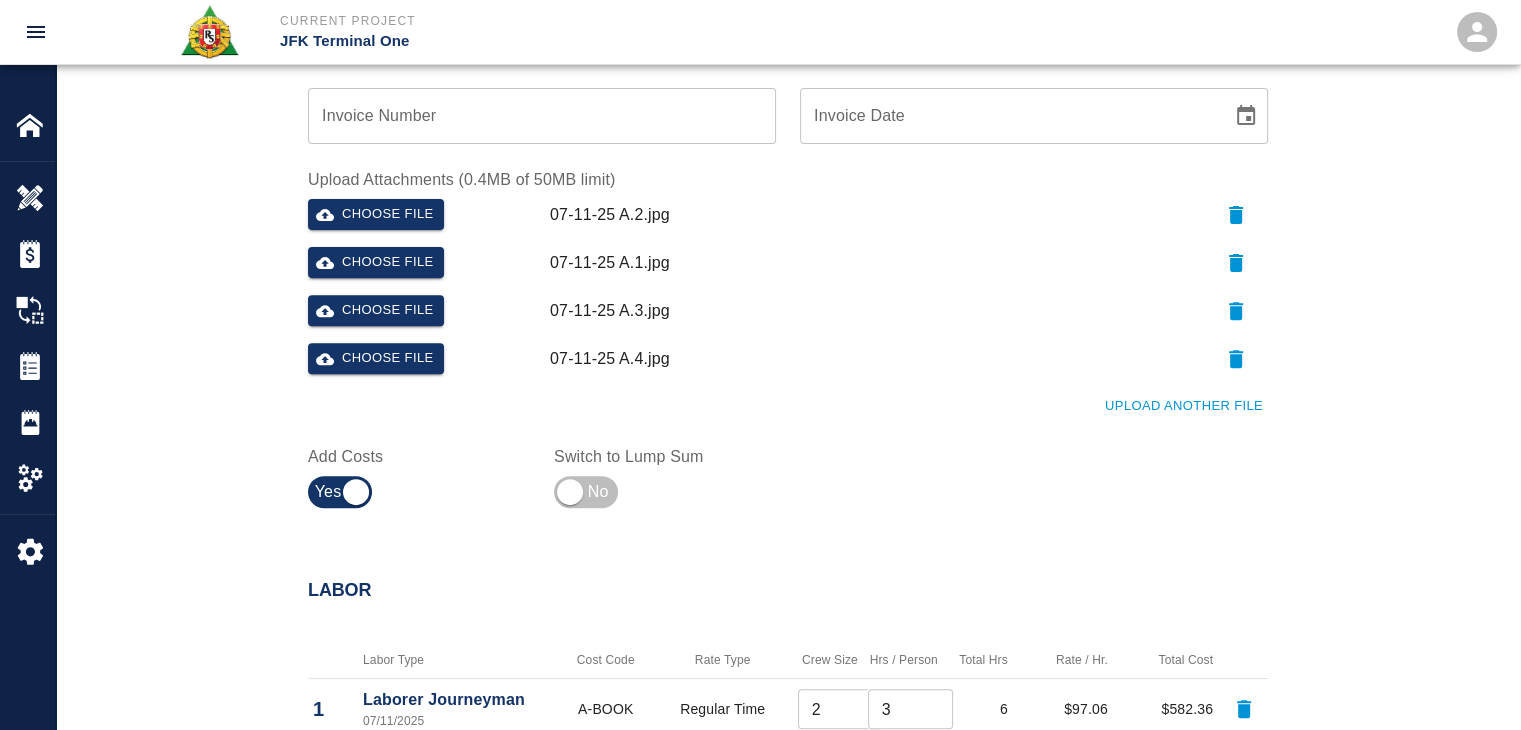 click on "Upload Another File" at bounding box center [776, 394] 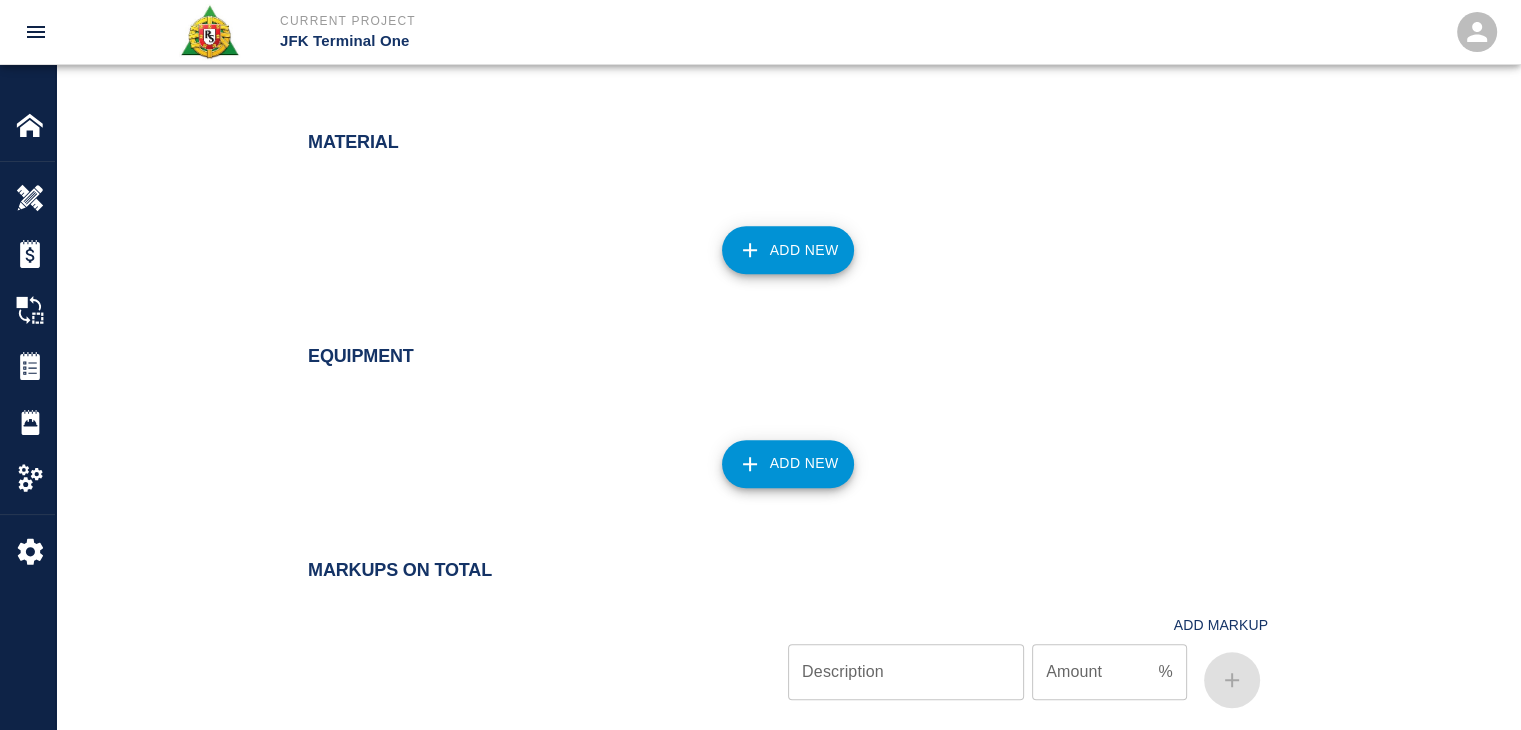 scroll, scrollTop: 1919, scrollLeft: 0, axis: vertical 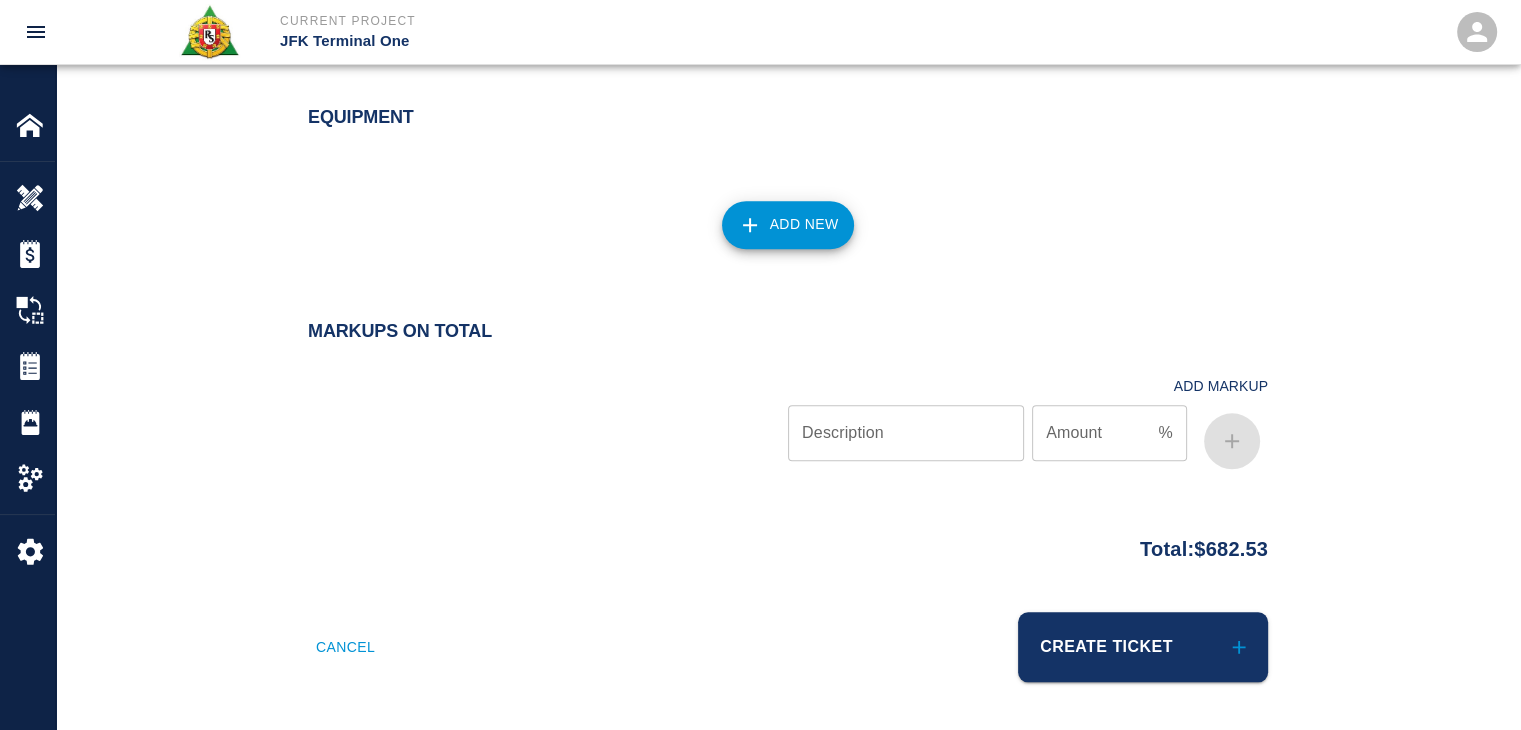 click at bounding box center [548, 417] 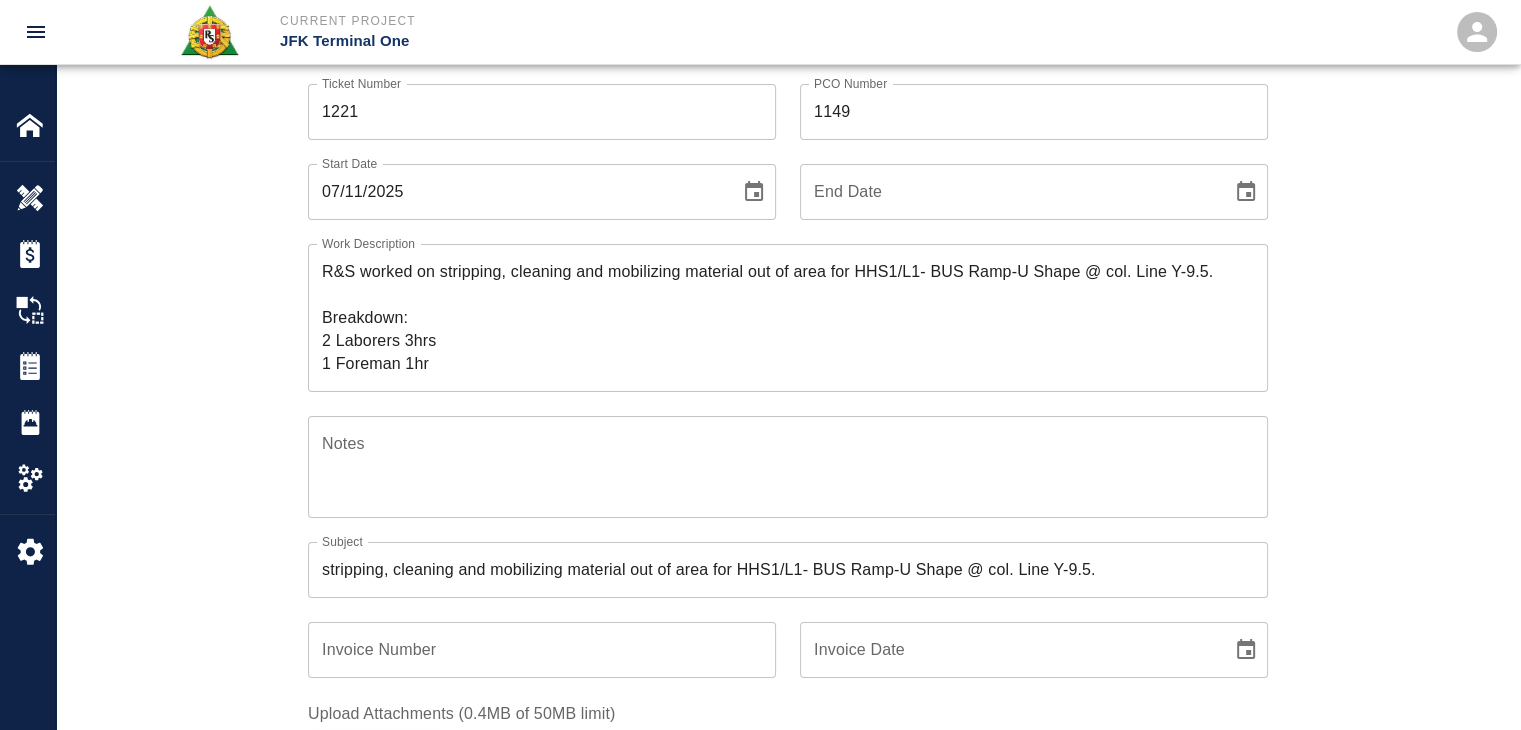 scroll, scrollTop: 0, scrollLeft: 0, axis: both 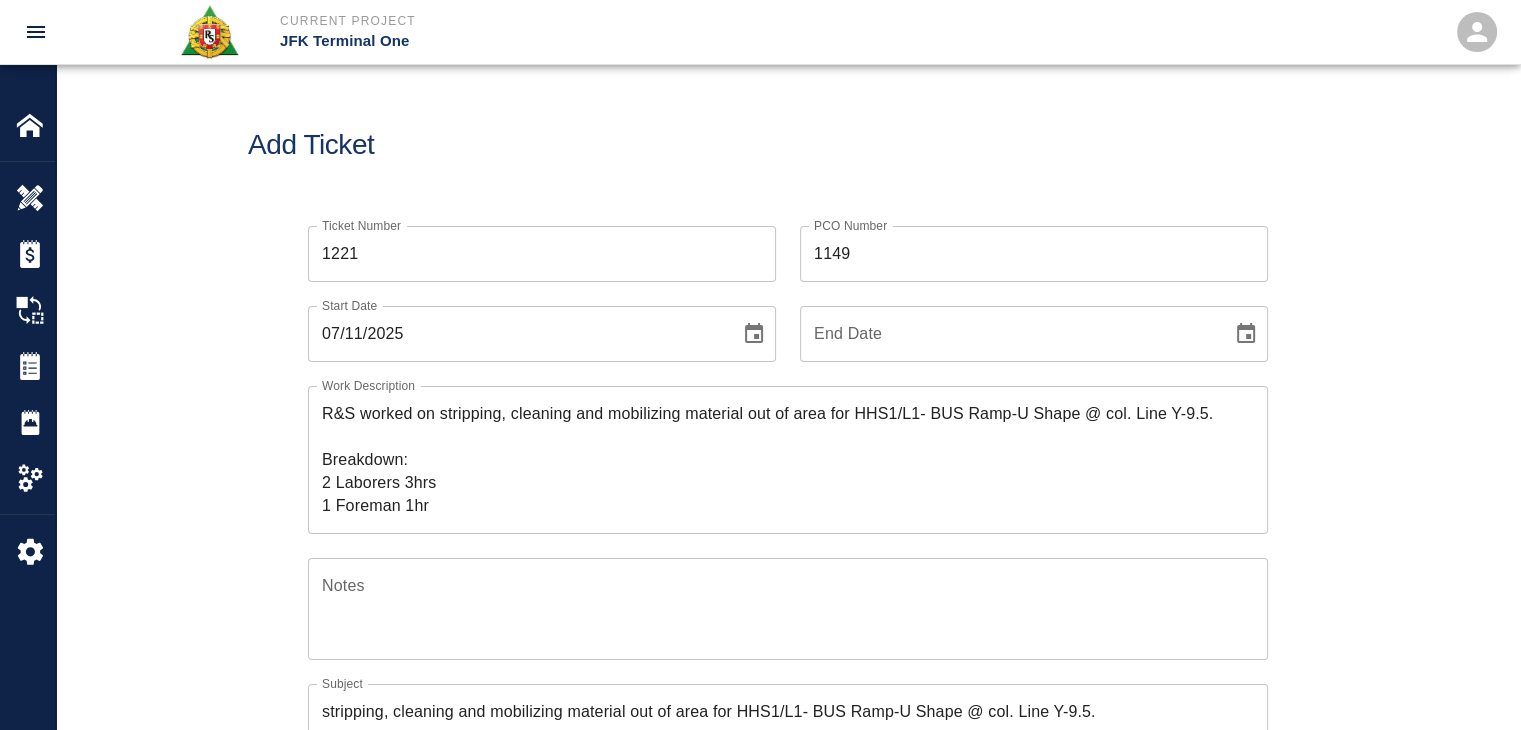 click on "Add Ticket" at bounding box center (788, 145) 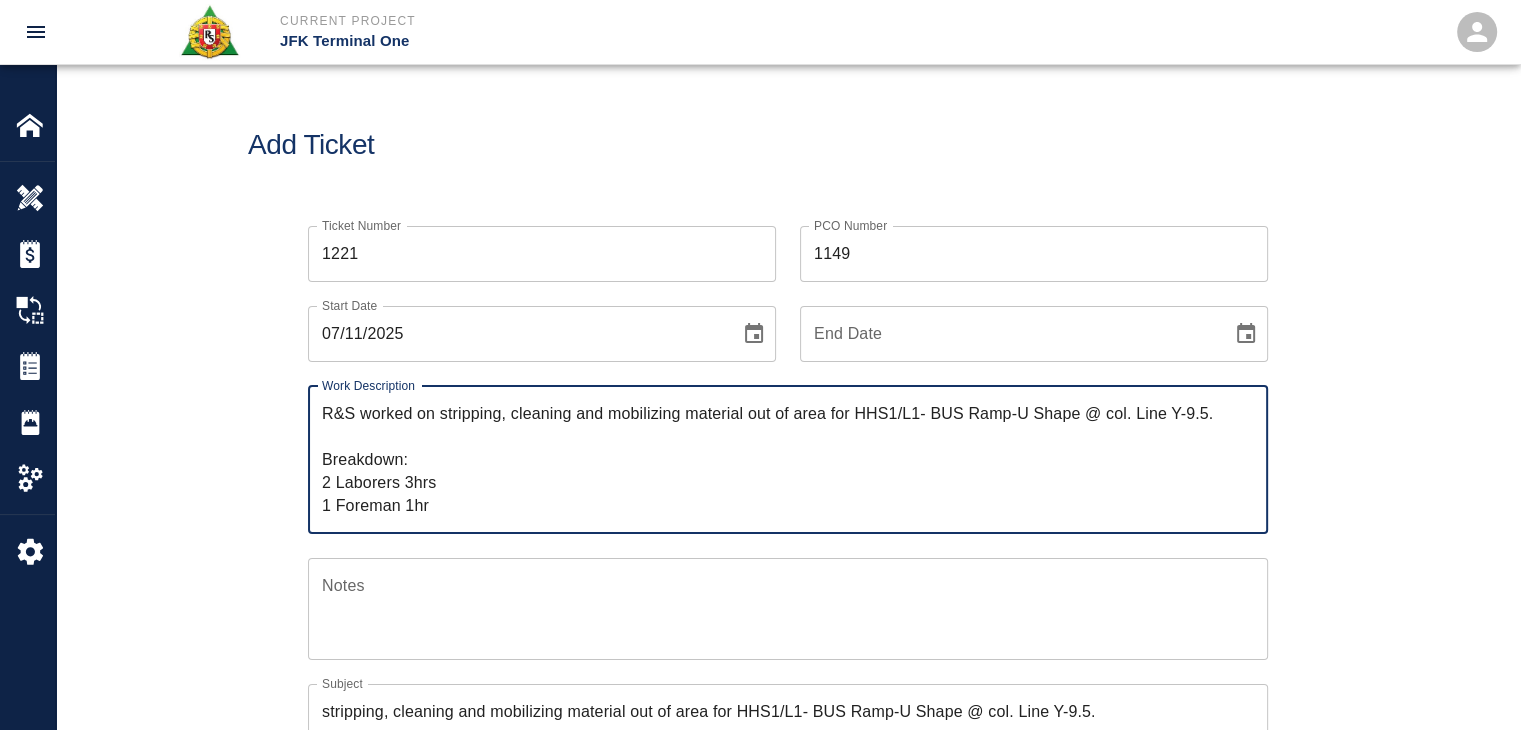 drag, startPoint x: 456, startPoint y: 495, endPoint x: 256, endPoint y: 380, distance: 230.70544 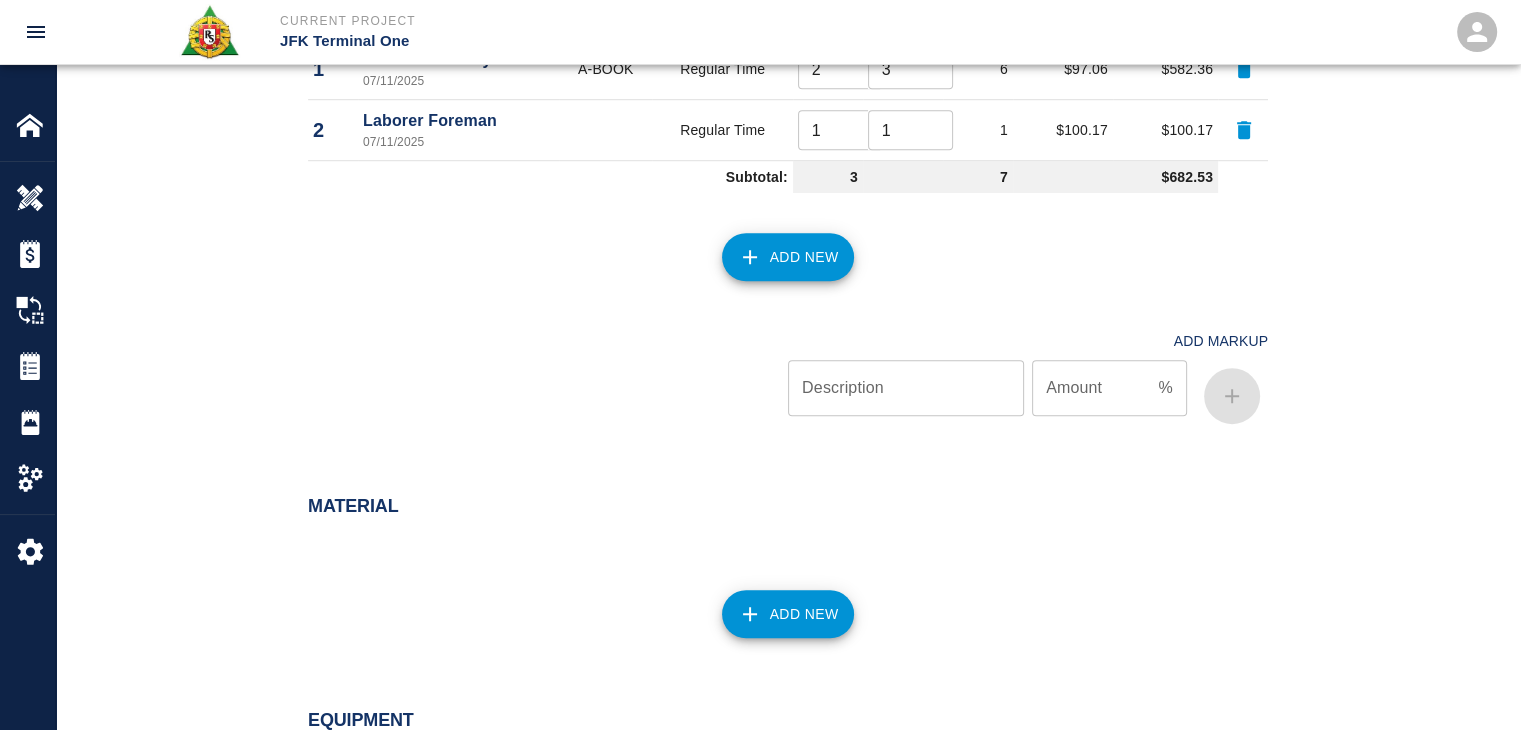 scroll, scrollTop: 1919, scrollLeft: 0, axis: vertical 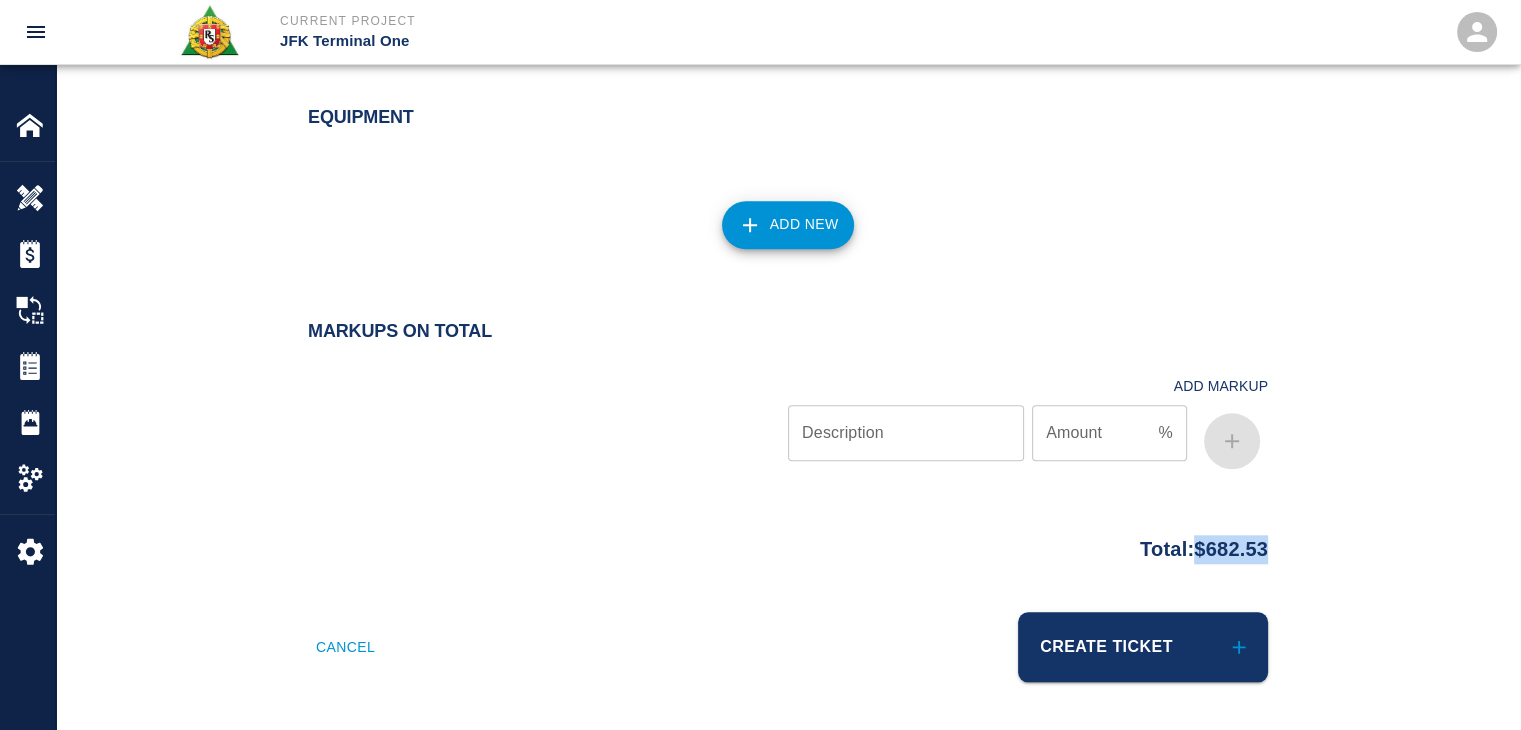 drag, startPoint x: 1286, startPoint y: 548, endPoint x: 1185, endPoint y: 555, distance: 101.24229 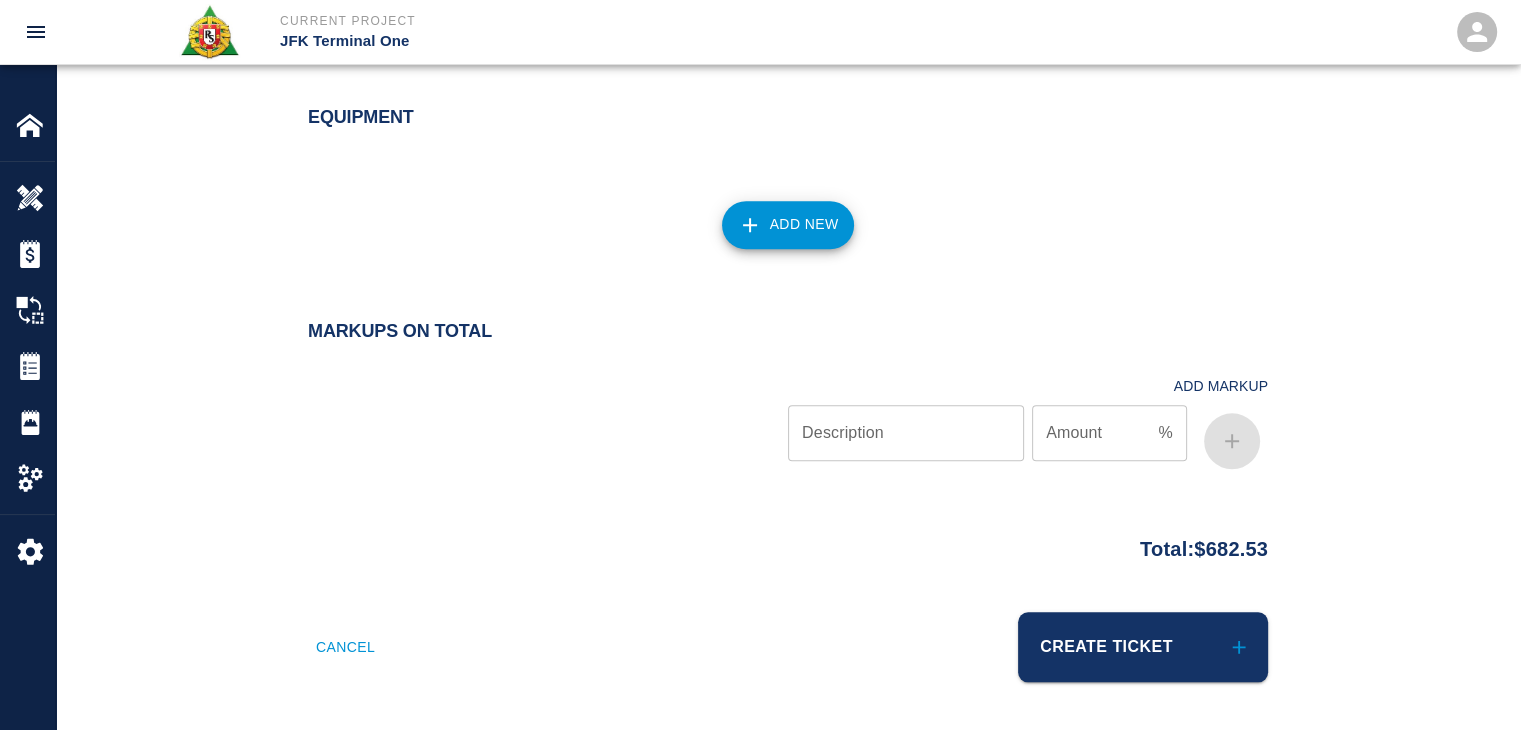 click at bounding box center [548, 417] 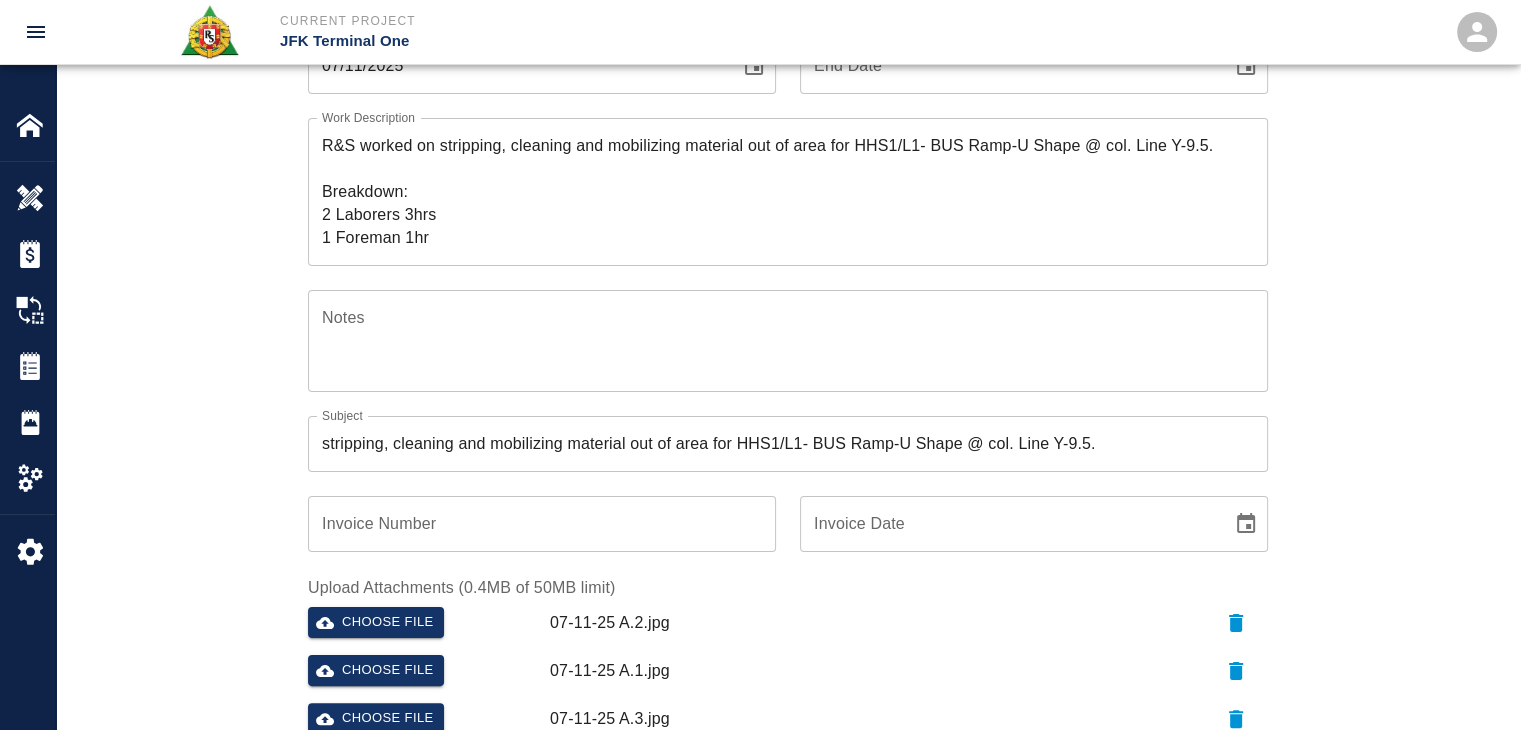 scroll, scrollTop: 0, scrollLeft: 0, axis: both 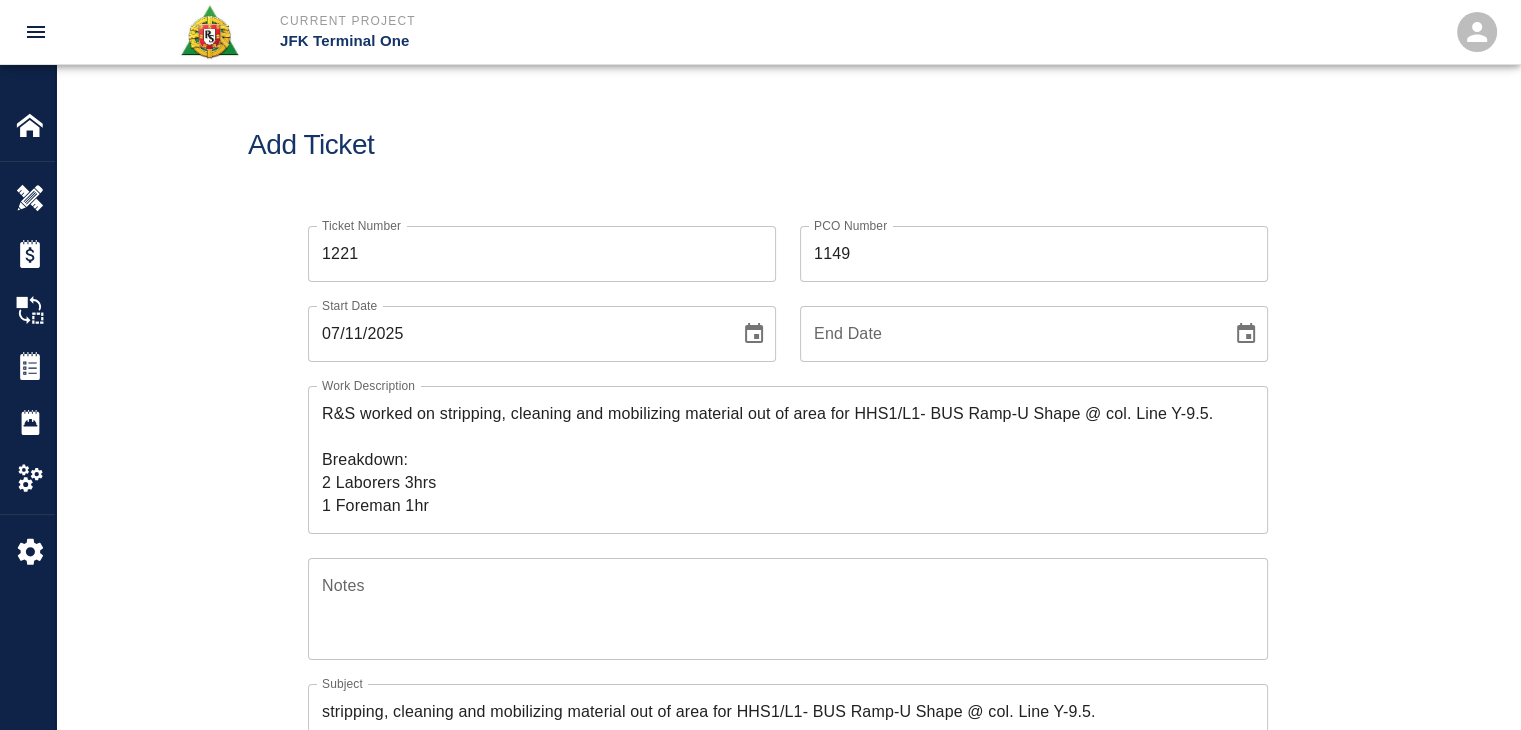 click on "Add Ticket" at bounding box center (788, 145) 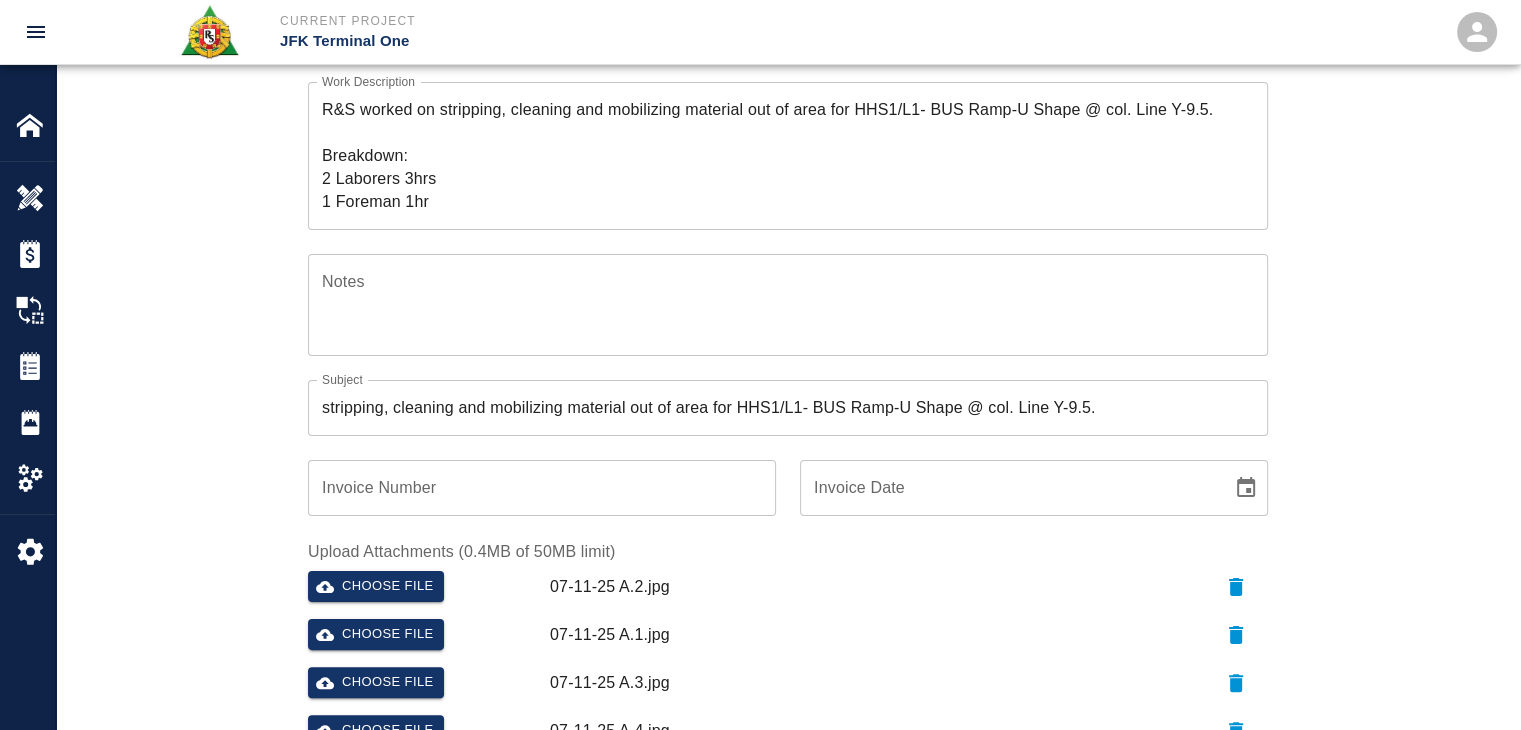 scroll, scrollTop: 0, scrollLeft: 0, axis: both 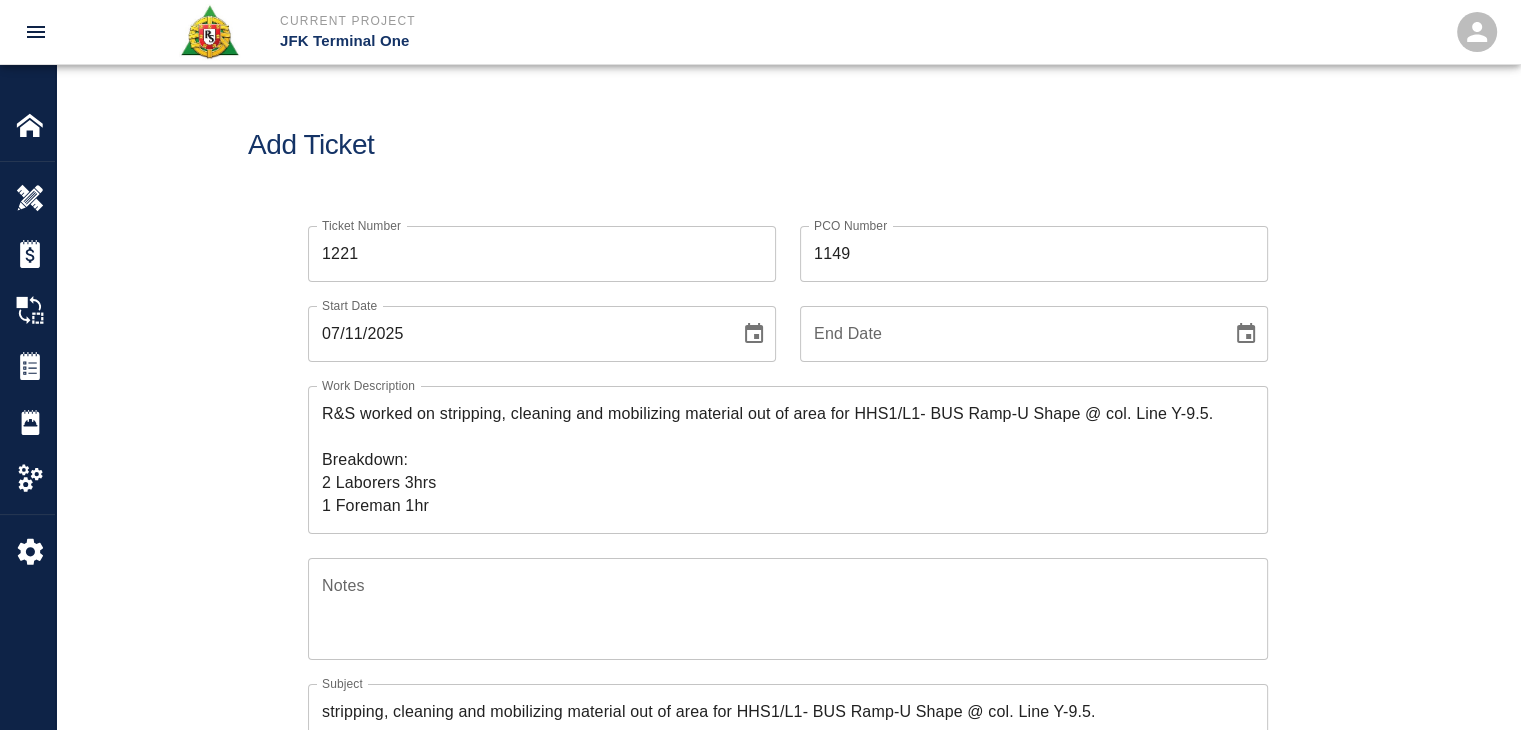 click on "Add Ticket" at bounding box center [788, 145] 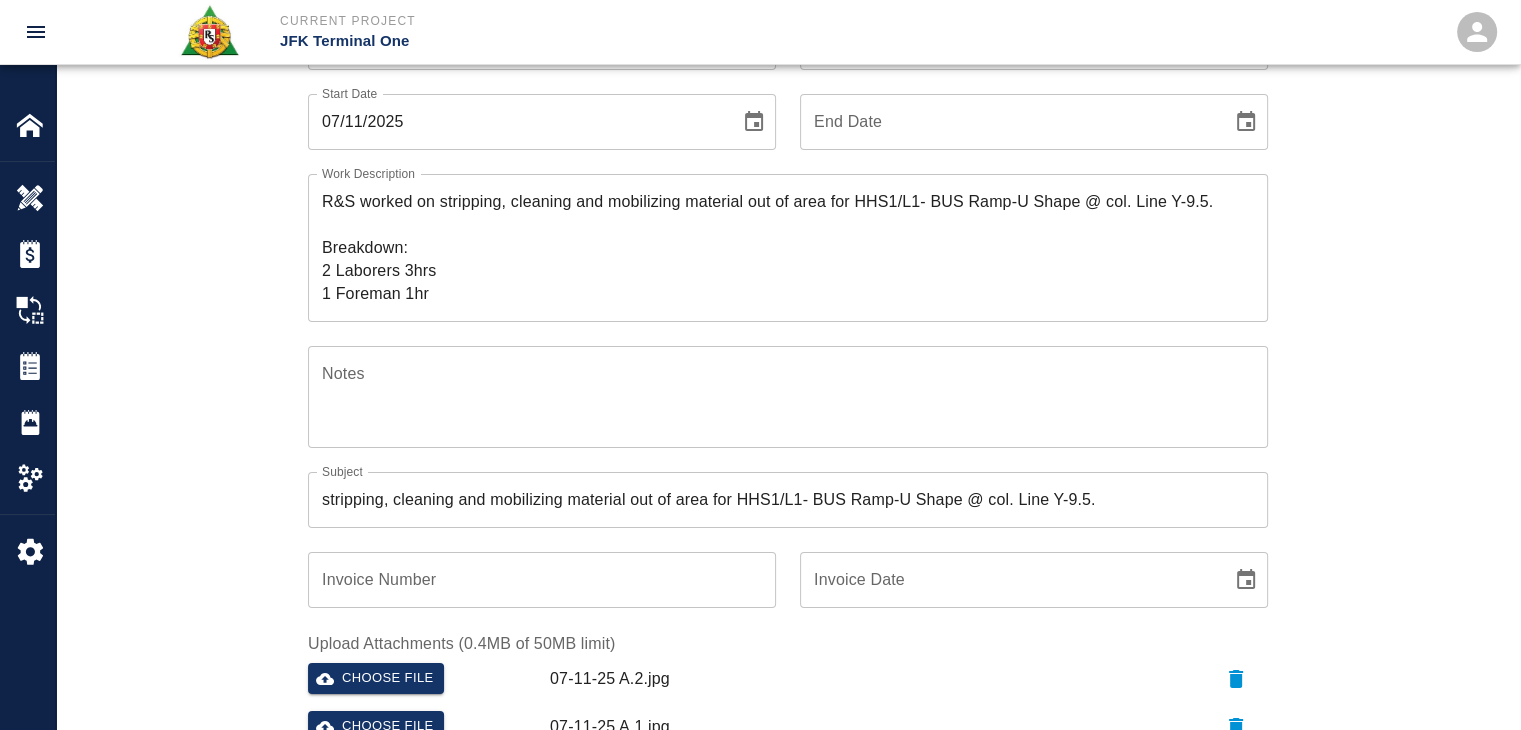 scroll, scrollTop: 0, scrollLeft: 0, axis: both 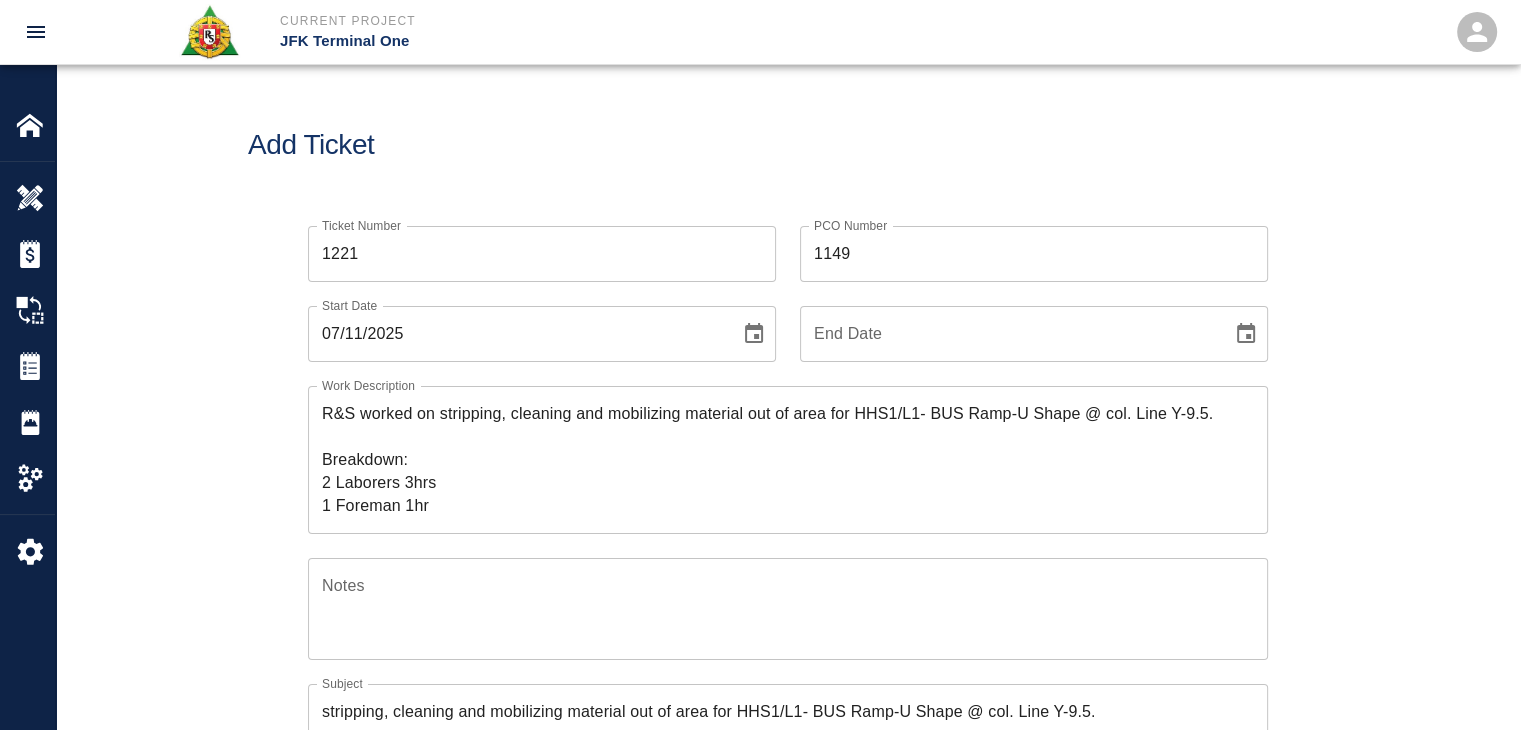 click on "Add Ticket" at bounding box center [788, 145] 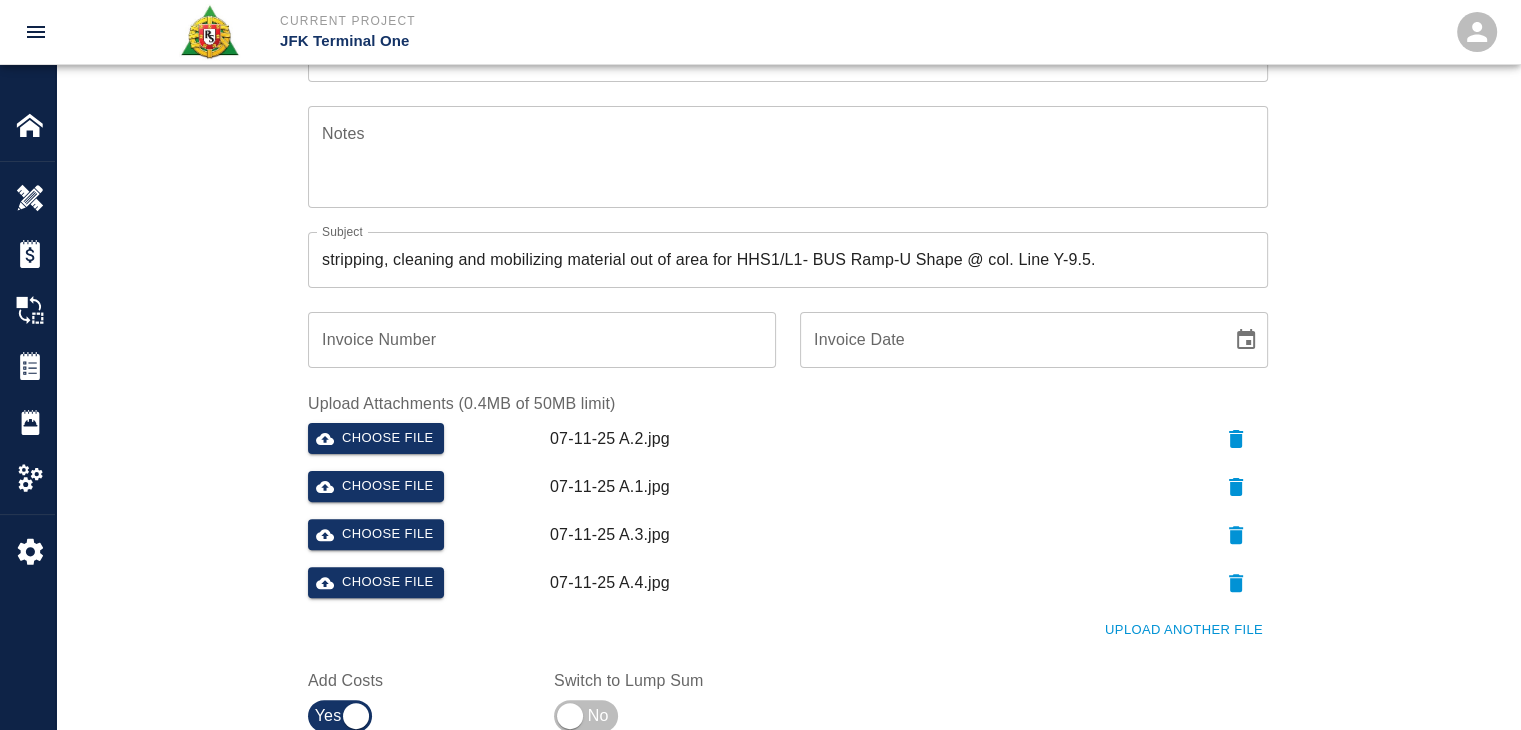 scroll, scrollTop: 0, scrollLeft: 0, axis: both 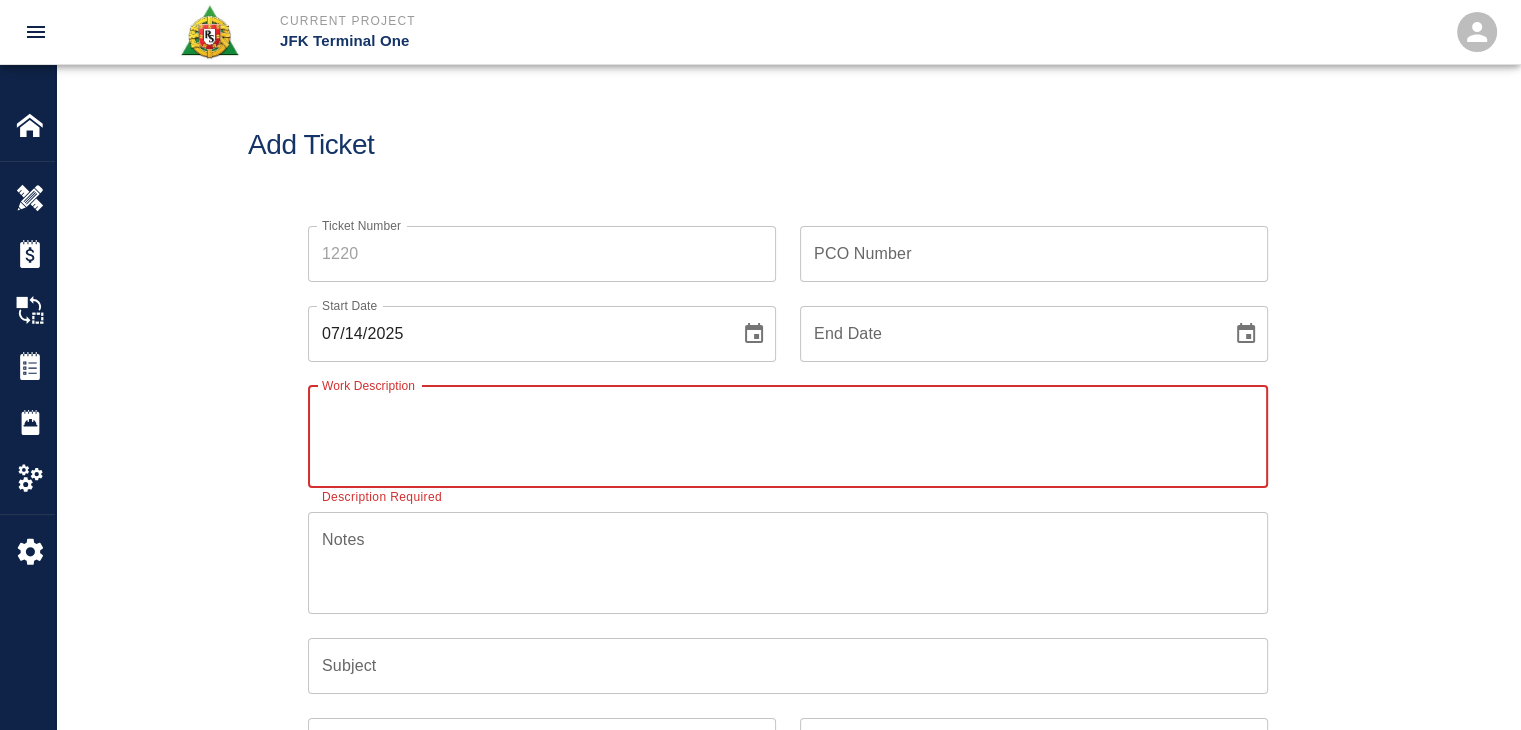 click on "Ticket Number" at bounding box center (542, 254) 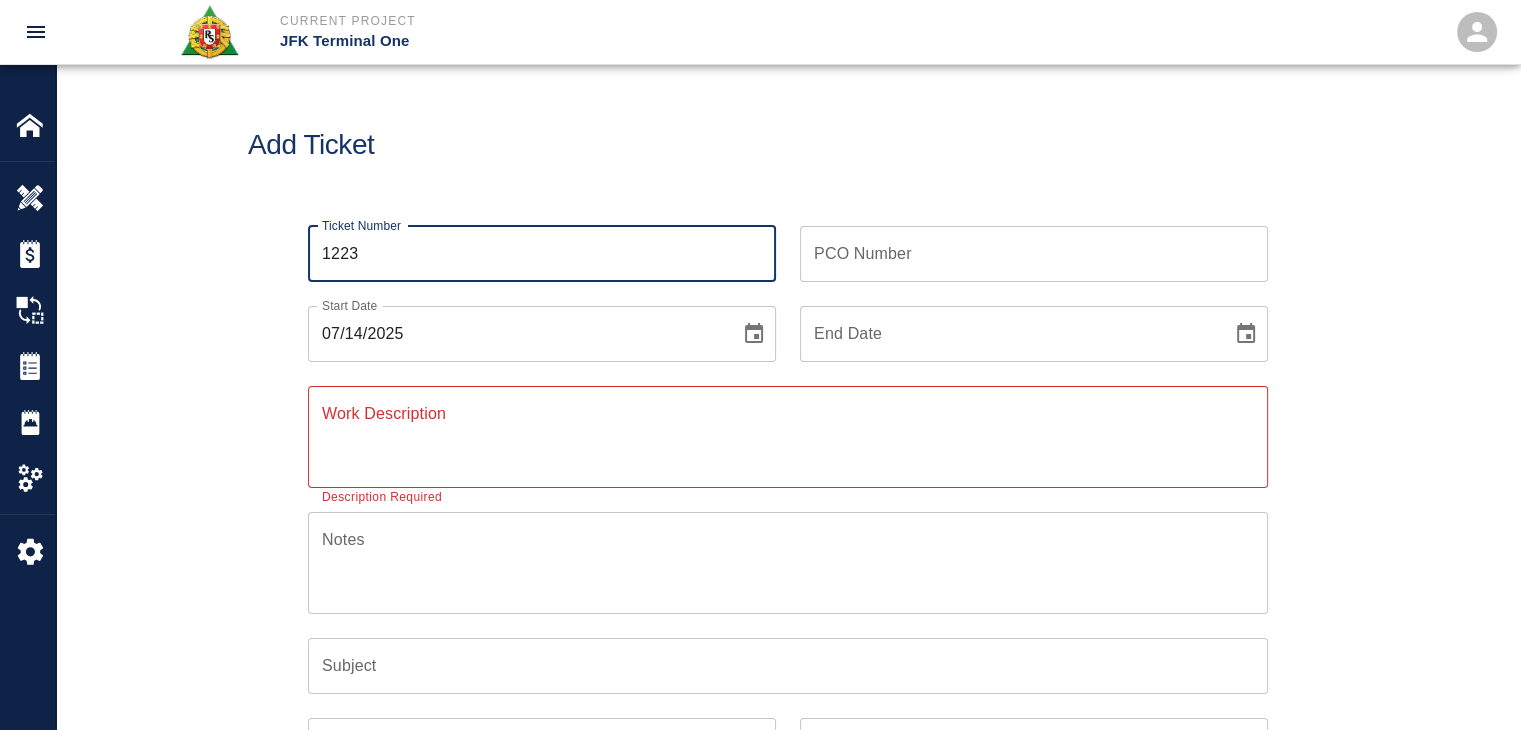 type on "1223" 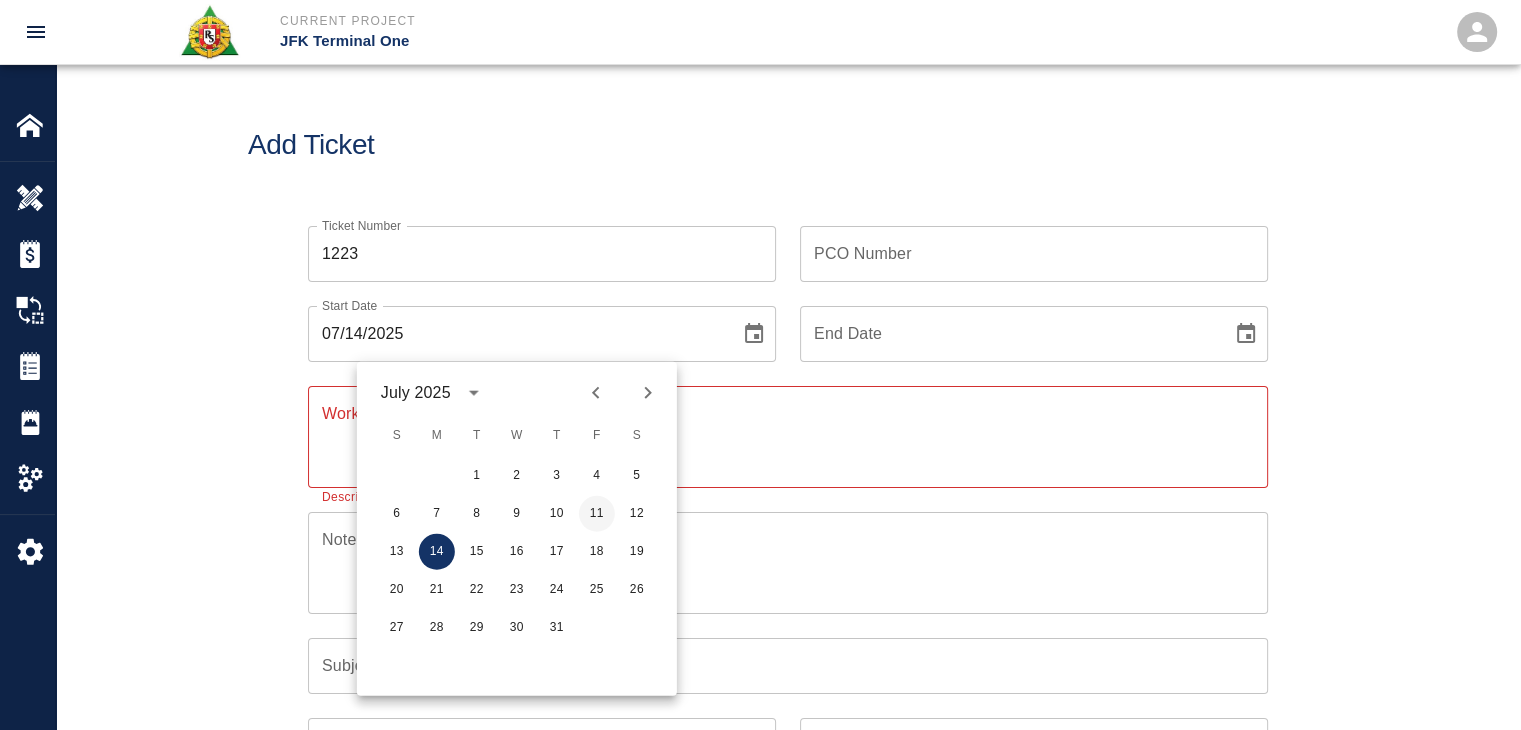 click on "11" at bounding box center [597, 514] 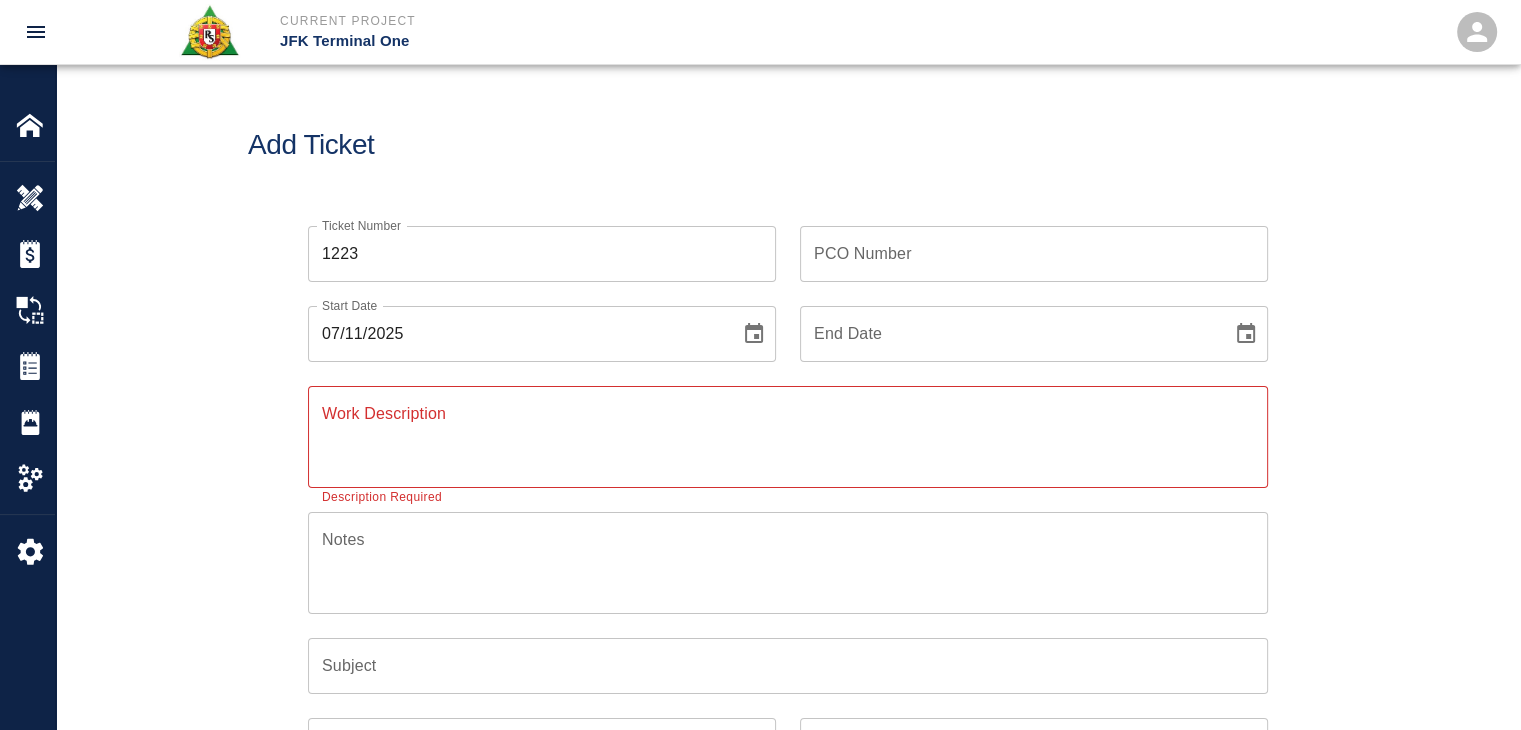 click on "Add Ticket" at bounding box center [788, 145] 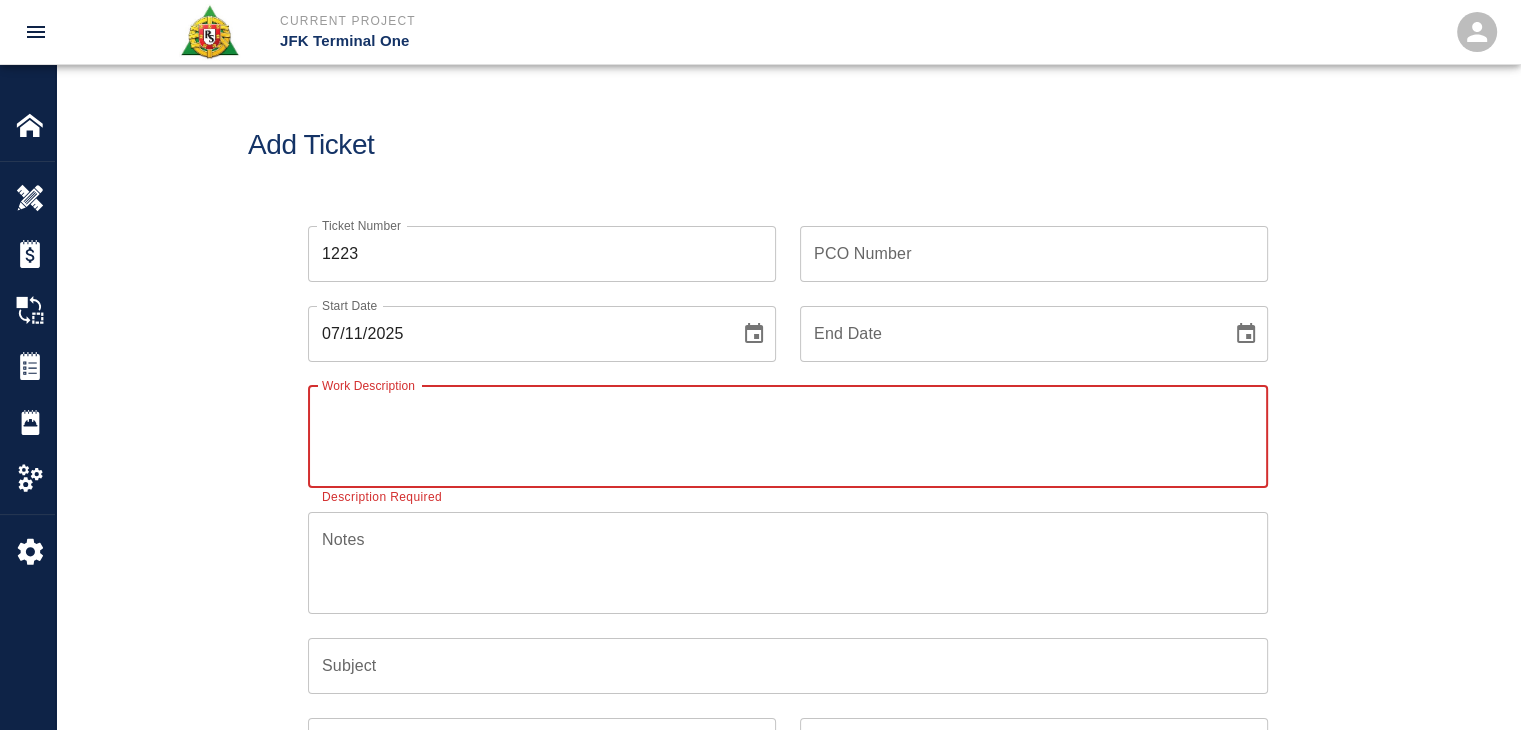 paste on "[DATE]
Patching grout on top of beams
Column line EH/E29
2masons 8hrs each
1 labor 8hrs
9 bags of material" 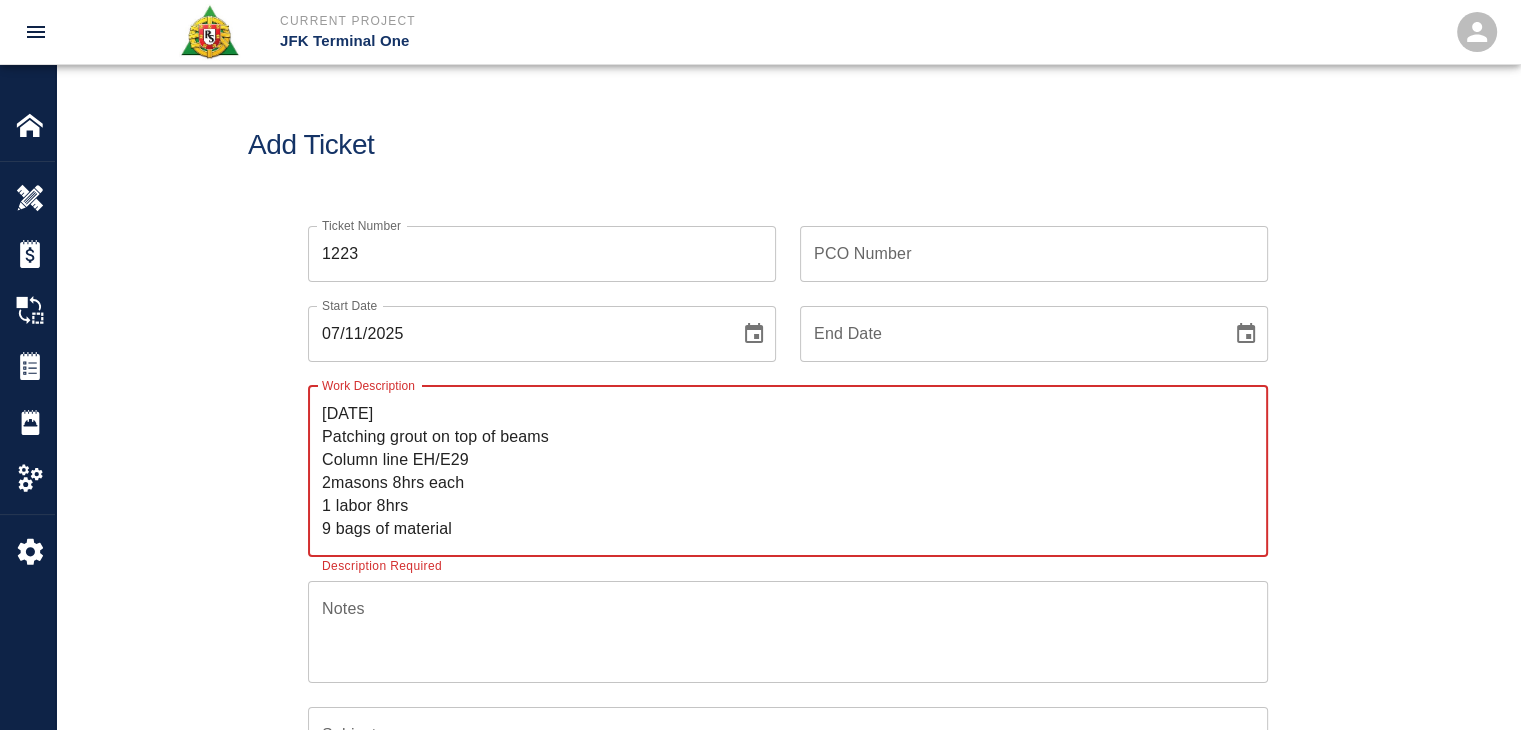 type on "[DATE]
Patching grout on top of beams
Column line EH/E29
2masons 8hrs each
1 labor 8hrs
9 bags of material" 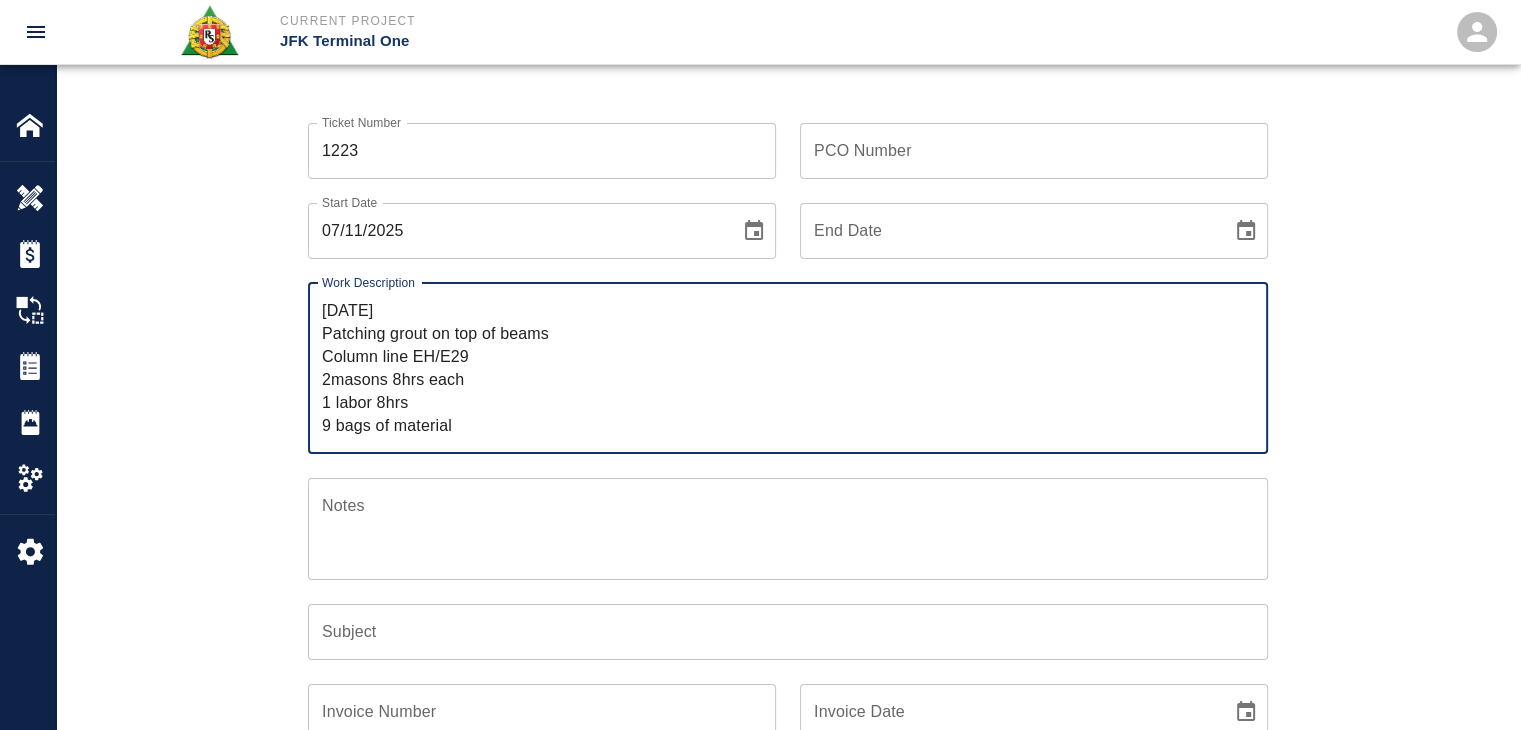 scroll, scrollTop: 104, scrollLeft: 0, axis: vertical 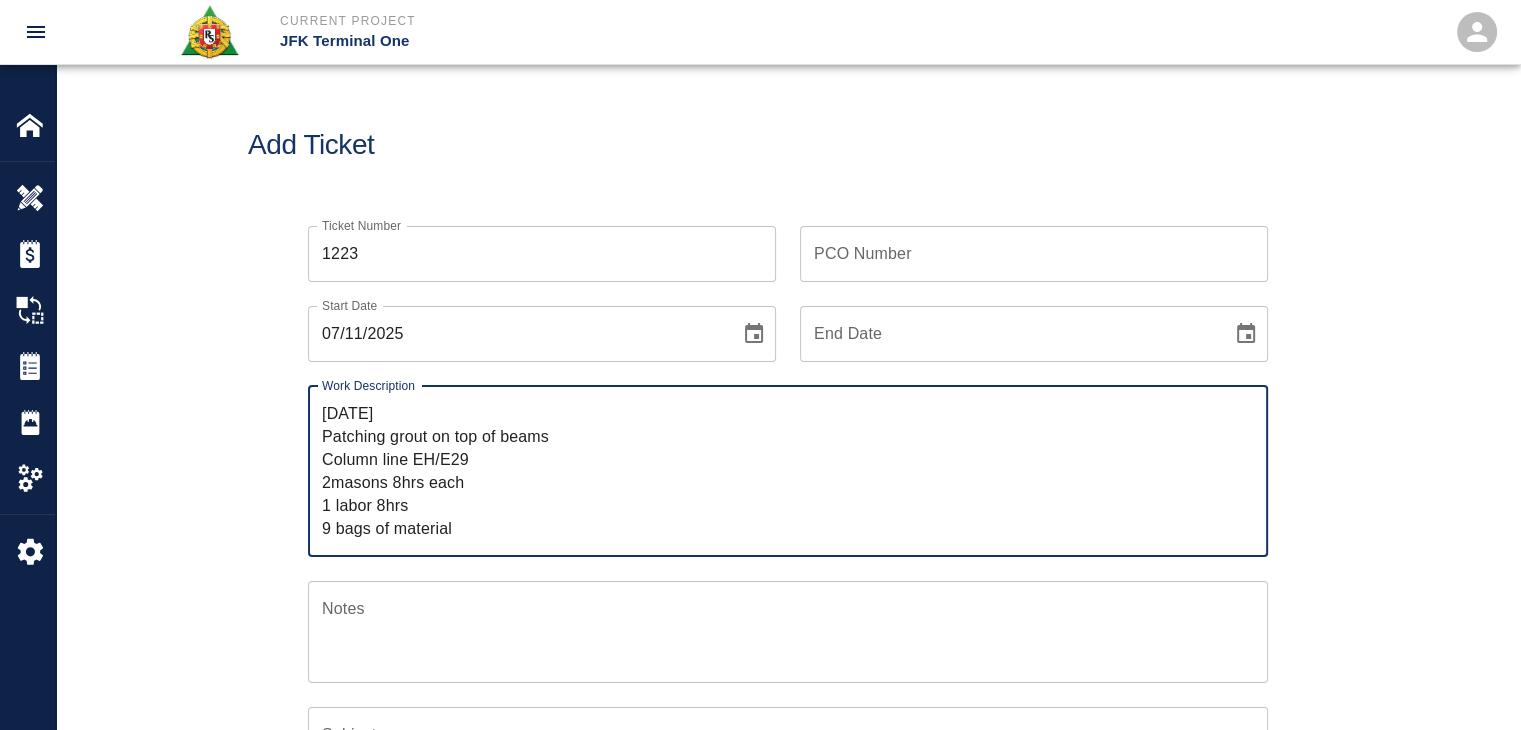 click on "PCO Number PCO Number" at bounding box center [1034, 254] 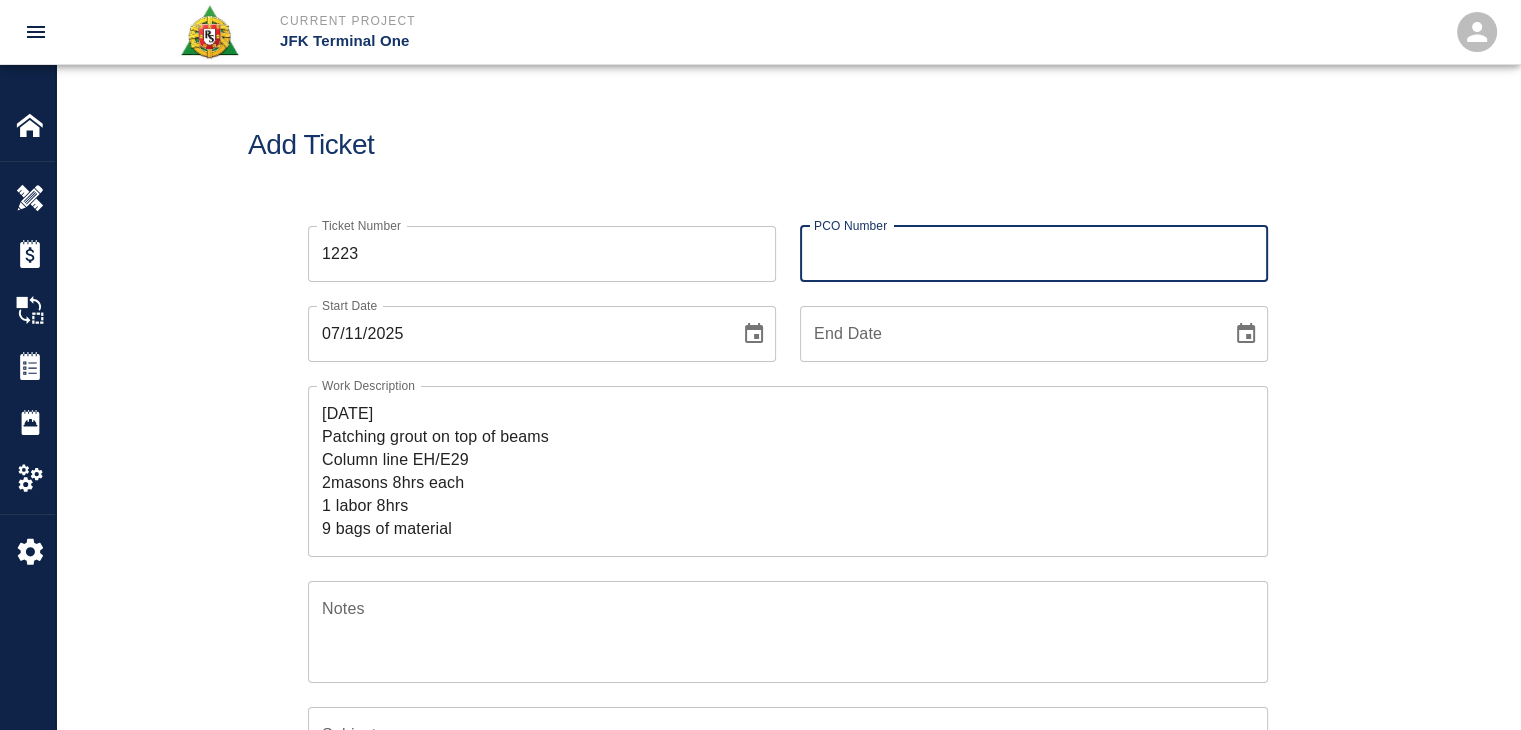 type on "1070" 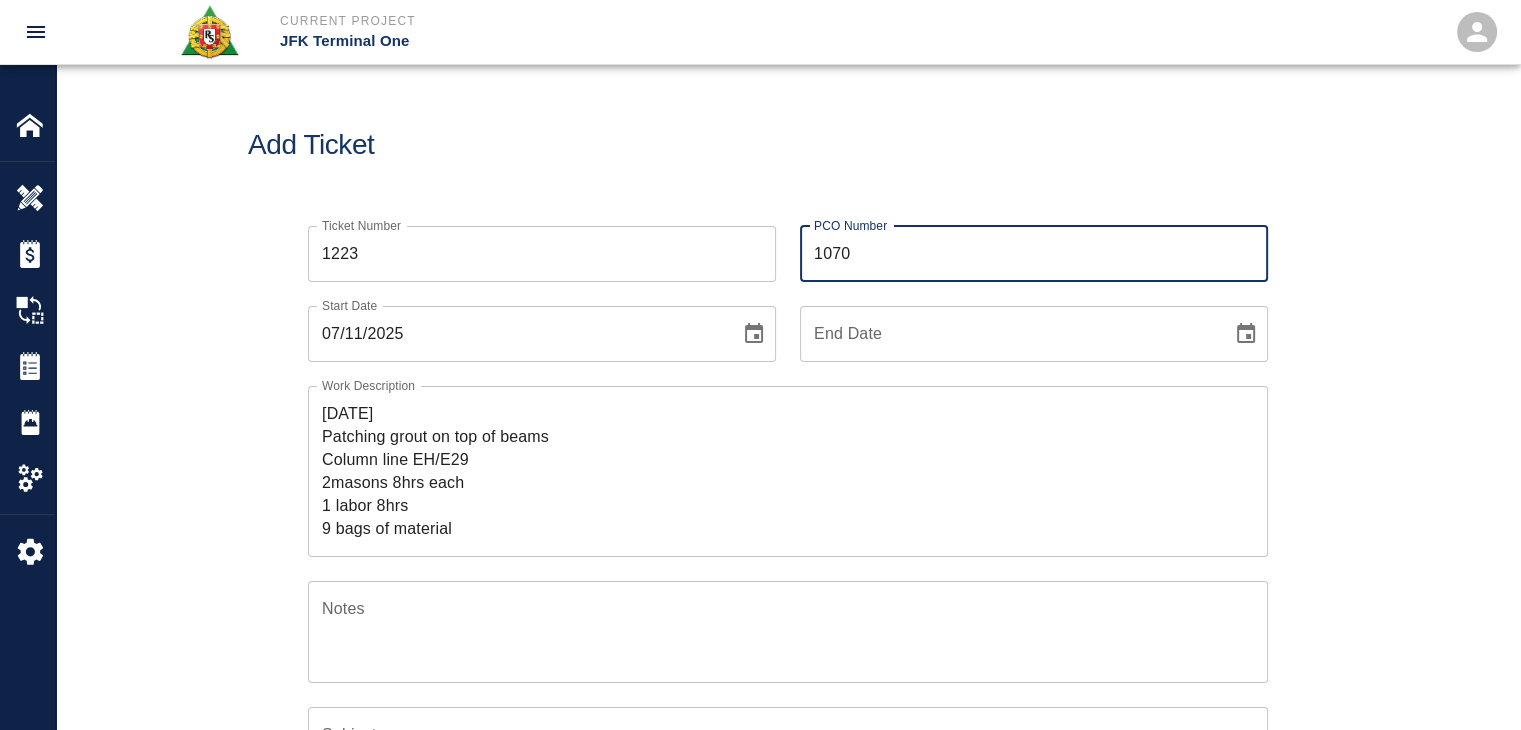 click on "Add Ticket" at bounding box center (788, 145) 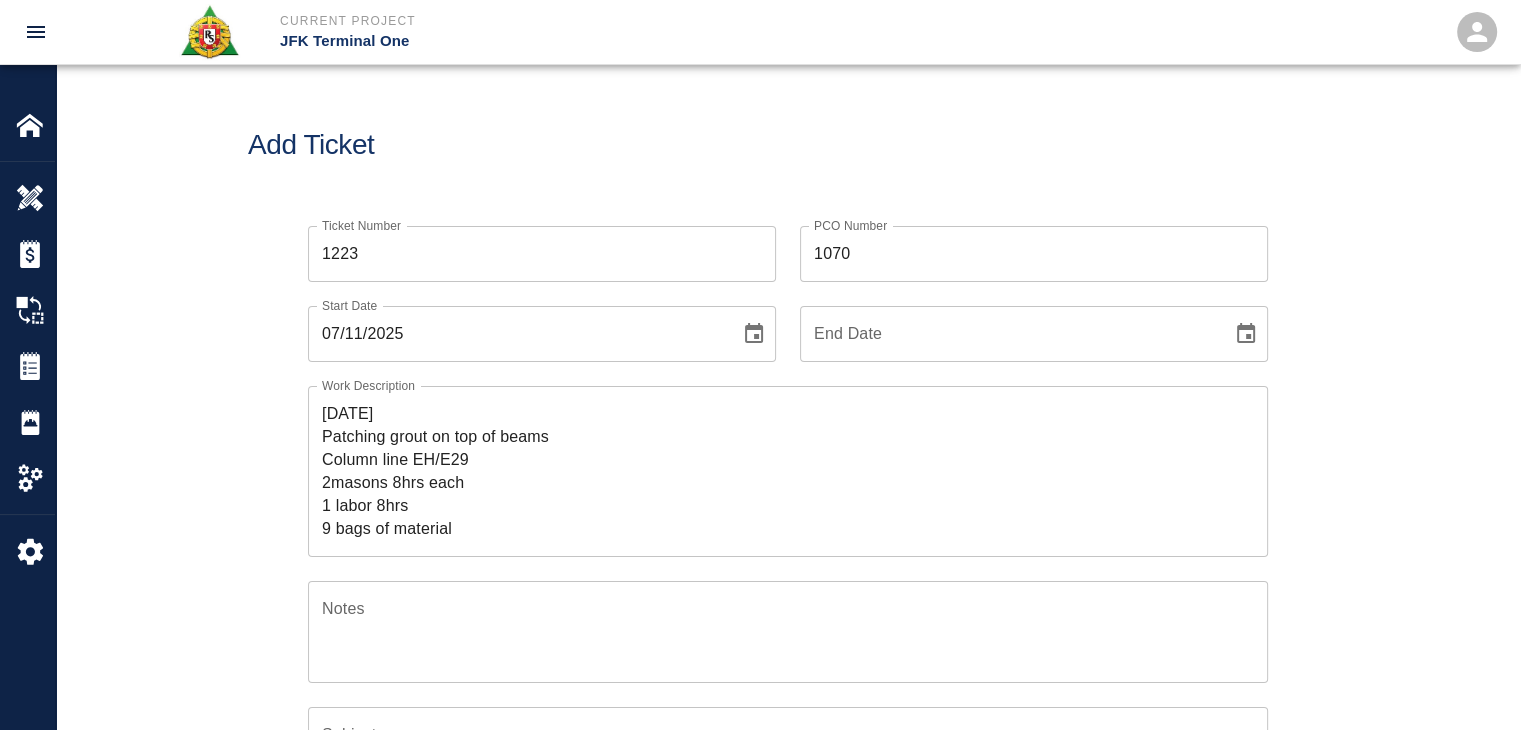 drag, startPoint x: 396, startPoint y: 413, endPoint x: 241, endPoint y: 405, distance: 155.20631 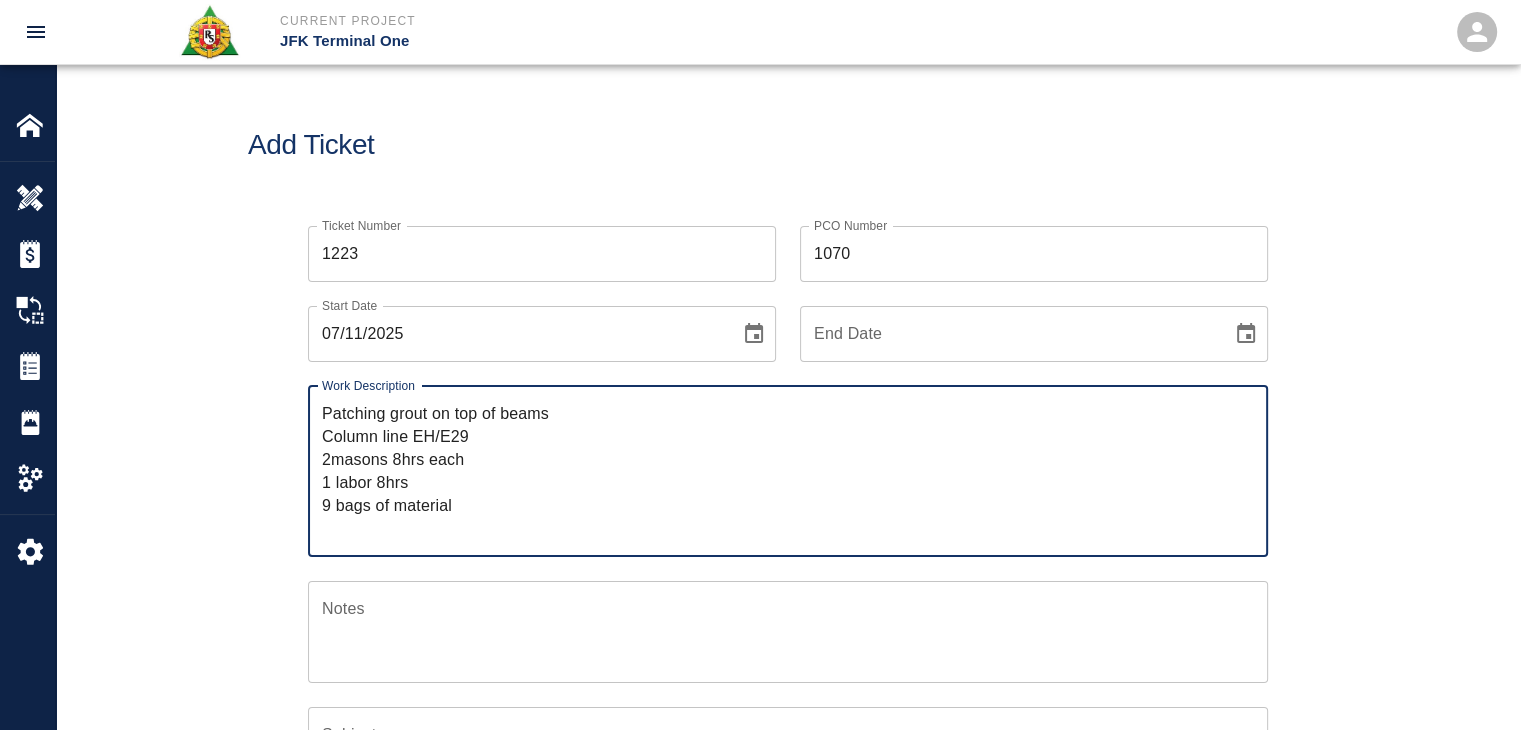 paste on "R&S worked on" 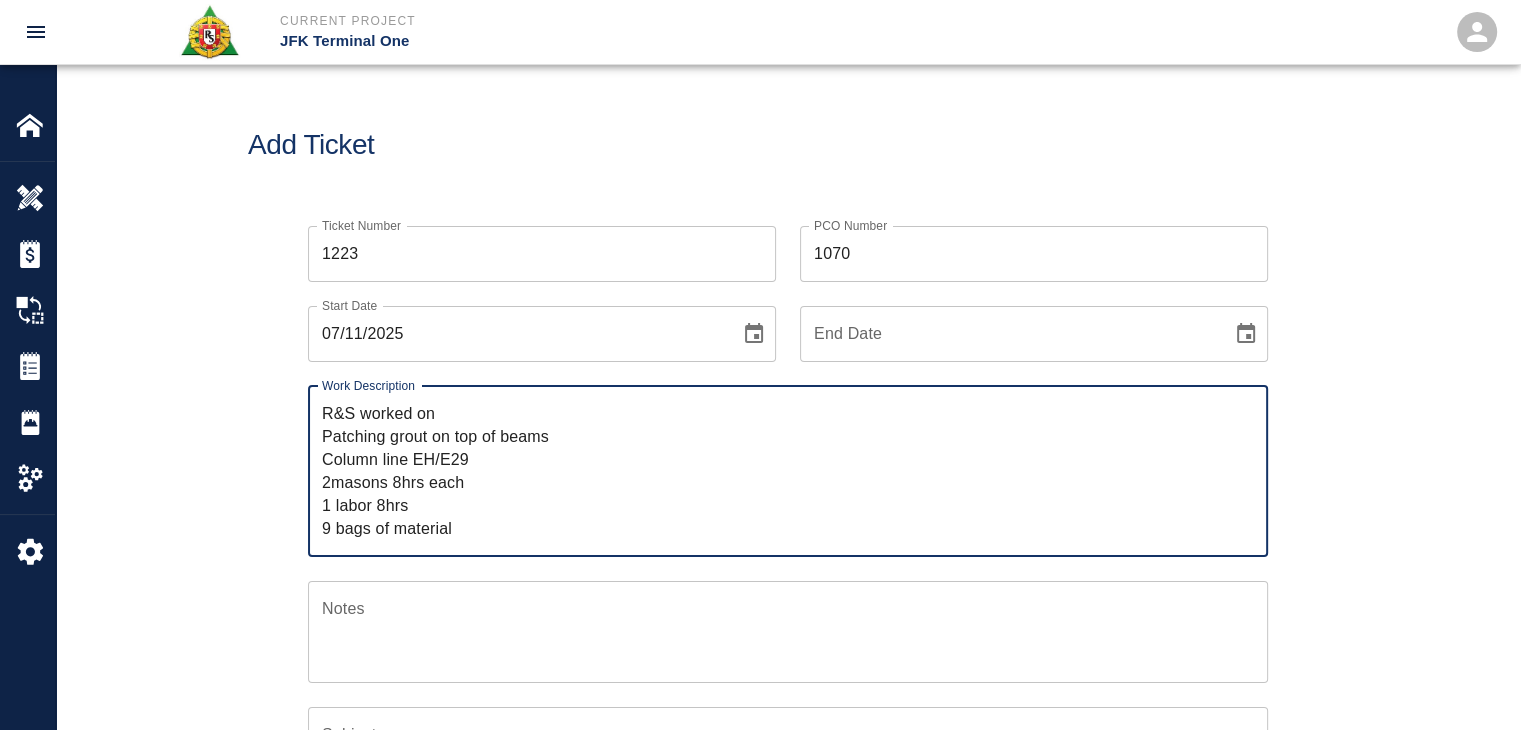 click on "R&S worked on
Patching grout on top of beams
Column line EH/E29
2masons 8hrs each
1 labor 8hrs
9 bags of material" at bounding box center [788, 471] 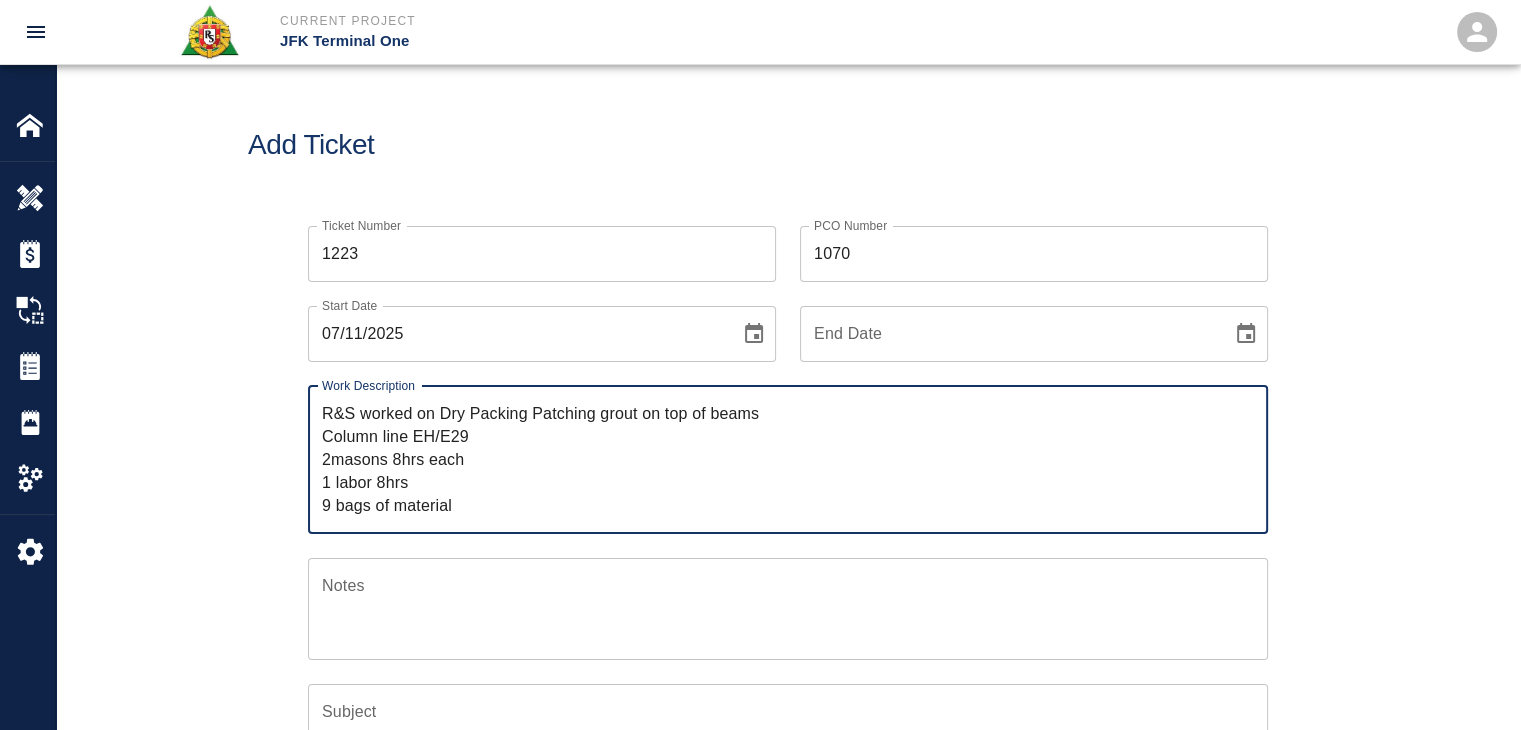 drag, startPoint x: 602, startPoint y: 411, endPoint x: 546, endPoint y: 413, distance: 56.0357 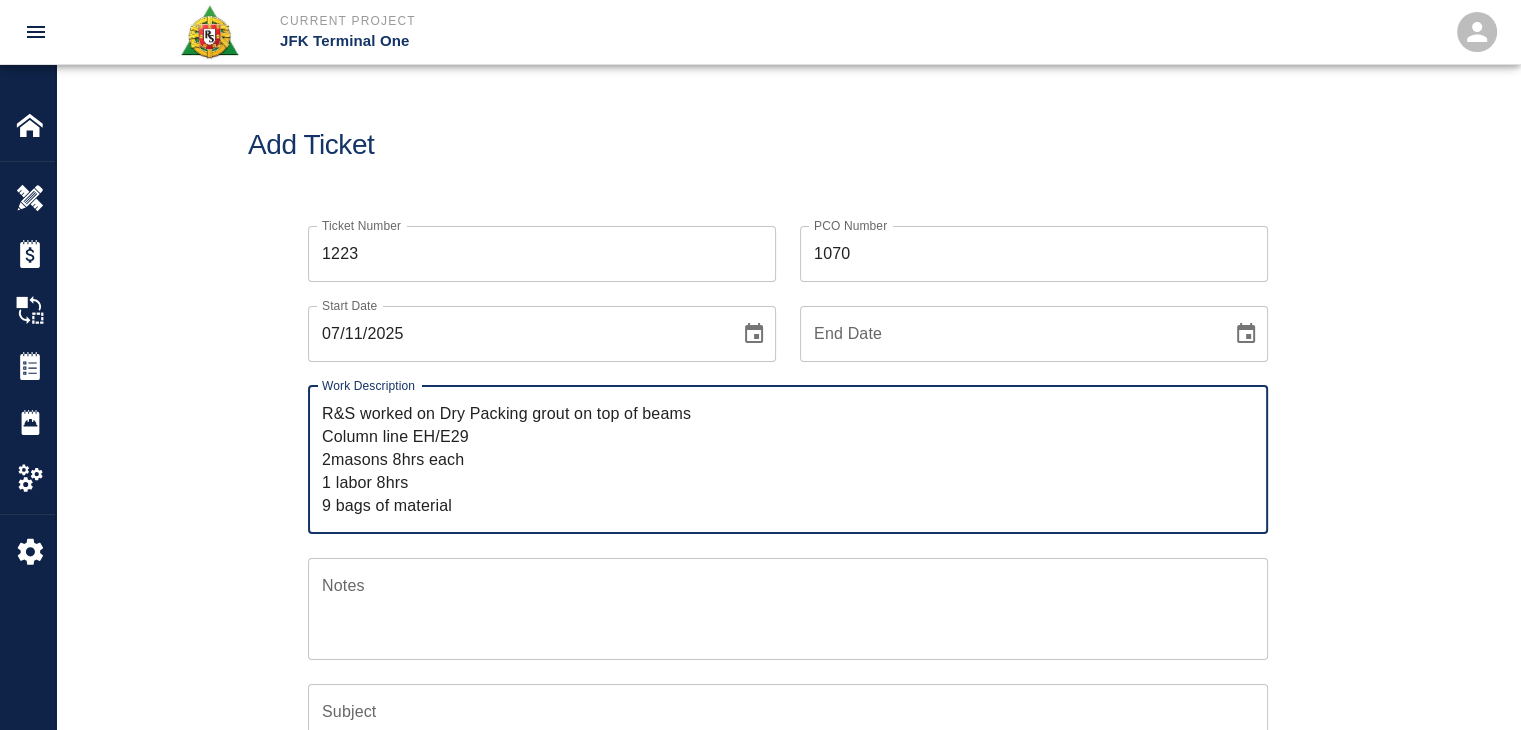 click on "R&S worked on Dry Packing grout on top of beams
Column line EH/E29
2masons 8hrs each
1 labor 8hrs
9 bags of material" at bounding box center (788, 459) 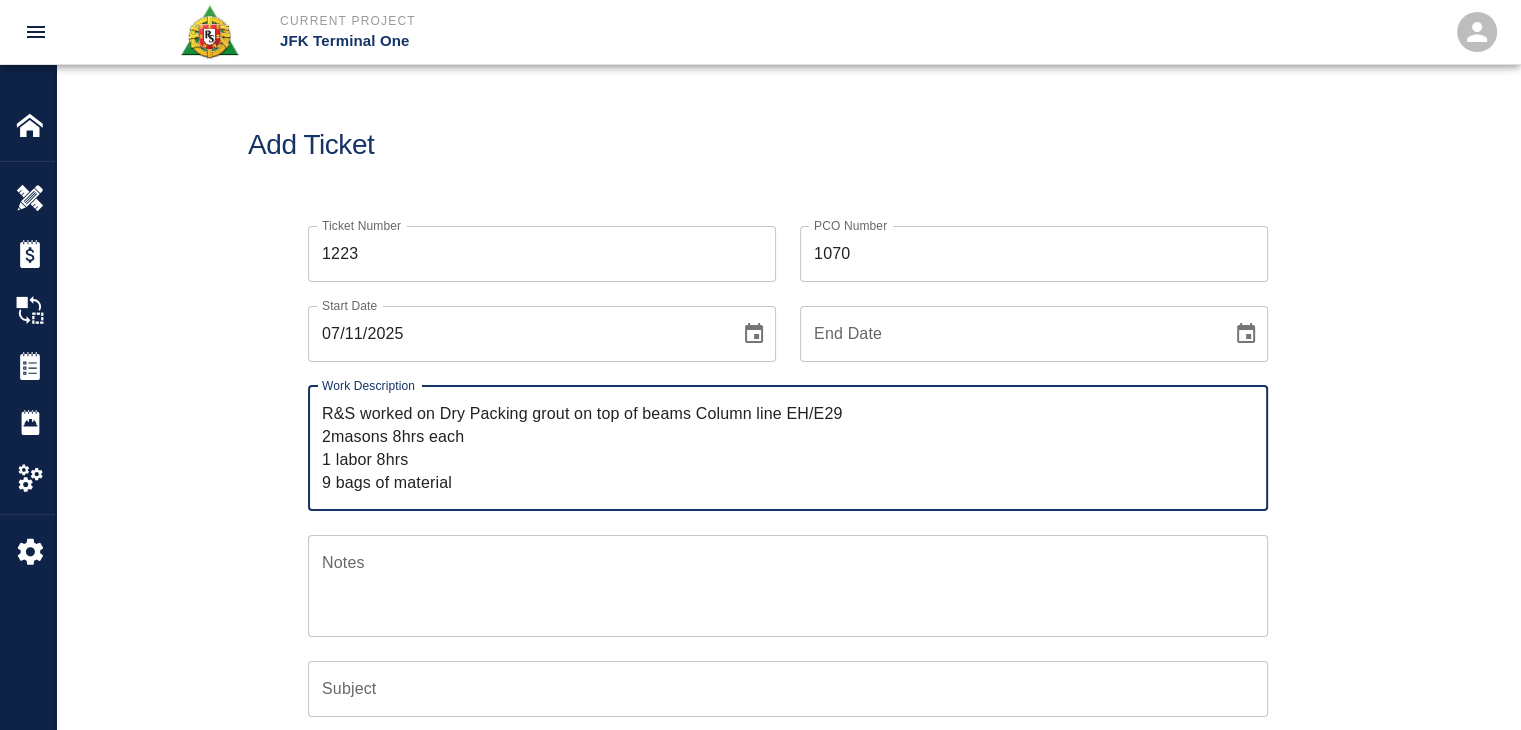 click on "R&S worked on Dry Packing grout on top of beams Column line EH/E29
2masons 8hrs each
1 labor 8hrs
9 bags of material" at bounding box center [788, 448] 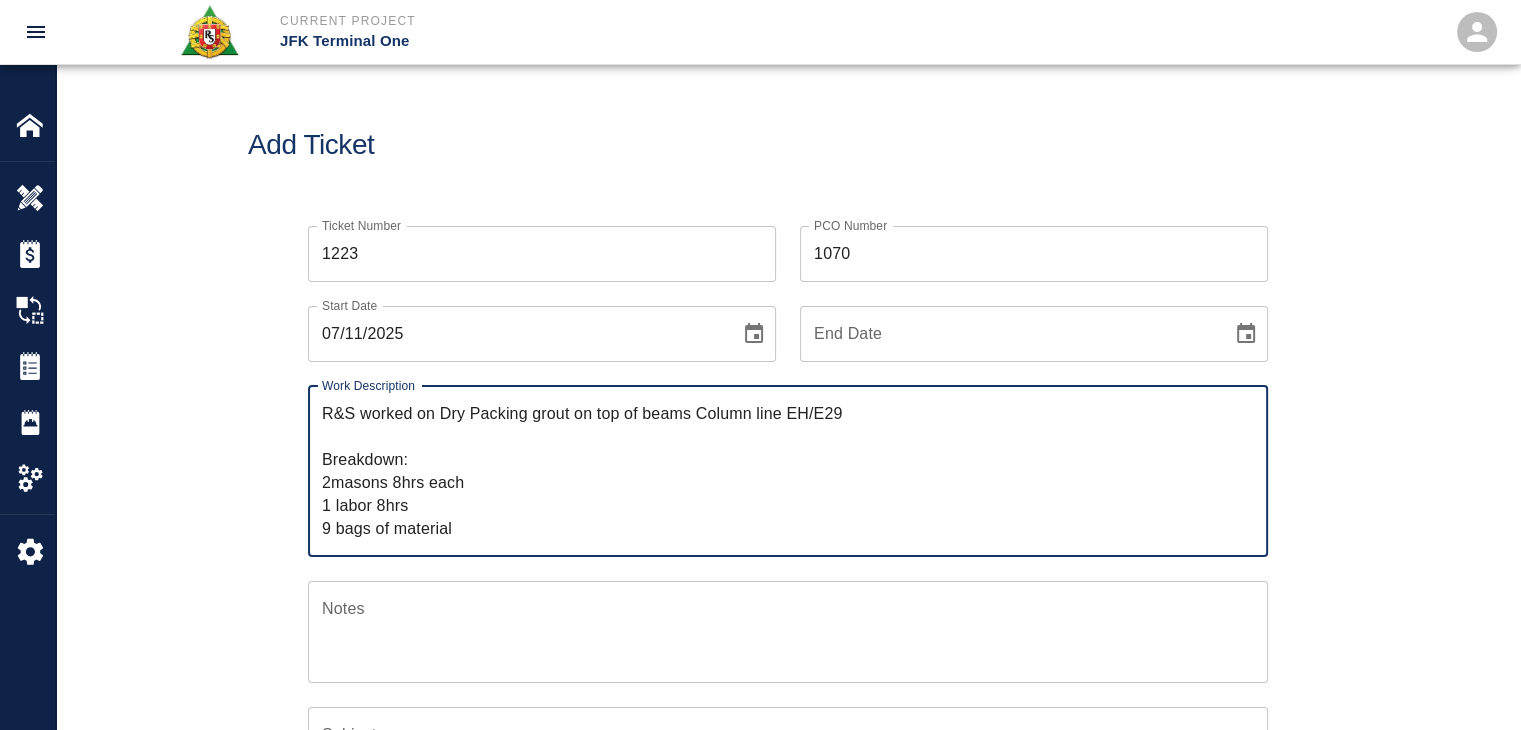 click on "R&S worked on Dry Packing grout on top of beams Column line EH/E29
Breakdown:
2masons 8hrs each
1 labor 8hrs
9 bags of material" at bounding box center (788, 471) 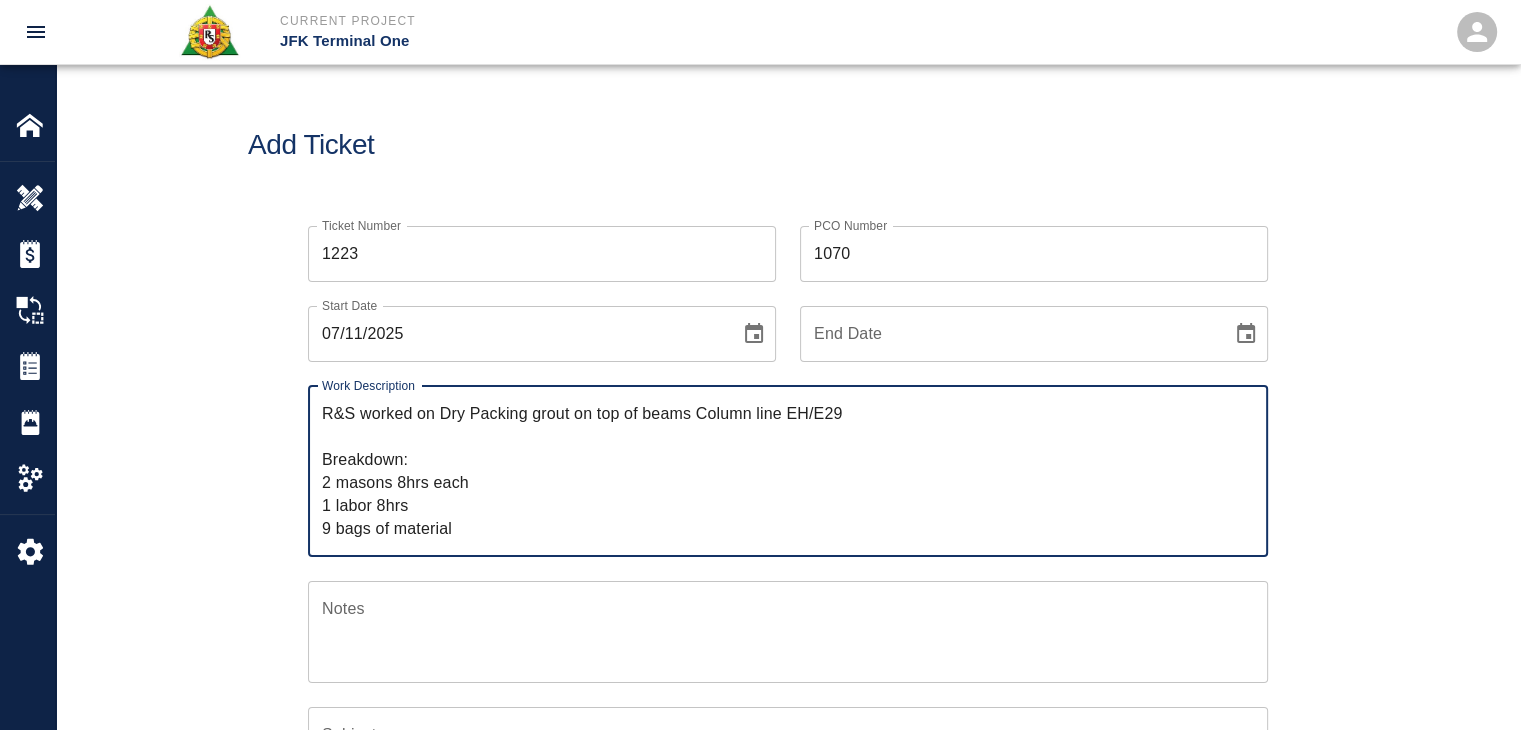 click on "R&S worked on Dry Packing grout on top of beams Column line EH/E29
Breakdown:
2 masons 8hrs each
1 labor 8hrs
9 bags of material" at bounding box center (788, 471) 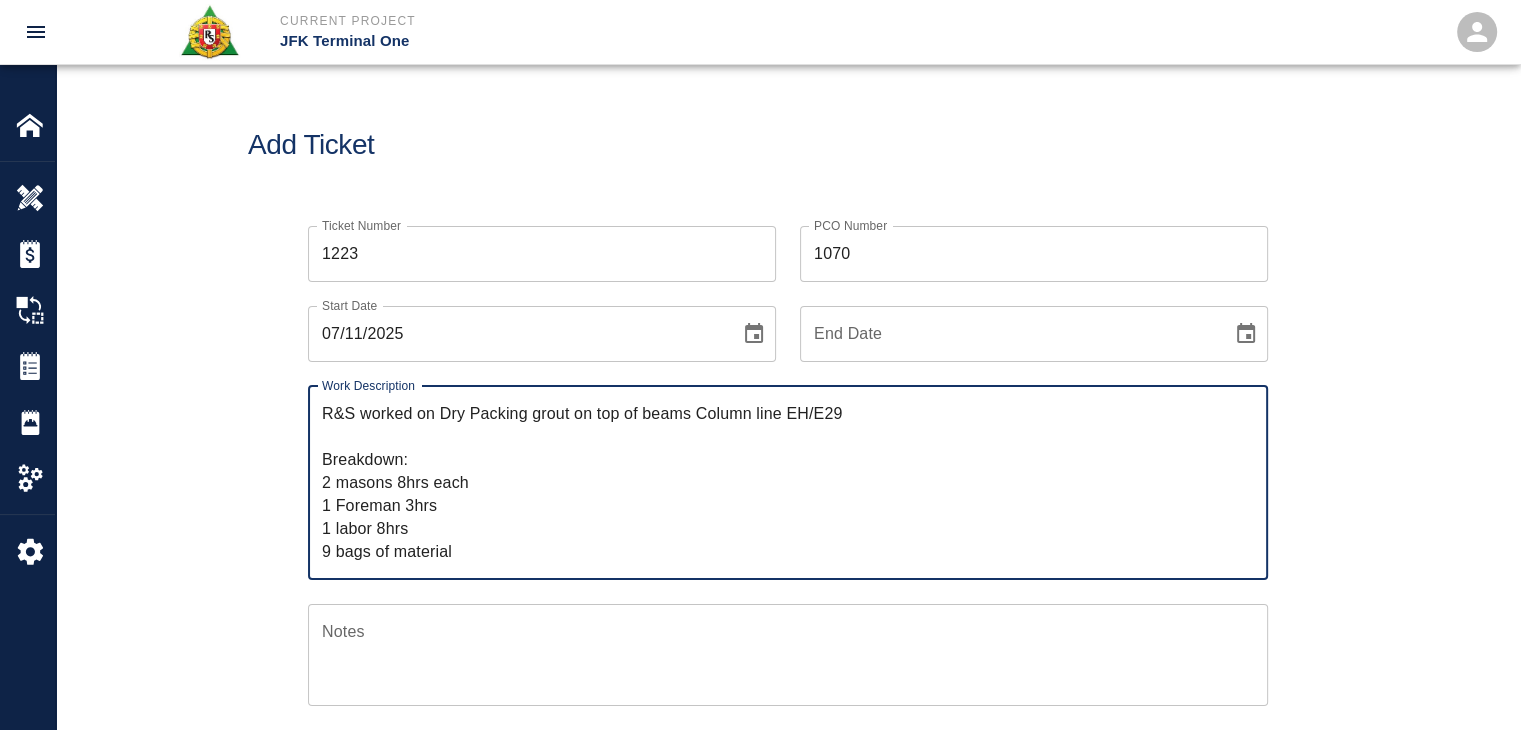 click on "R&S worked on Dry Packing grout on top of beams Column line EH/E29
Breakdown:
2 masons 8hrs each
1 Foreman 3hrs
1 labor 8hrs
9 bags of material" at bounding box center (788, 482) 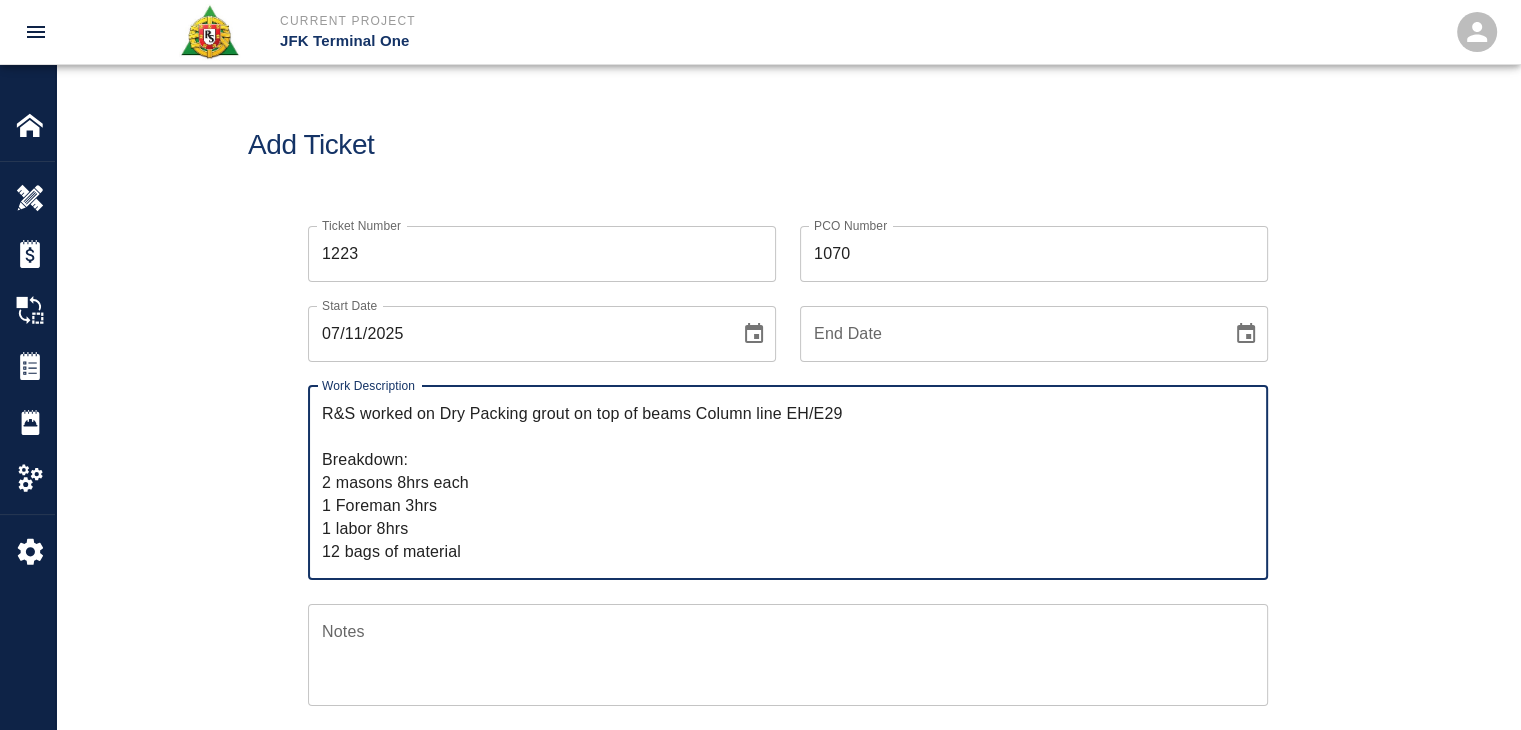click on "R&S worked on Dry Packing grout on top of beams Column line EH/E29
Breakdown:
2 masons 8hrs each
1 Foreman 3hrs
1 labor 8hrs
12 bags of material" at bounding box center (788, 482) 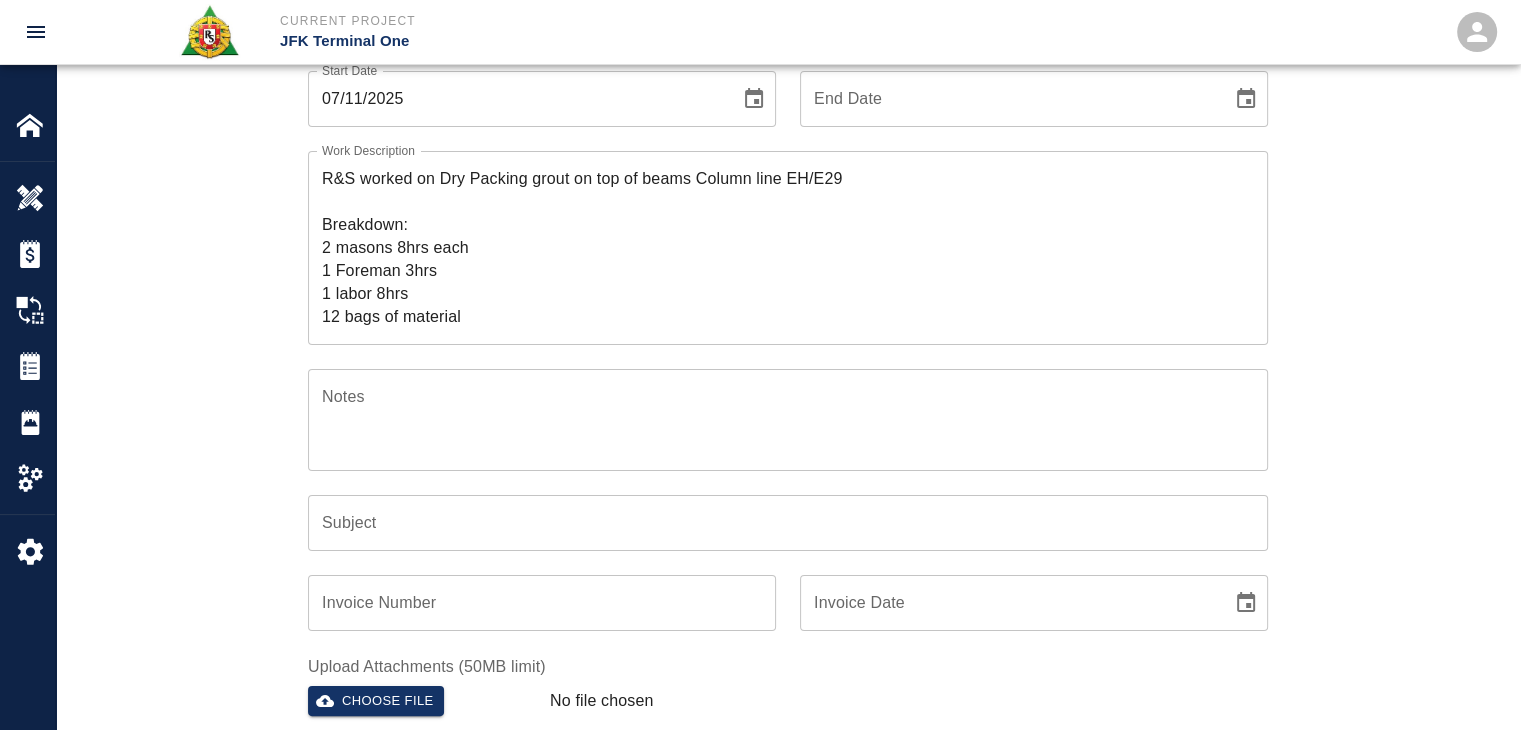 scroll, scrollTop: 236, scrollLeft: 0, axis: vertical 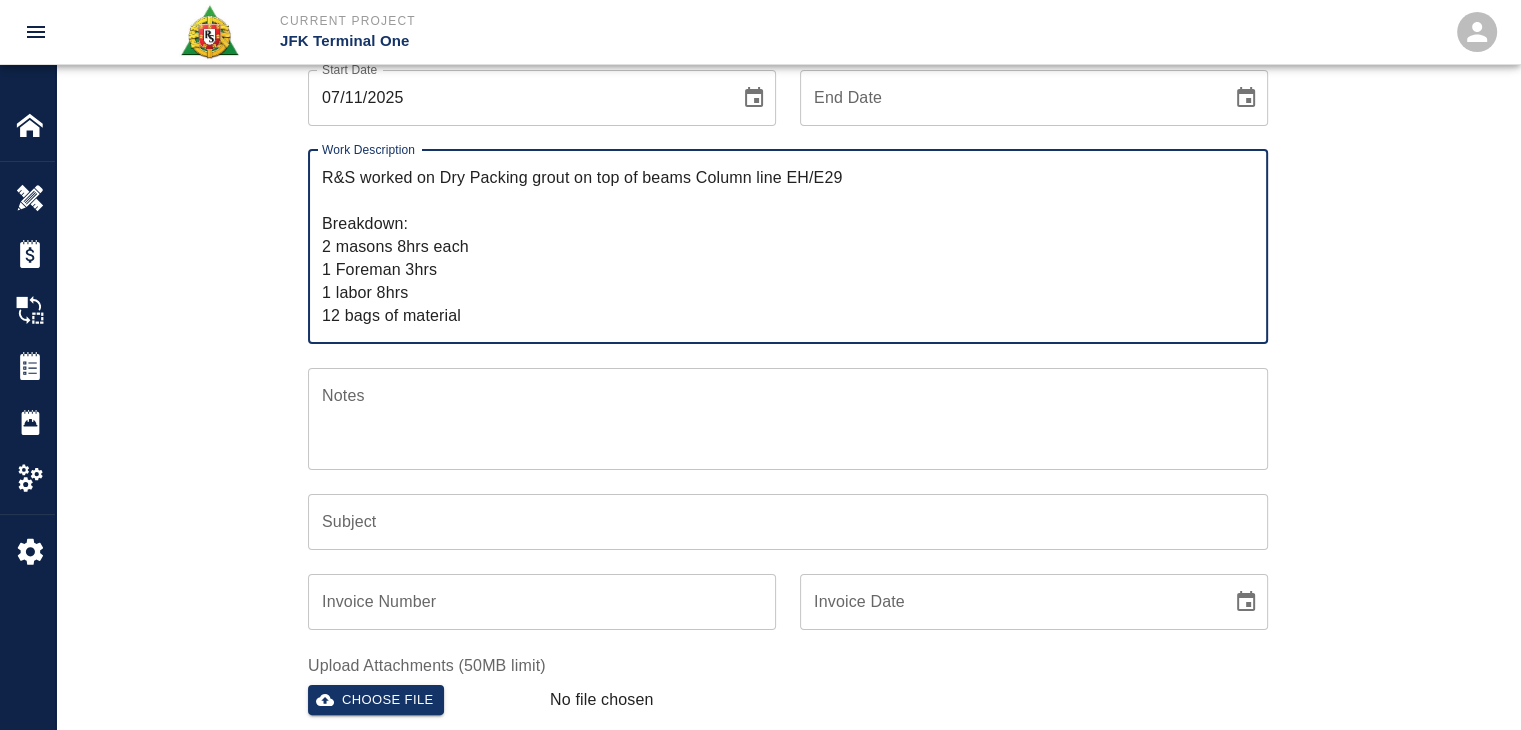 drag, startPoint x: 446, startPoint y: 197, endPoint x: 436, endPoint y: 180, distance: 19.723083 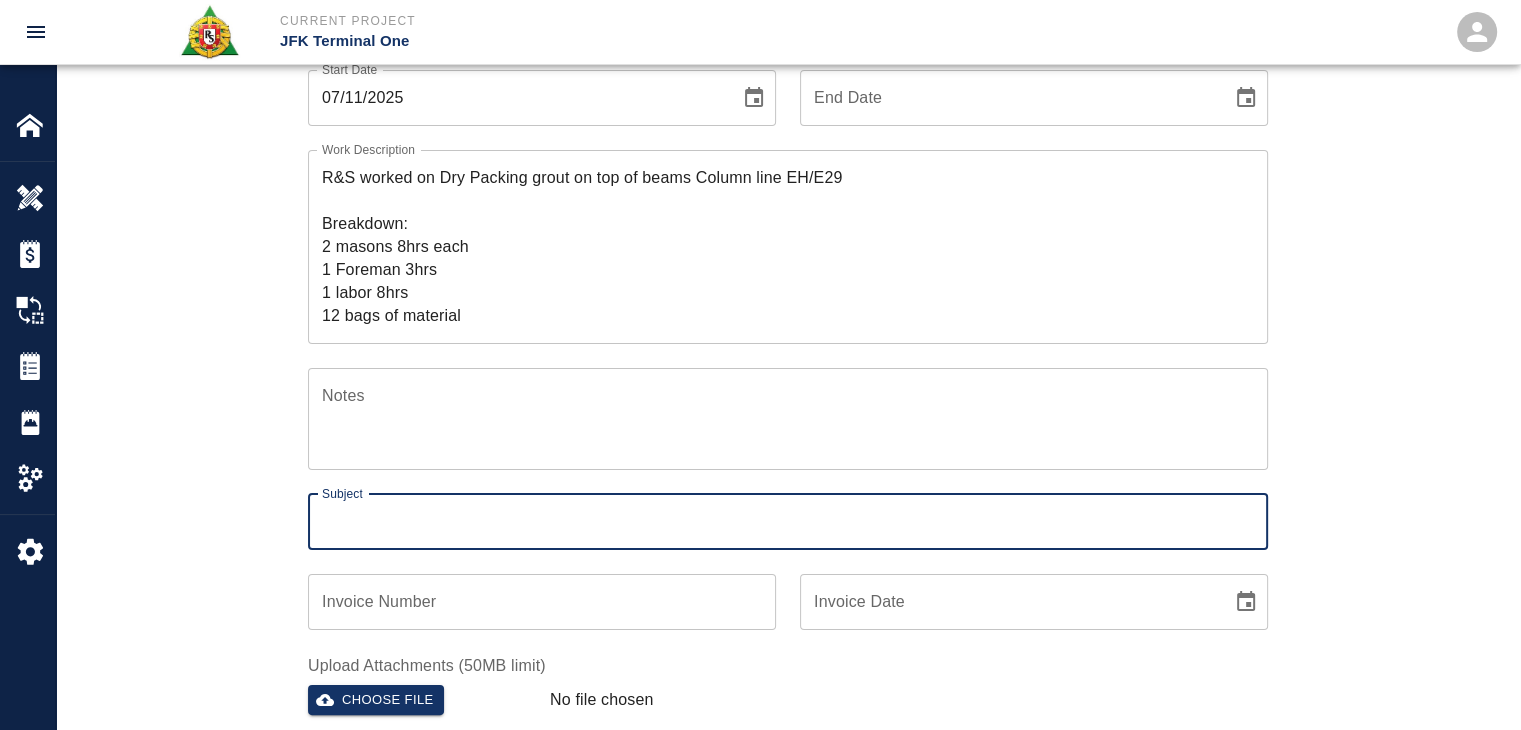 click on "Subject" at bounding box center [788, 522] 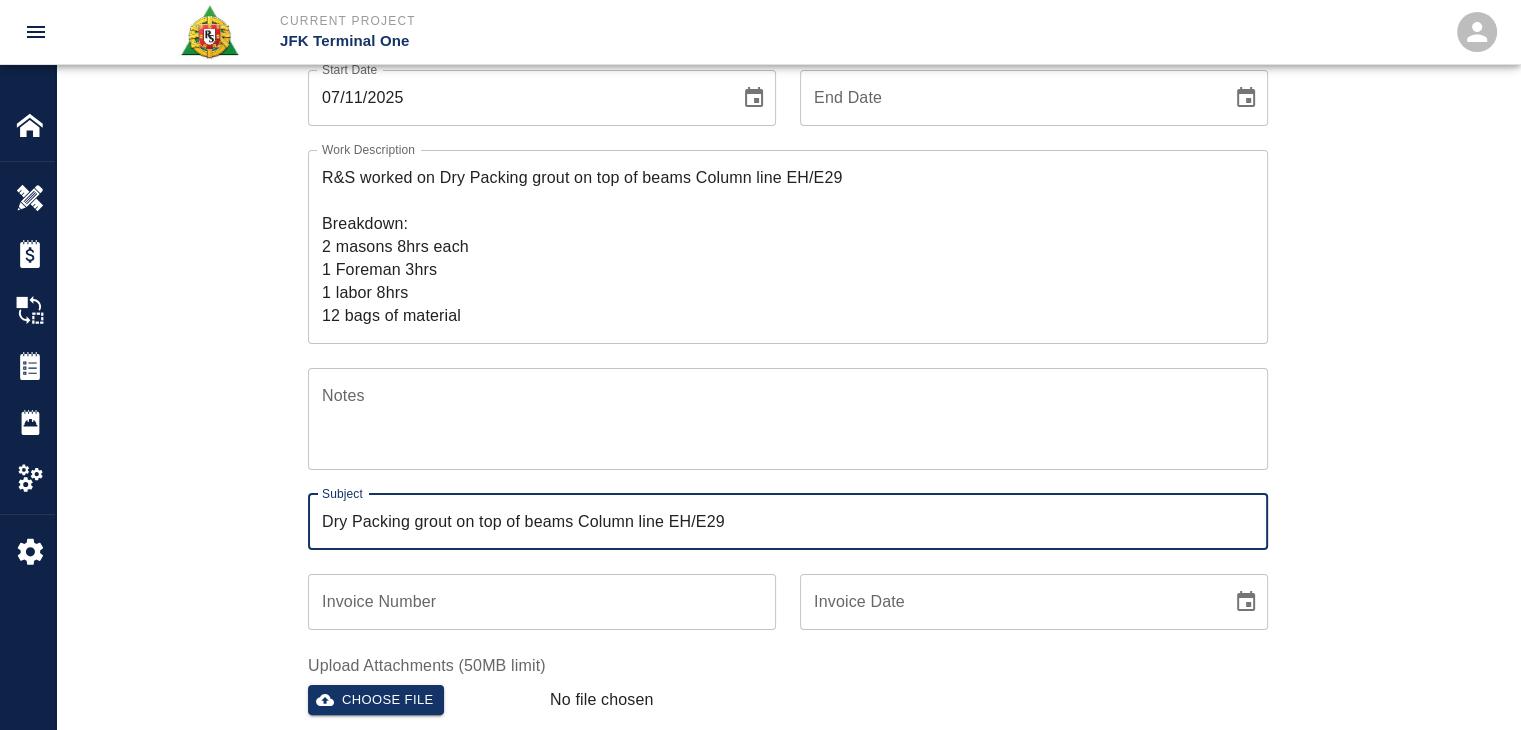 click on "Dry Packing grout on top of beams Column line EH/E29" at bounding box center [788, 522] 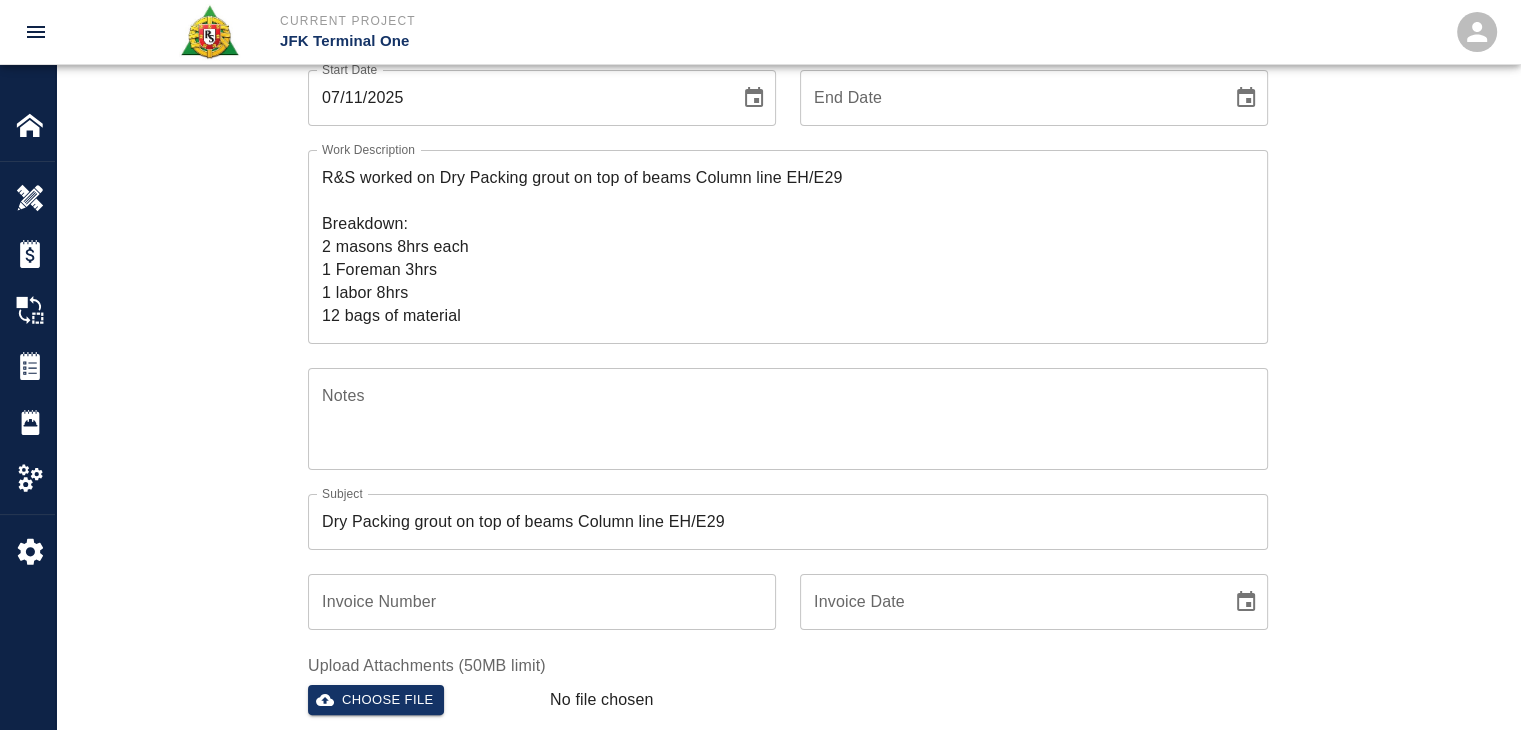 click on "Ticket Number 1223 Ticket Number PCO Number 1070 PCO Number Start Date  [DATE] Start Date  End Date End Date Work Description R&S worked on Dry Packing grout on top of beams Column line EH/E29
Breakdown:
2 masons 8hrs each
1 Foreman 3hrs
1 labor 8hrs
12 bags of material x Work Description Notes x Notes Subject Dry Packing grout on top of beams Column line EH/E29 Subject Invoice Number Invoice Number Invoice Date Invoice Date Upload Attachments (50MB limit) Choose file No file chosen Upload Another File Add Costs" at bounding box center [788, 412] 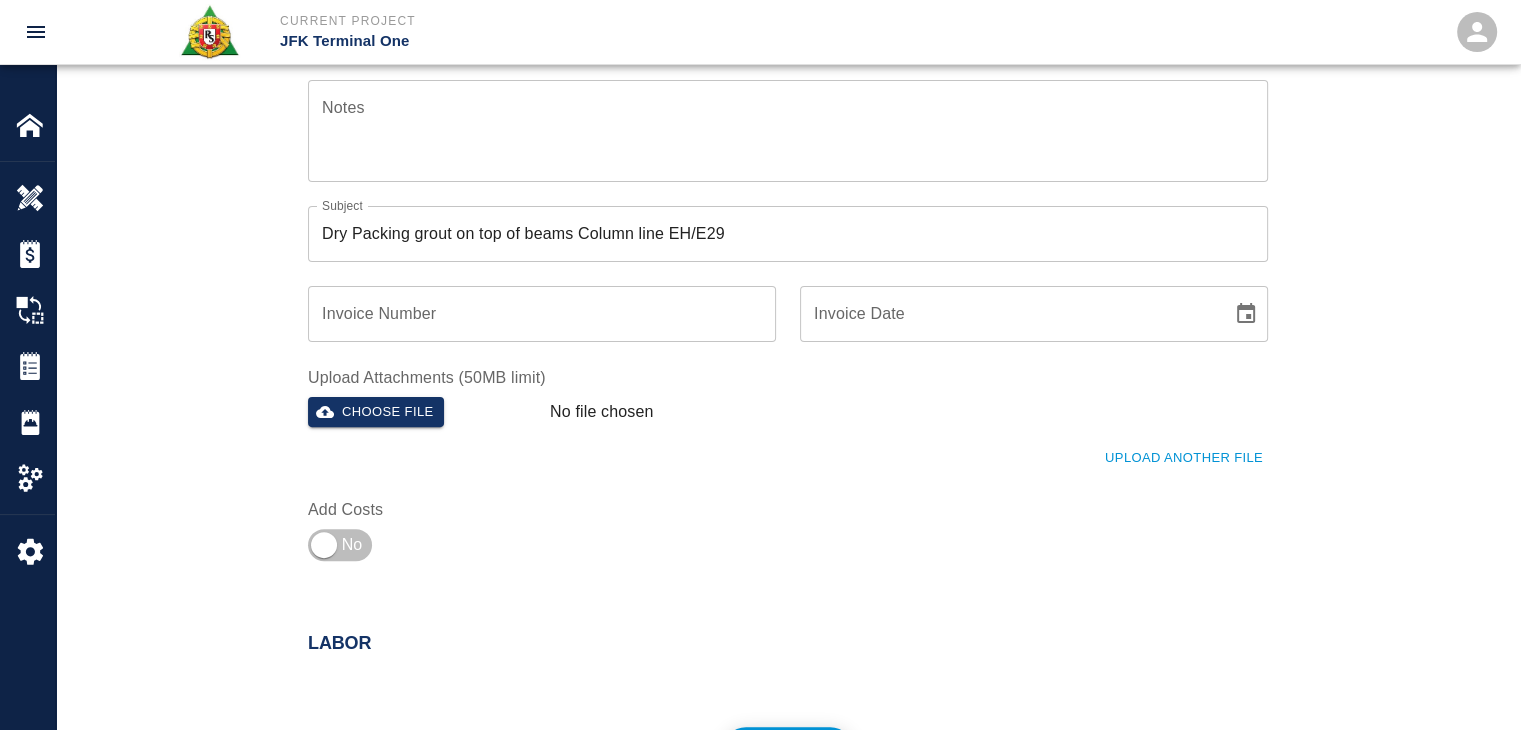 scroll, scrollTop: 527, scrollLeft: 0, axis: vertical 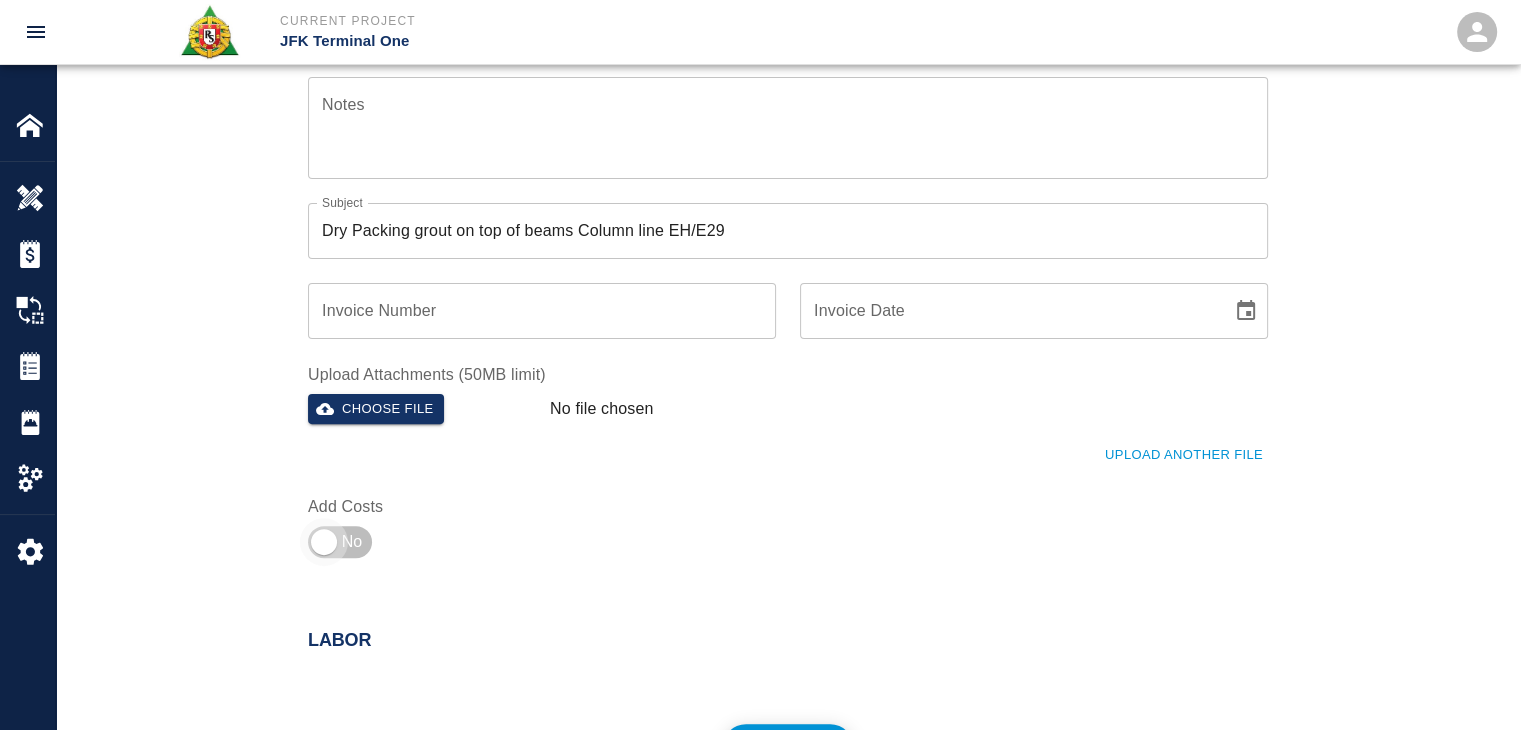 click at bounding box center (324, 542) 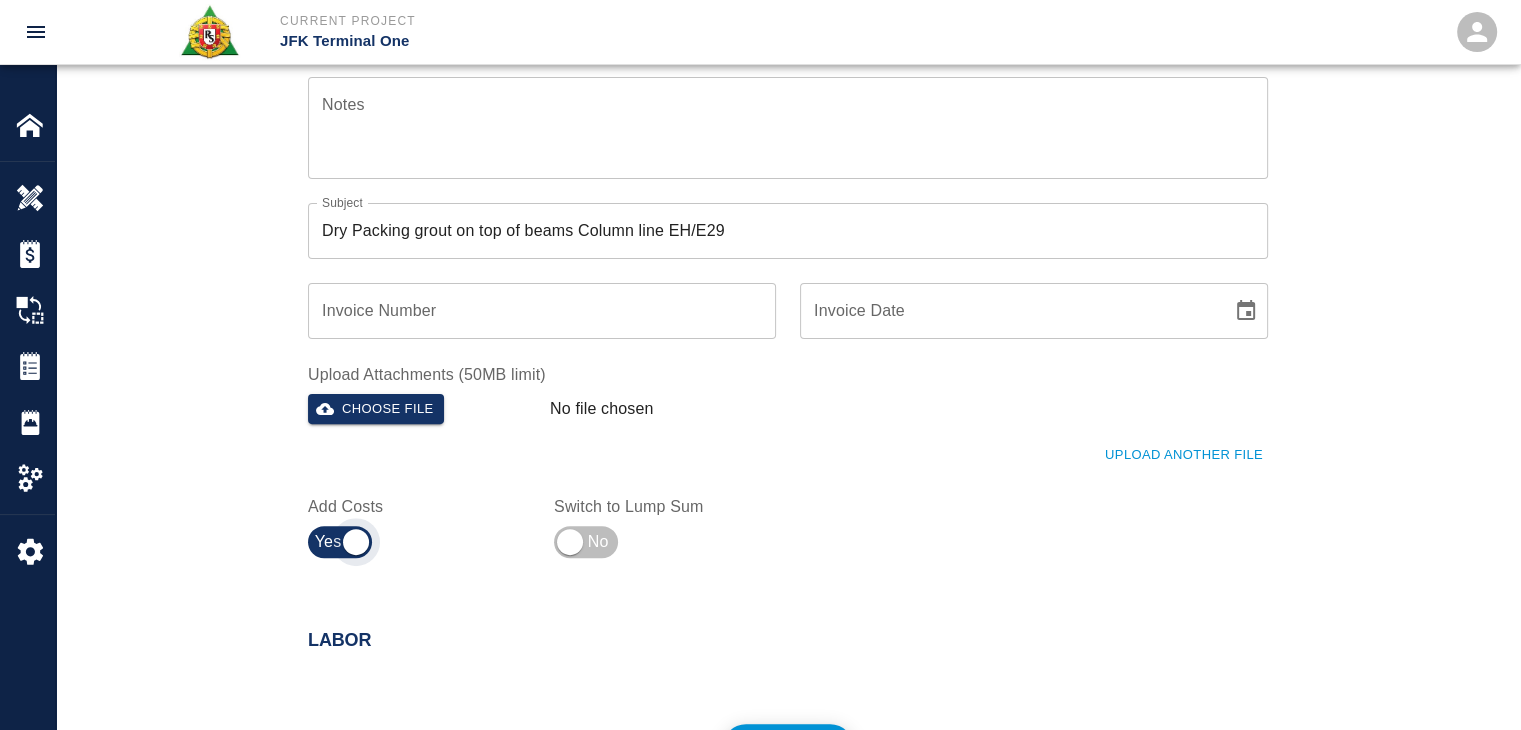 click at bounding box center [356, 542] 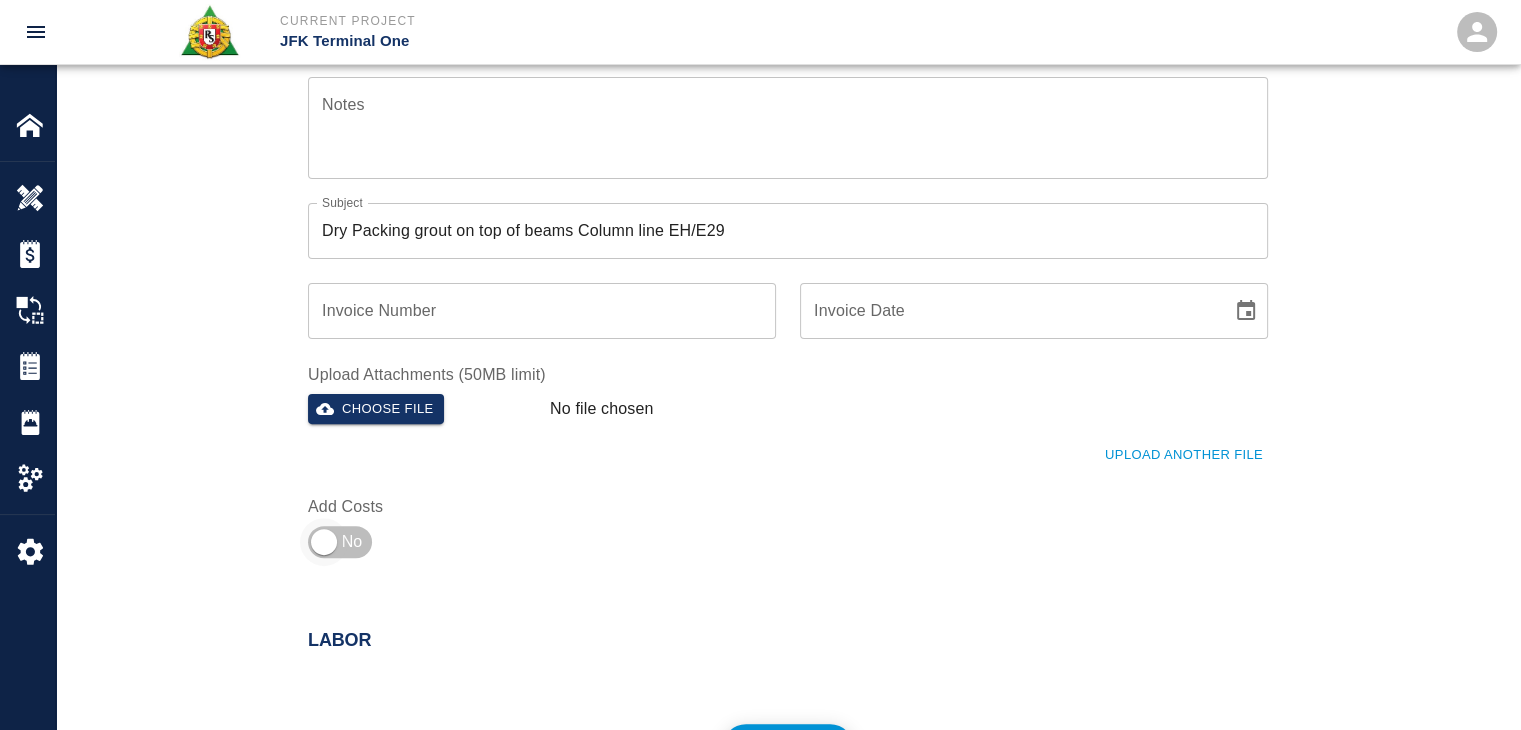 click at bounding box center (324, 542) 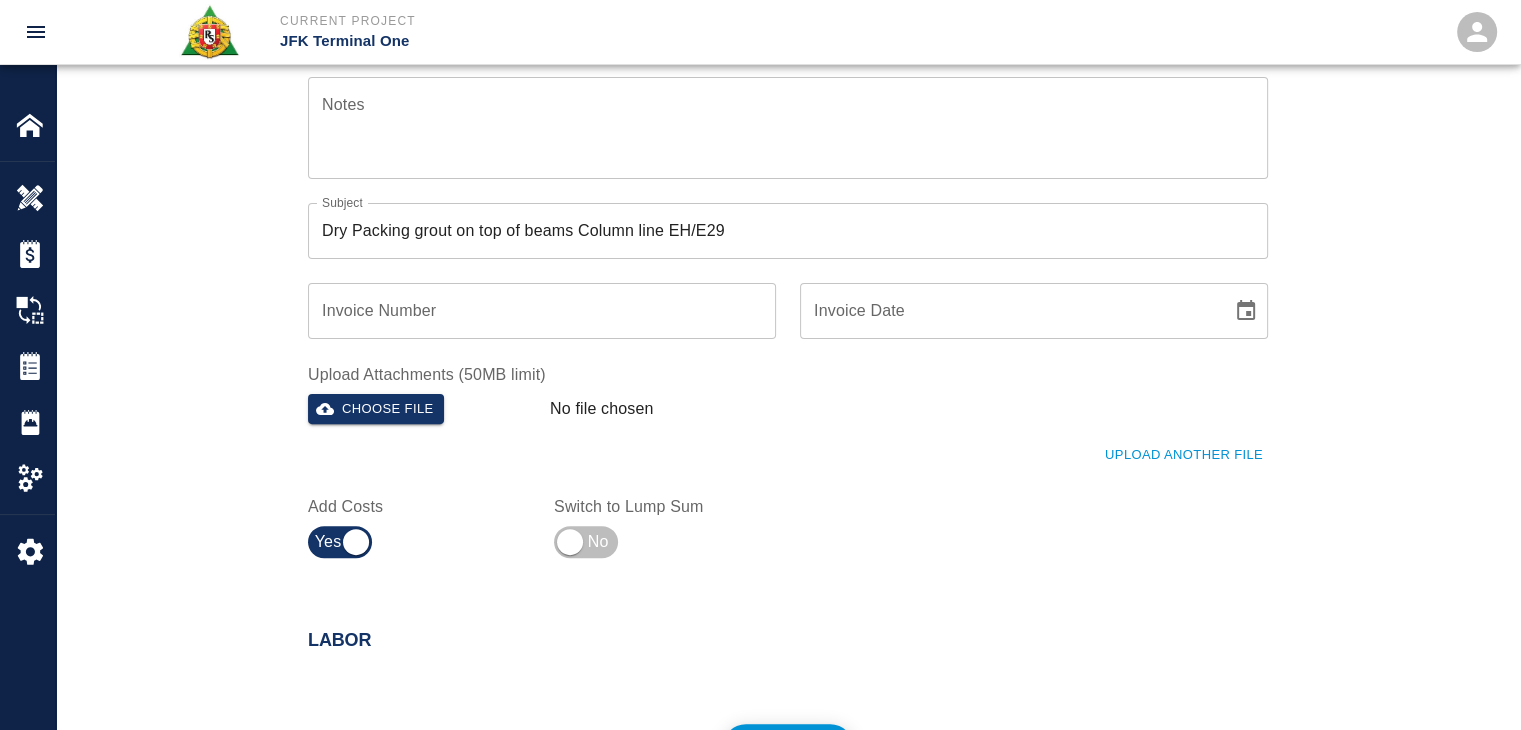 click on "Ticket Number 1223 Ticket Number PCO Number 1070 PCO Number Start Date  07/11/2025 Start Date  End Date End Date Work Description R&S worked on Dry Packing grout on top of beams Column line EH/E29
Breakdown:
2 masons 8hrs each
1 Foreman 3hrs
1 labor 8hrs
12 bags of material x Work Description Notes x Notes Subject Dry Packing grout on top of beams Column line EH/E29 Subject Invoice Number Invoice Number Invoice Date Invoice Date Upload Attachments (50MB limit) Choose file No file chosen Upload Another File Add Costs Switch to Lump Sum" at bounding box center [788, 145] 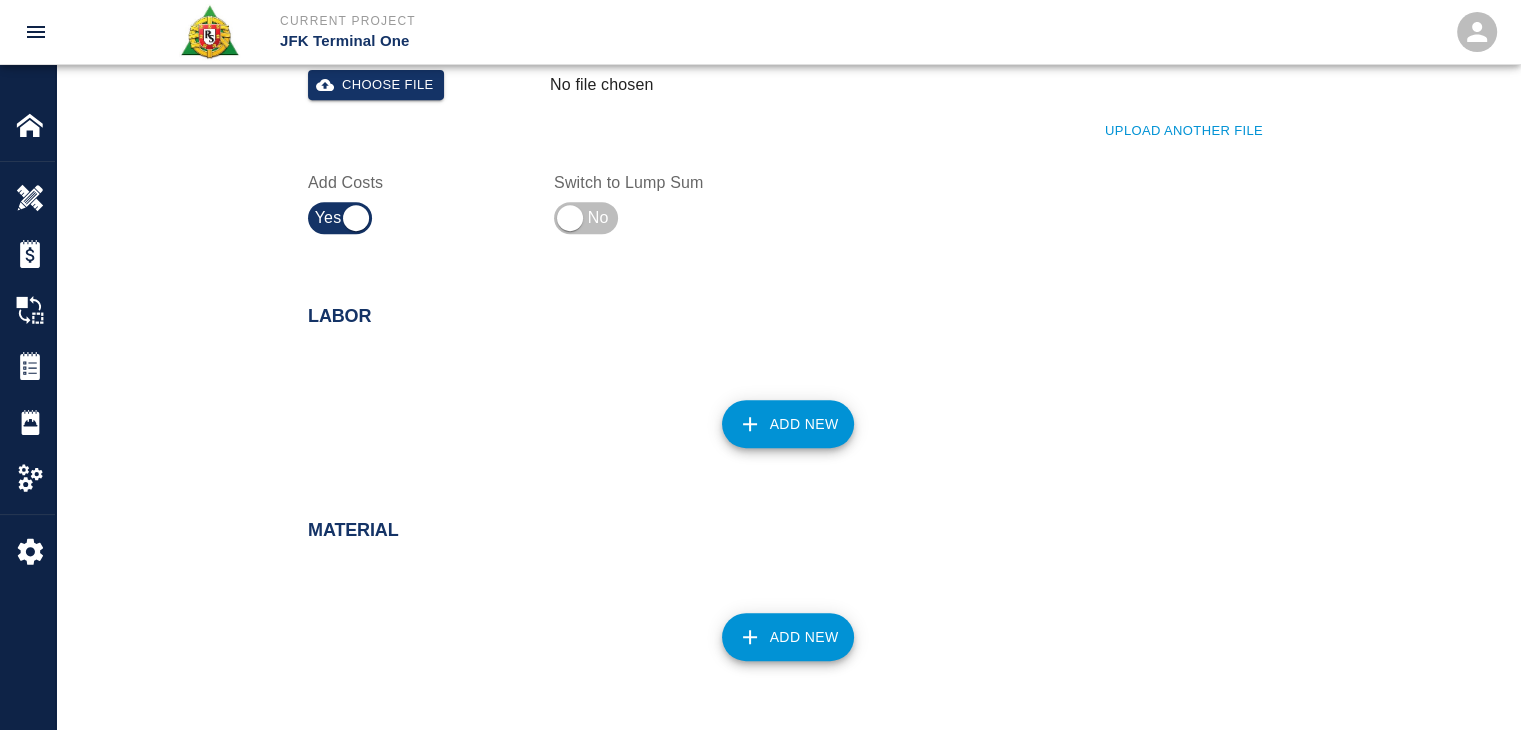 scroll, scrollTop: 852, scrollLeft: 0, axis: vertical 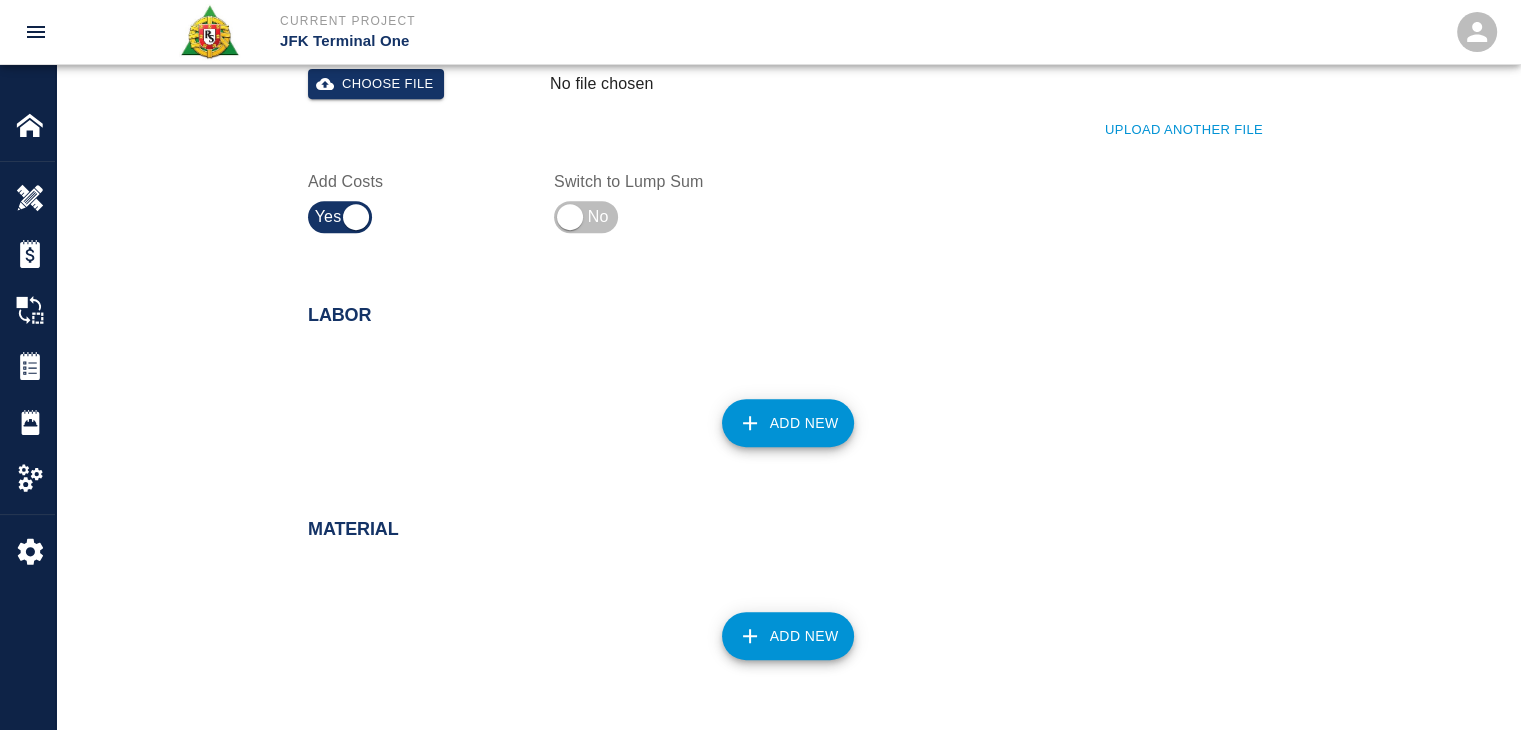click on "Add New" at bounding box center (788, 423) 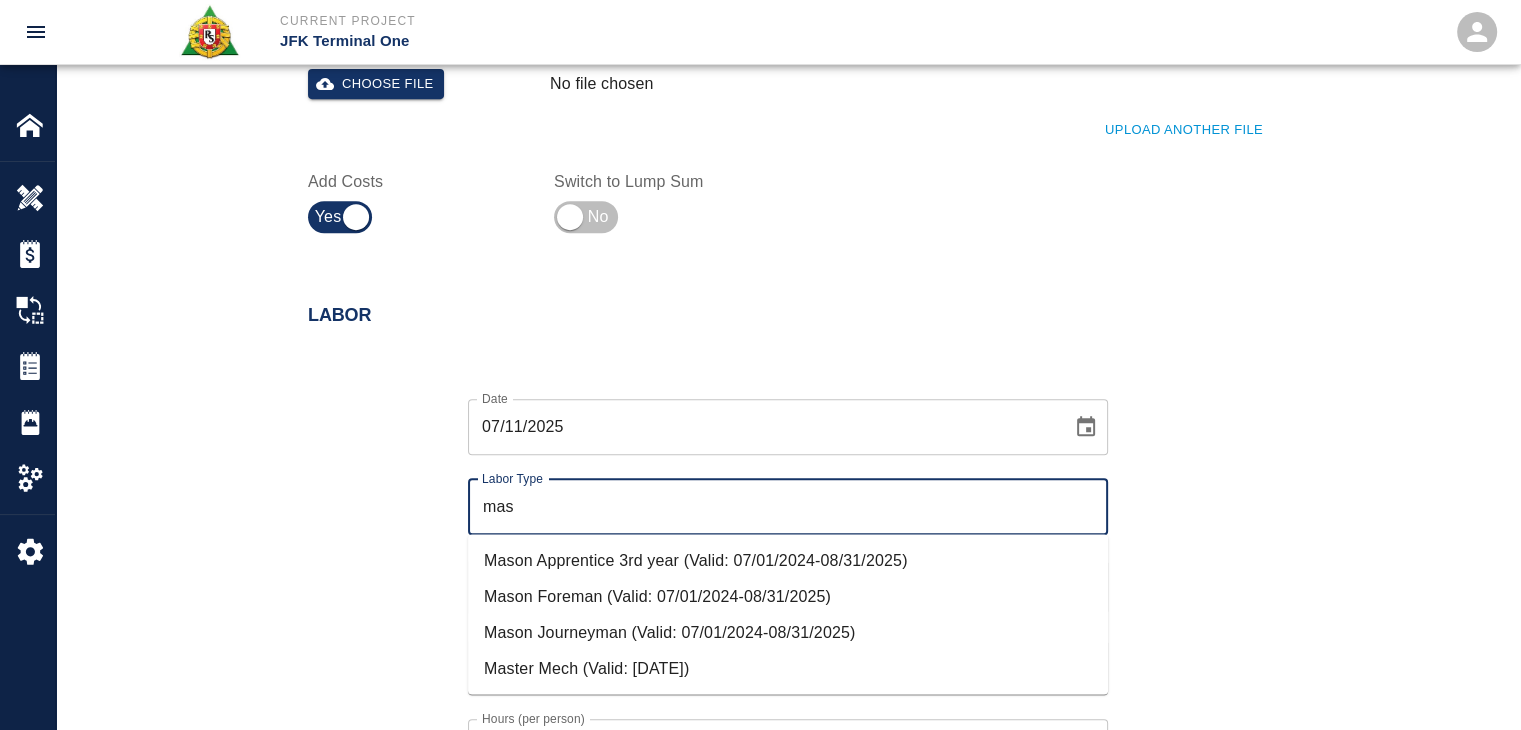 click on "Mason Foreman (Valid: 07/01/2024-08/31/2025)" at bounding box center (788, 596) 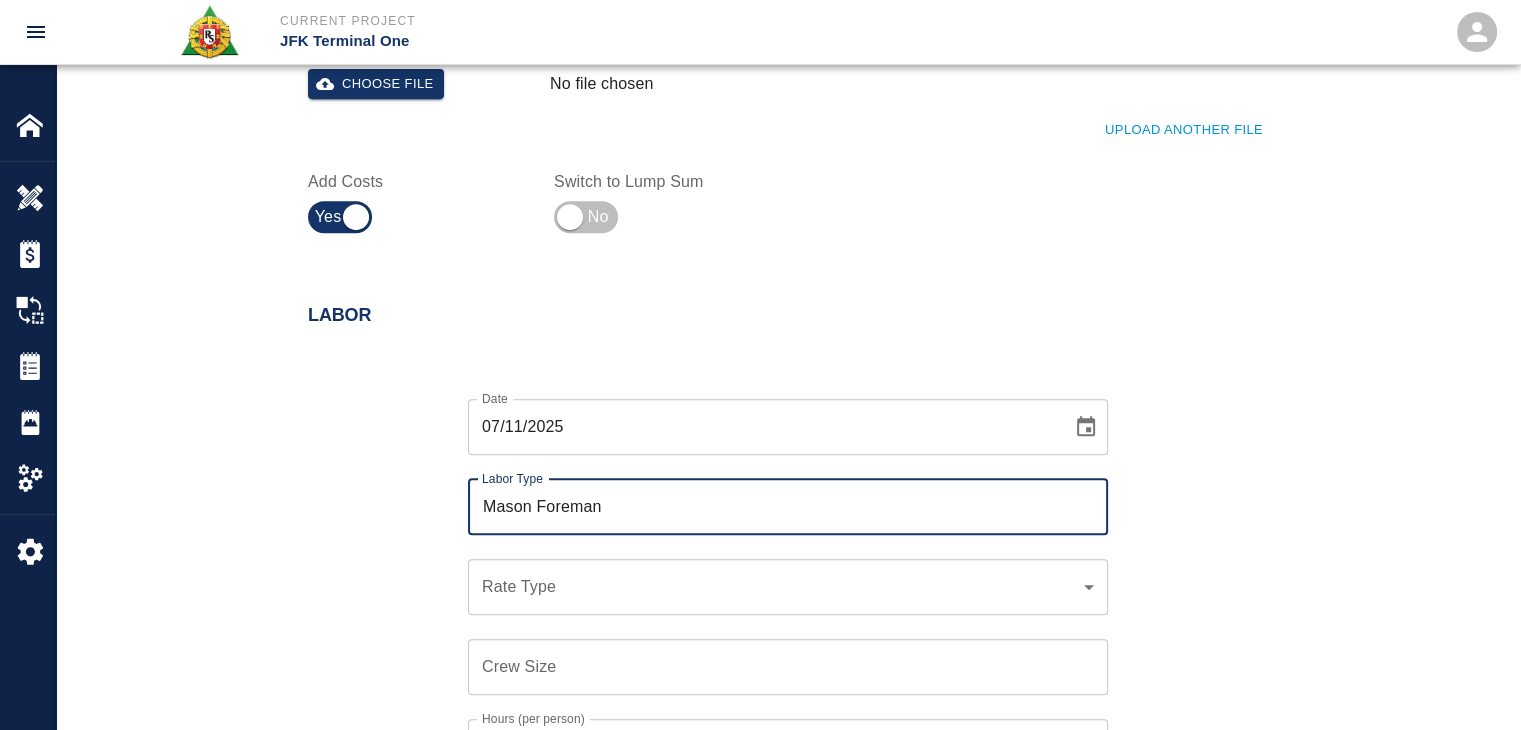 type on "Mason Foreman" 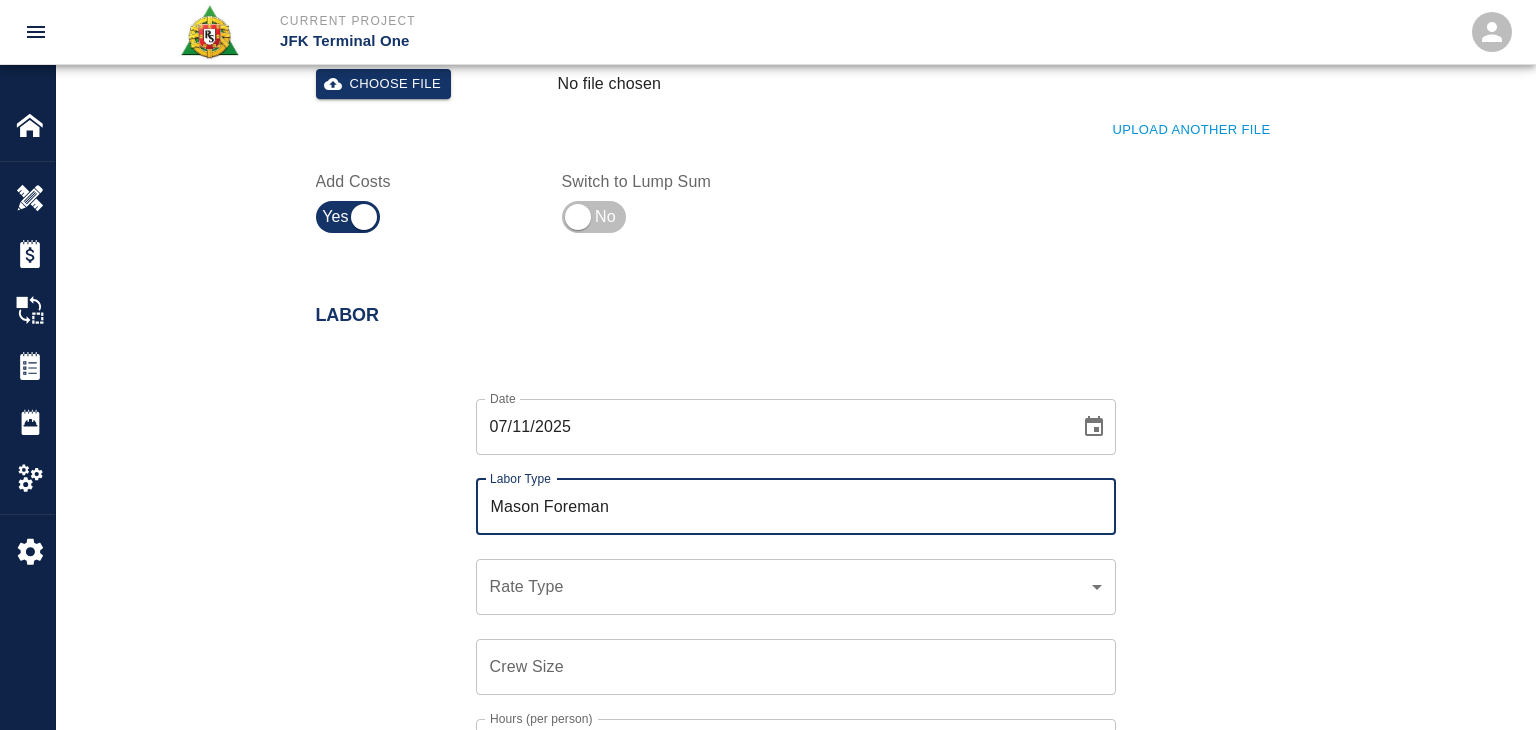 click on "Current Project JFK Terminal One Home JFK Terminal One Overview Estimates Change Orders Tickets Daily Reports Project Settings Settings Powered By Terms of Service  |  Privacy Policy Add Ticket Ticket Number 1223 Ticket Number PCO Number 1070 PCO Number Start Date  [DATE] Start Date  End Date End Date Work Description R&S worked on Dry Packing grout on top of beams Column line EH/E29
Breakdown:
2 masons 8hrs each
1 Foreman 3hrs
1 labor 8hrs
12 bags of material x Work Description Notes x Notes Subject Dry Packing grout on top of beams Column line EH/E29 Subject Invoice Number Invoice Number Invoice Date Invoice Date Upload Attachments (50MB limit) Choose file No file chosen Upload Another File Add Costs Switch to Lump Sum Labor Date [DATE] Date Labor Type Mason Foreman Labor Type Rate Type ​ Rate Type Crew Size Crew Size Hours (per person) 8 Hours (per person) Rate (per hour) $ Rate (per hour) Cancel Add Labor Material Add New Equipment Add New Markups on Total Add Markup Description Description %" at bounding box center [768, -487] 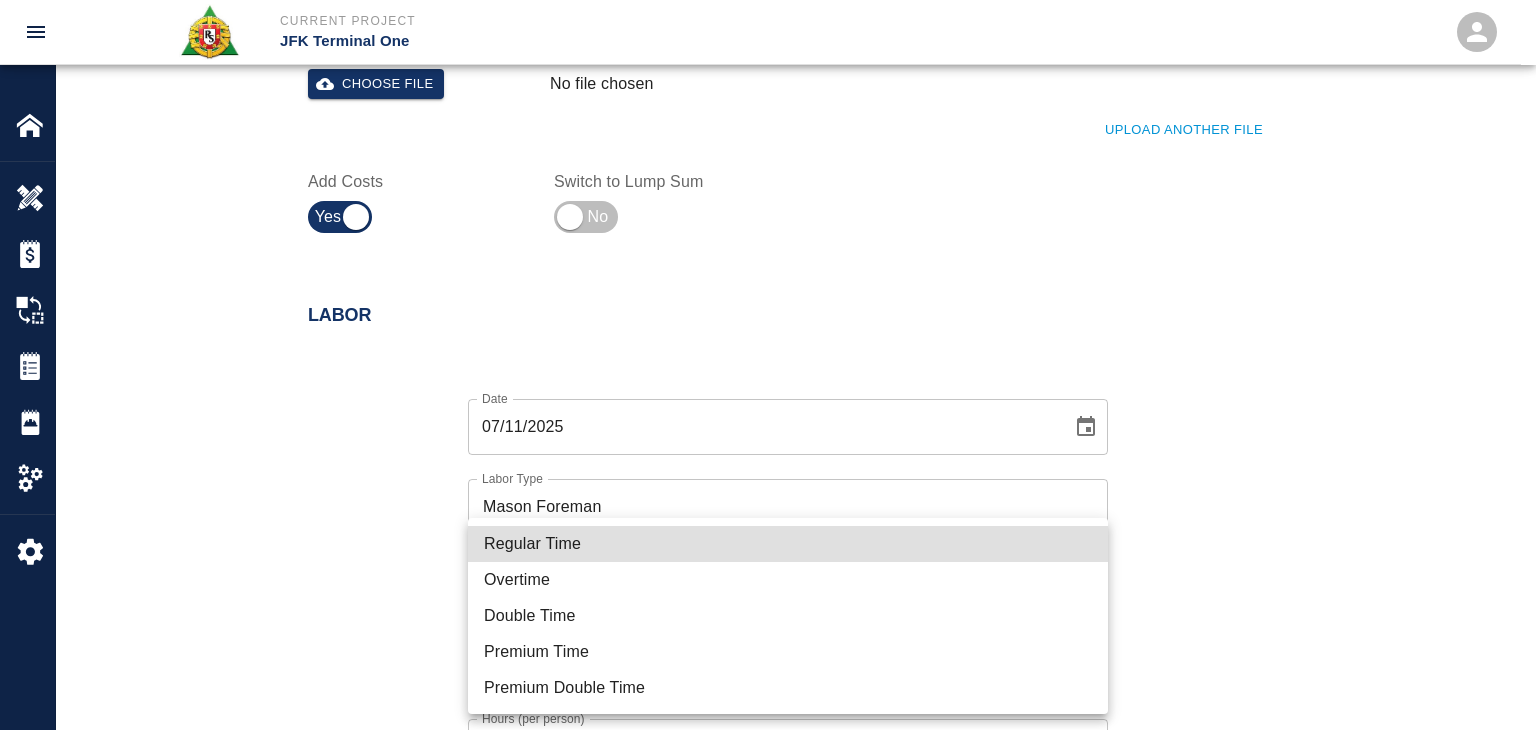 click on "Regular Time" at bounding box center [788, 544] 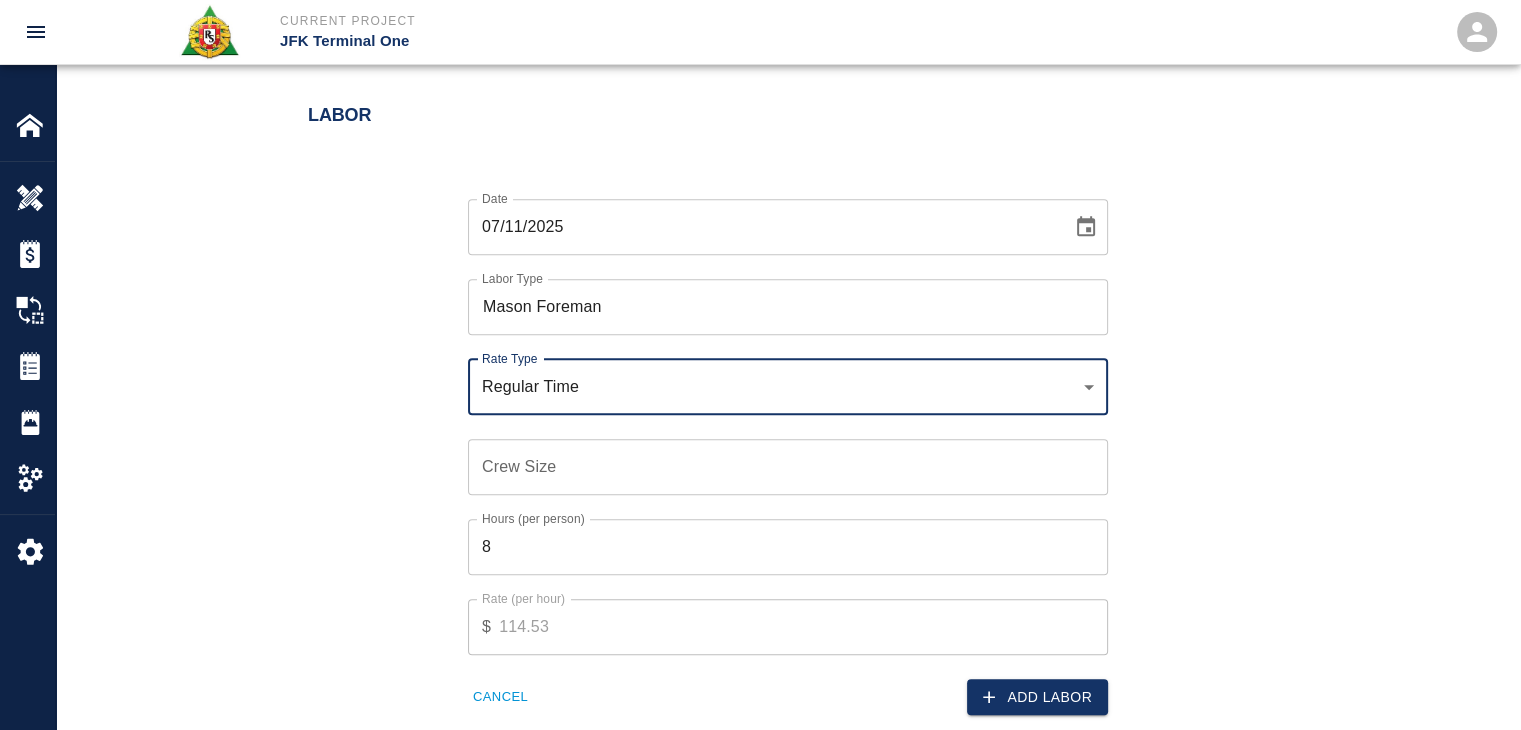 scroll, scrollTop: 1054, scrollLeft: 0, axis: vertical 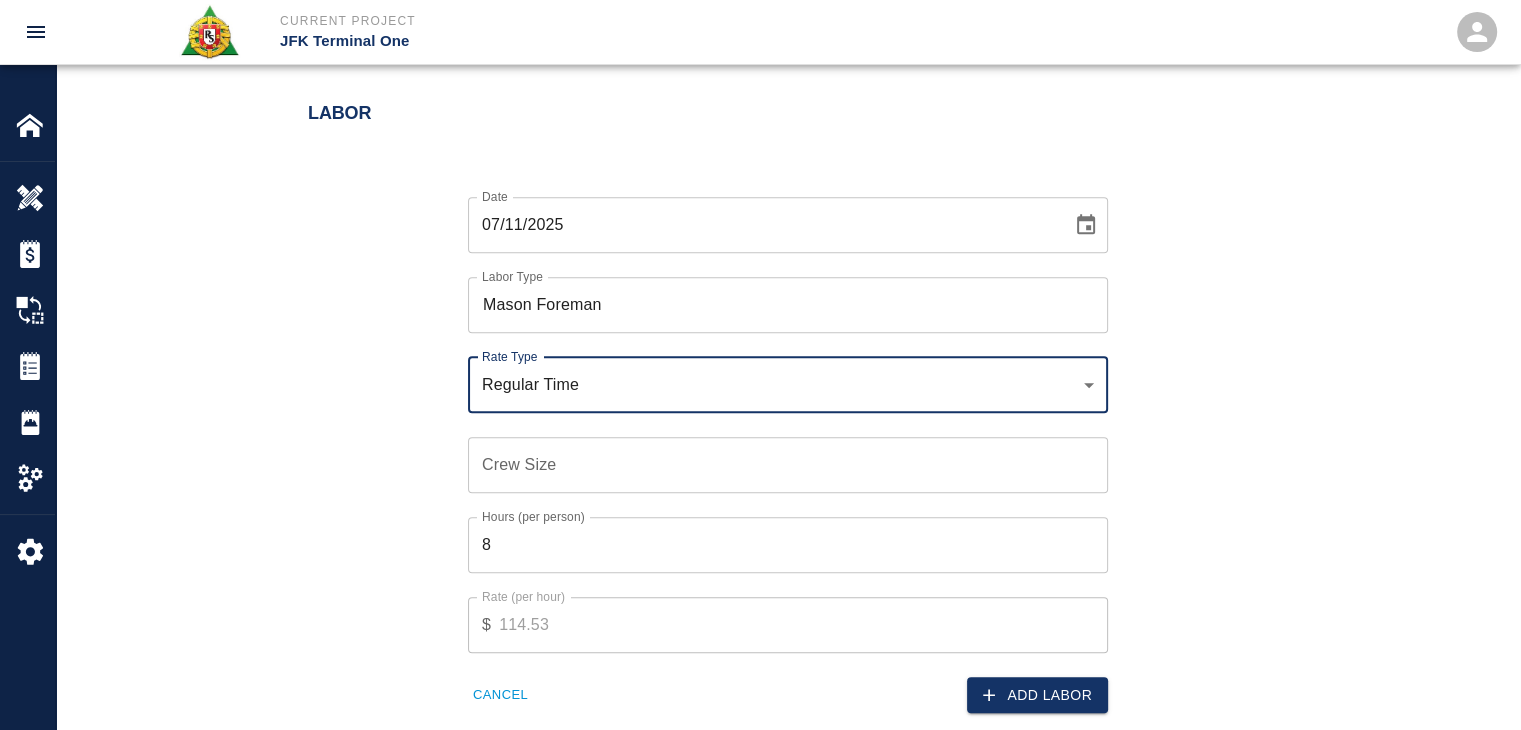 click on "Crew Size" at bounding box center [788, 465] 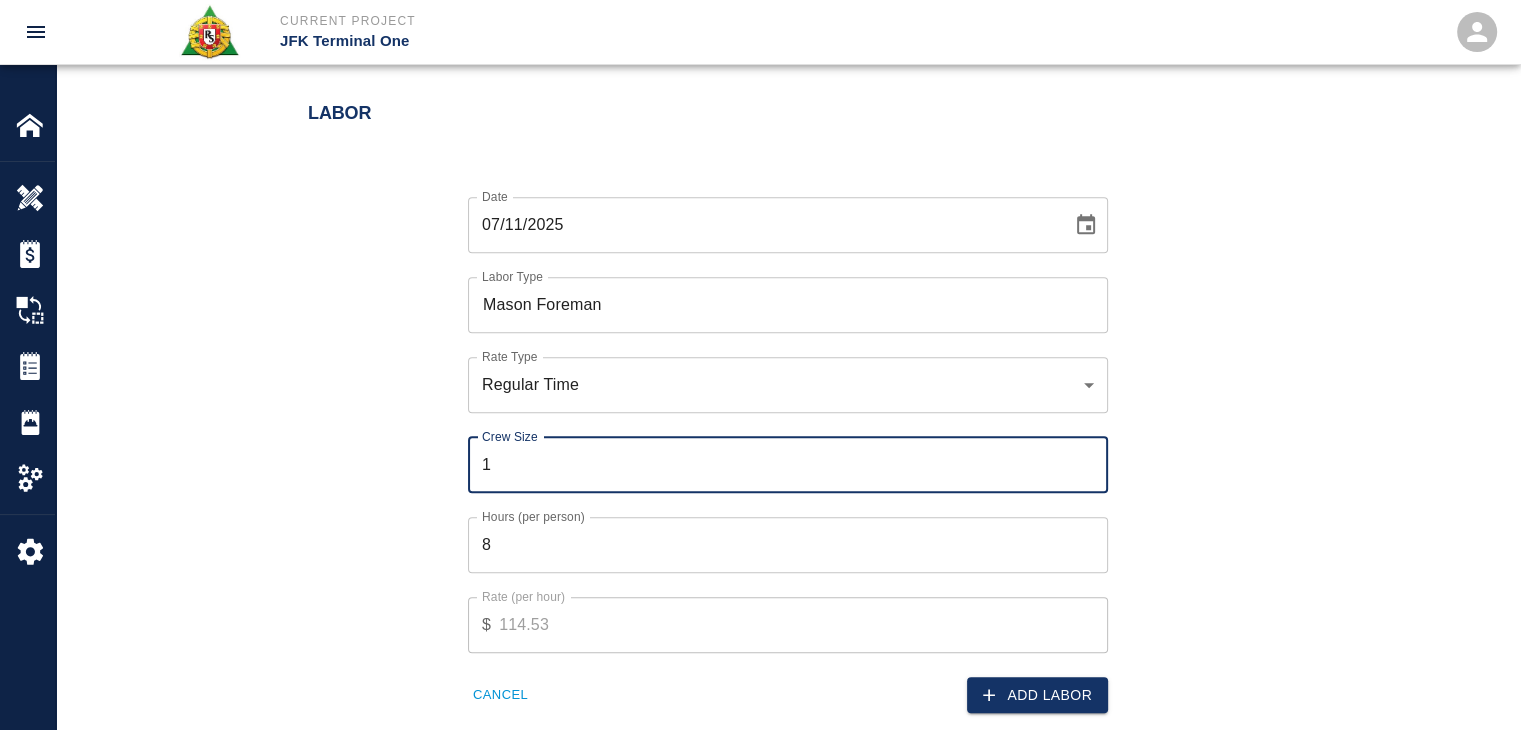 type on "1" 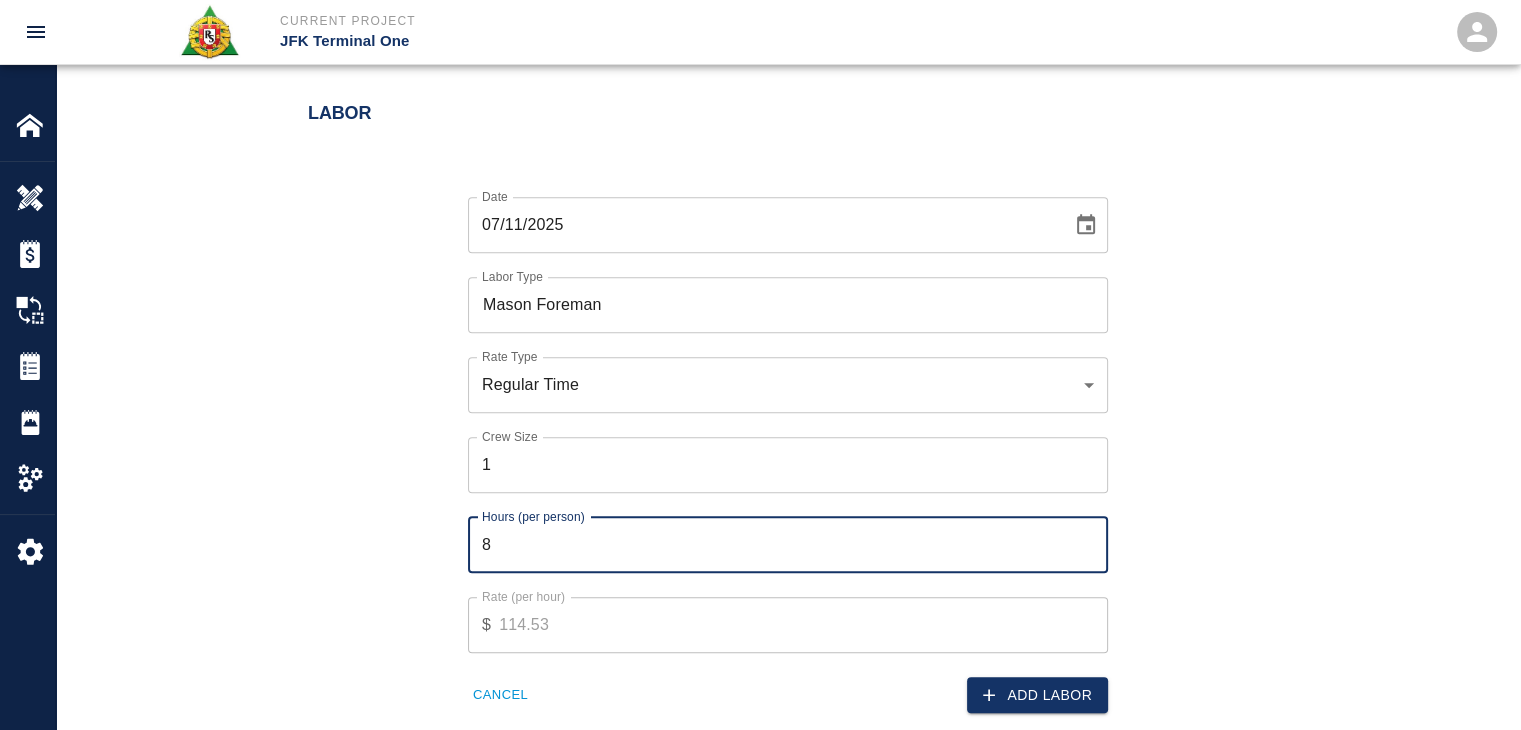 click on "8" at bounding box center (788, 545) 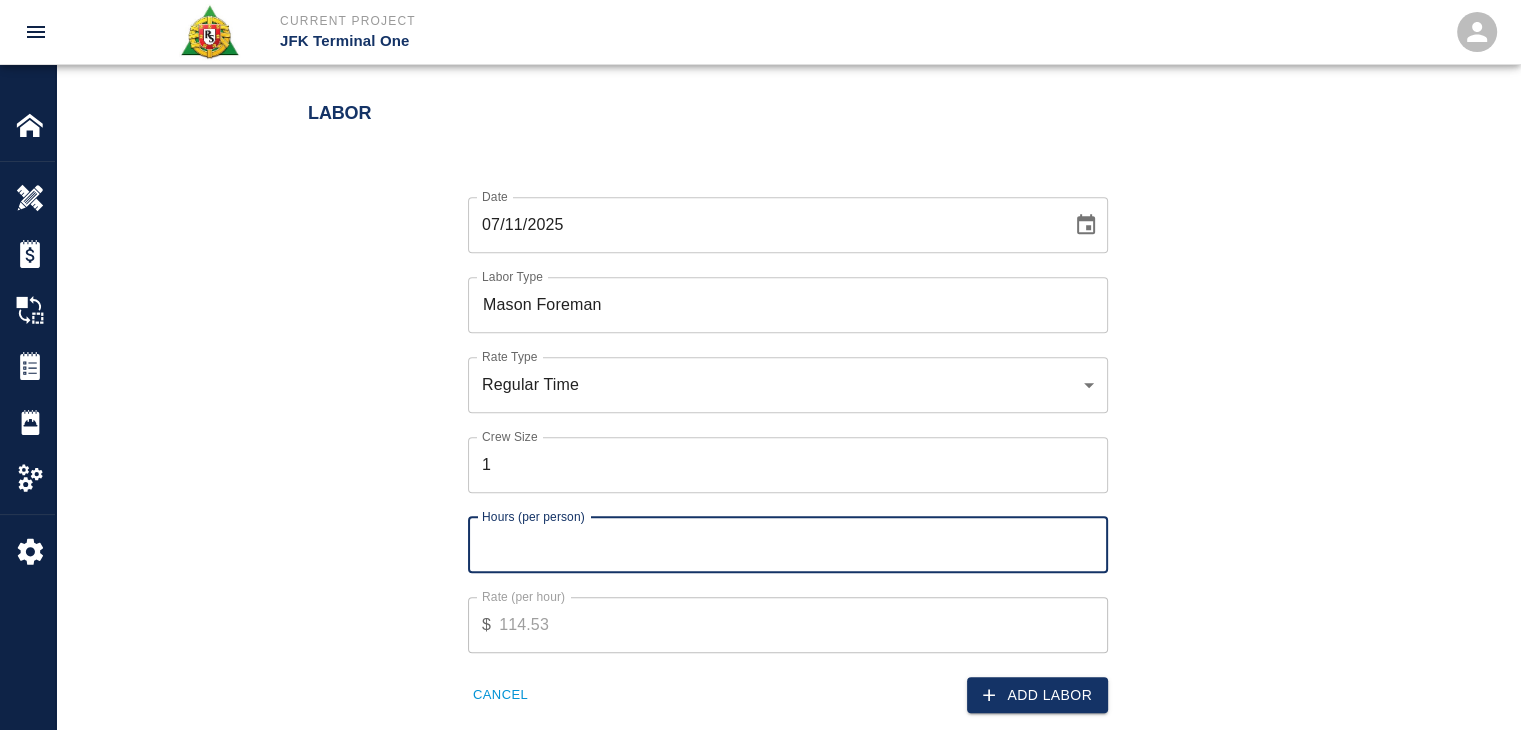 type on "2" 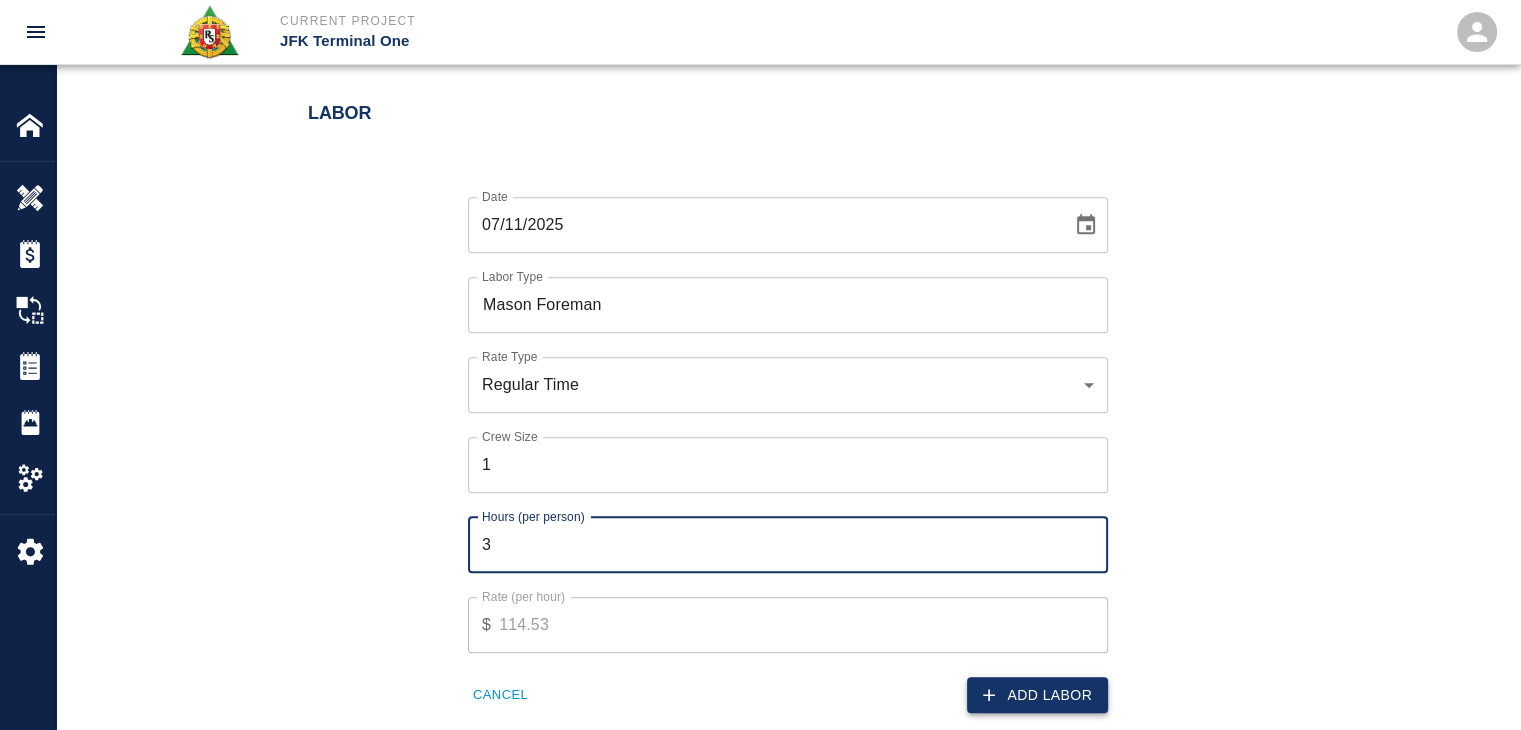 type on "3" 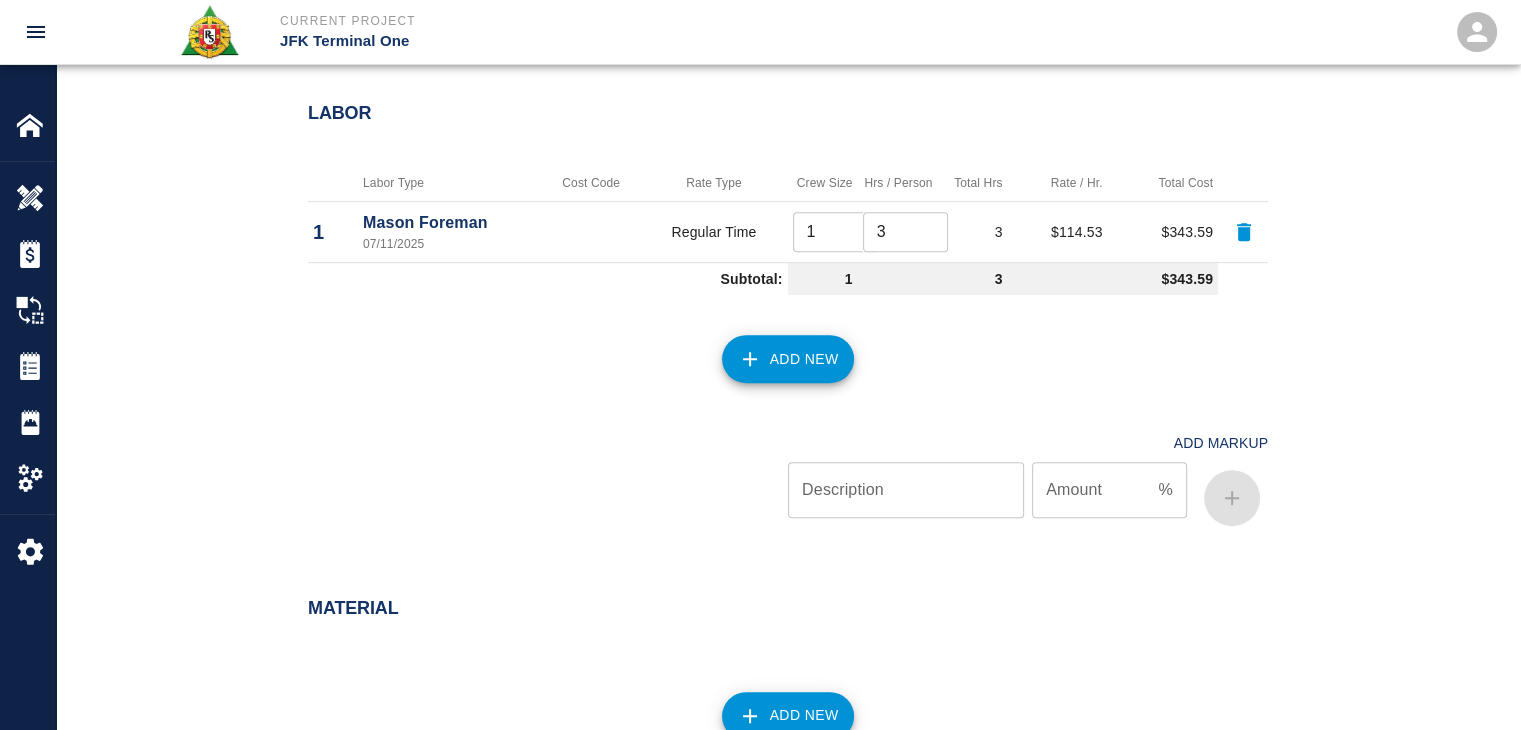click on "Add New" at bounding box center (776, 347) 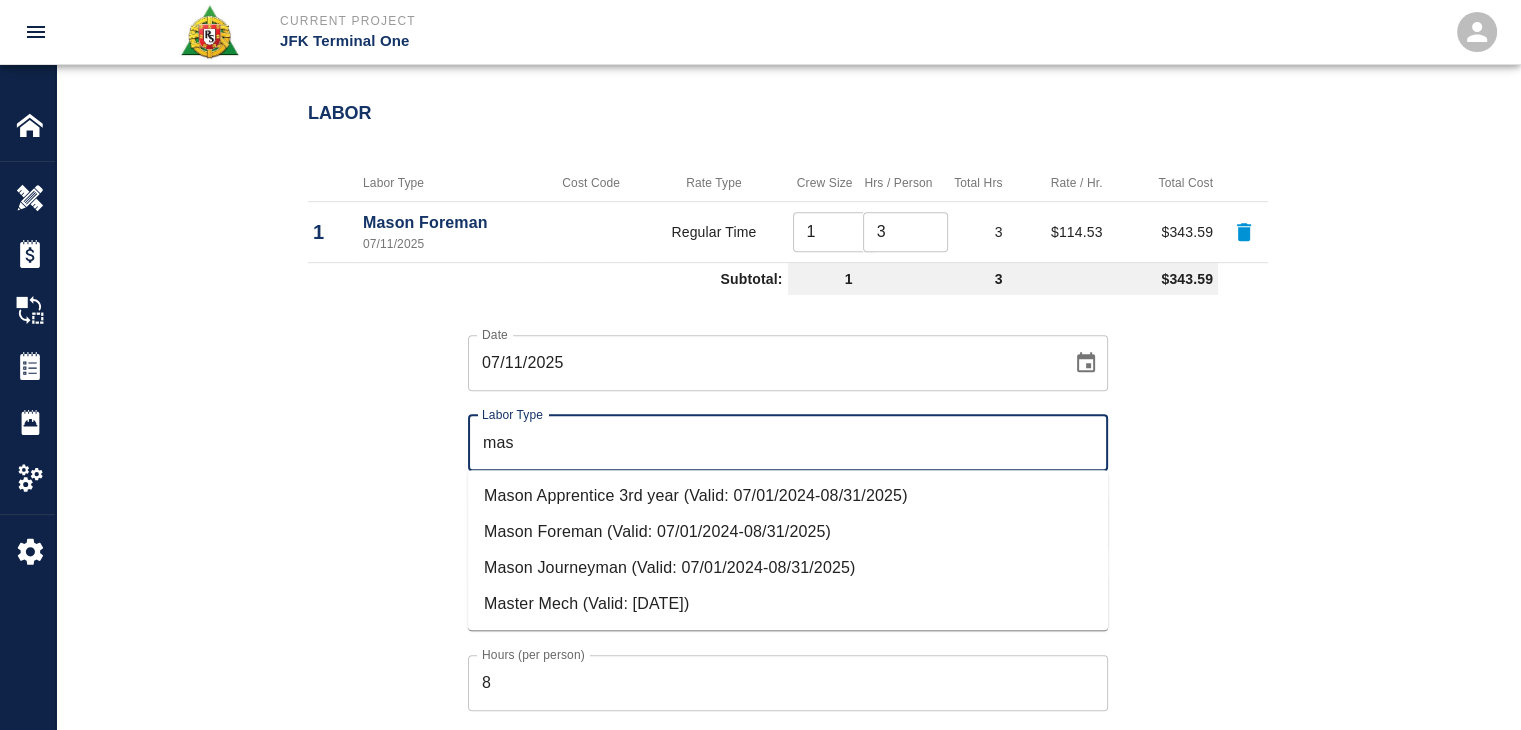 click on "Mason Journeyman  (Valid: 07/01/2024-08/31/2025)" at bounding box center (788, 568) 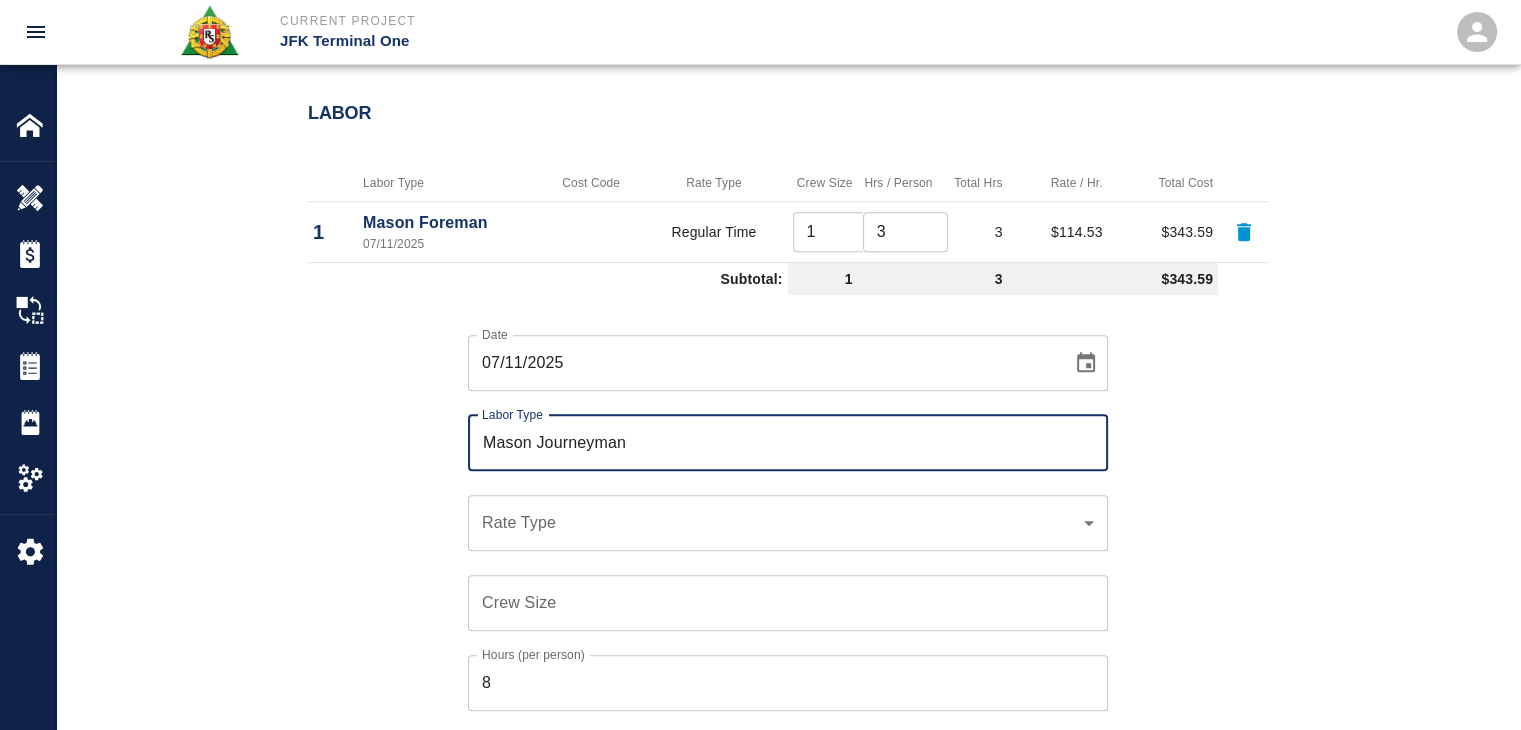 type on "Mason Journeyman" 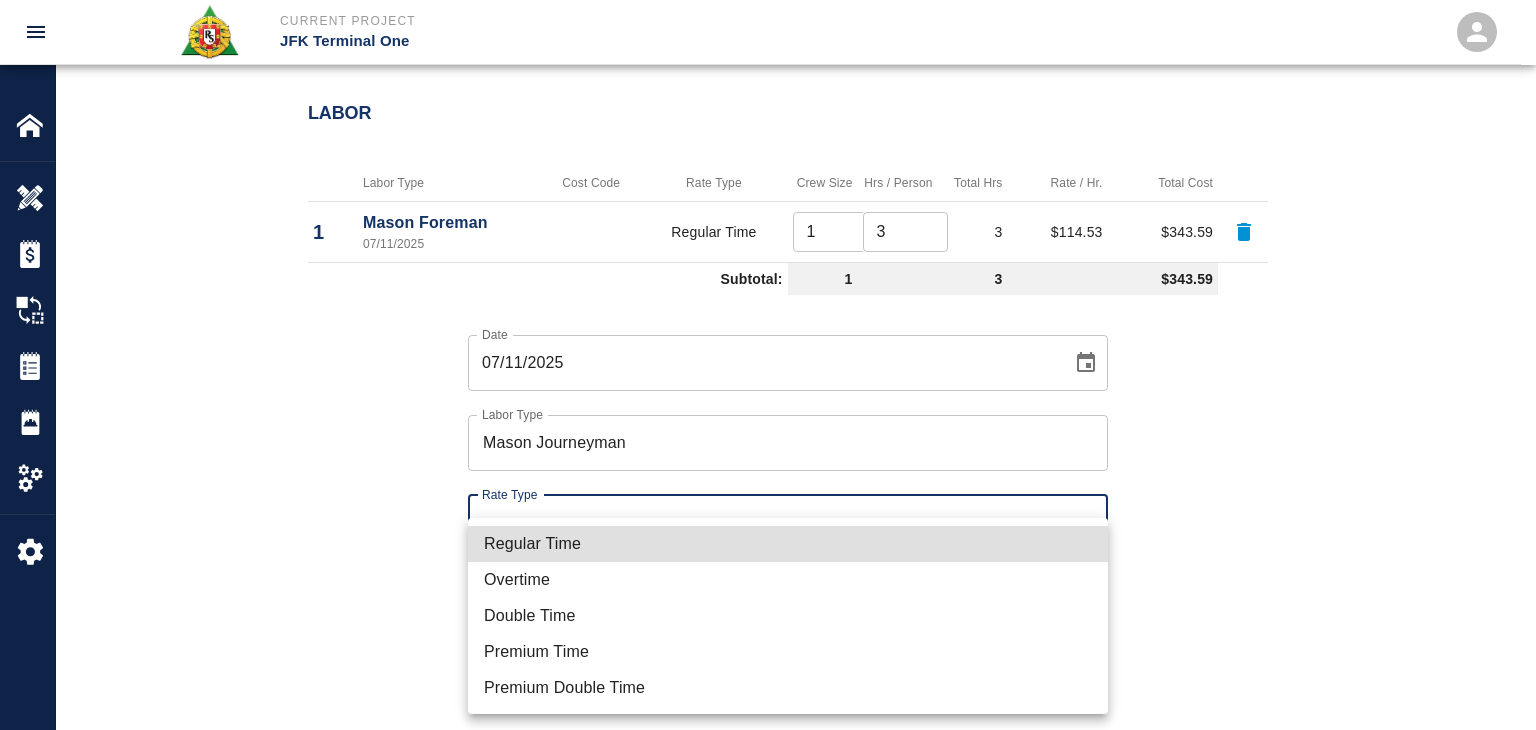 click on "Regular Time" at bounding box center (788, 544) 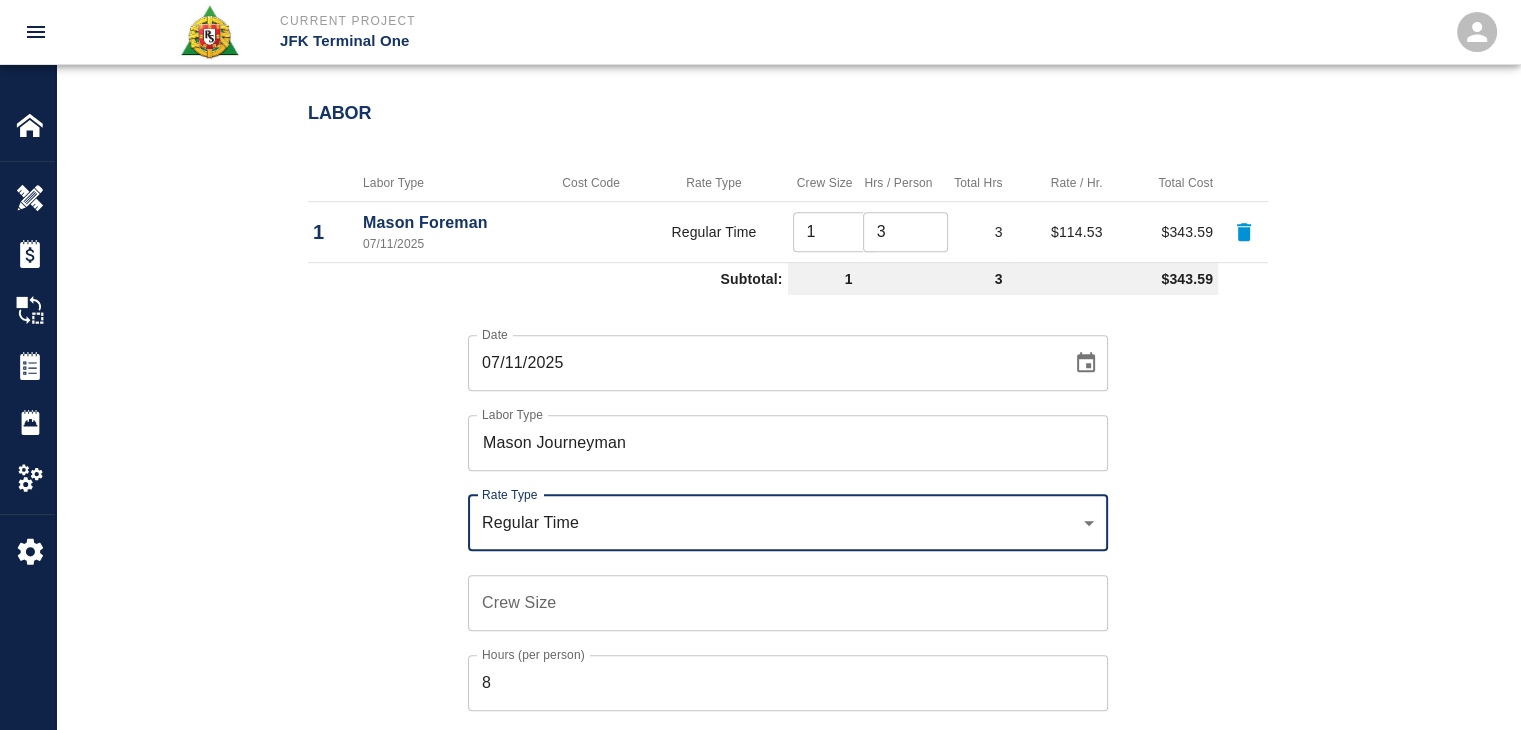 click on "Crew Size Crew Size" at bounding box center [788, 603] 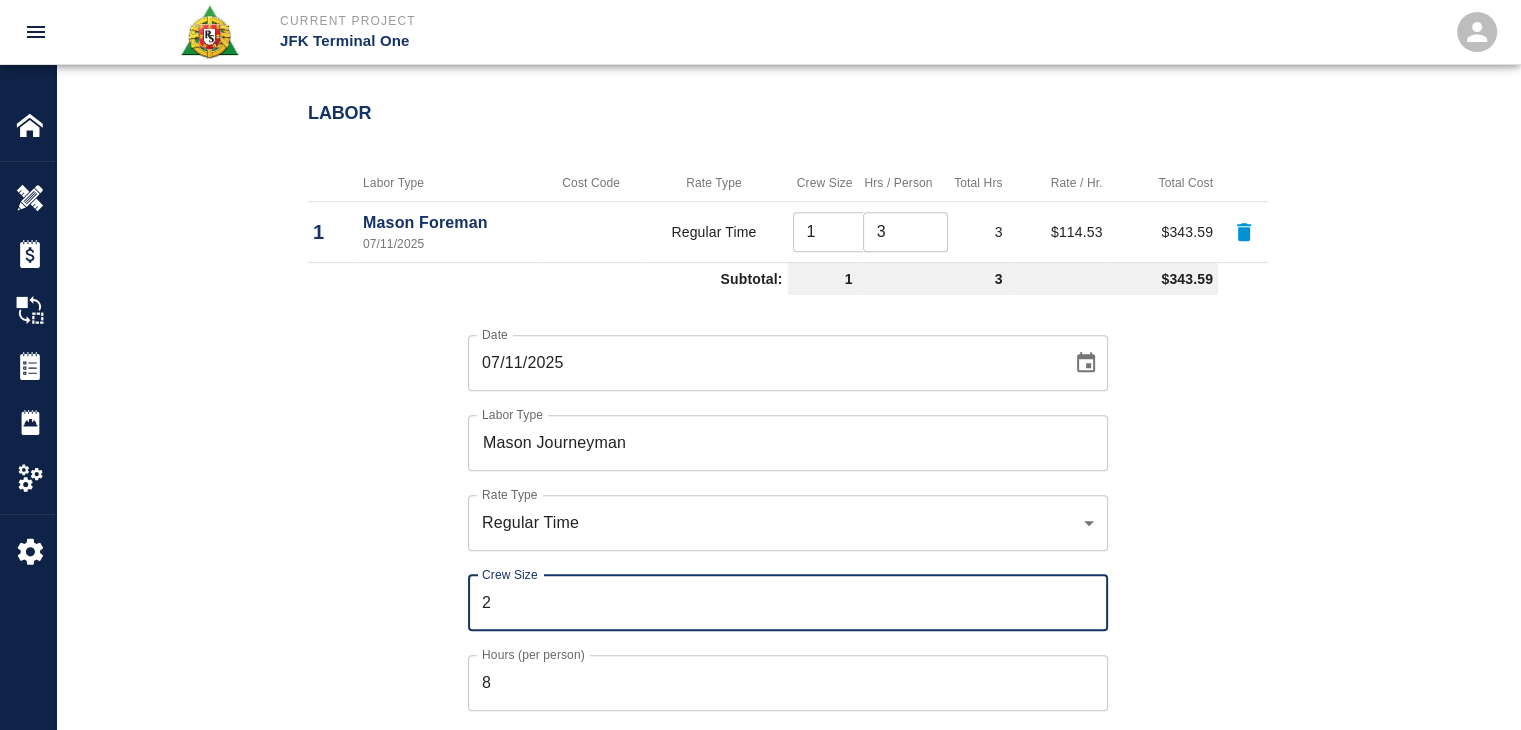 type on "2" 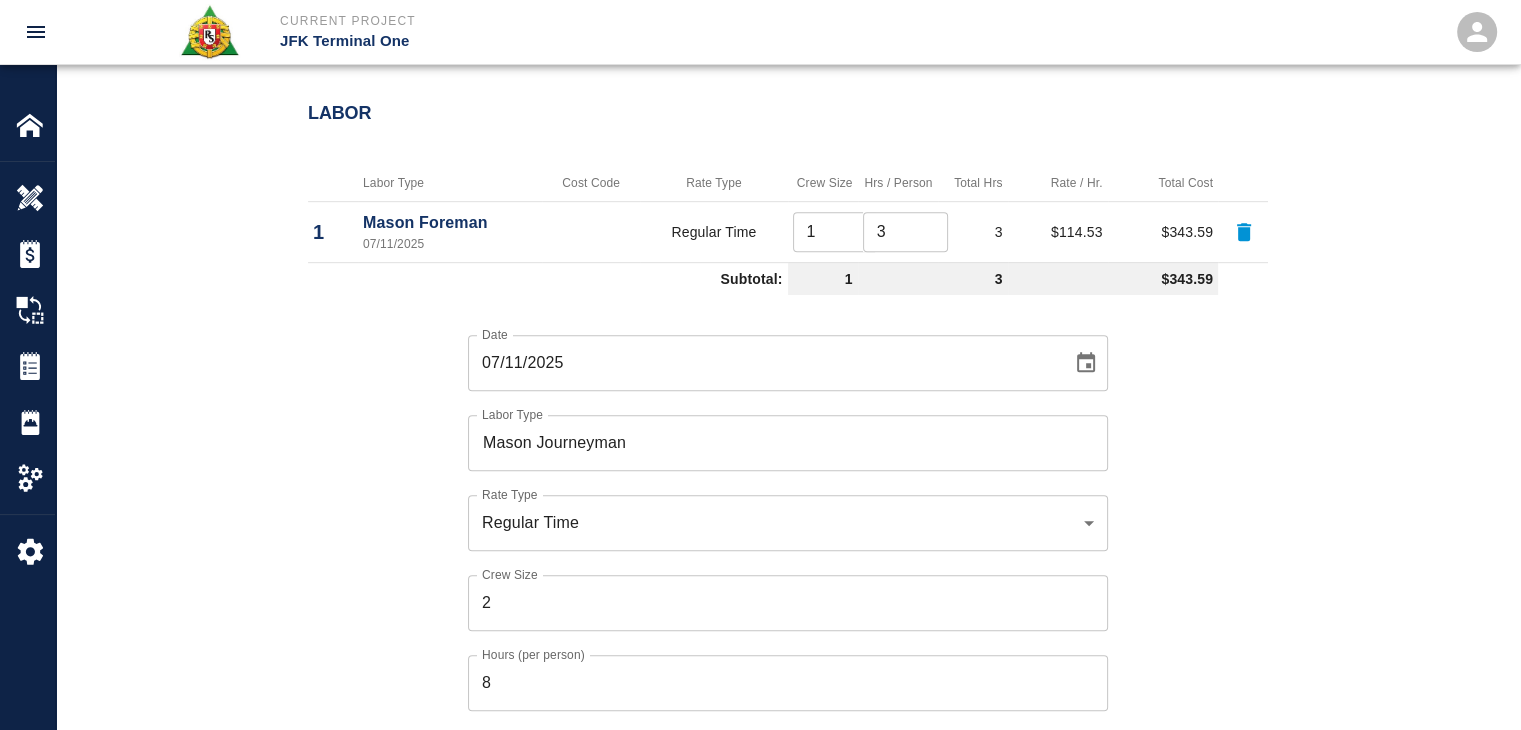 click on "Date 07/11/2025 Date Labor Type Mason Journeyman Labor Type Rate Type Regular Time rate_rt Rate Type Crew Size 2 Crew Size Hours (per person) 8 Hours (per person) Rate (per hour) $ 112.04 Rate (per hour) Cancel Add Labor" at bounding box center [776, 577] 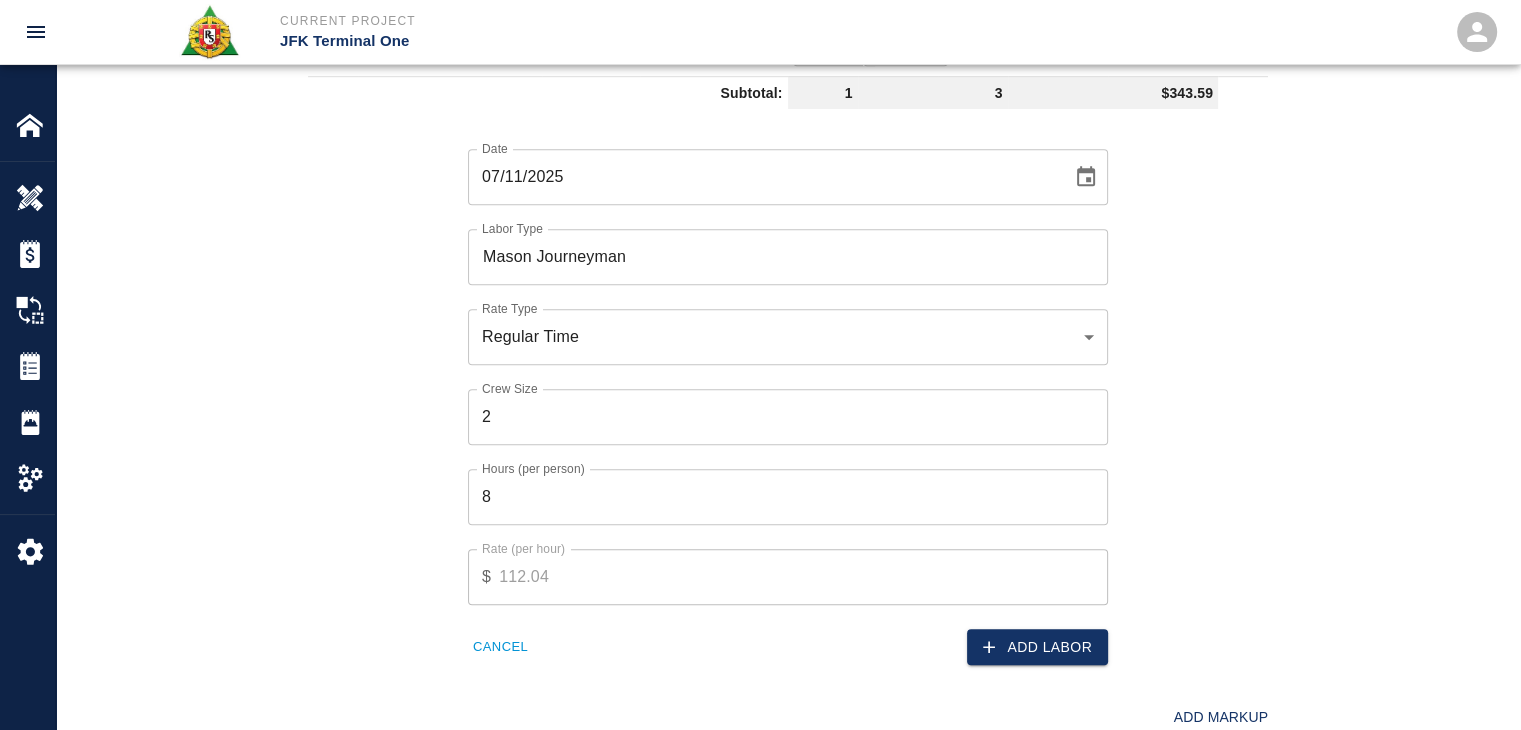 scroll, scrollTop: 1242, scrollLeft: 0, axis: vertical 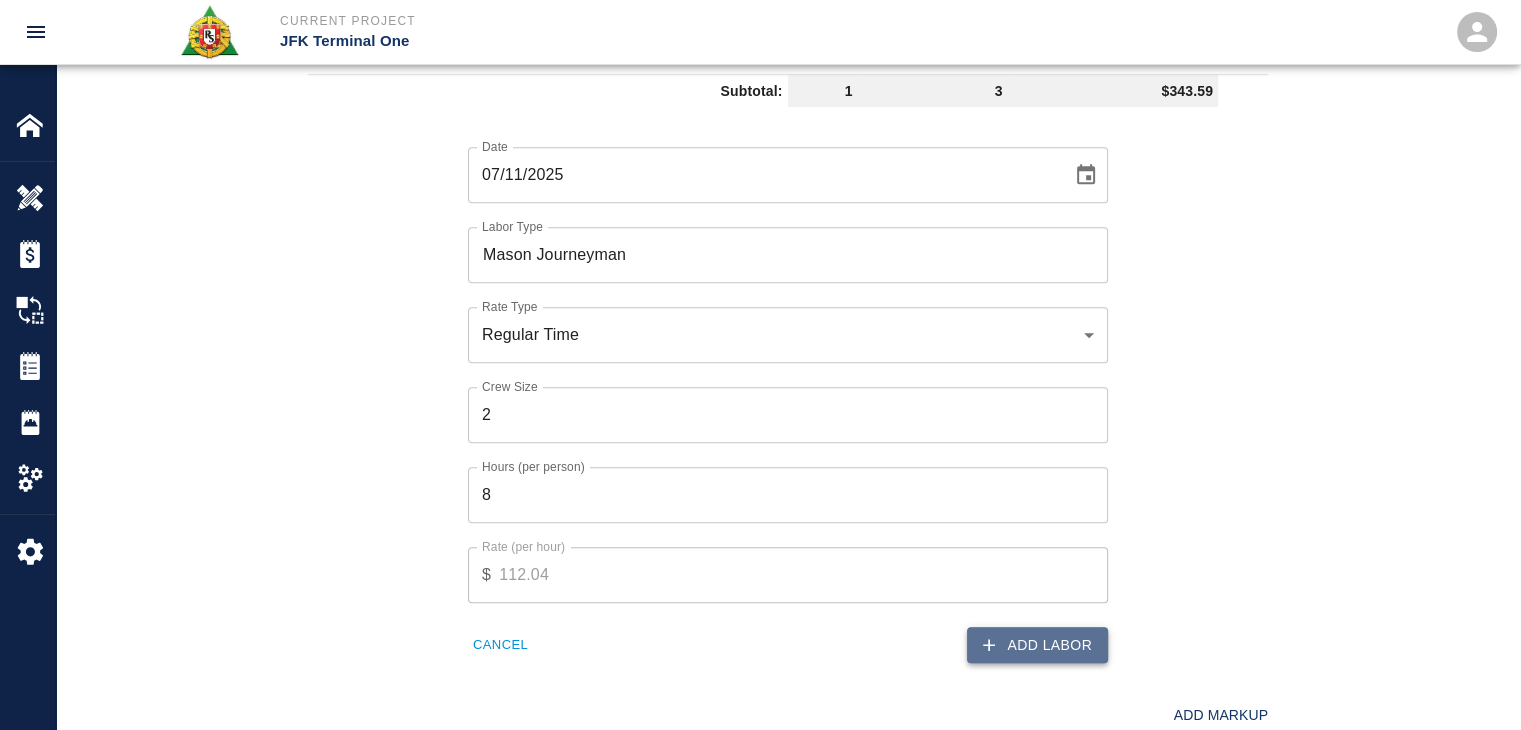 click on "Add Labor" at bounding box center (1037, 645) 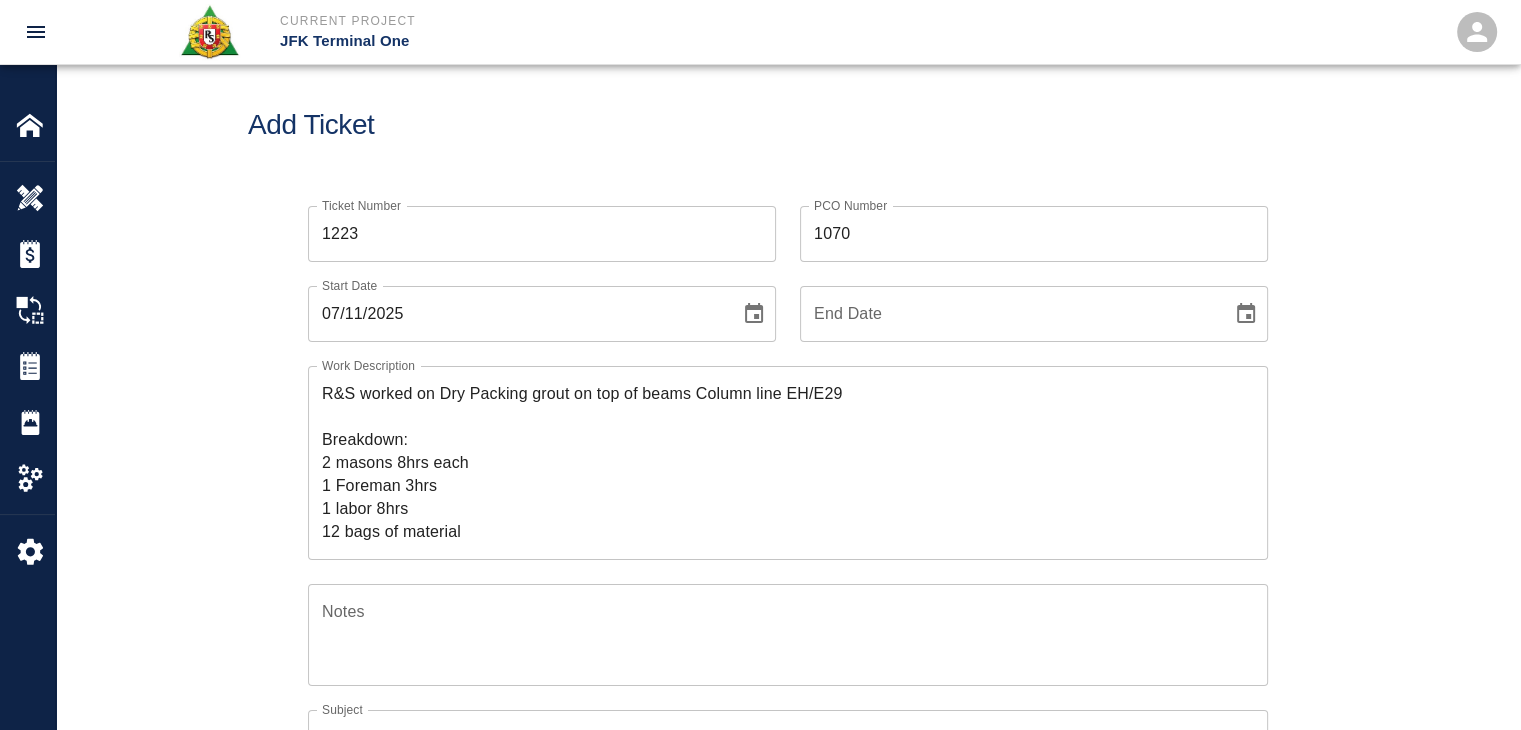 scroll, scrollTop: 18, scrollLeft: 0, axis: vertical 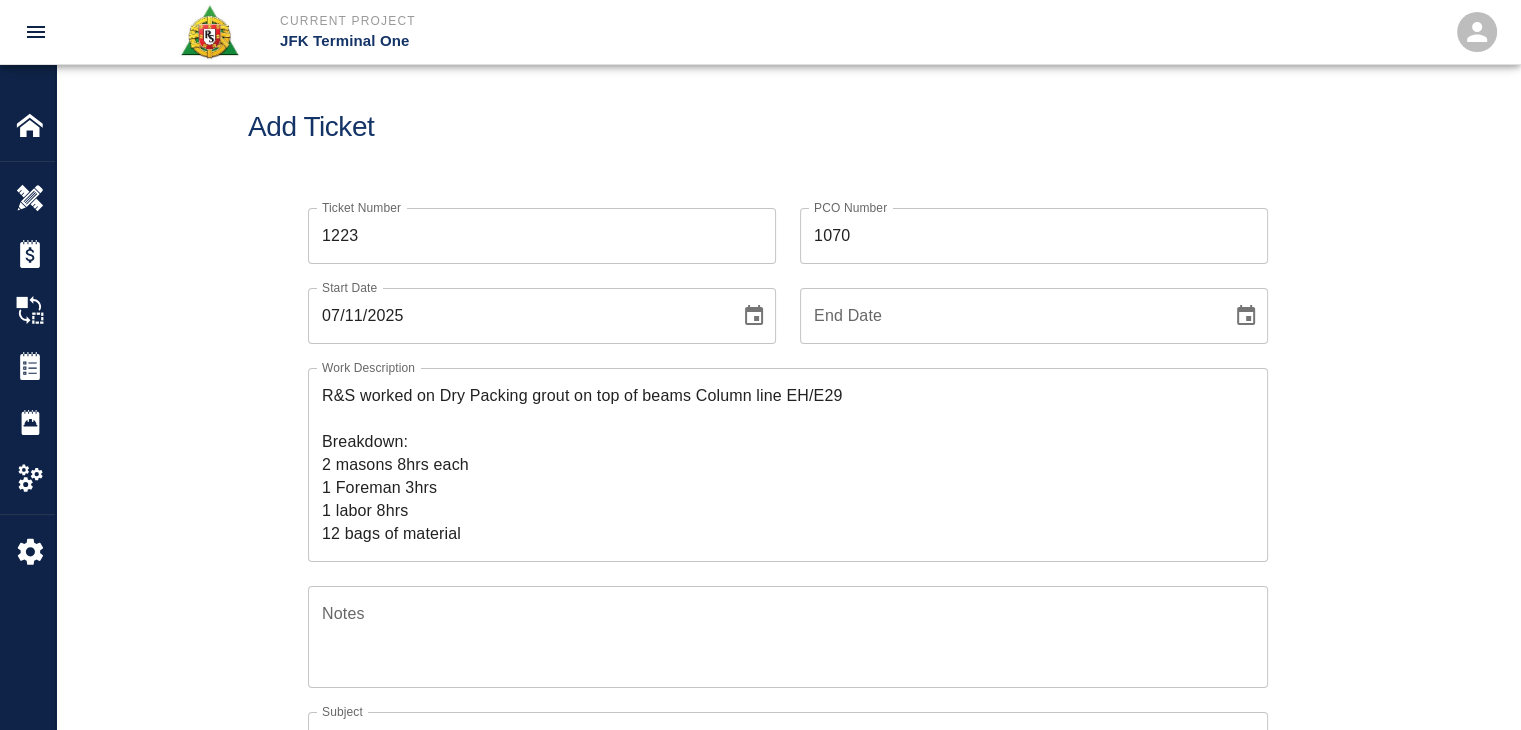 click on "Add Ticket" at bounding box center (788, 127) 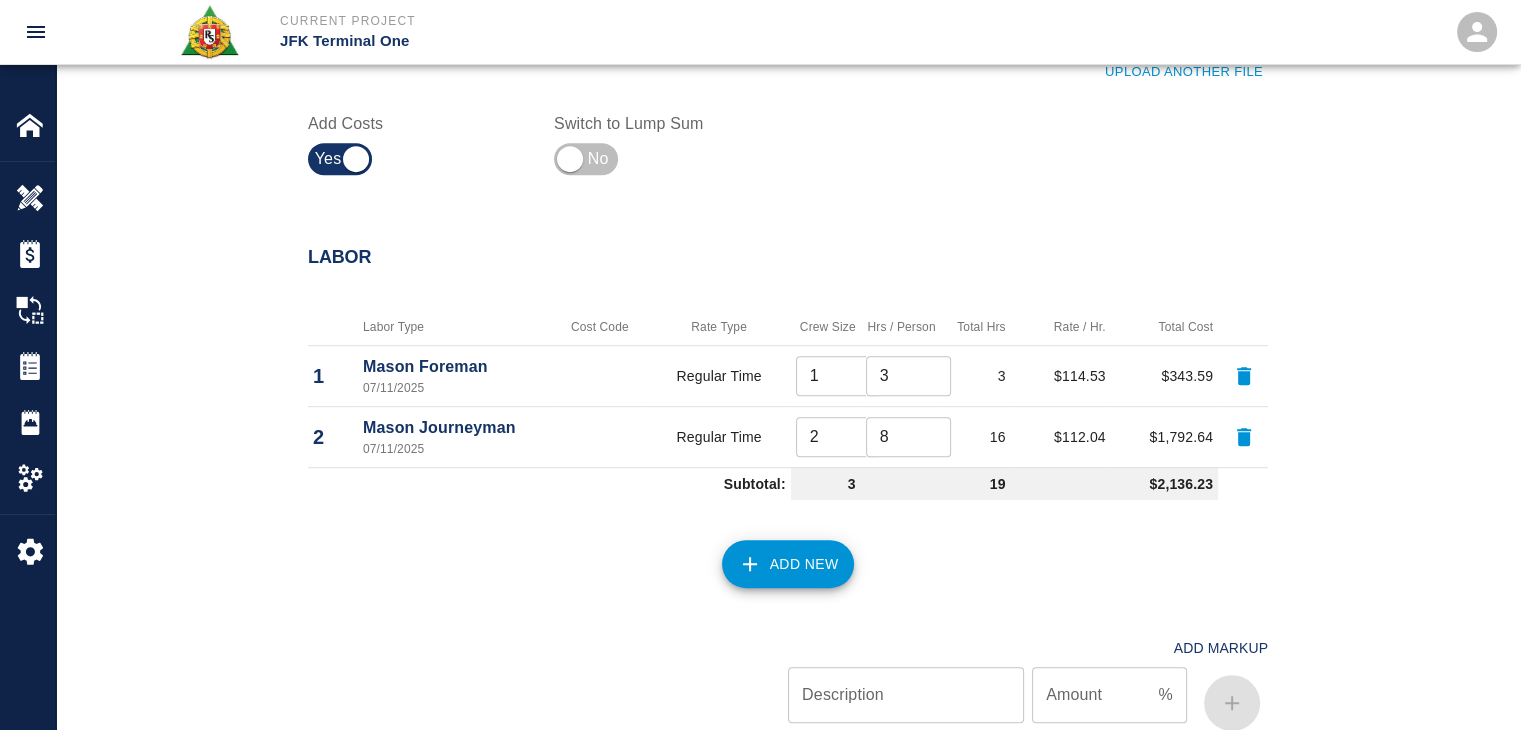 scroll, scrollTop: 1084, scrollLeft: 0, axis: vertical 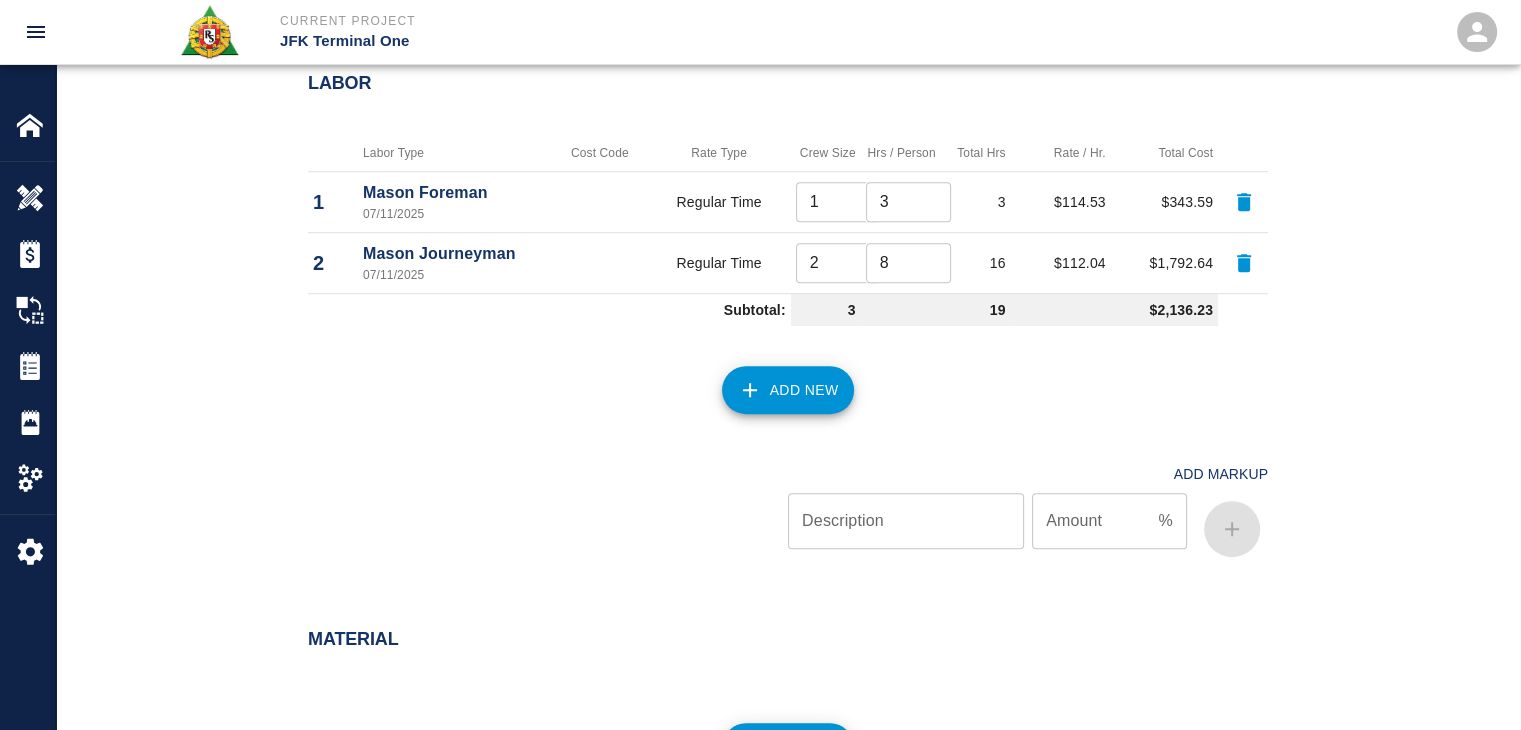 click on "Add New" at bounding box center (788, 390) 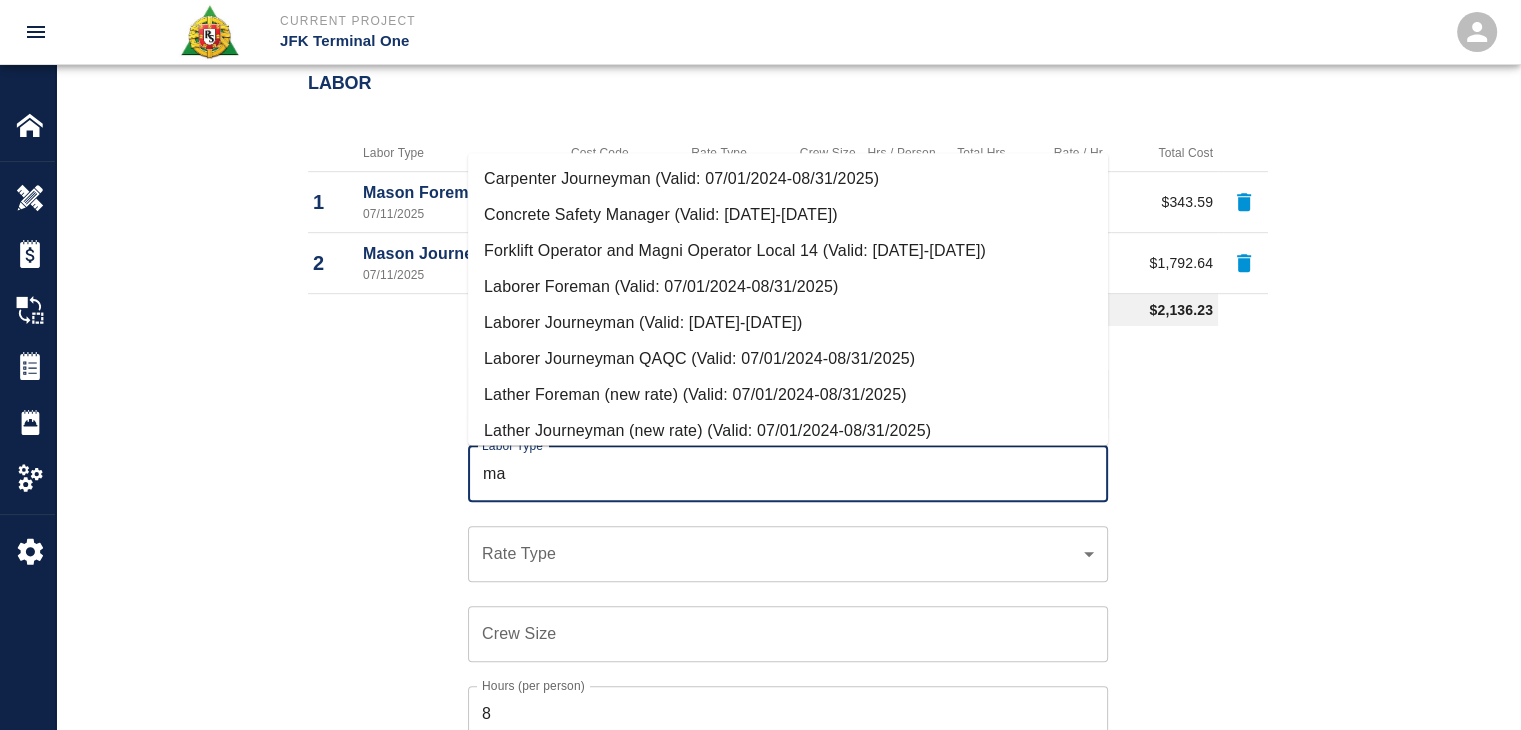 type on "m" 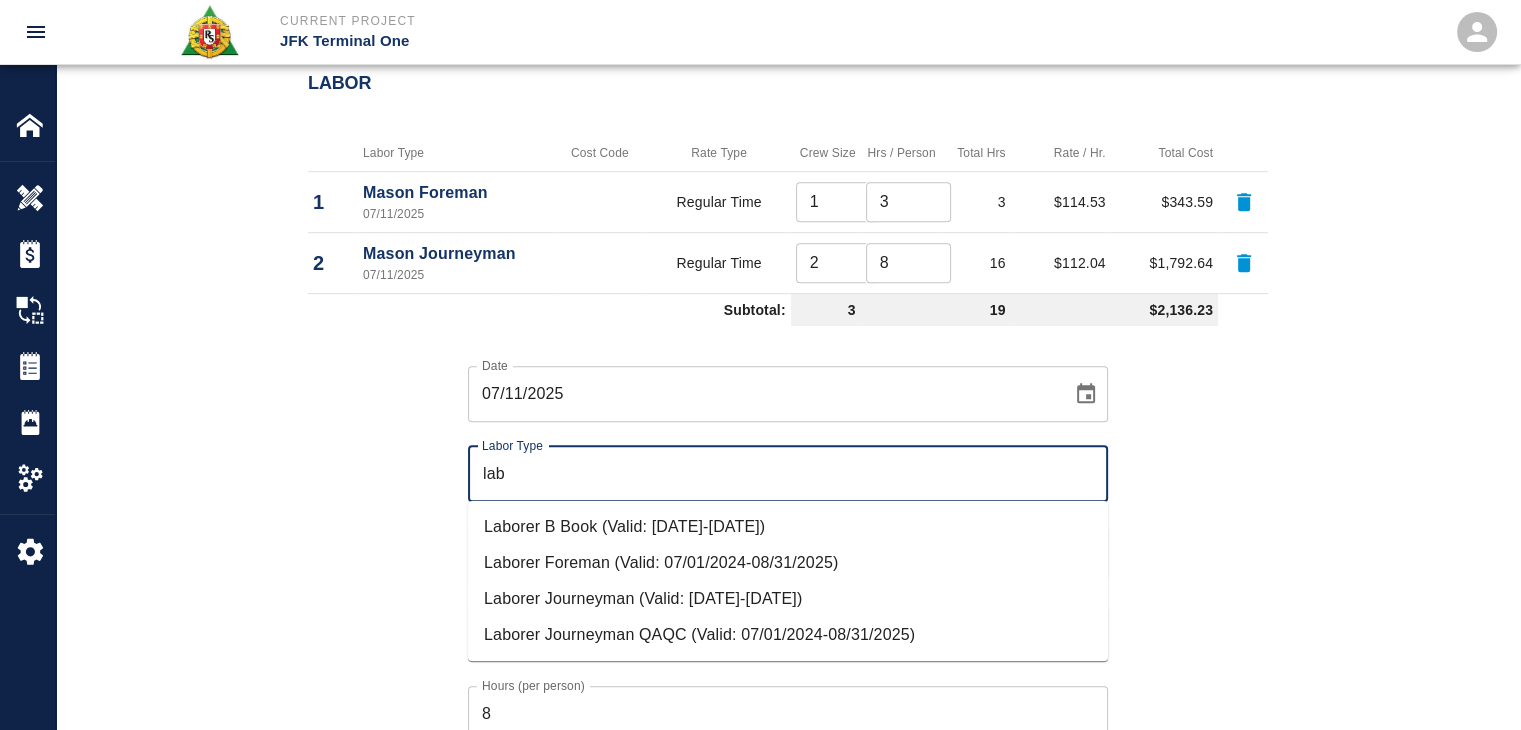 click on "Laborer Journeyman (Valid: 07/01/2024-08/31/2025)" at bounding box center [788, 599] 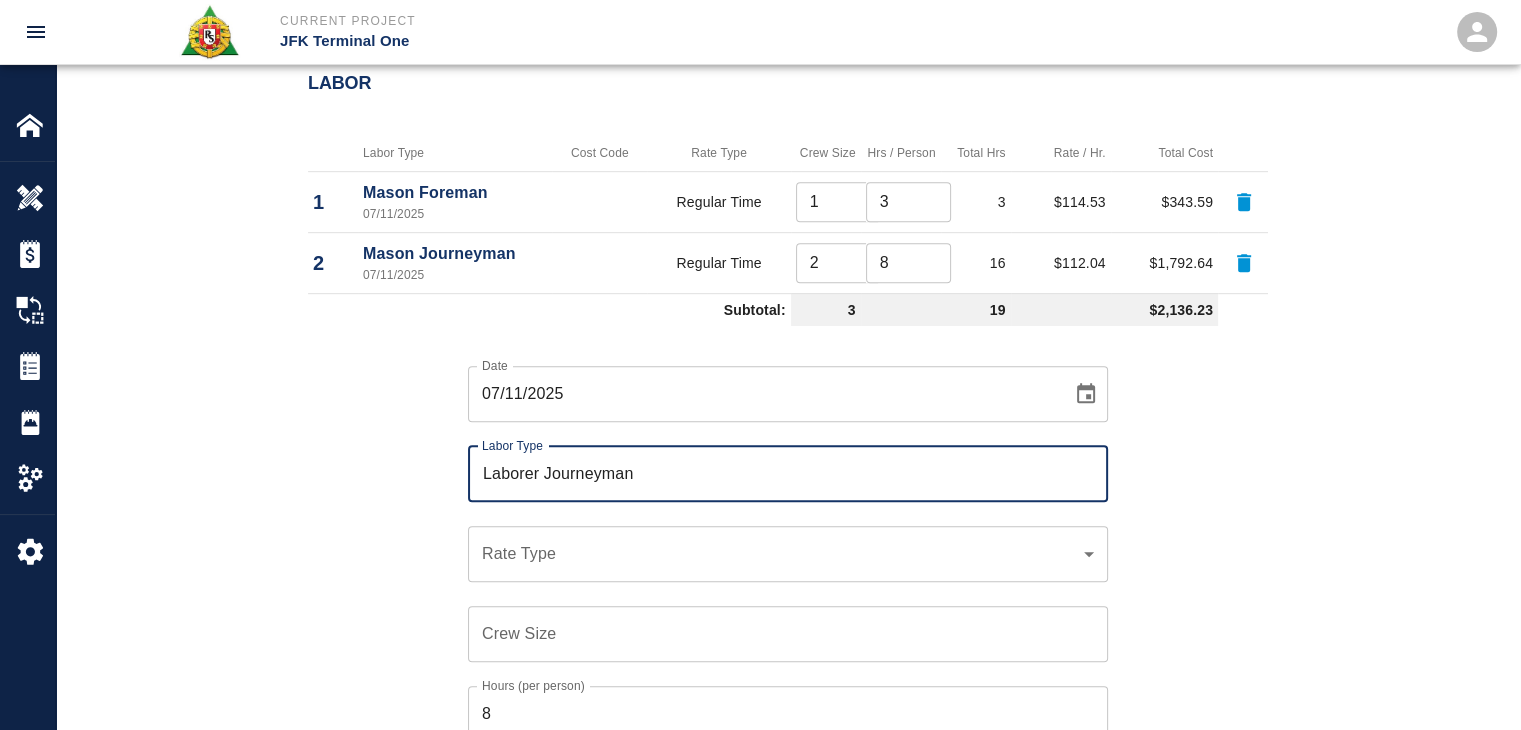 type on "Laborer Journeyman" 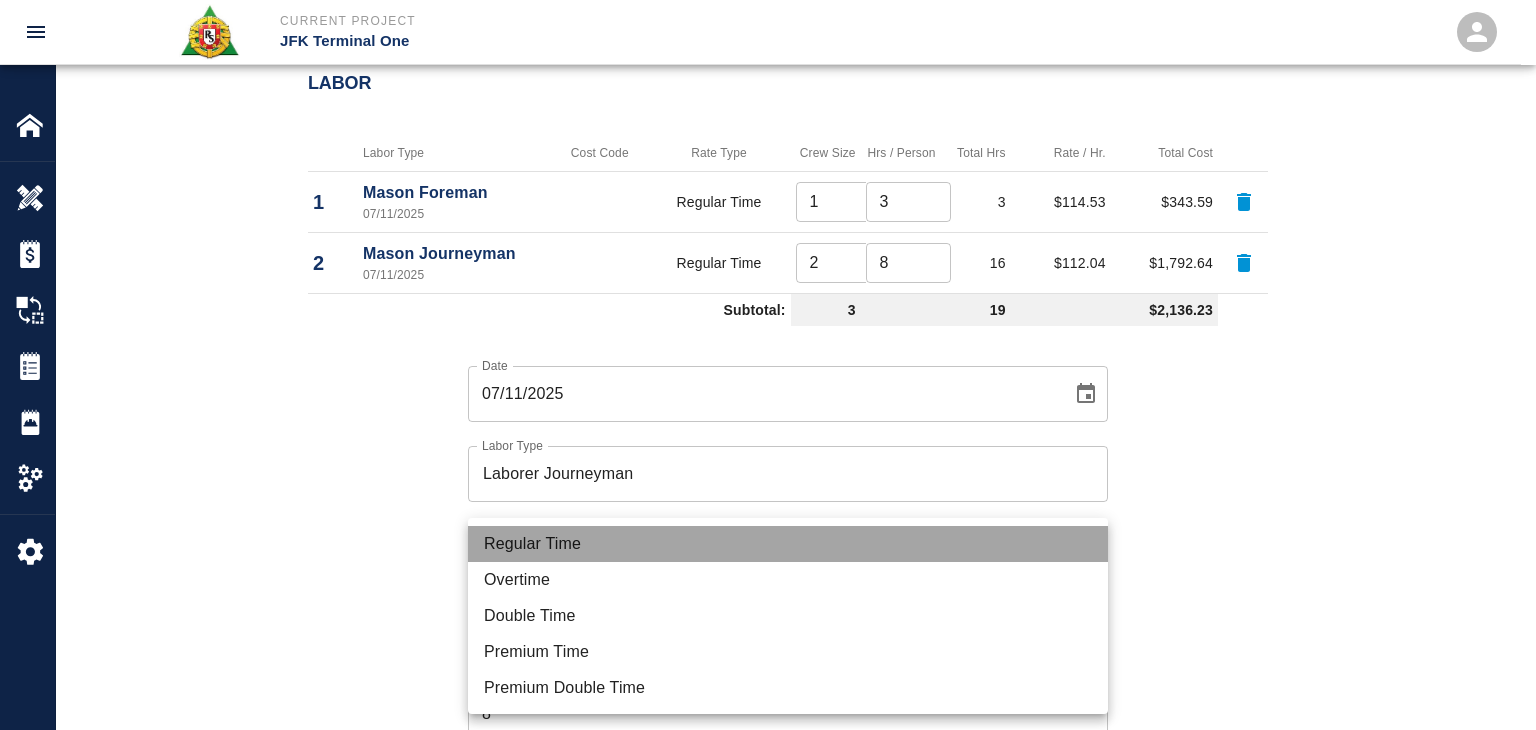 click on "Regular Time" at bounding box center (788, 544) 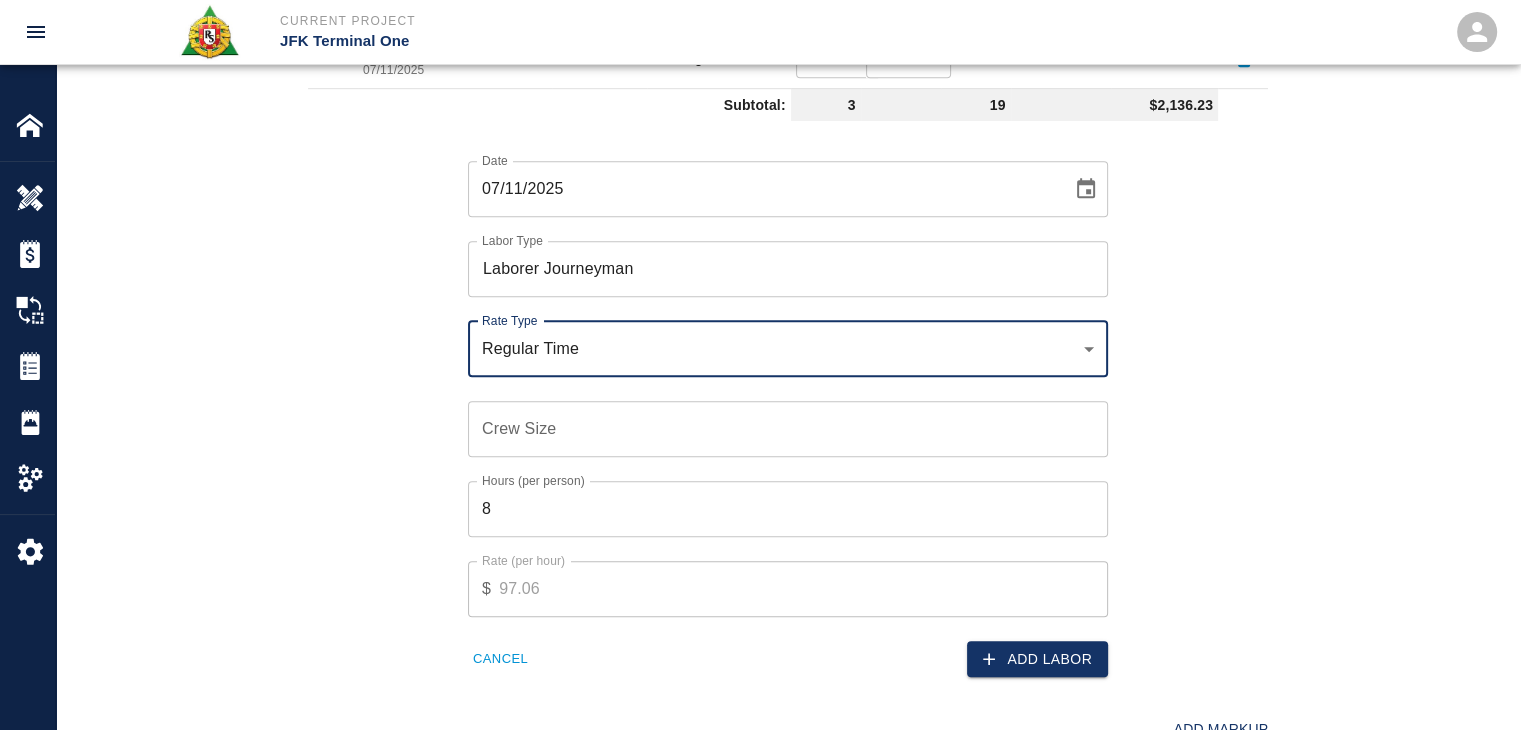 scroll, scrollTop: 1290, scrollLeft: 0, axis: vertical 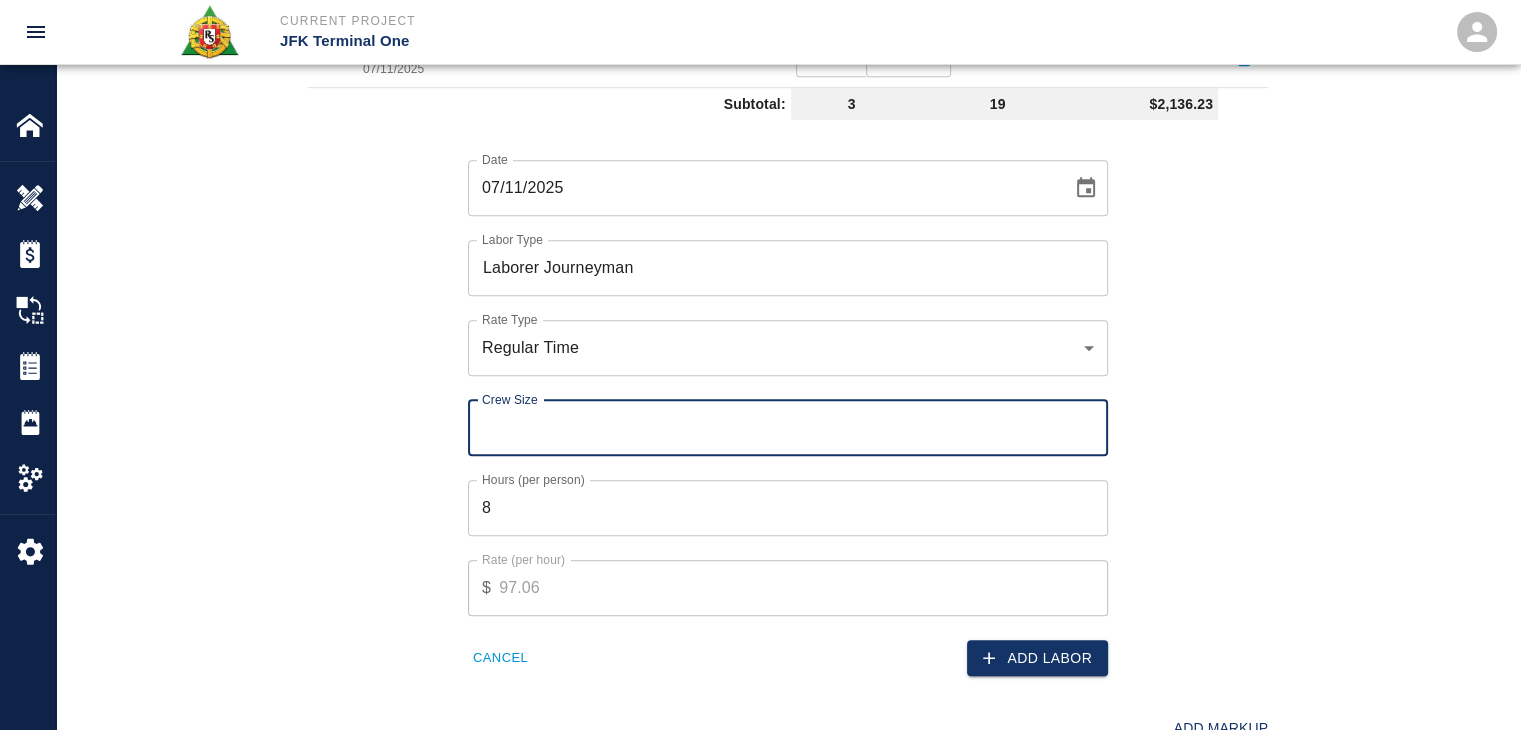 click on "Crew Size" at bounding box center [788, 428] 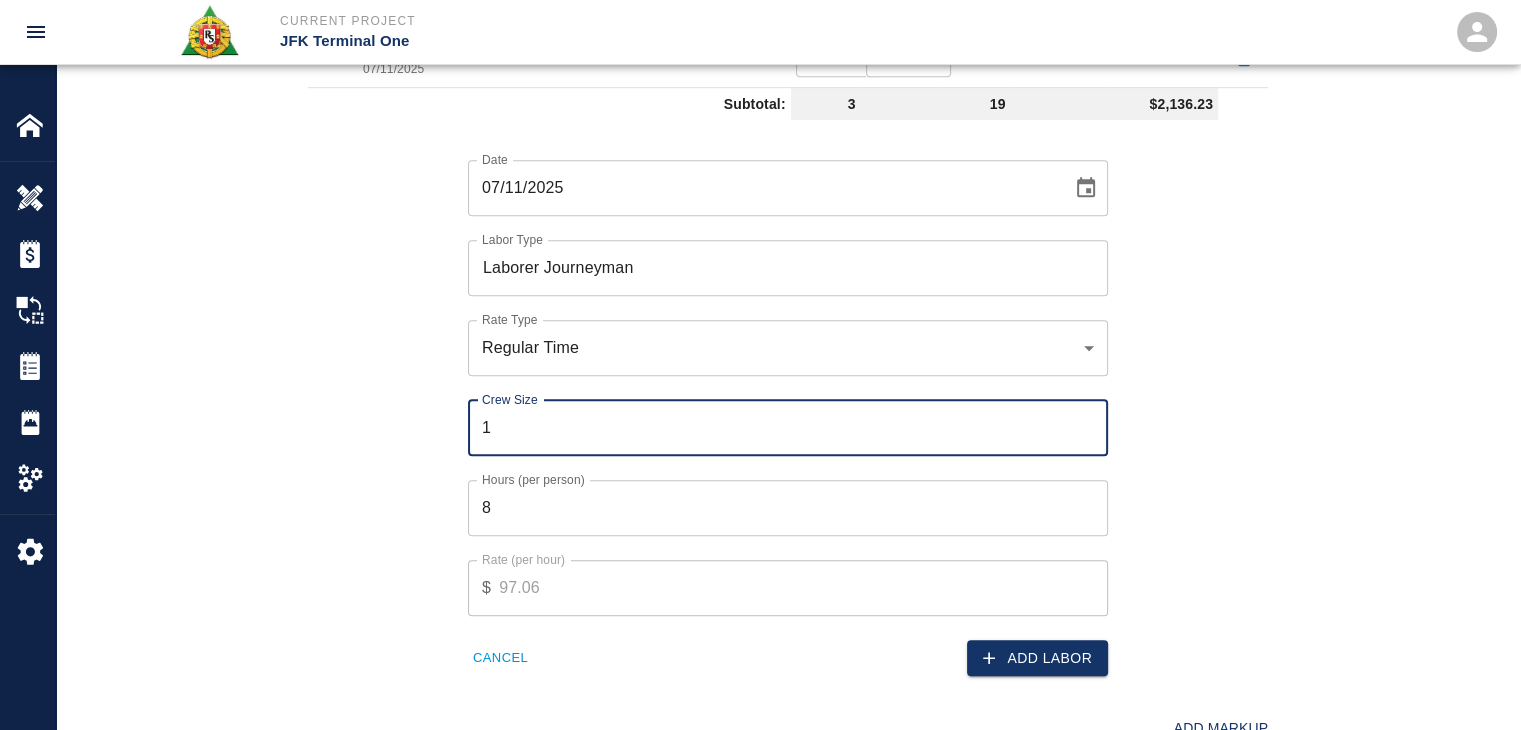 type on "1" 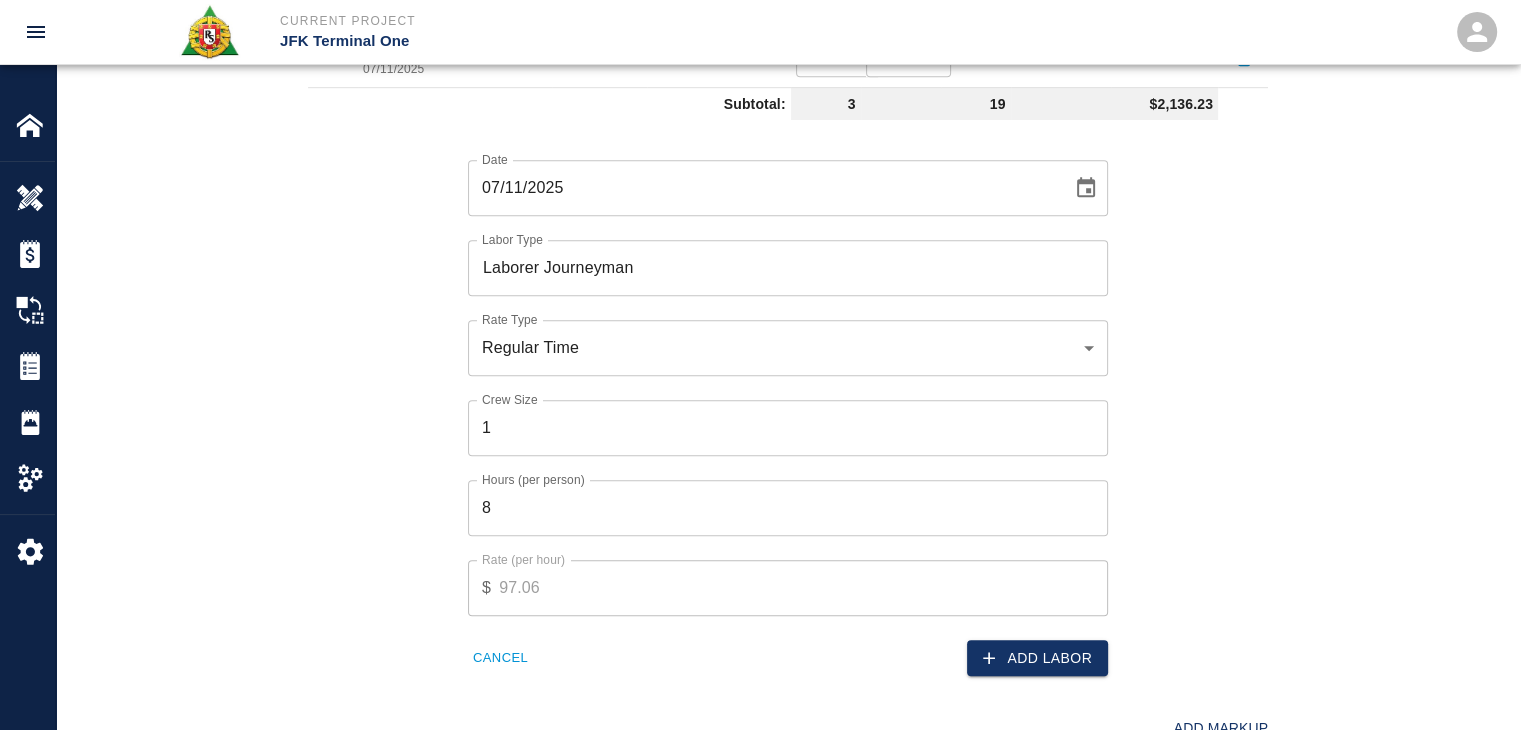 click on "Add Labor" at bounding box center (942, 646) 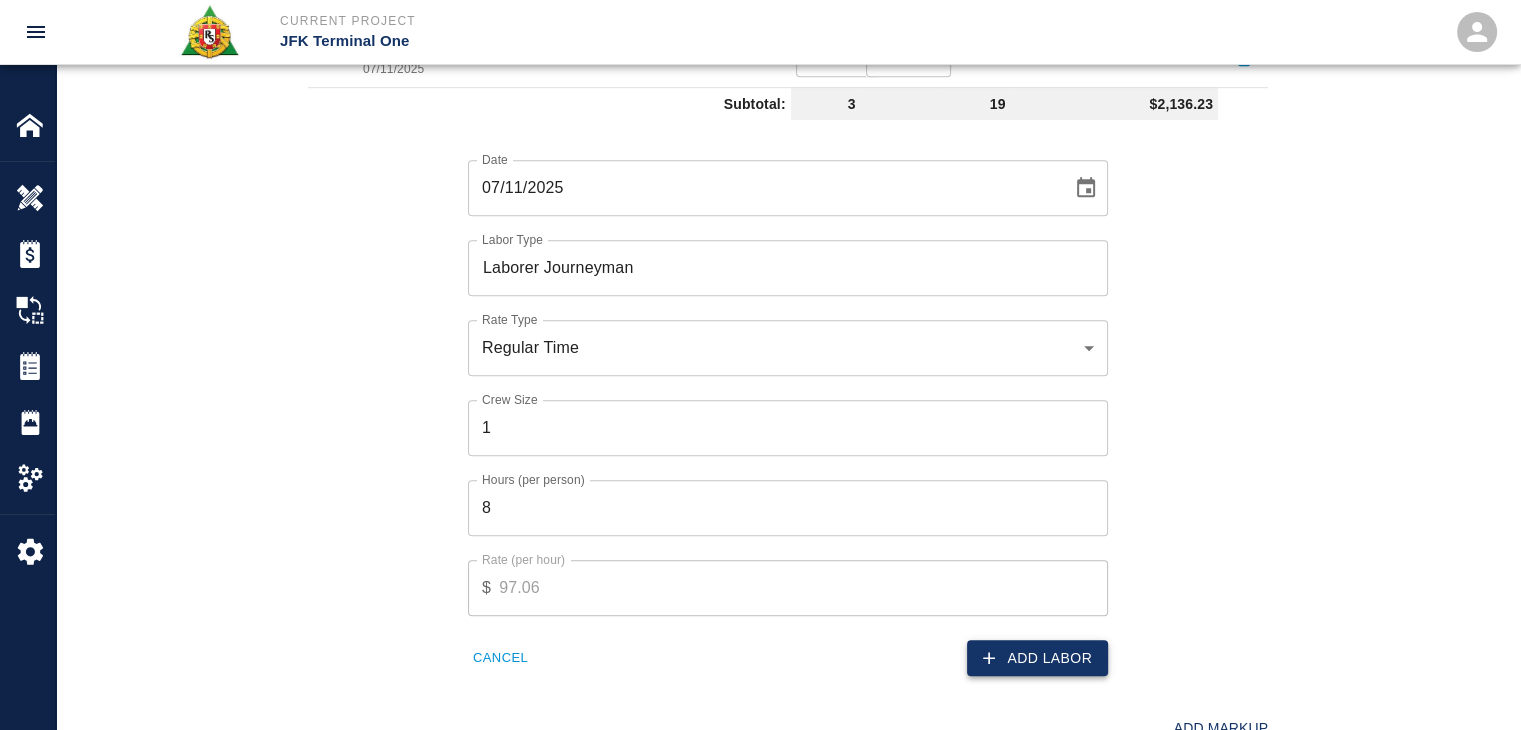 click on "Add Labor" at bounding box center (1037, 658) 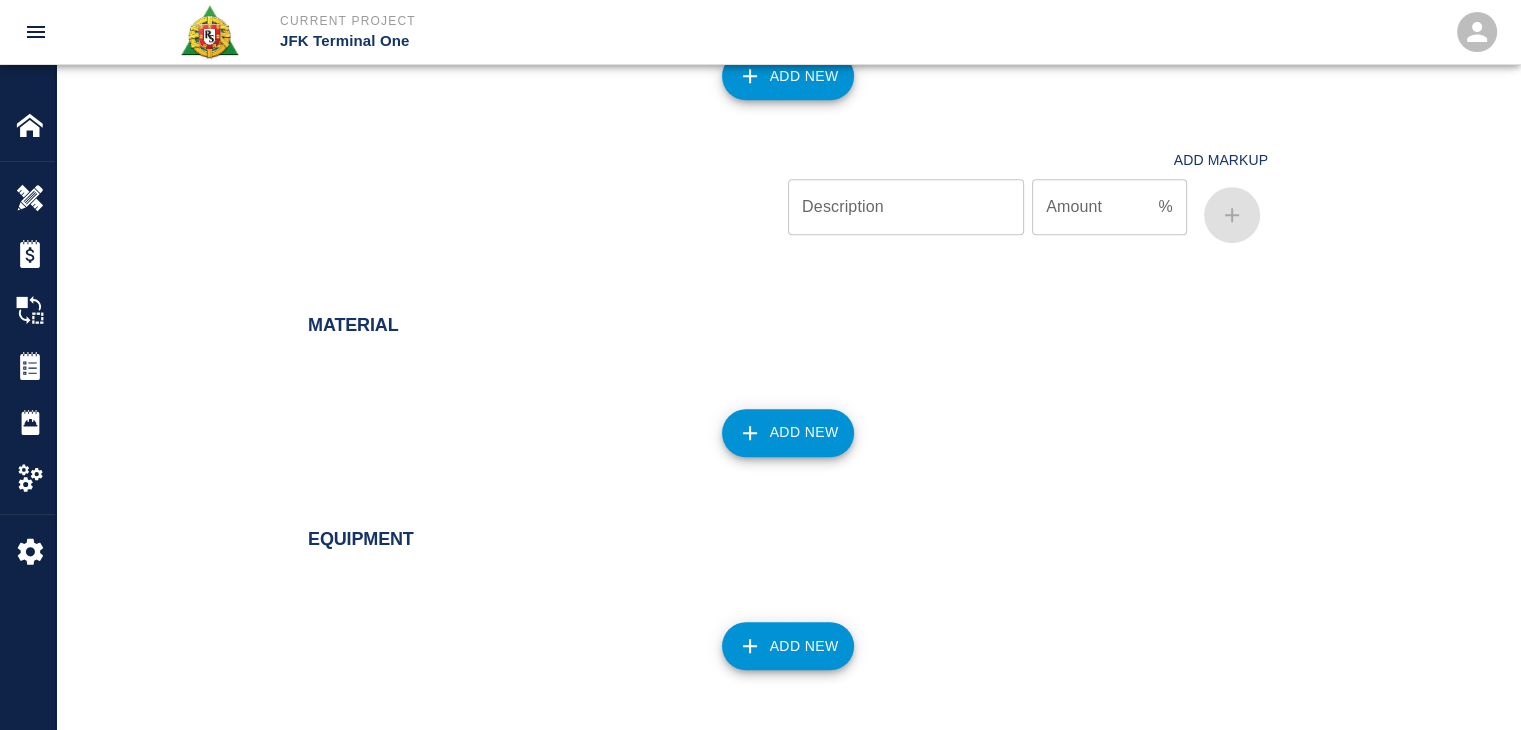 scroll, scrollTop: 1460, scrollLeft: 0, axis: vertical 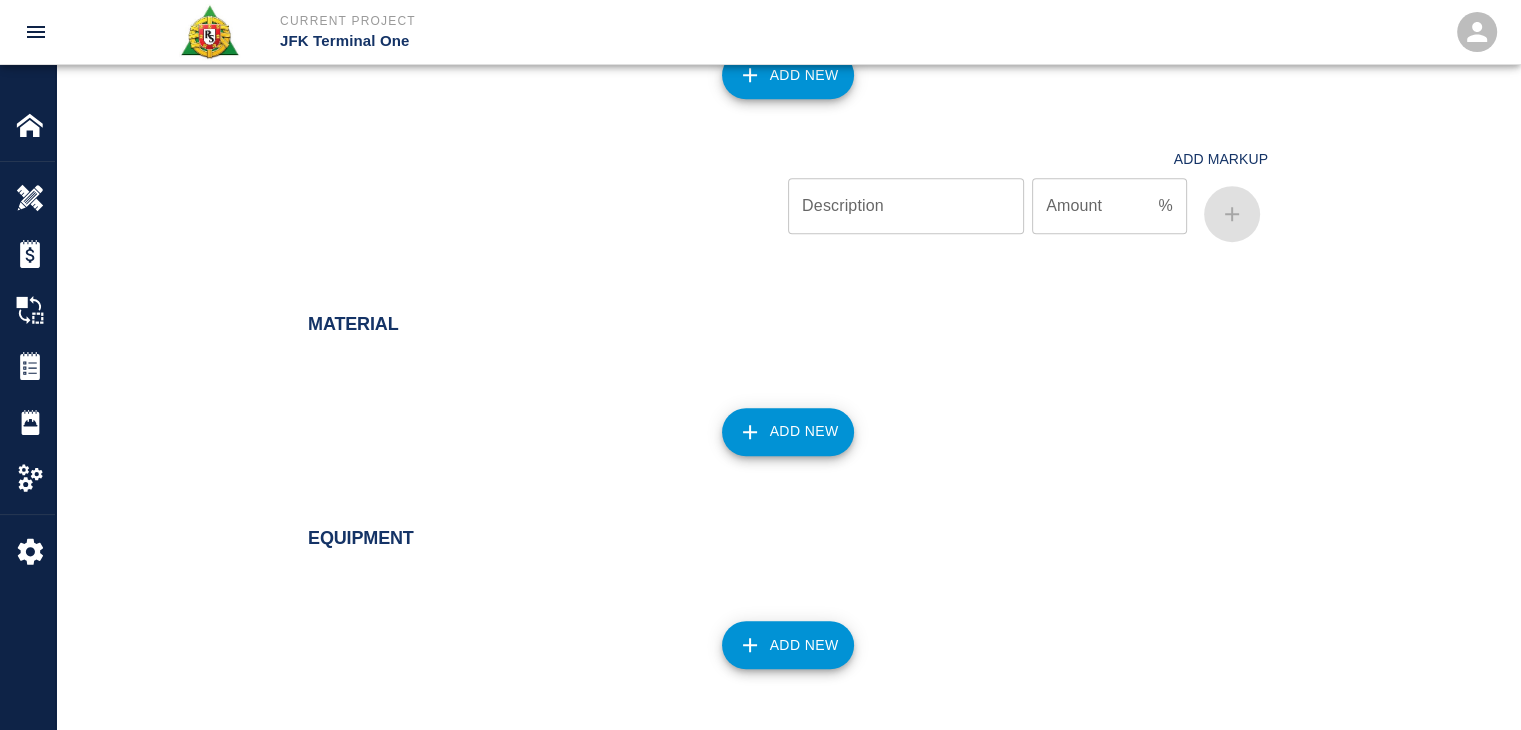 click on "Add New" at bounding box center (788, 432) 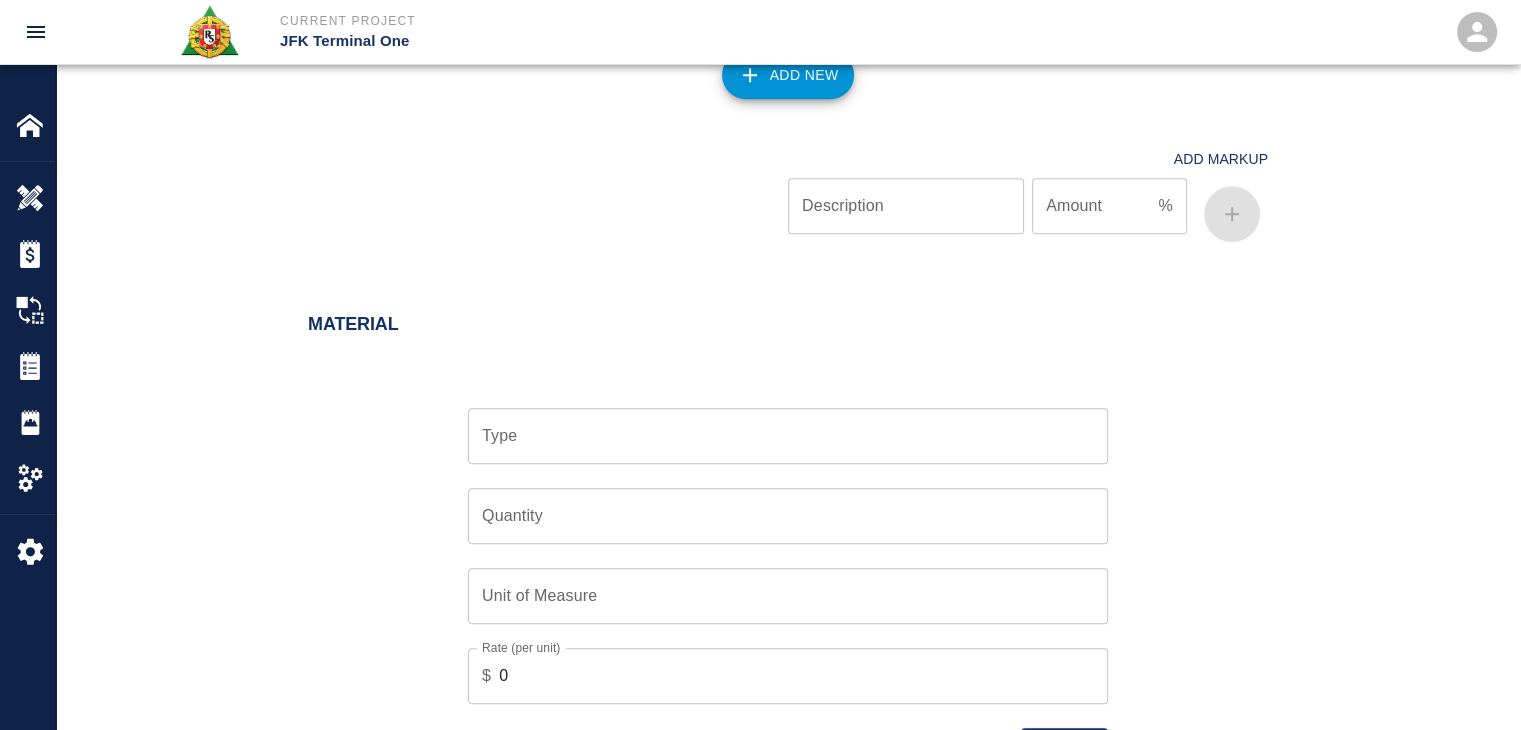 click on "Type" at bounding box center [788, 436] 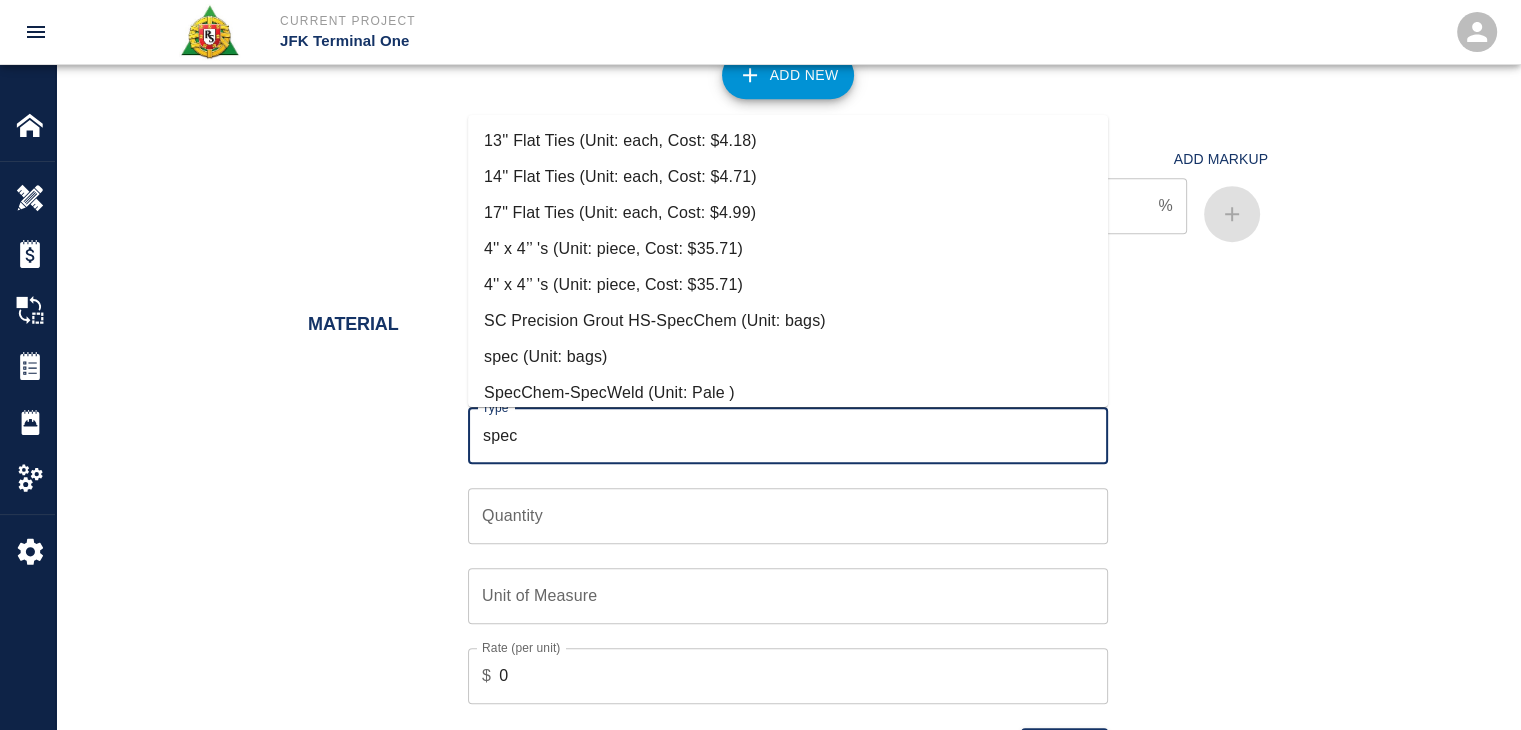 scroll, scrollTop: 192, scrollLeft: 0, axis: vertical 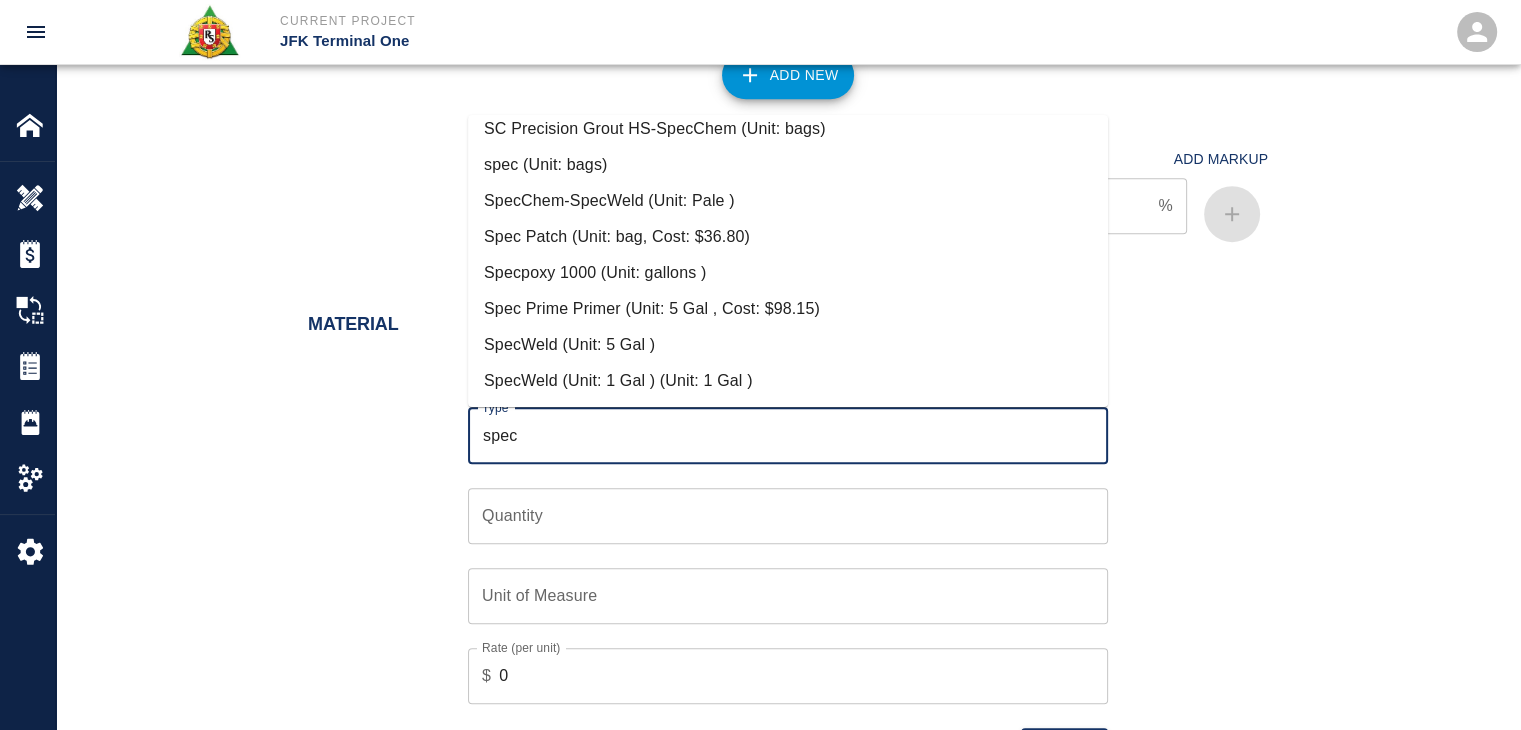 click on "Specpoxy 1000  (Unit: gallons )" at bounding box center (788, 273) 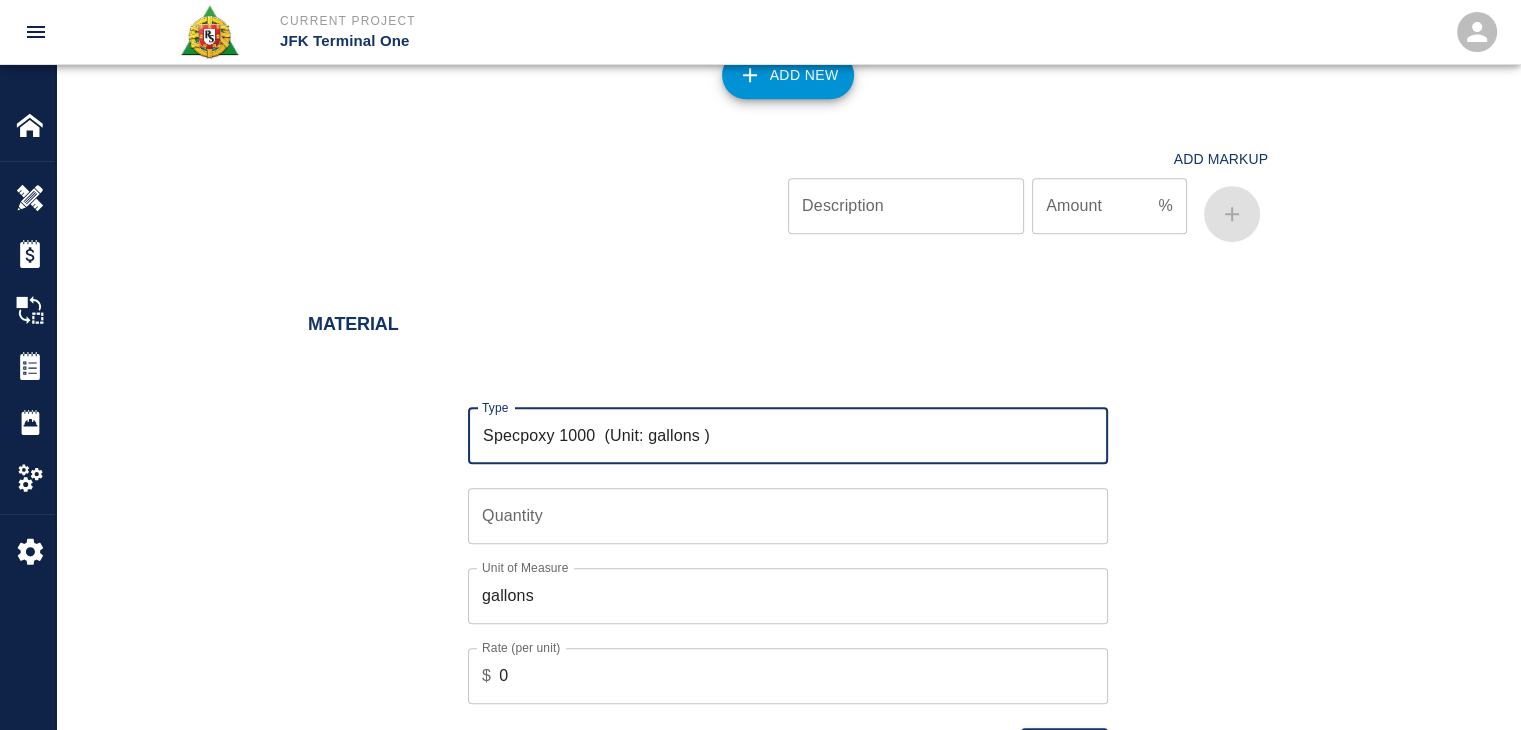 click on "Specpoxy 1000  (Unit: gallons )" at bounding box center [788, 436] 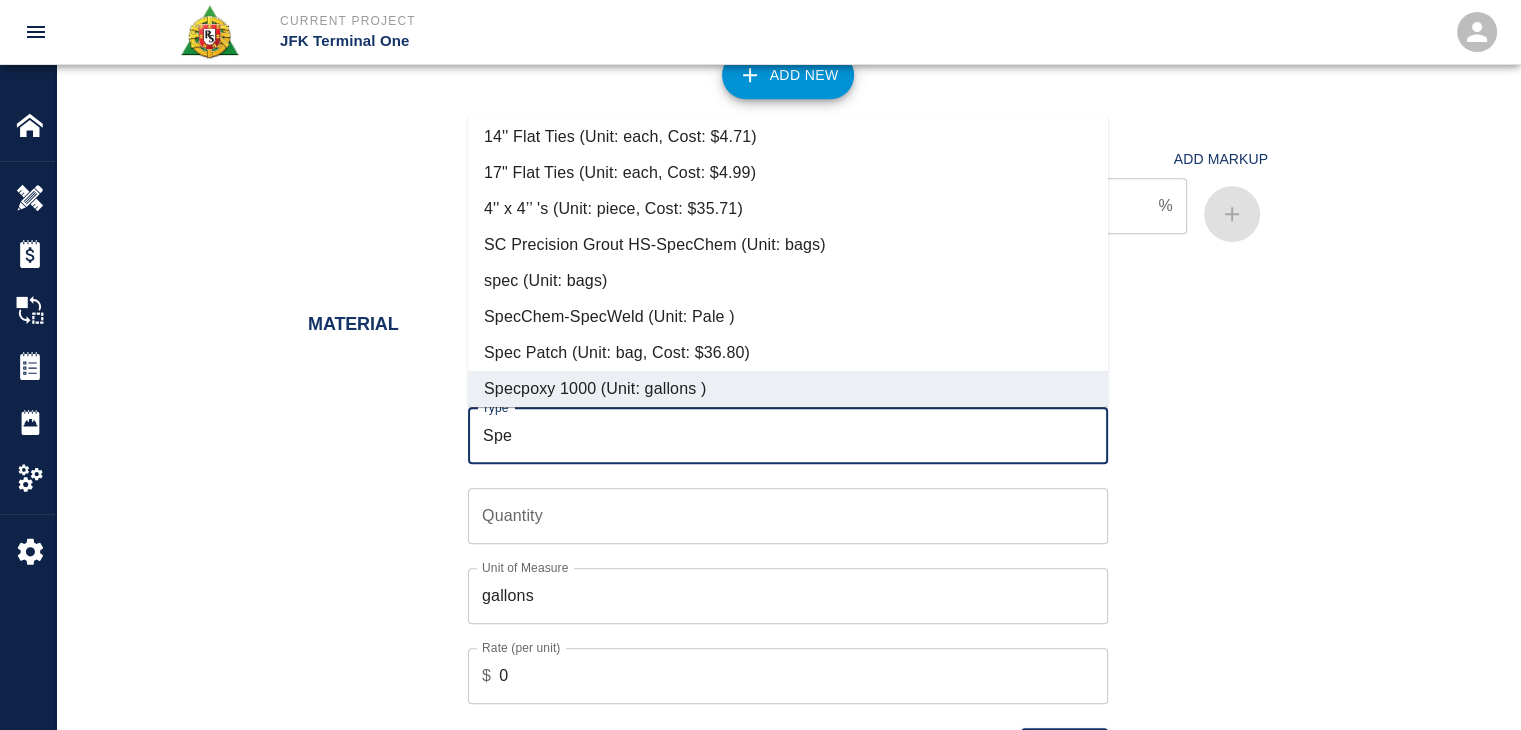 scroll, scrollTop: 72, scrollLeft: 0, axis: vertical 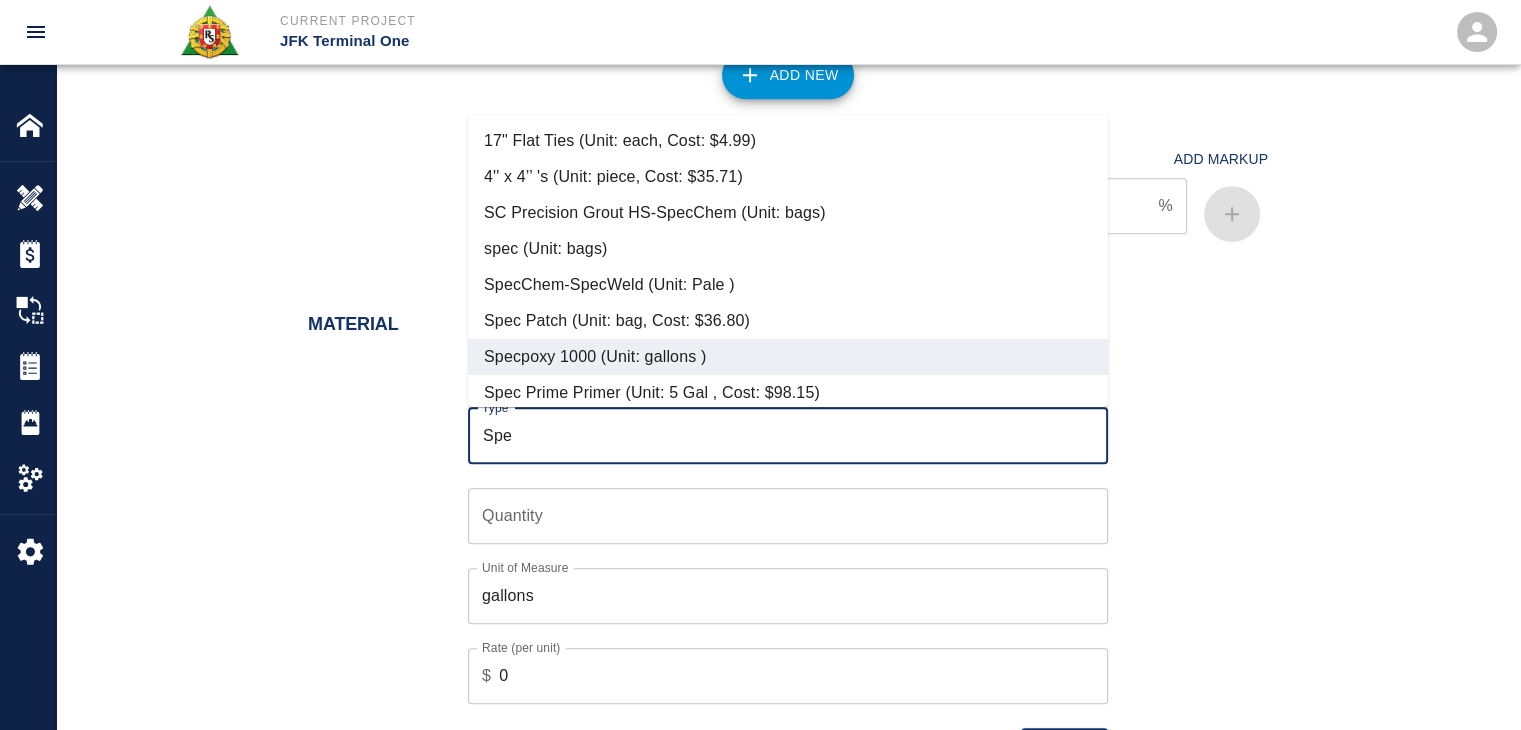 click on "SpecChem-SpecWeld (Unit: Pale )" at bounding box center (788, 285) 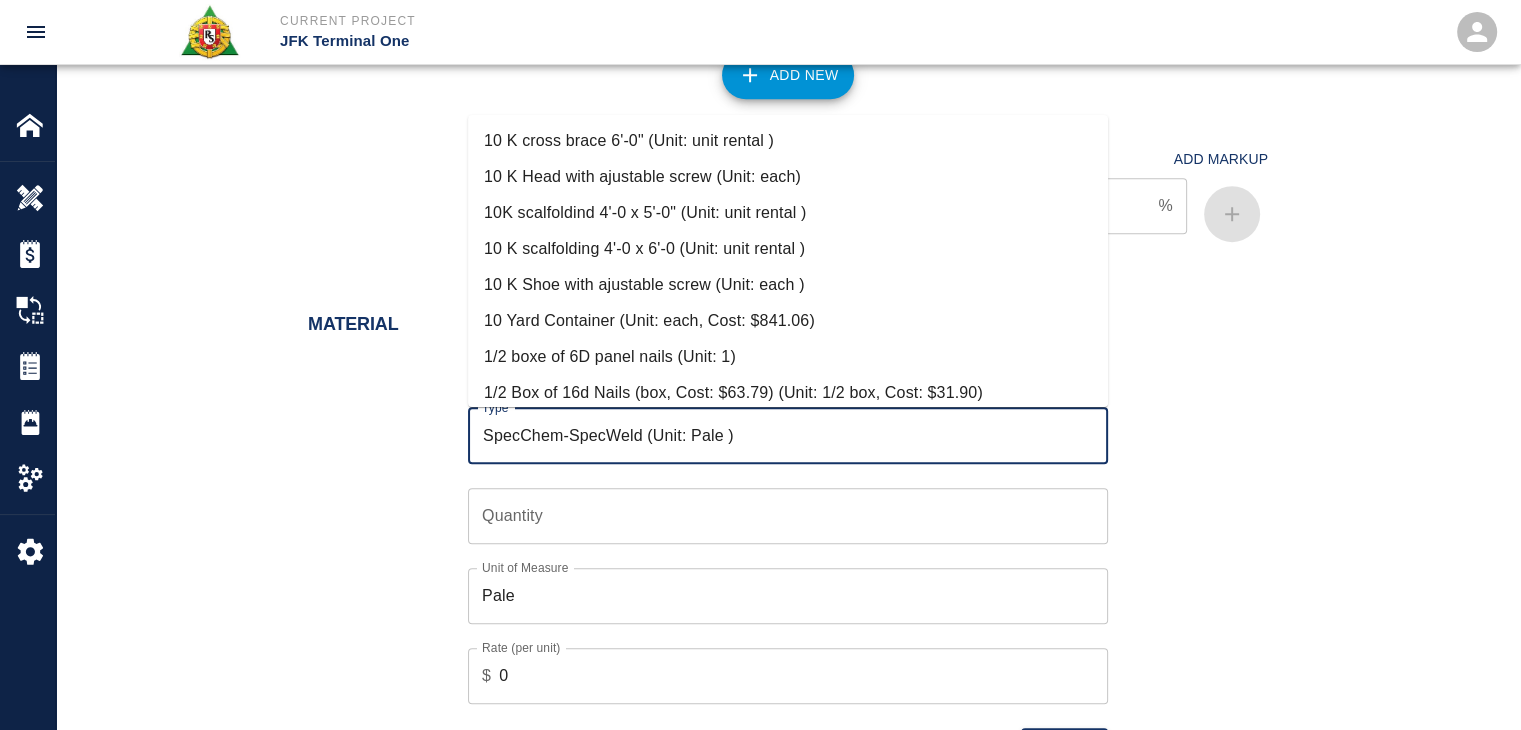 scroll, scrollTop: 8848, scrollLeft: 0, axis: vertical 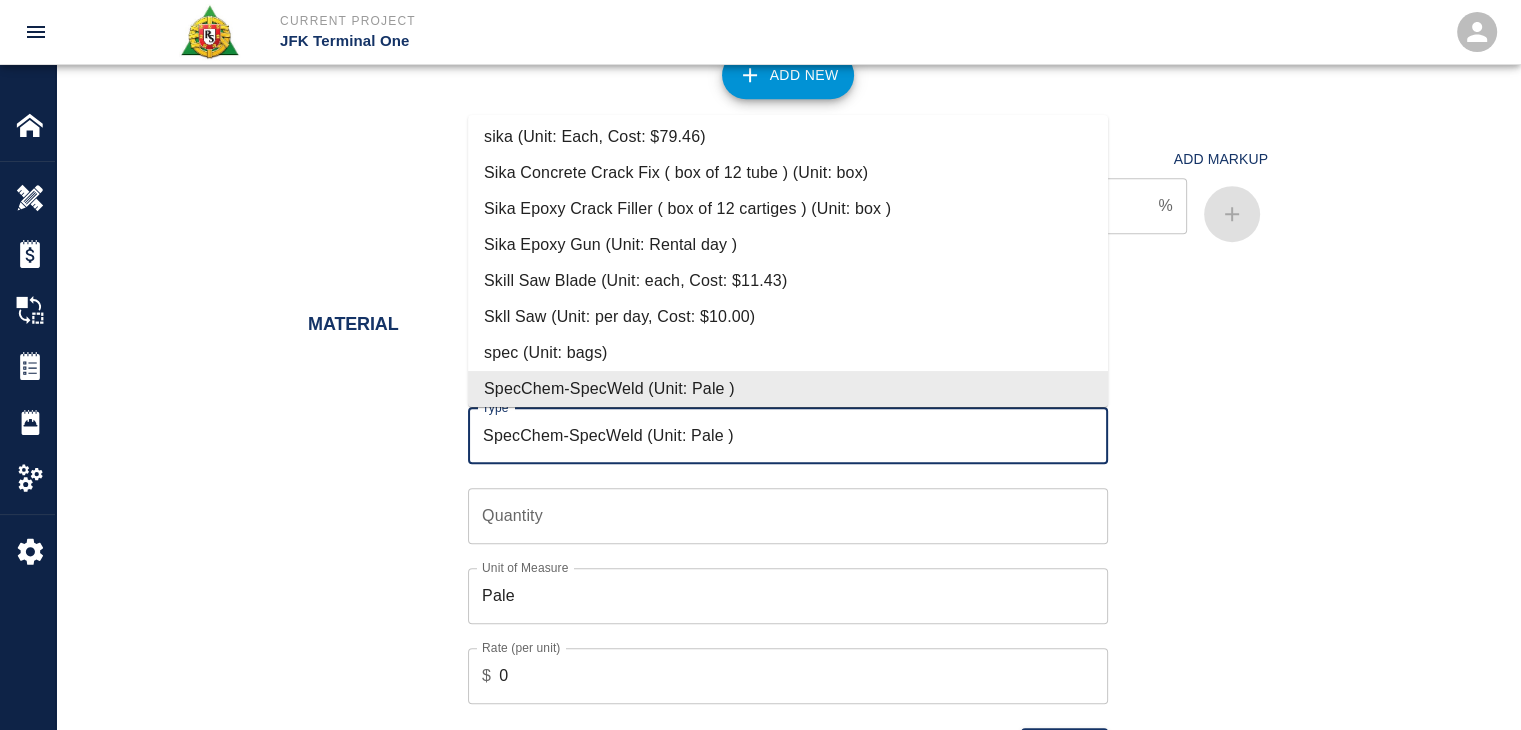 drag, startPoint x: 741, startPoint y: 427, endPoint x: 543, endPoint y: 429, distance: 198.0101 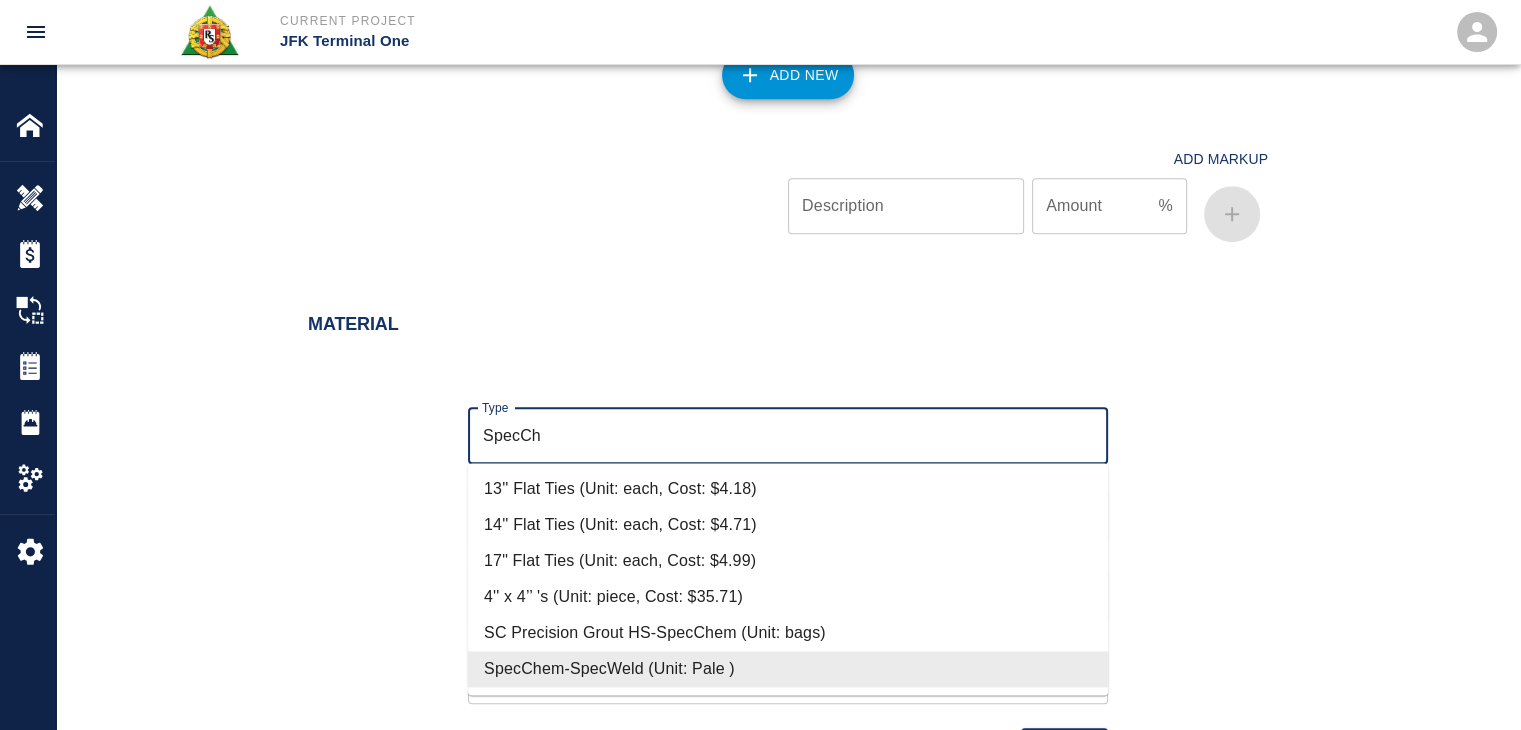 scroll, scrollTop: 0, scrollLeft: 0, axis: both 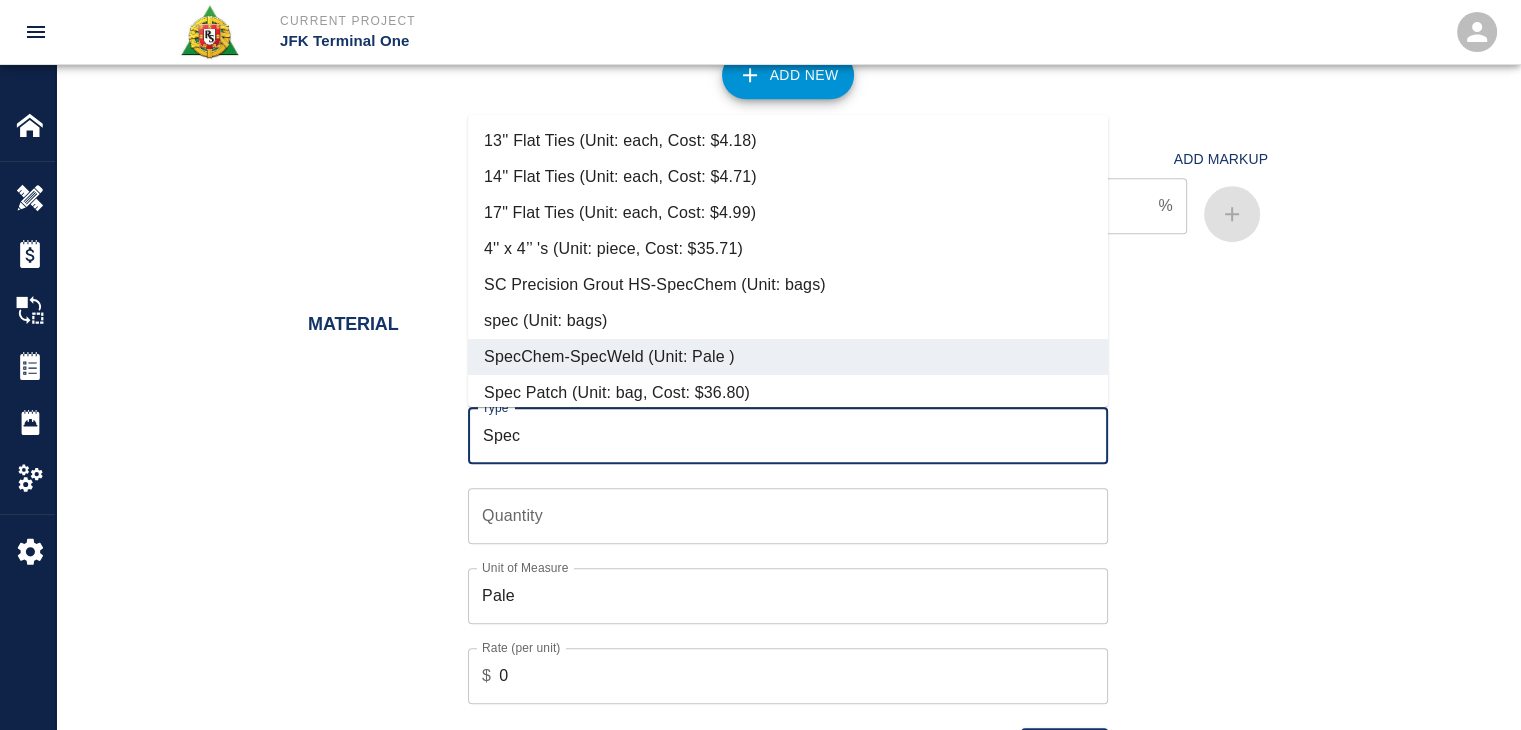 click on "Spec Patch (Unit: bag, Cost: $36.80)" at bounding box center (788, 393) 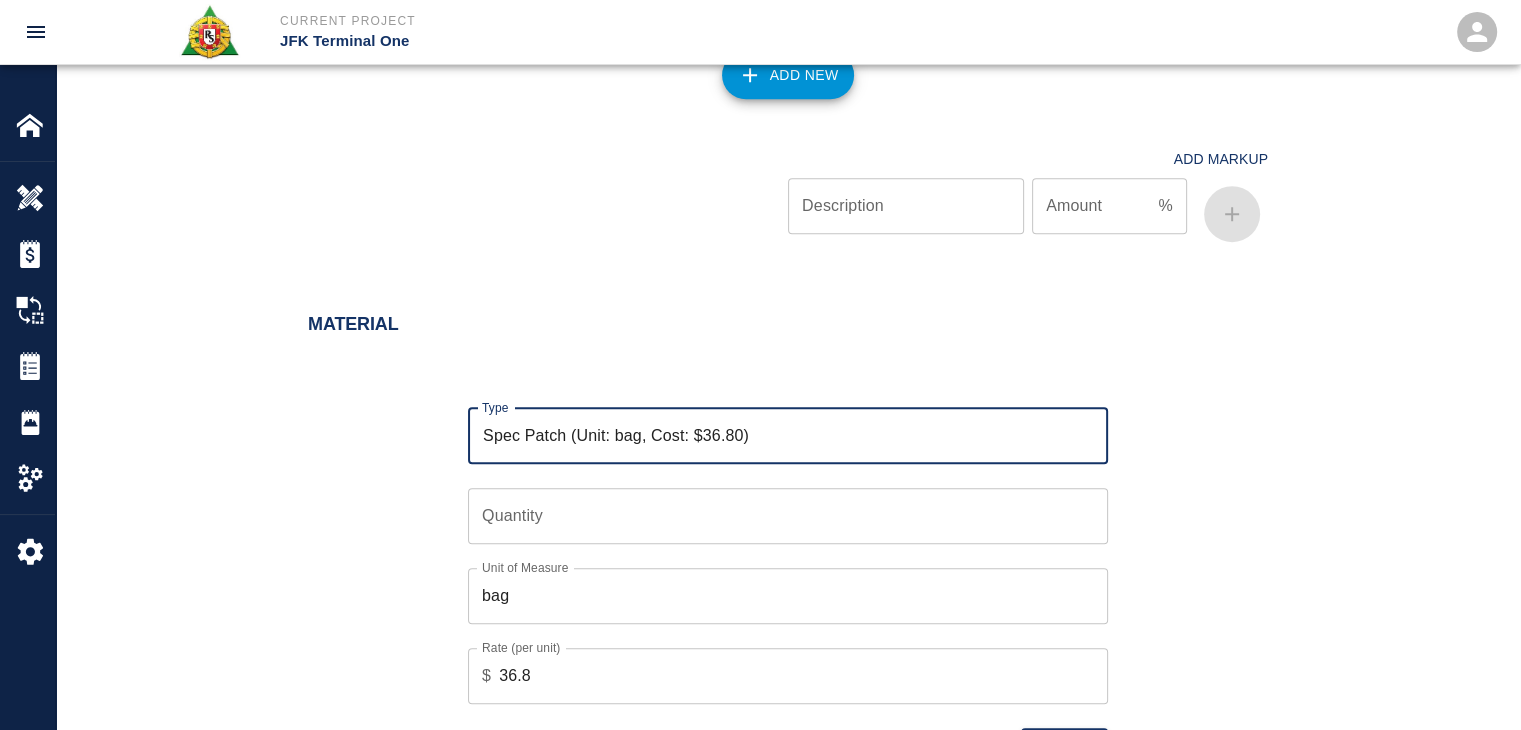 type on "Spec Patch (Unit: bag, Cost: $36.80)" 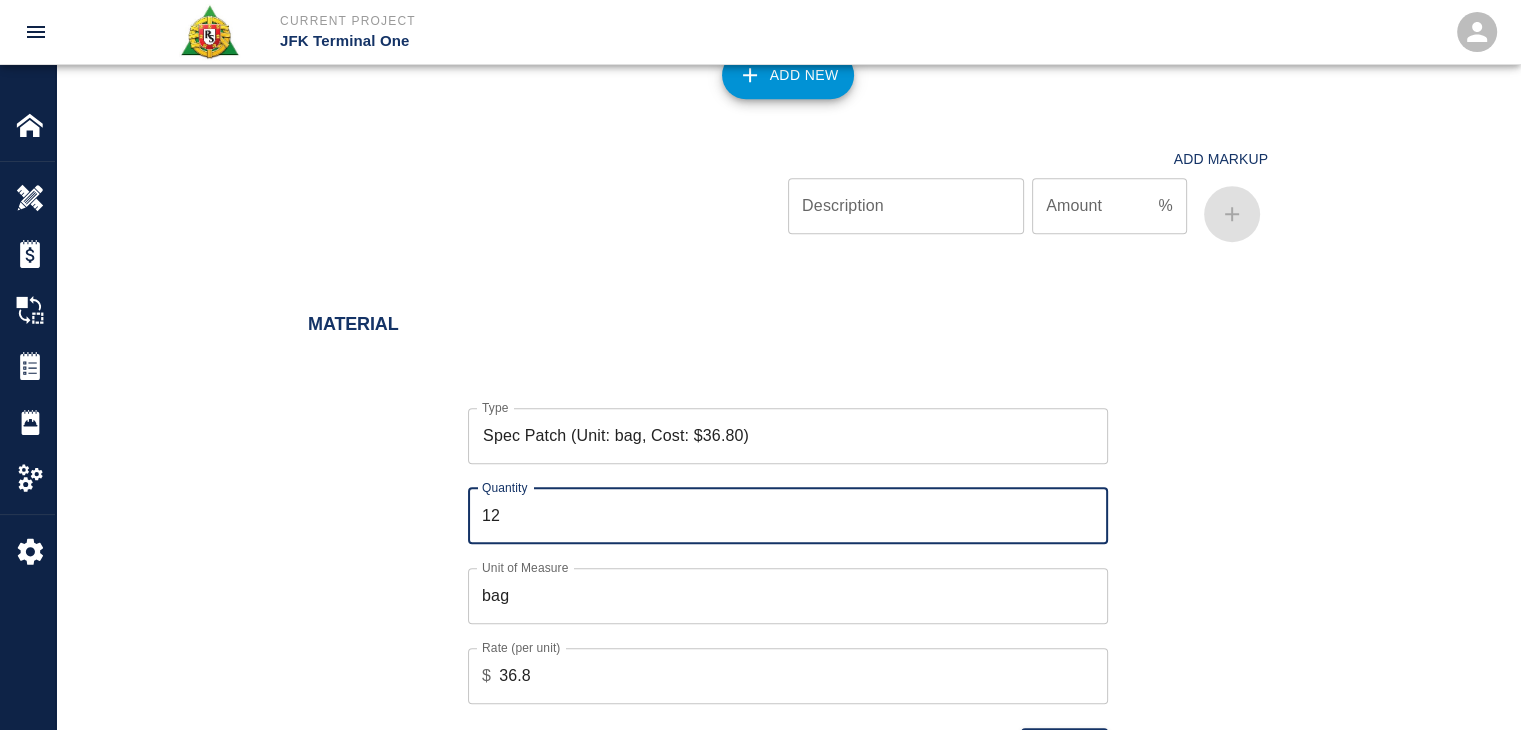 type on "12" 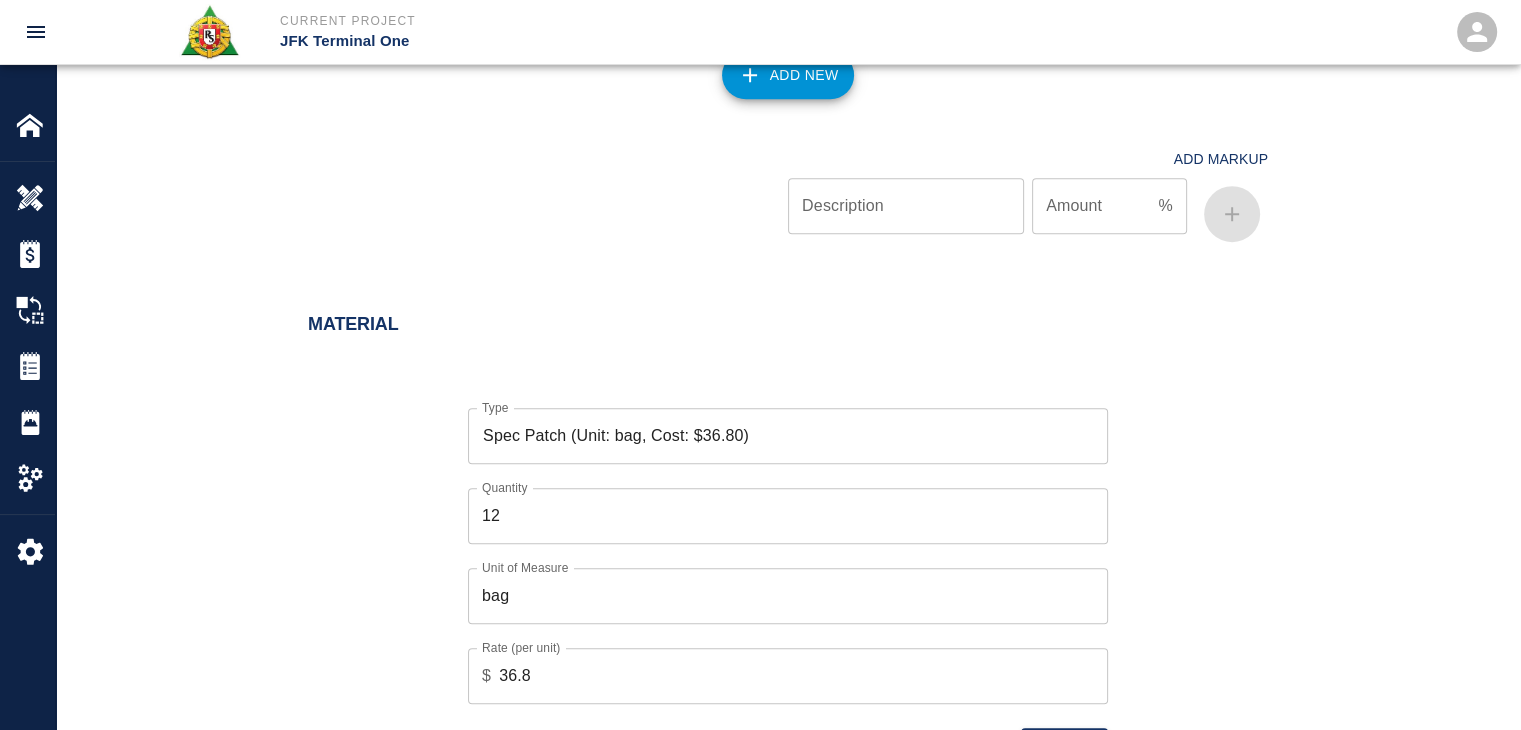 scroll, scrollTop: 1615, scrollLeft: 0, axis: vertical 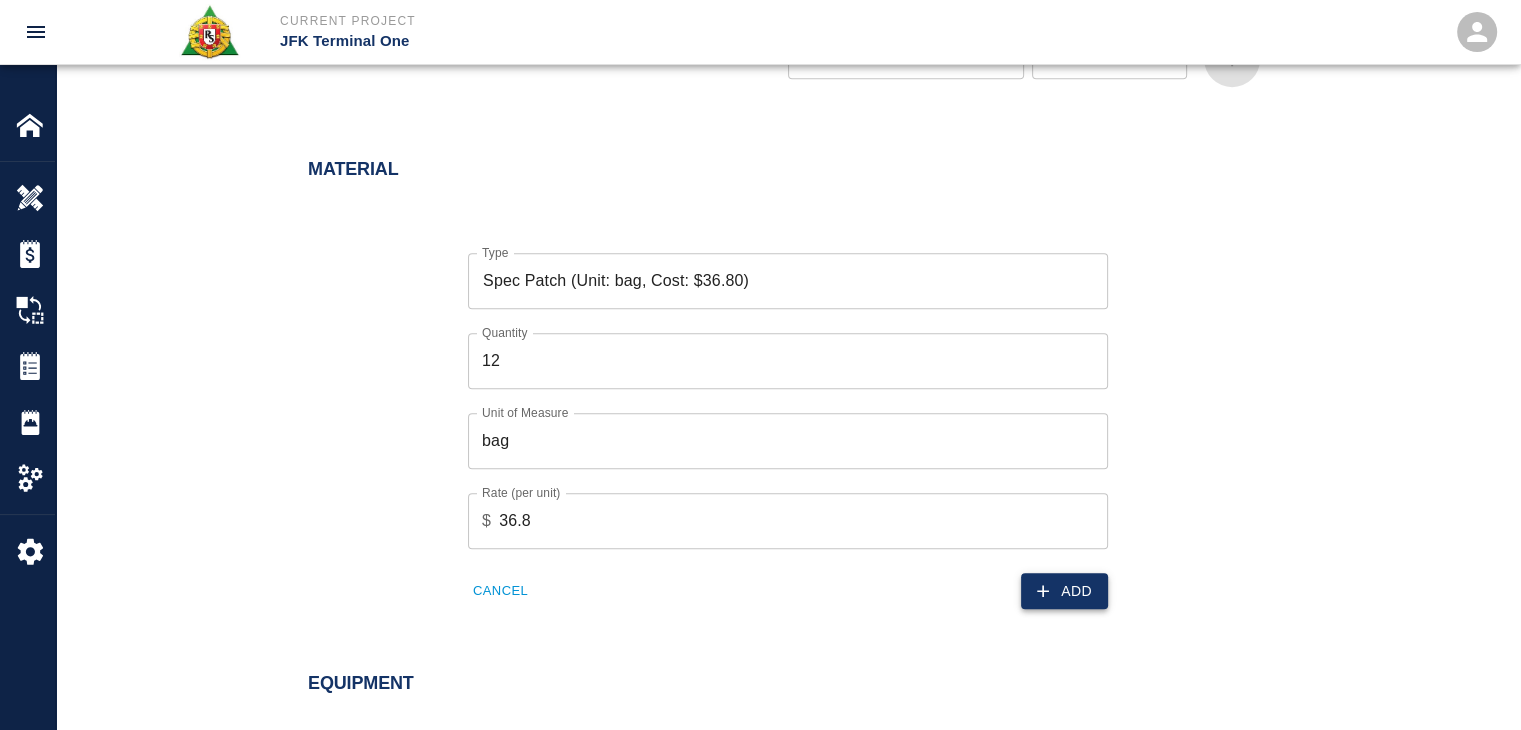 click 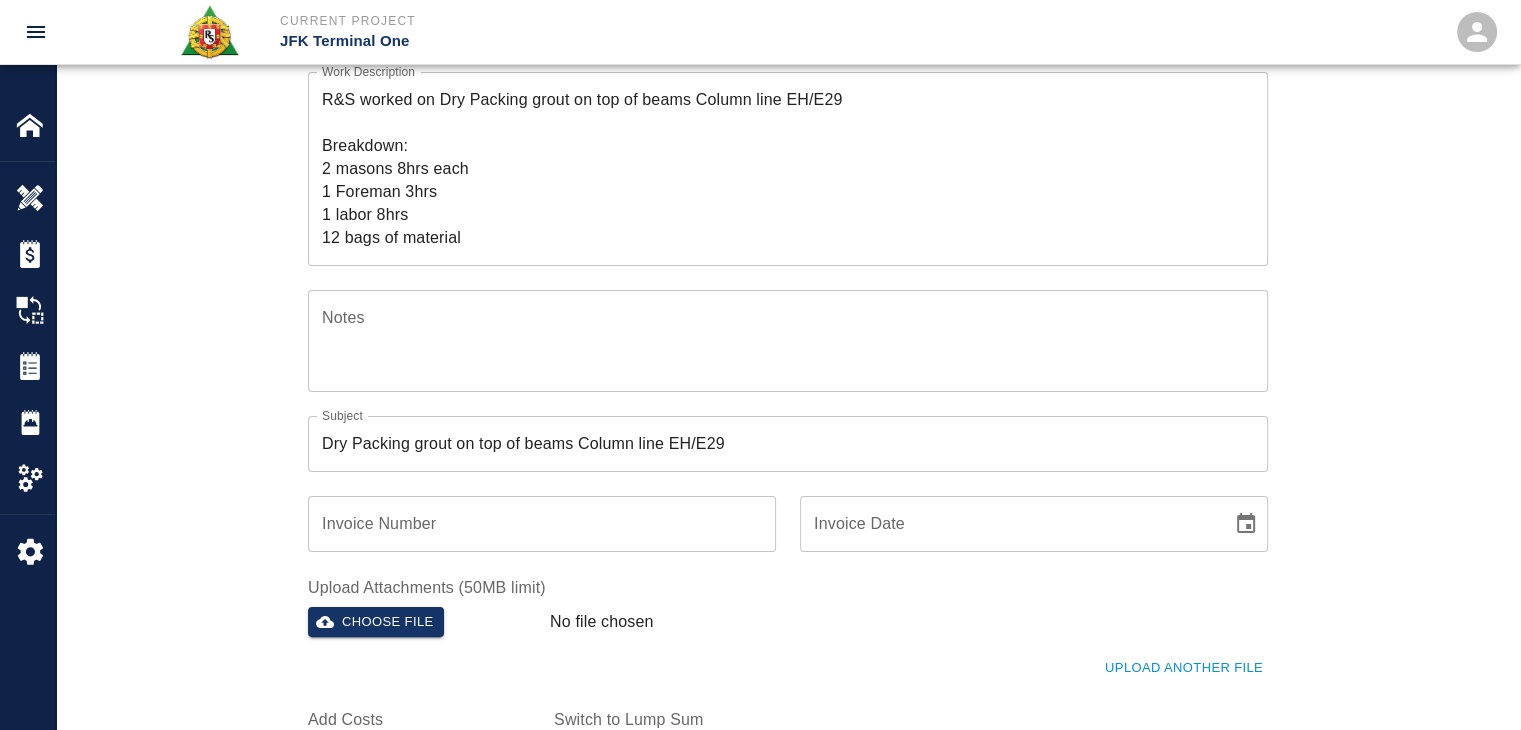 scroll, scrollTop: 161, scrollLeft: 0, axis: vertical 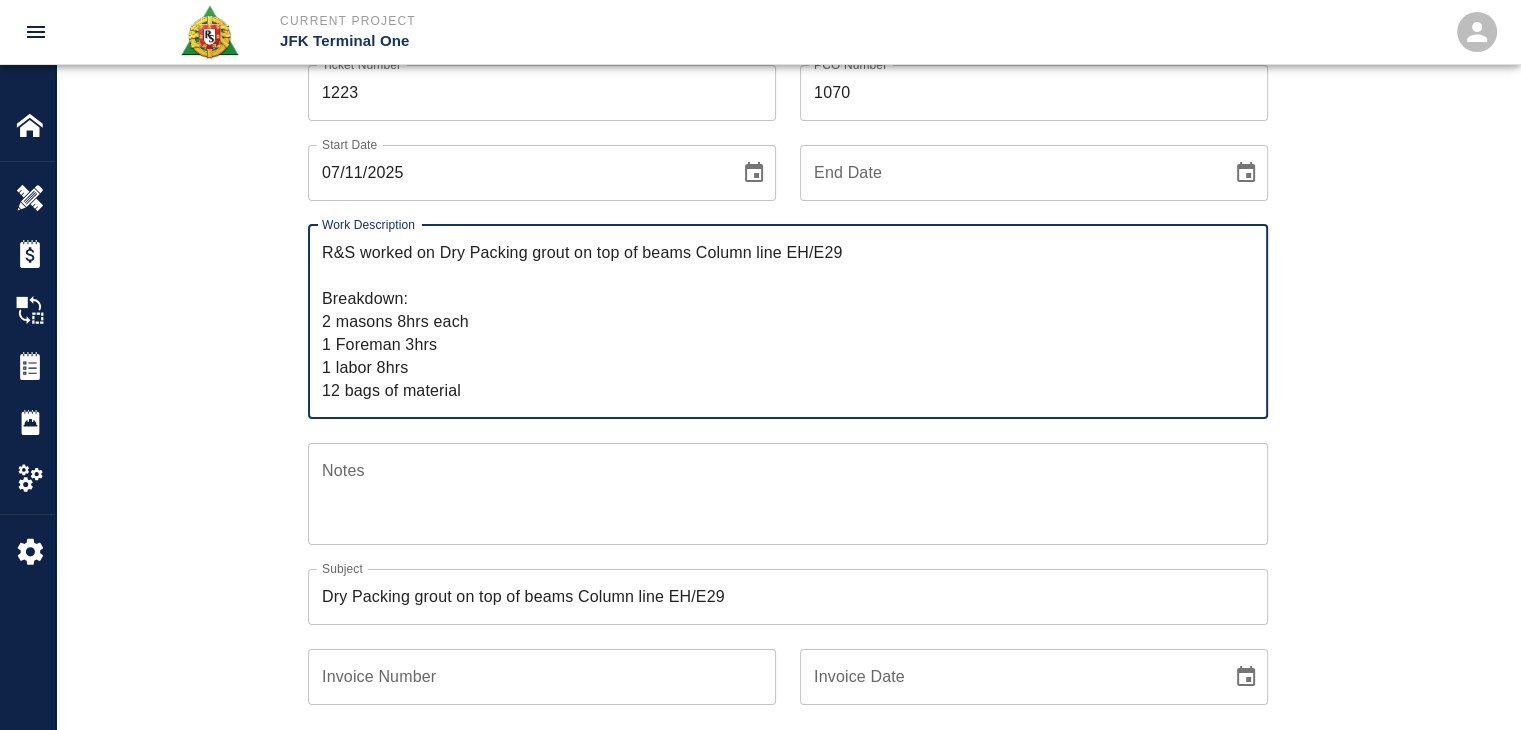 drag, startPoint x: 480, startPoint y: 400, endPoint x: 293, endPoint y: 234, distance: 250.04999 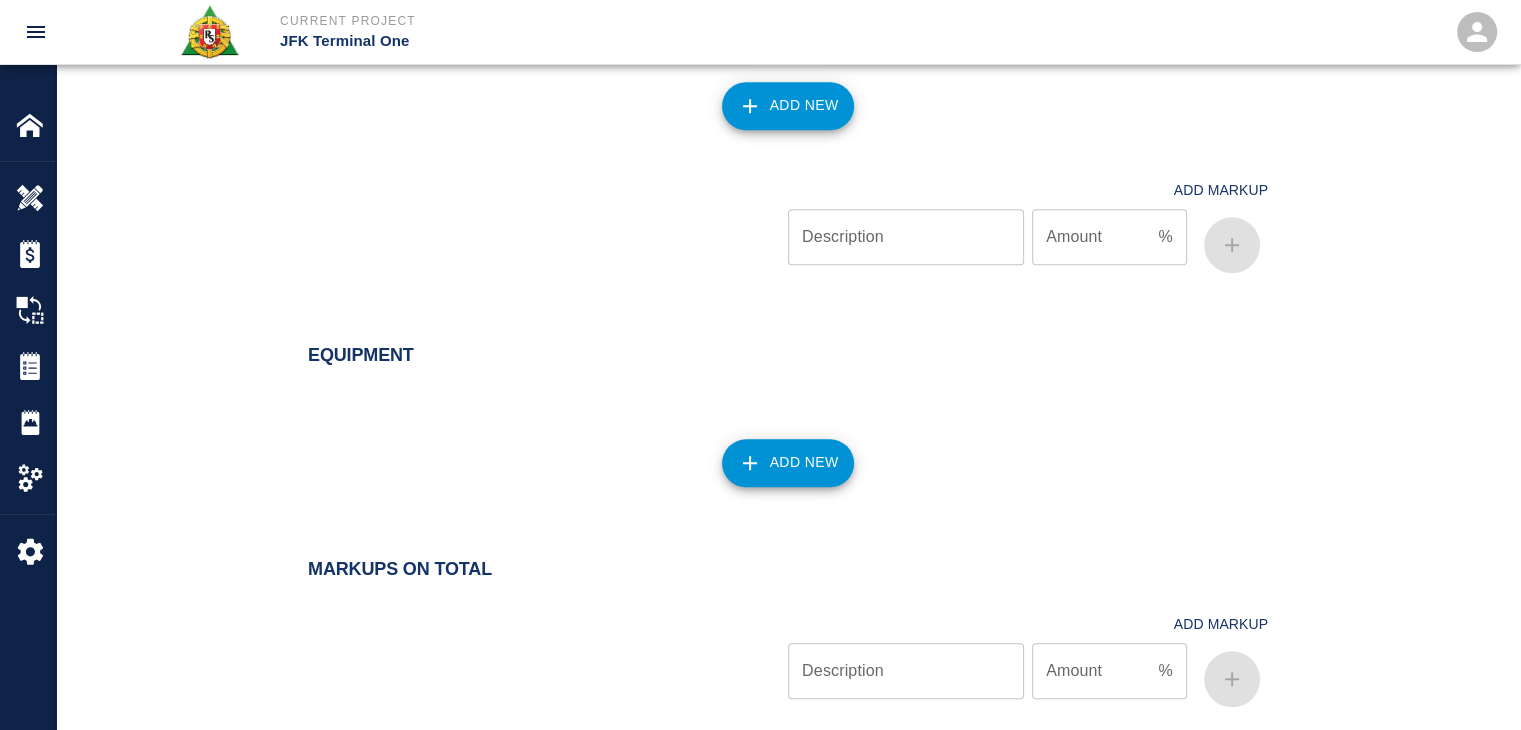 scroll, scrollTop: 2161, scrollLeft: 0, axis: vertical 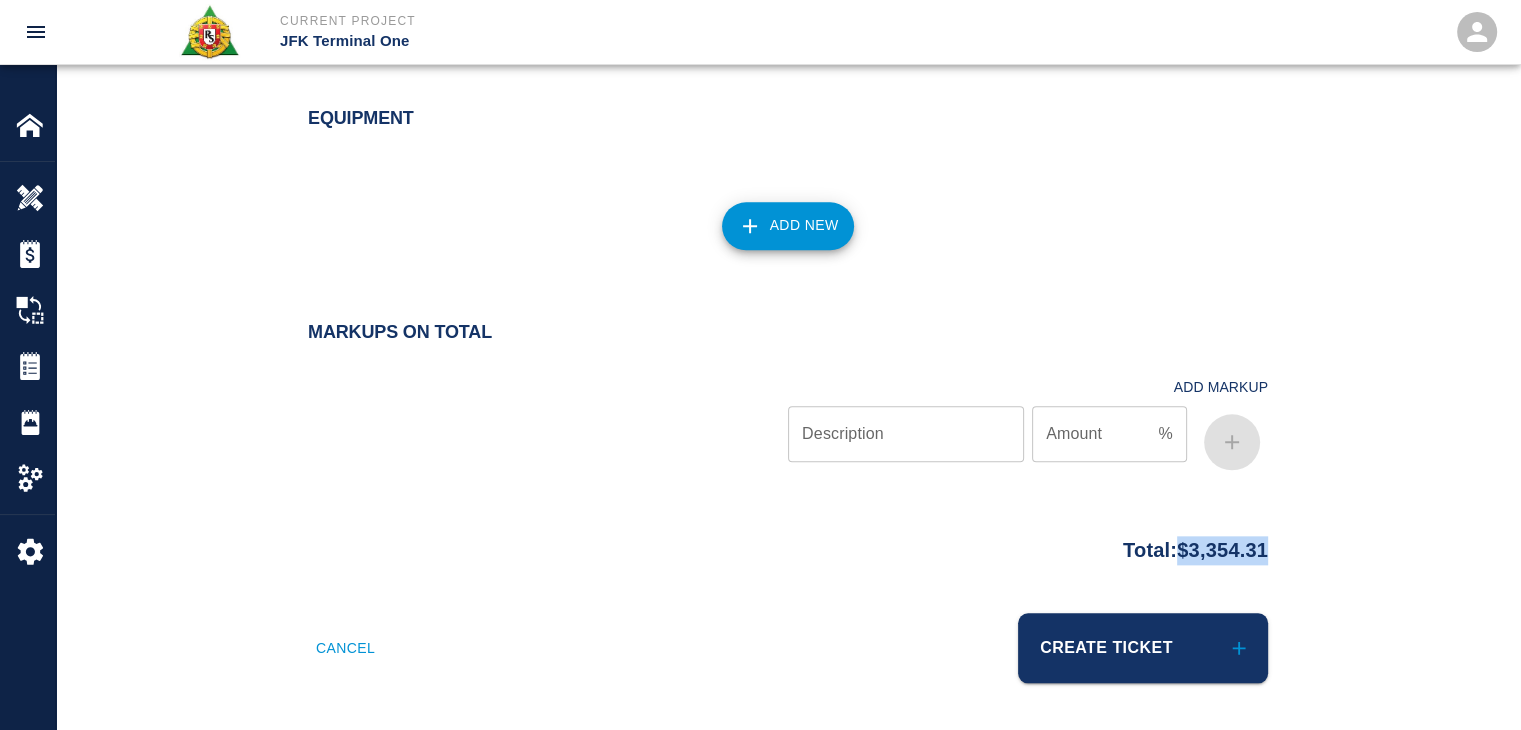 drag, startPoint x: 1279, startPoint y: 554, endPoint x: 1158, endPoint y: 549, distance: 121.103264 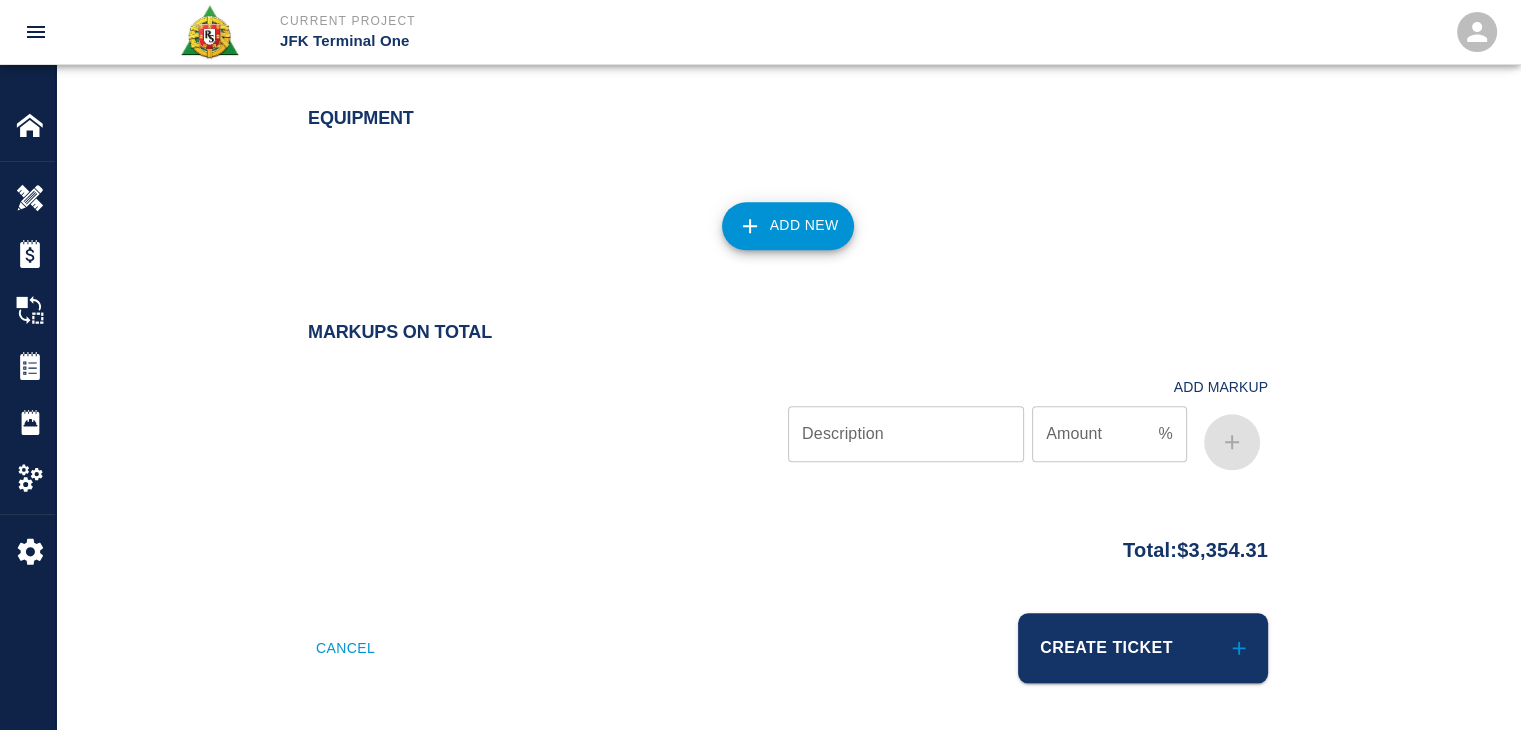 click on "Equipment Add New" at bounding box center [788, 187] 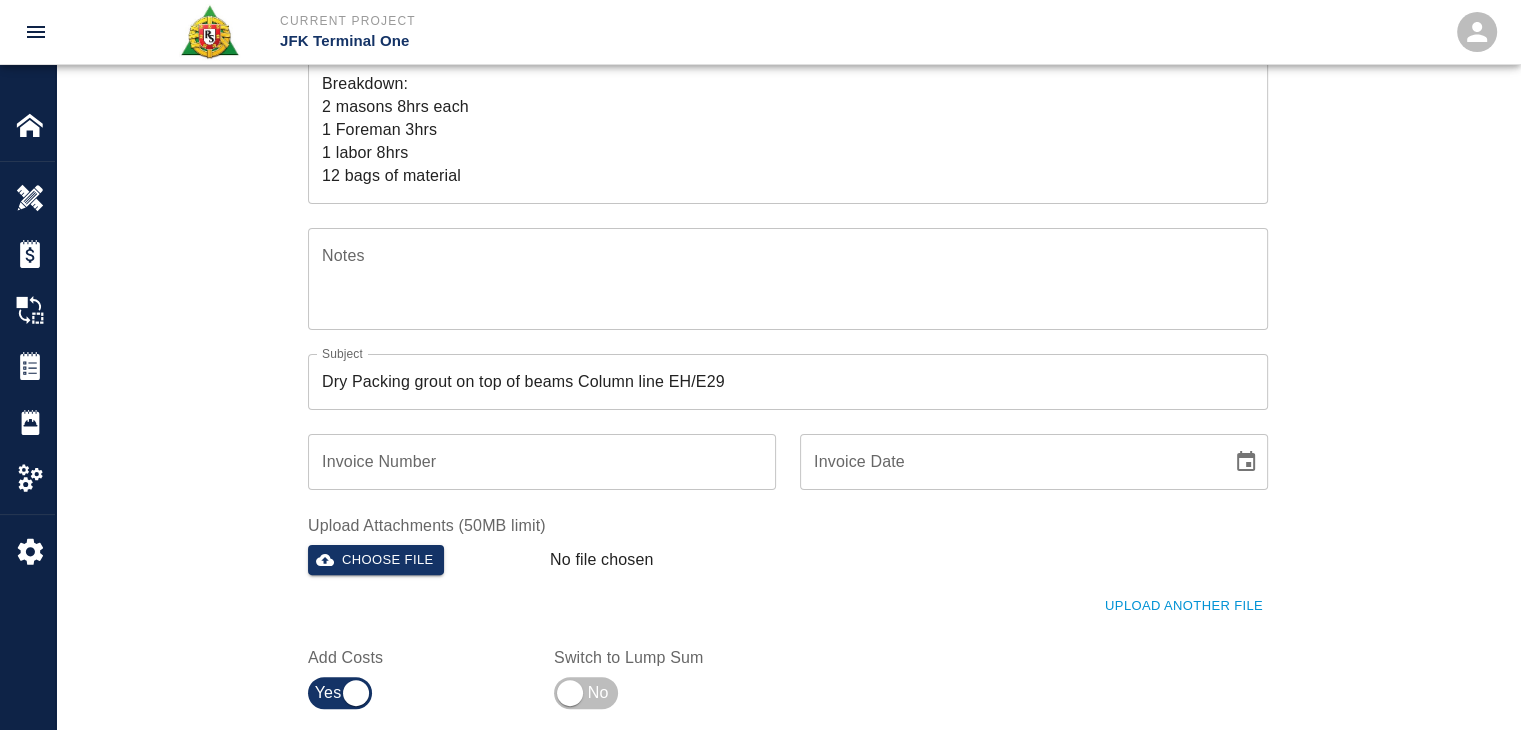 scroll, scrollTop: 184, scrollLeft: 0, axis: vertical 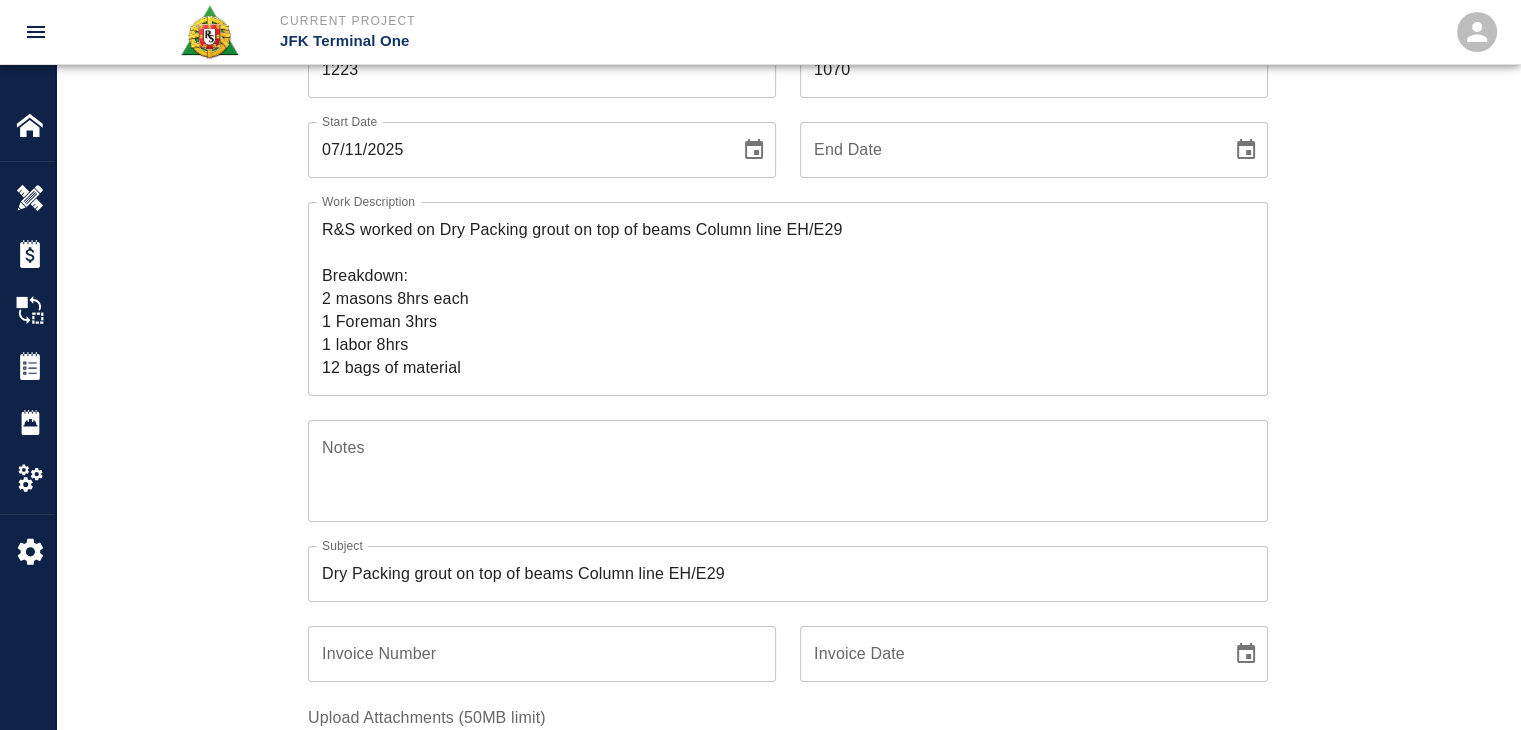 click on "R&S worked on Dry Packing grout on top of beams Column line EH/E29
Breakdown:
2 masons 8hrs each
1 Foreman 3hrs
1 labor 8hrs
12 bags of material" at bounding box center [788, 298] 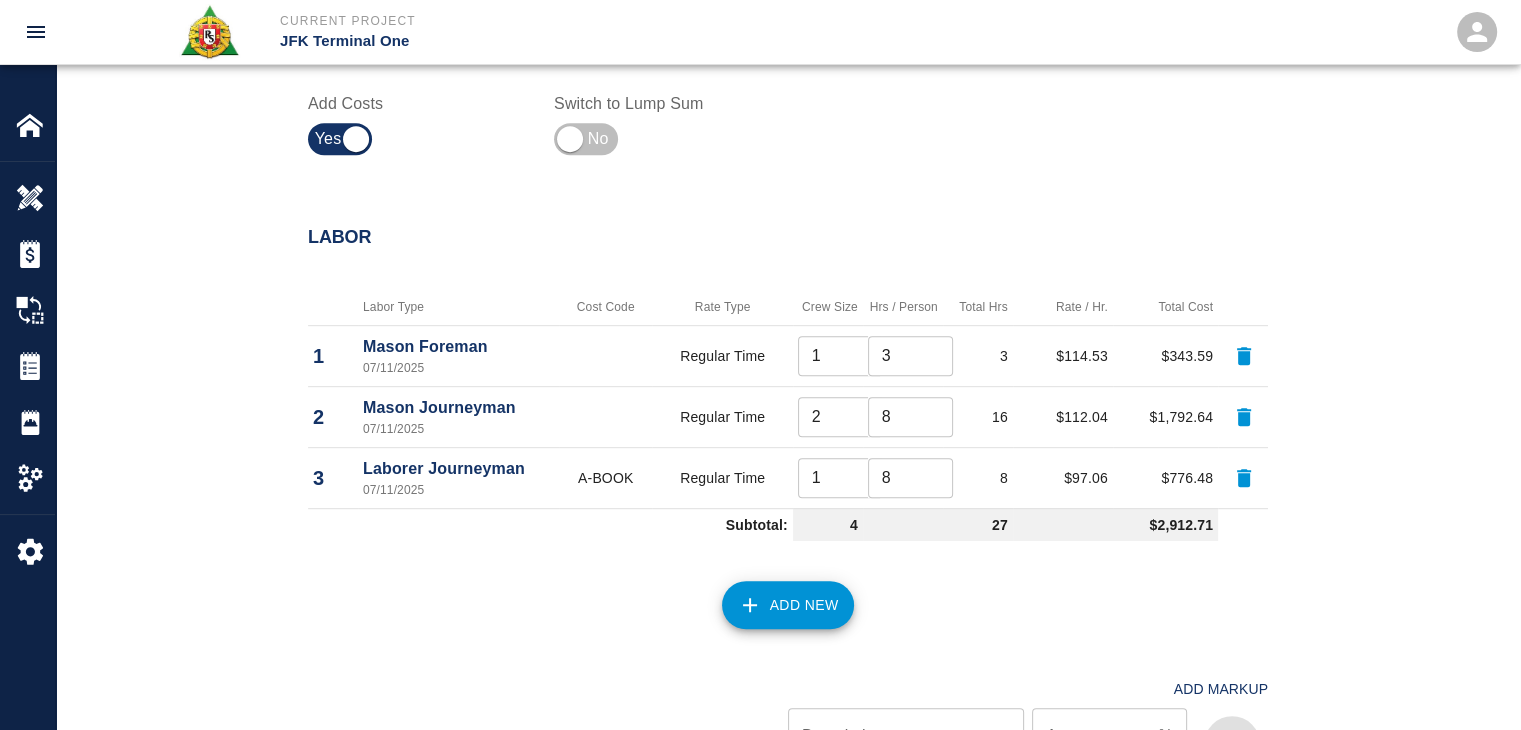 scroll, scrollTop: 644, scrollLeft: 0, axis: vertical 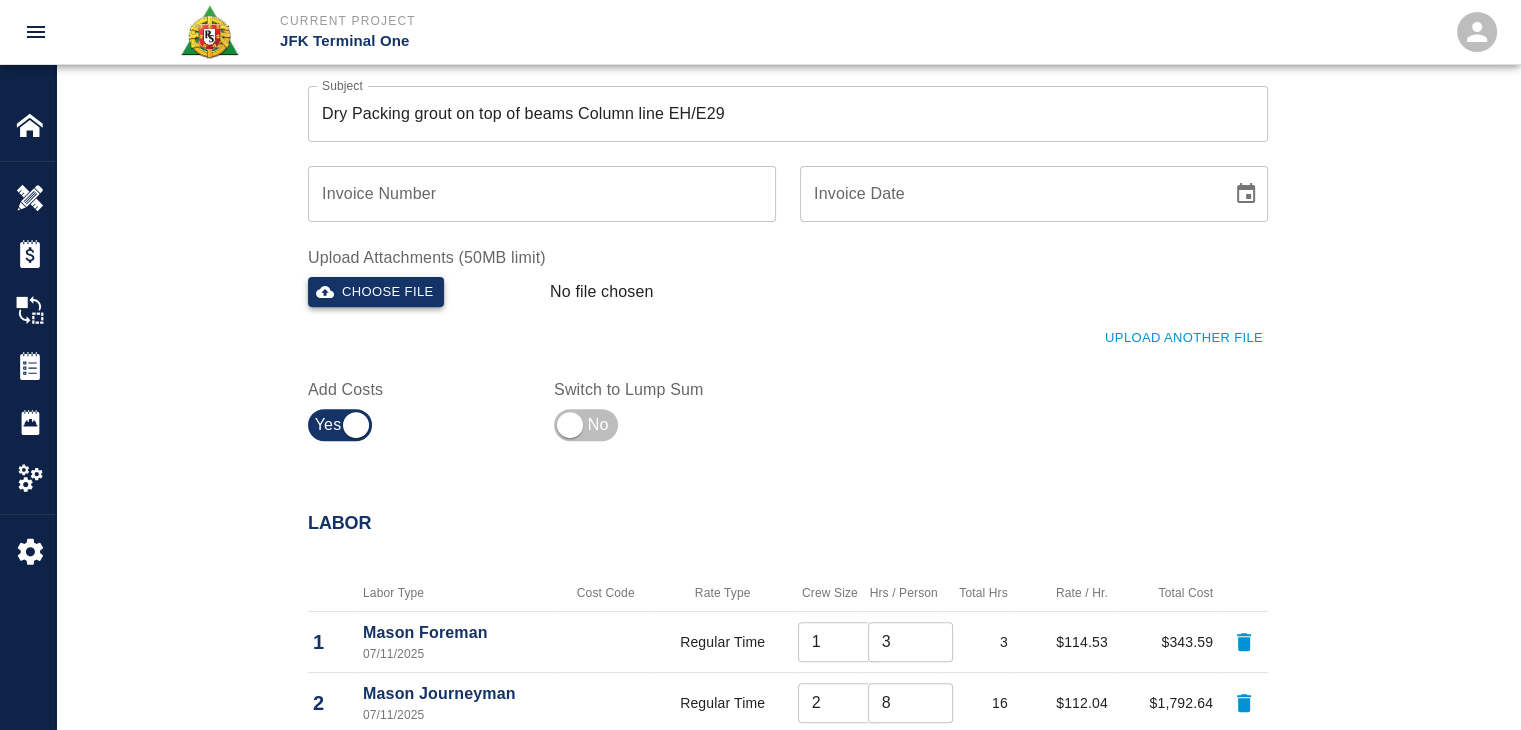 click on "Choose file" at bounding box center [376, 292] 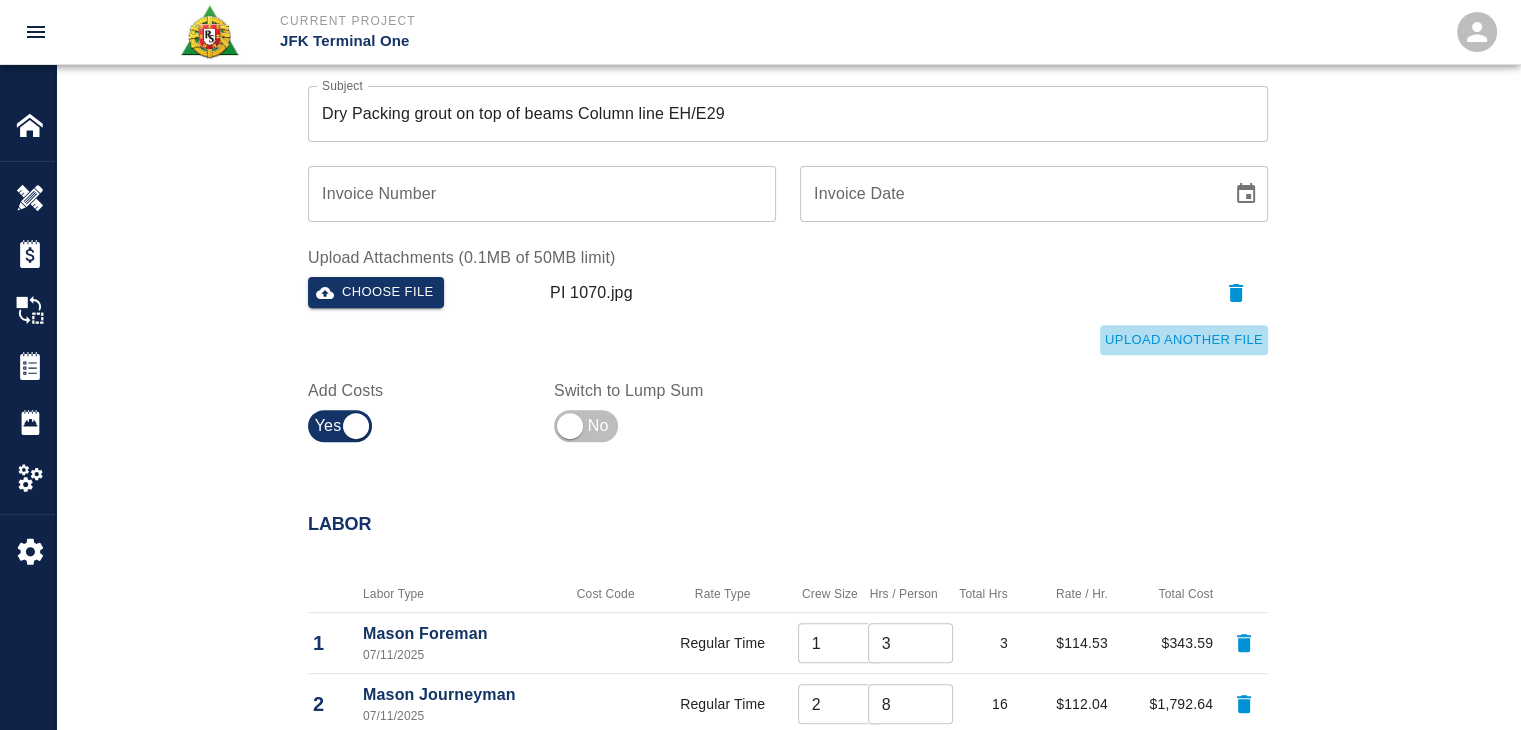 click on "Upload Another File" at bounding box center [1184, 340] 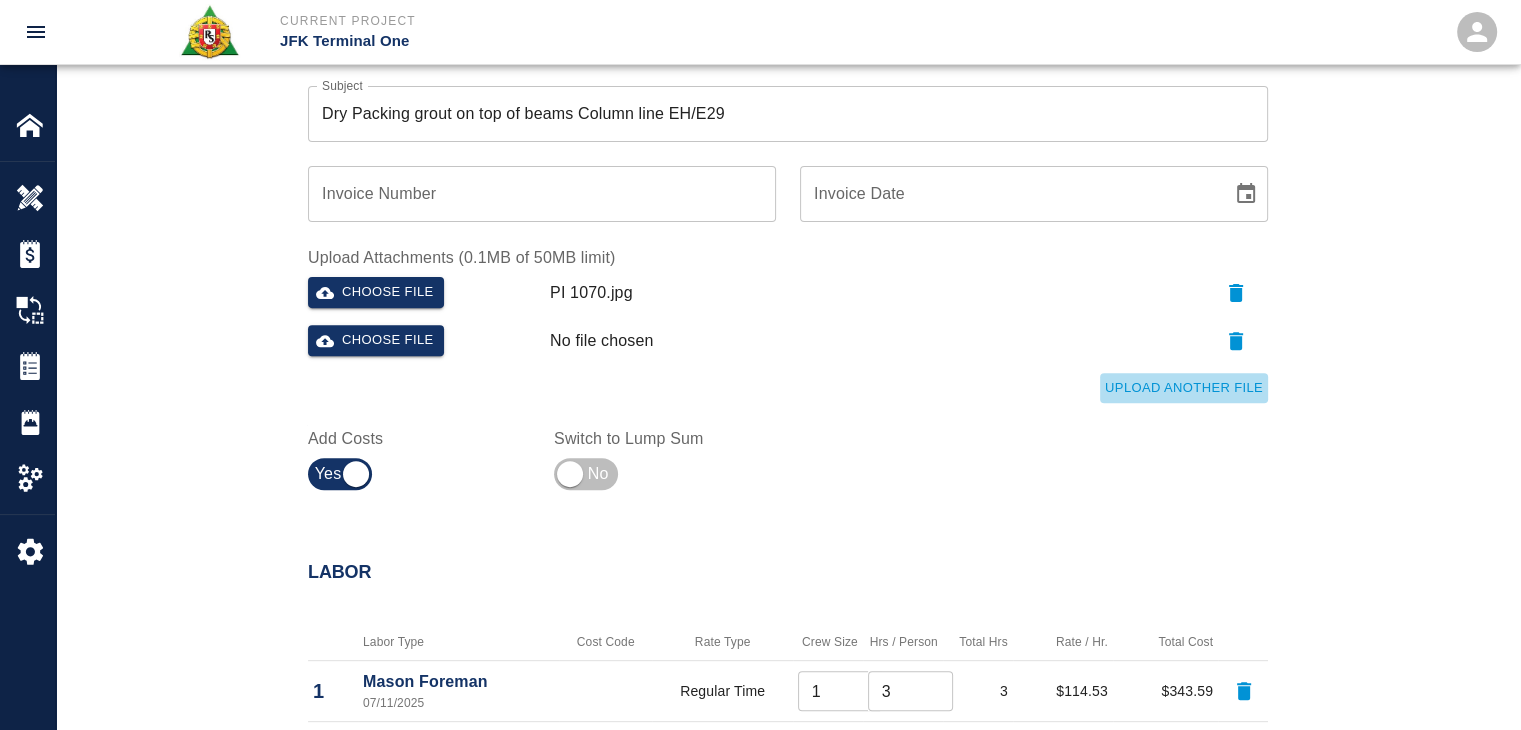 click on "Upload Another File" at bounding box center [1184, 388] 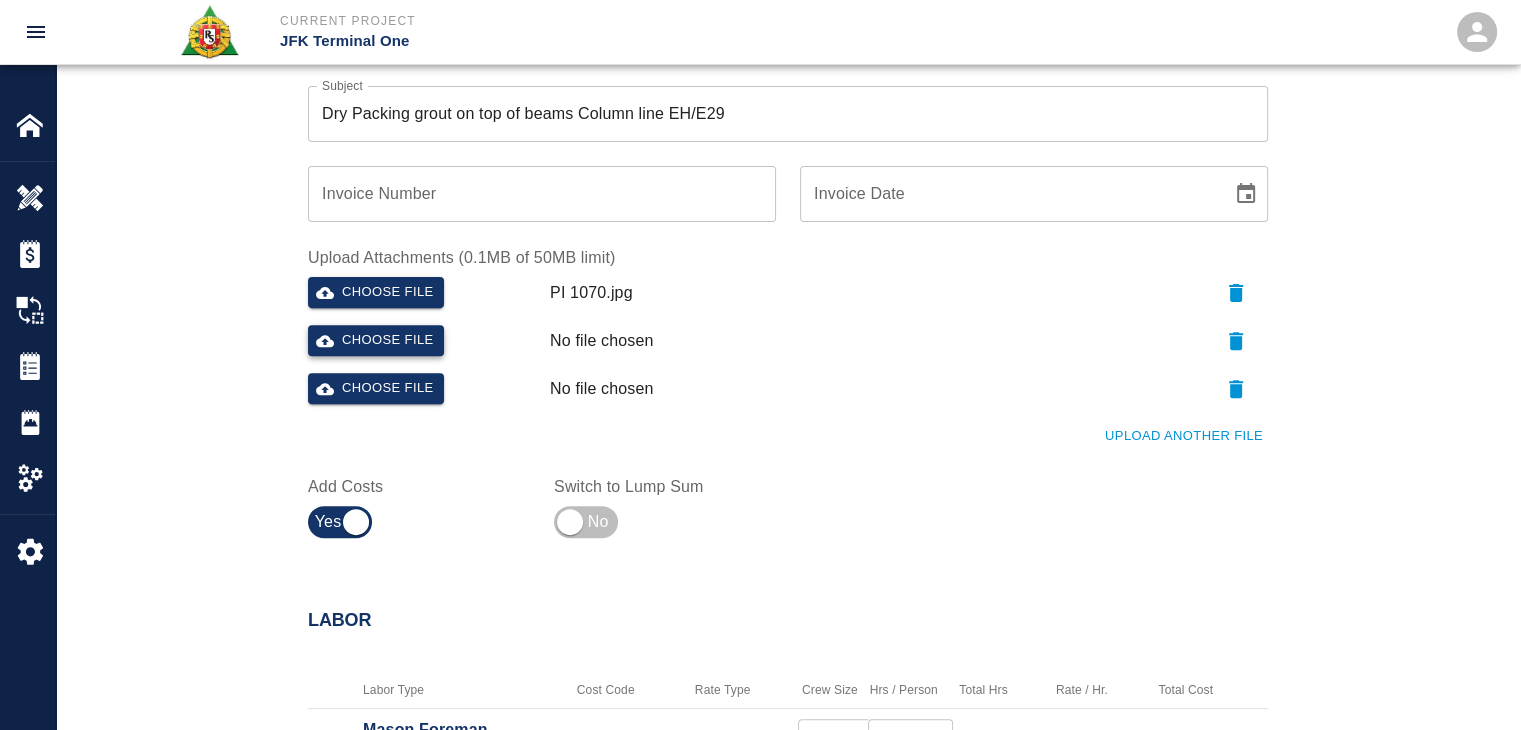 click on "Choose file" at bounding box center [376, 340] 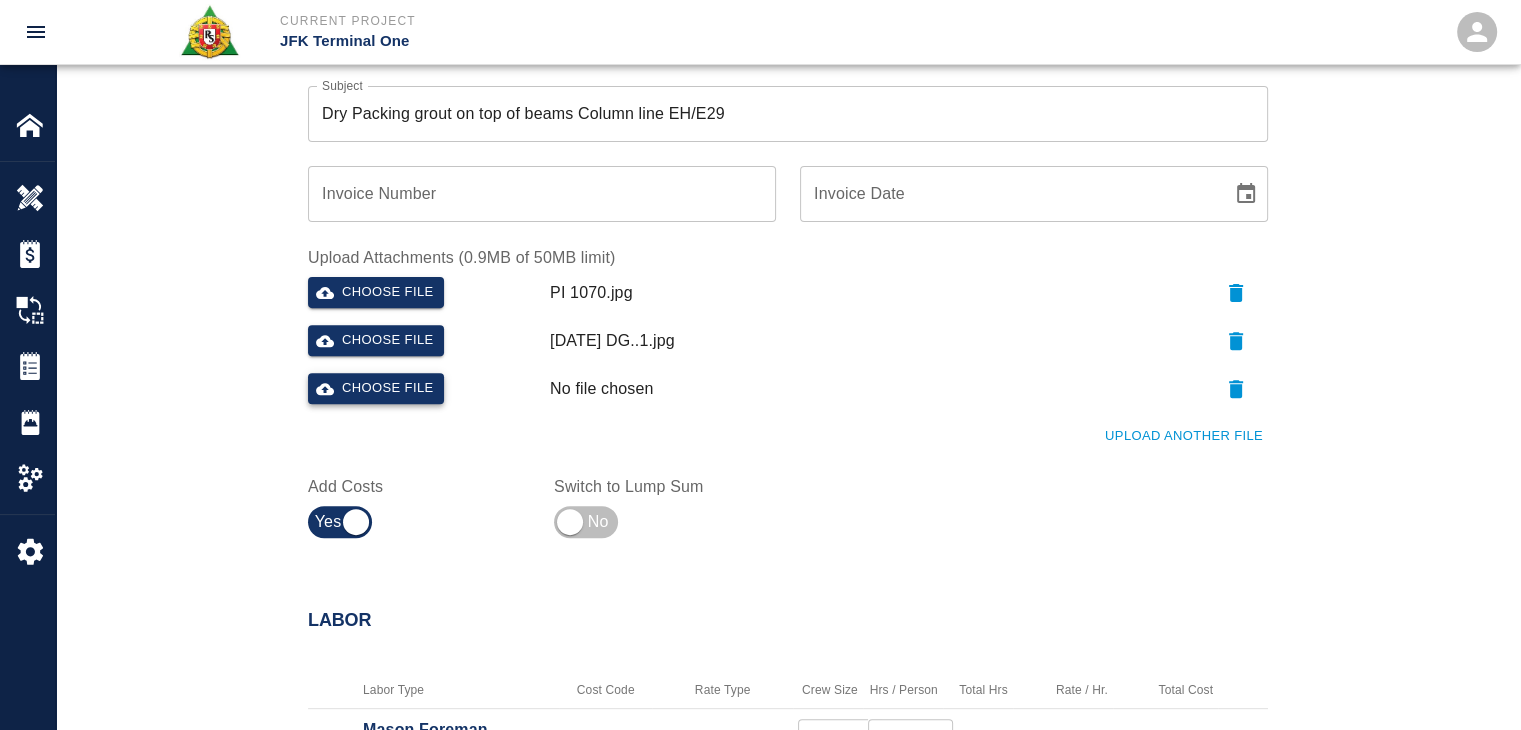 click on "Choose file" at bounding box center [376, 388] 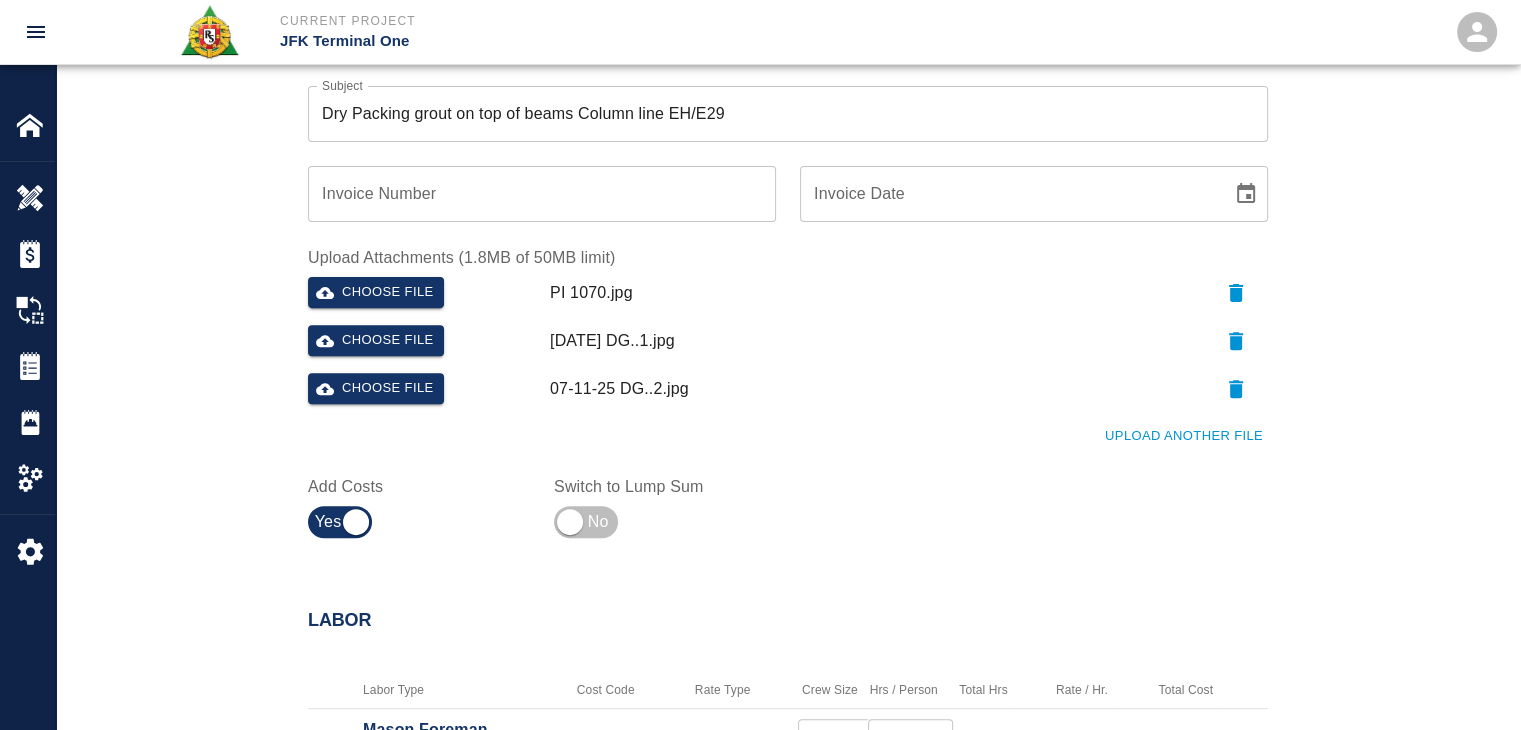 click on "Upload Attachments (1.8MB of 50MB limit) Choose file PI 1070.jpg Choose file 07-11-25 DG..1.jpg Choose file 07-11-25 DG..2.jpg Upload Another File" at bounding box center (776, 337) 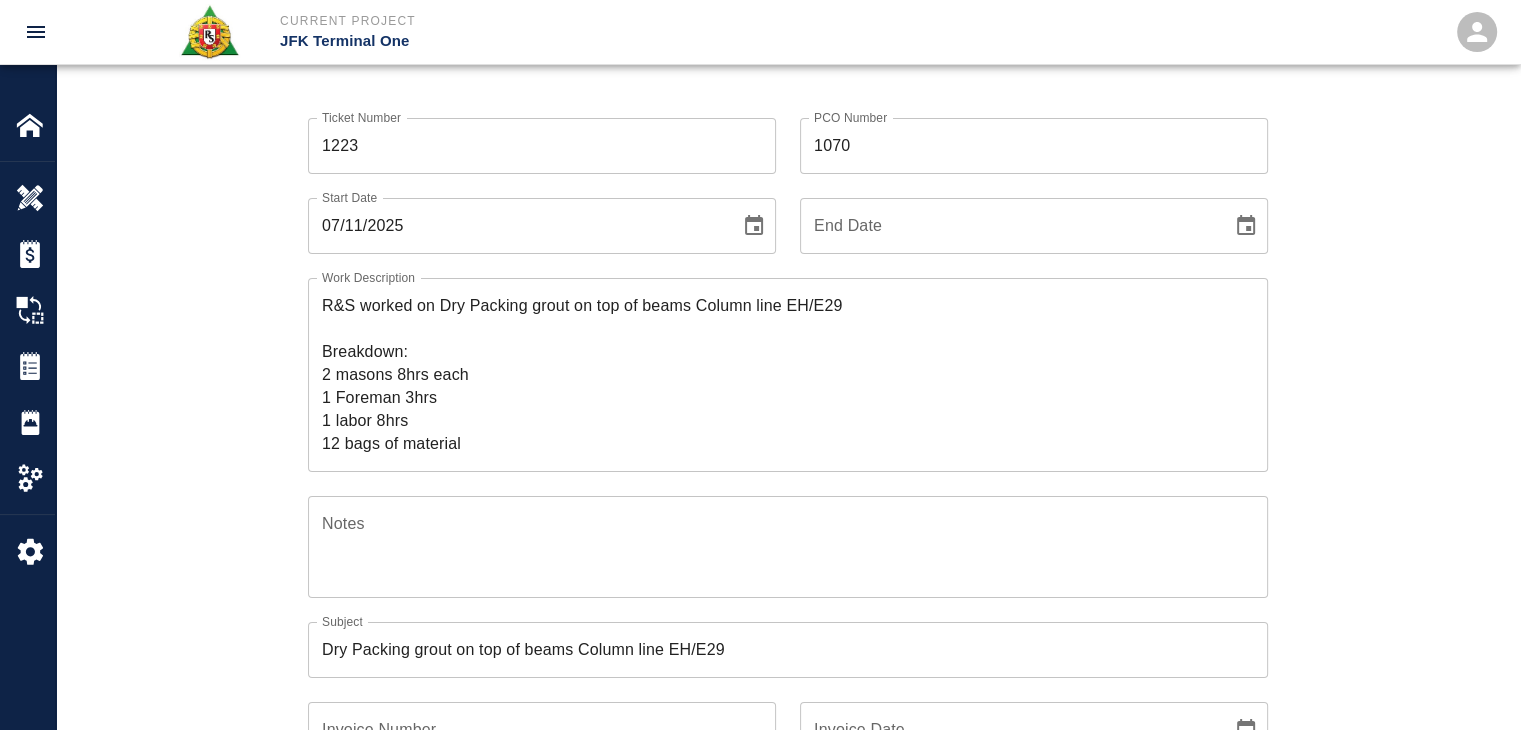 scroll, scrollTop: 0, scrollLeft: 0, axis: both 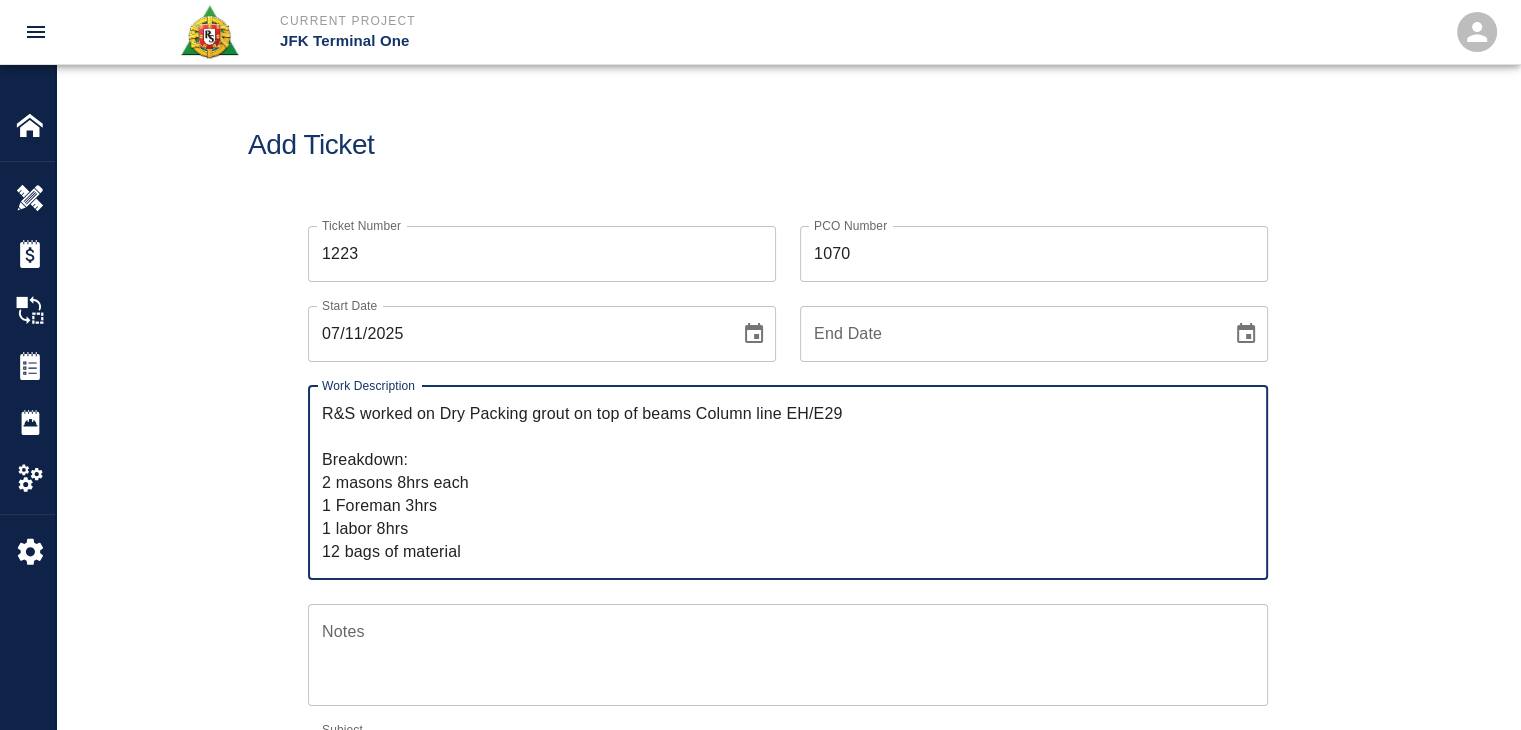drag, startPoint x: 436, startPoint y: 411, endPoint x: 285, endPoint y: 420, distance: 151.26797 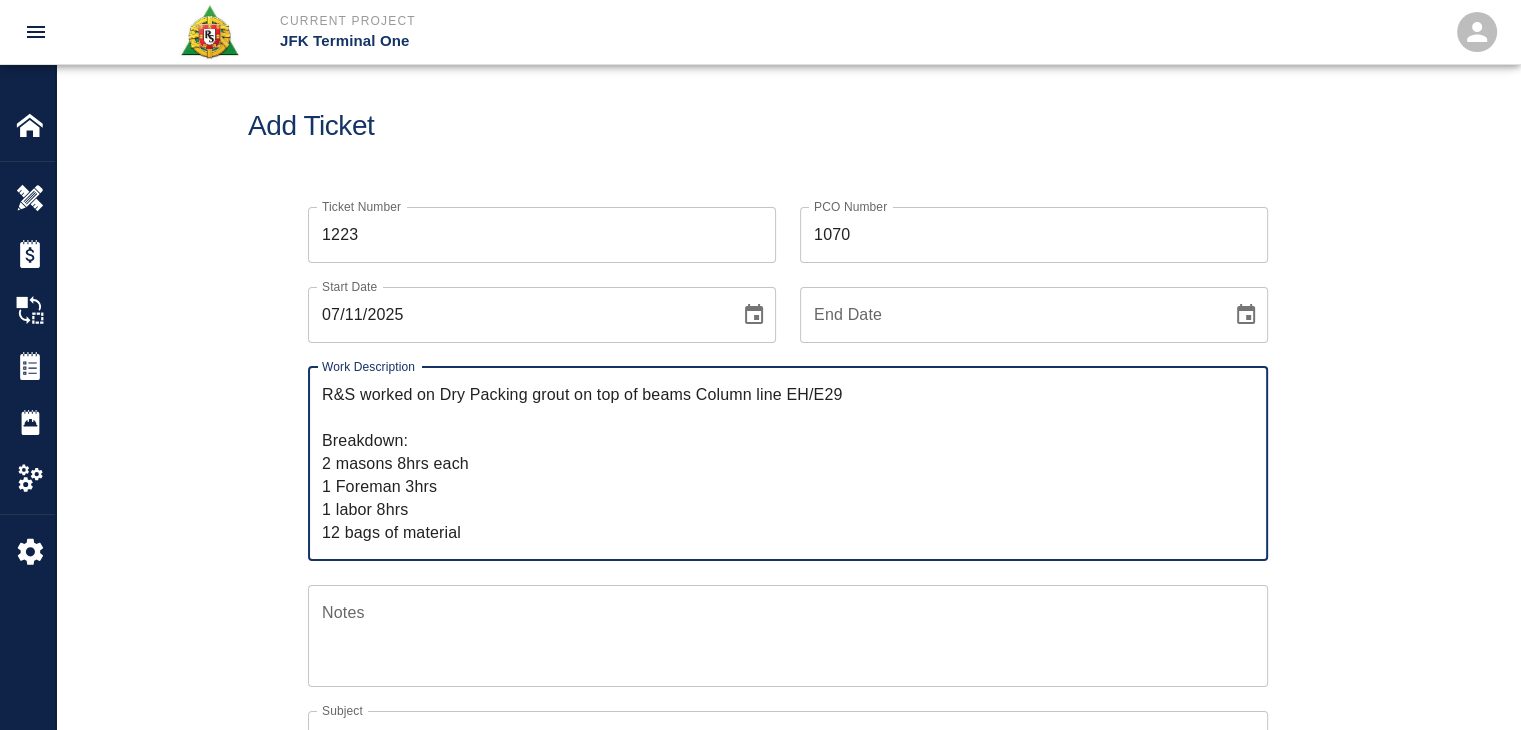 click on "Add Ticket" at bounding box center [788, 126] 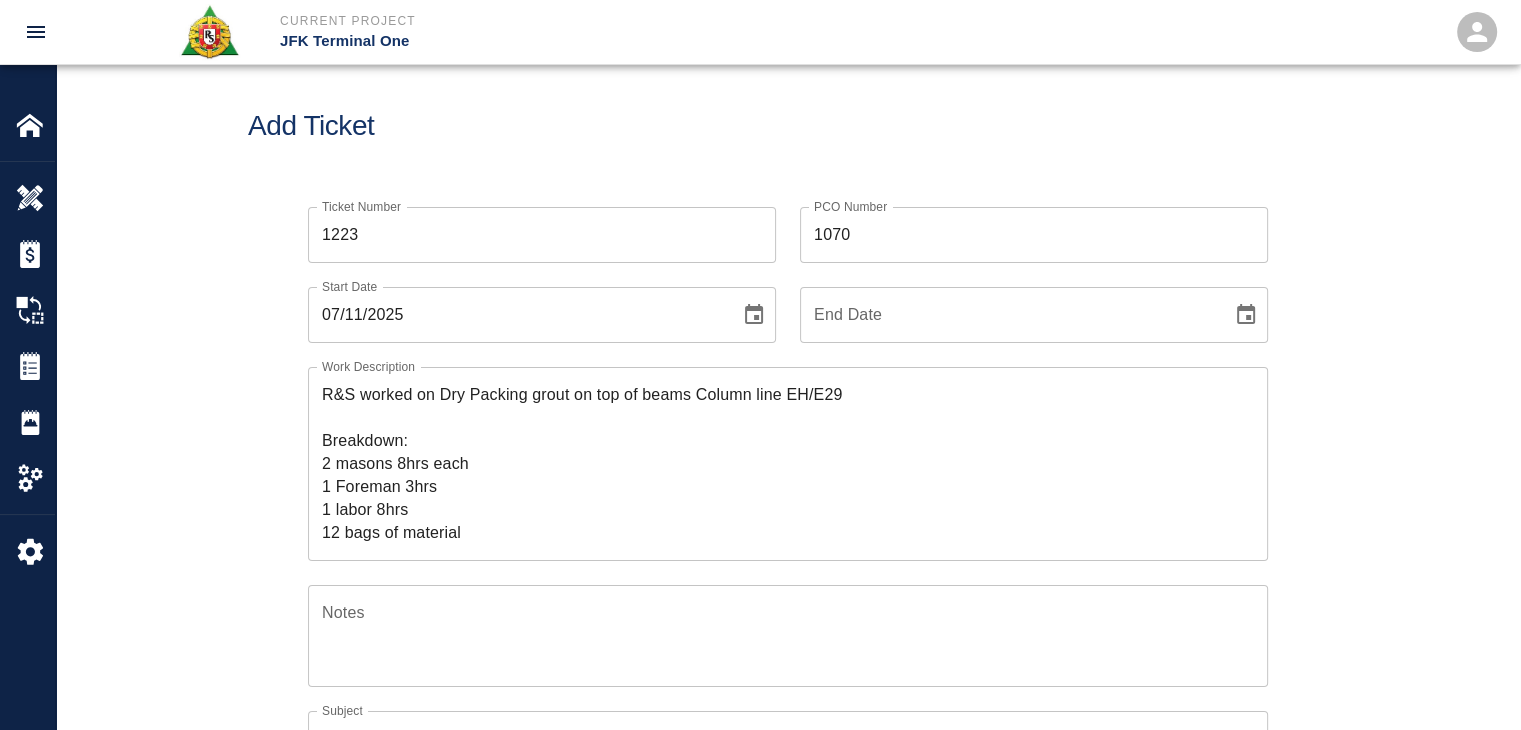 click on "1223" at bounding box center (542, 235) 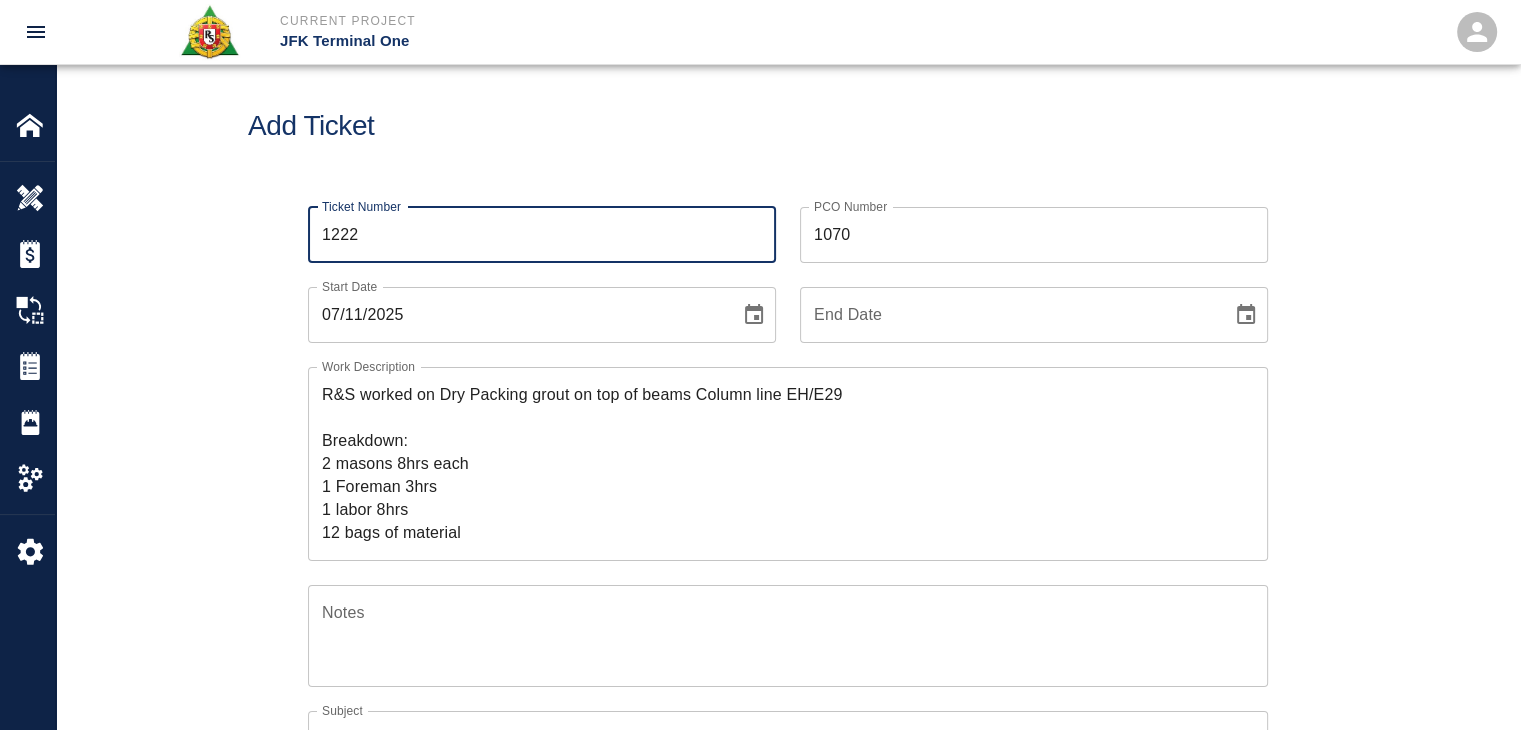 type on "1222" 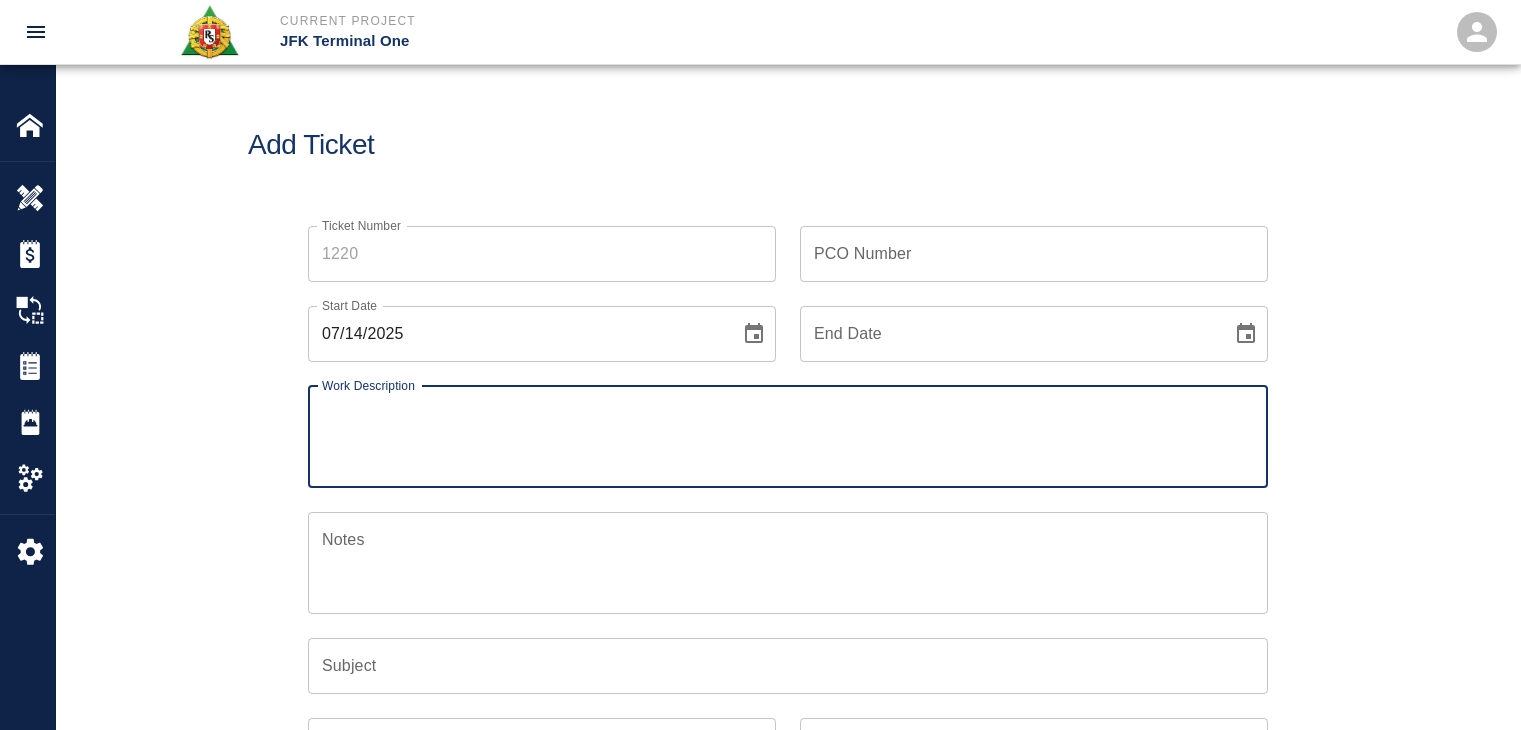 scroll, scrollTop: 0, scrollLeft: 0, axis: both 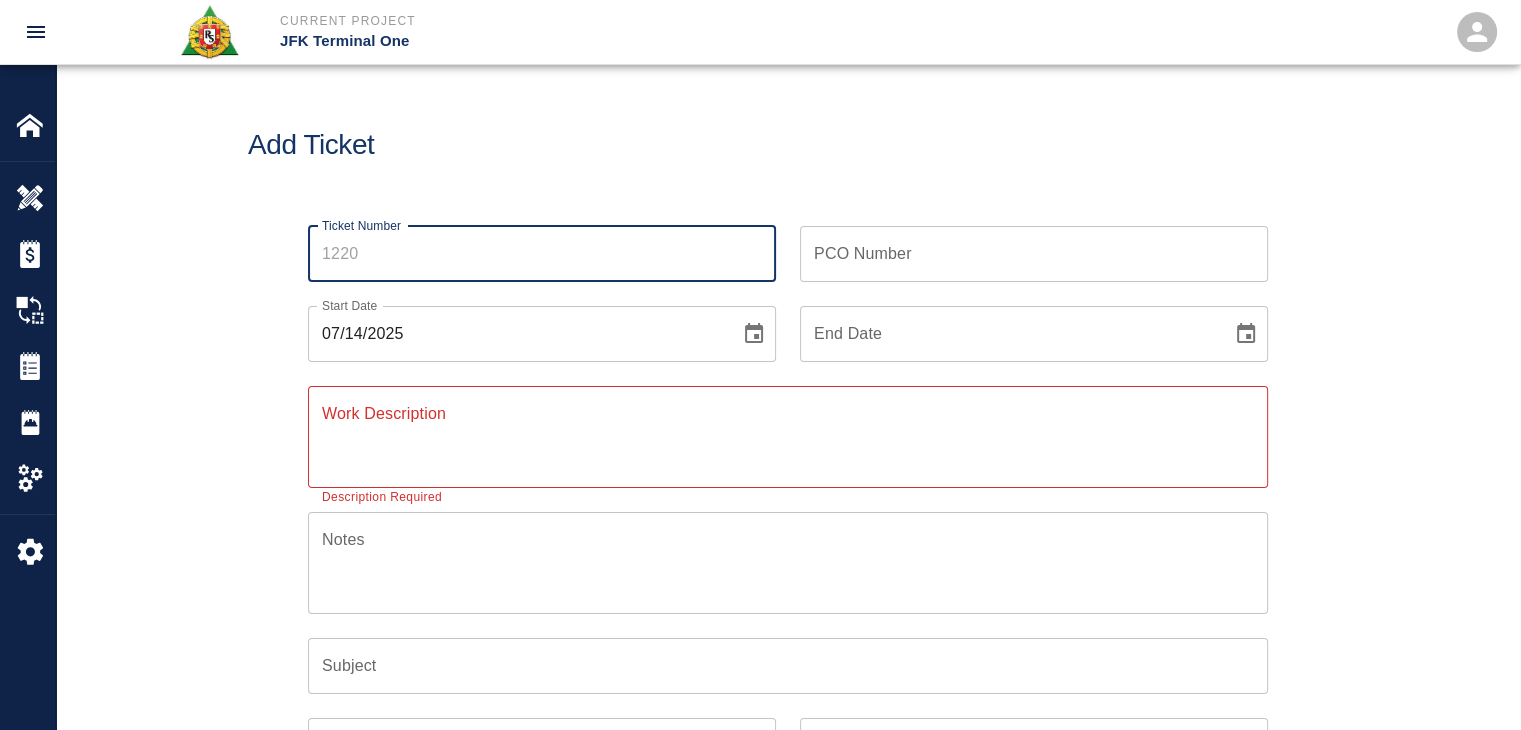 click on "Ticket Number" at bounding box center [542, 254] 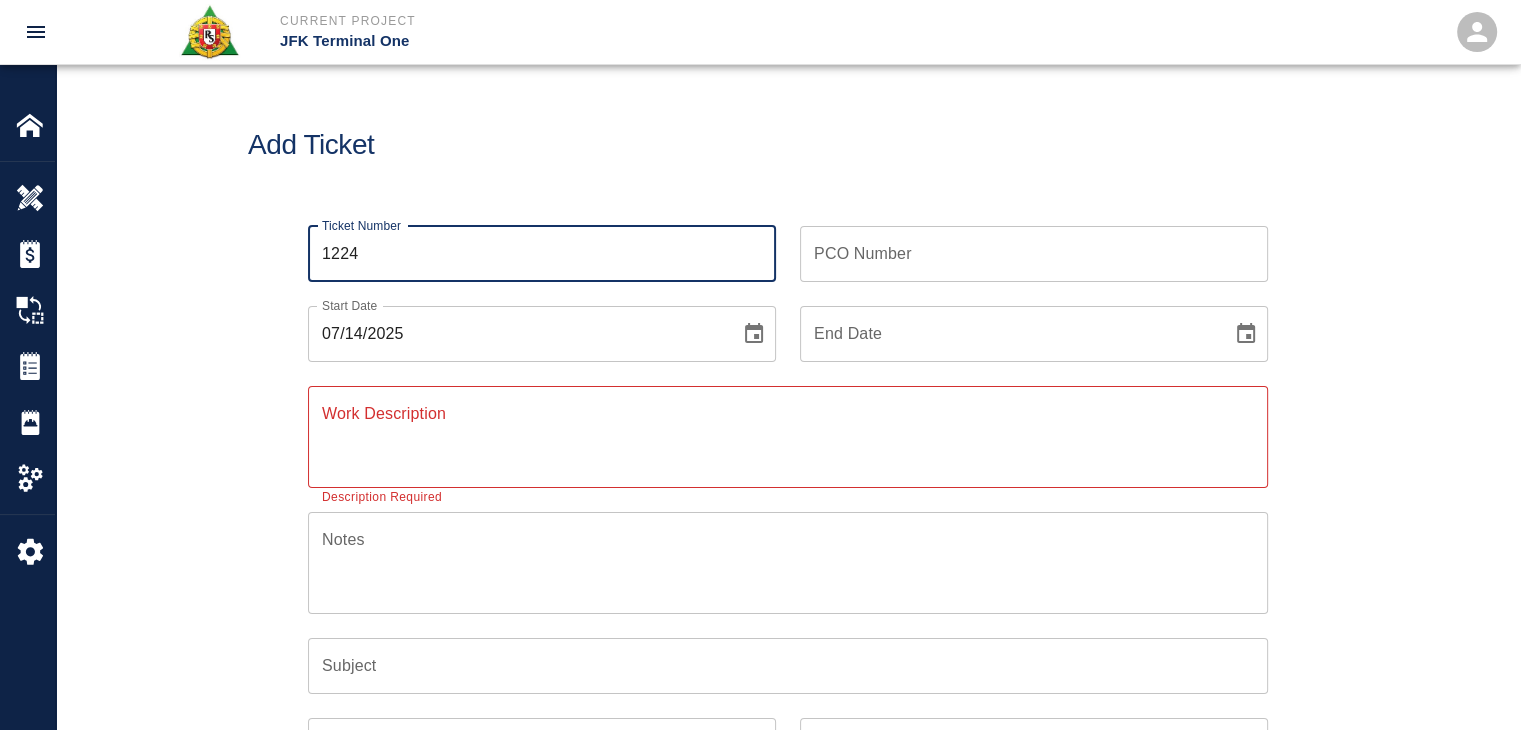 type on "1224" 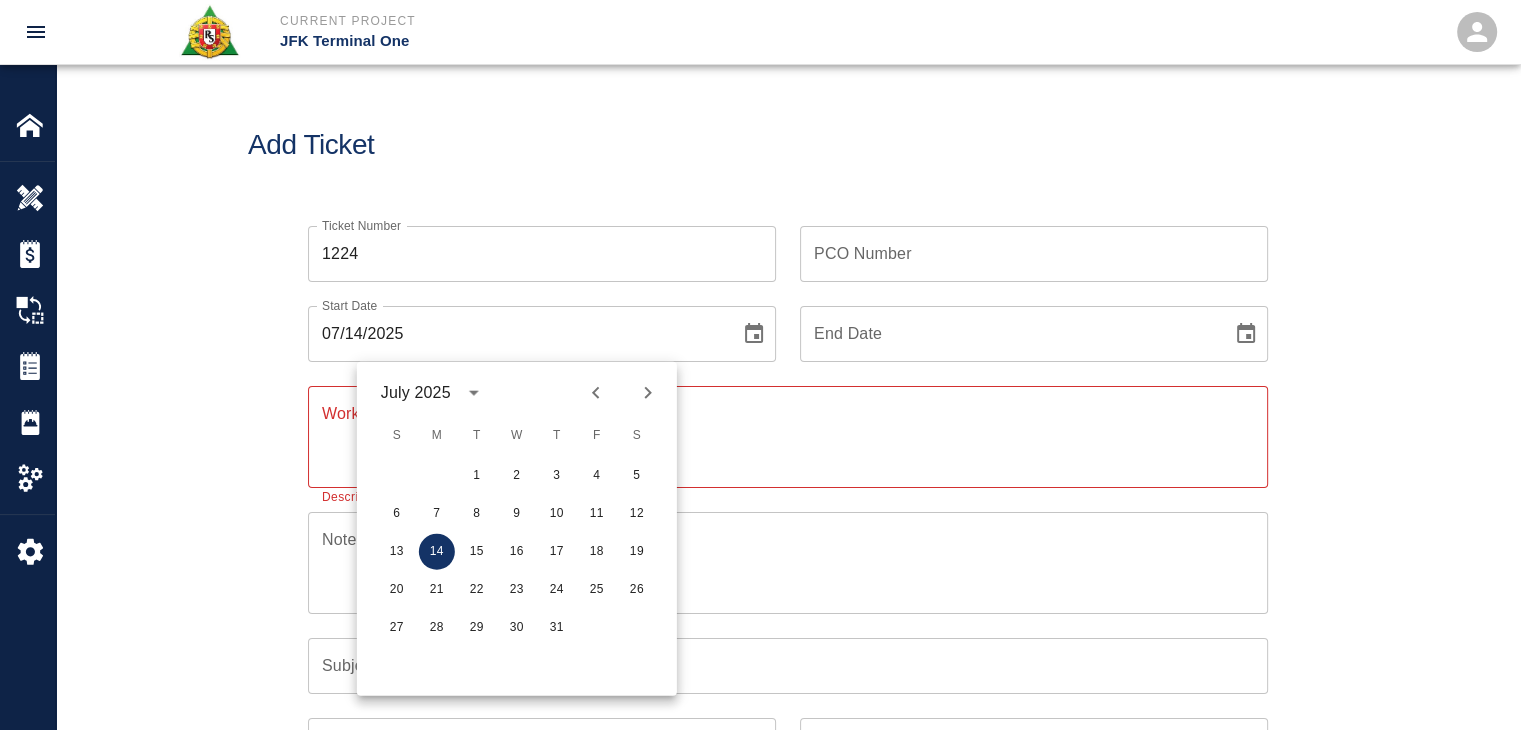 click on "6 7 8 9 10 11 12" at bounding box center (517, 514) 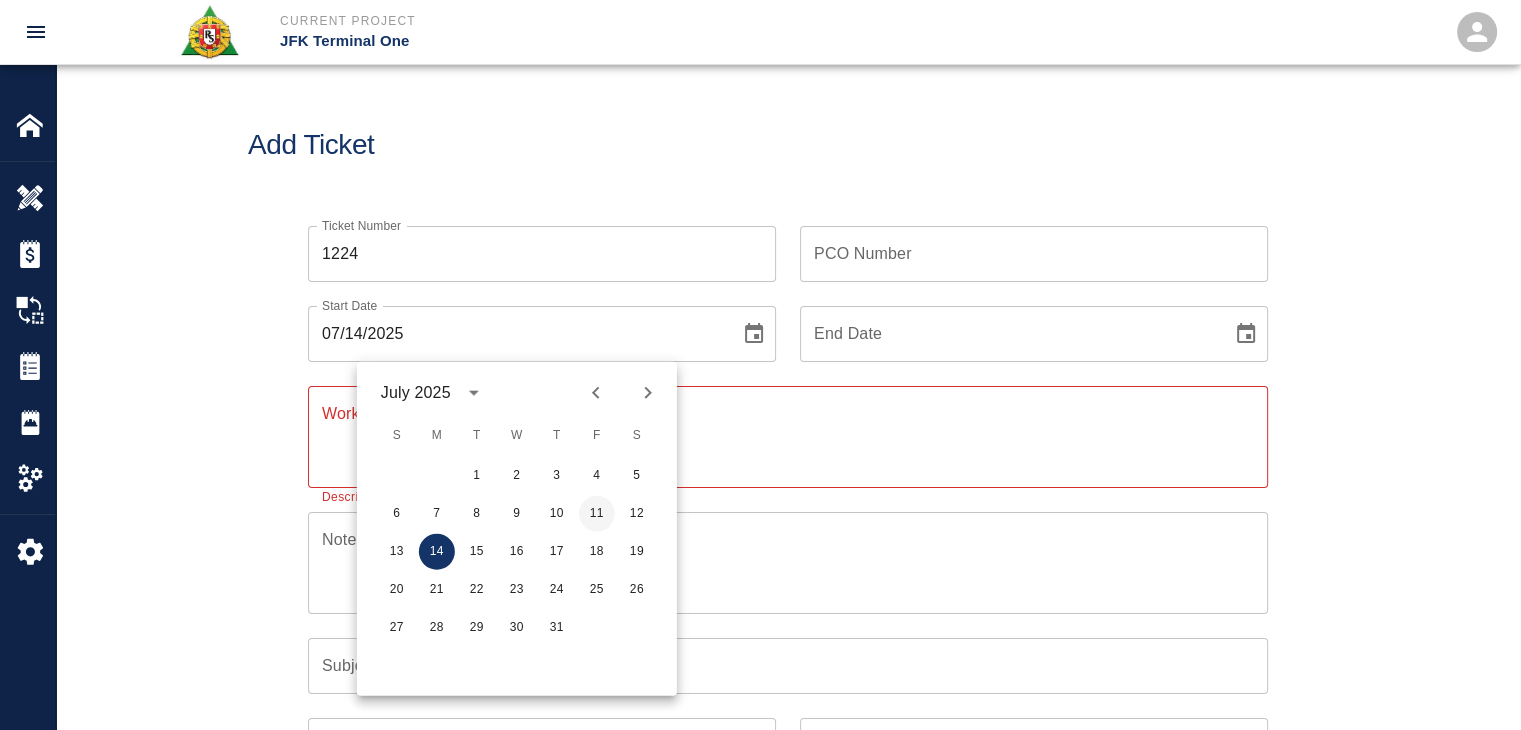 click on "11" at bounding box center [597, 514] 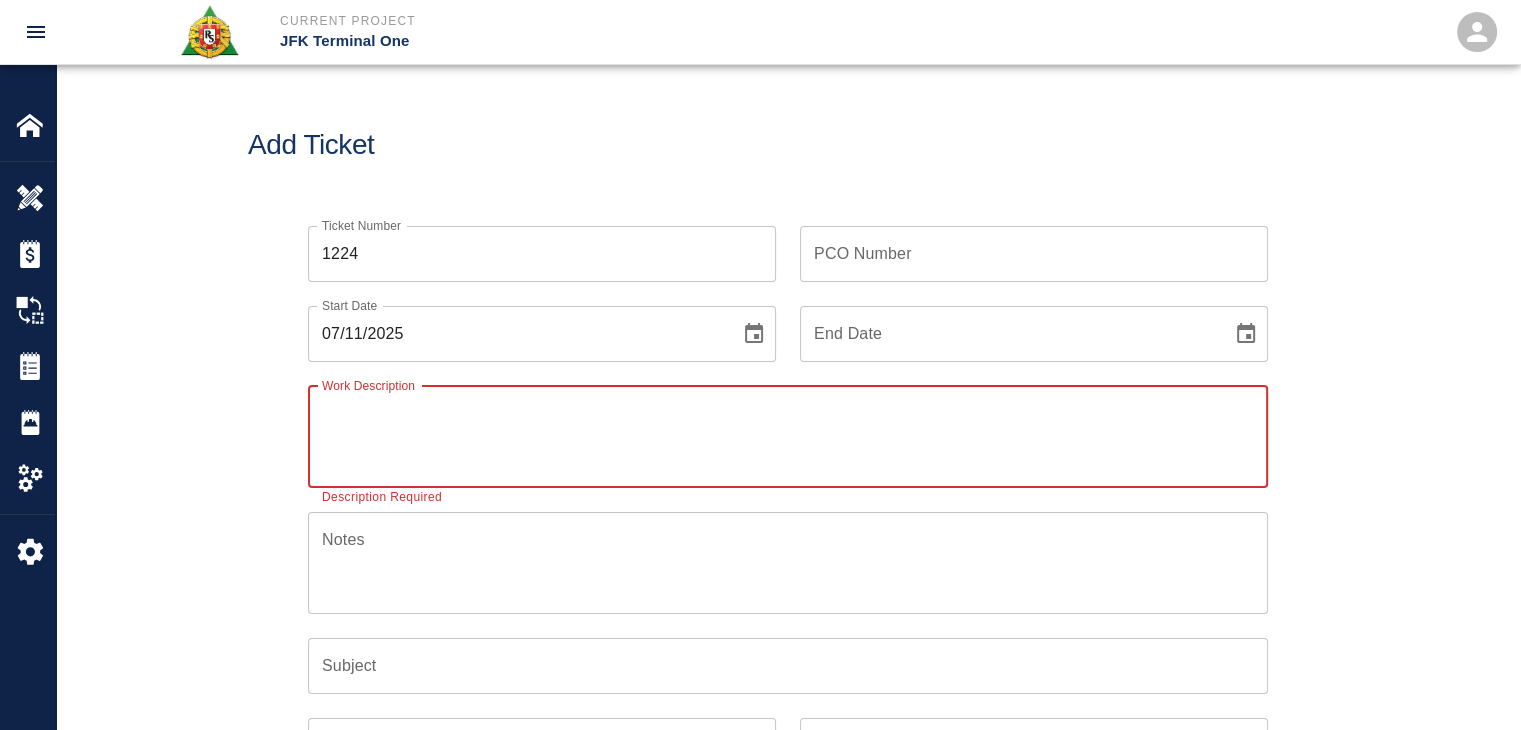 click on "Work Description" at bounding box center (788, 436) 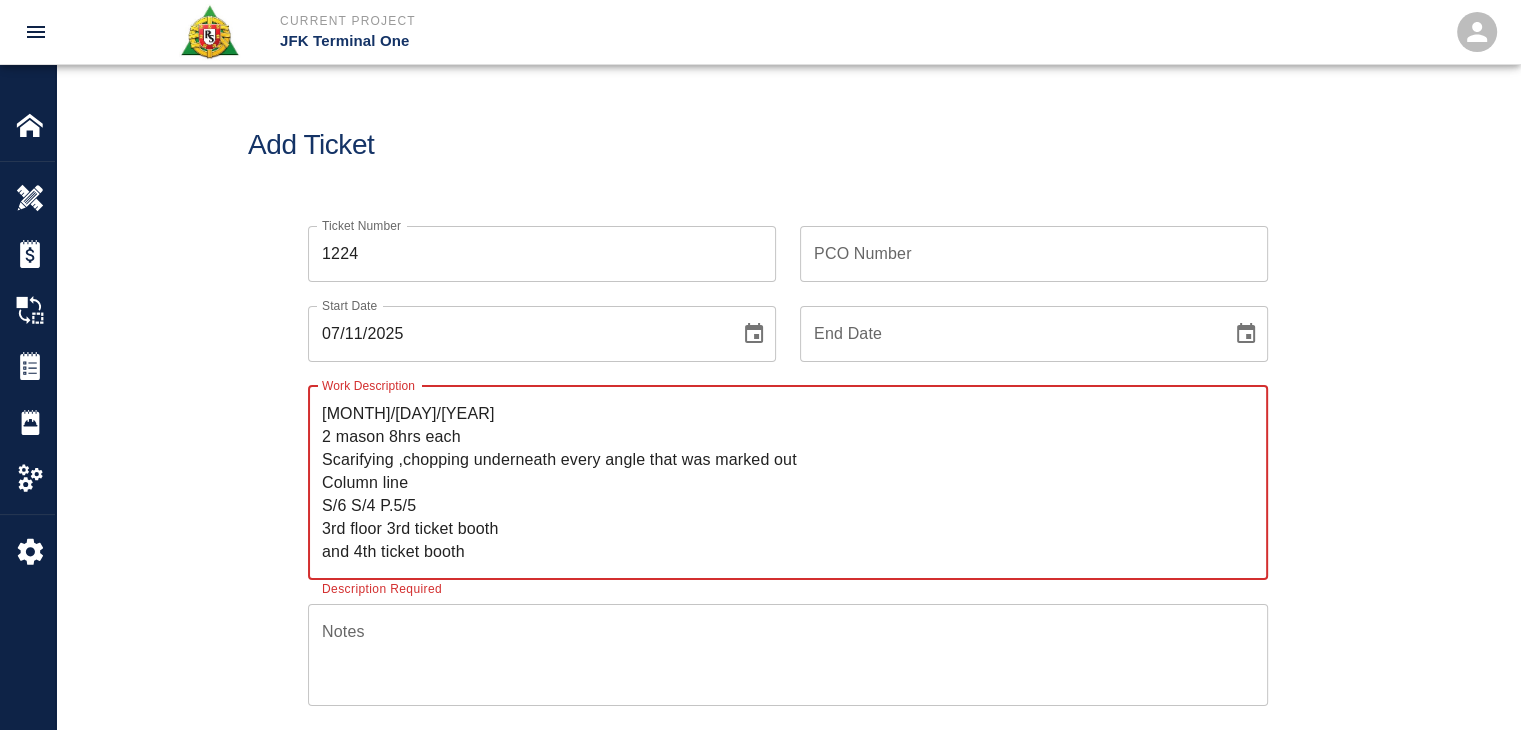 type on "7/11/25
2 mason 8hrs each
Scarifying ,chopping underneath every angle that was marked out
Column line
S/6 S/4 P.5/5
3rd floor 3rd ticket booth
and 4th ticket booth" 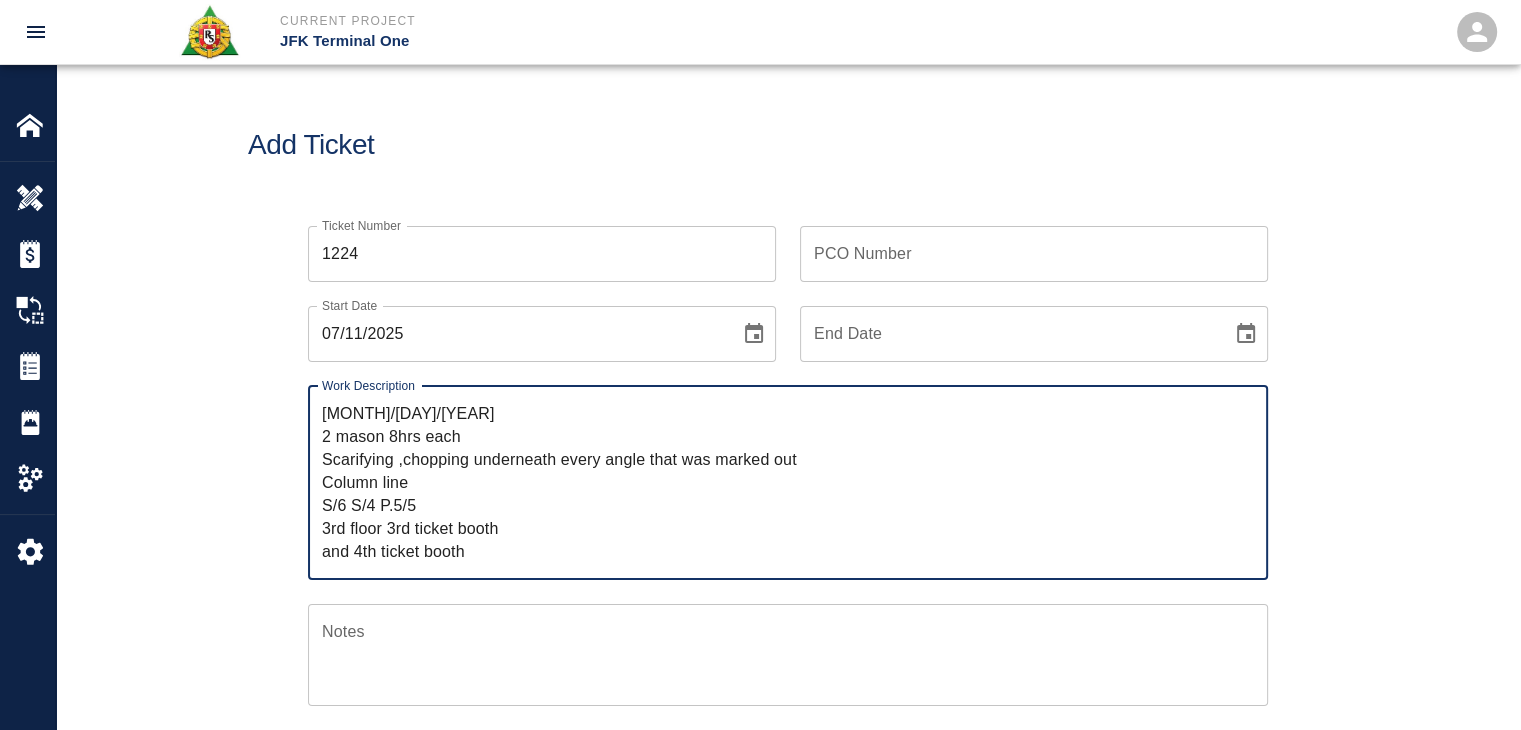 scroll, scrollTop: 256, scrollLeft: 0, axis: vertical 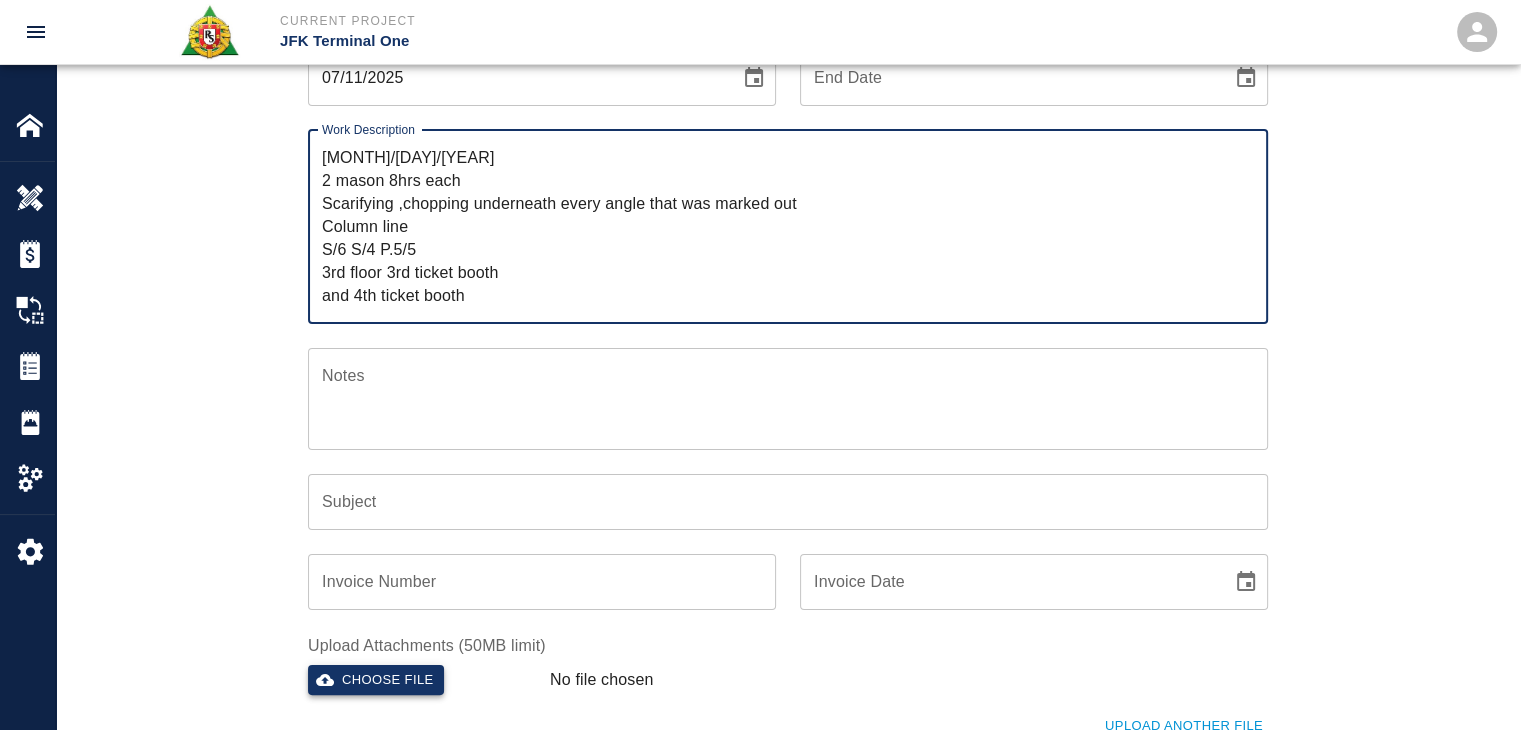 click on "Choose file" at bounding box center (376, 680) 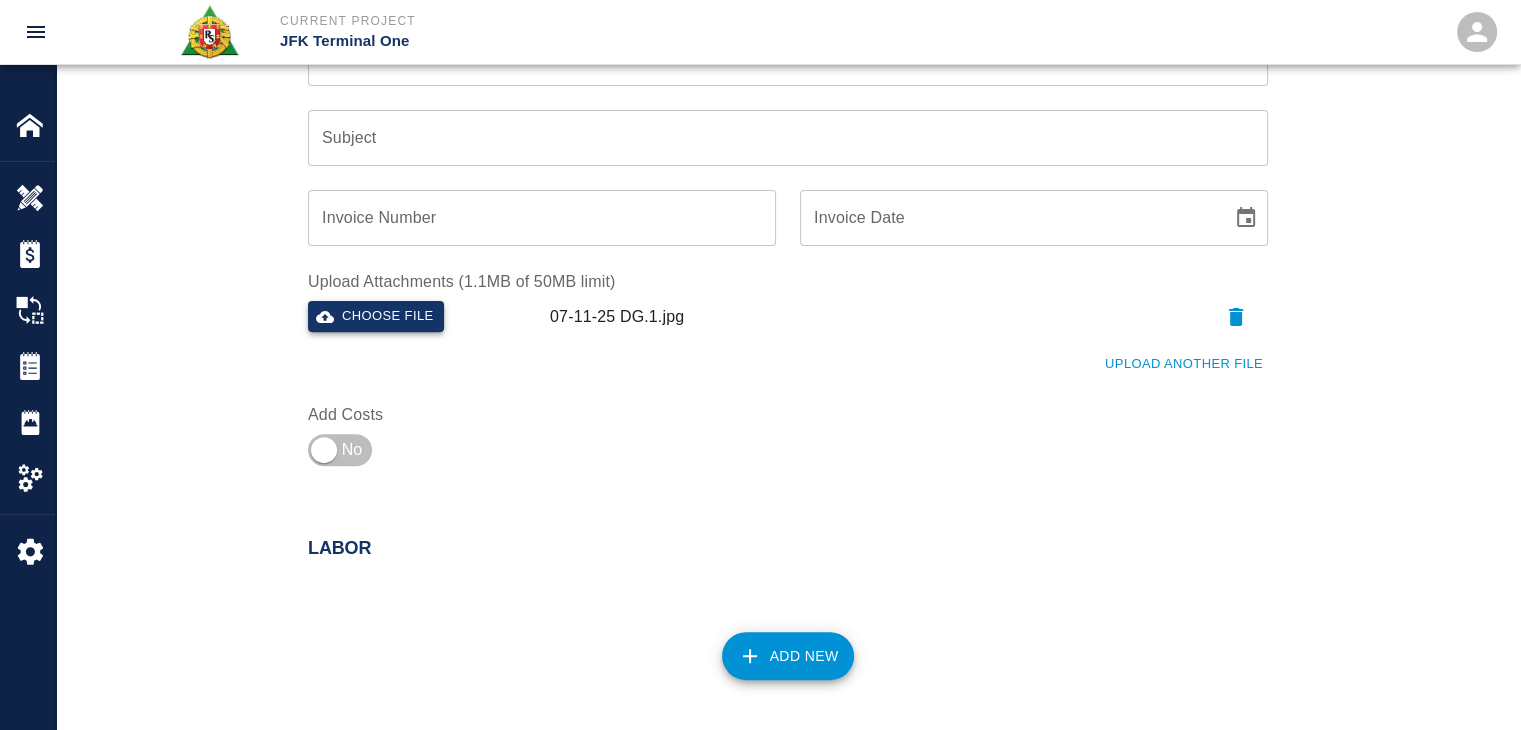 scroll, scrollTop: 620, scrollLeft: 0, axis: vertical 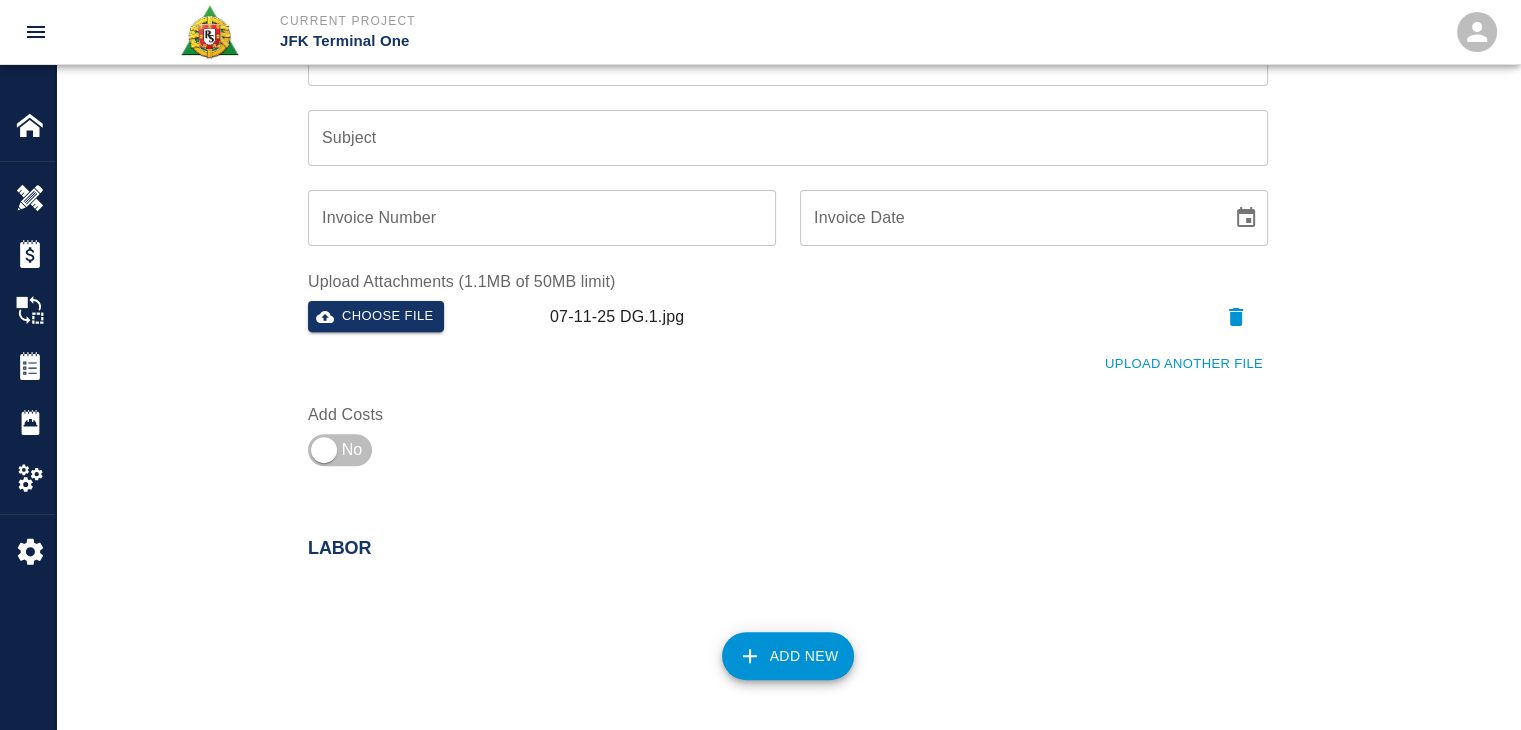 click on "Upload Another File" at bounding box center (1184, 364) 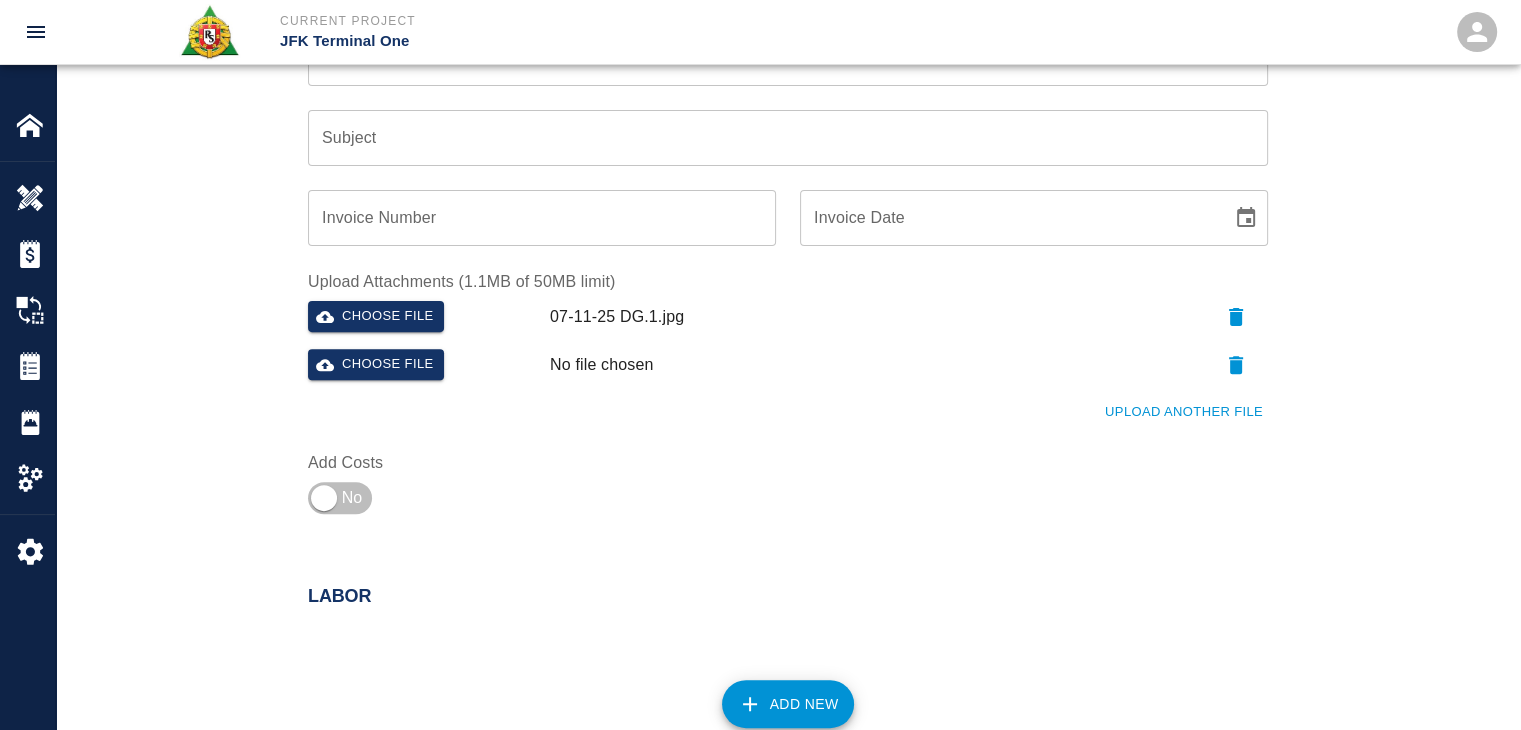 click on "Choose file" at bounding box center [421, 361] 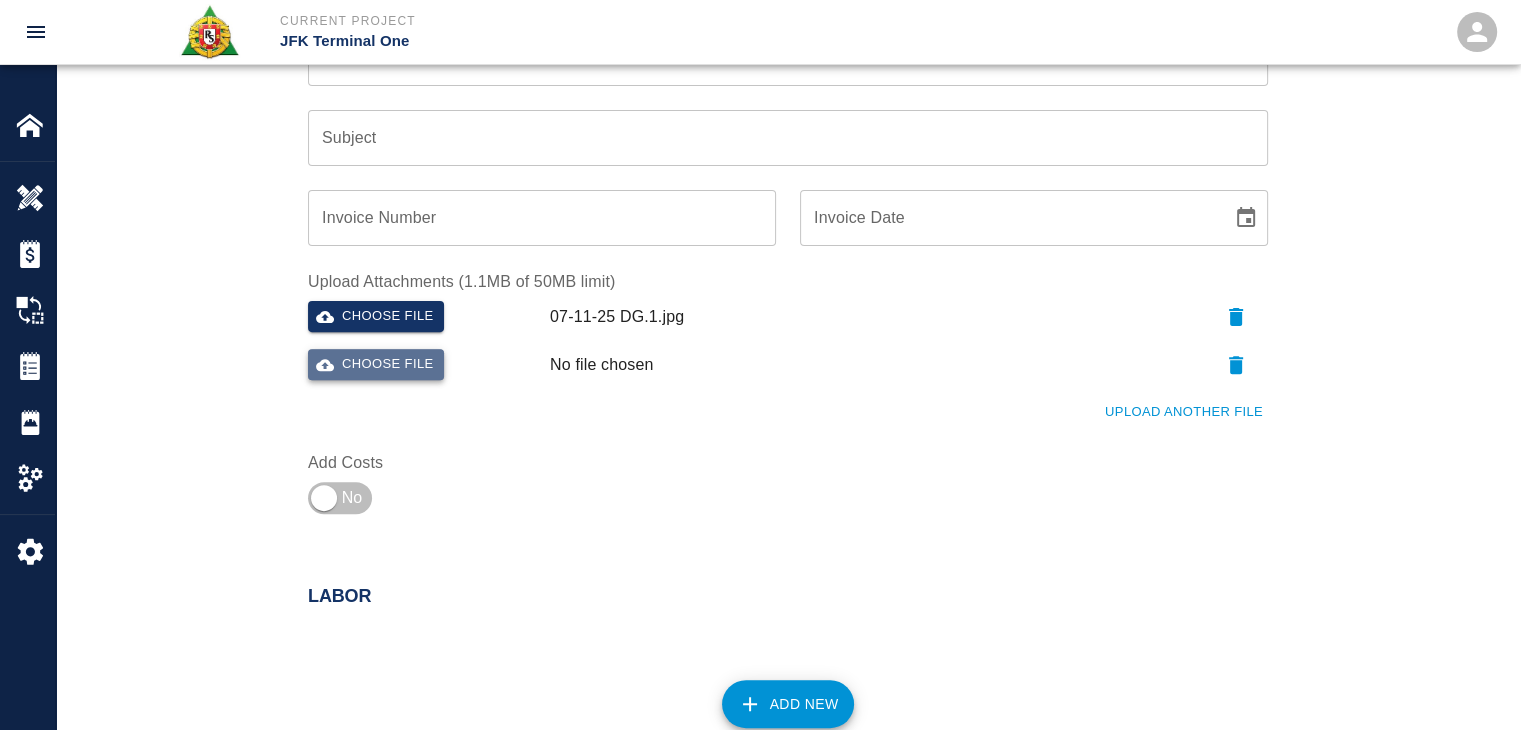 click on "Choose file" at bounding box center [376, 364] 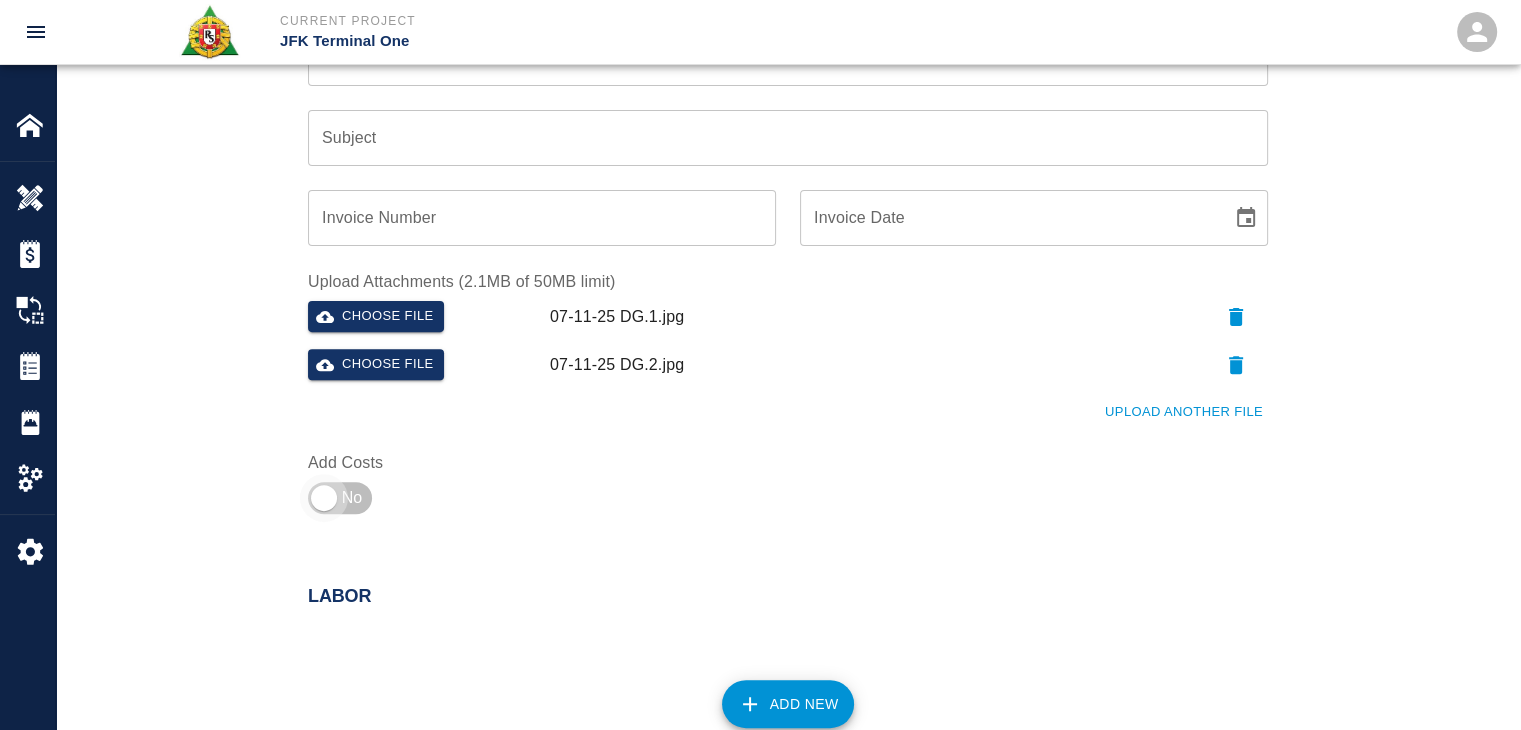 click at bounding box center [324, 498] 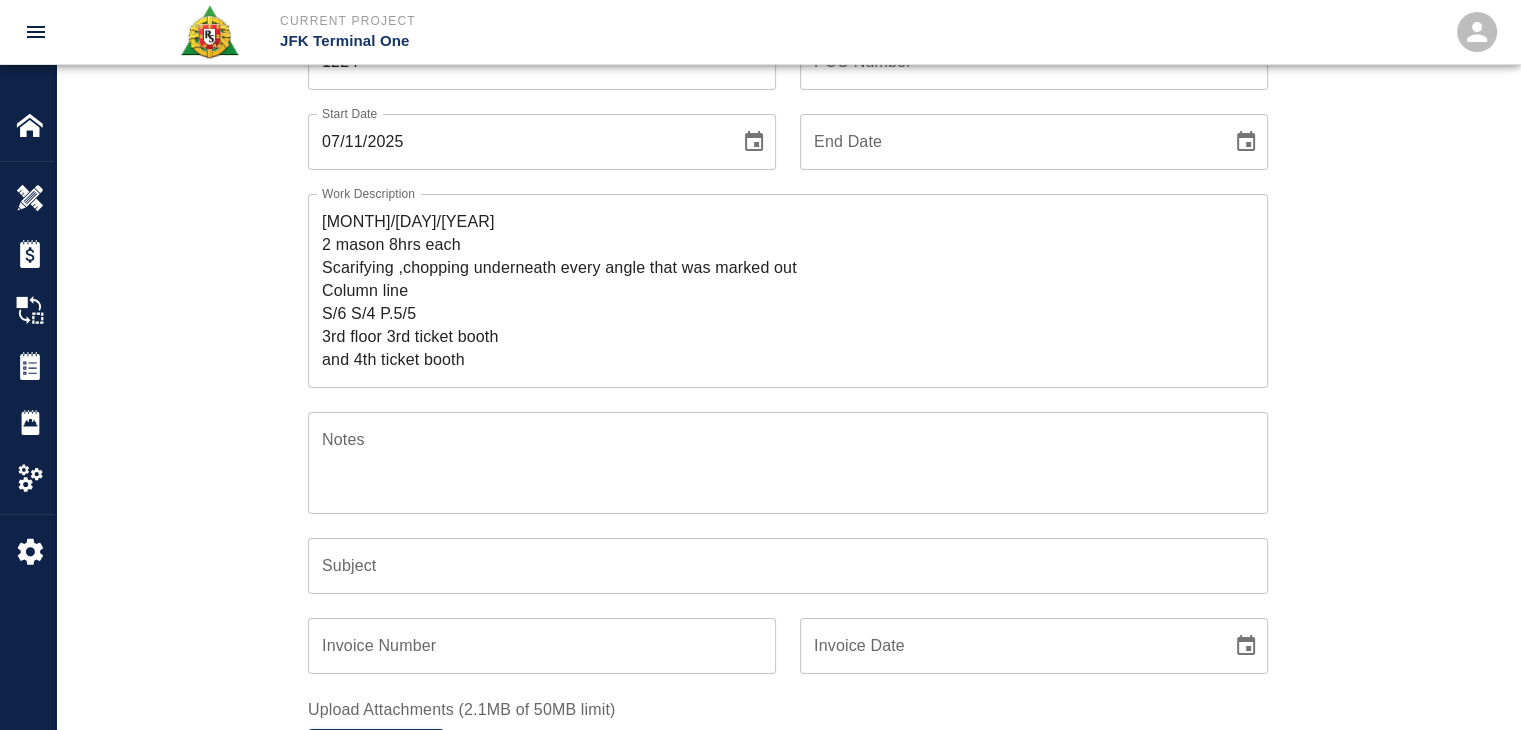 scroll, scrollTop: 172, scrollLeft: 0, axis: vertical 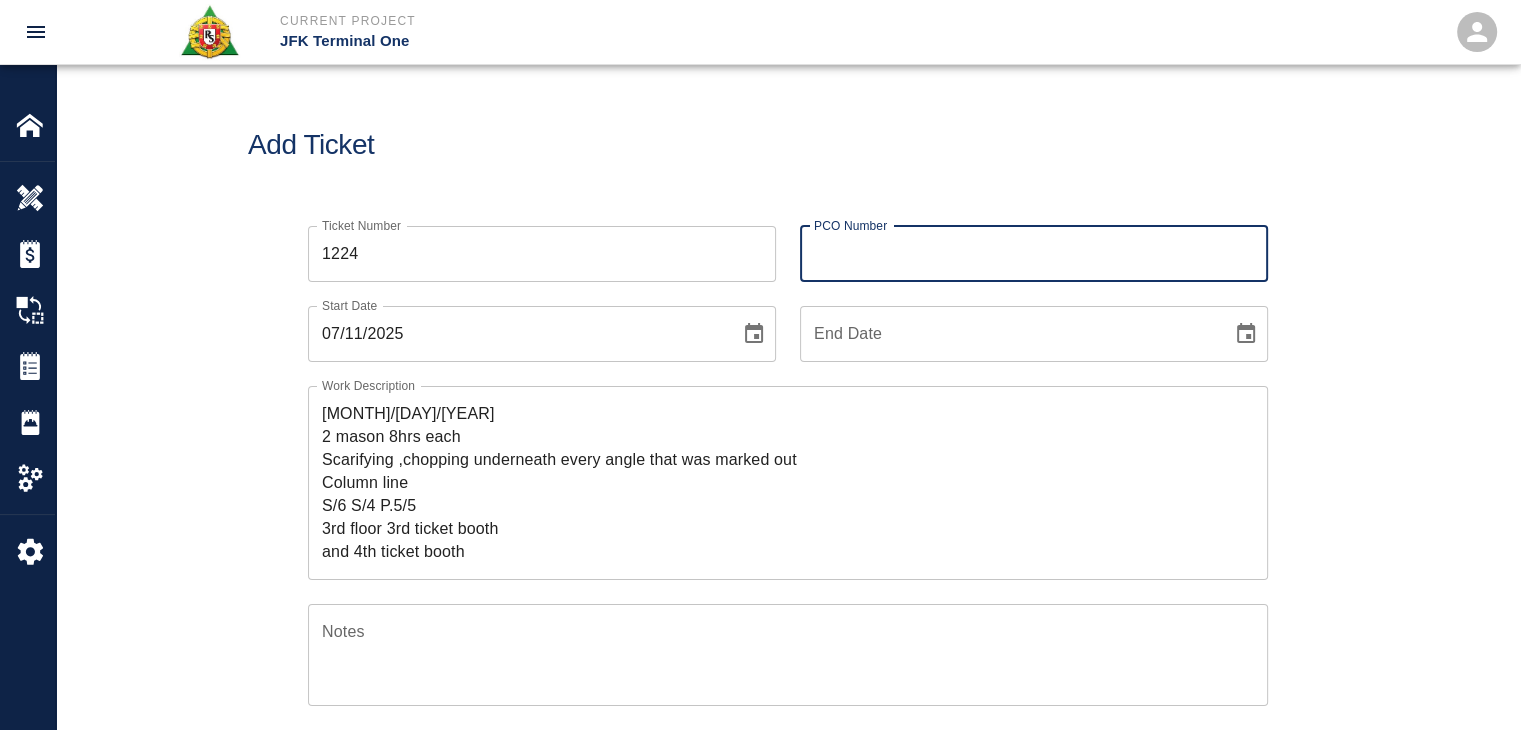 click on "PCO Number" at bounding box center [1034, 254] 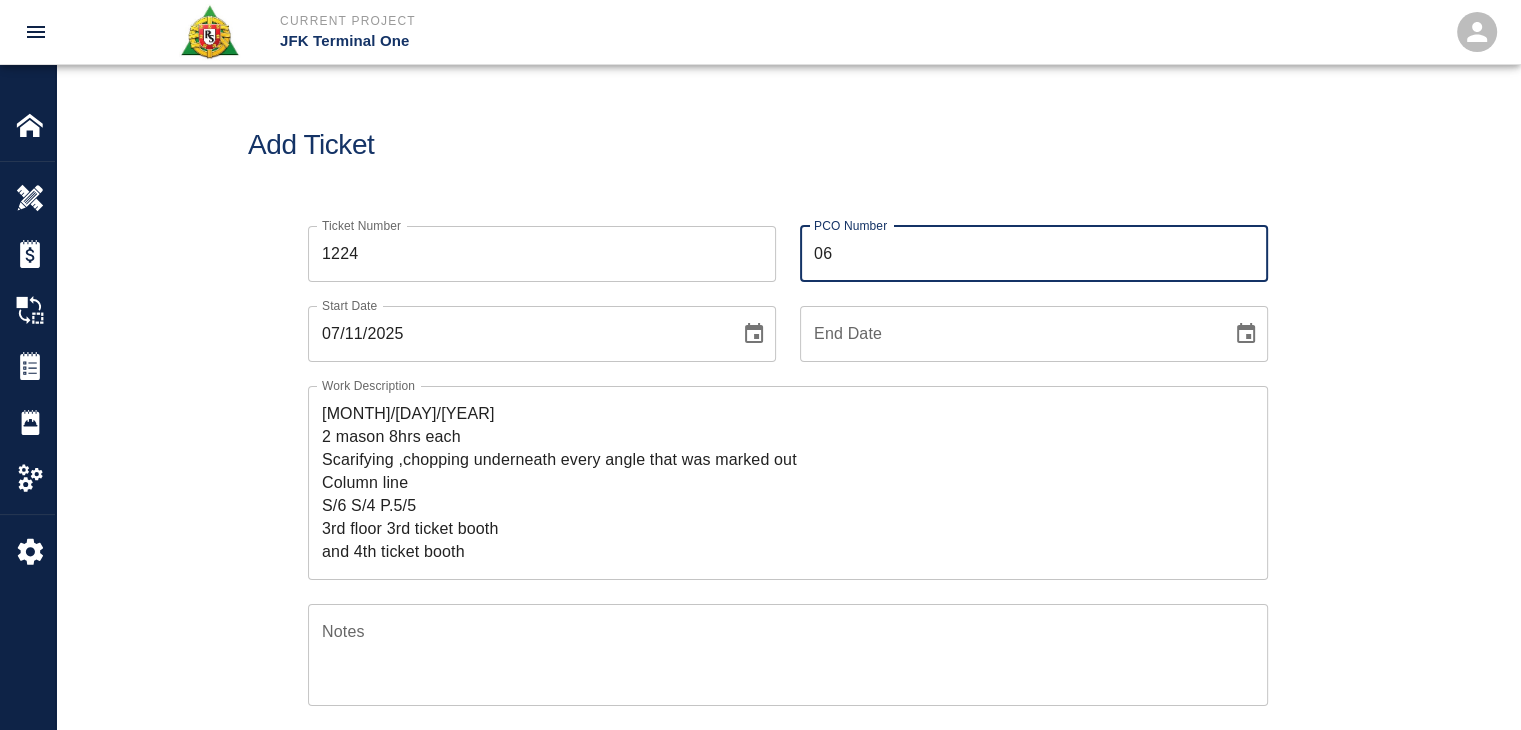 type on "0632.6" 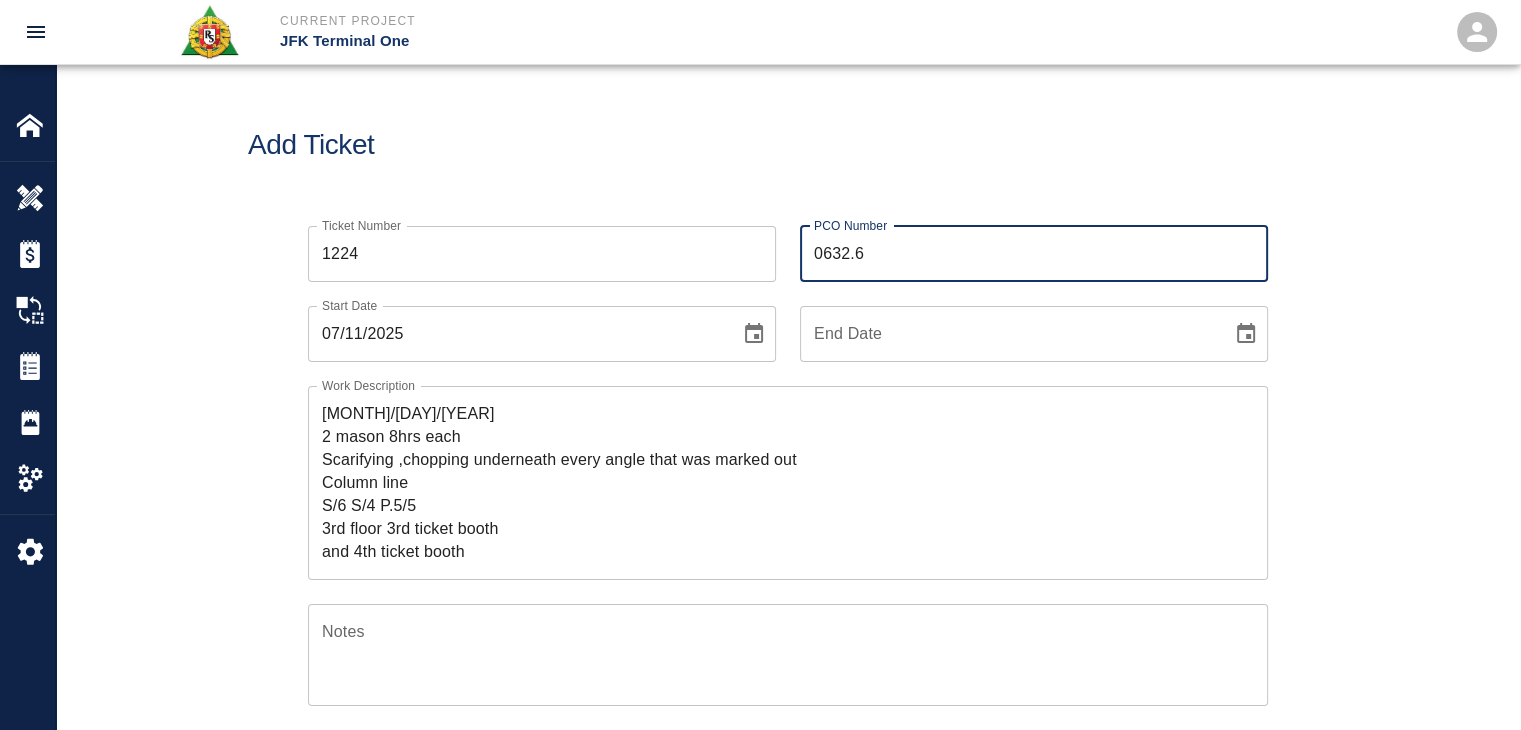 click on "7/11/25
2 mason 8hrs each
Scarifying ,chopping underneath every angle that was marked out
Column line
S/6 S/4 P.5/5
3rd floor 3rd ticket booth
and 4th ticket booth" at bounding box center (788, 482) 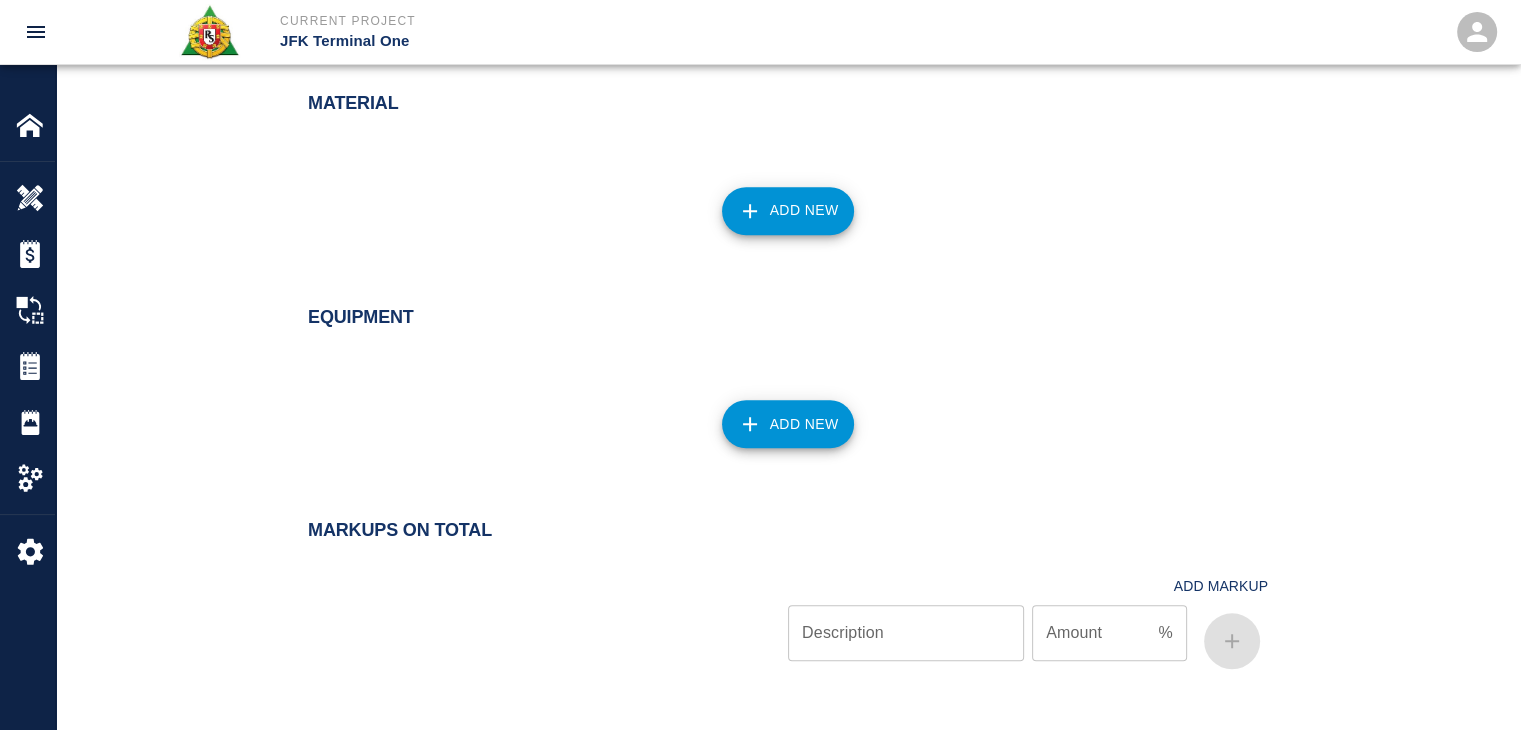 scroll, scrollTop: 1527, scrollLeft: 0, axis: vertical 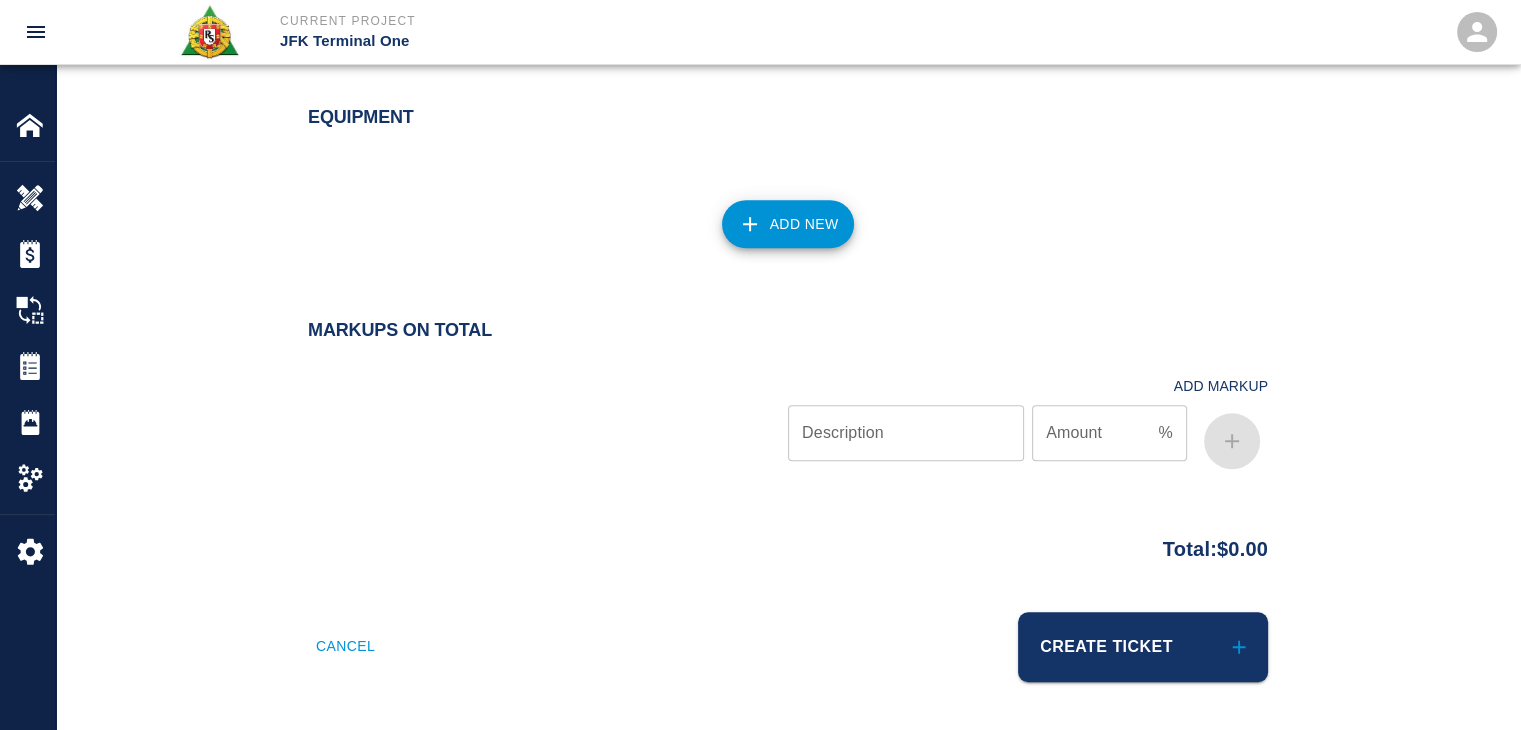 click at bounding box center [548, 417] 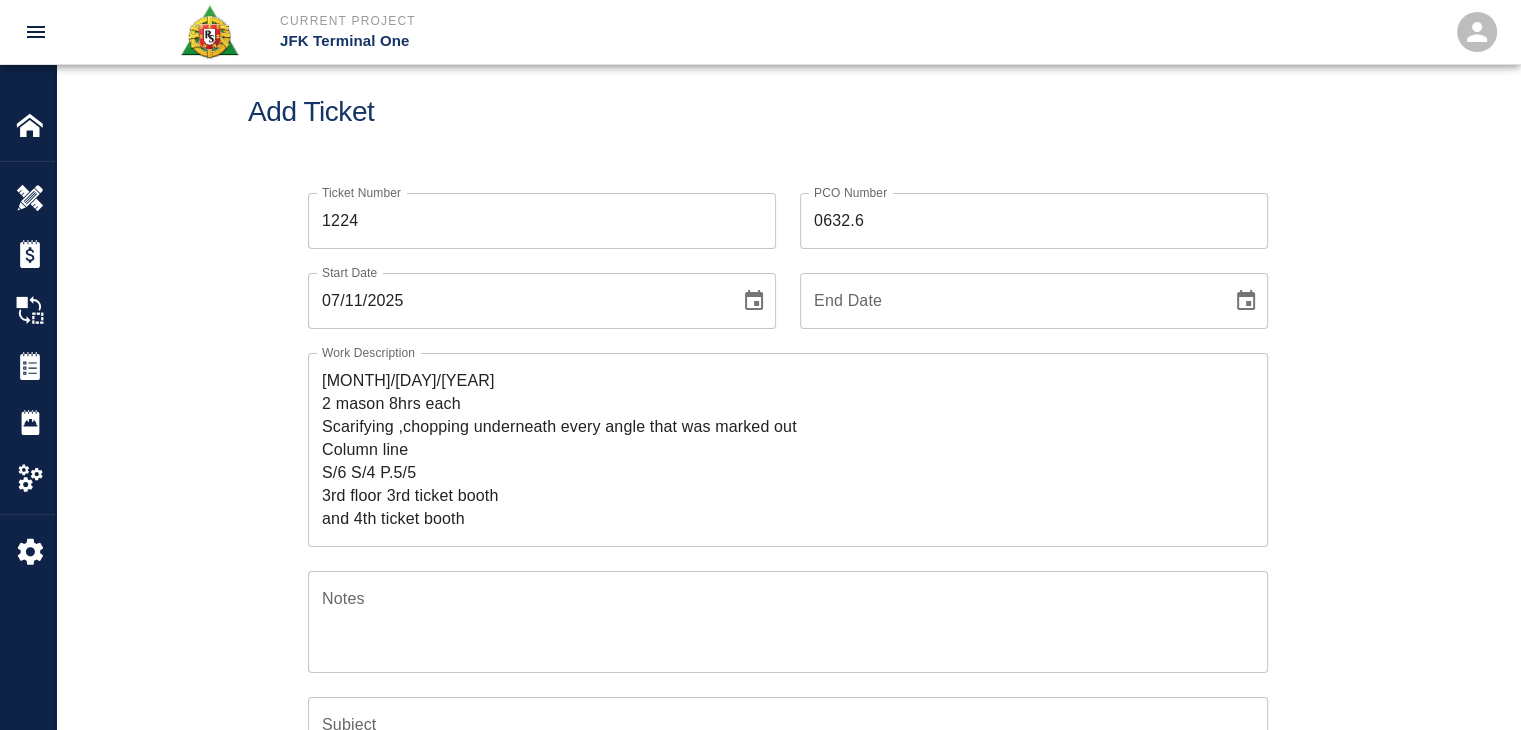 scroll, scrollTop: 0, scrollLeft: 0, axis: both 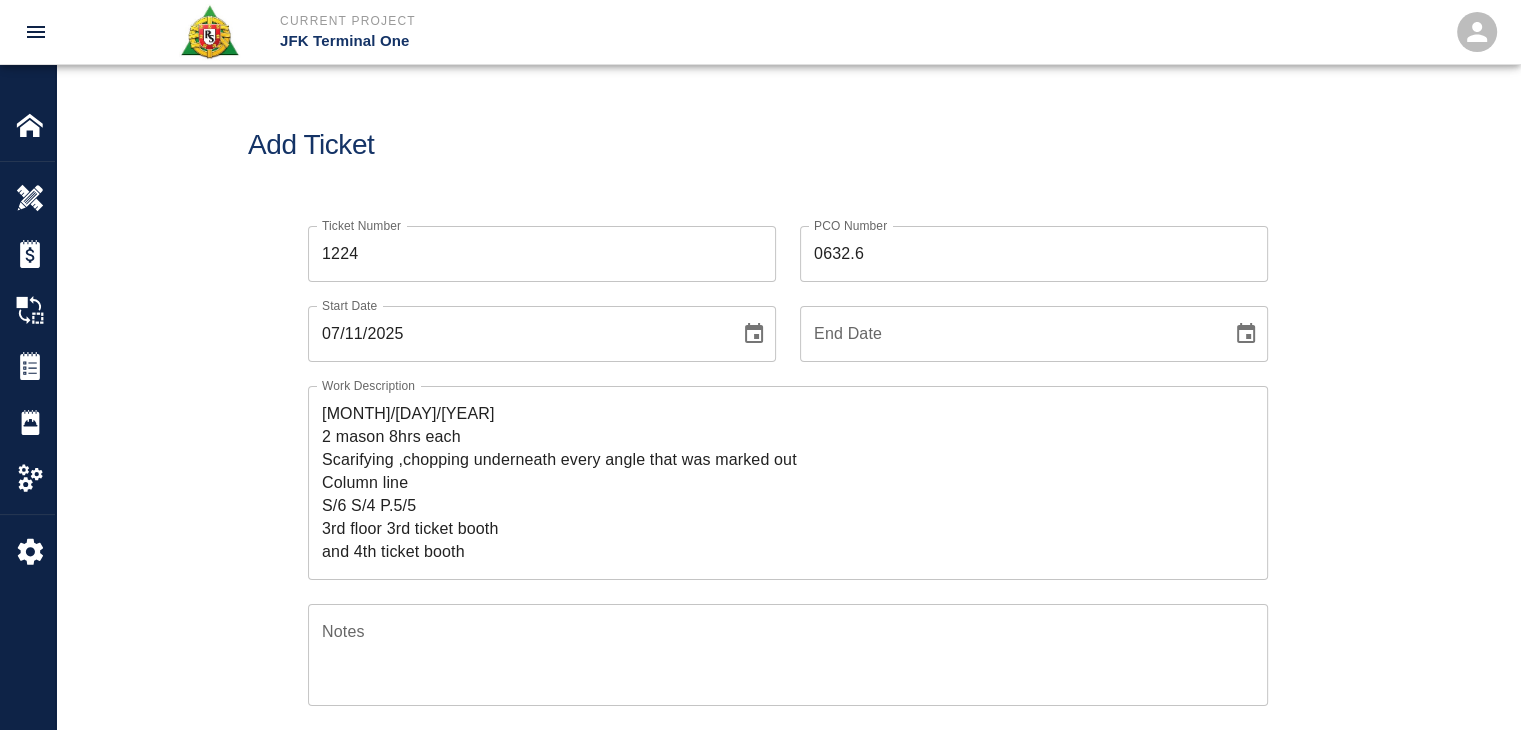 drag, startPoint x: 388, startPoint y: 398, endPoint x: 288, endPoint y: 395, distance: 100.04499 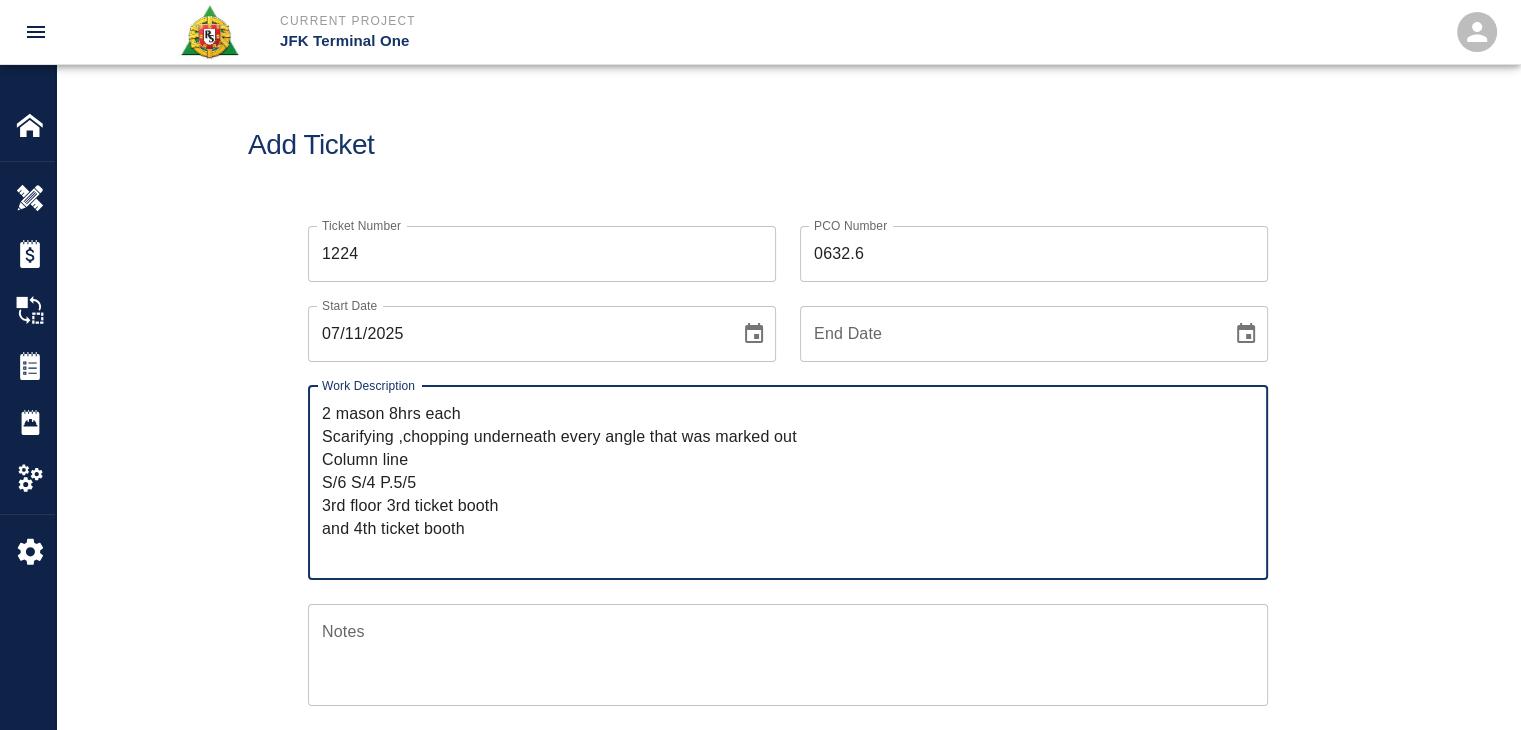 paste on "R&S worked on" 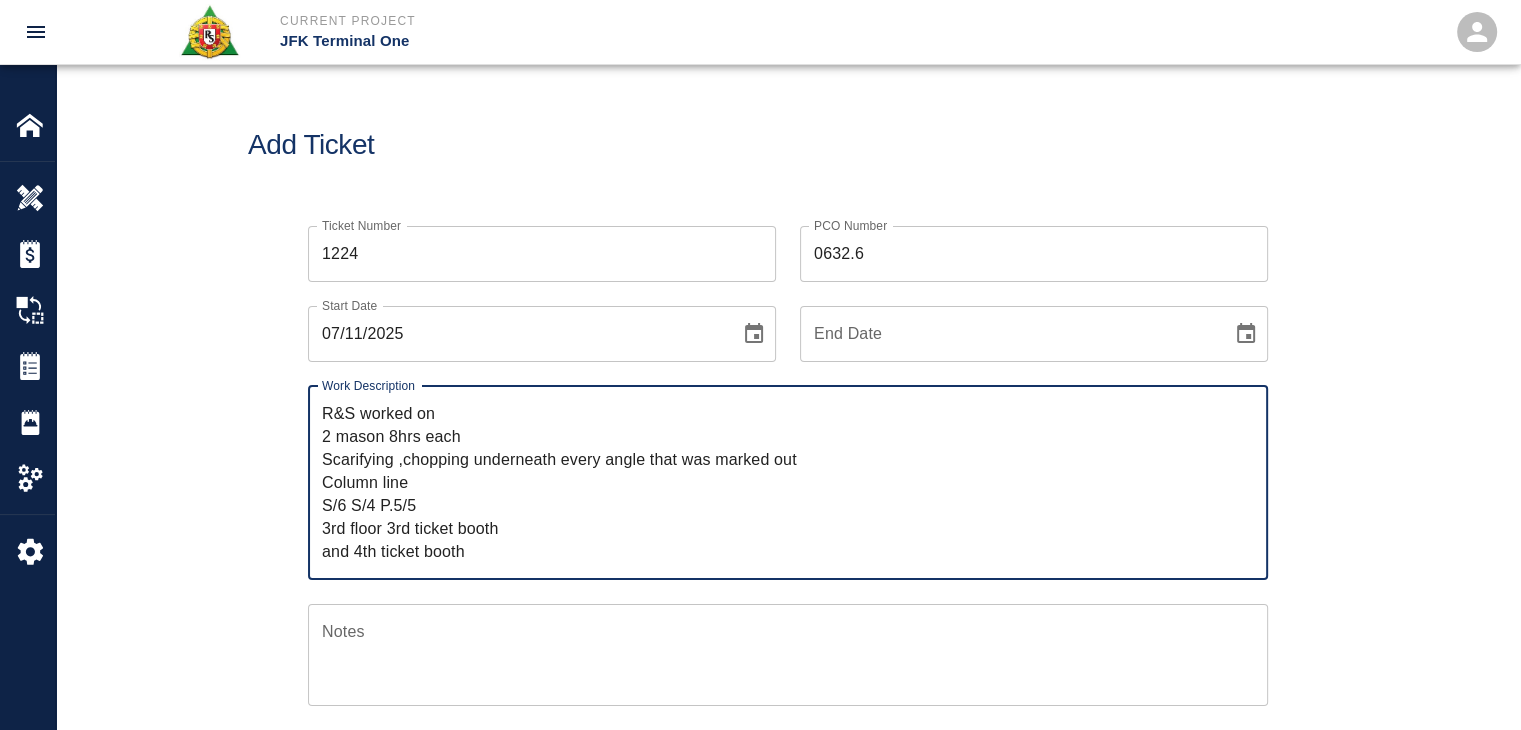 drag, startPoint x: 418, startPoint y: 477, endPoint x: 303, endPoint y: 463, distance: 115.84904 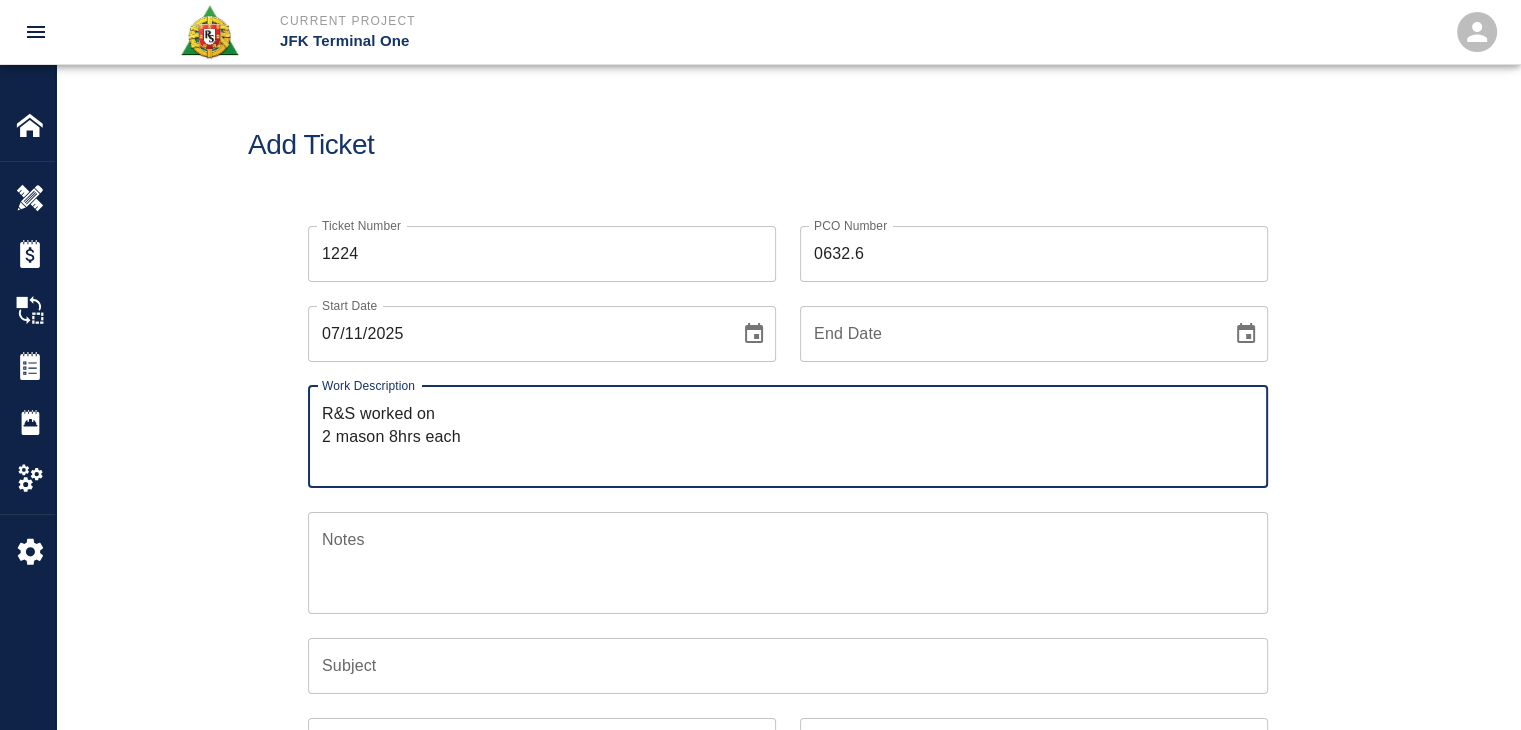 click on "R&S worked on
2 mason 8hrs each" at bounding box center [788, 436] 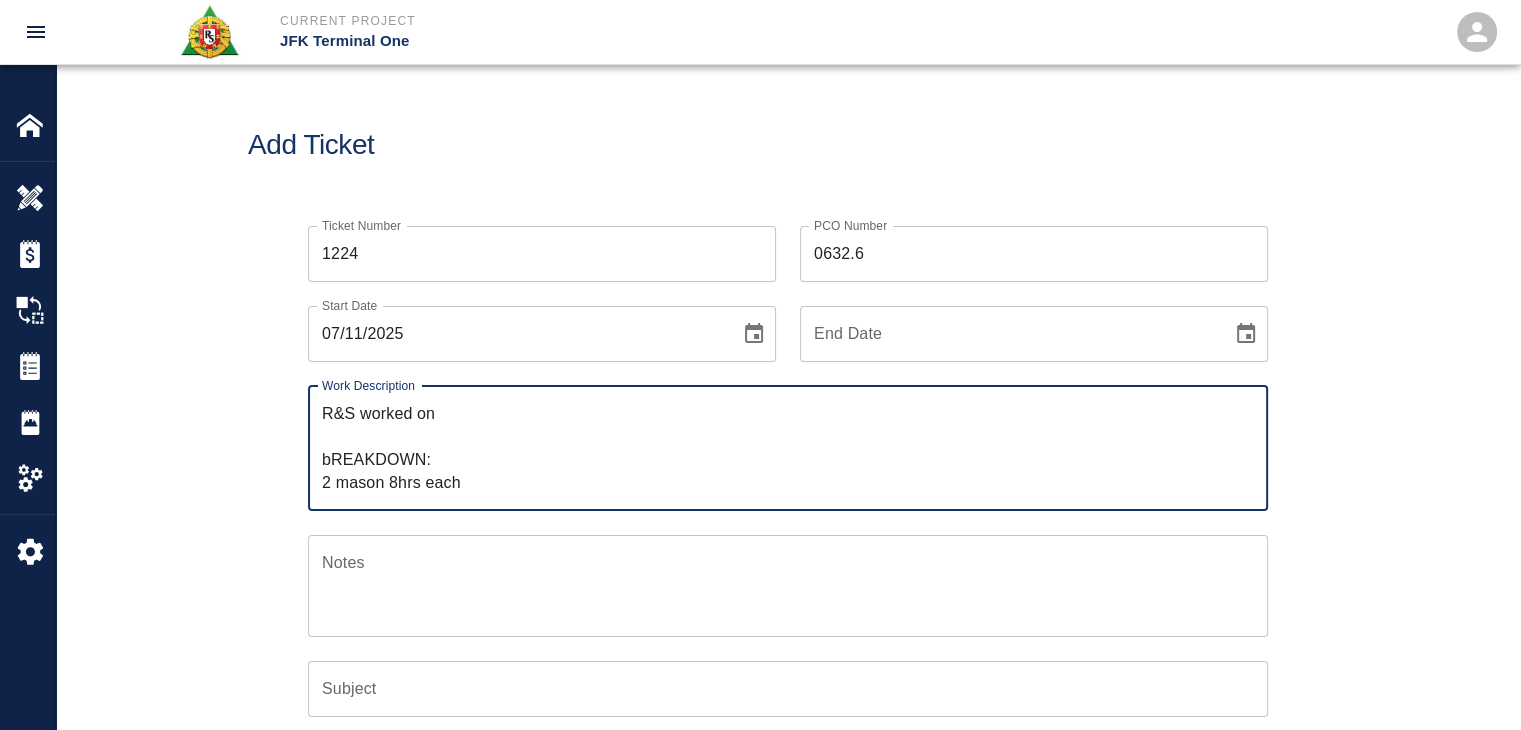 drag, startPoint x: 444, startPoint y: 451, endPoint x: 324, endPoint y: 446, distance: 120.10412 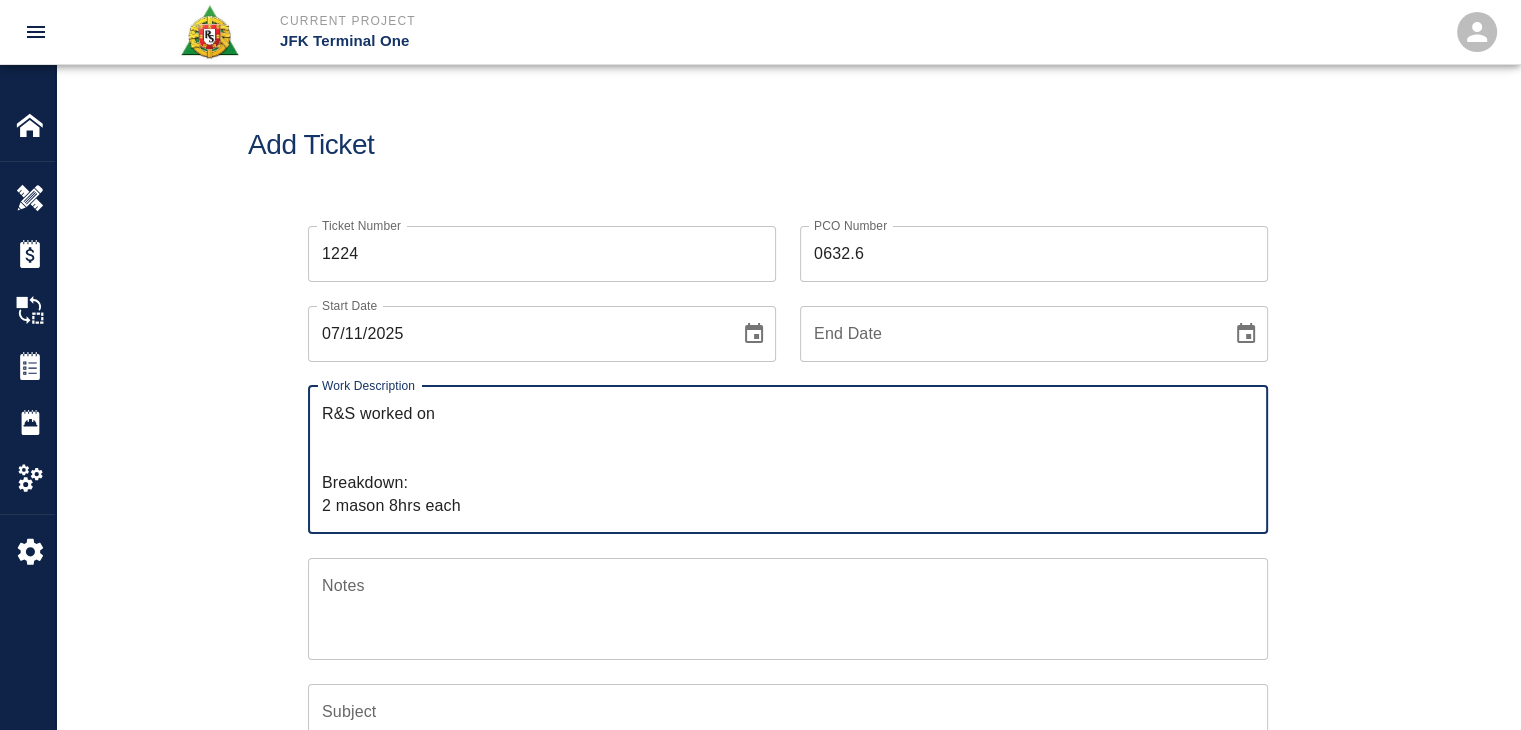 click on "R&S worked on
Breakdown:
2 mason 8hrs each" at bounding box center (788, 459) 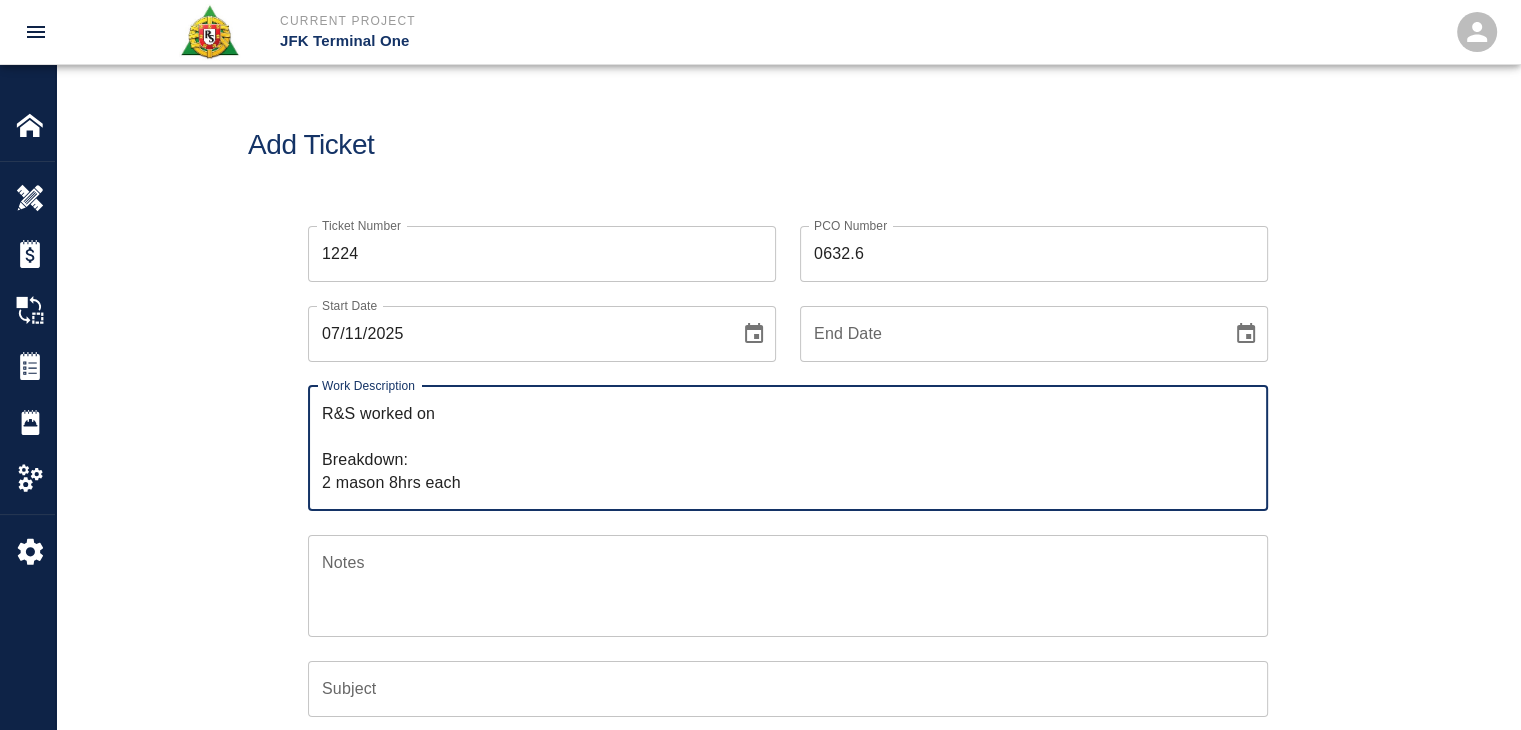 paste on "Scarifying ,chopping underneath every angle that was marked out
Column line
S/6 S/4 P.5/5
3rd floor 3rd ticket booth
and 4th ticket booth" 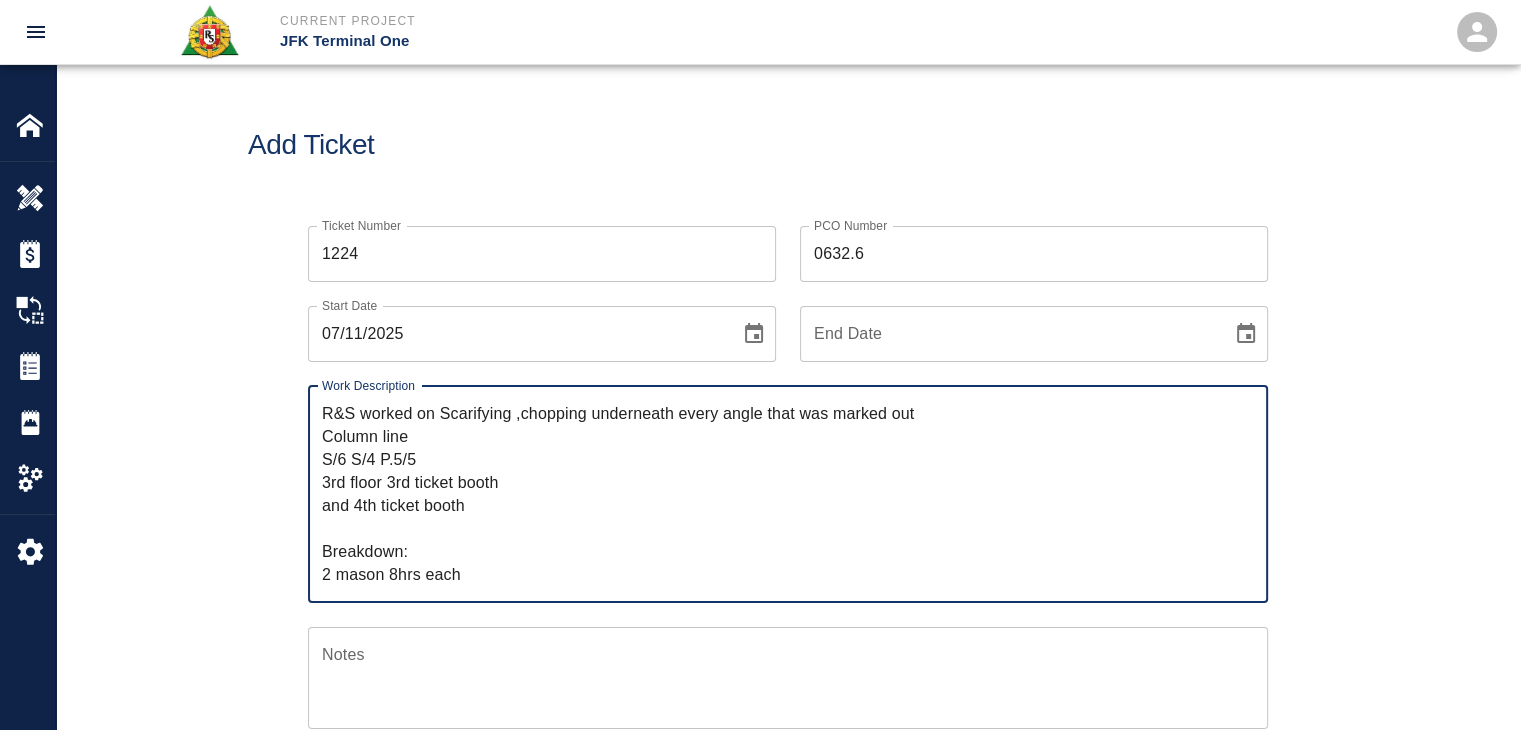 click on "R&S worked on Scarifying ,chopping underneath every angle that was marked out
Column line
S/6 S/4 P.5/5
3rd floor 3rd ticket booth
and 4th ticket booth
Breakdown:
2 mason 8hrs each" at bounding box center (788, 494) 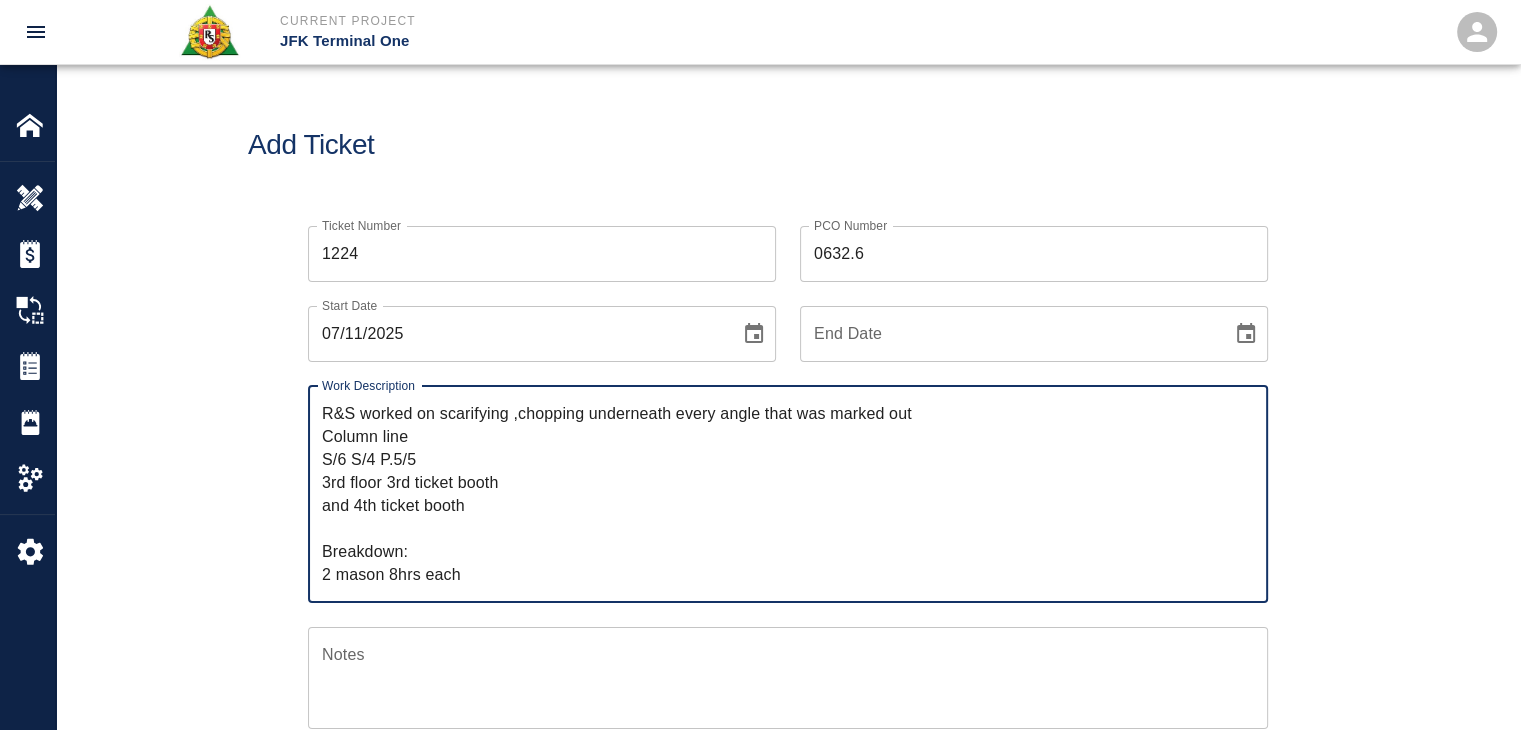 click on "R&S worked on scarifying ,chopping underneath every angle that was marked out
Column line
S/6 S/4 P.5/5
3rd floor 3rd ticket booth
and 4th ticket booth
Breakdown:
2 mason 8hrs each" at bounding box center (788, 494) 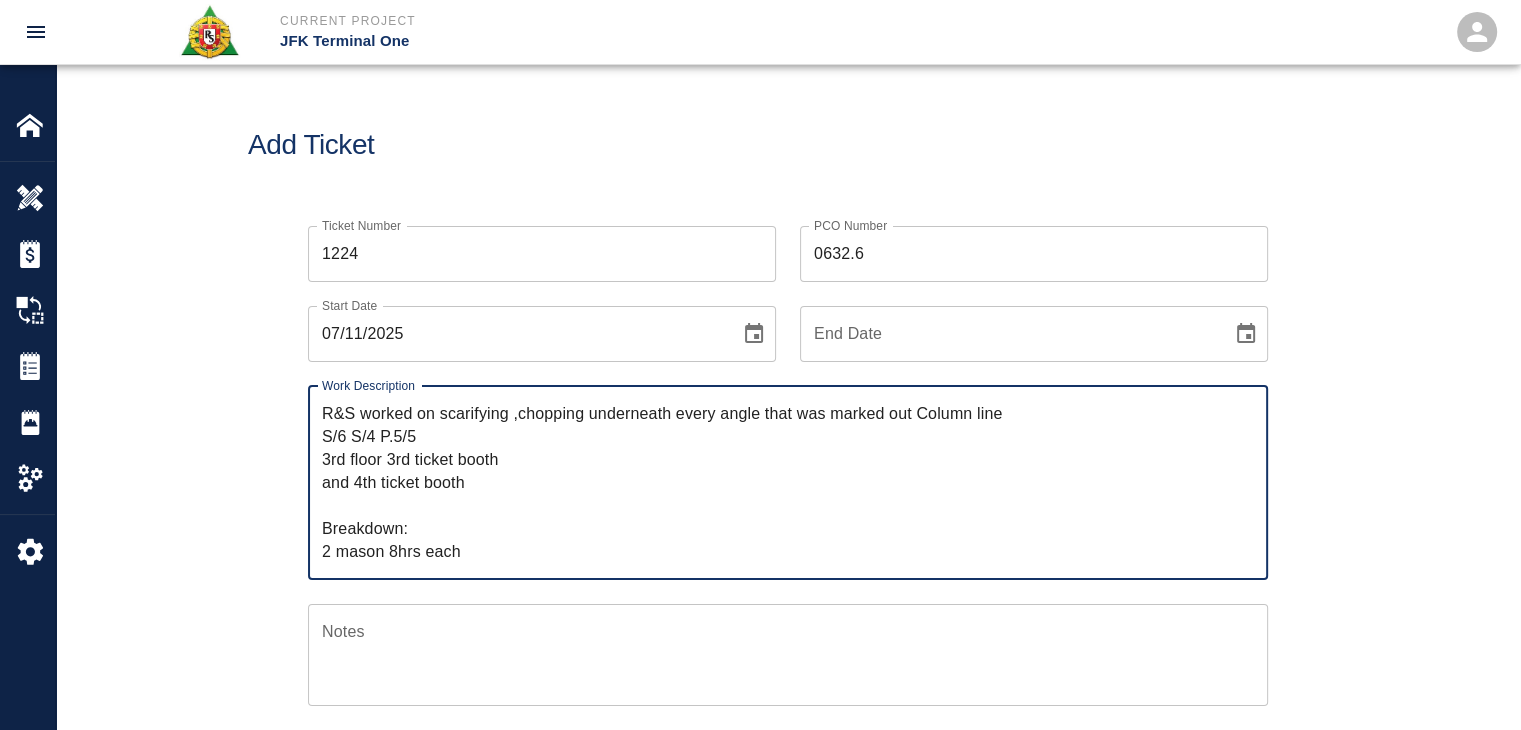 click on "R&S worked on scarifying ,chopping underneath every angle that was marked out Column line
S/6 S/4 P.5/5
3rd floor 3rd ticket booth
and 4th ticket booth
Breakdown:
2 mason 8hrs each" at bounding box center [788, 482] 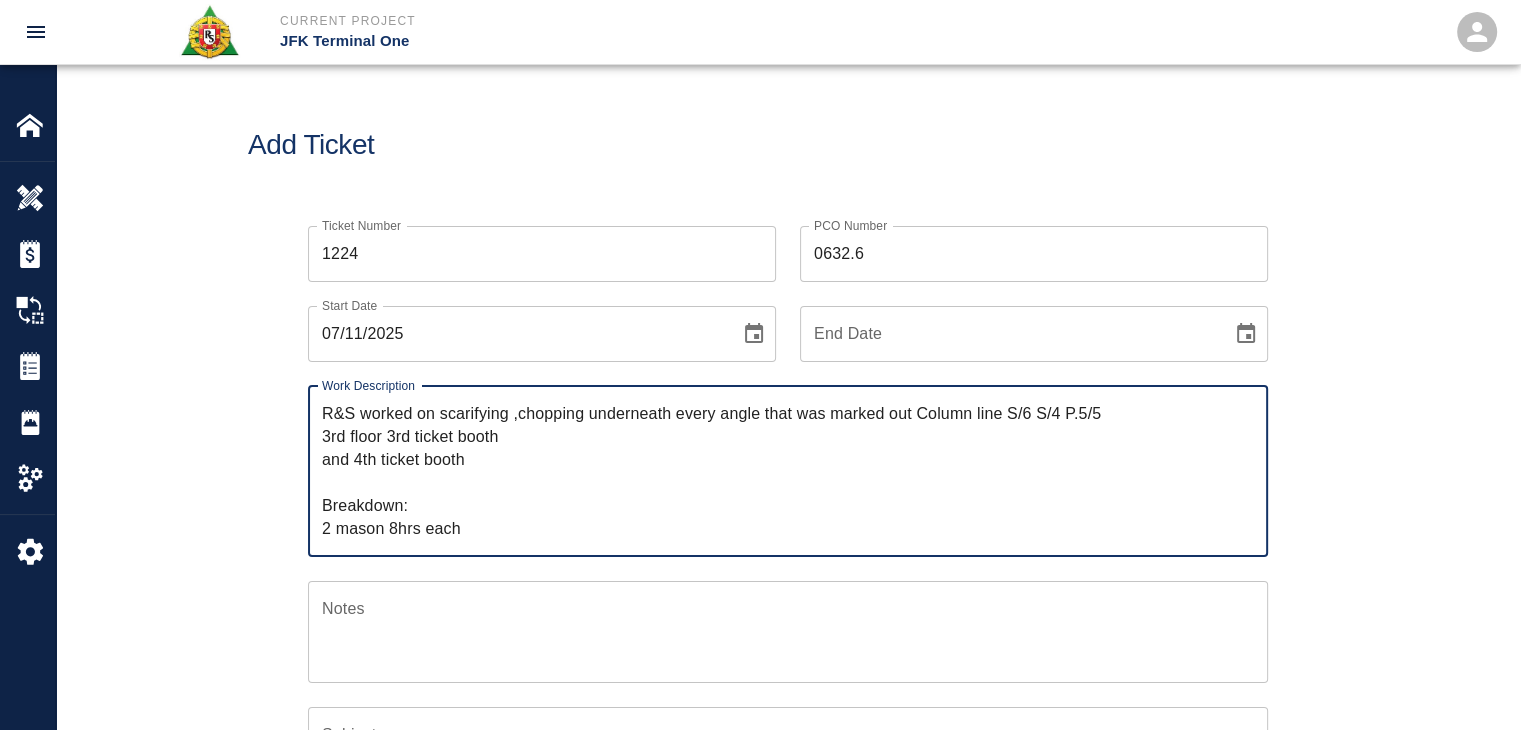 click on "R&S worked on scarifying ,chopping underneath every angle that was marked out Column line S/6 S/4 P.5/5
3rd floor 3rd ticket booth
and 4th ticket booth
Breakdown:
2 mason 8hrs each" at bounding box center [788, 471] 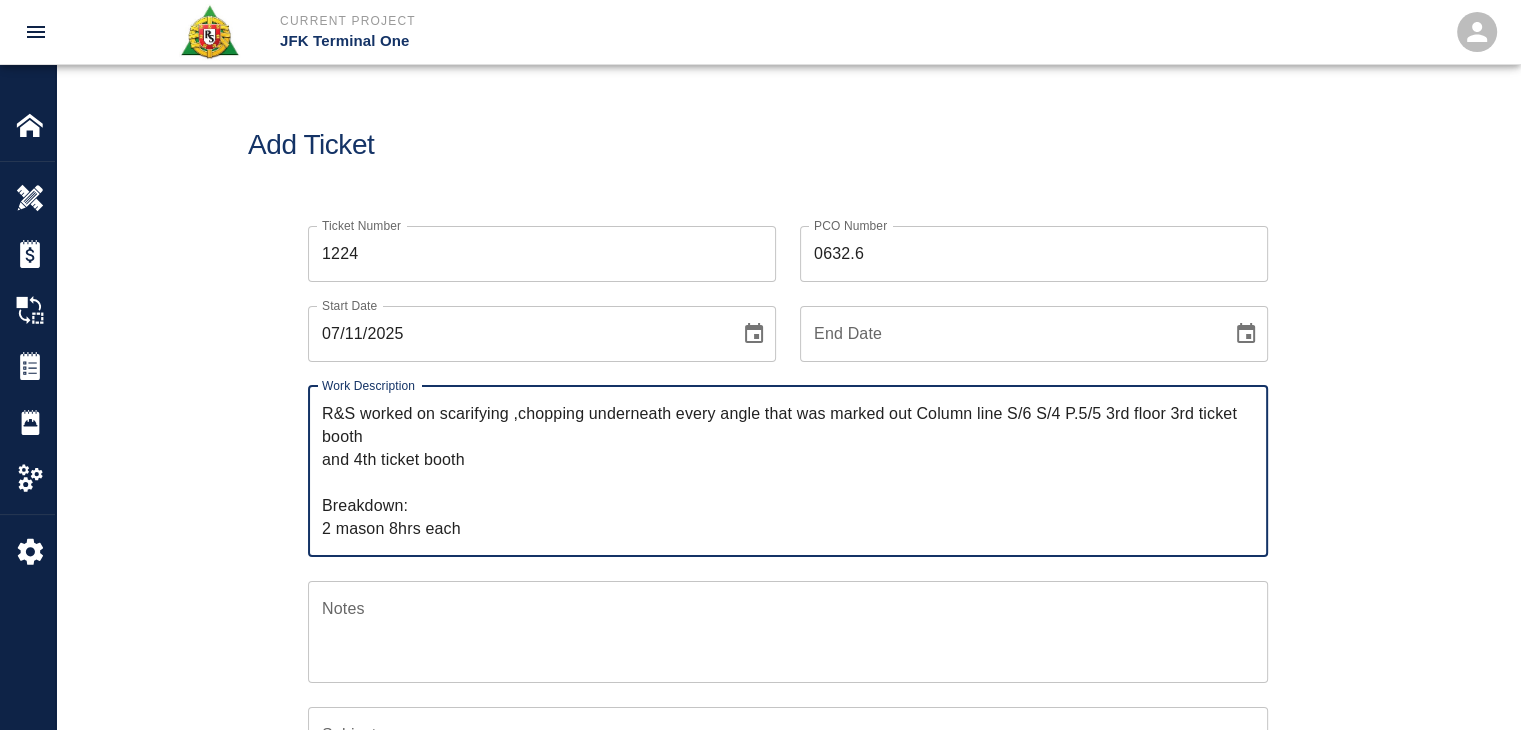 click on "R&S worked on scarifying ,chopping underneath every angle that was marked out Column line S/6 S/4 P.5/5 3rd floor 3rd ticket booth
and 4th ticket booth
Breakdown:
2 mason 8hrs each" at bounding box center (788, 471) 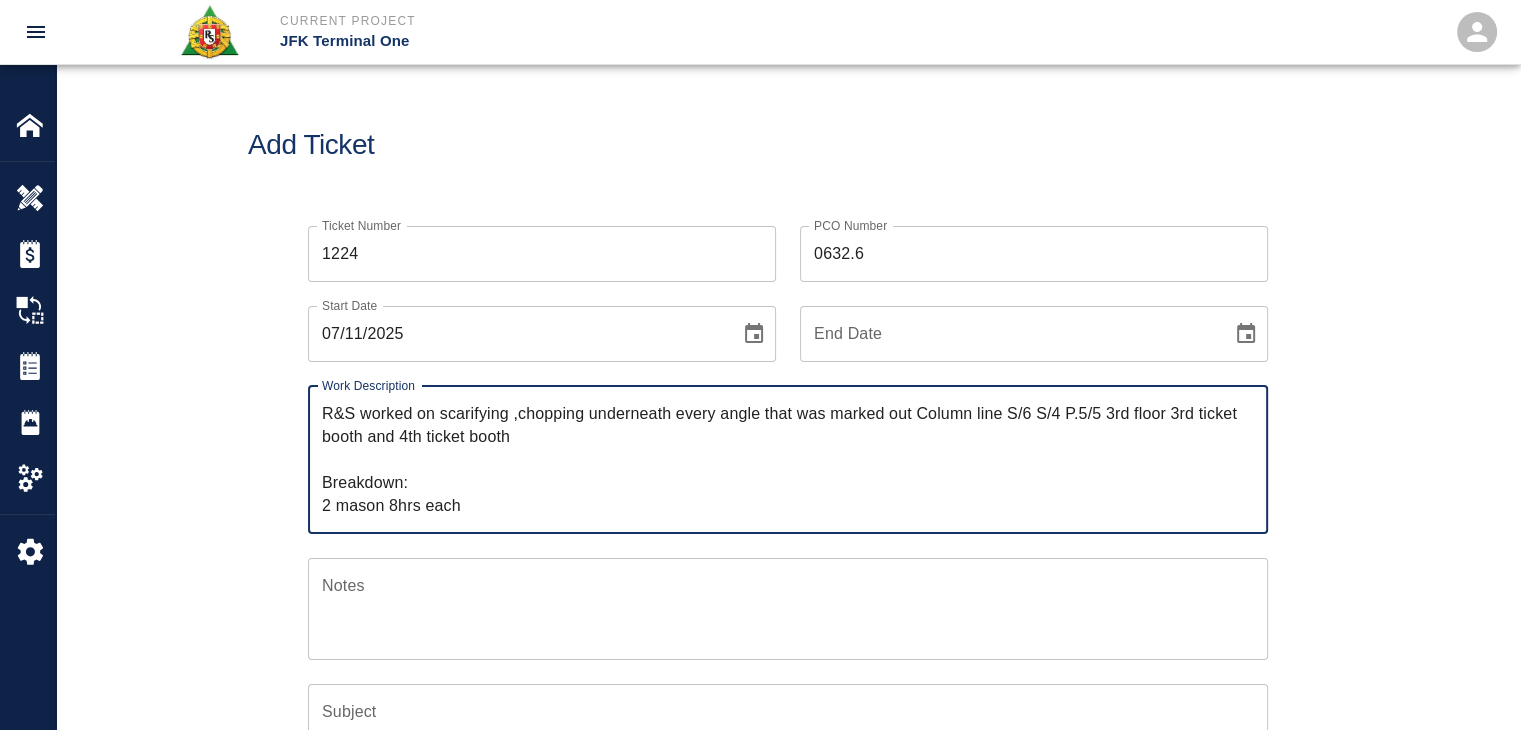 click on "R&S worked on scarifying ,chopping underneath every angle that was marked out Column line S/6 S/4 P.5/5 3rd floor 3rd ticket booth and 4th ticket booth
Breakdown:
2 mason 8hrs each" at bounding box center (788, 459) 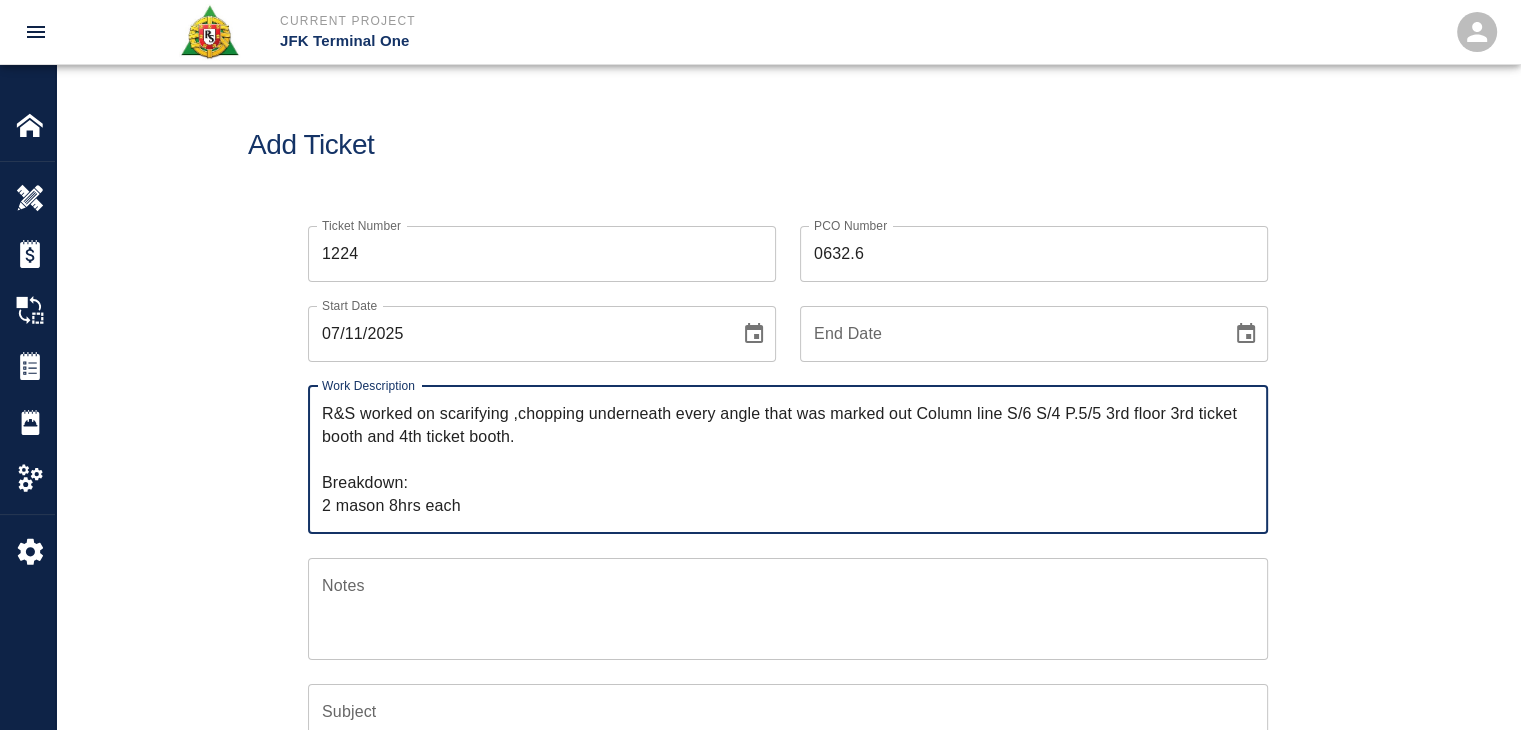 drag, startPoint x: 520, startPoint y: 437, endPoint x: 441, endPoint y: 422, distance: 80.411446 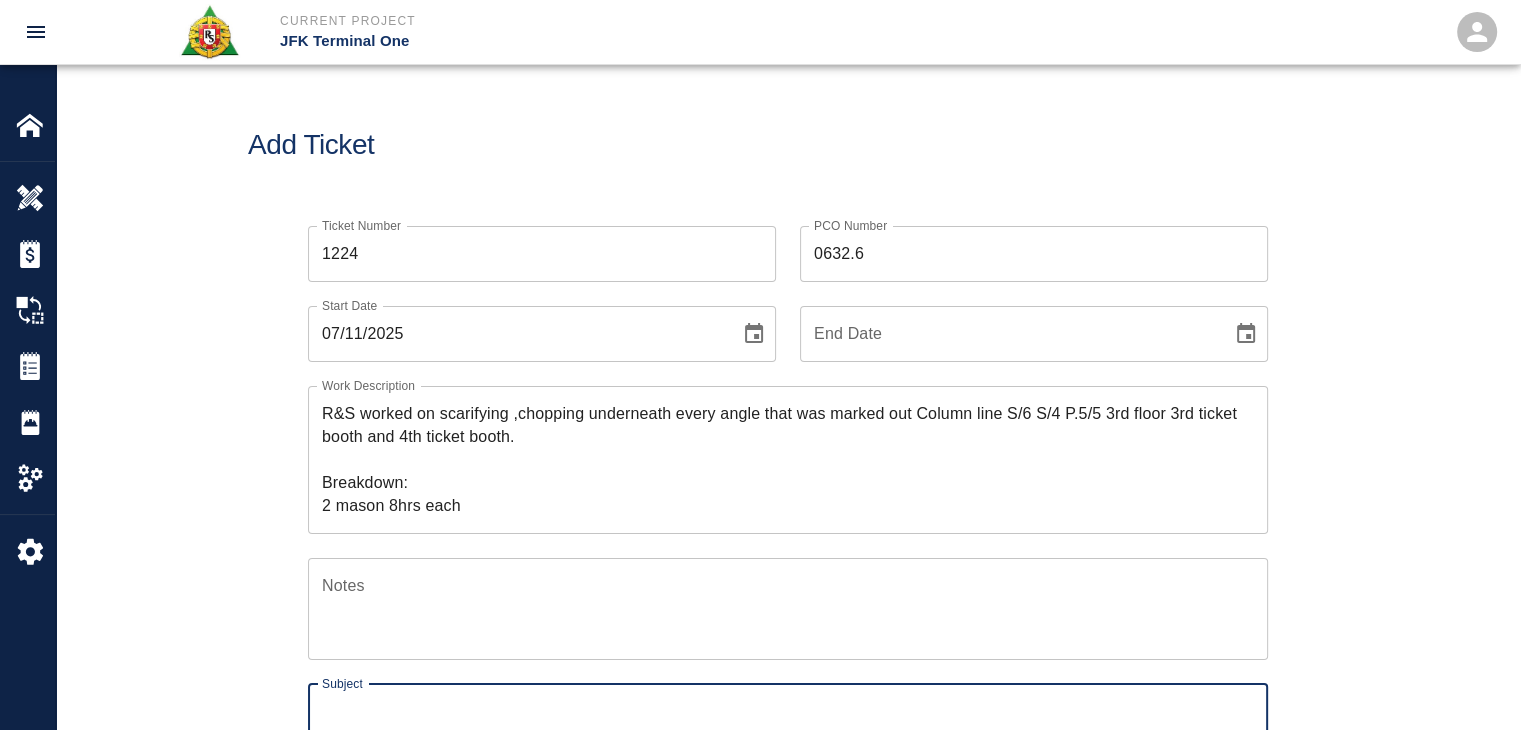 click on "Subject" at bounding box center [788, 712] 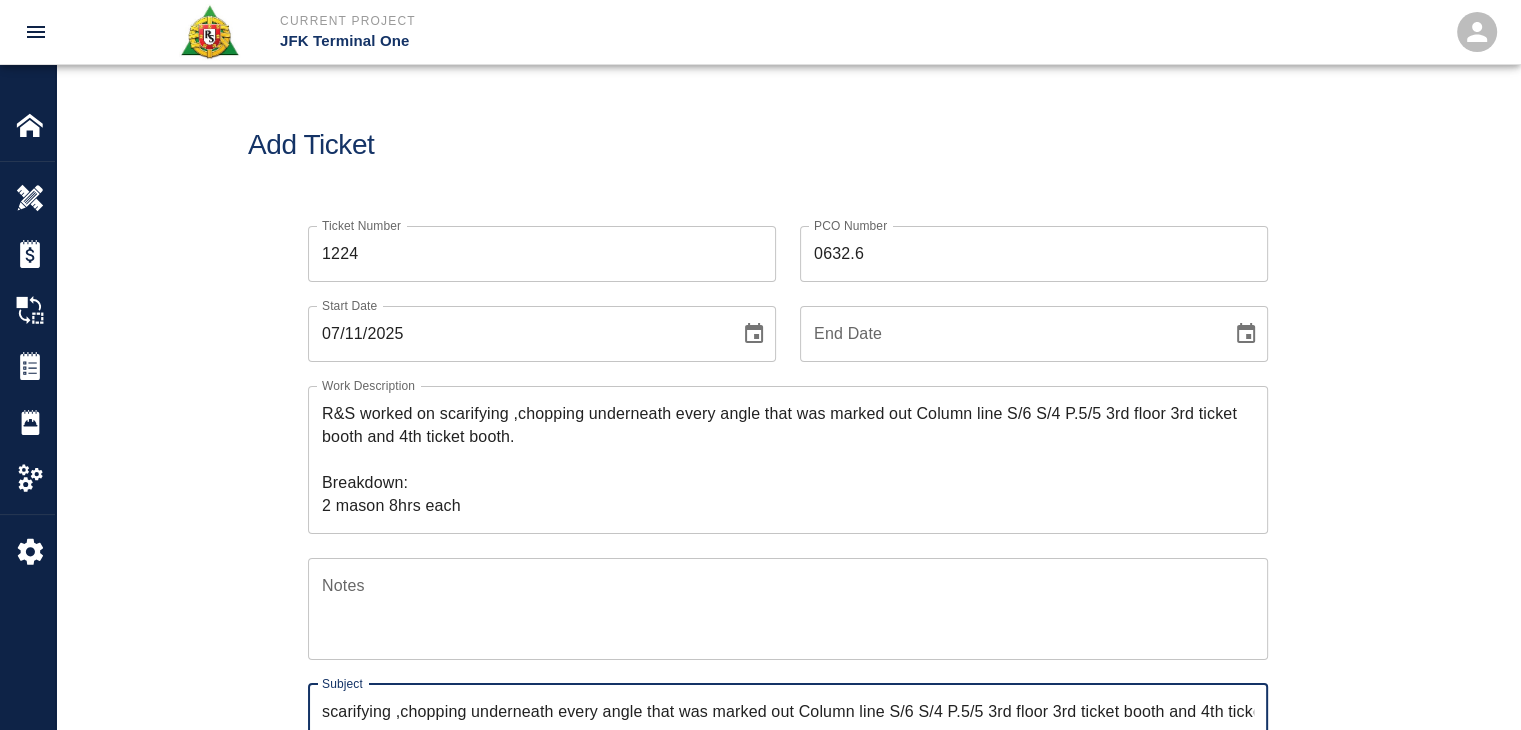 scroll, scrollTop: 0, scrollLeft: 62, axis: horizontal 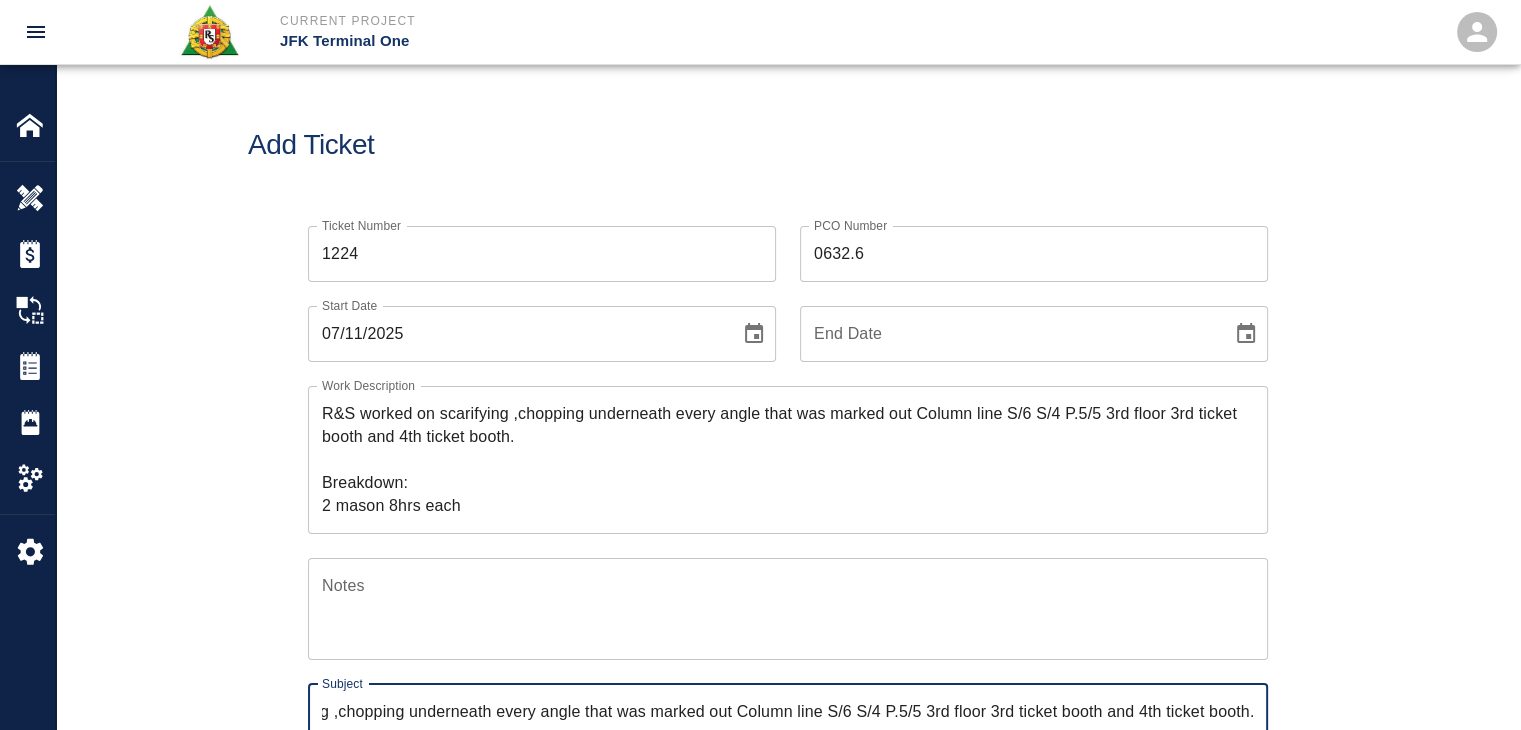 type on "scarifying ,chopping underneath every angle that was marked out Column line S/6 S/4 P.5/5 3rd floor 3rd ticket booth and 4th ticket booth." 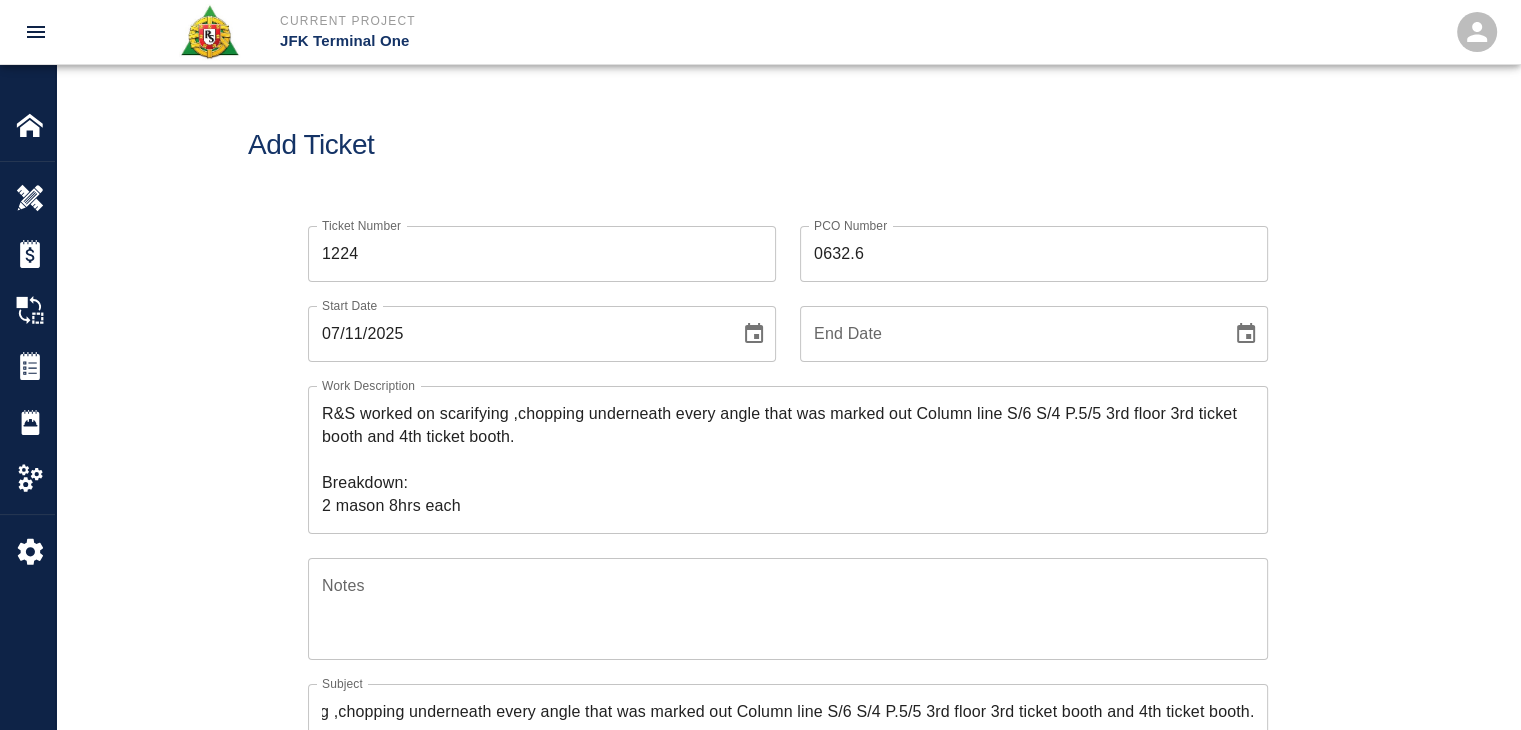 click on "Subject scarifying ,chopping underneath every angle that was marked out Column line S/6 S/4 P.5/5 3rd floor 3rd ticket booth and 4th ticket booth. Subject" at bounding box center [776, 700] 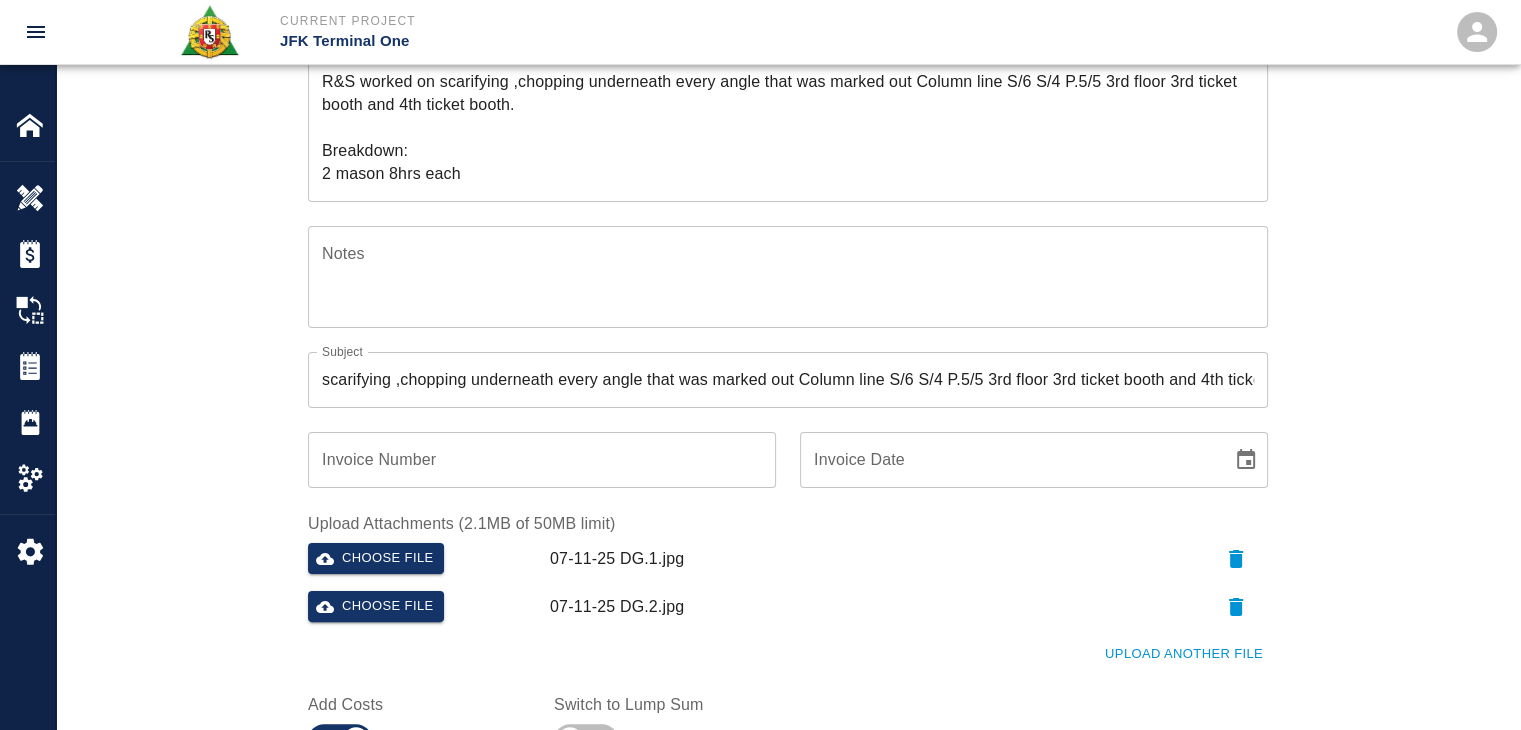 scroll, scrollTop: 379, scrollLeft: 0, axis: vertical 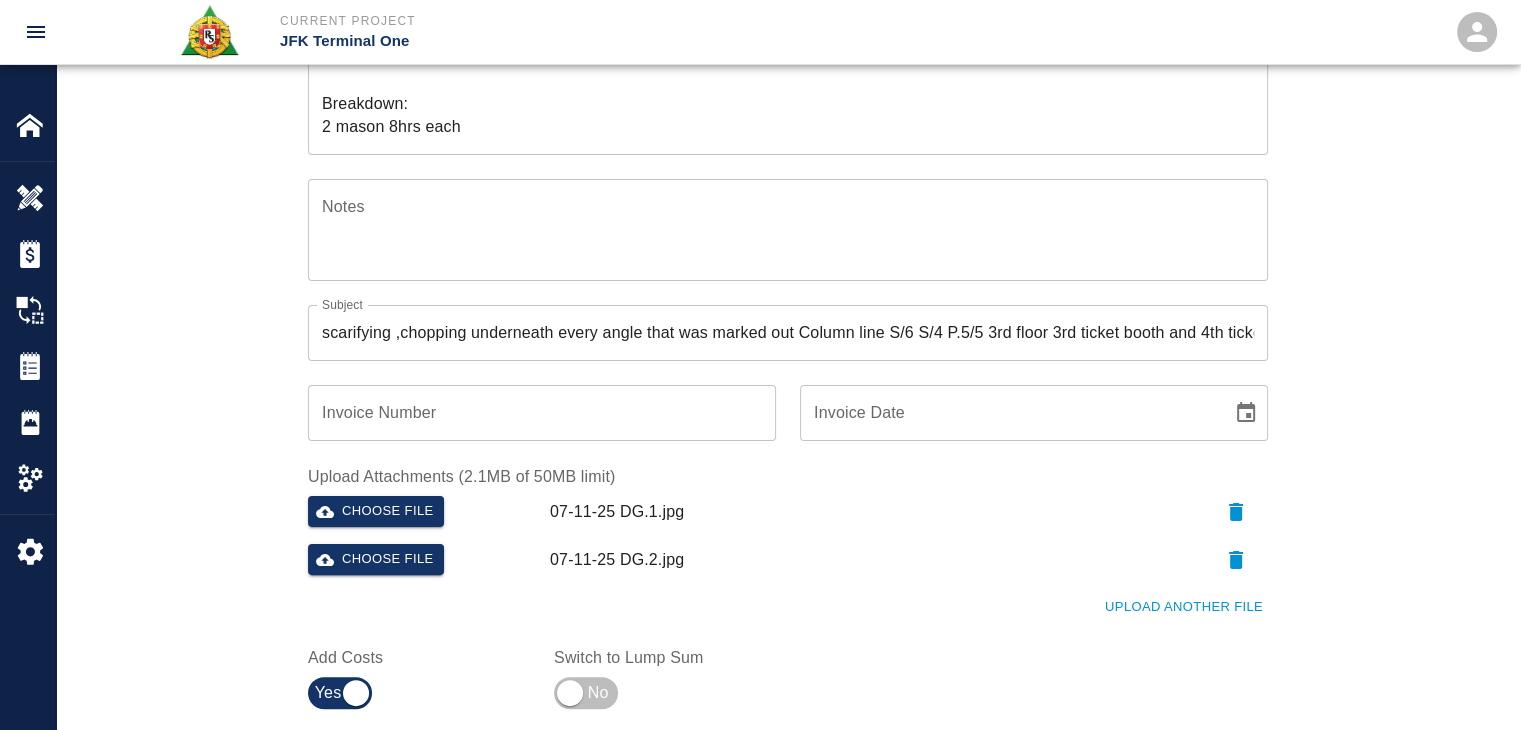click on "R&S worked on scarifying ,chopping underneath every angle that was marked out Column line S/6 S/4 P.5/5 3rd floor 3rd ticket booth and 4th ticket booth.
Breakdown:
2 mason 8hrs each" at bounding box center (788, 80) 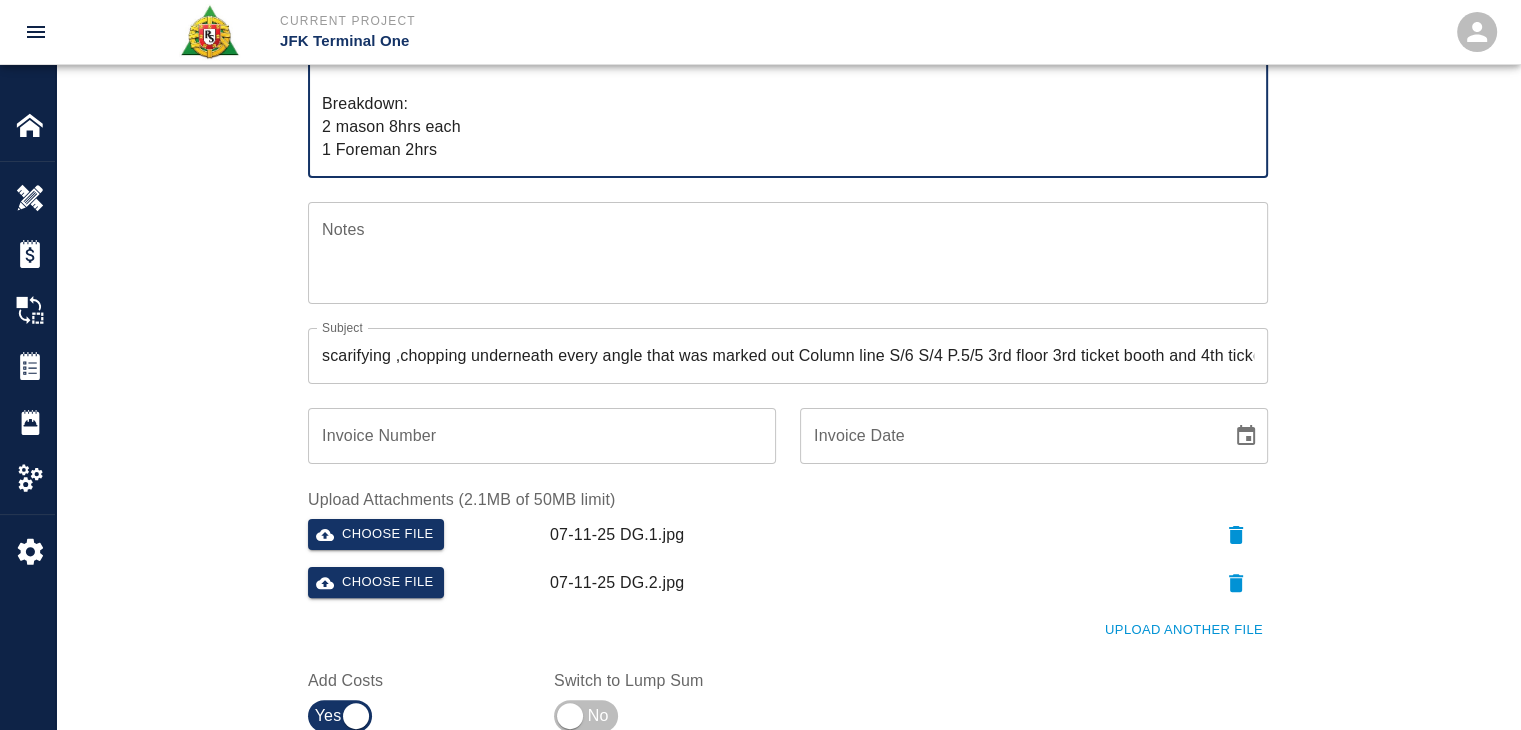 click on "Ticket Number 1224 Ticket Number PCO Number 0632.6 PCO Number Start Date  07/11/2025 Start Date  End Date End Date Work Description R&S worked on scarifying ,chopping underneath every angle that was marked out Column line S/6 S/4 P.5/5 3rd floor 3rd ticket booth and 4th ticket booth.
Breakdown:
2 mason 8hrs each
1 Foreman 2hrs x Work Description Notes x Notes Subject scarifying ,chopping underneath every angle that was marked out Column line S/6 S/4 P.5/5 3rd floor 3rd ticket booth and 4th ticket booth. Subject Invoice Number Invoice Number Invoice Date Invoice Date Upload Attachments (2.1MB of 50MB limit) Choose file 07-11-25 DG.1.jpg Choose file 07-11-25 DG.2.jpg Upload Another File Add Costs Switch to Lump Sum" at bounding box center [788, 282] 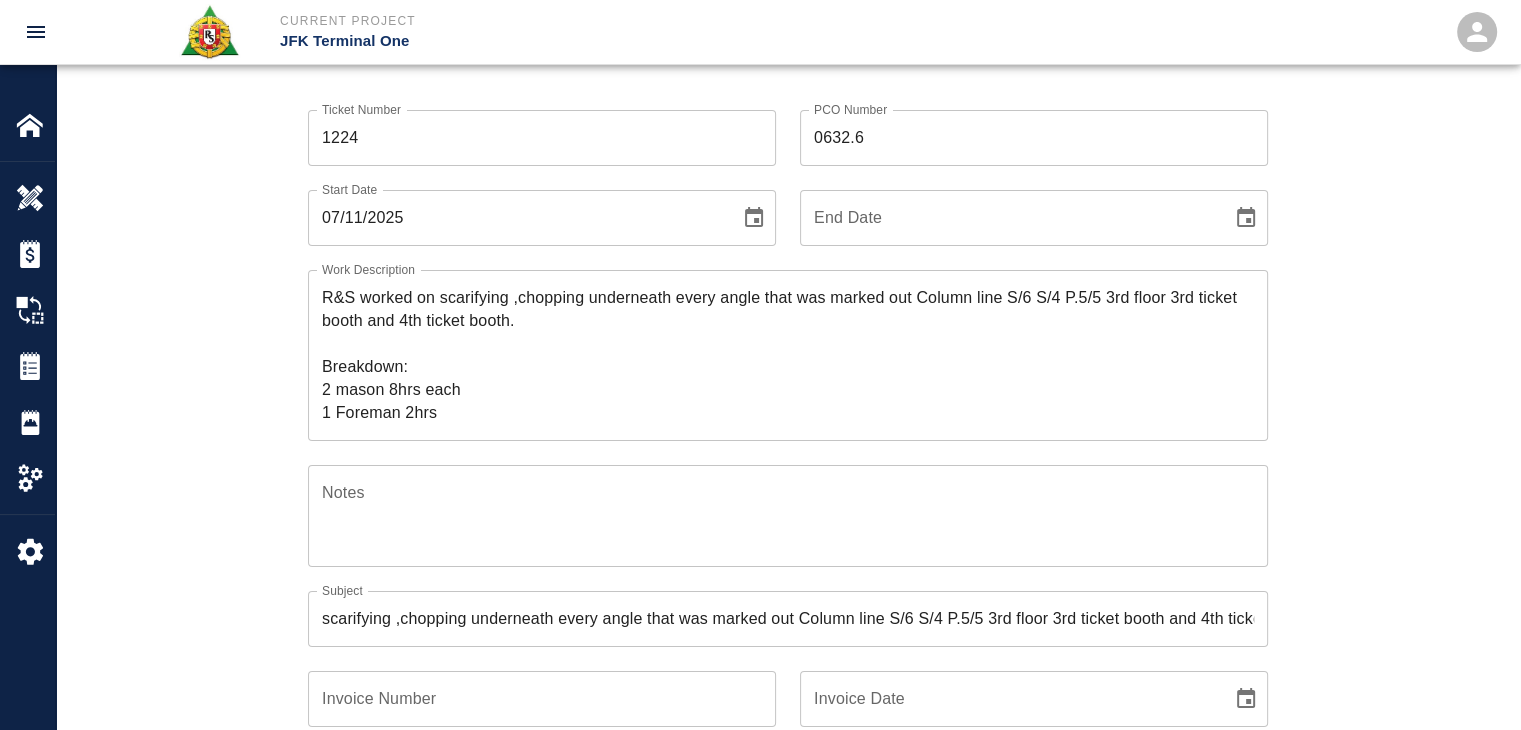 scroll, scrollTop: 115, scrollLeft: 0, axis: vertical 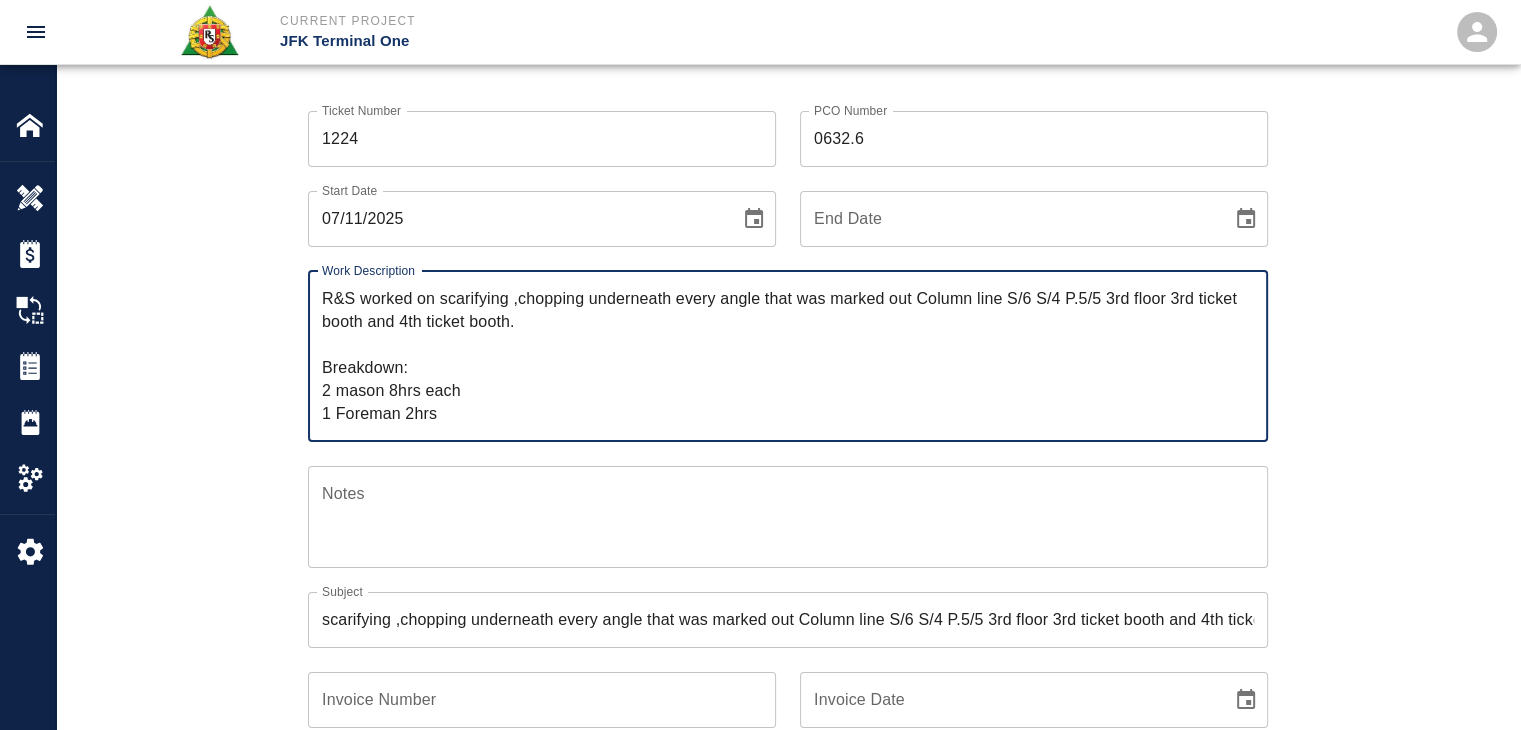 click on "R&S worked on scarifying ,chopping underneath every angle that was marked out Column line S/6 S/4 P.5/5 3rd floor 3rd ticket booth and 4th ticket booth.
Breakdown:
2 mason 8hrs each
1 Foreman 2hrs" at bounding box center (788, 356) 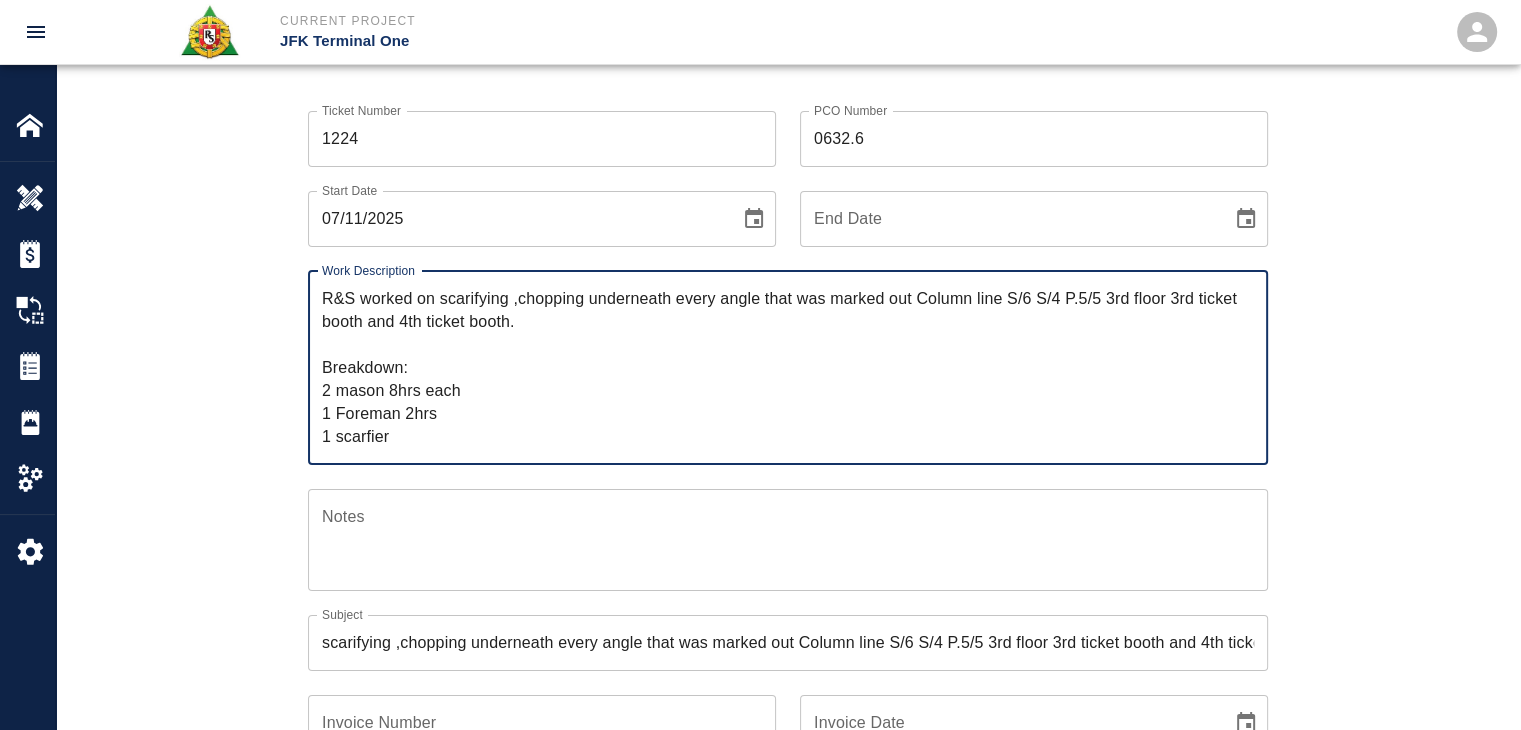 type on "R&S worked on scarifying ,chopping underneath every angle that was marked out Column line S/6 S/4 P.5/5 3rd floor 3rd ticket booth and 4th ticket booth.
Breakdown:
2 mason 8hrs each
1 Foreman 2hrs
1 scarfier" 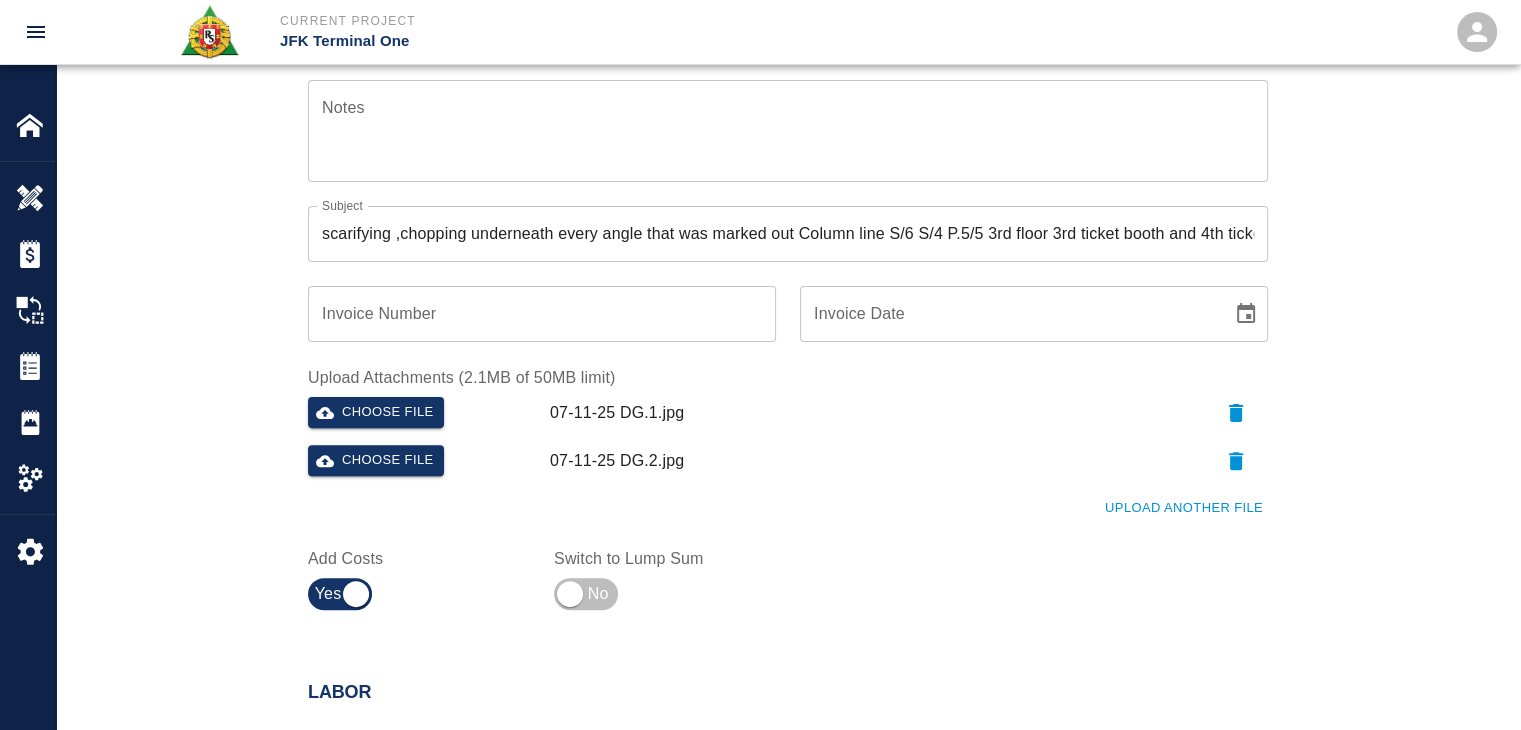 scroll, scrollTop: 527, scrollLeft: 0, axis: vertical 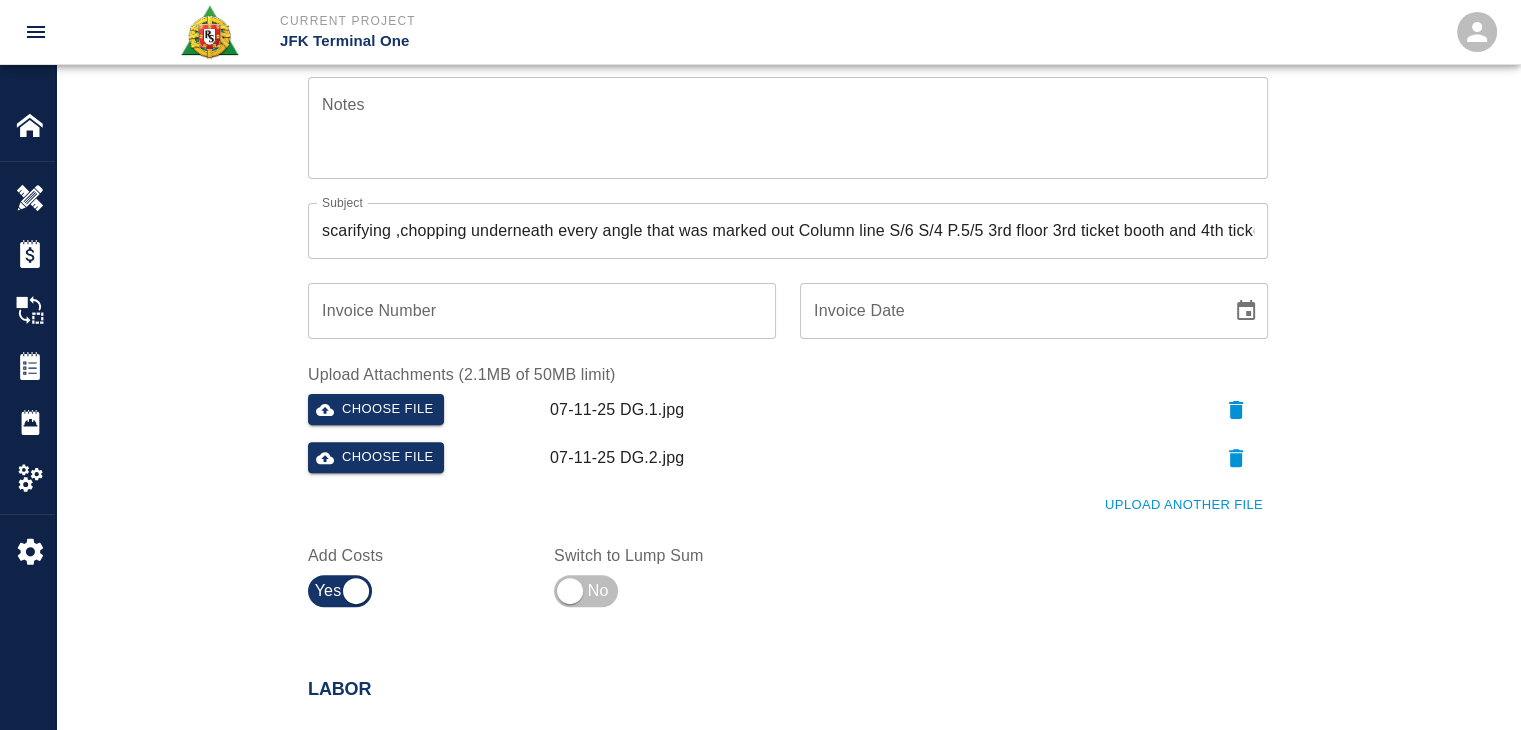 click on "scarifying ,chopping underneath every angle that was marked out Column line S/6 S/4 P.5/5 3rd floor 3rd ticket booth and 4th ticket booth." at bounding box center (788, 231) 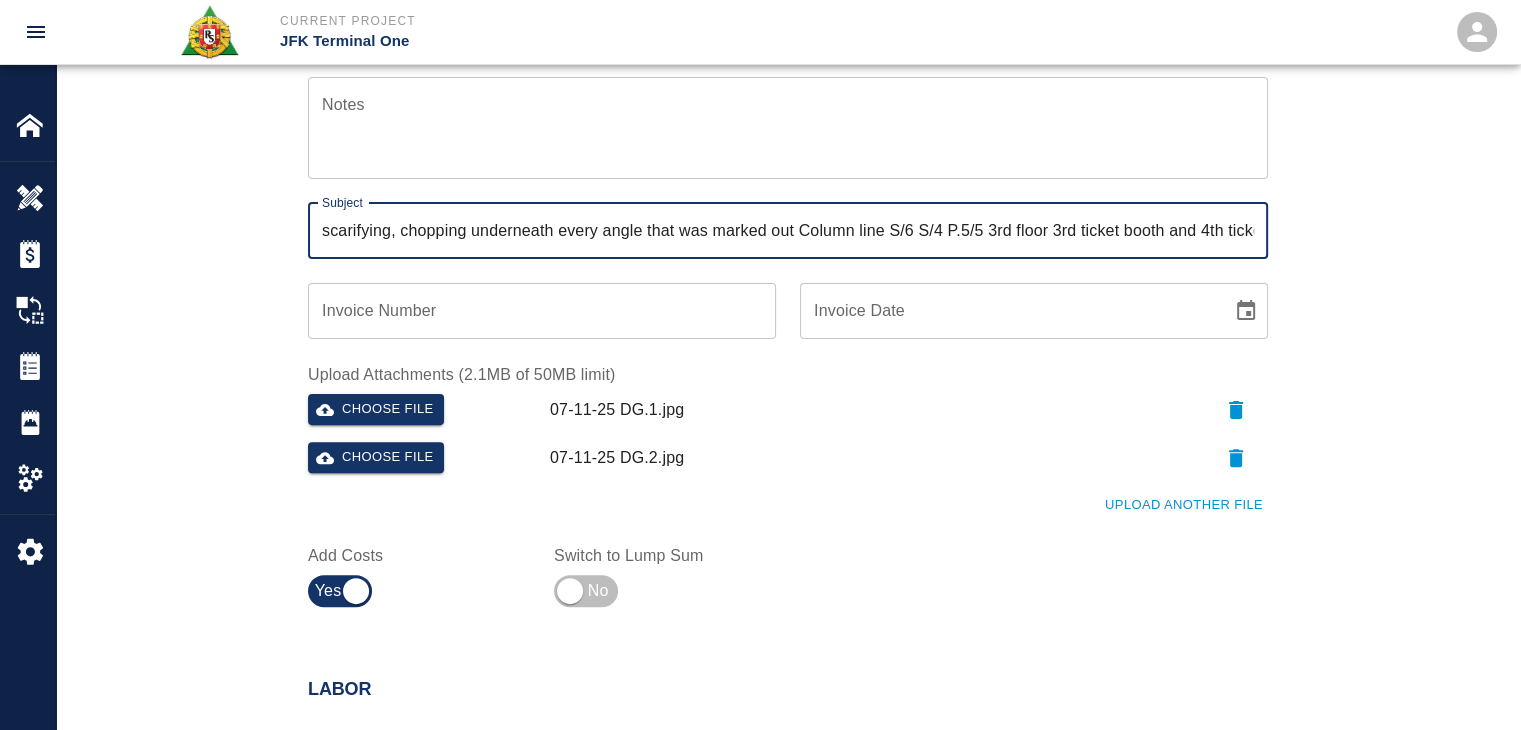 type on "scarifying, chopping underneath every angle that was marked out Column line S/6 S/4 P.5/5 3rd floor 3rd ticket booth and 4th ticket booth." 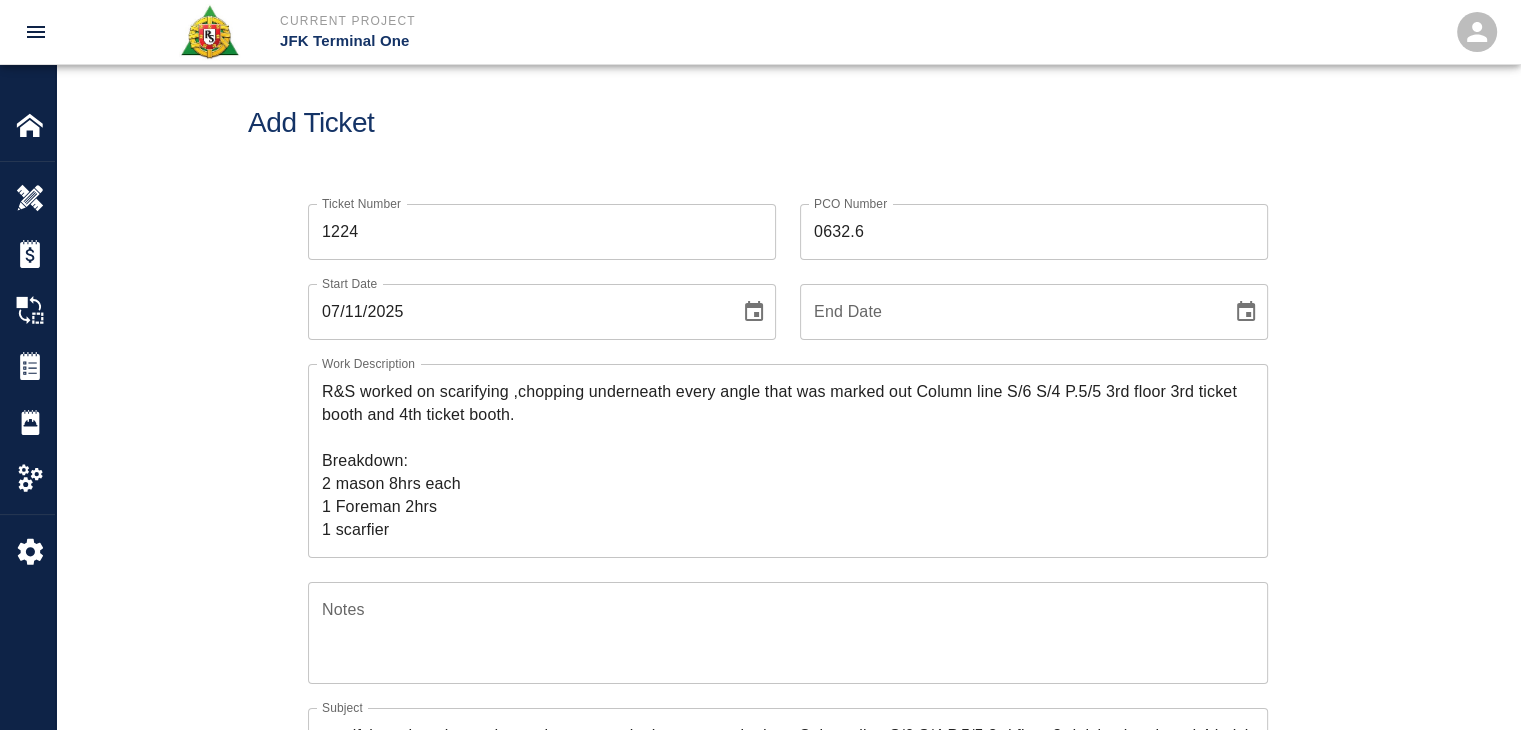 scroll, scrollTop: 0, scrollLeft: 0, axis: both 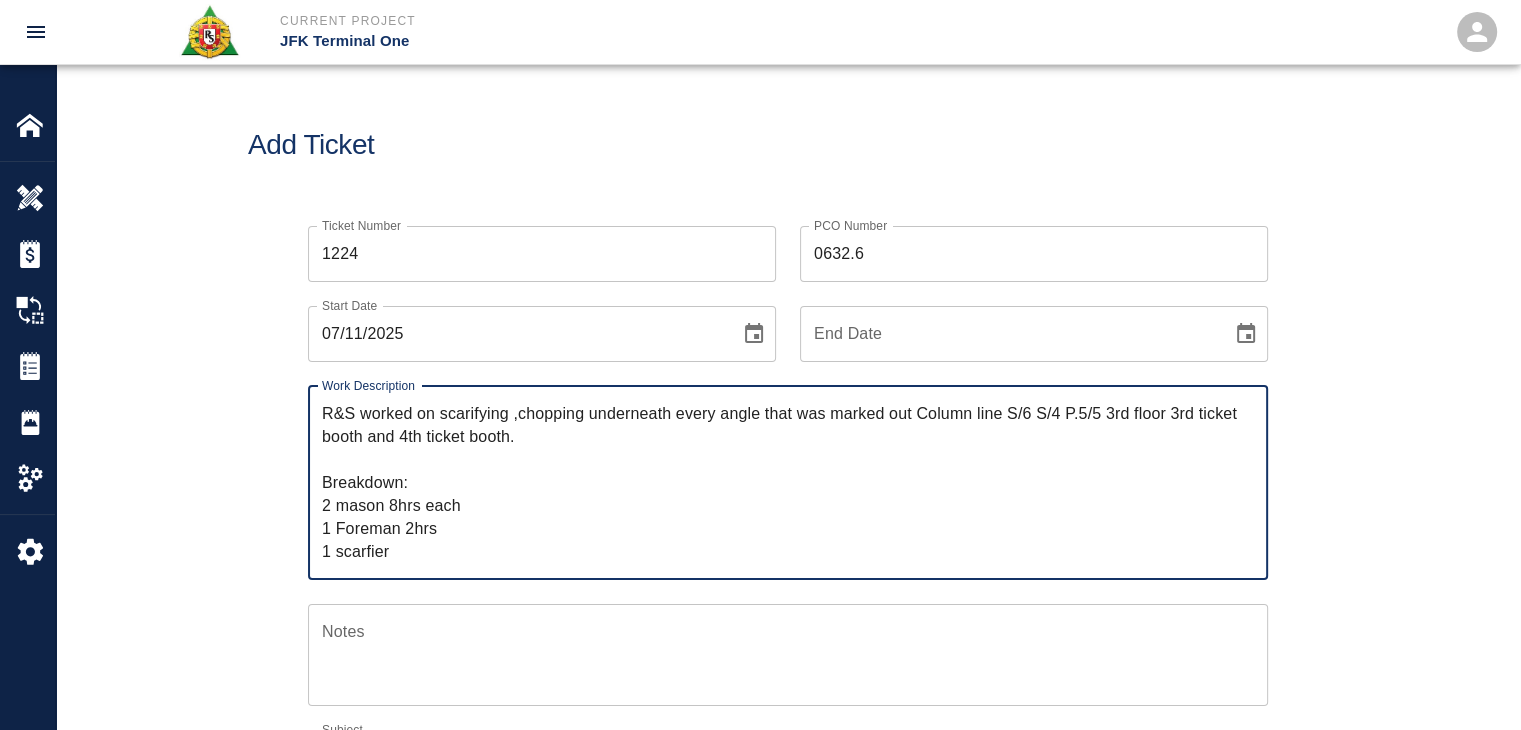 click on "R&S worked on scarifying ,chopping underneath every angle that was marked out Column line S/6 S/4 P.5/5 3rd floor 3rd ticket booth and 4th ticket booth.
Breakdown:
2 mason 8hrs each
1 Foreman 2hrs
1 scarfier" at bounding box center (788, 482) 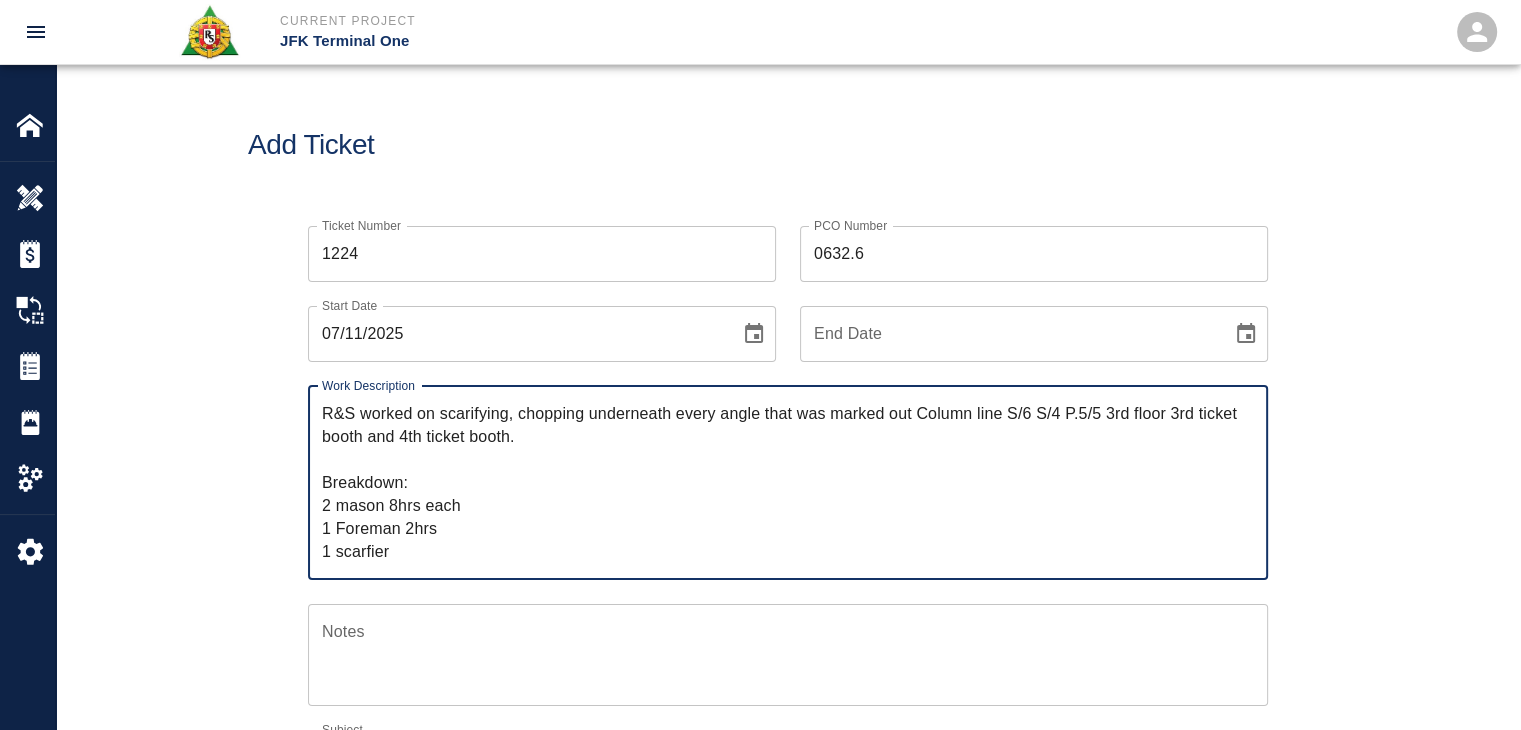 type on "R&S worked on scarifying, chopping underneath every angle that was marked out Column line S/6 S/4 P.5/5 3rd floor 3rd ticket booth and 4th ticket booth.
Breakdown:
2 mason 8hrs each
1 Foreman 2hrs
1 scarfier" 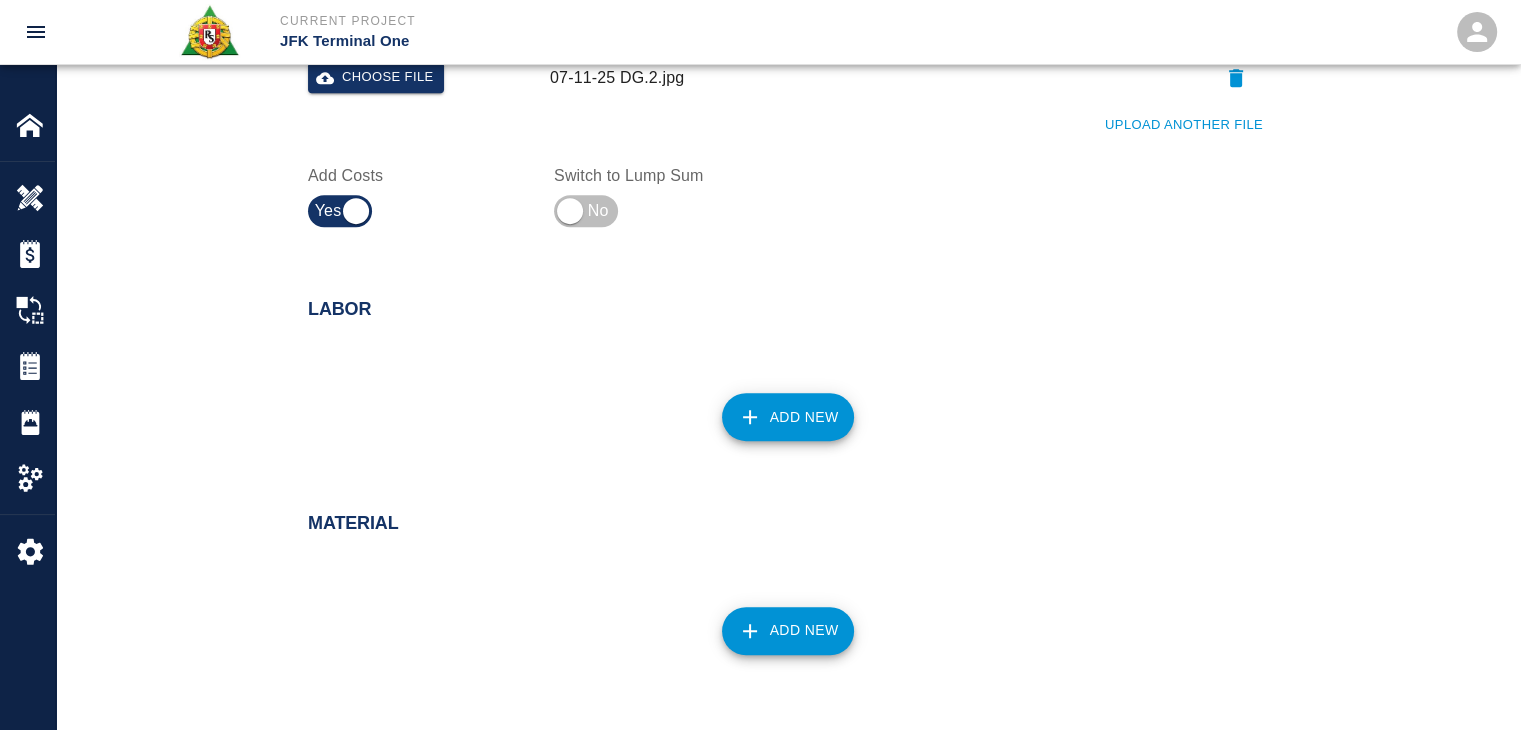 scroll, scrollTop: 908, scrollLeft: 0, axis: vertical 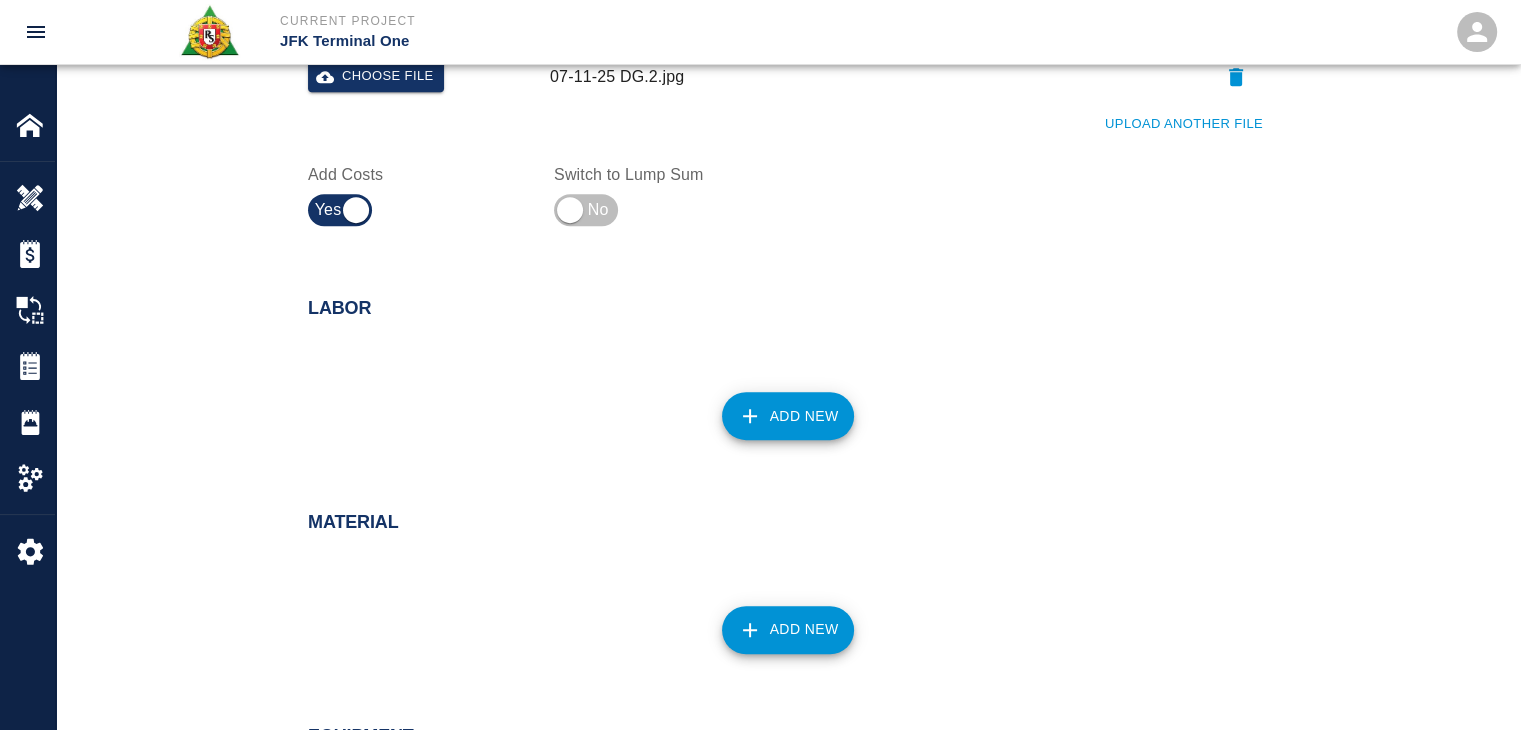click on "Add New" at bounding box center [788, 416] 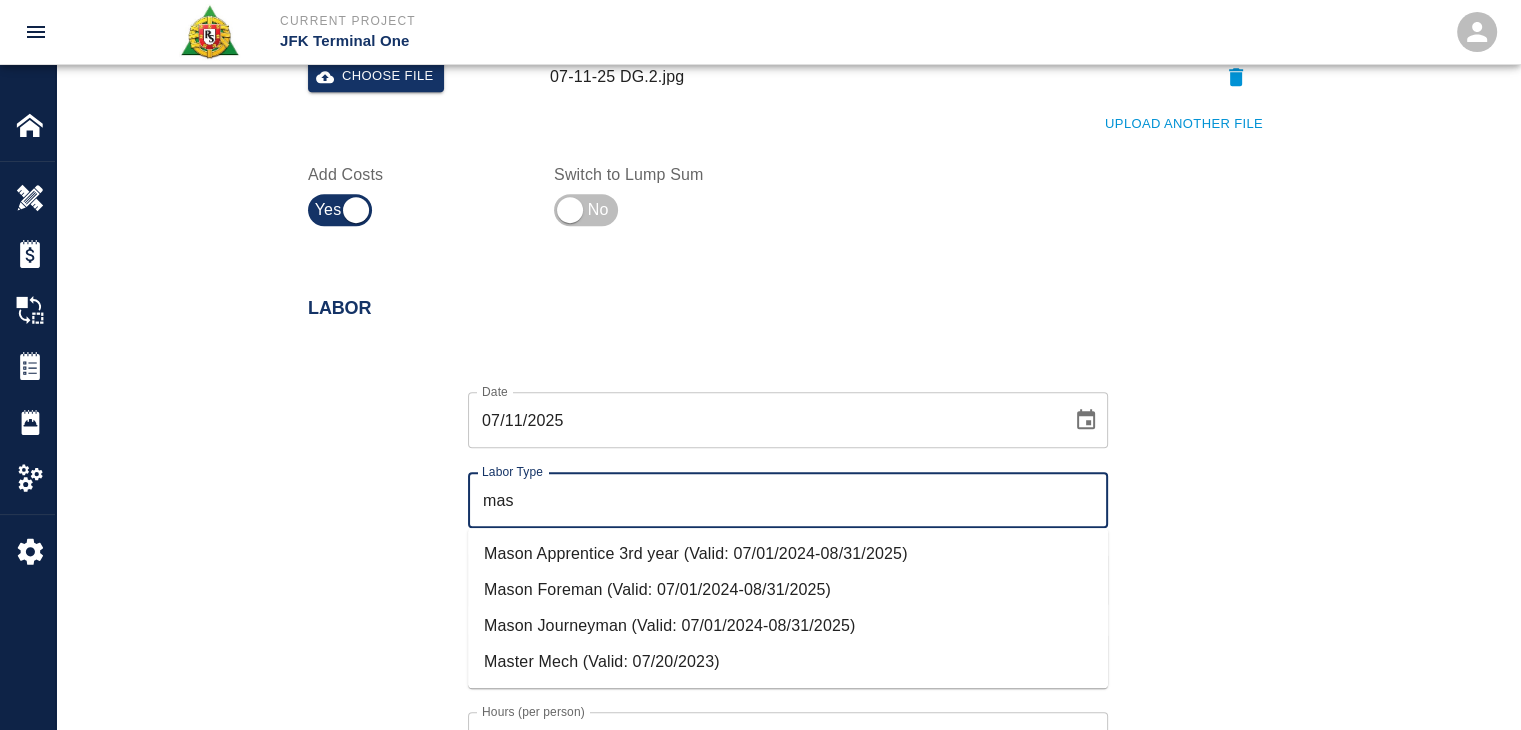 click on "Mason Journeyman  (Valid: 07/01/2024-08/31/2025)" at bounding box center (788, 626) 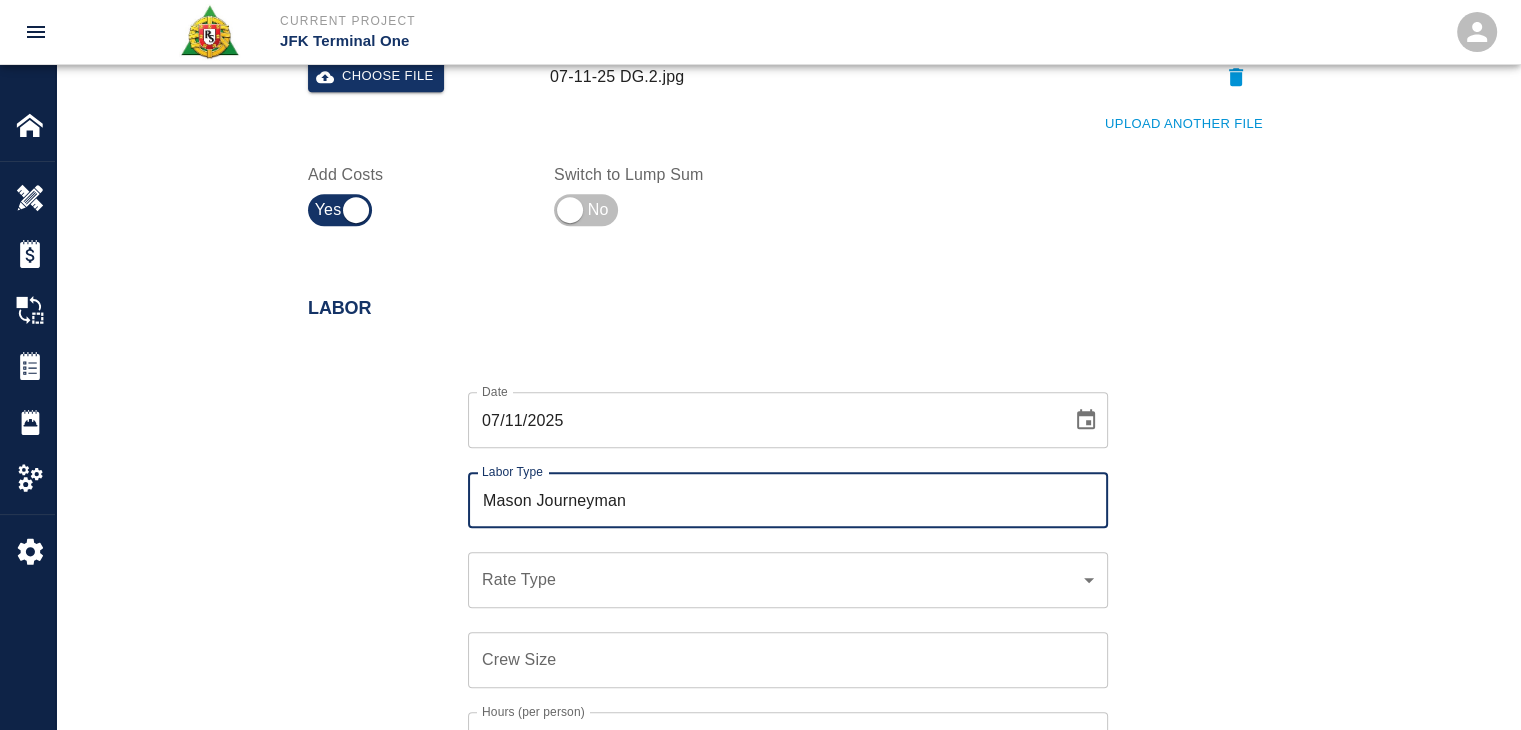 type on "Mason Journeyman" 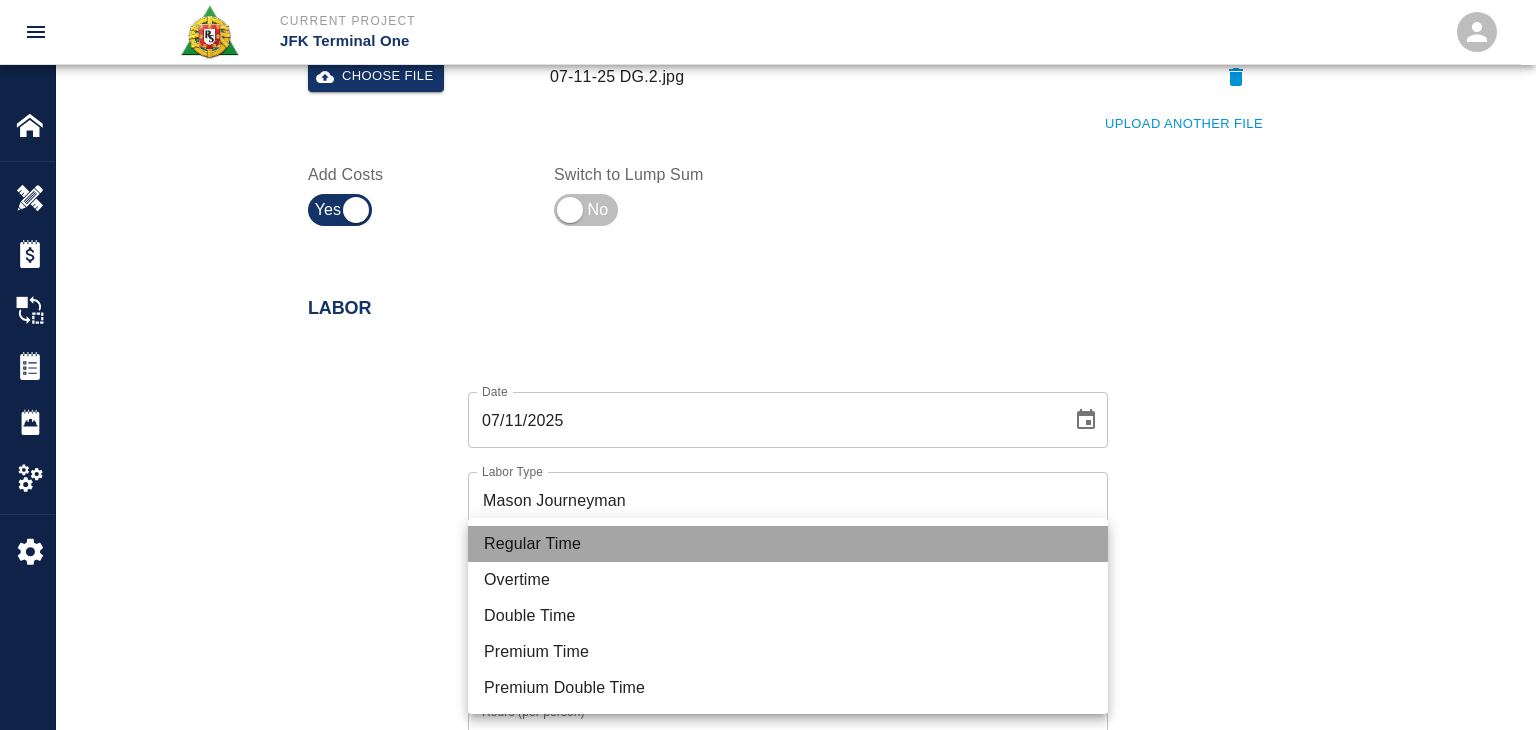click on "Regular Time" at bounding box center (788, 544) 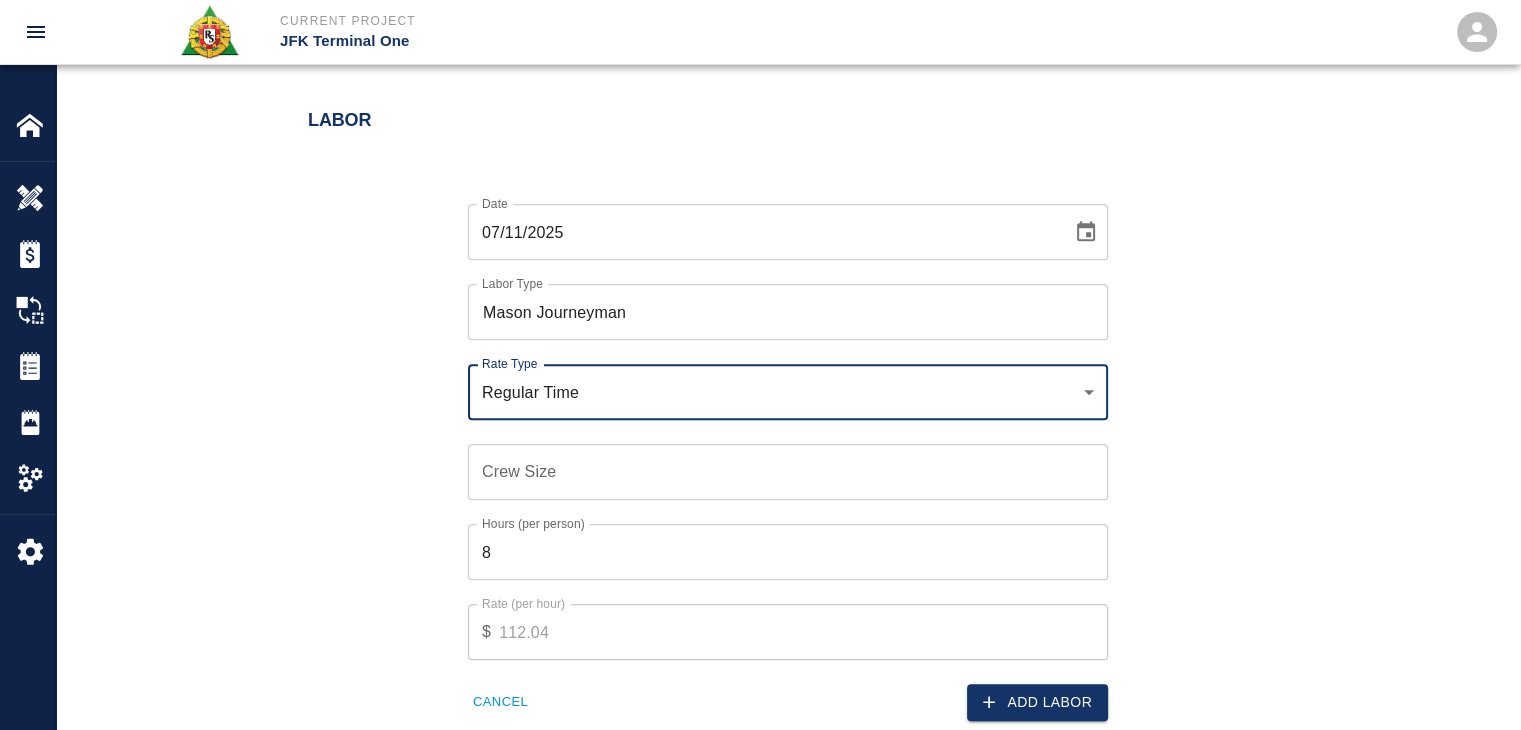 scroll, scrollTop: 1100, scrollLeft: 0, axis: vertical 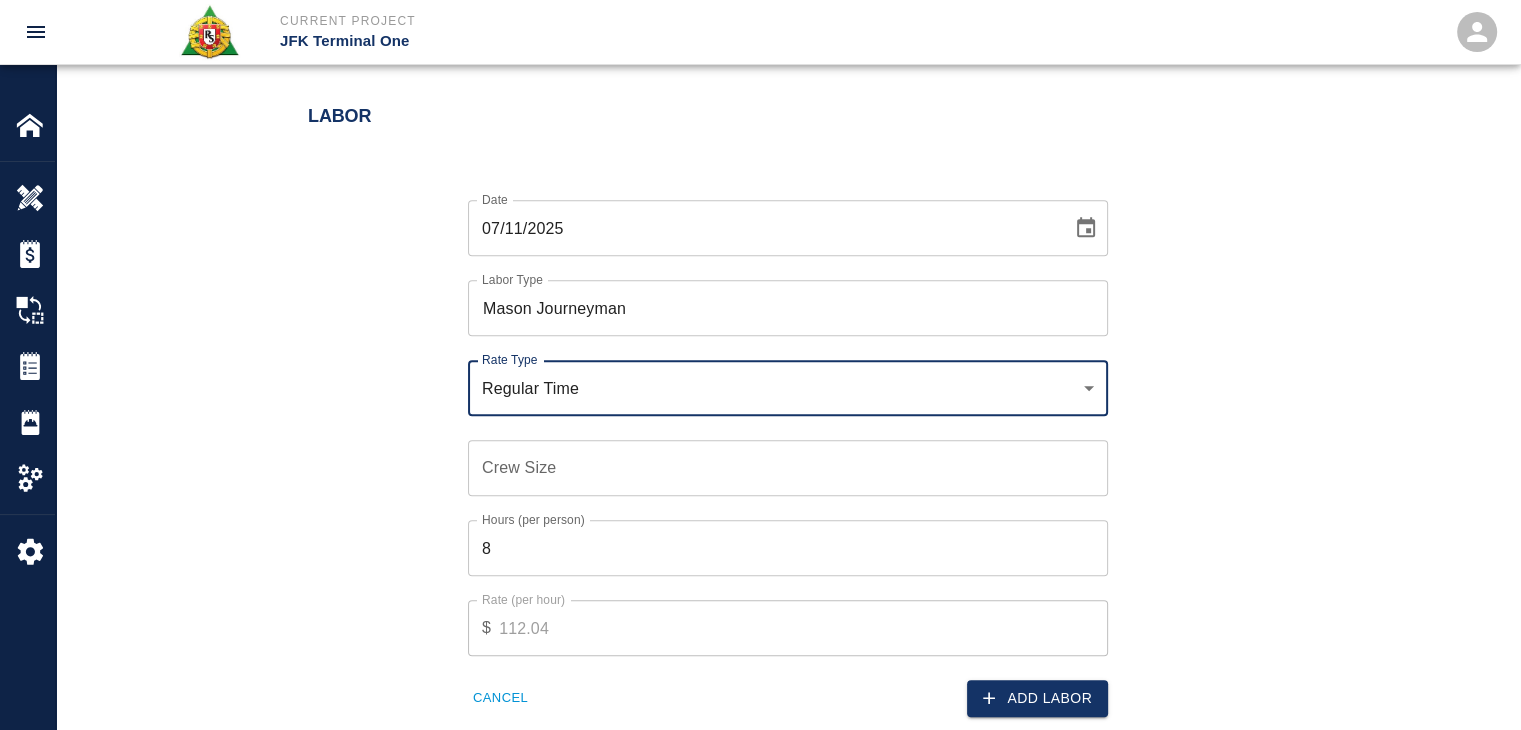 click on "Crew Size" at bounding box center (788, 468) 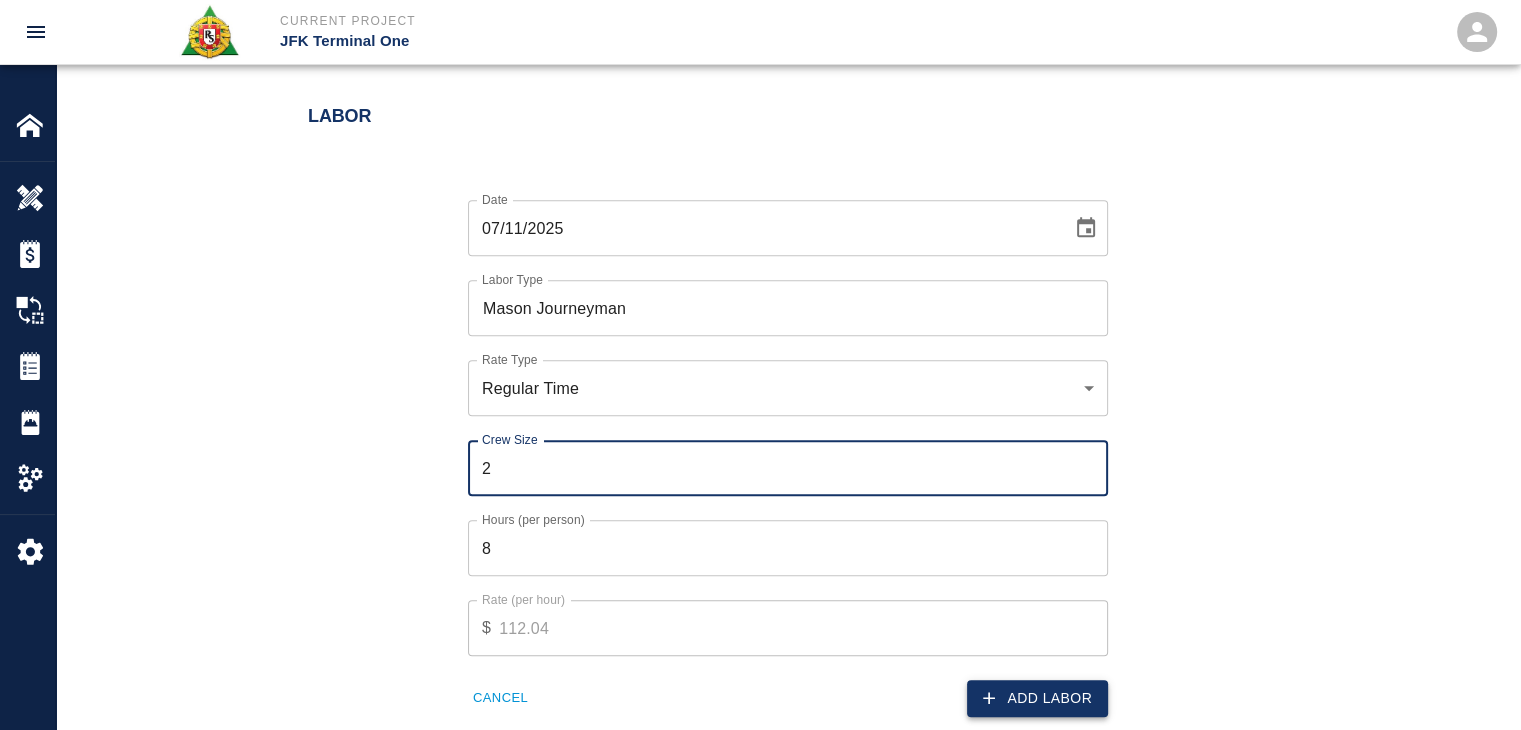 type on "2" 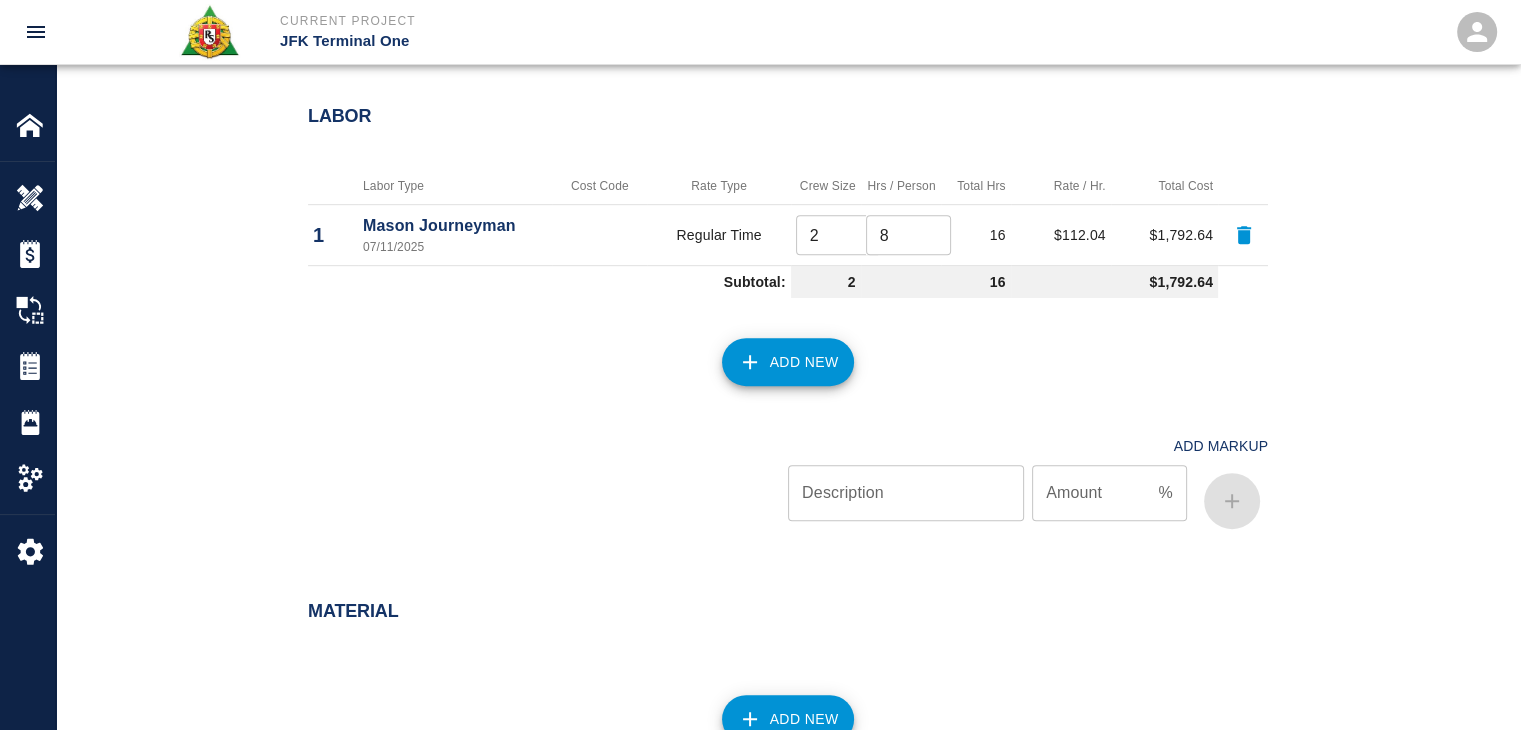 click on "Add Markup Description Description Amount % Amount" at bounding box center [776, 465] 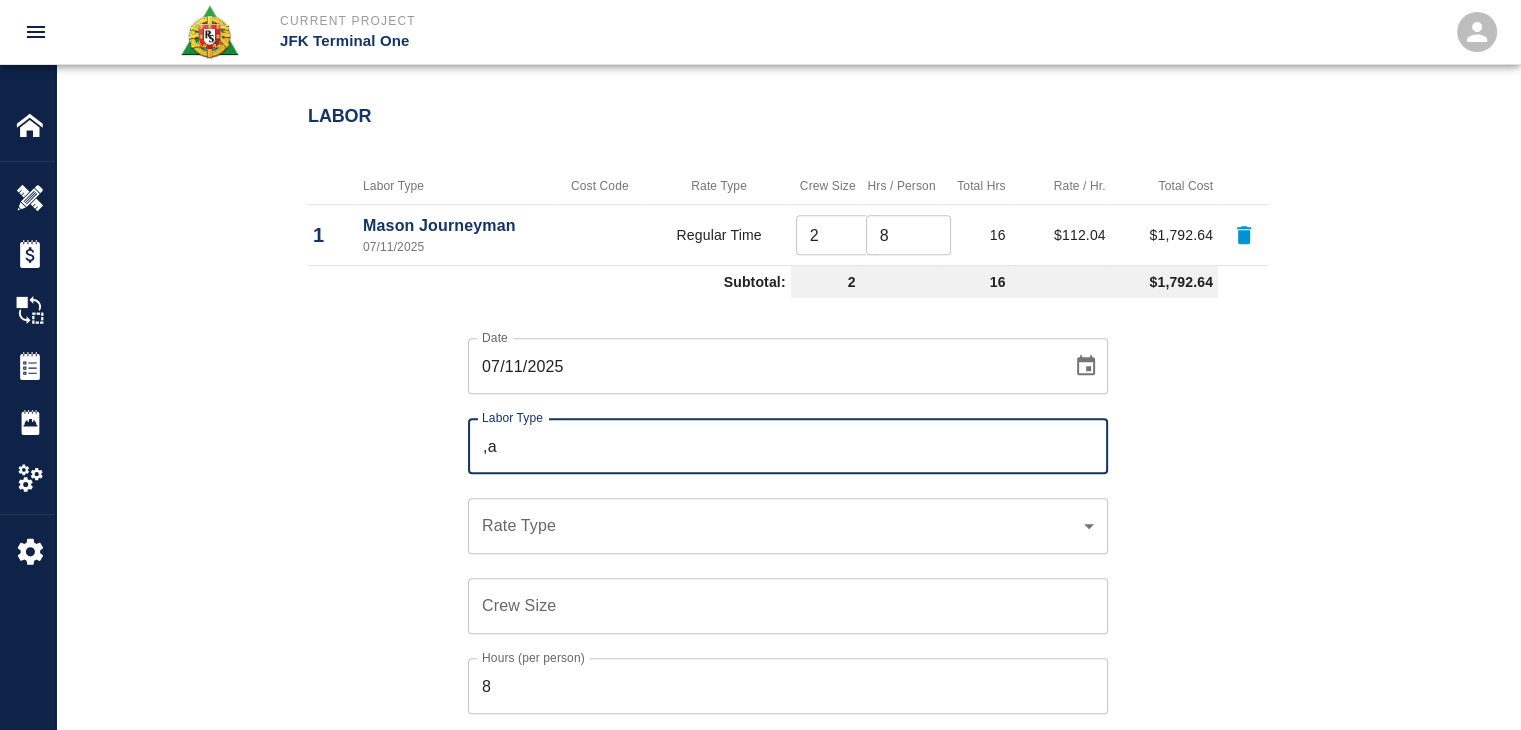 type on "," 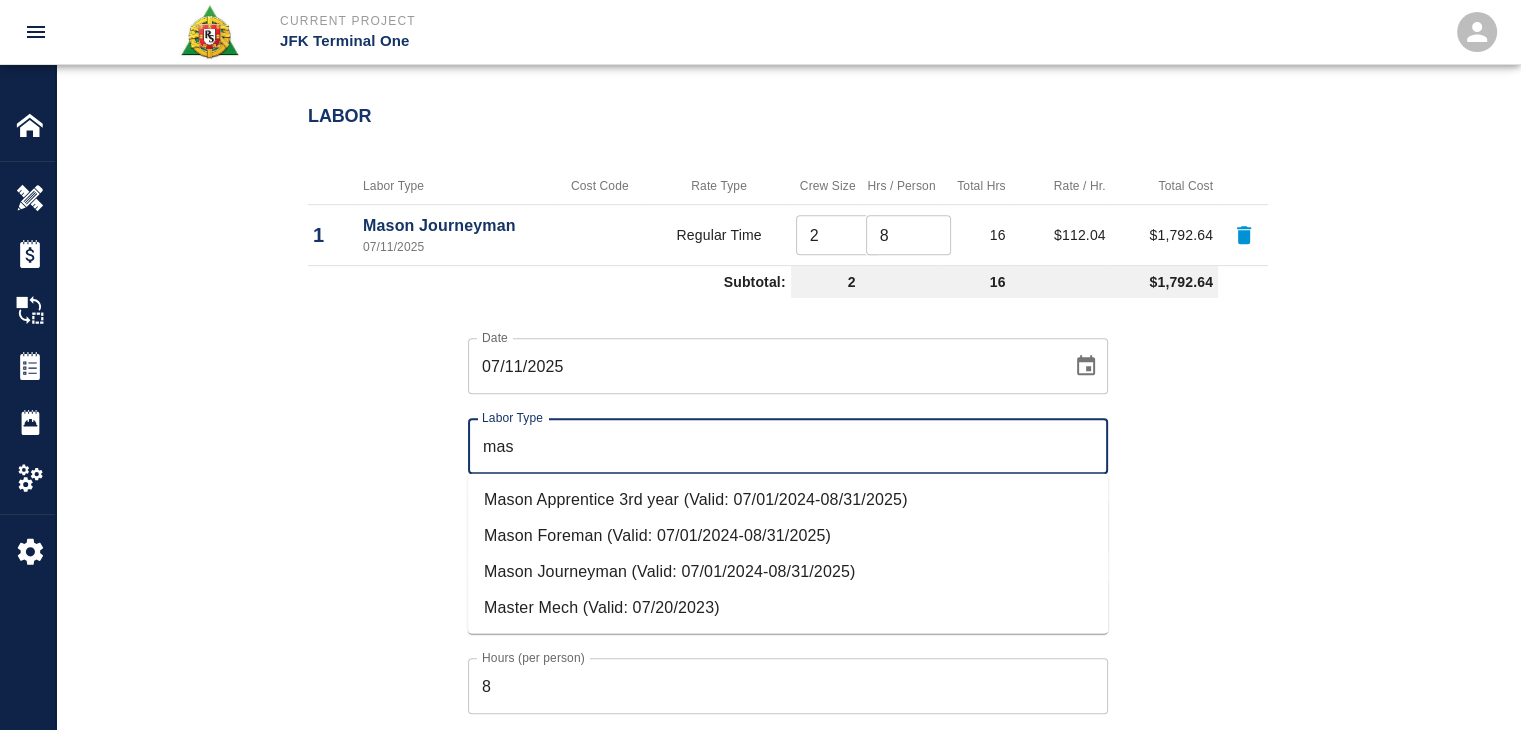 click on "Mason Journeyman  (Valid: 07/01/2024-08/31/2025)" at bounding box center (788, 572) 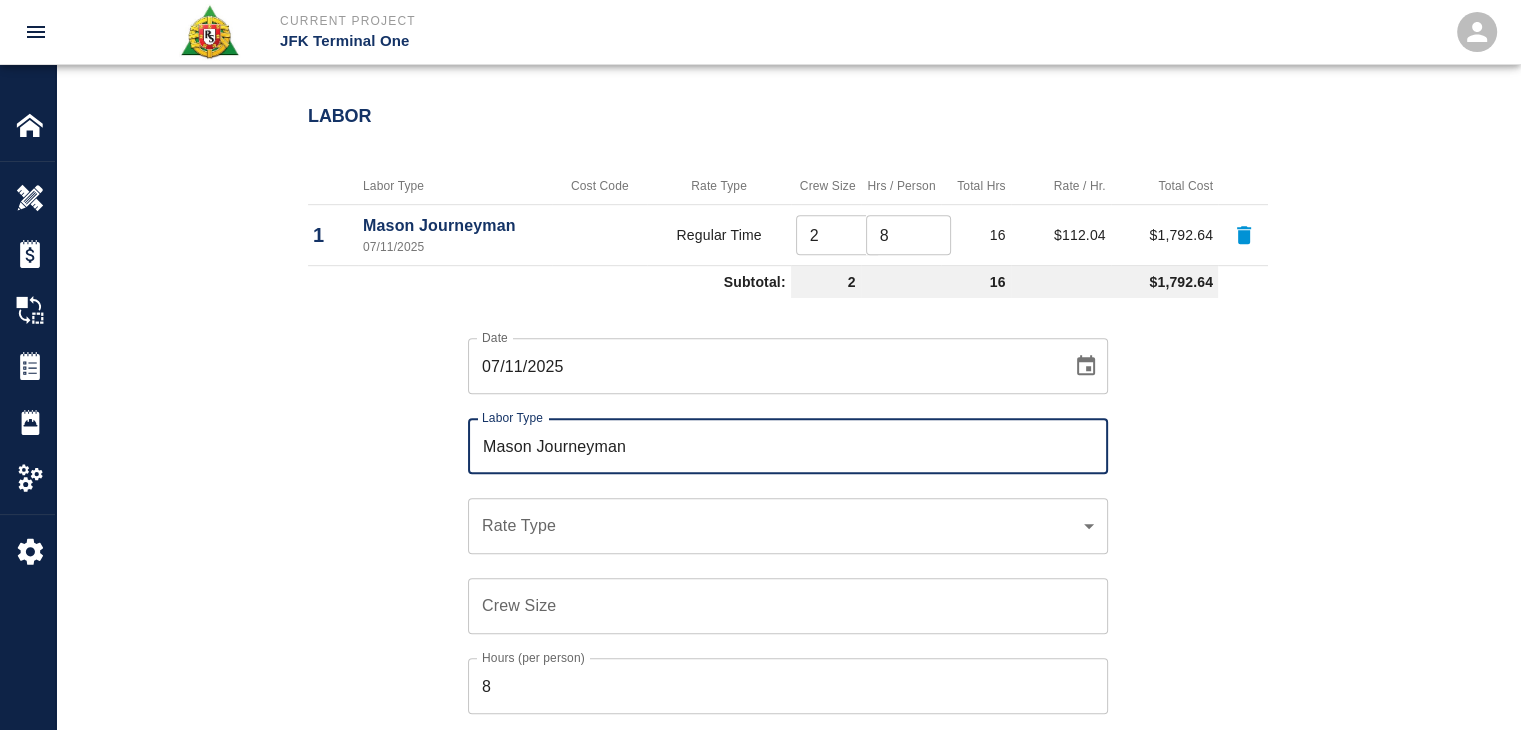 type on "Mason Journeyman" 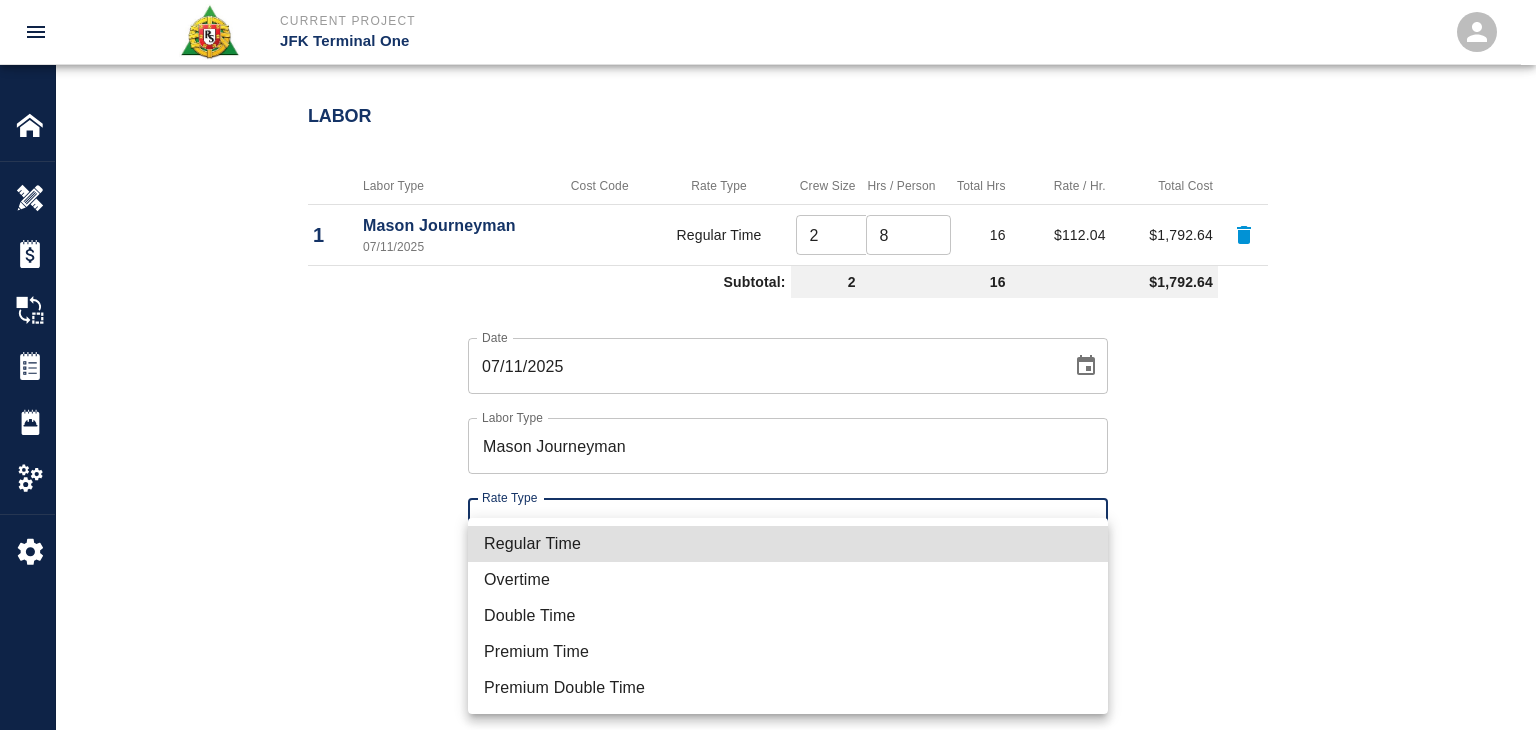 click on "Current Project JFK Terminal One Home JFK Terminal One Overview Estimates Change Orders Tickets Daily Reports Project Settings Settings Powered By Terms of Service  |  Privacy Policy Add Ticket Ticket Number 1224 Ticket Number PCO Number 0632.6 PCO Number Start Date  07/11/2025 Start Date  End Date End Date Work Description R&S worked on scarifying, chopping underneath every angle that was marked out Column line S/6 S/4 P.5/5 3rd floor 3rd ticket booth and 4th ticket booth.
Breakdown:
2 mason 8hrs each
1 Foreman 2hrs
1 scarfier  x Work Description Notes x Notes Subject scarifying, chopping underneath every angle that was marked out Column line S/6 S/4 P.5/5 3rd floor 3rd ticket booth and 4th ticket booth. Subject Invoice Number Invoice Number Invoice Date Invoice Date Upload Attachments (2.1MB of 50MB limit) Choose file 07-11-25 DG.1.jpg Choose file 07-11-25 DG.2.jpg Upload Another File Add Costs Switch to Lump Sum Labor Labor Type Cost Code Rate Type Crew Size Hrs / Person Total Hrs Rate / Hr. Total Cost 1" at bounding box center [768, -735] 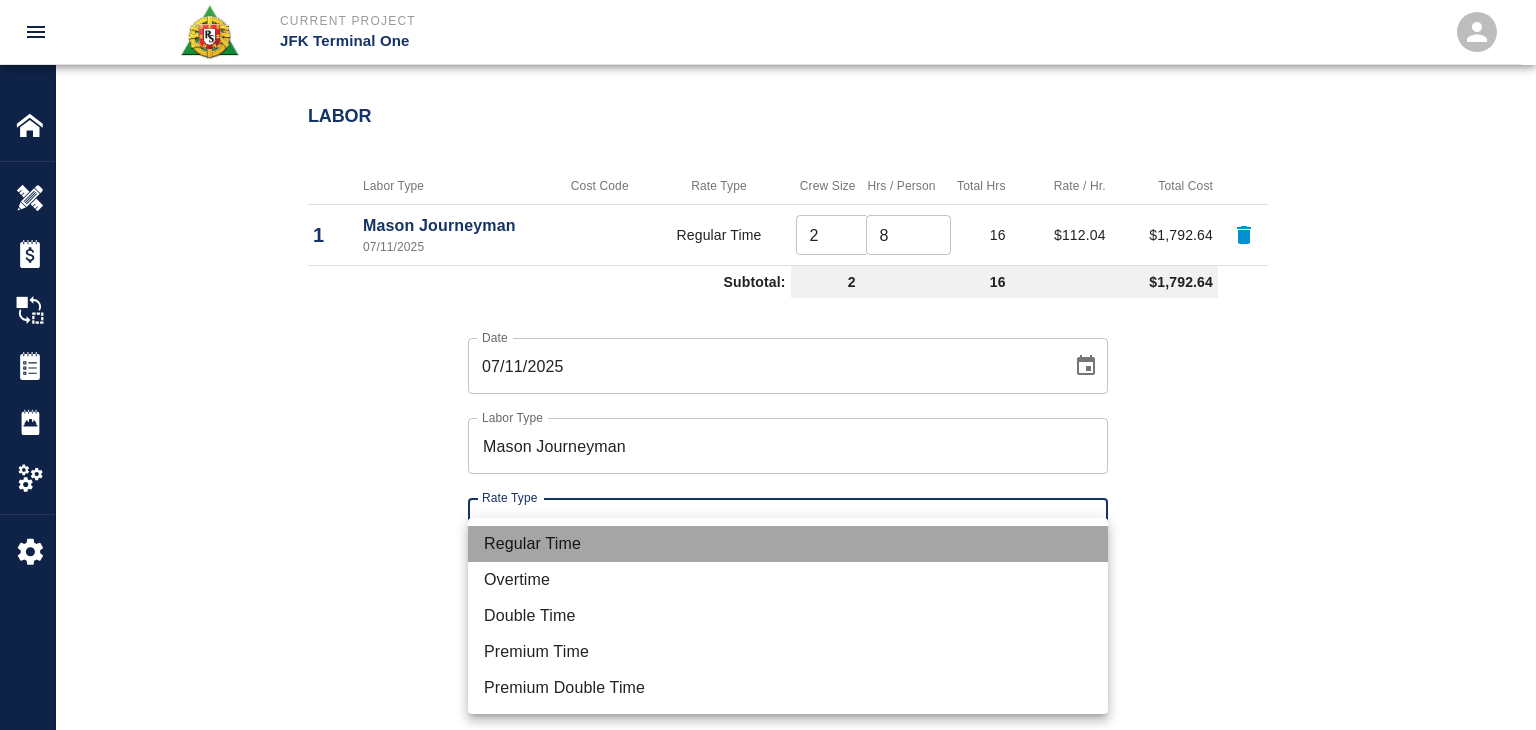 click on "Regular Time" at bounding box center [788, 544] 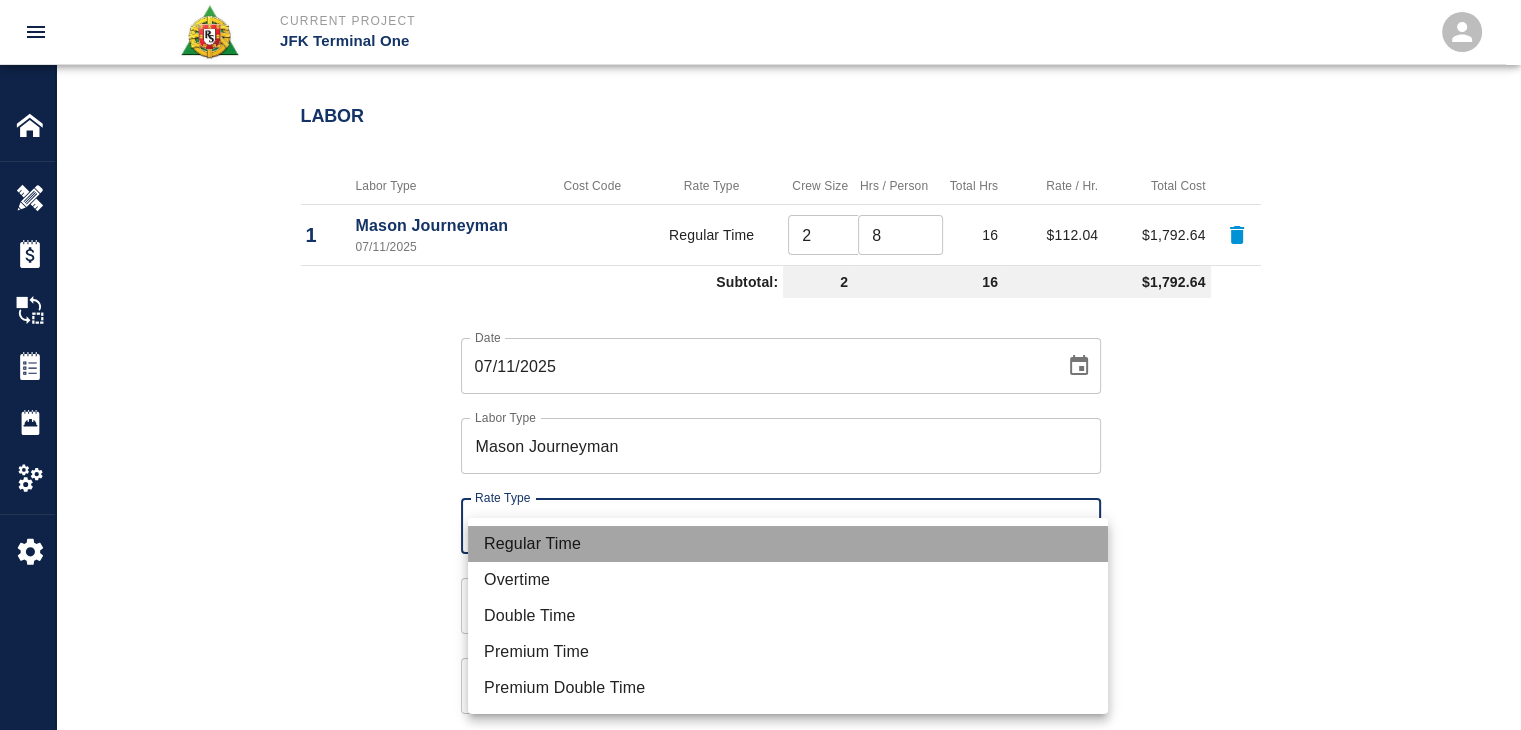 type on "rate_rt" 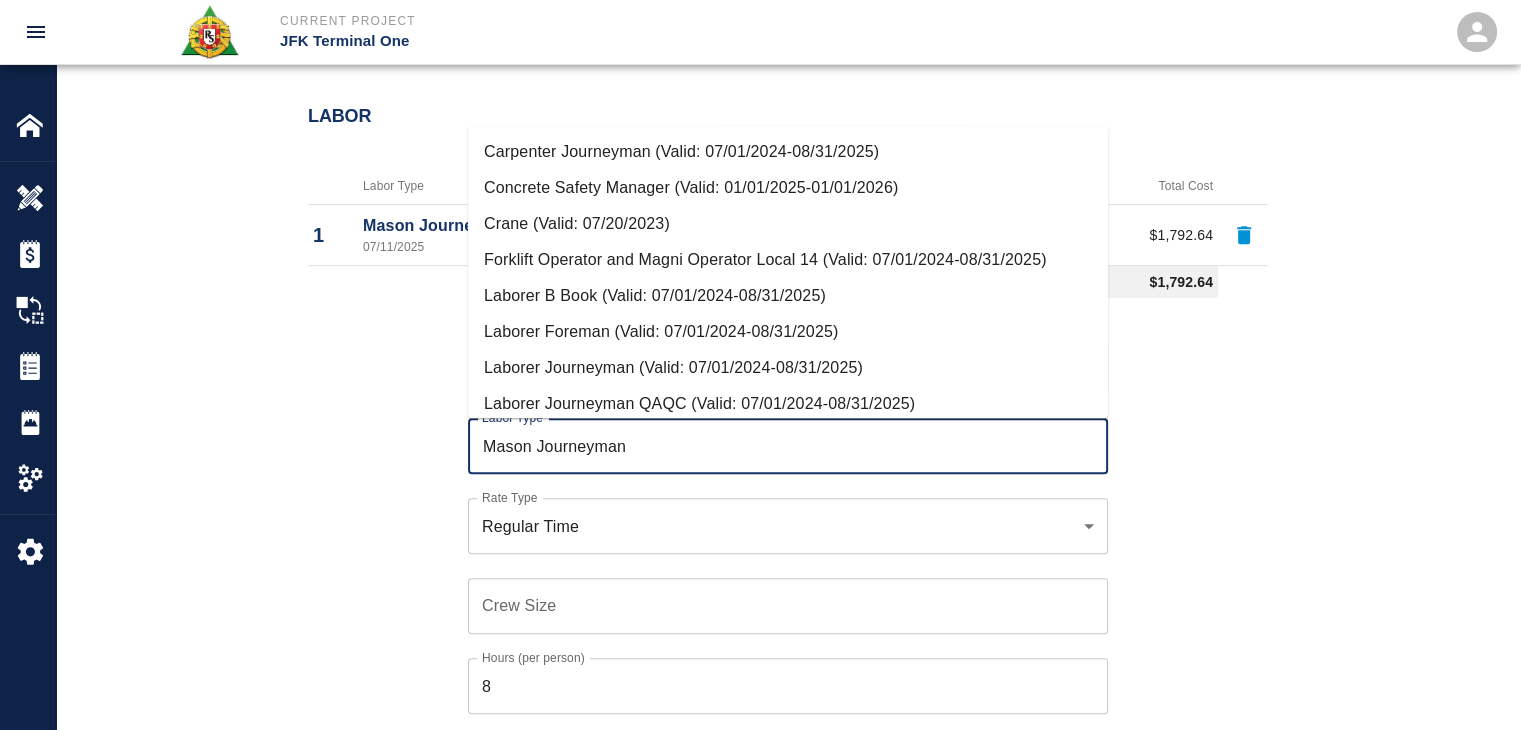 click on "Mason Journeyman" at bounding box center (788, 446) 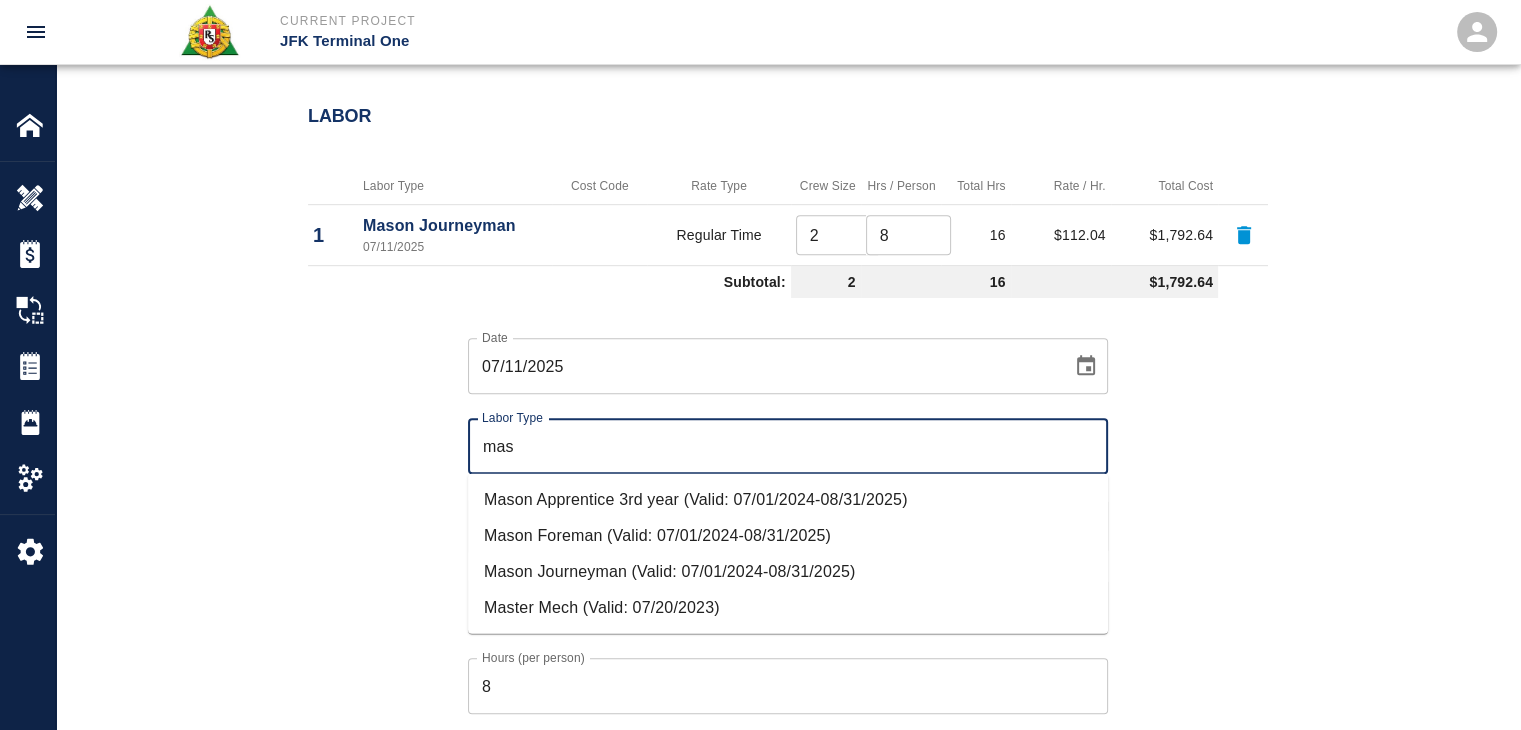 click on "Mason Foreman (Valid: 07/01/2024-08/31/2025)" at bounding box center [788, 536] 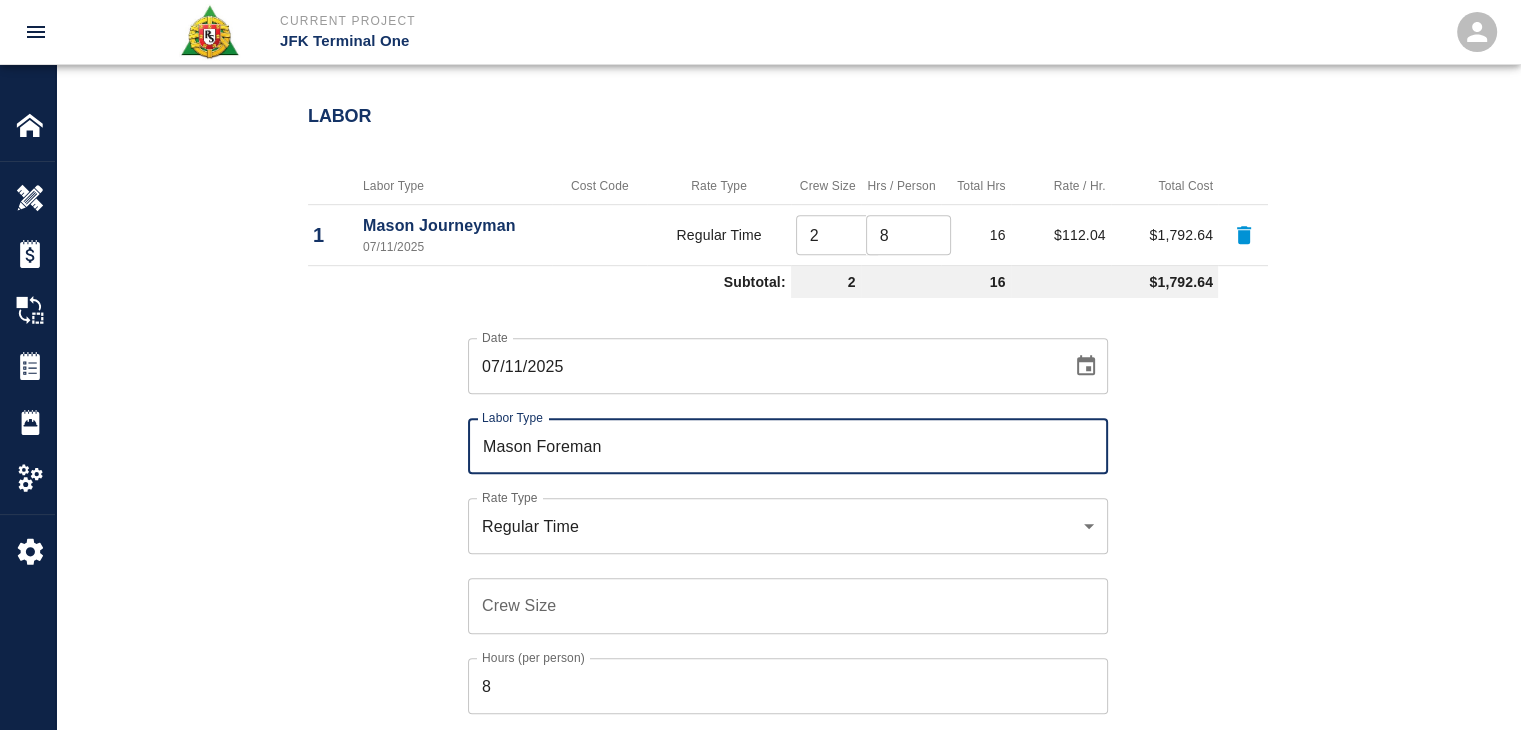 type on "Mason Foreman" 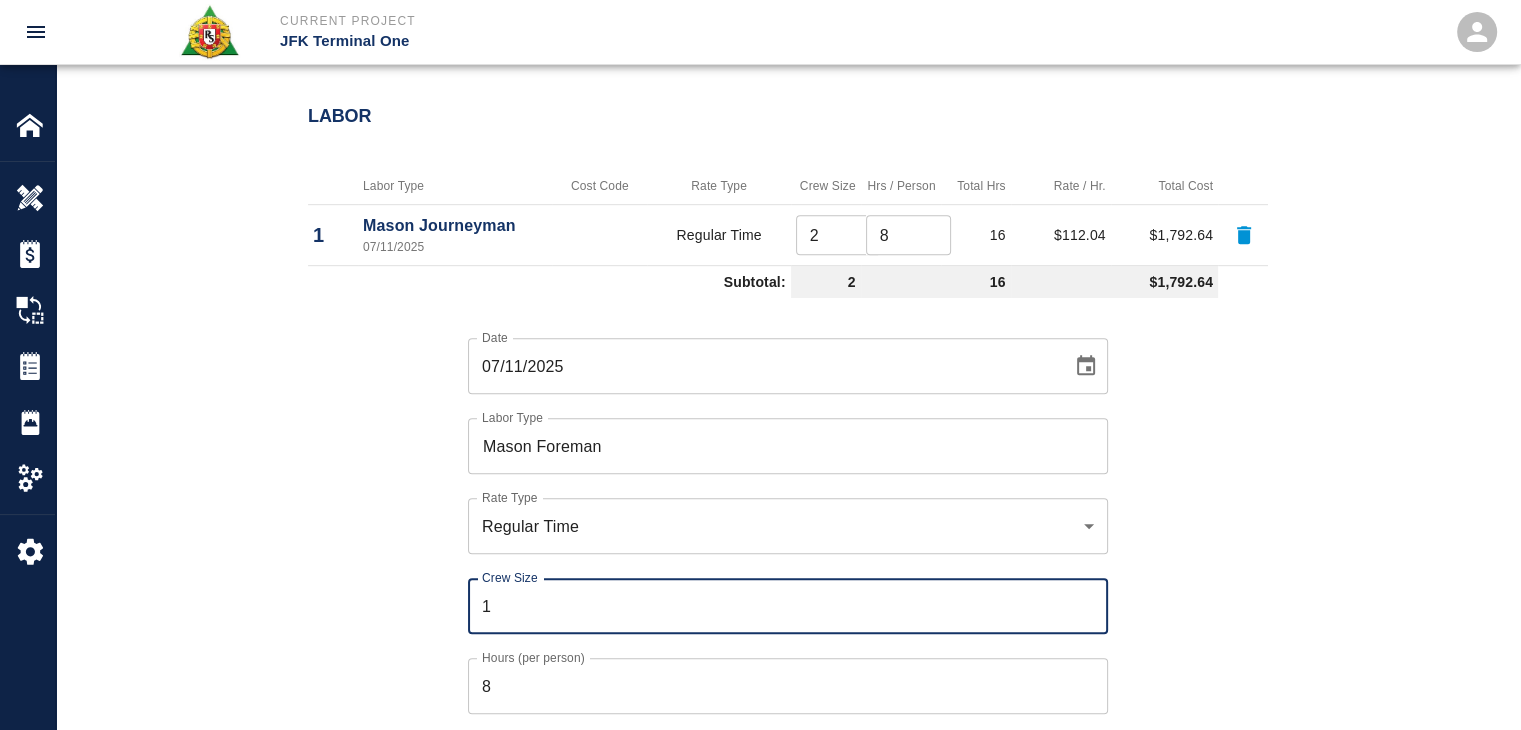 type on "1" 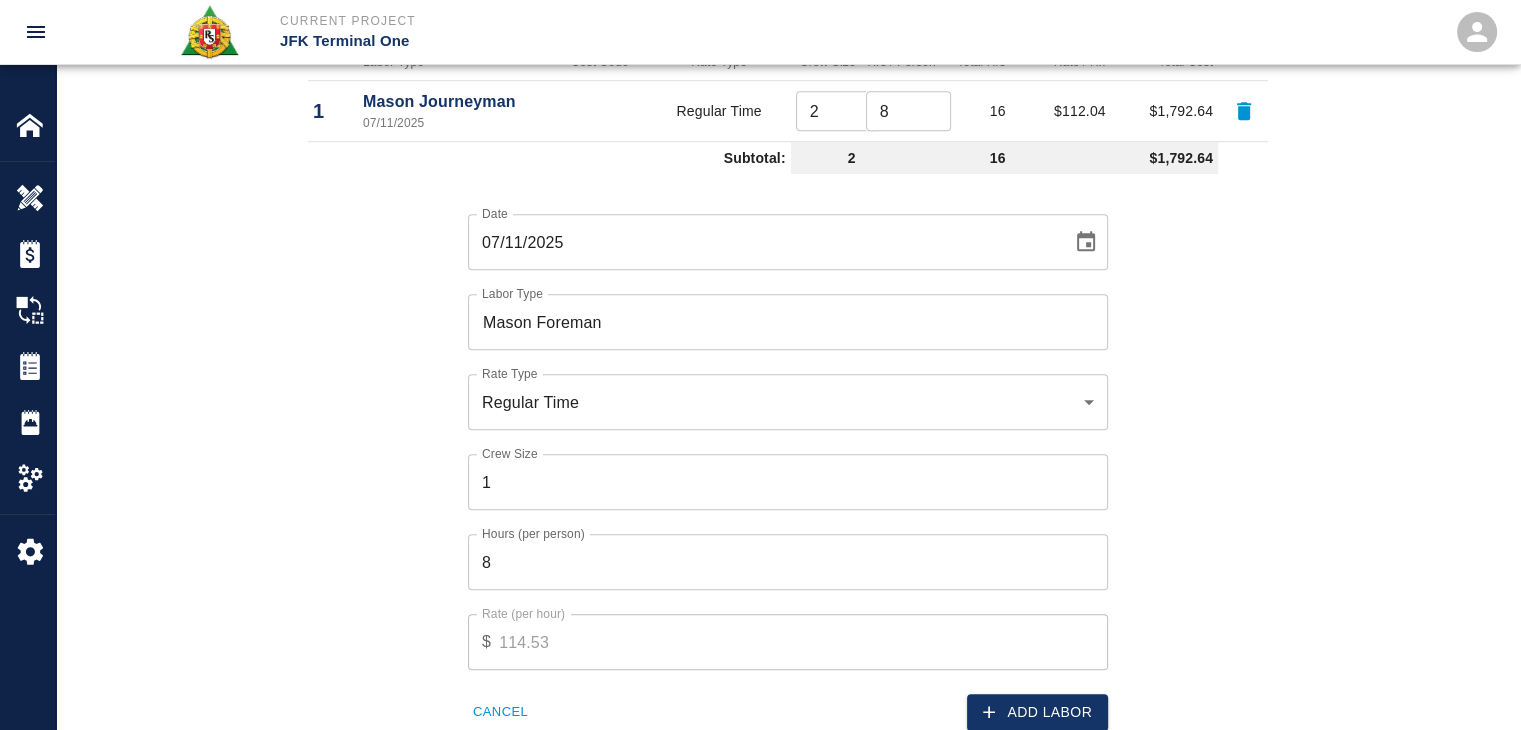 scroll, scrollTop: 1228, scrollLeft: 0, axis: vertical 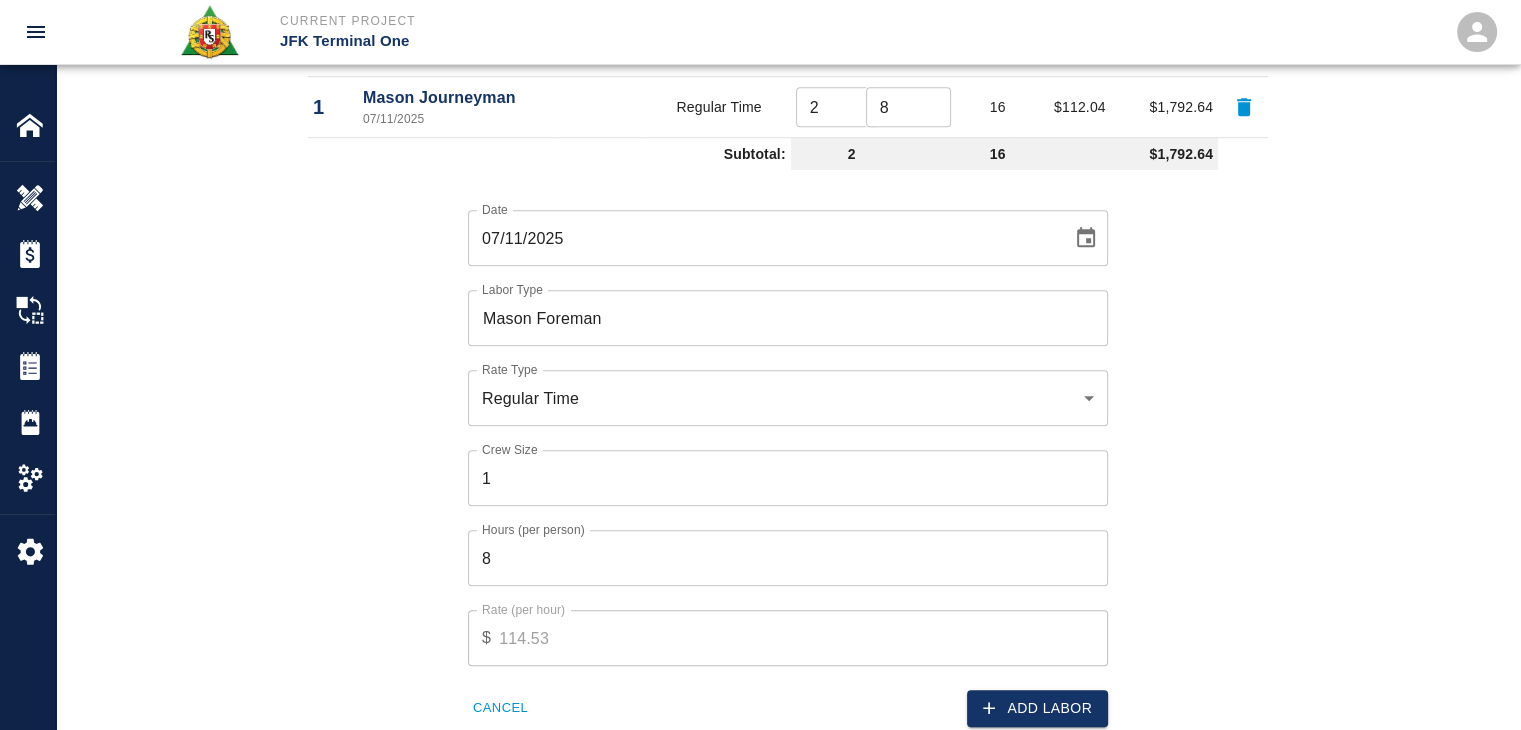 click on "Hours (per person)" at bounding box center [533, 529] 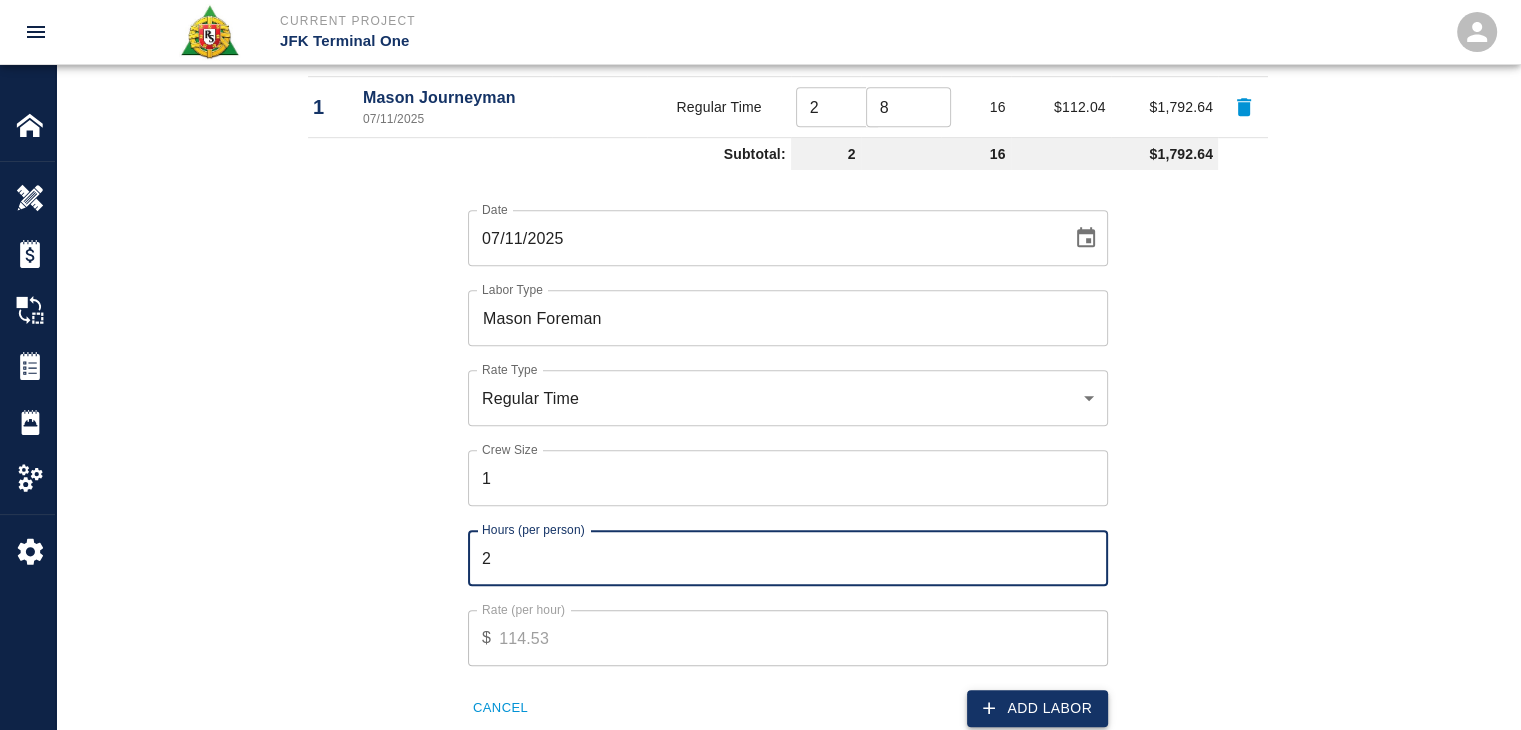 type on "2" 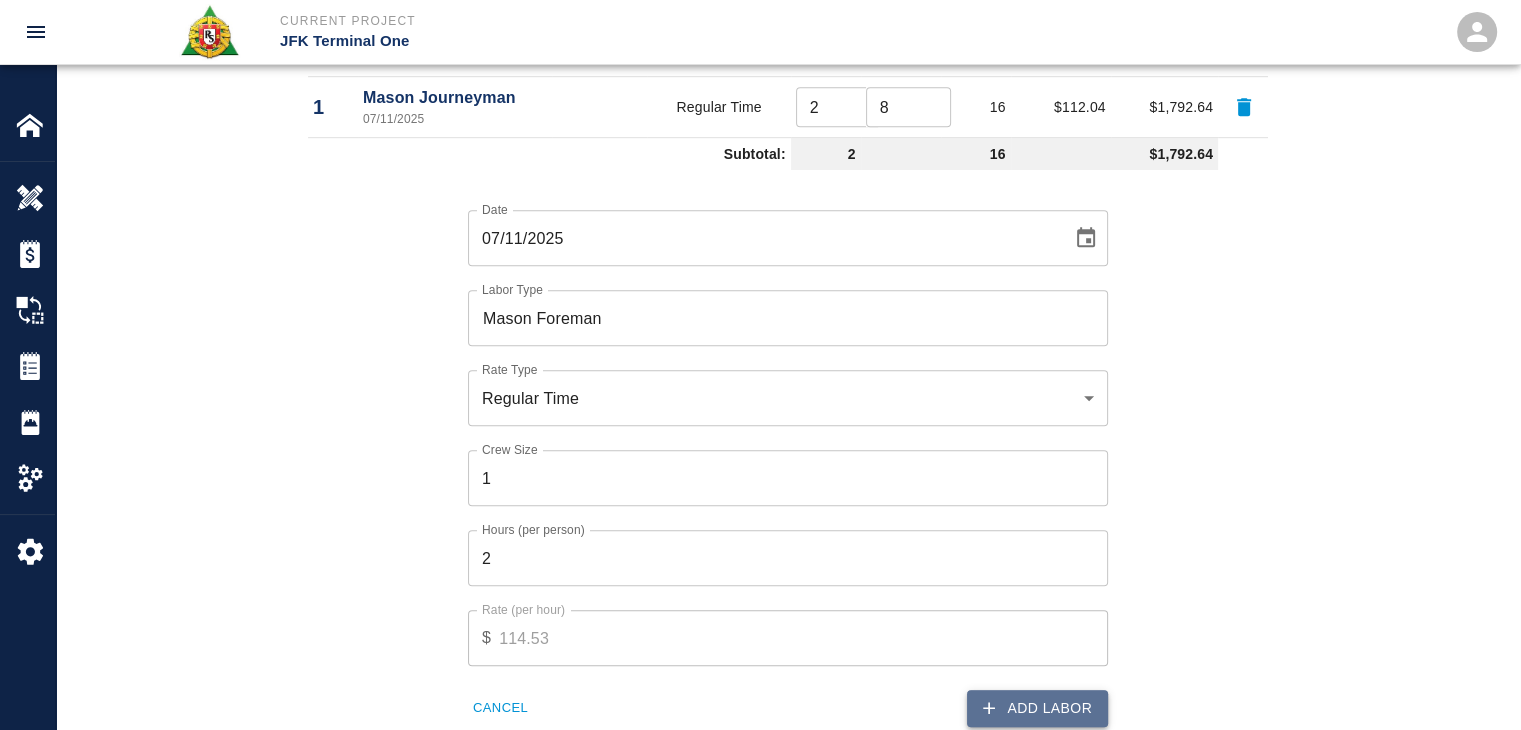click on "Add Labor" at bounding box center [1037, 708] 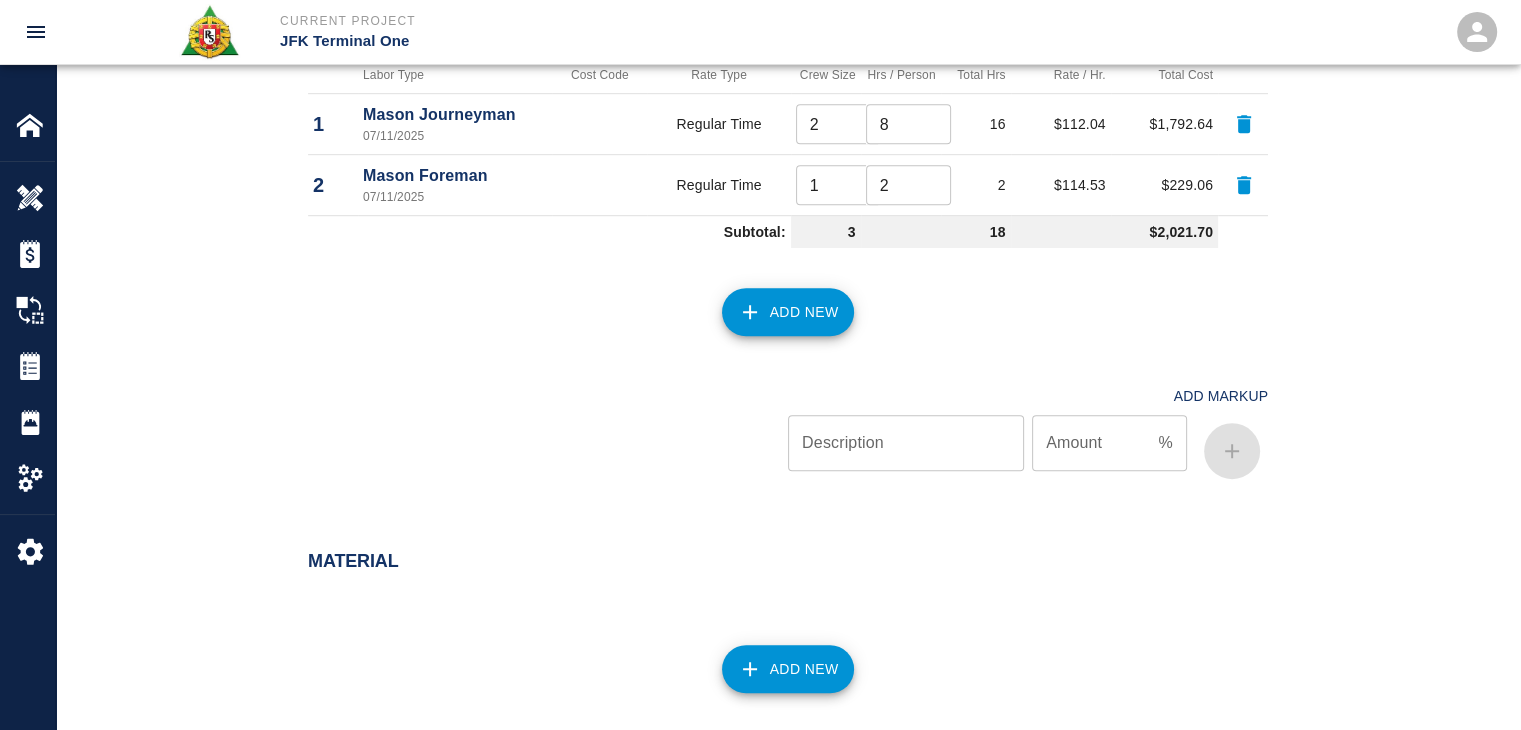 scroll, scrollTop: 1508, scrollLeft: 0, axis: vertical 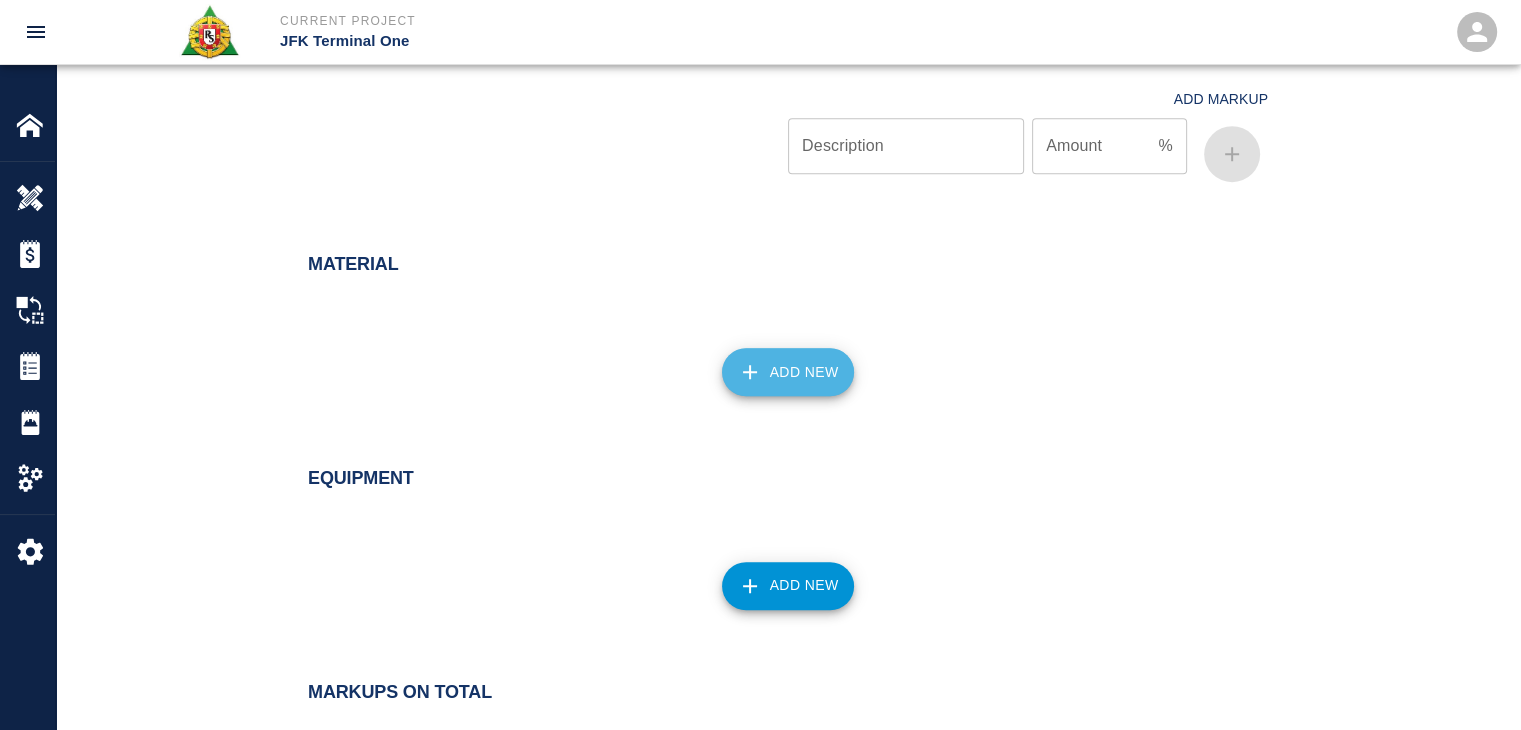 click on "Add New" at bounding box center [788, 372] 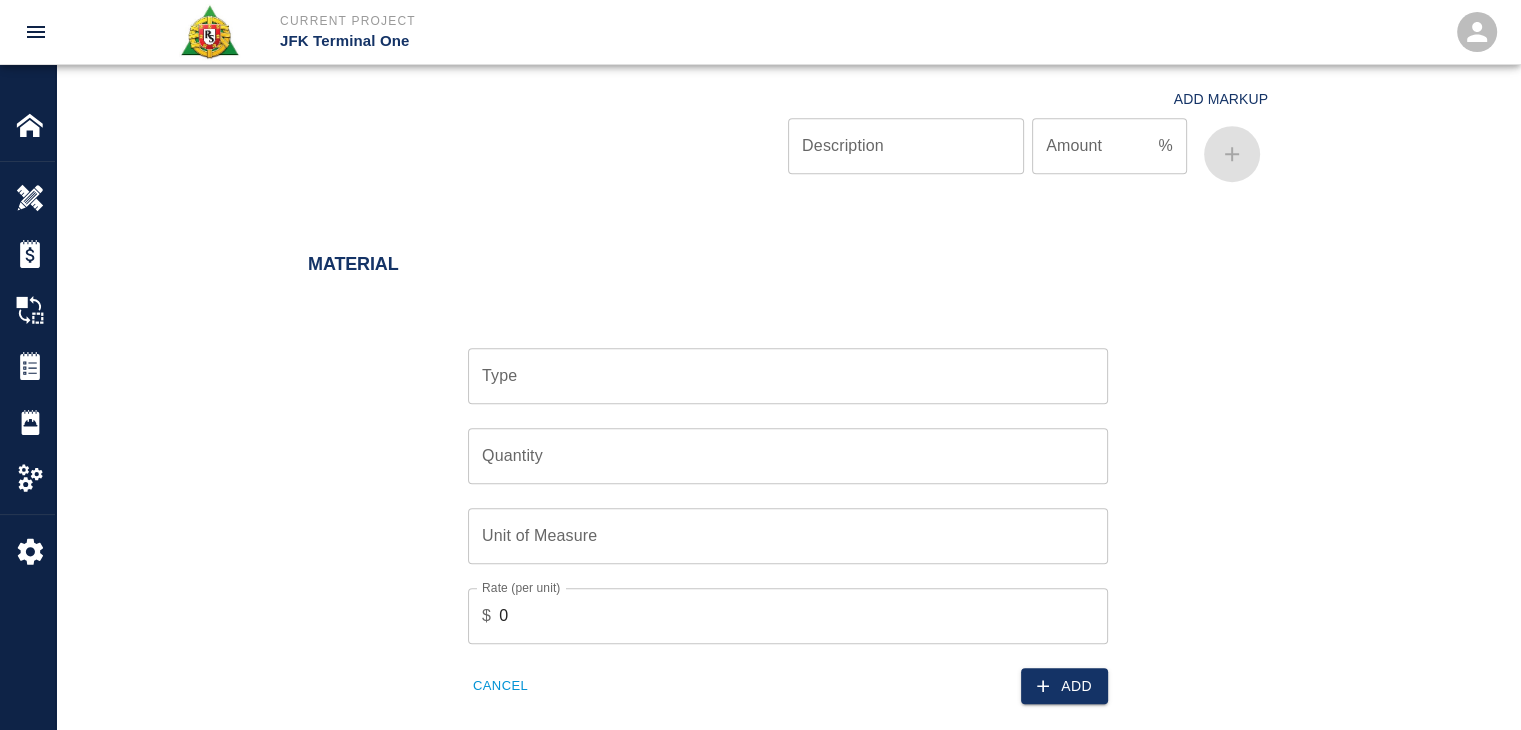 scroll, scrollTop: 1682, scrollLeft: 0, axis: vertical 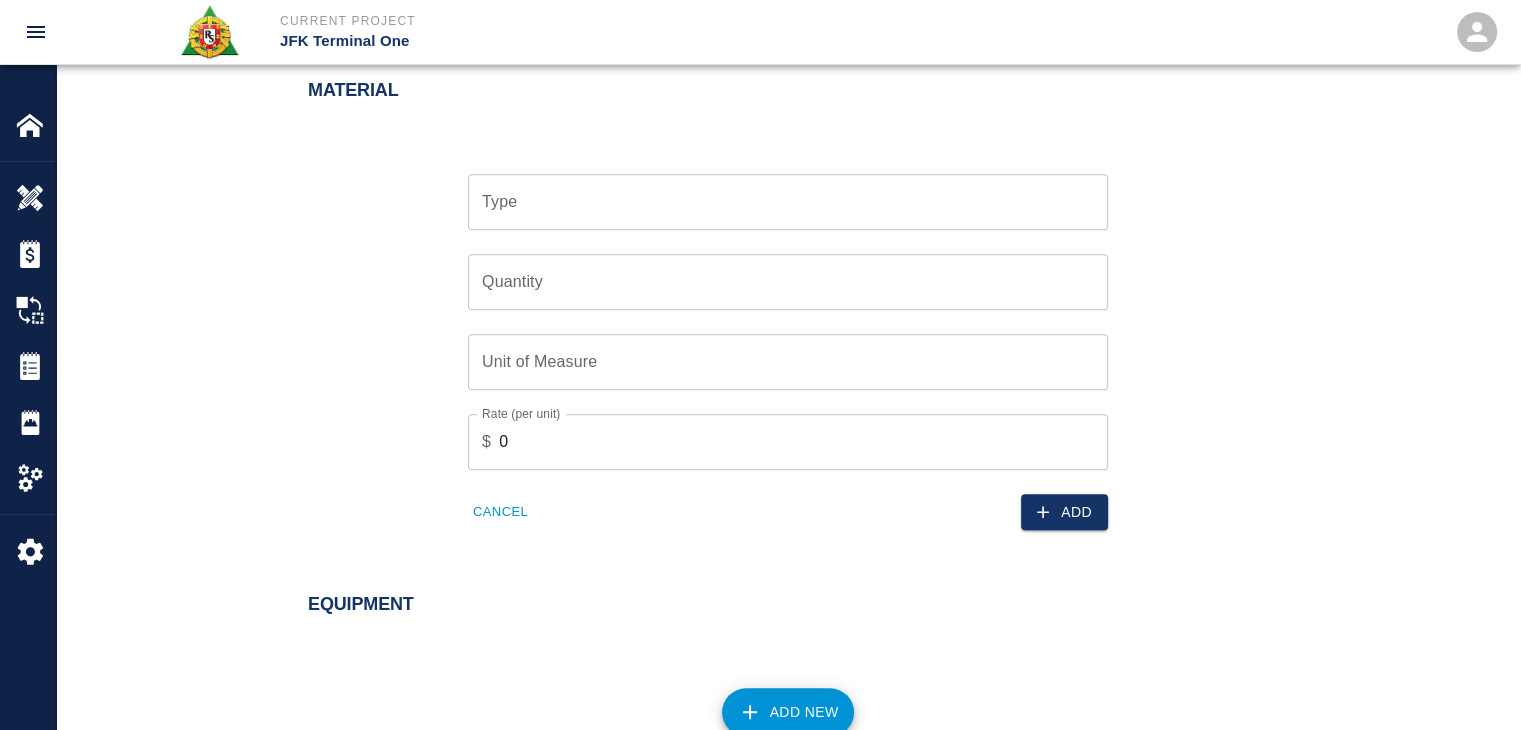 click on "Material Type Type Quantity Quantity Unit of Measure Unit of Measure Rate (per unit) $ 0 Rate (per unit) Cancel Add" at bounding box center (788, 309) 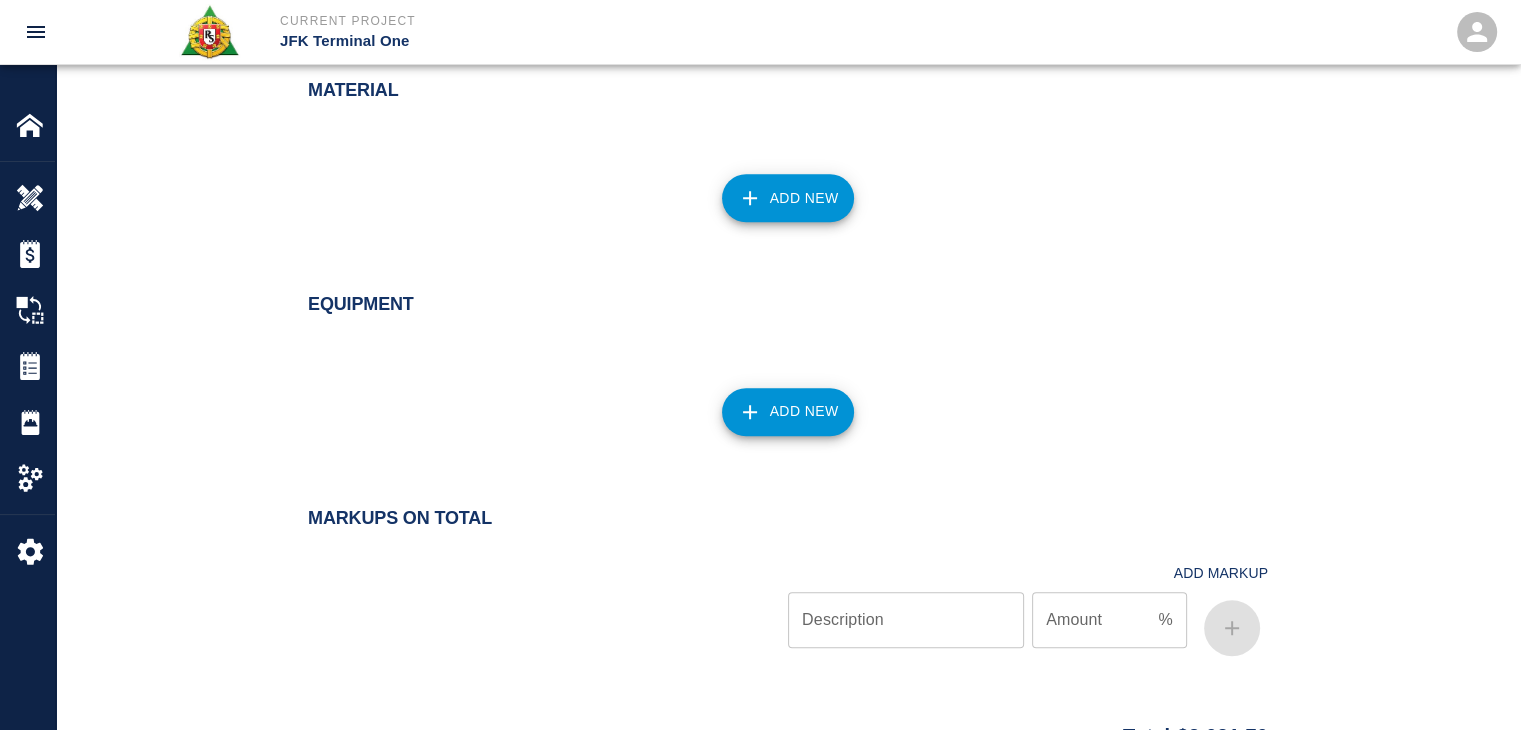 click on "Add New" at bounding box center (788, 412) 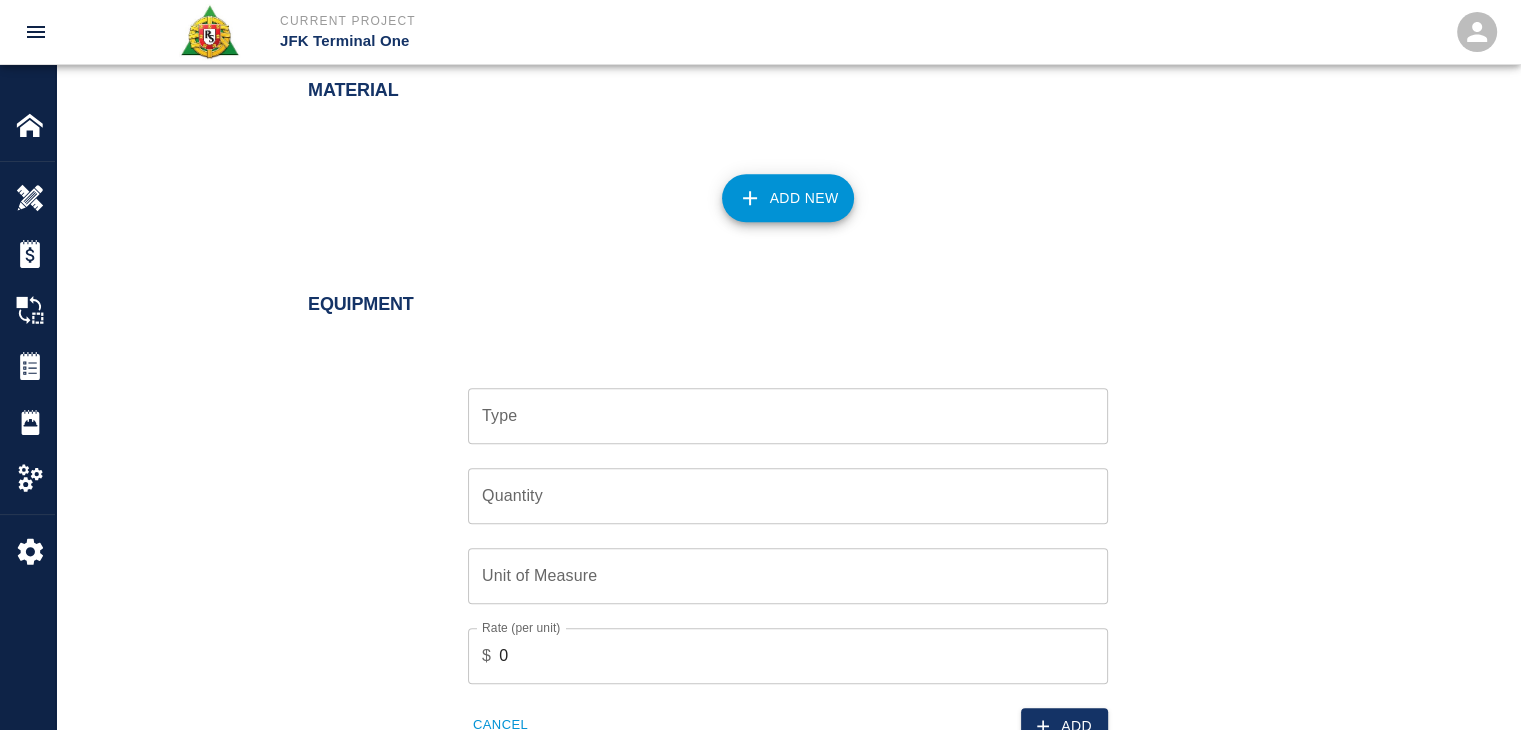 click on "Type" at bounding box center (788, 416) 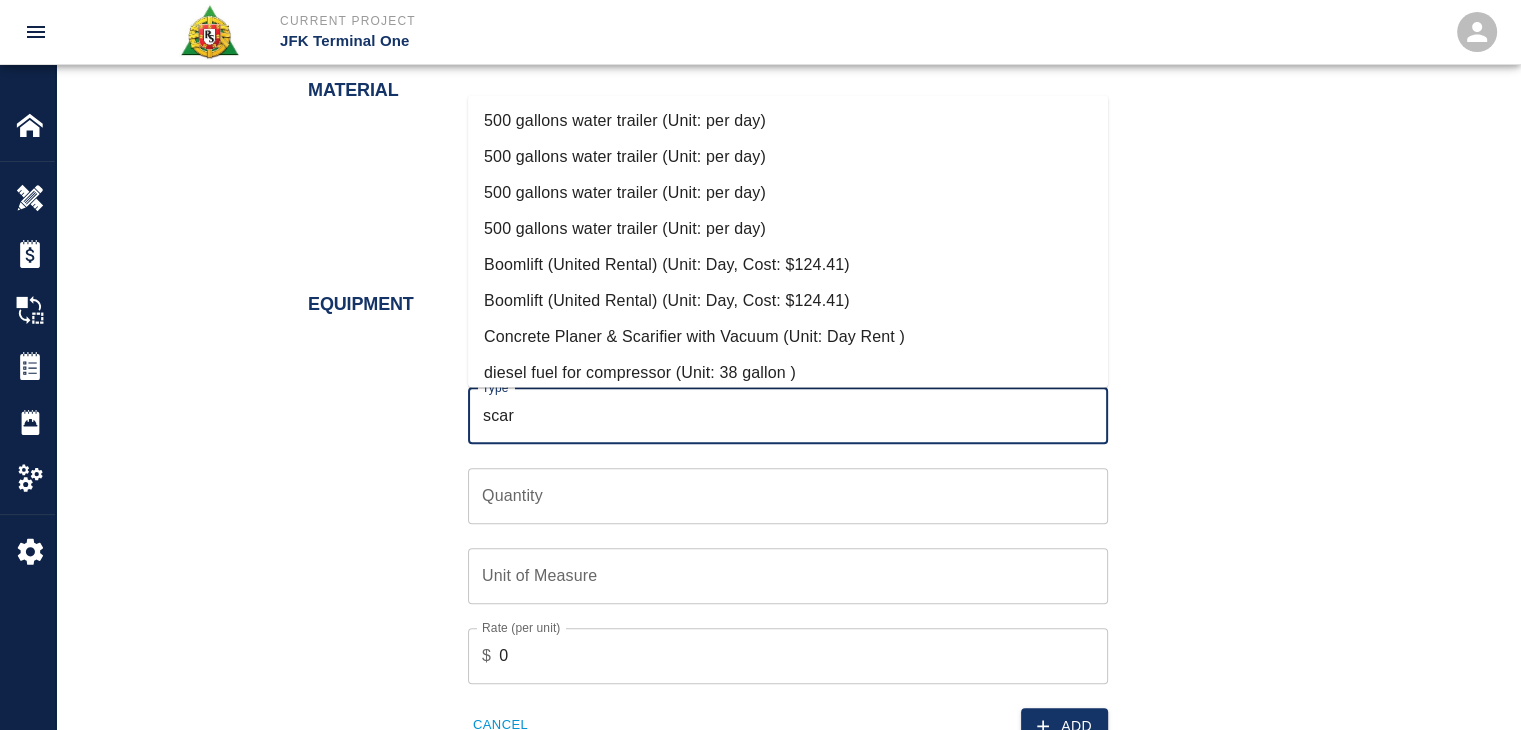 scroll, scrollTop: 516, scrollLeft: 0, axis: vertical 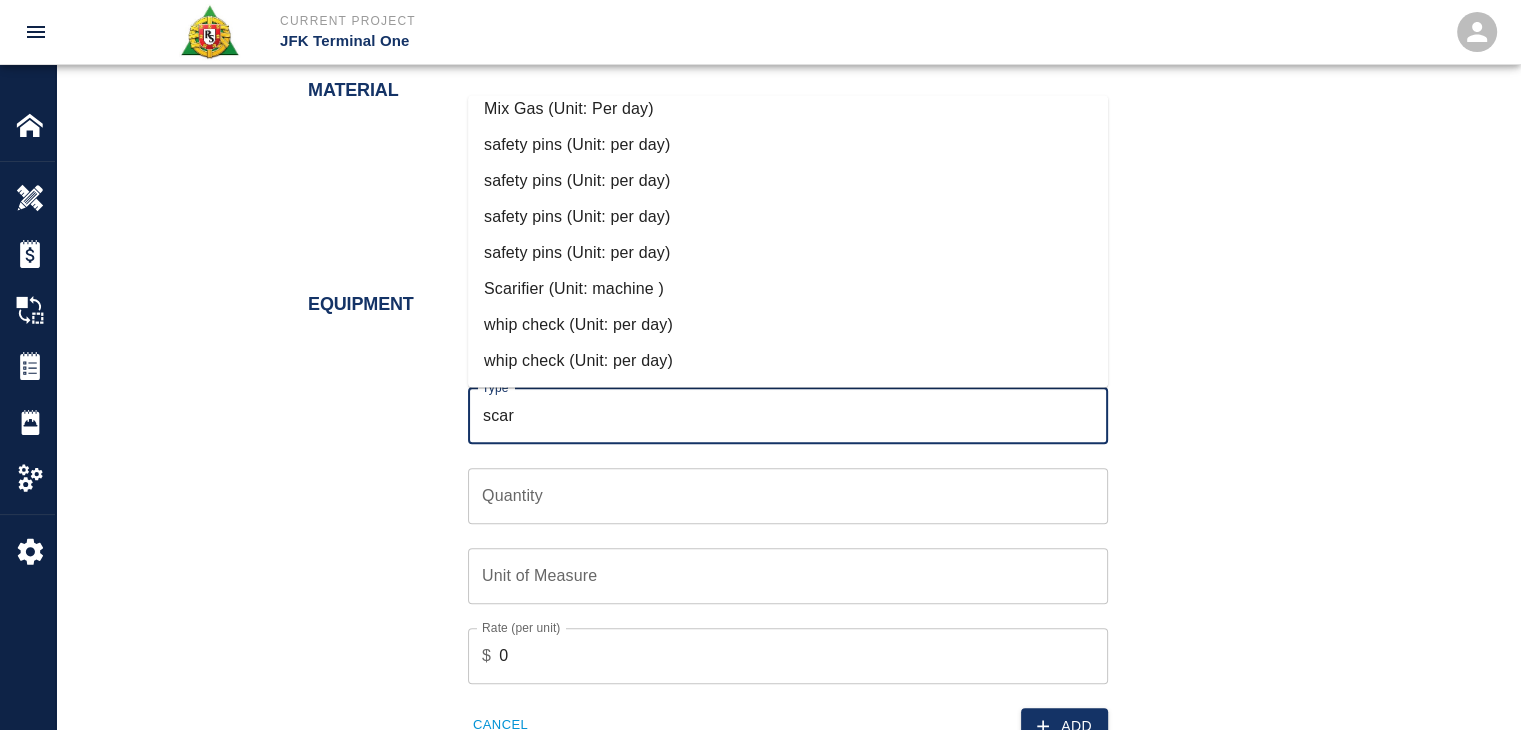 click on "Scarifier (Unit: machine )" at bounding box center [788, 289] 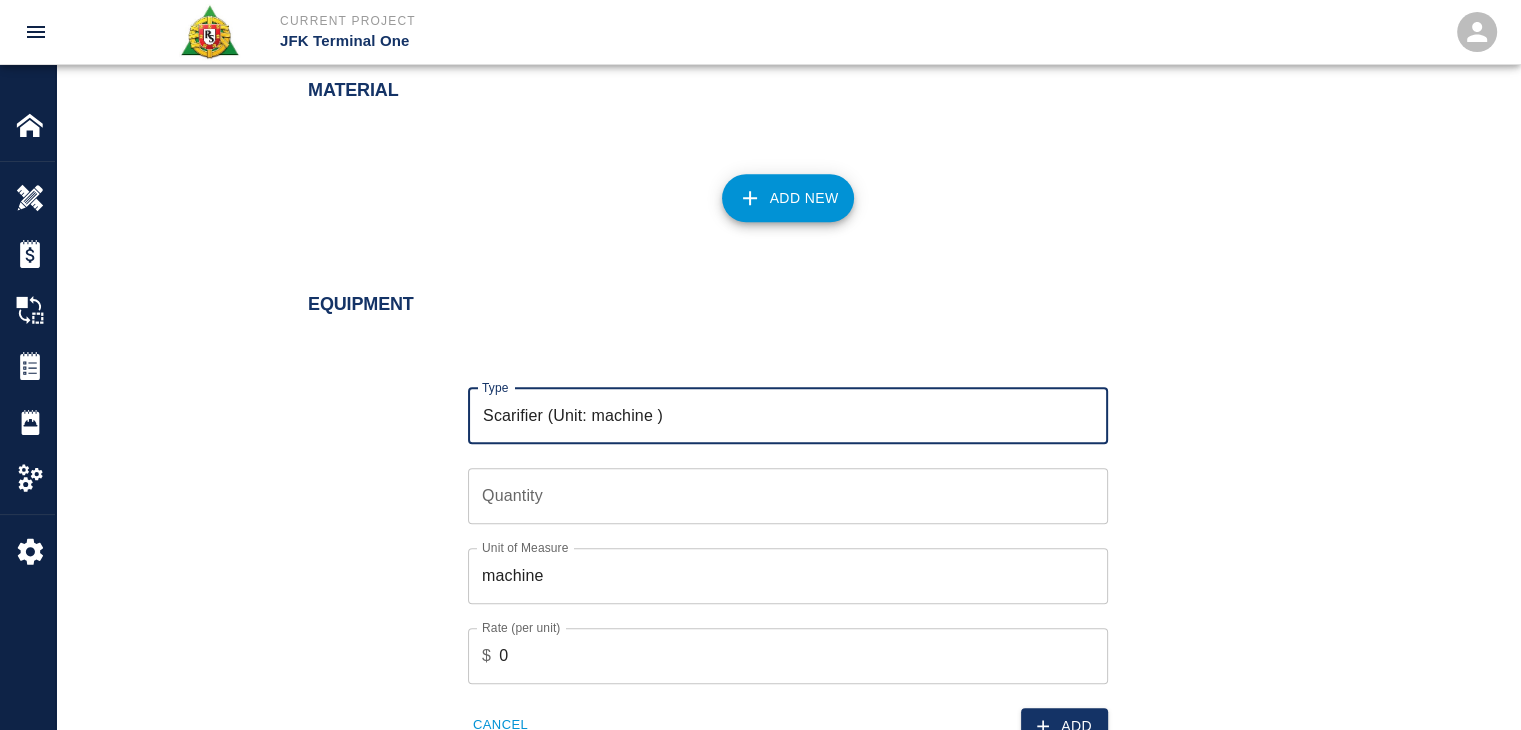type on "Scarifier (Unit: machine )" 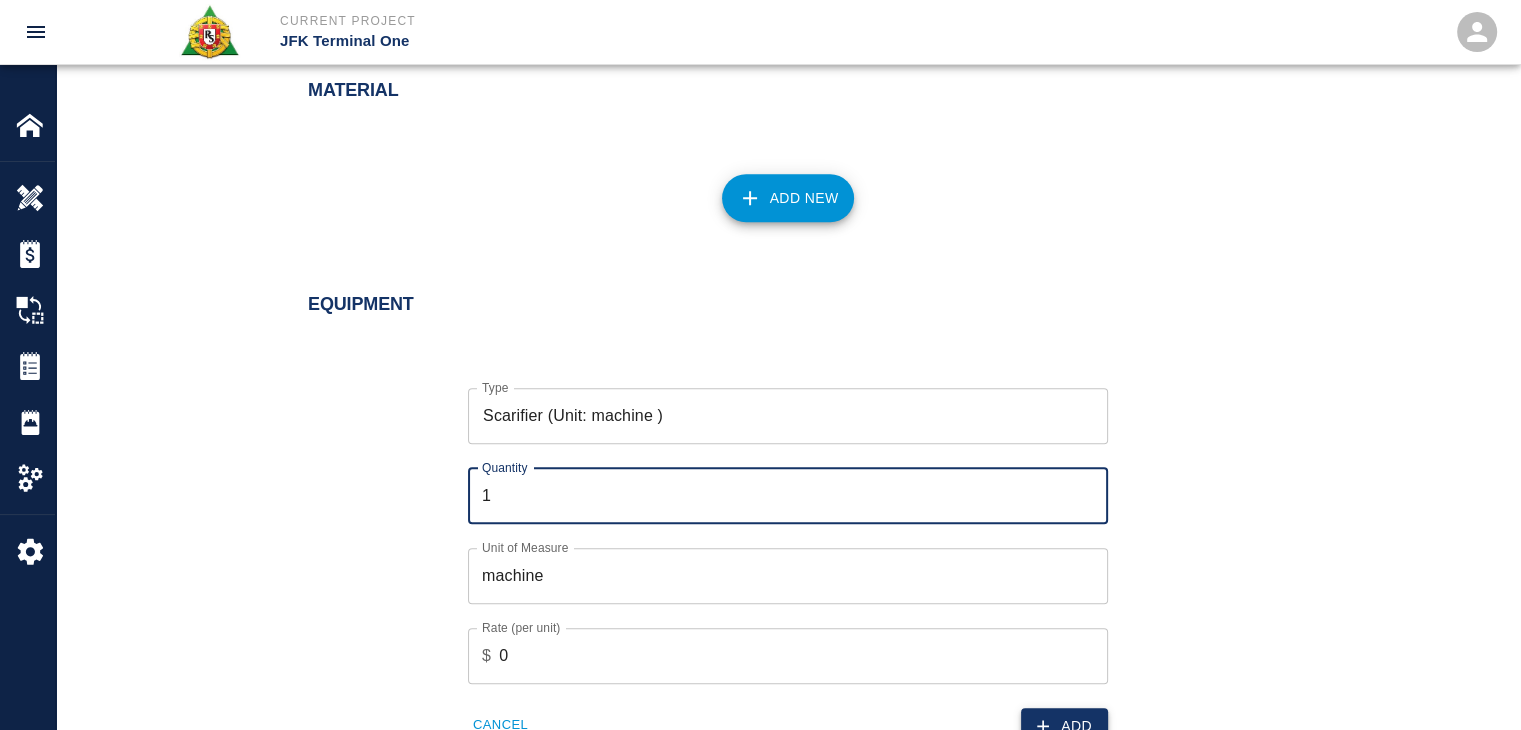 type on "1" 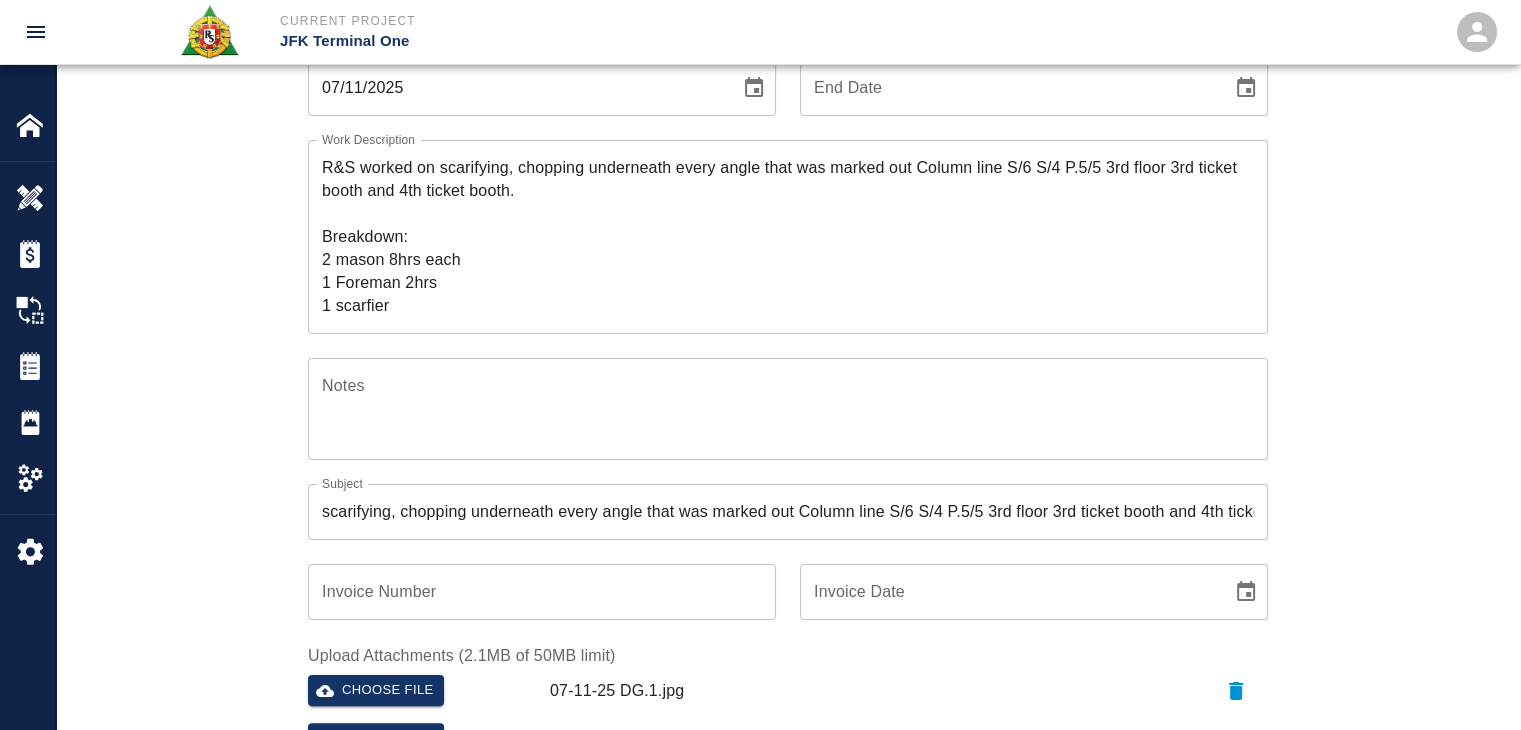 scroll, scrollTop: 0, scrollLeft: 0, axis: both 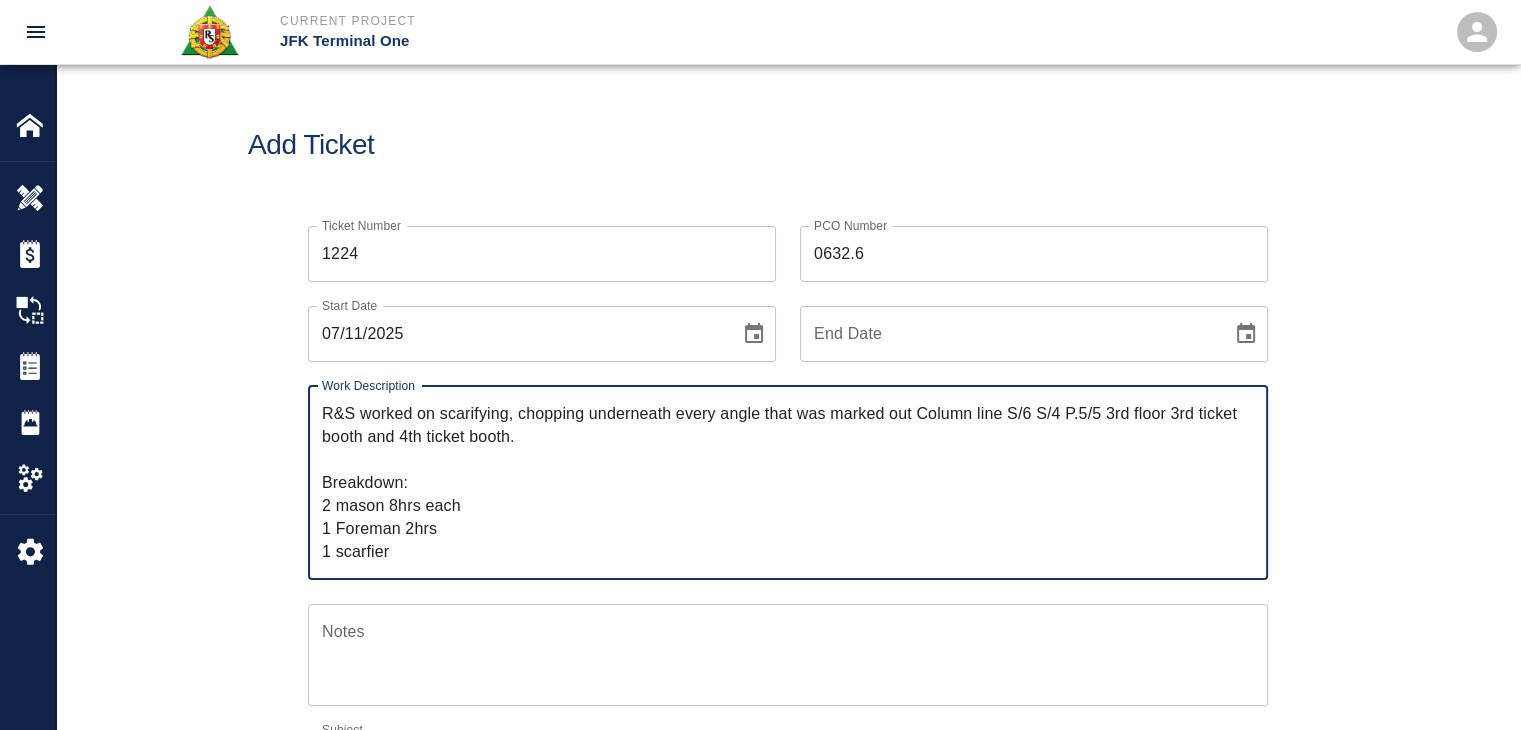 drag, startPoint x: 424, startPoint y: 553, endPoint x: 275, endPoint y: 393, distance: 218.6344 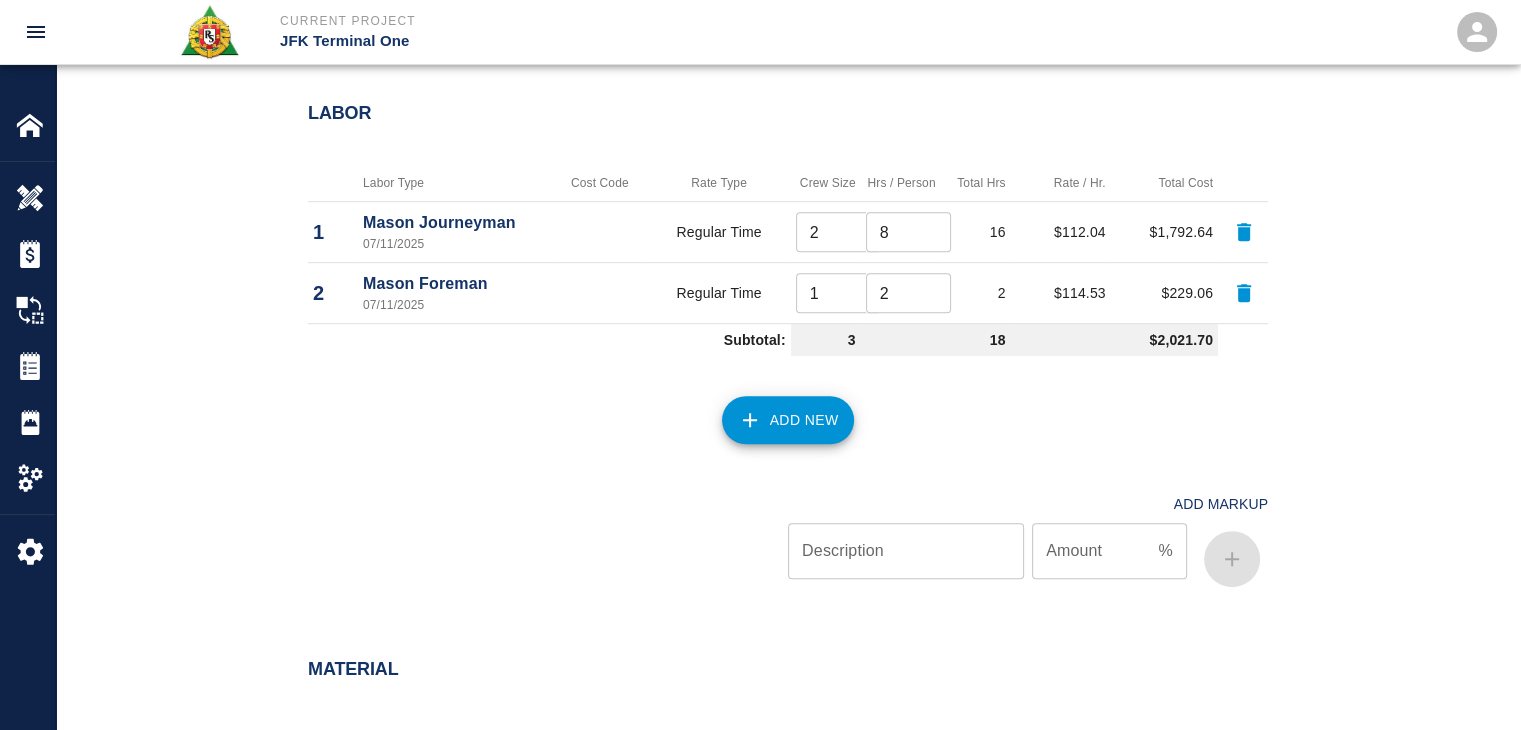 scroll, scrollTop: 2149, scrollLeft: 0, axis: vertical 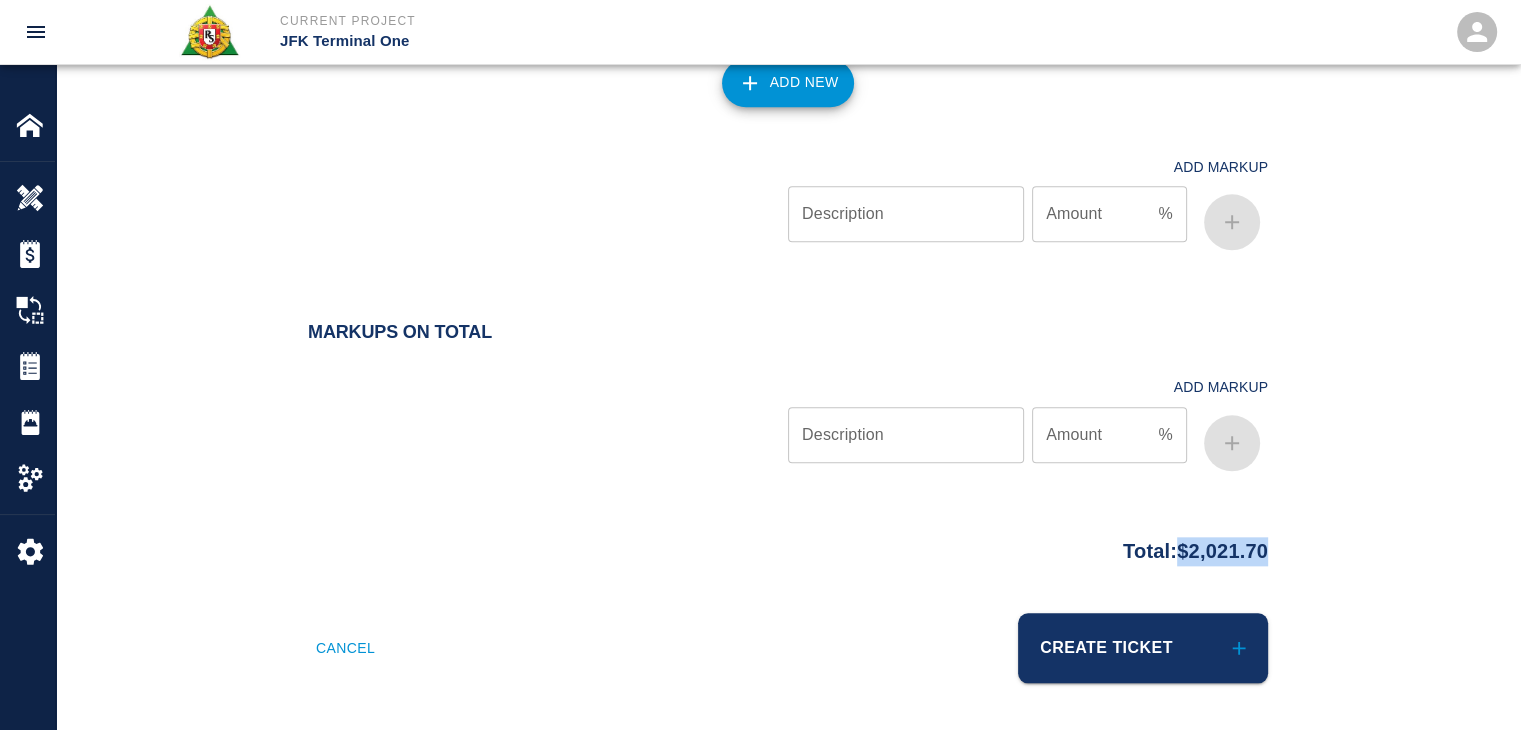 drag, startPoint x: 1333, startPoint y: 564, endPoint x: 1158, endPoint y: 573, distance: 175.23128 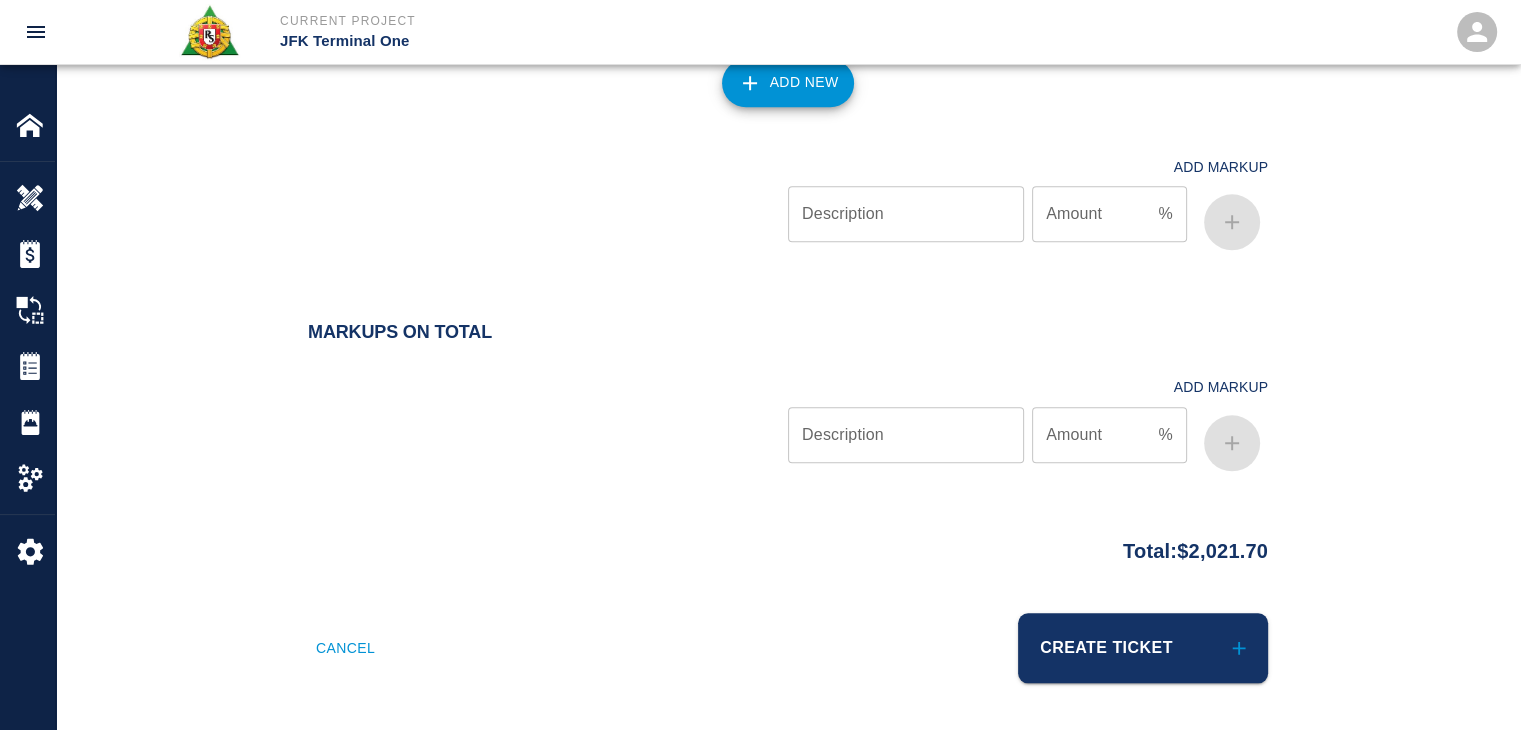 click on "Total:  $2,021.70" at bounding box center (788, 546) 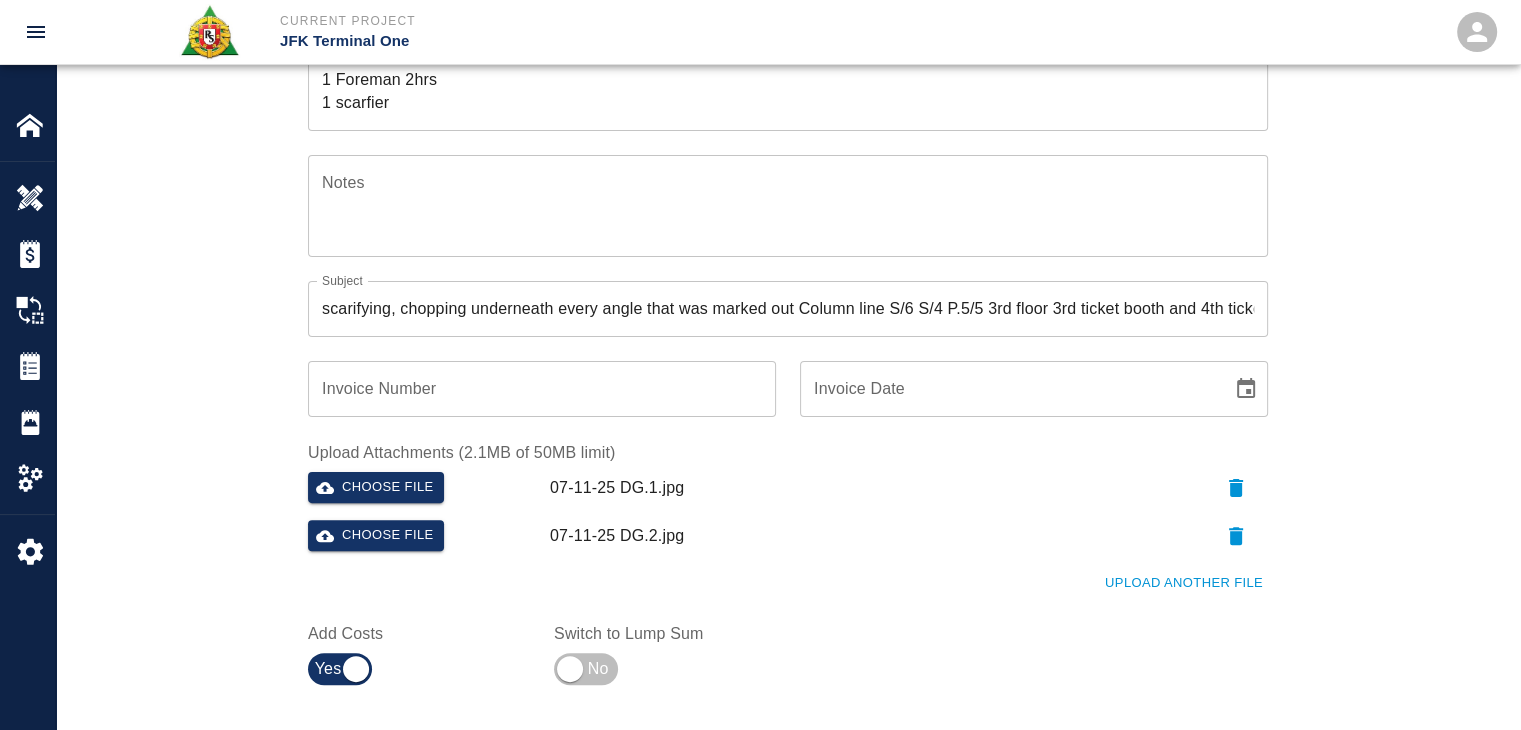 scroll, scrollTop: 0, scrollLeft: 0, axis: both 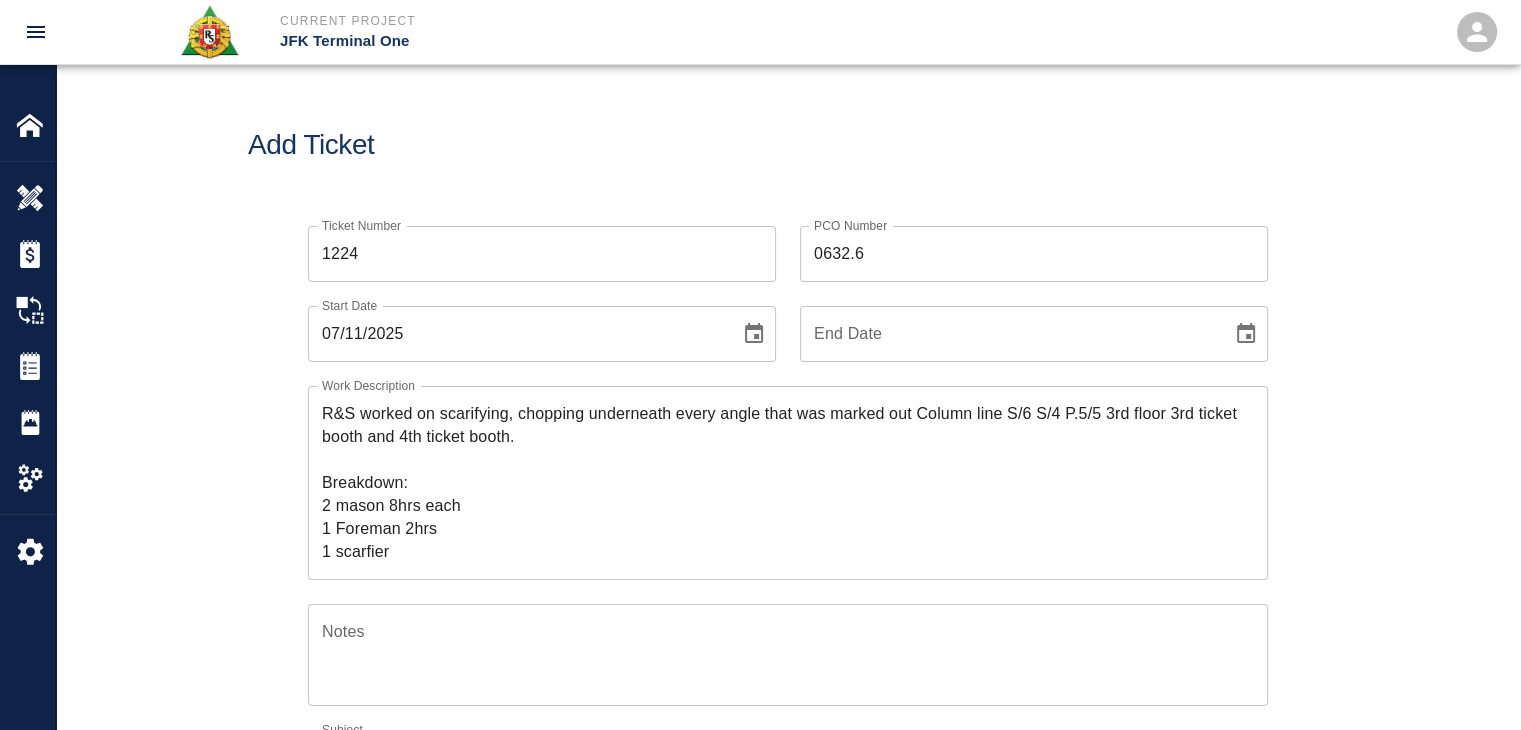 click on "Add Ticket" at bounding box center [788, 145] 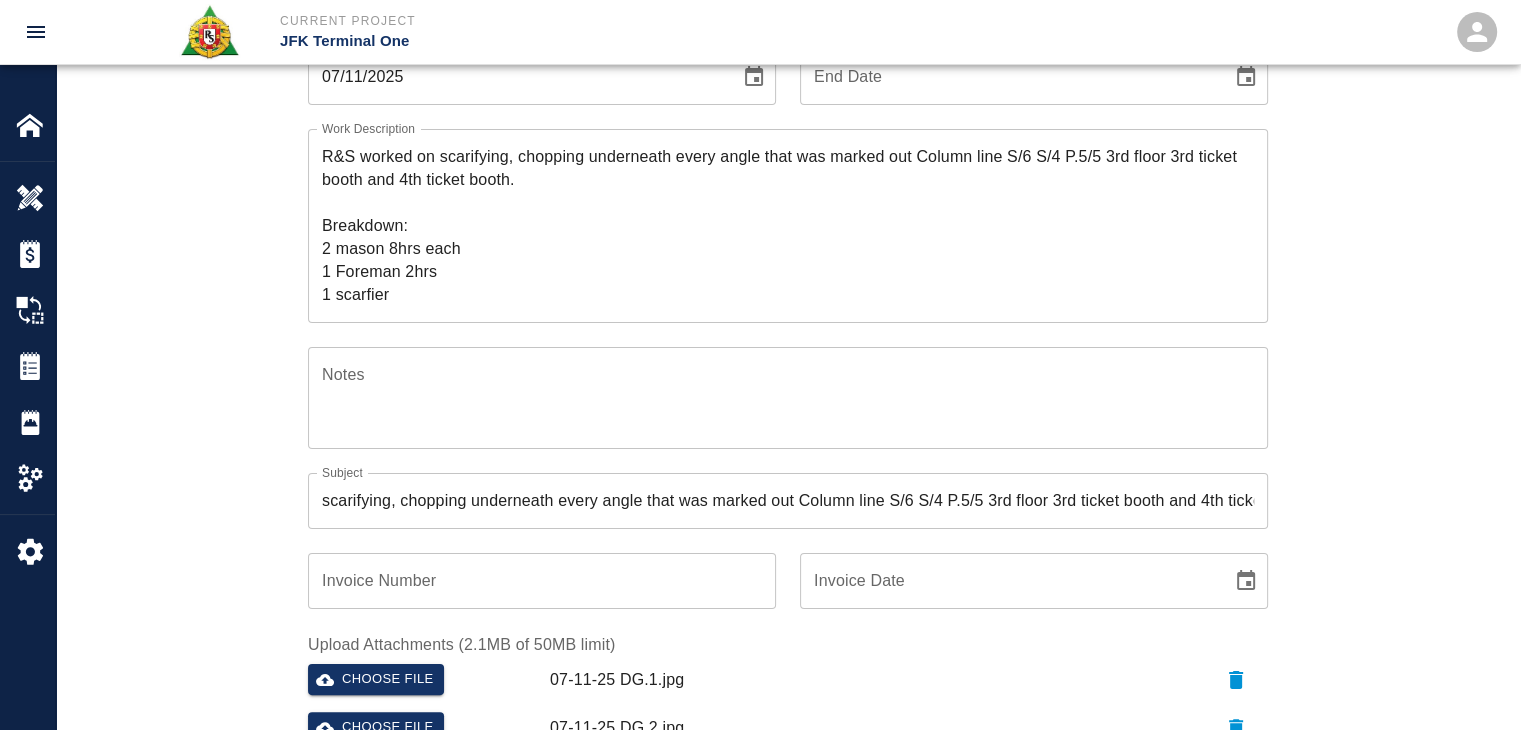 scroll, scrollTop: 0, scrollLeft: 0, axis: both 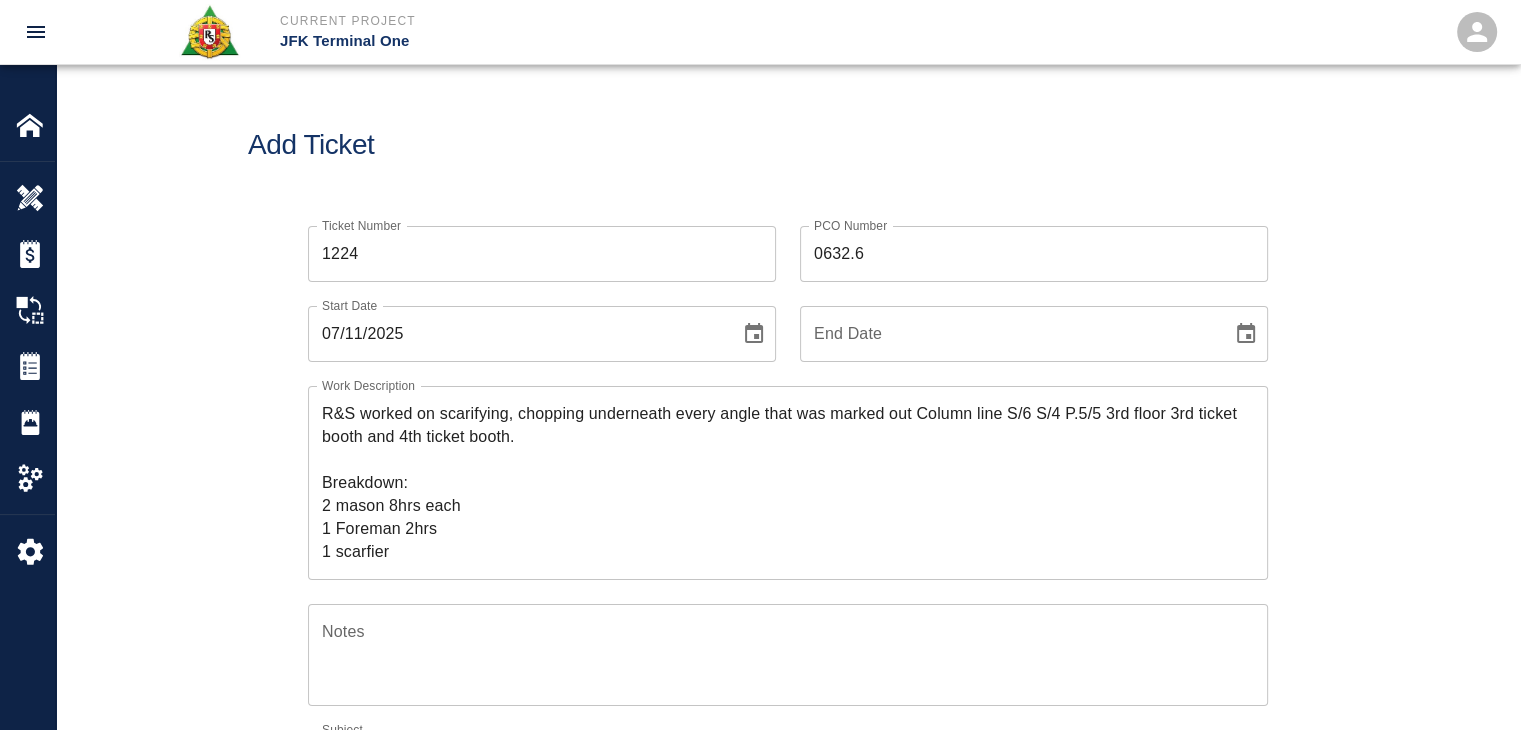 click on "Add Ticket" at bounding box center (788, 145) 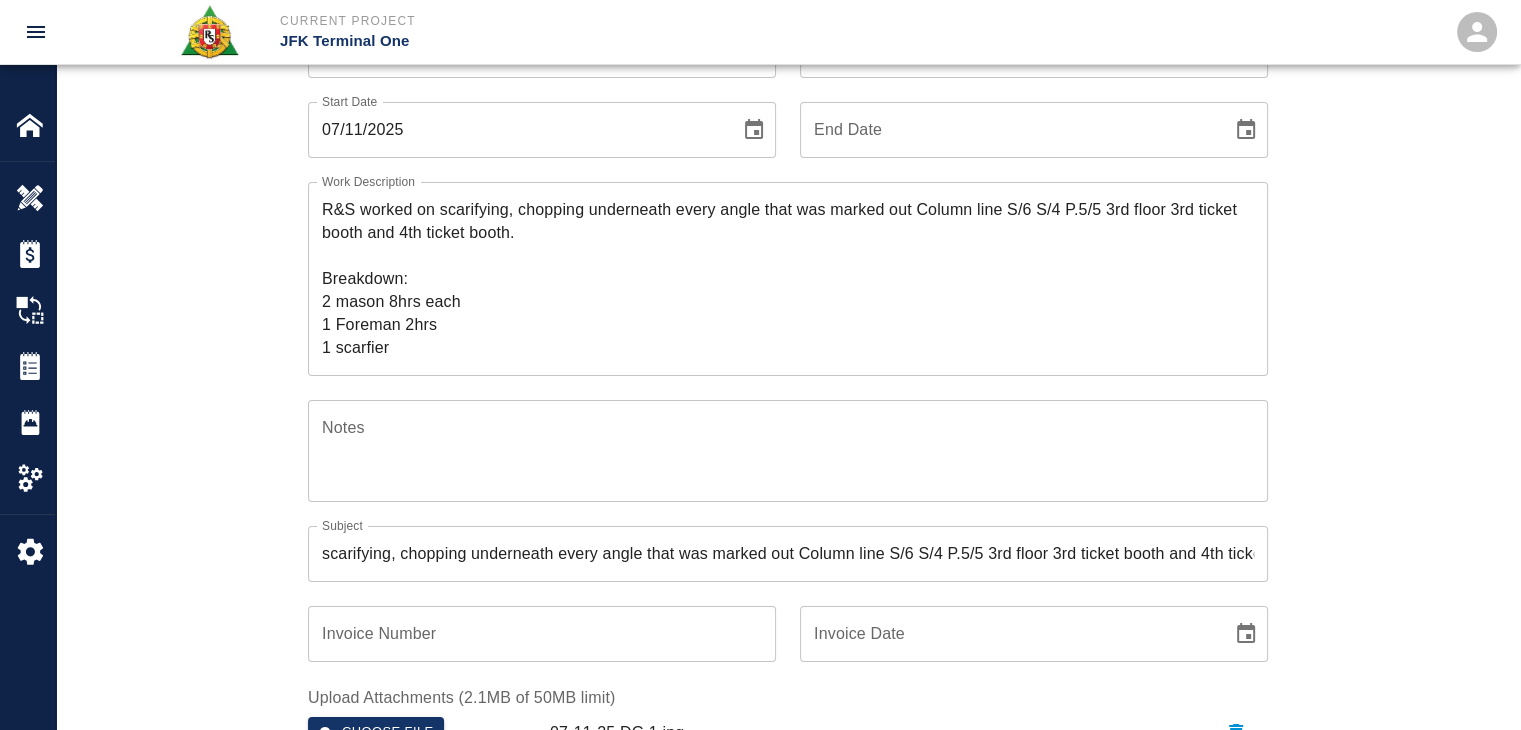 scroll, scrollTop: 0, scrollLeft: 0, axis: both 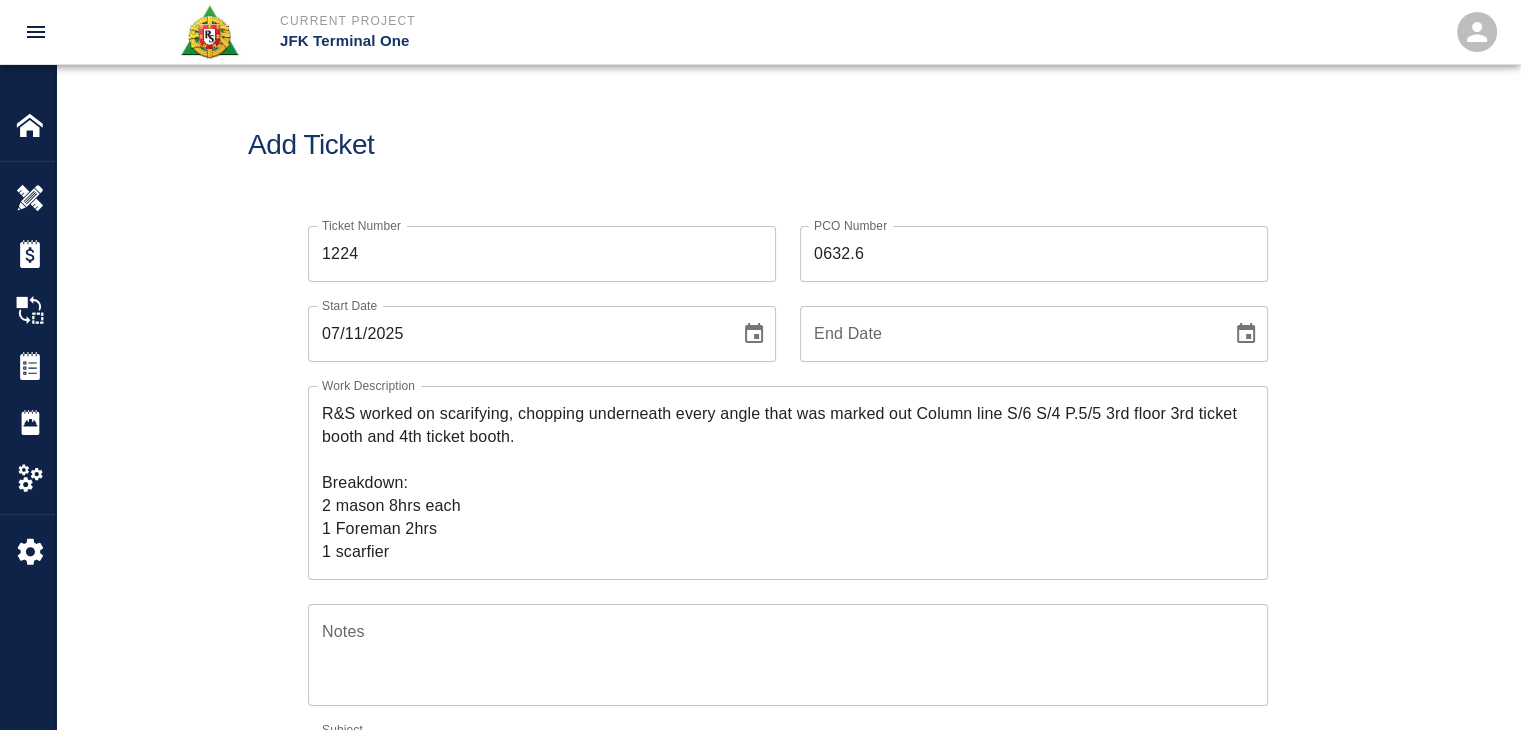 click on "1224" at bounding box center (542, 254) 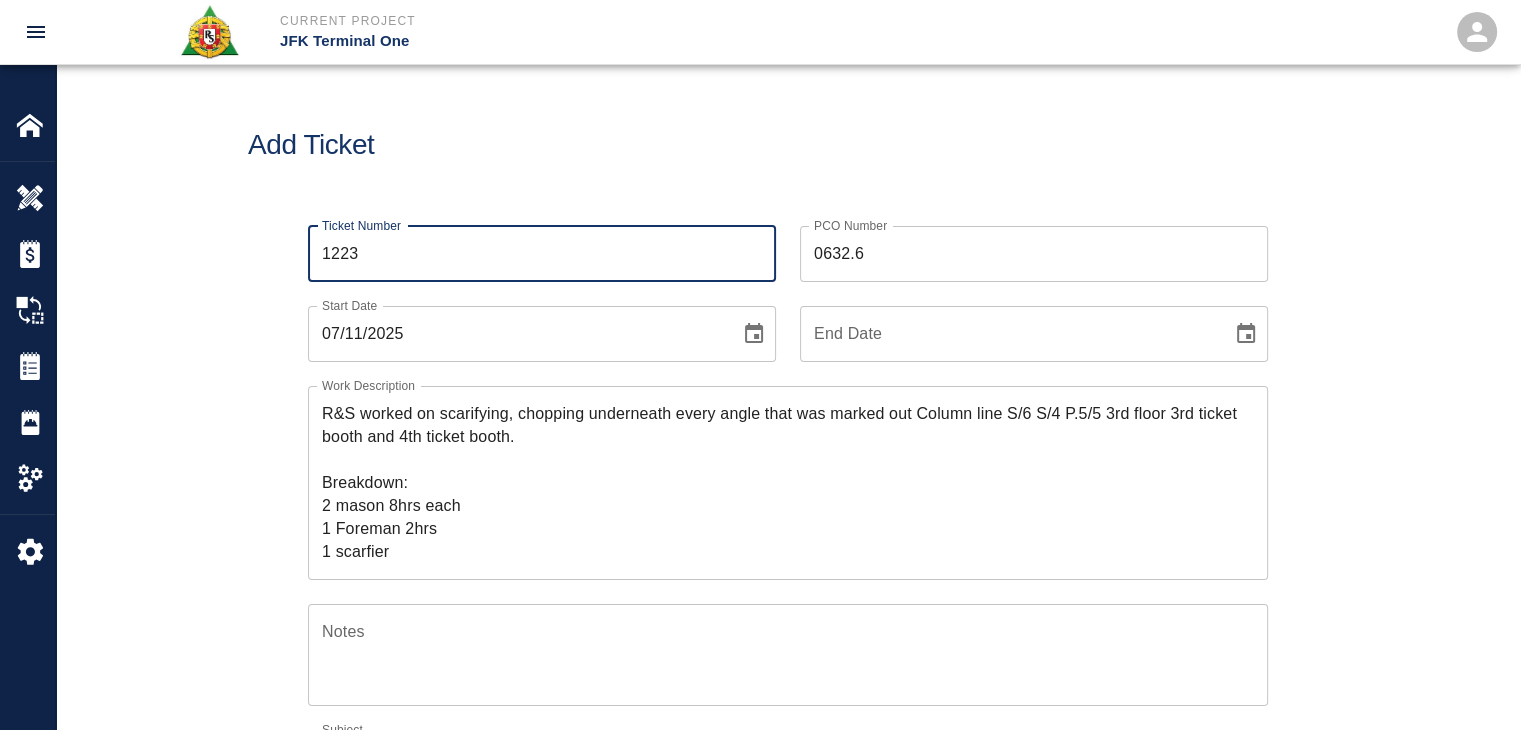 type on "1223" 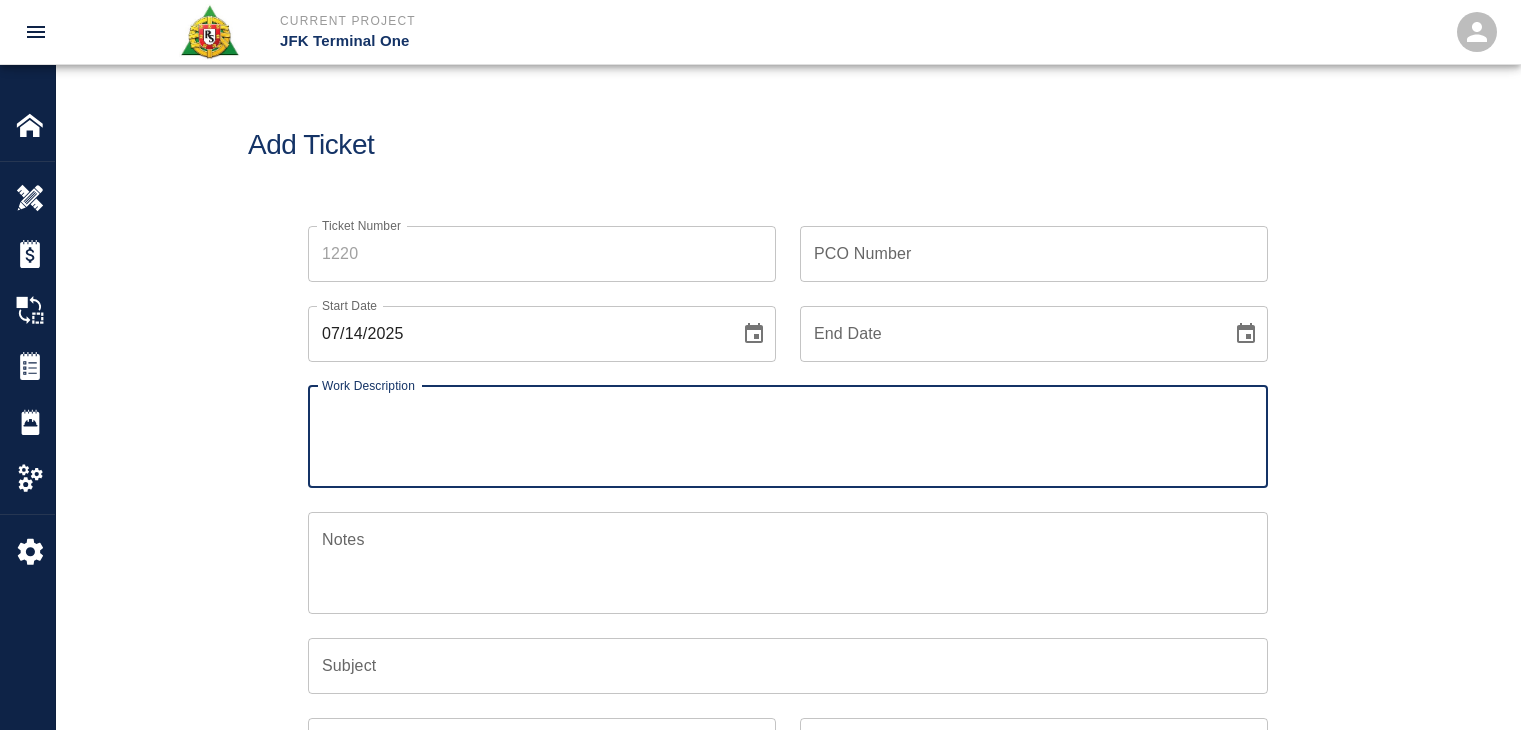 scroll, scrollTop: 0, scrollLeft: 0, axis: both 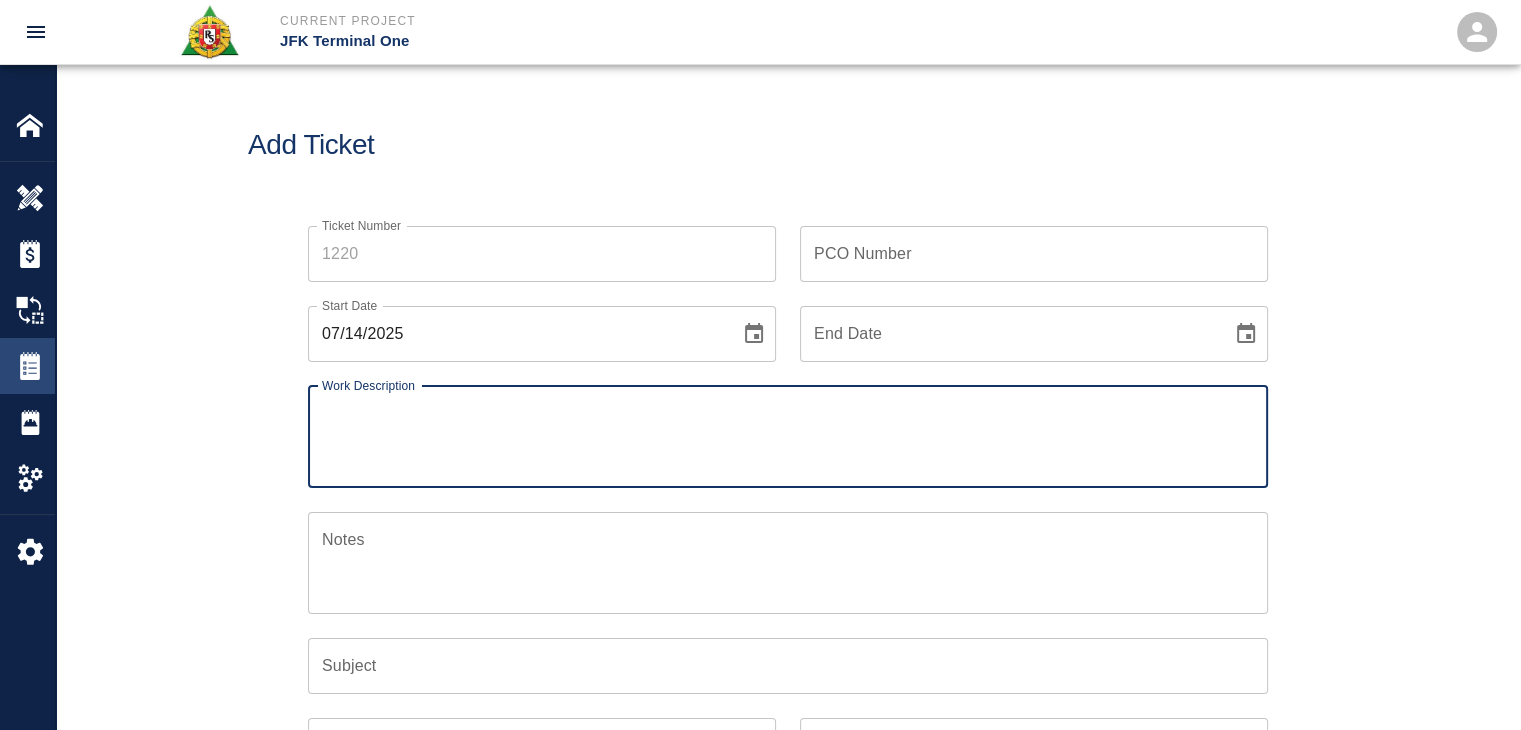 click on "Tickets" at bounding box center (27, 366) 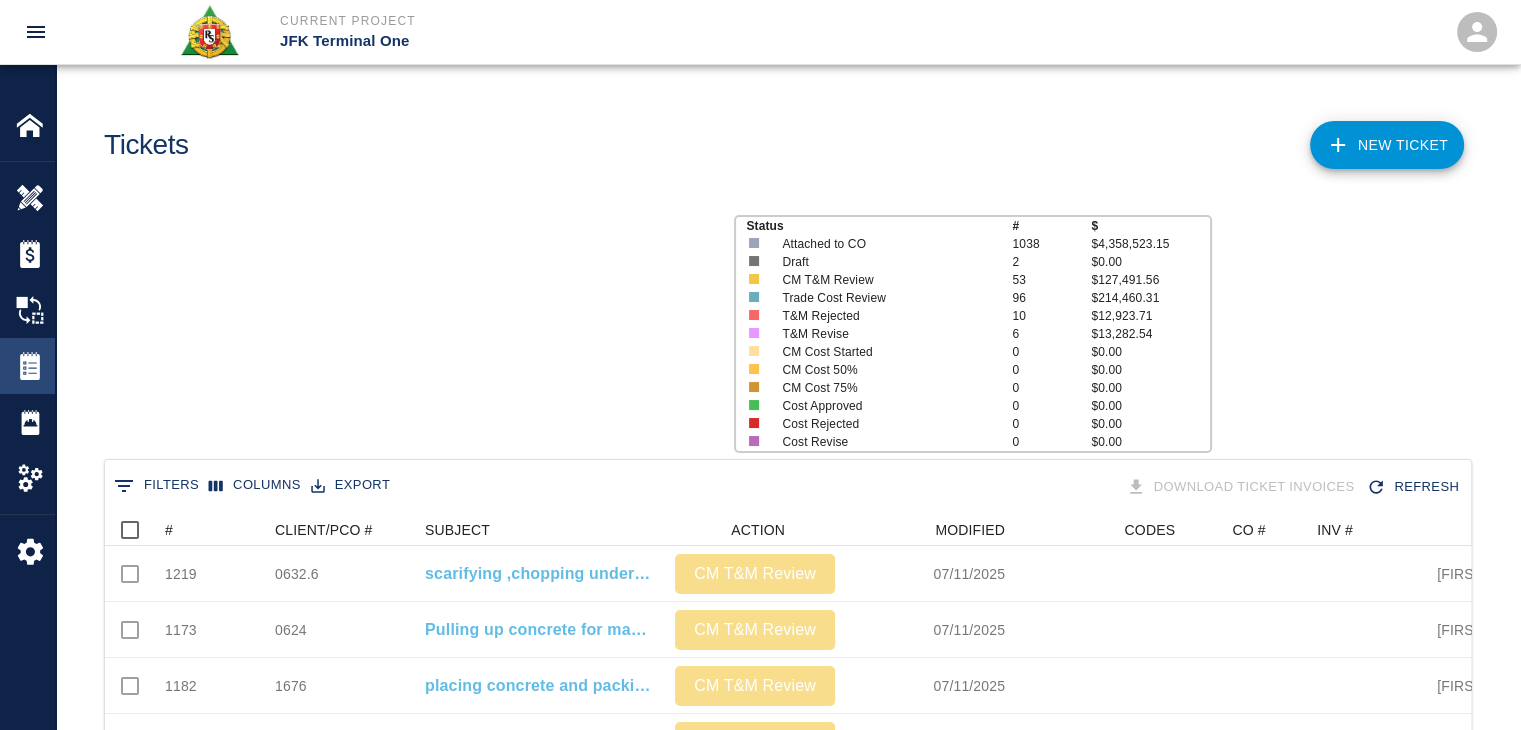scroll, scrollTop: 16, scrollLeft: 16, axis: both 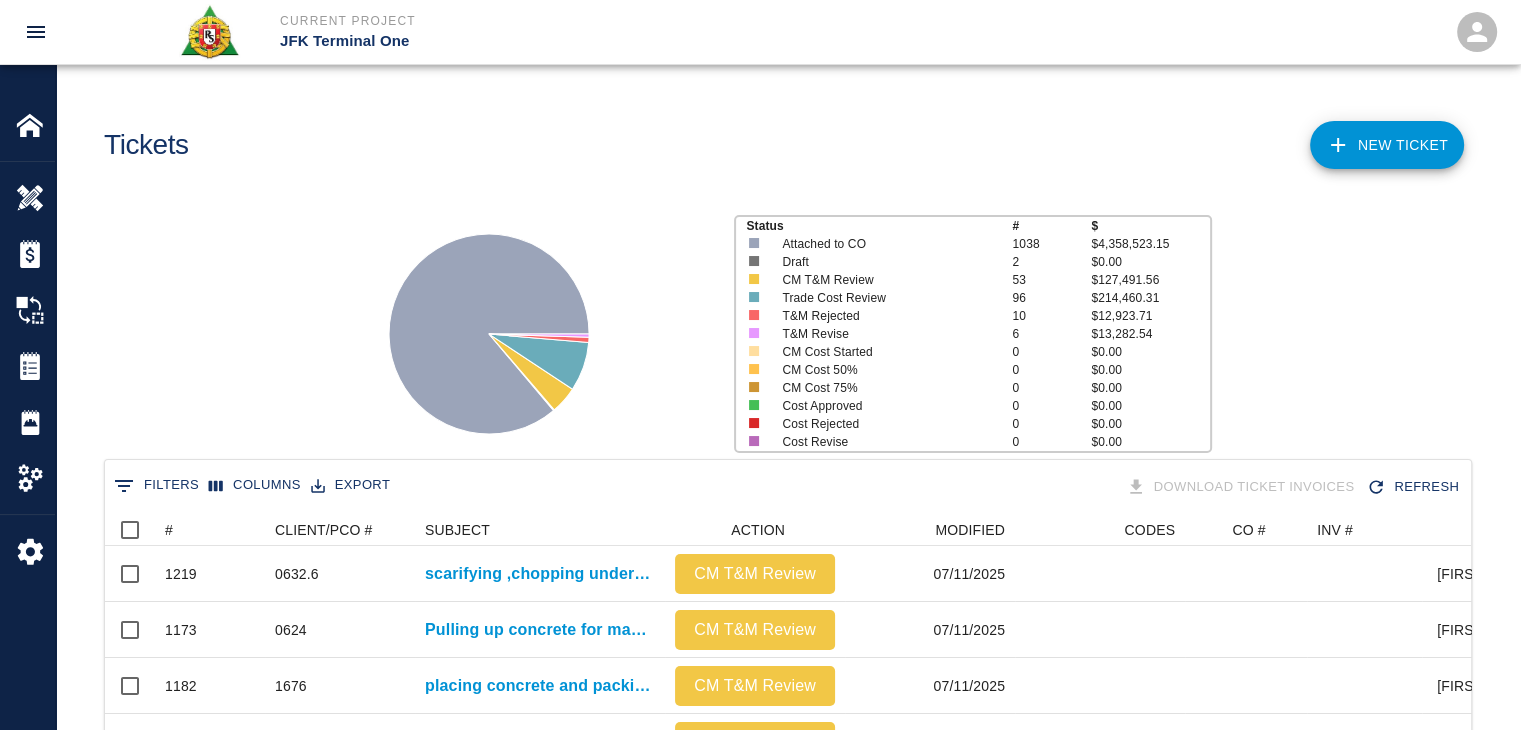 drag, startPoint x: 39, startPoint y: 342, endPoint x: 547, endPoint y: 241, distance: 517.94305 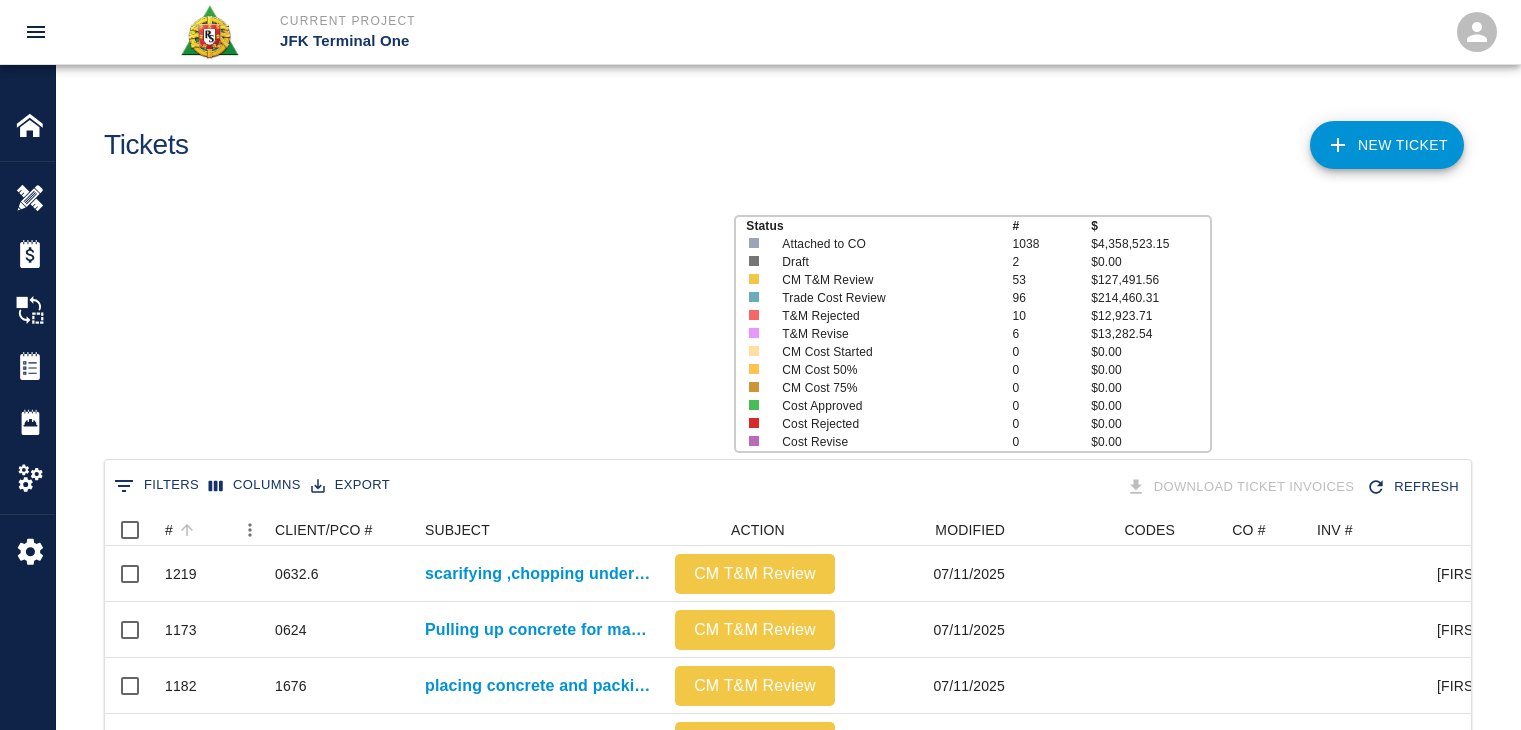 scroll, scrollTop: 0, scrollLeft: 0, axis: both 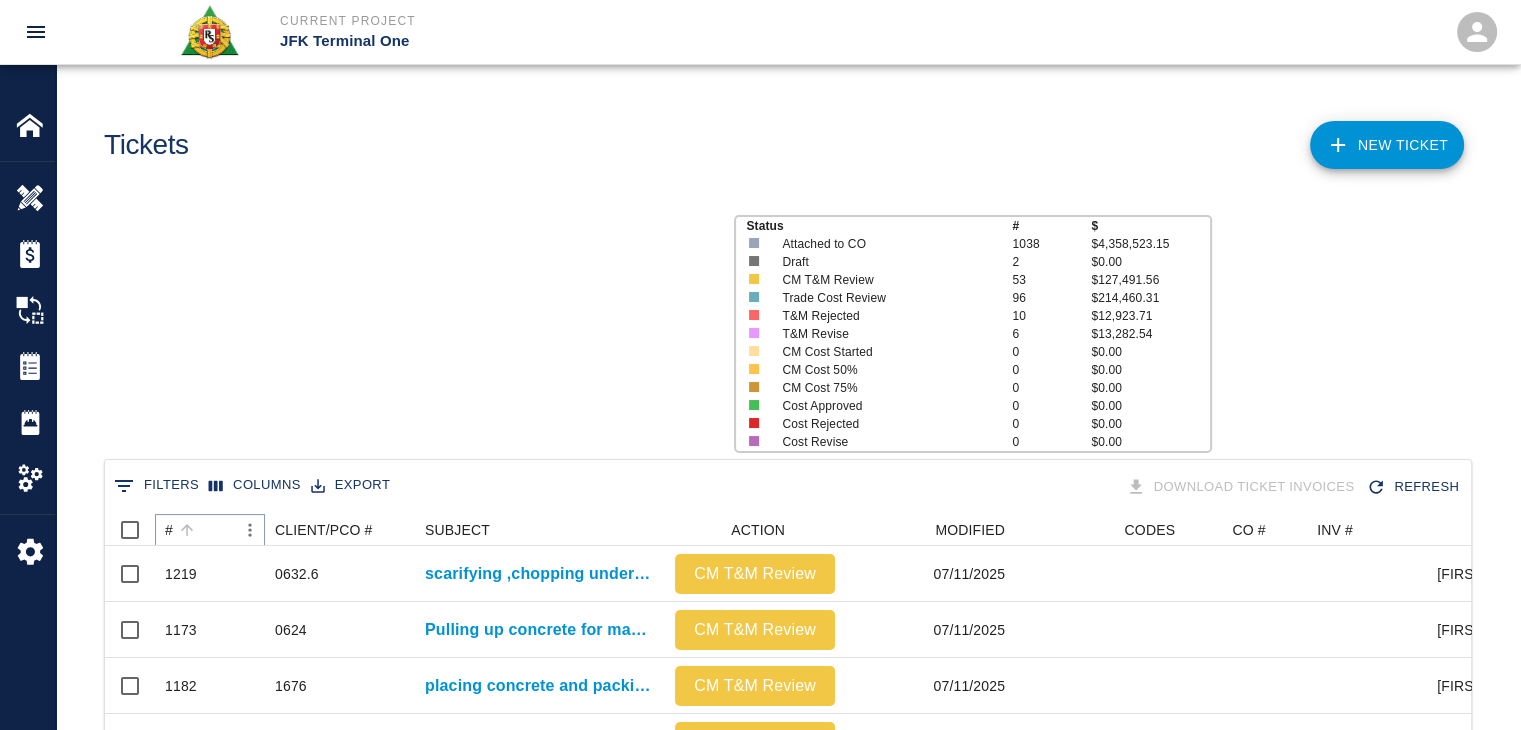 click 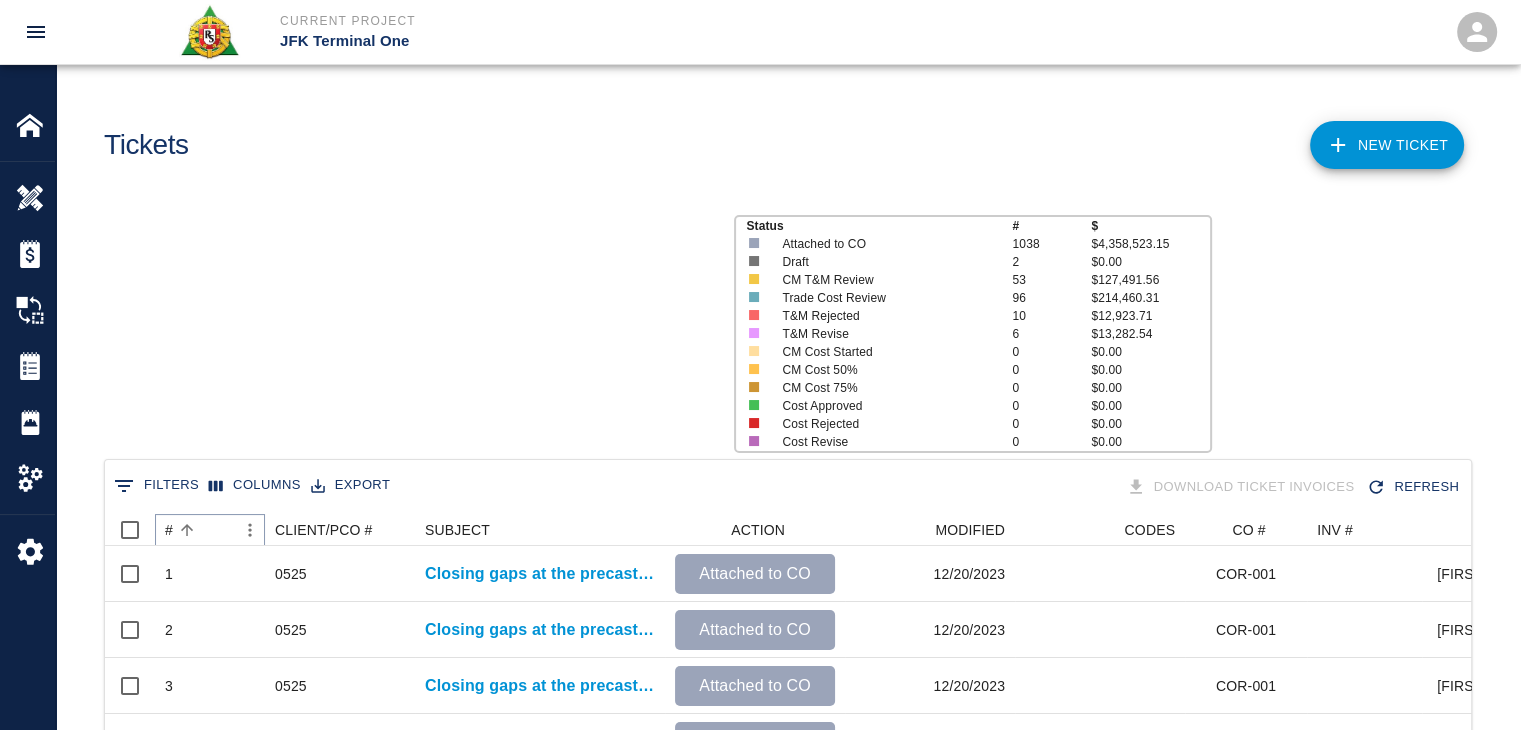 click 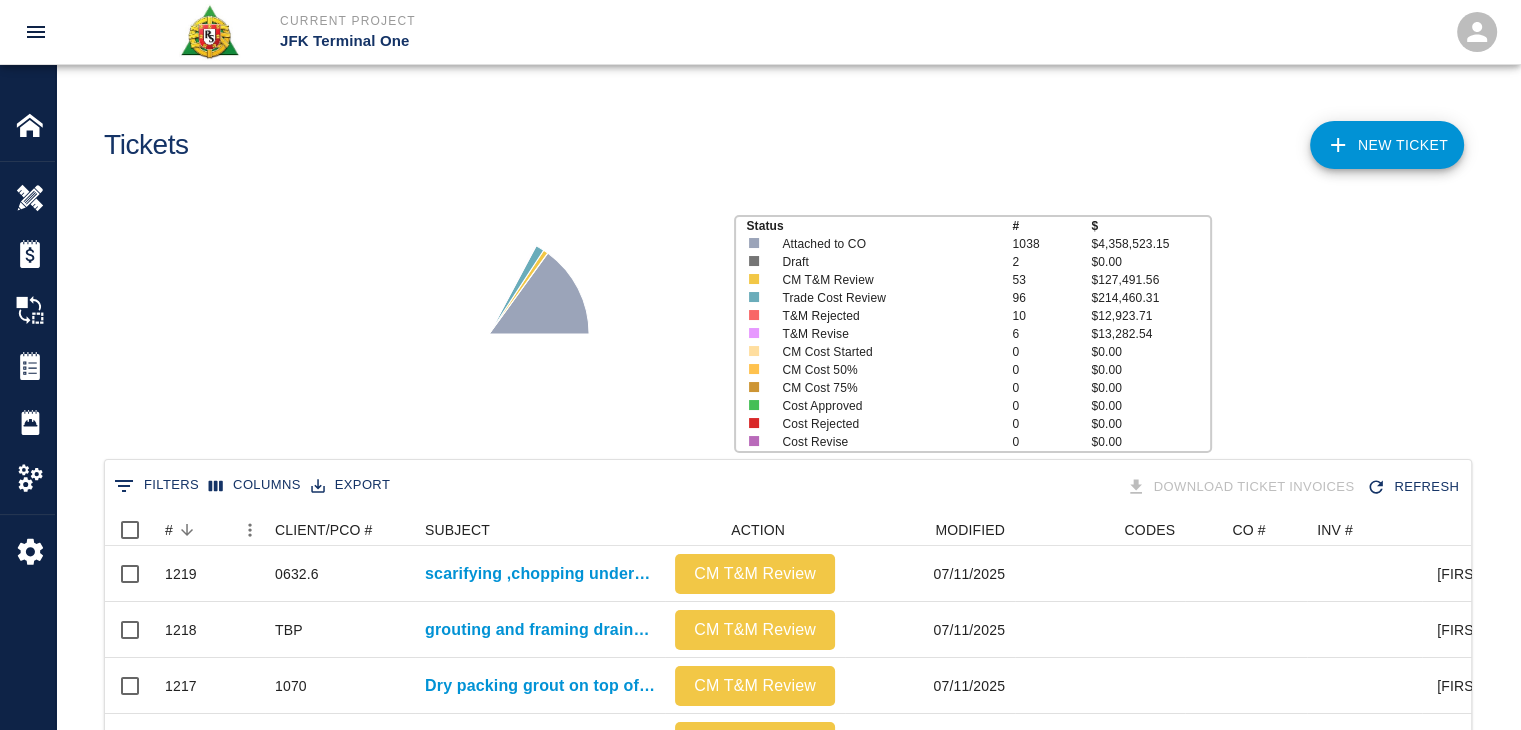click on "Status # $ Attached to CO 1038 $4,358,523.15 Draft 2 $0.00 CM T&M Review 53 $127,491.56 Trade Cost Review 96 $214,460.31 T&M Rejected 10 $12,923.71 T&M Revise 6 $13,282.54 CM Cost Started 0 $0.00 CM Cost 50% 0 $0.00 CM Cost 75% 0 $0.00 Cost Approved 0 $0.00 Cost Rejected 0 $0.00 Cost Revise 0 $0.00" at bounding box center [780, 326] 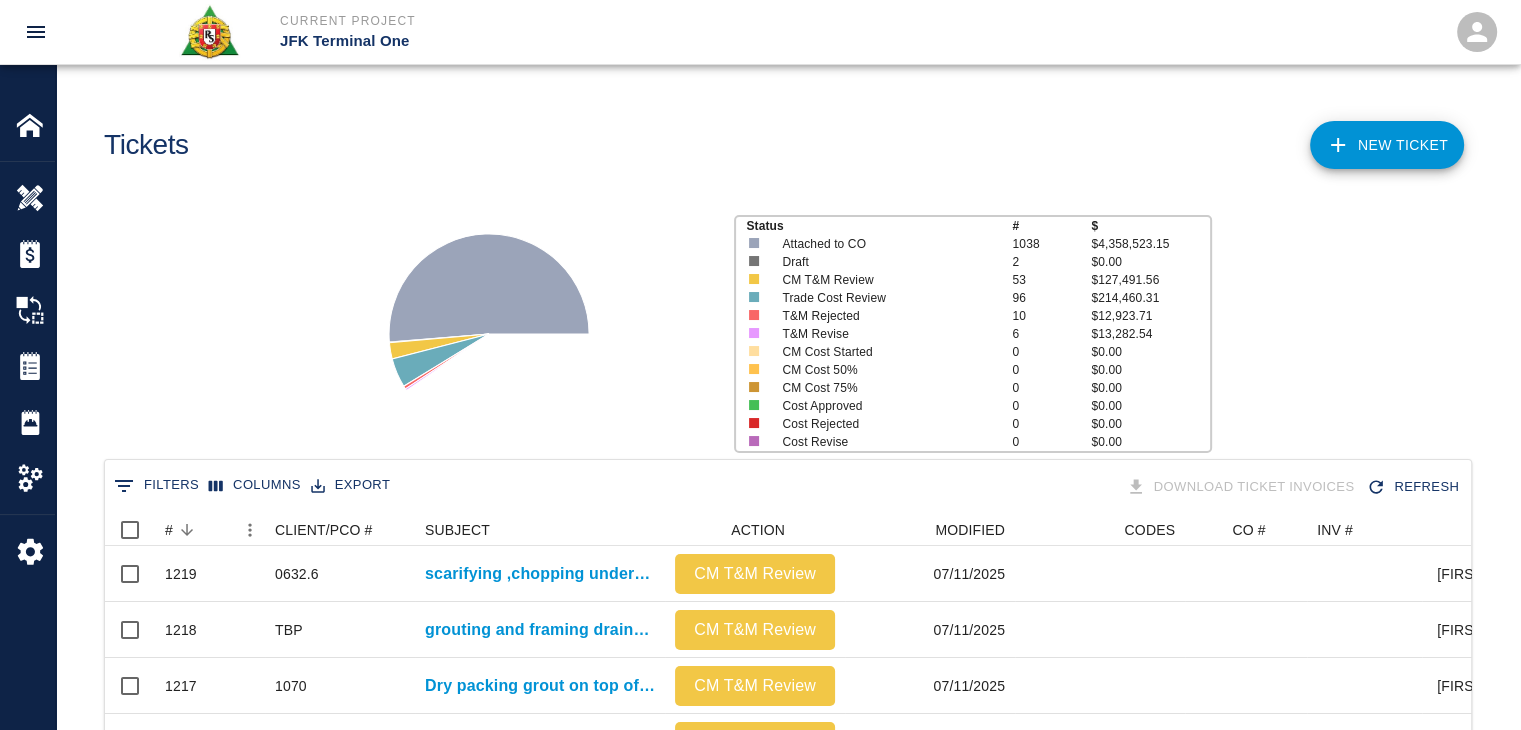 scroll, scrollTop: 0, scrollLeft: 0, axis: both 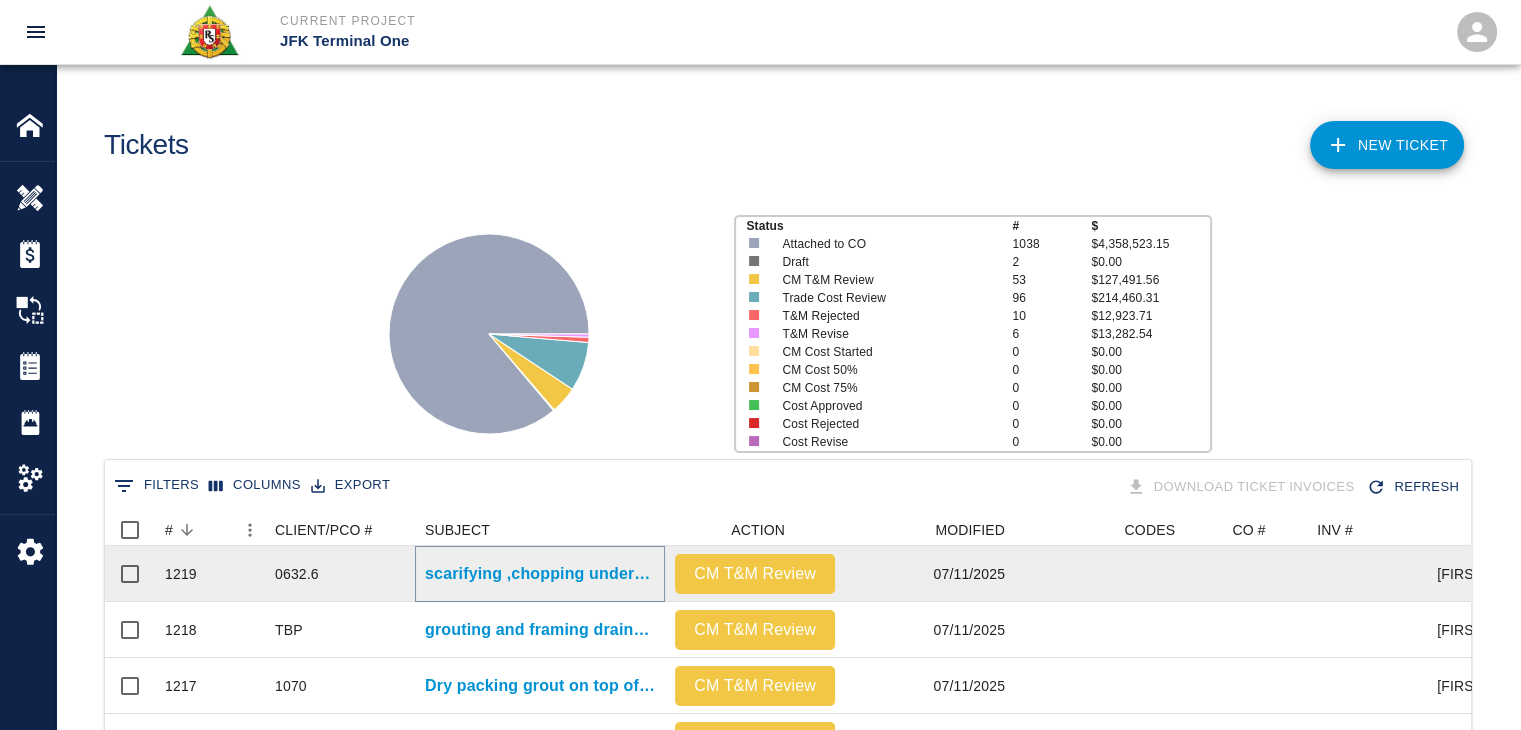 click on "scarifying ,chopping underneath every angle that was marked out Column line S/6 S/4 3rd floor 3rd ticket booth." at bounding box center (540, 574) 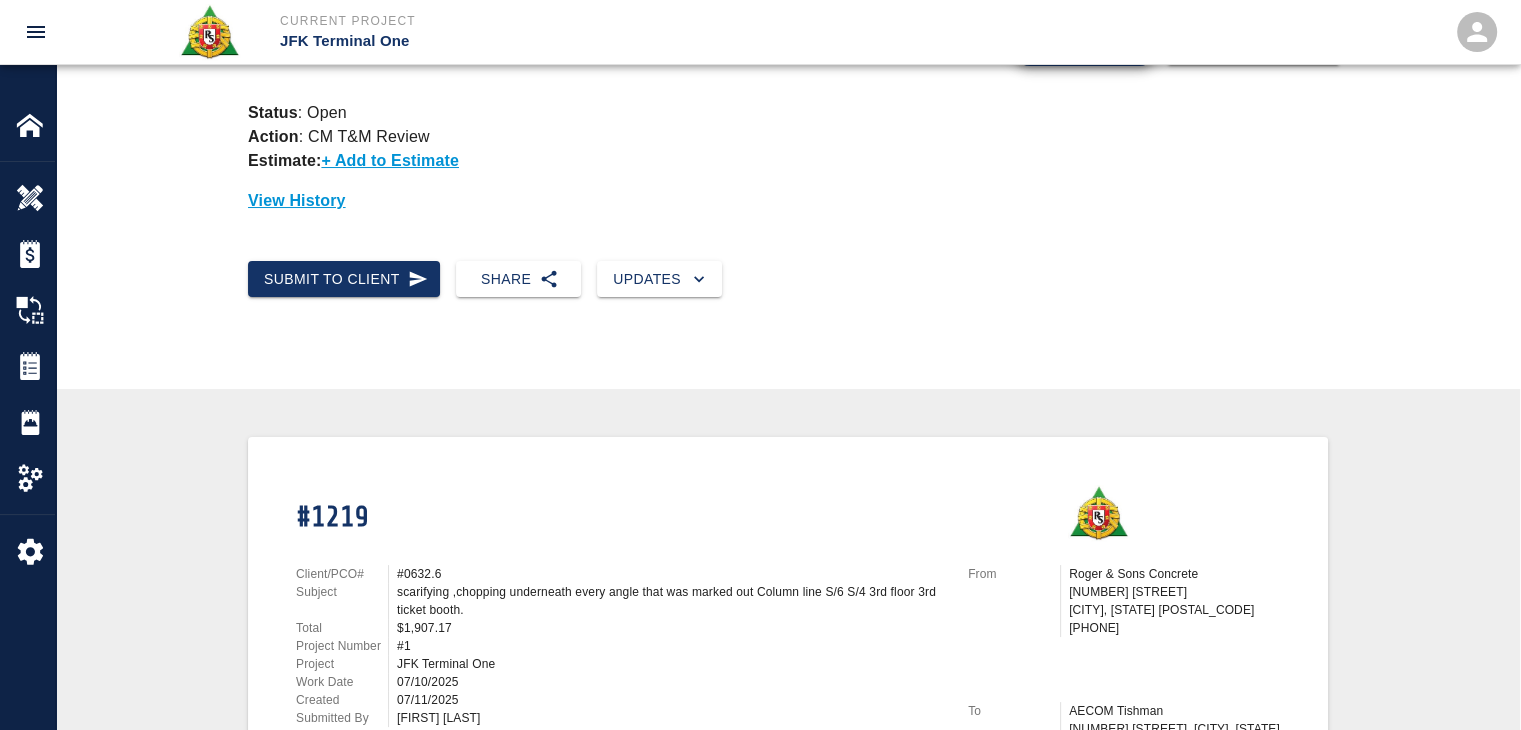 scroll, scrollTop: 0, scrollLeft: 0, axis: both 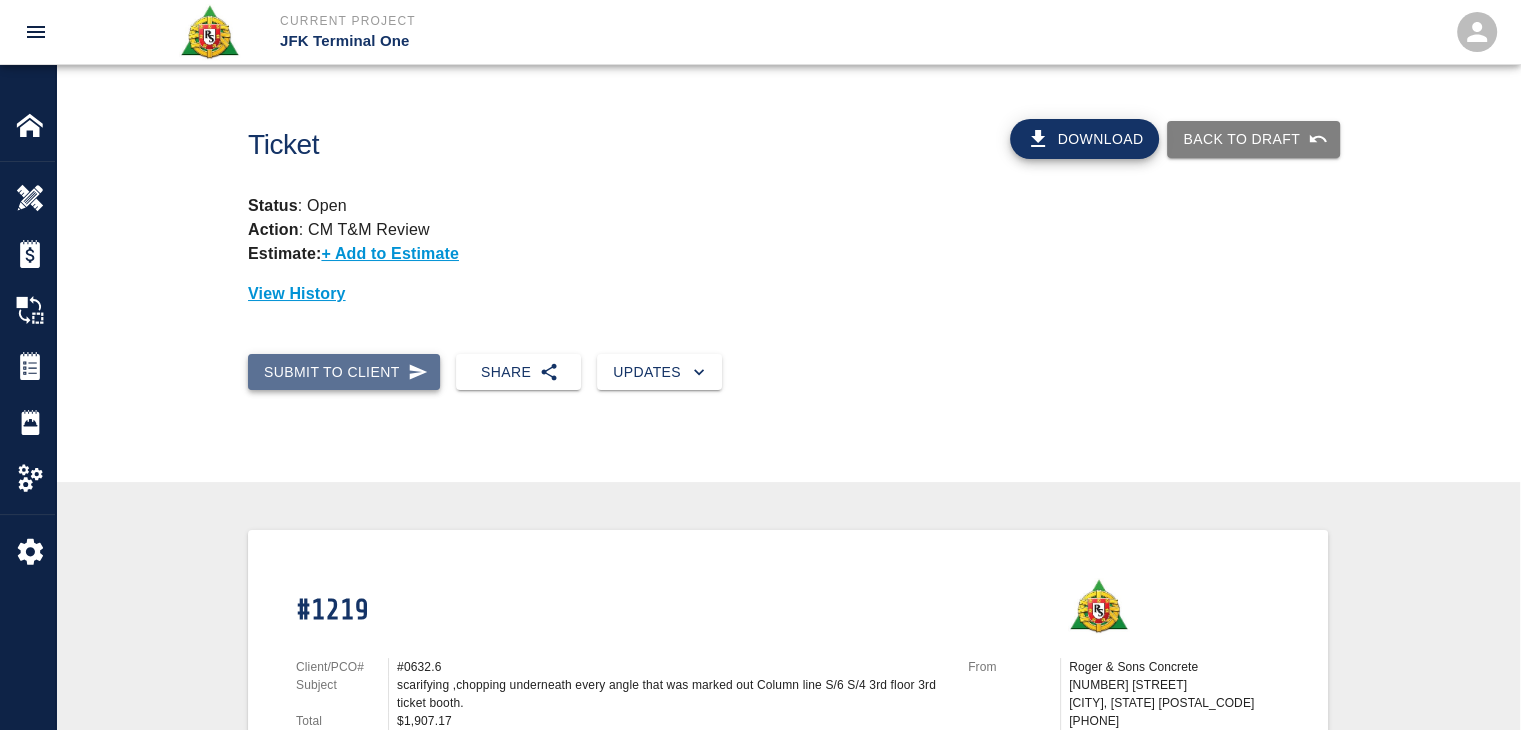 click 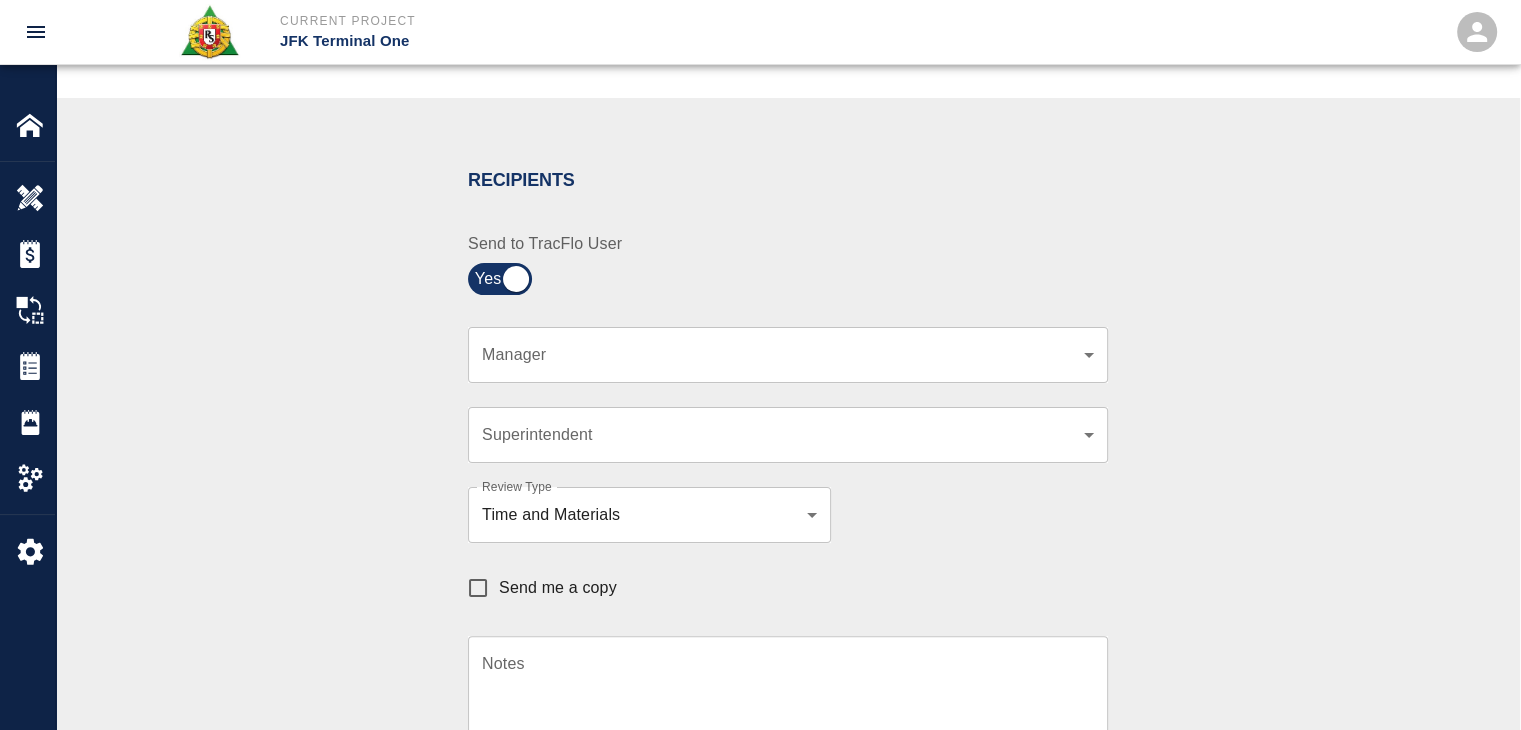 scroll, scrollTop: 346, scrollLeft: 0, axis: vertical 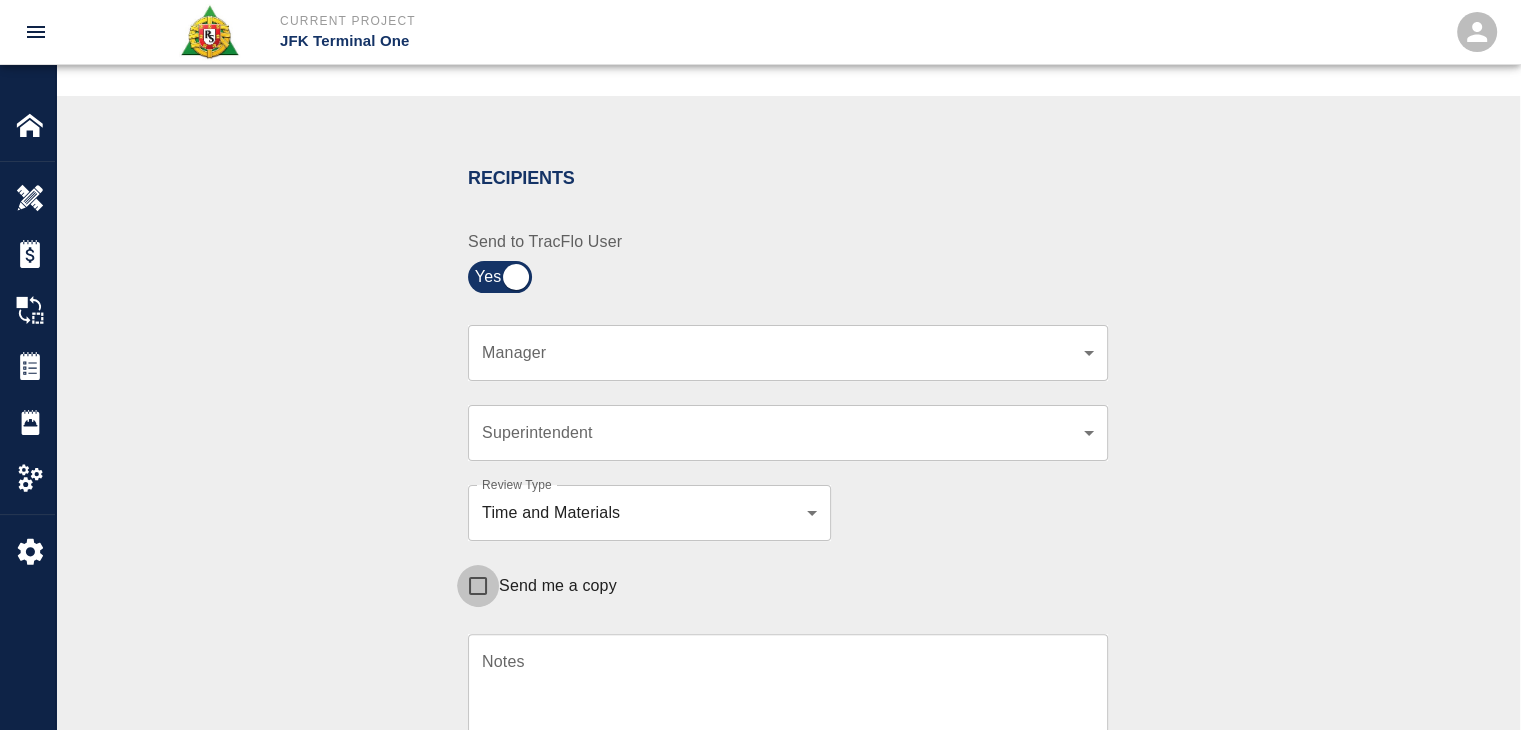 click on "Send me a copy" at bounding box center (478, 586) 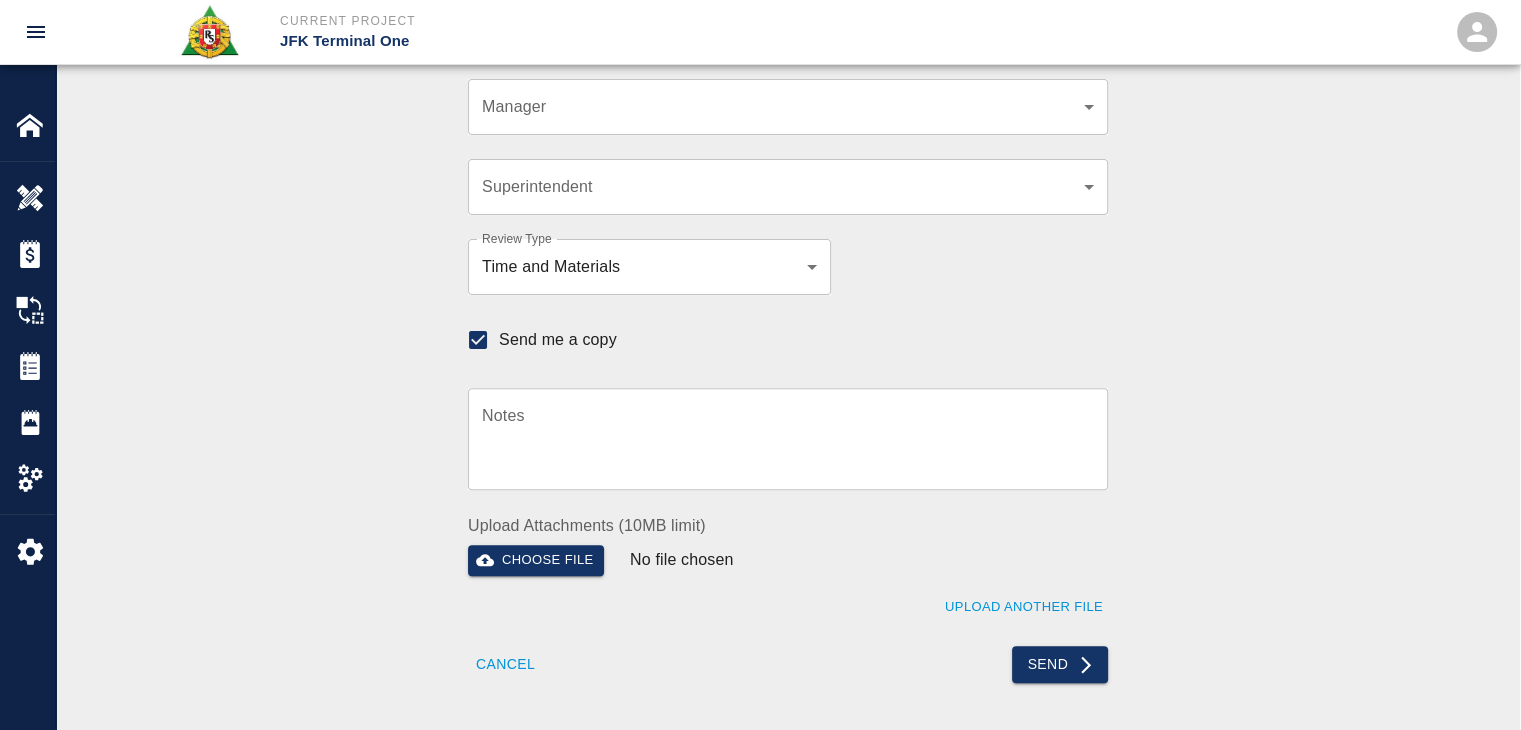 scroll, scrollTop: 594, scrollLeft: 0, axis: vertical 